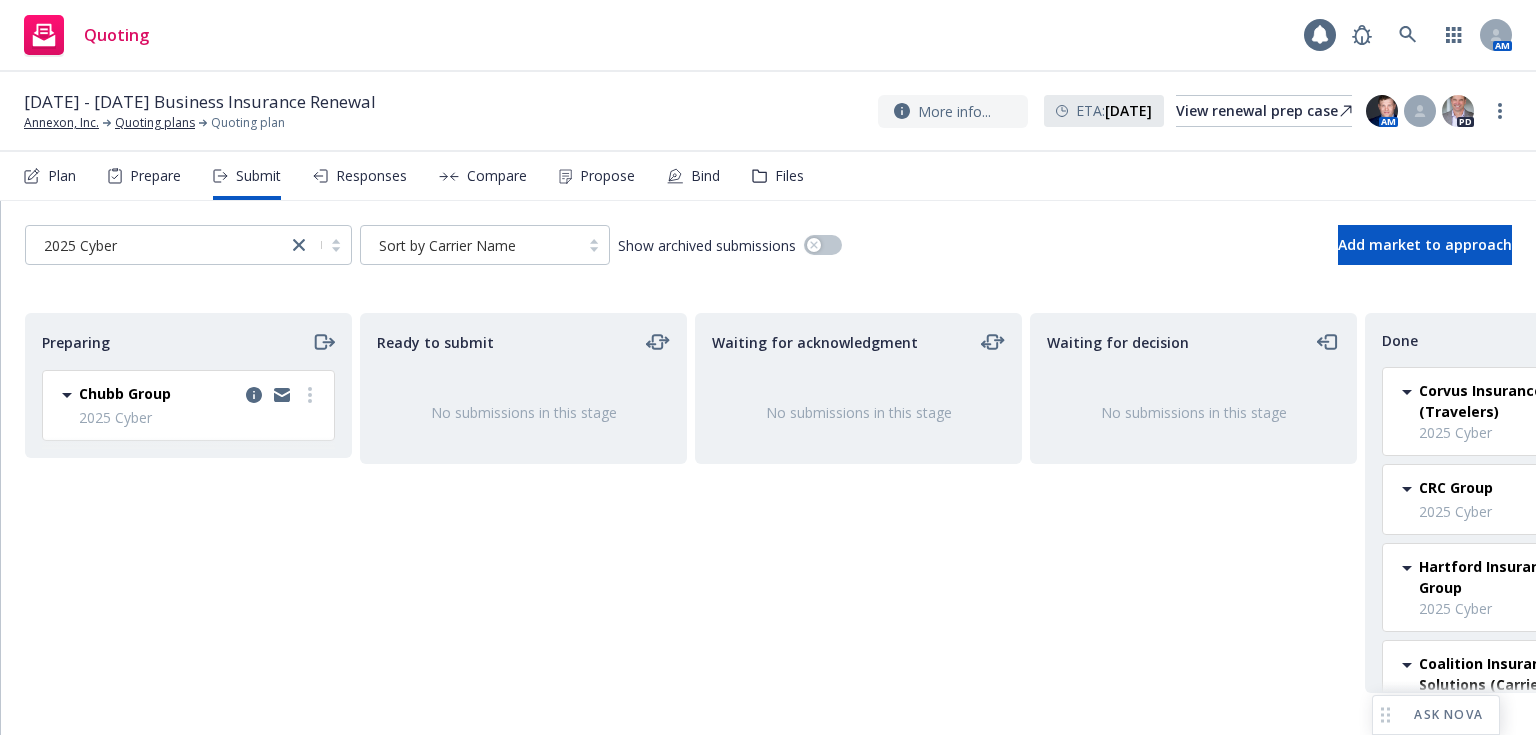 scroll, scrollTop: 0, scrollLeft: 0, axis: both 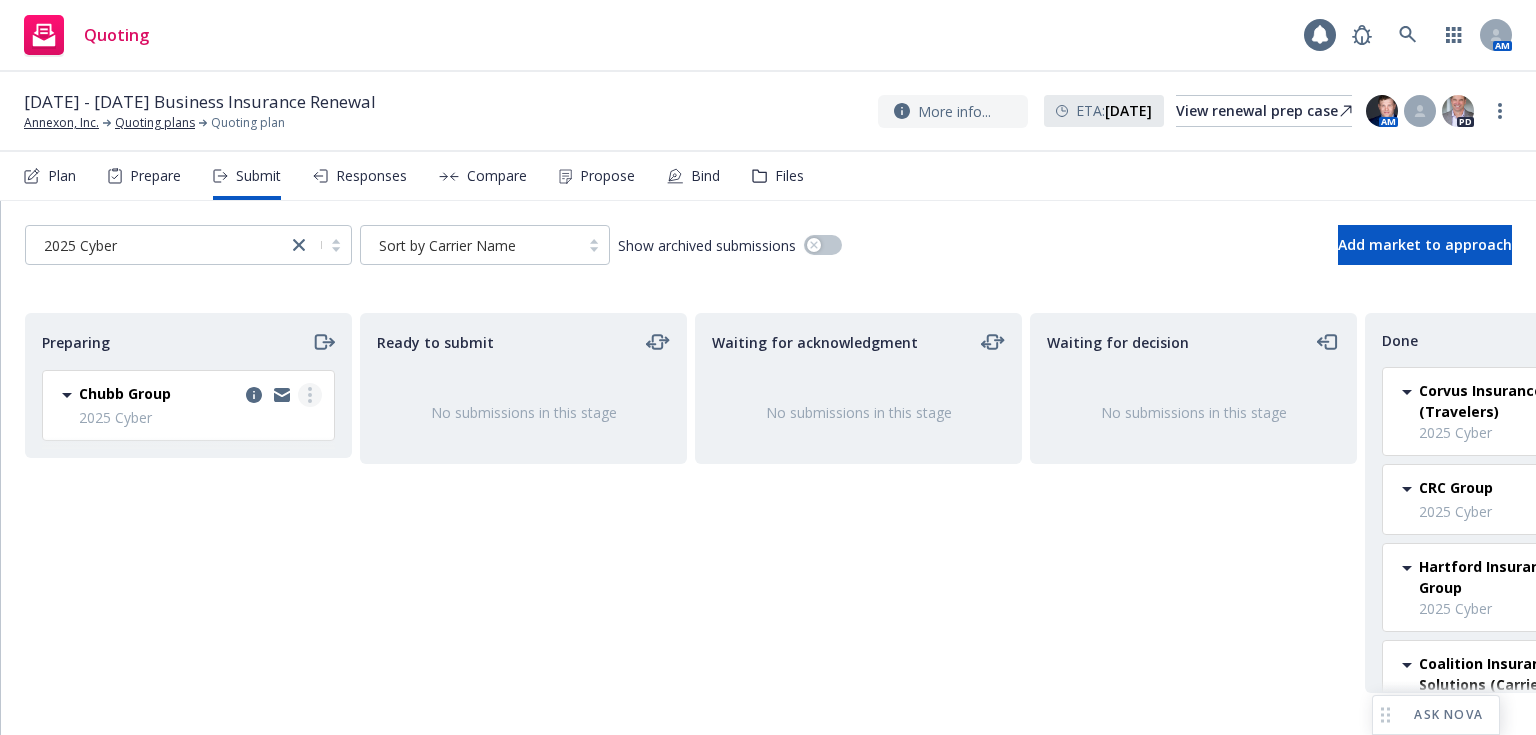 click 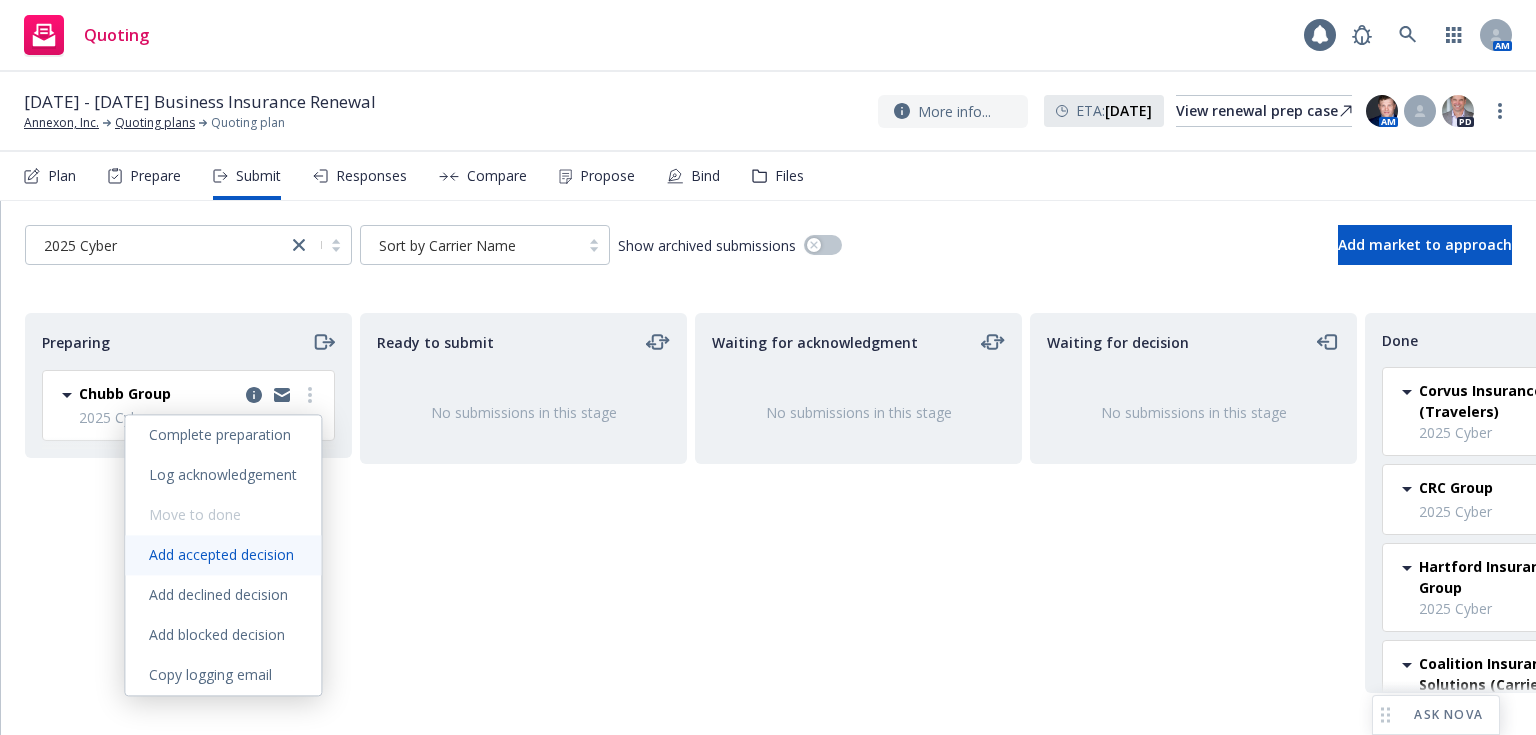 click on "Add accepted decision" at bounding box center [221, 554] 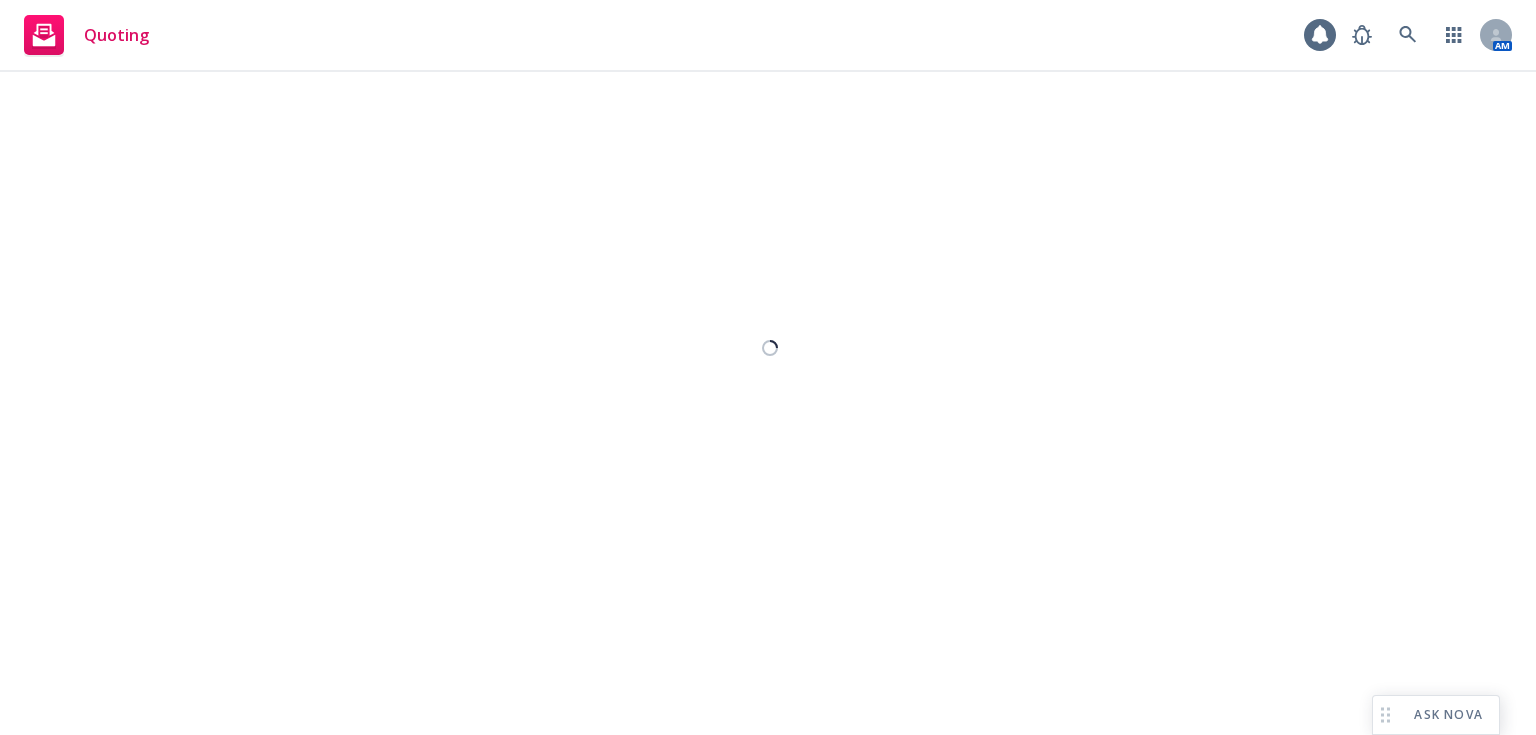 select on "12" 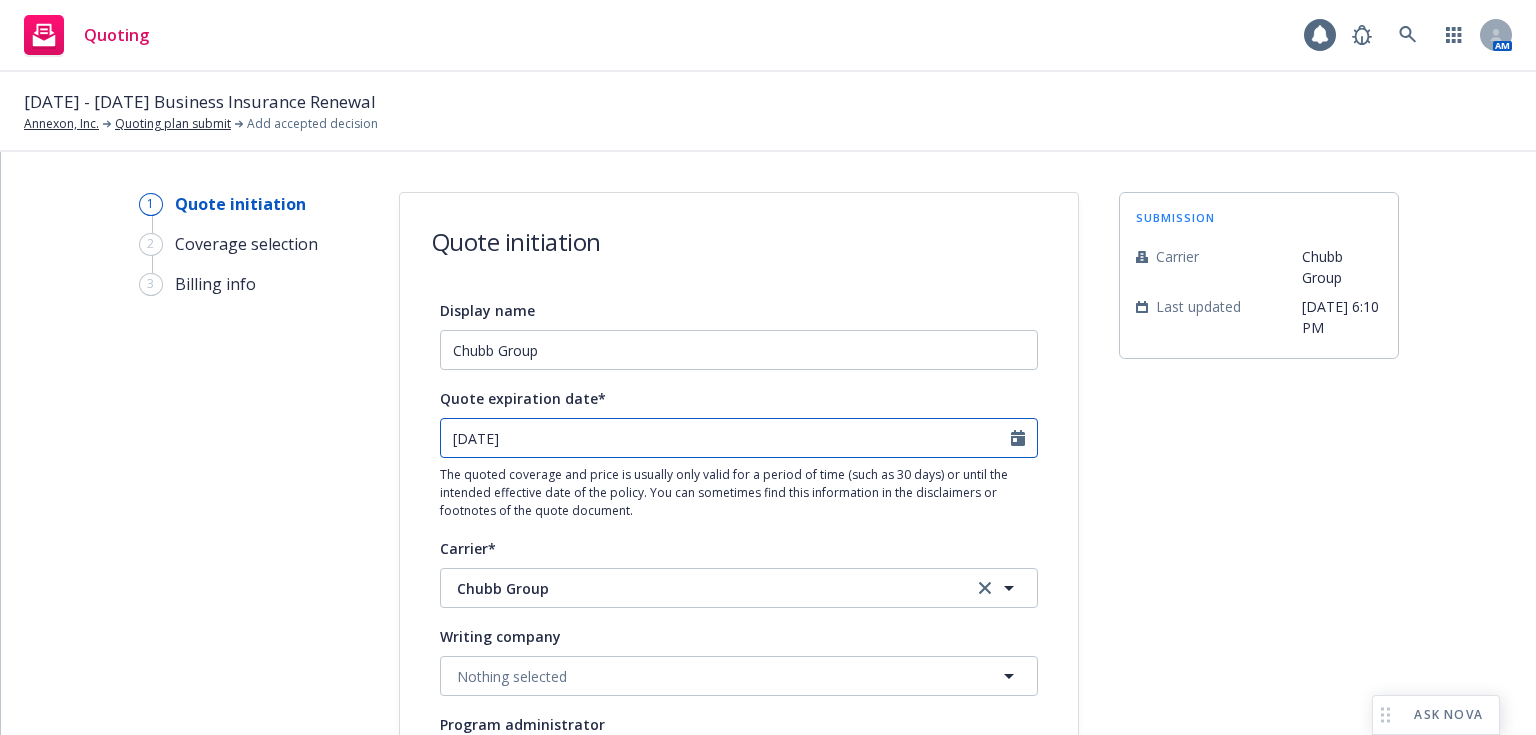 click on "08/13/2025" at bounding box center [726, 438] 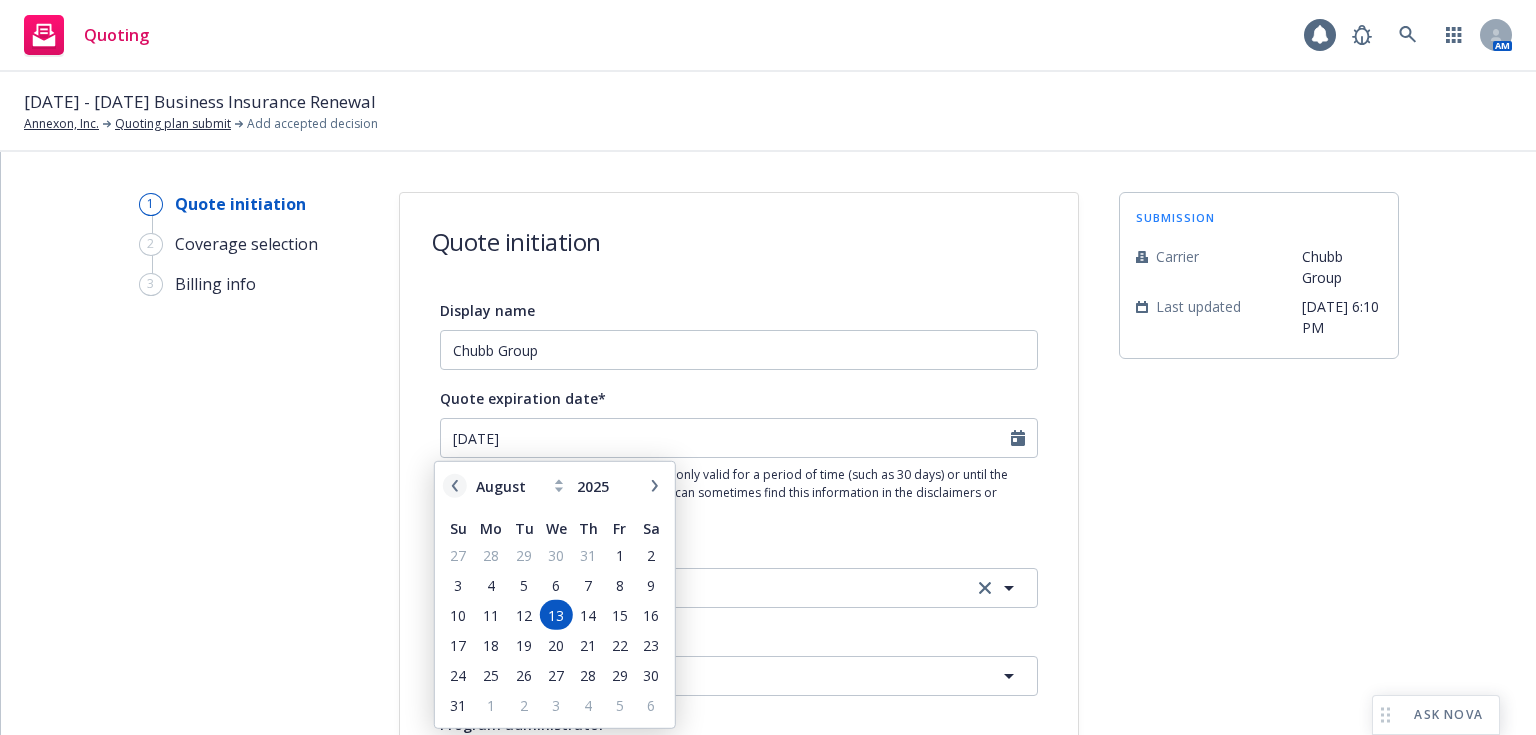 click 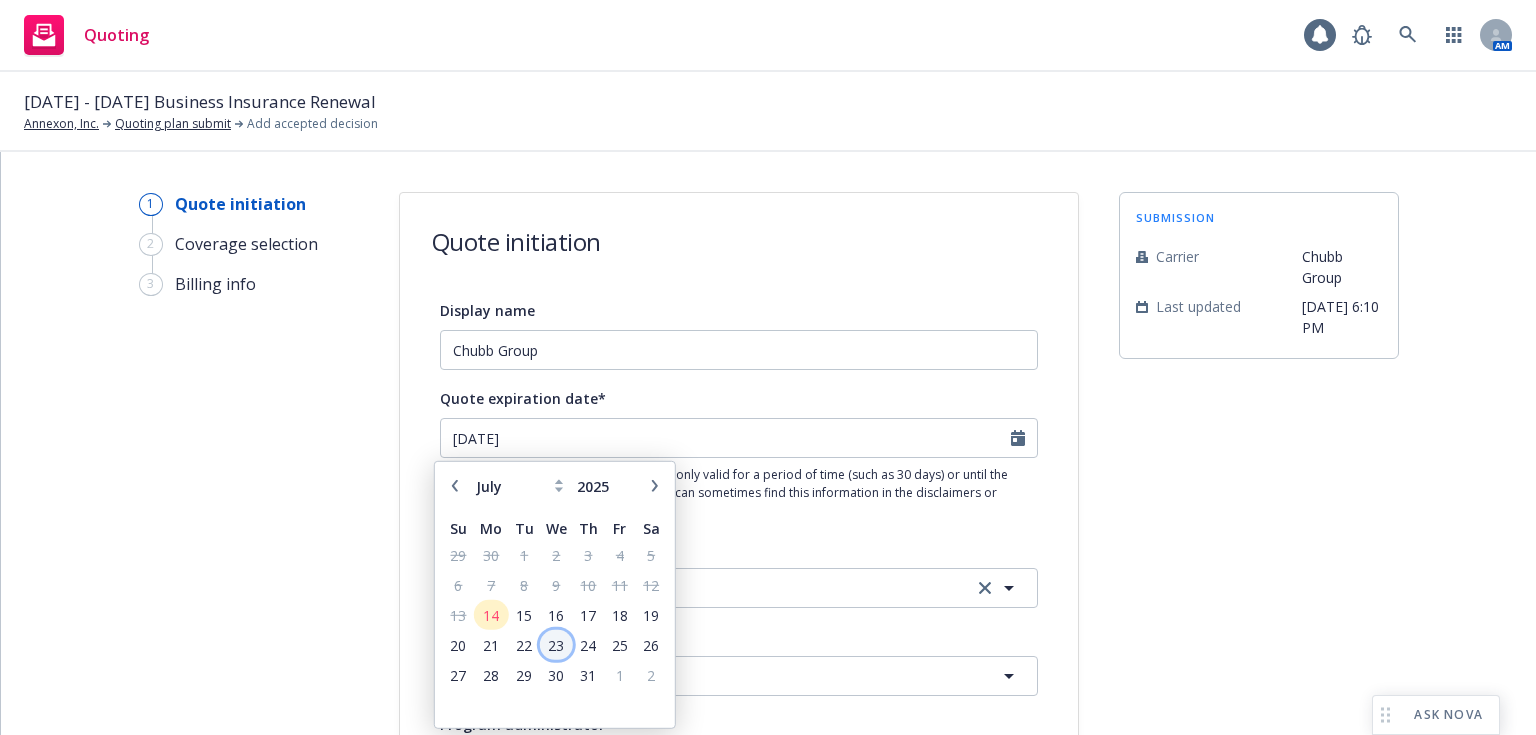 click on "23" at bounding box center (556, 644) 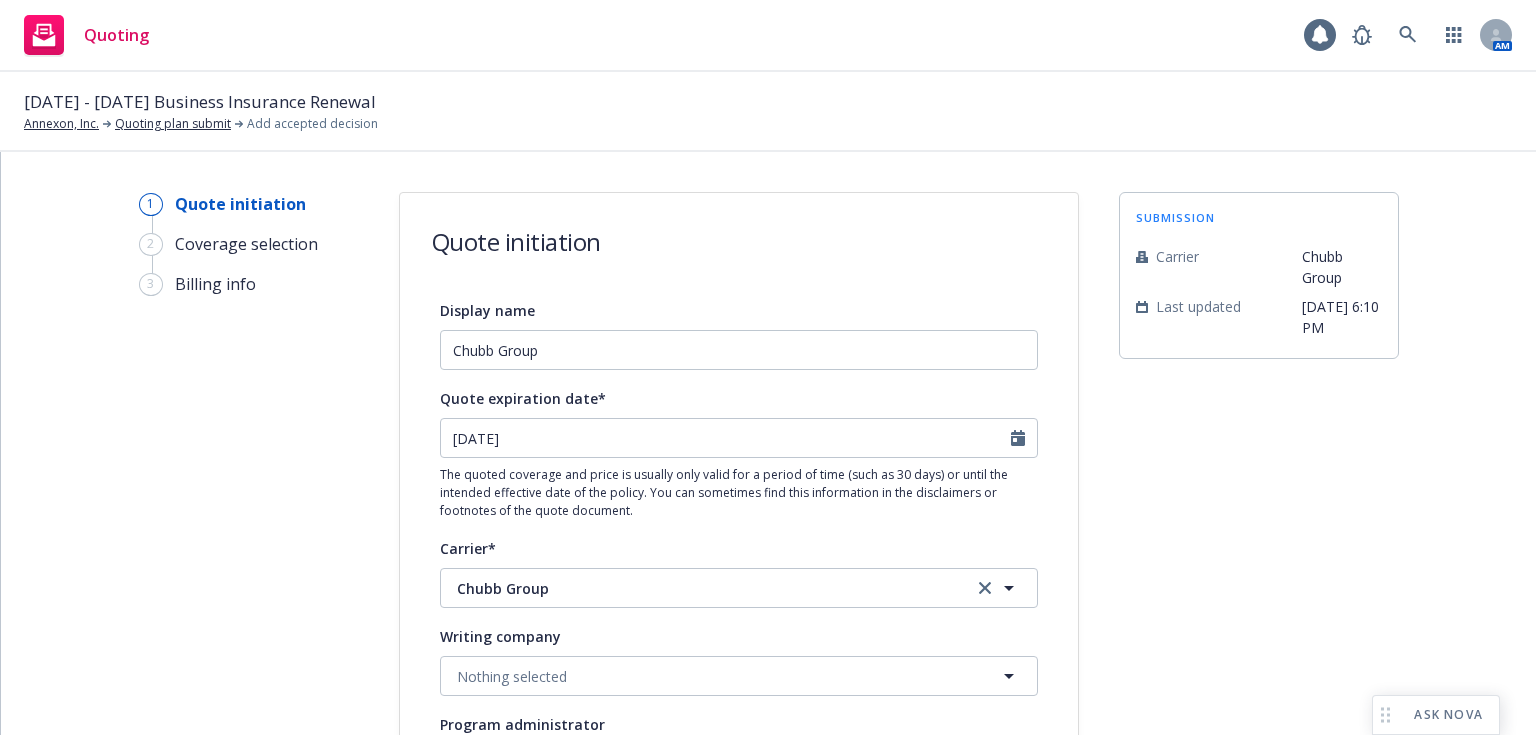 type on "[DATE]" 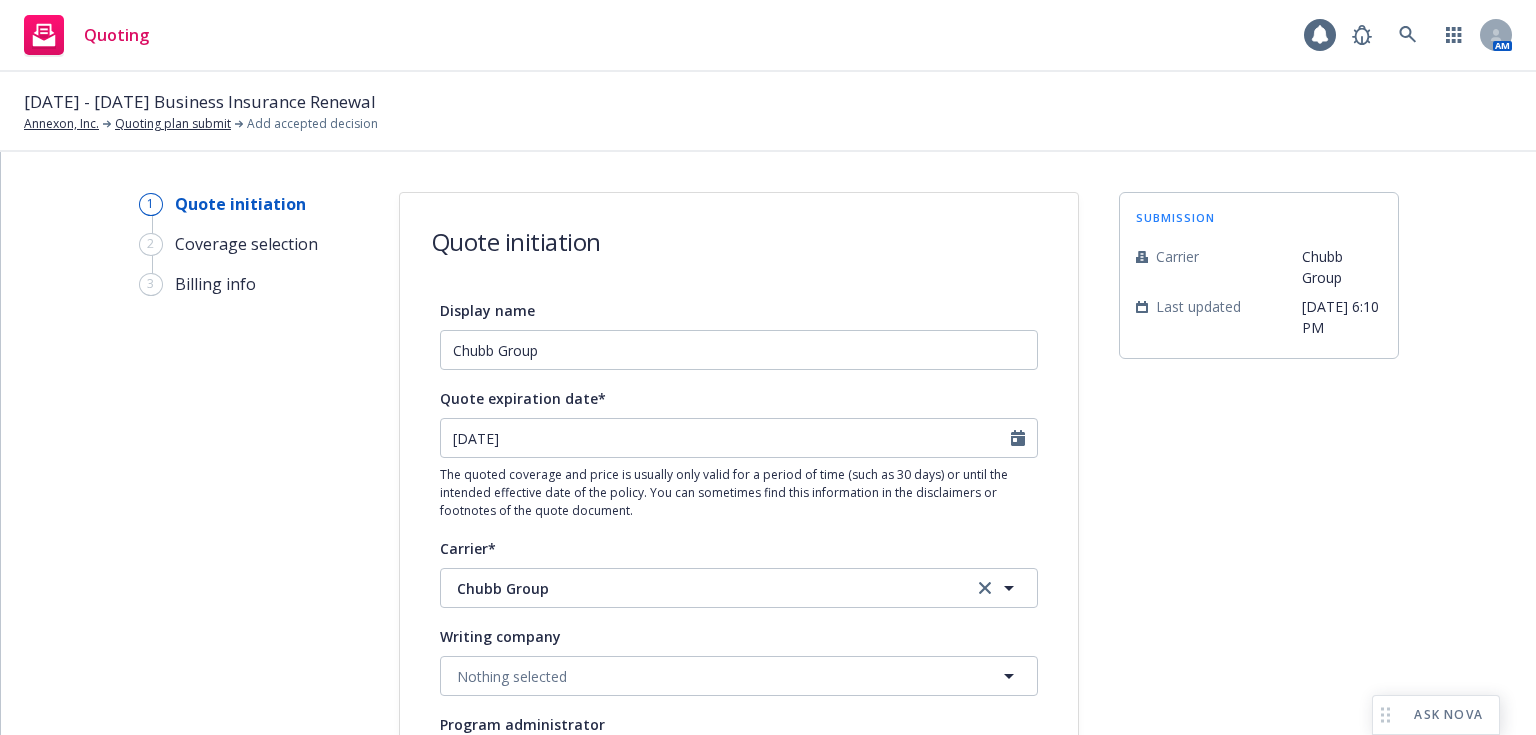 scroll, scrollTop: 254, scrollLeft: 0, axis: vertical 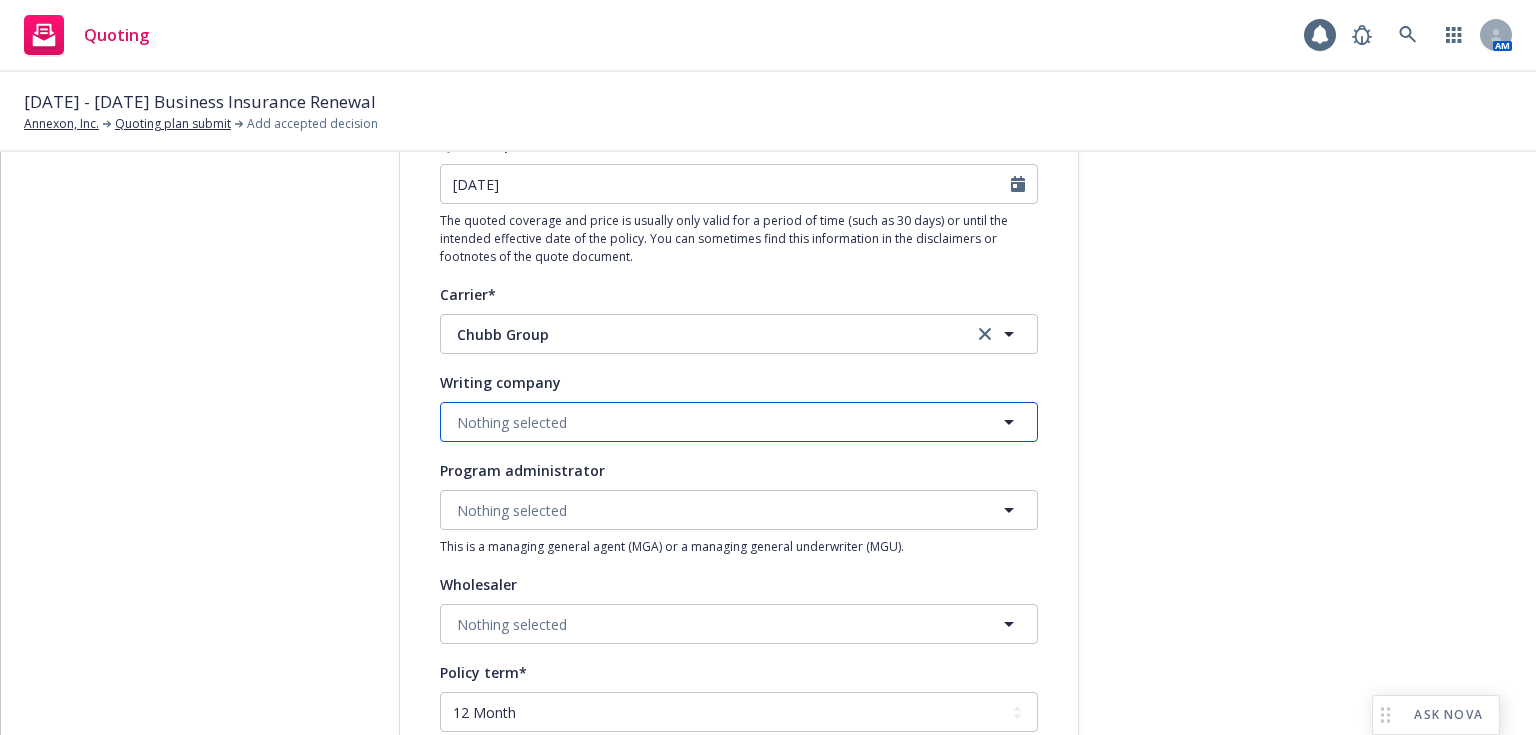 click on "Nothing selected" at bounding box center (739, 422) 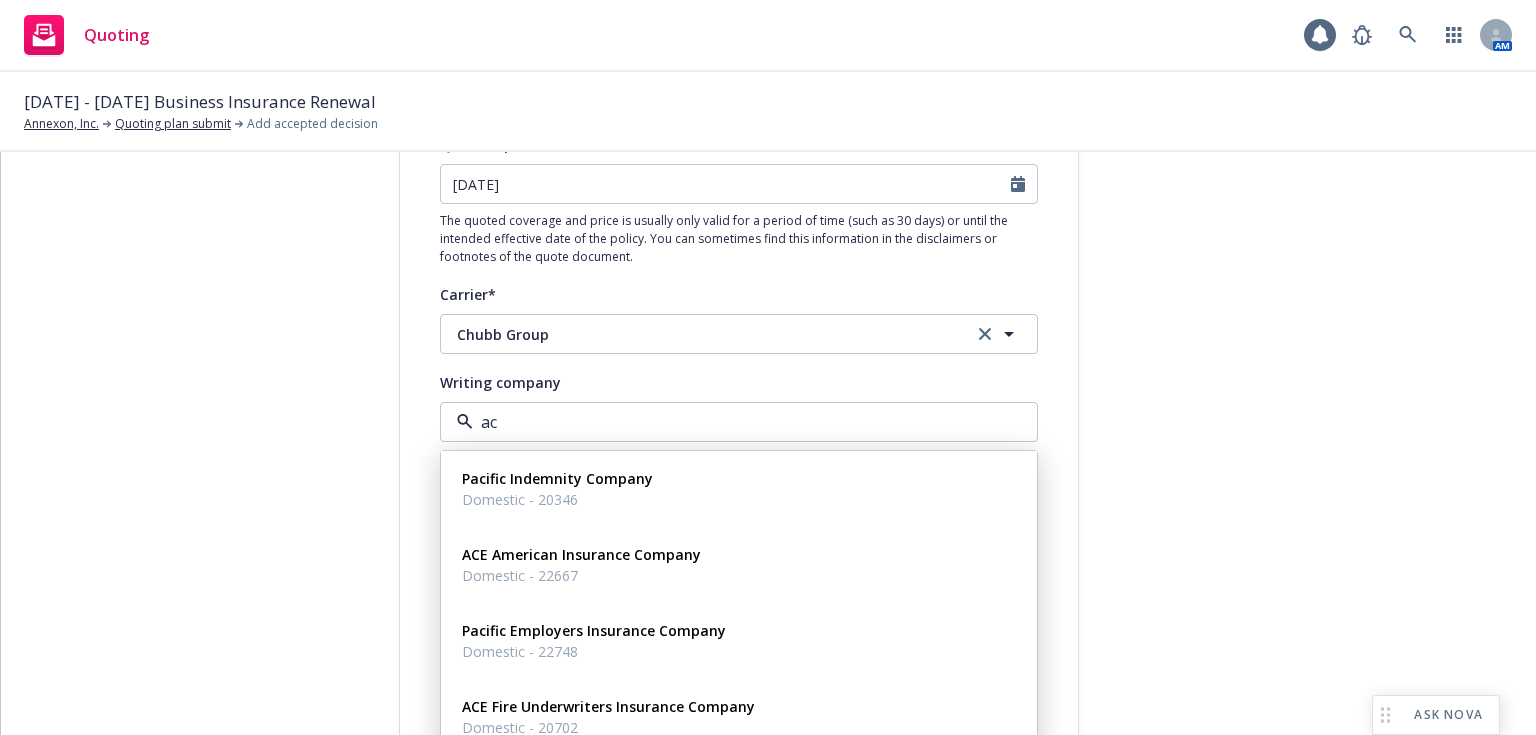 type on "ace" 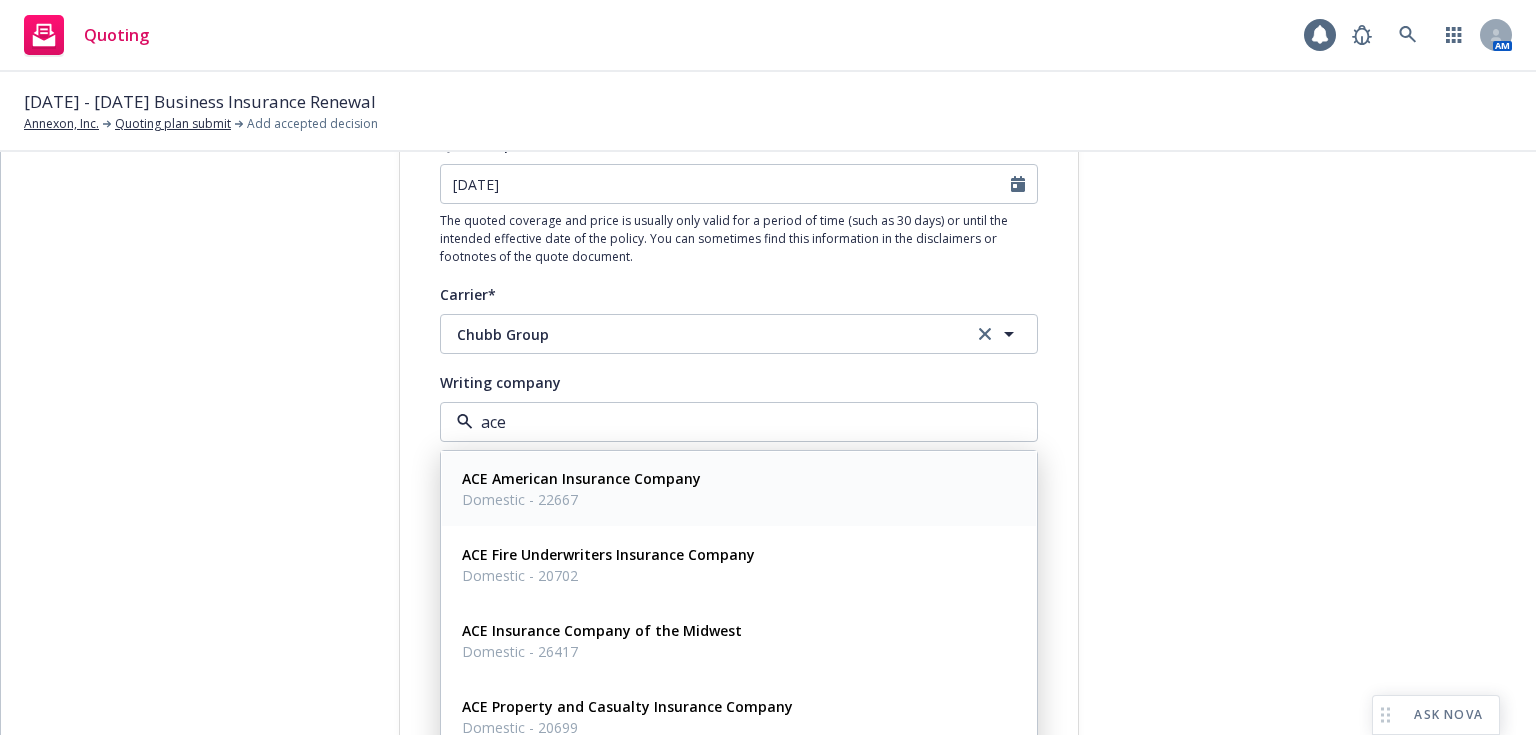 click on "ACE American Insurance Company" at bounding box center [581, 478] 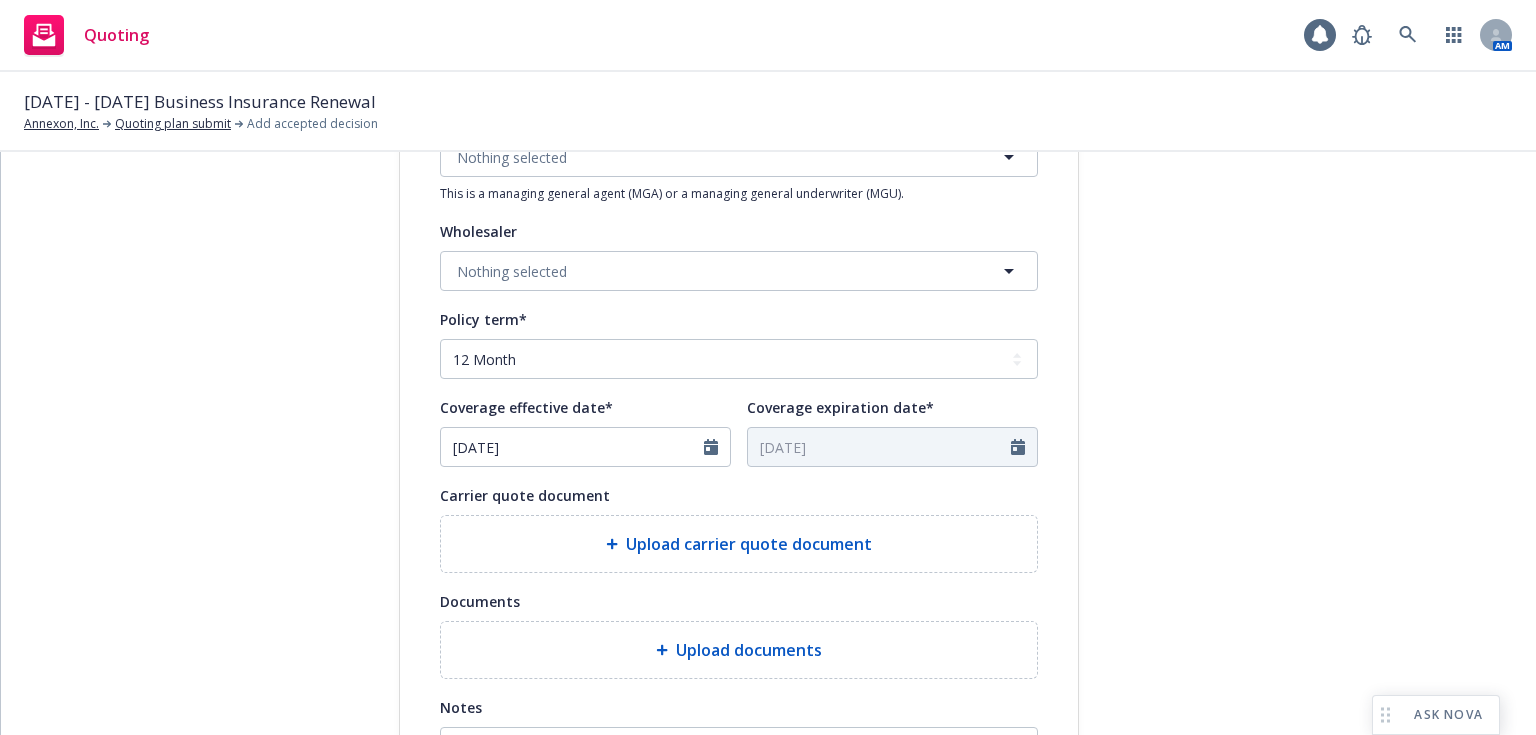 scroll, scrollTop: 605, scrollLeft: 0, axis: vertical 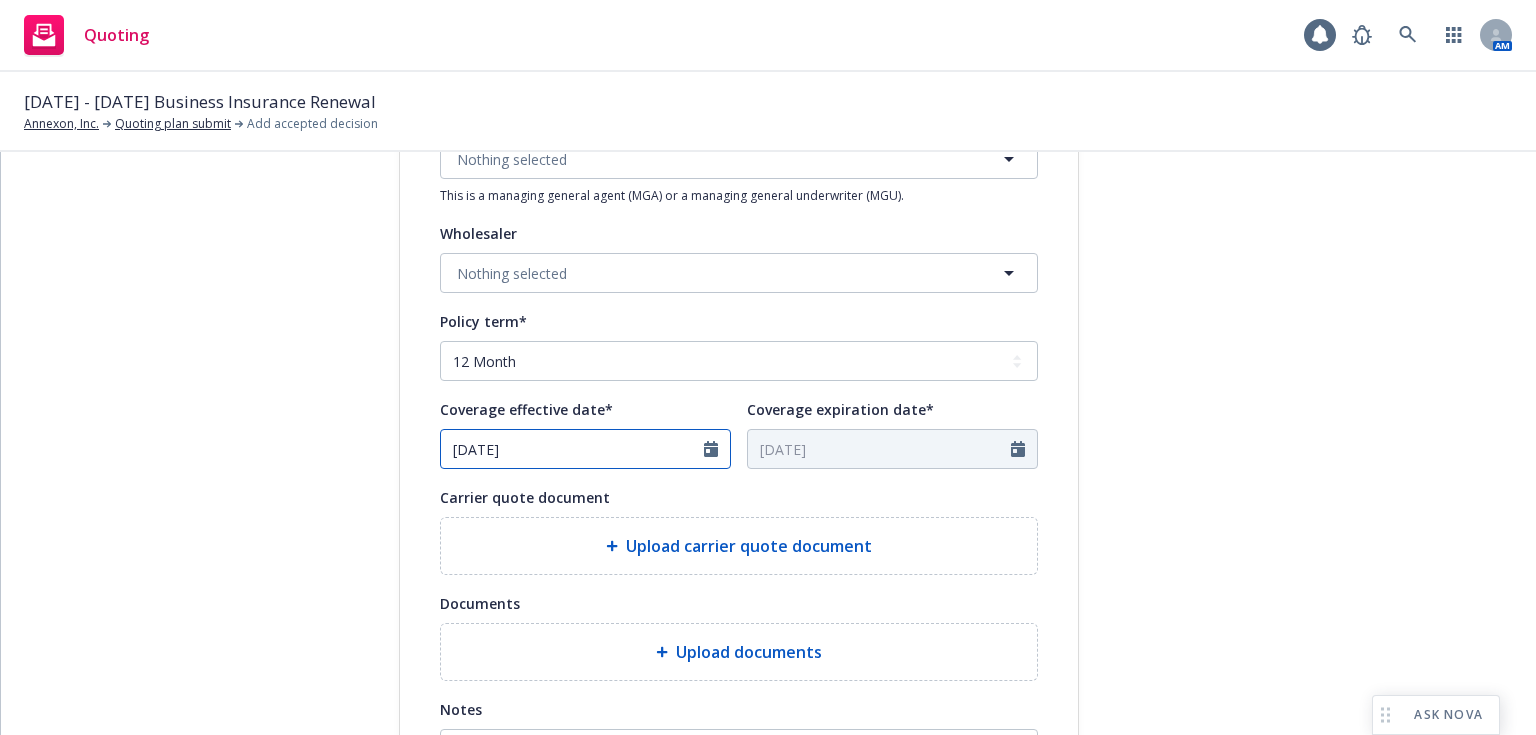 click on "04/16/2025" at bounding box center [572, 449] 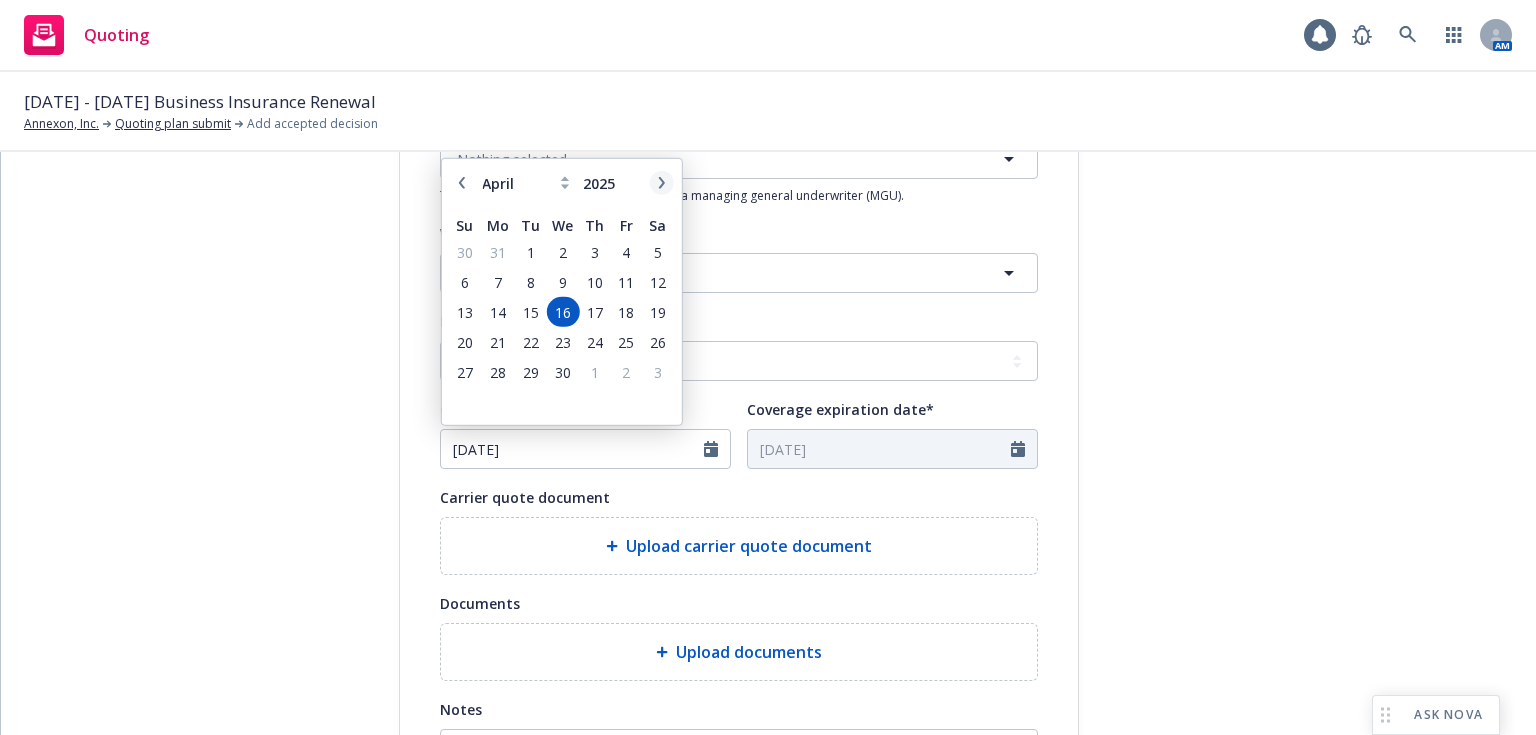 click 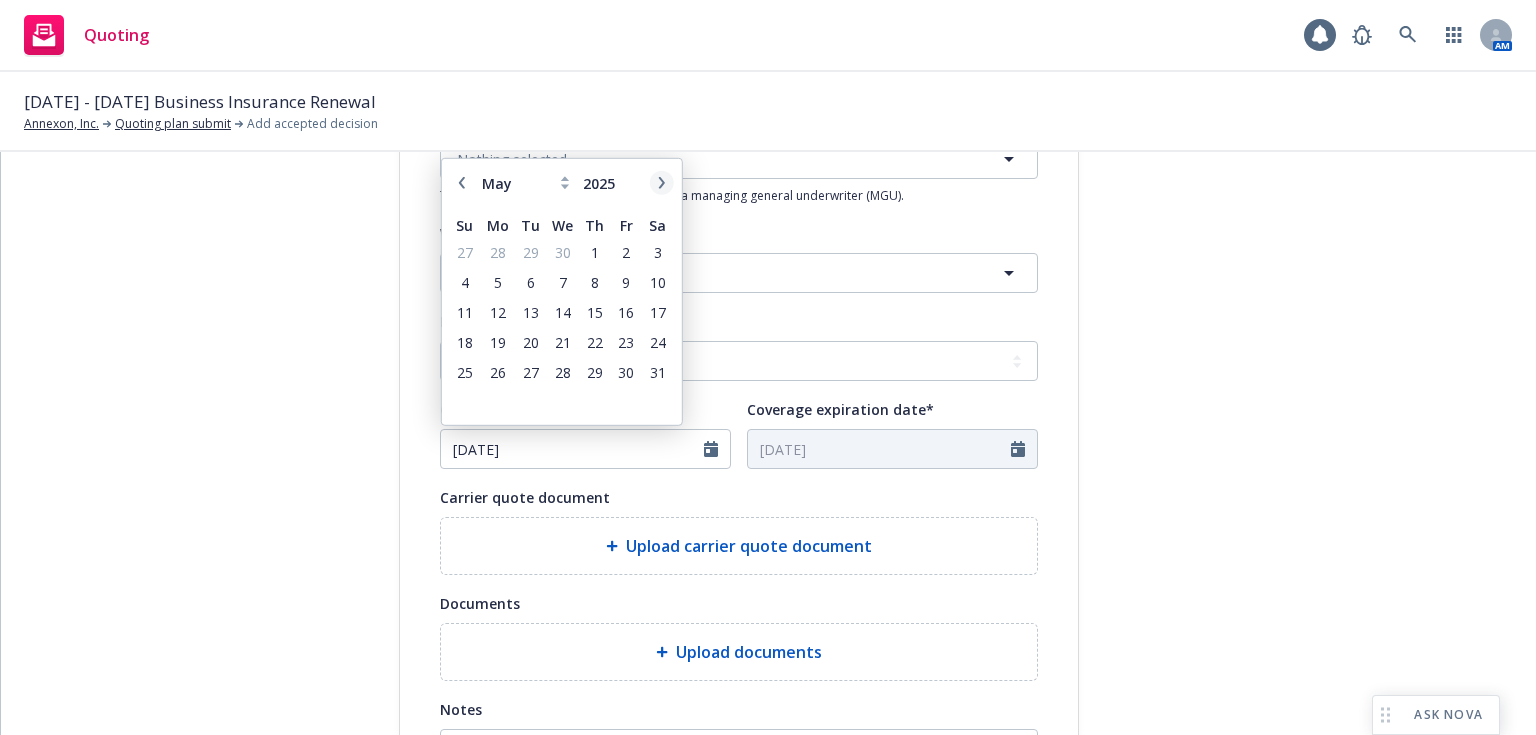 click 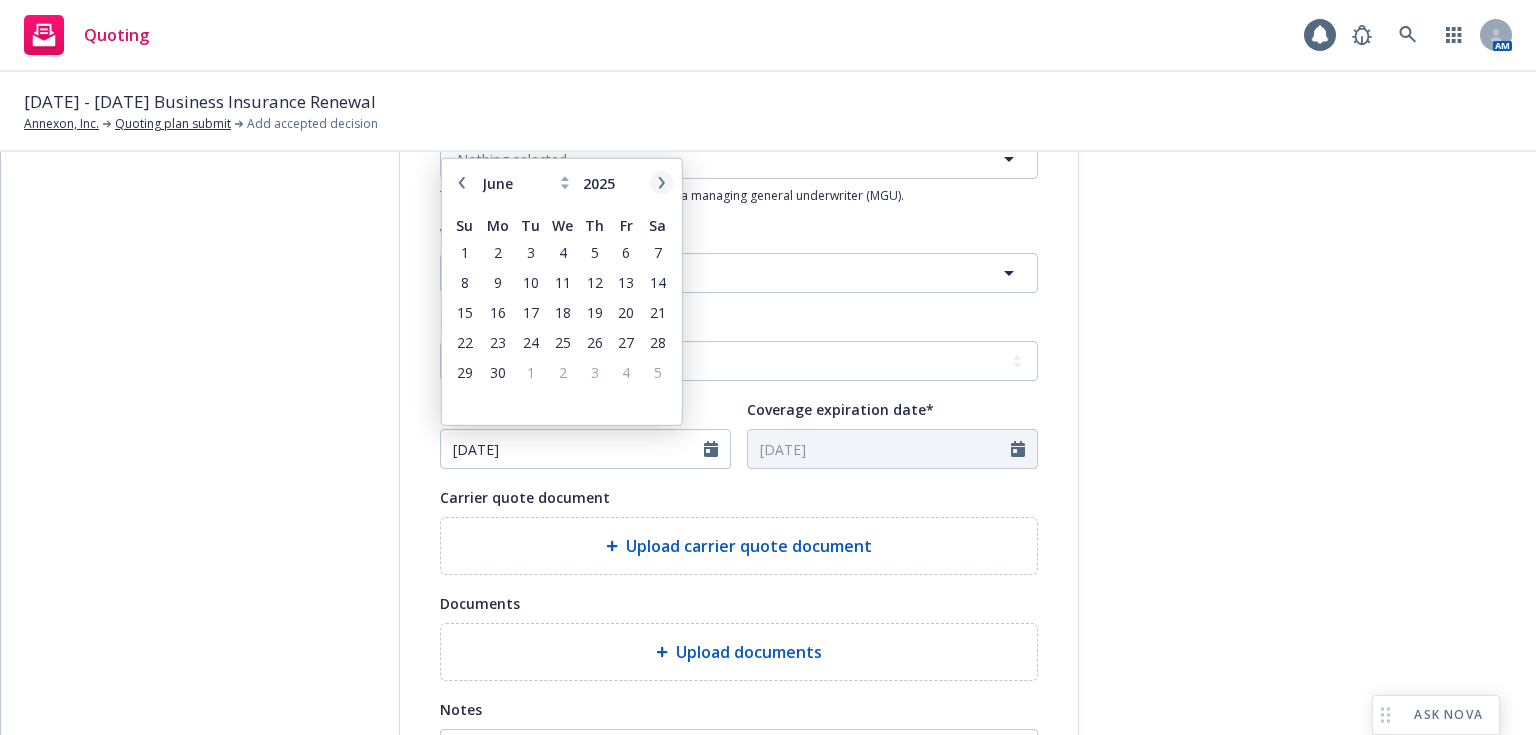 click 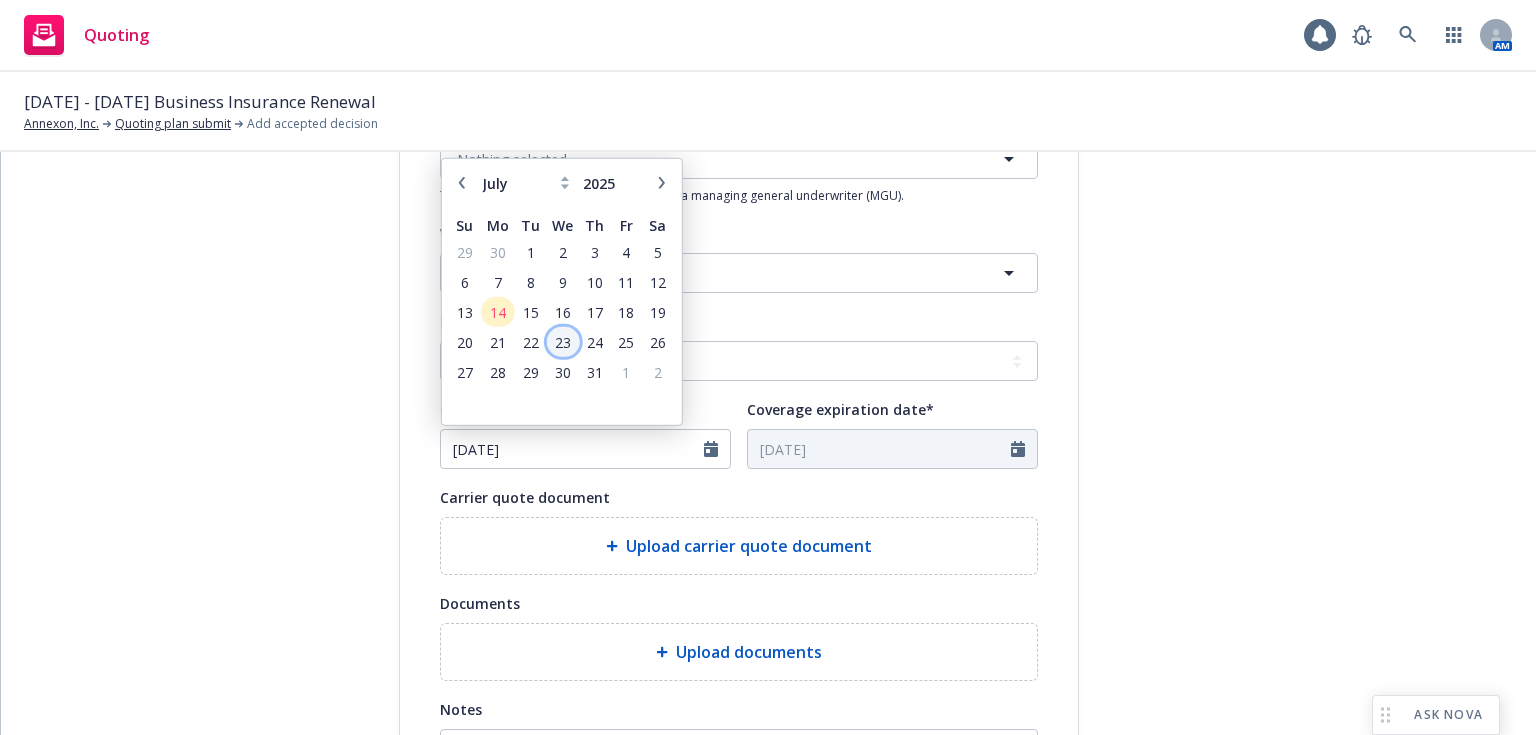 click on "23" at bounding box center (562, 341) 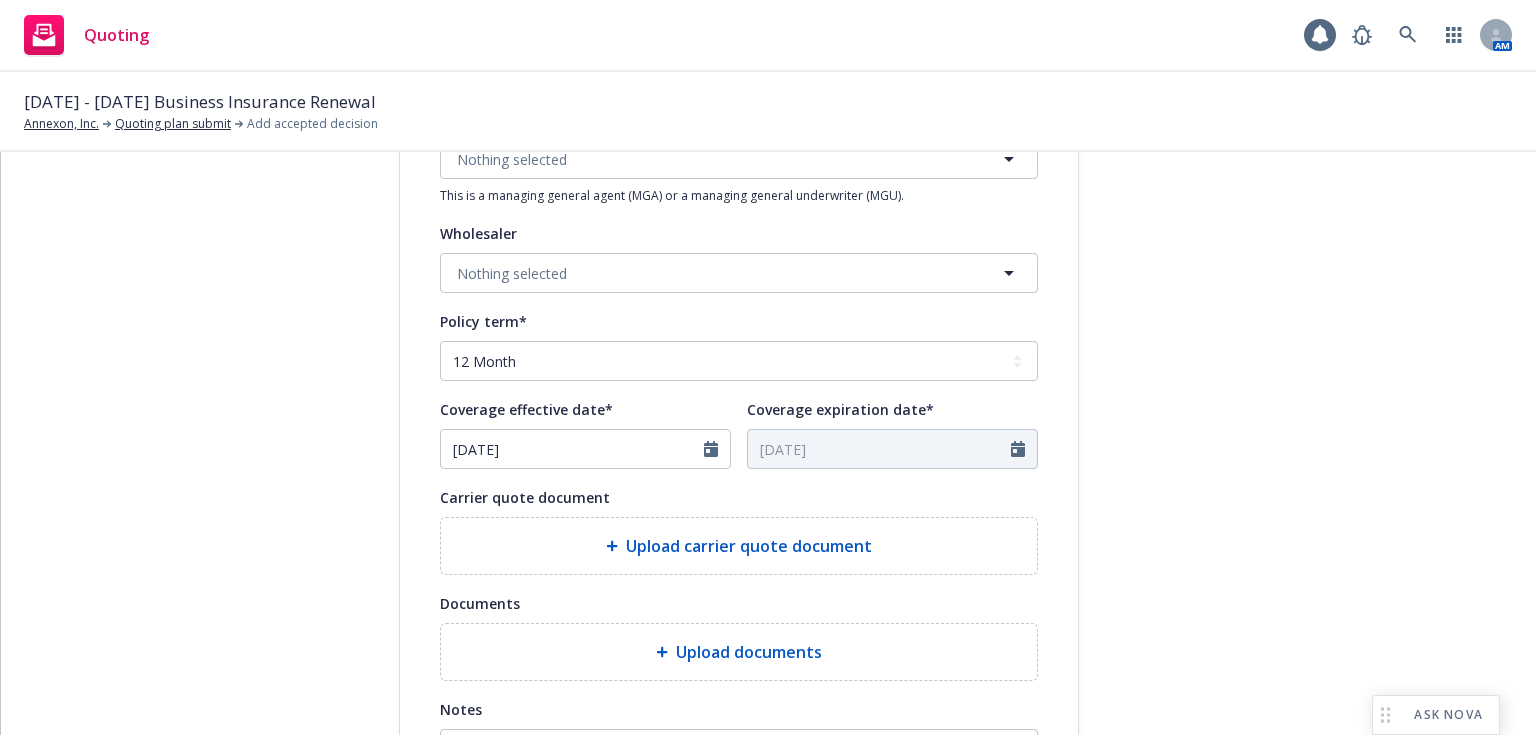type on "07/23/2025" 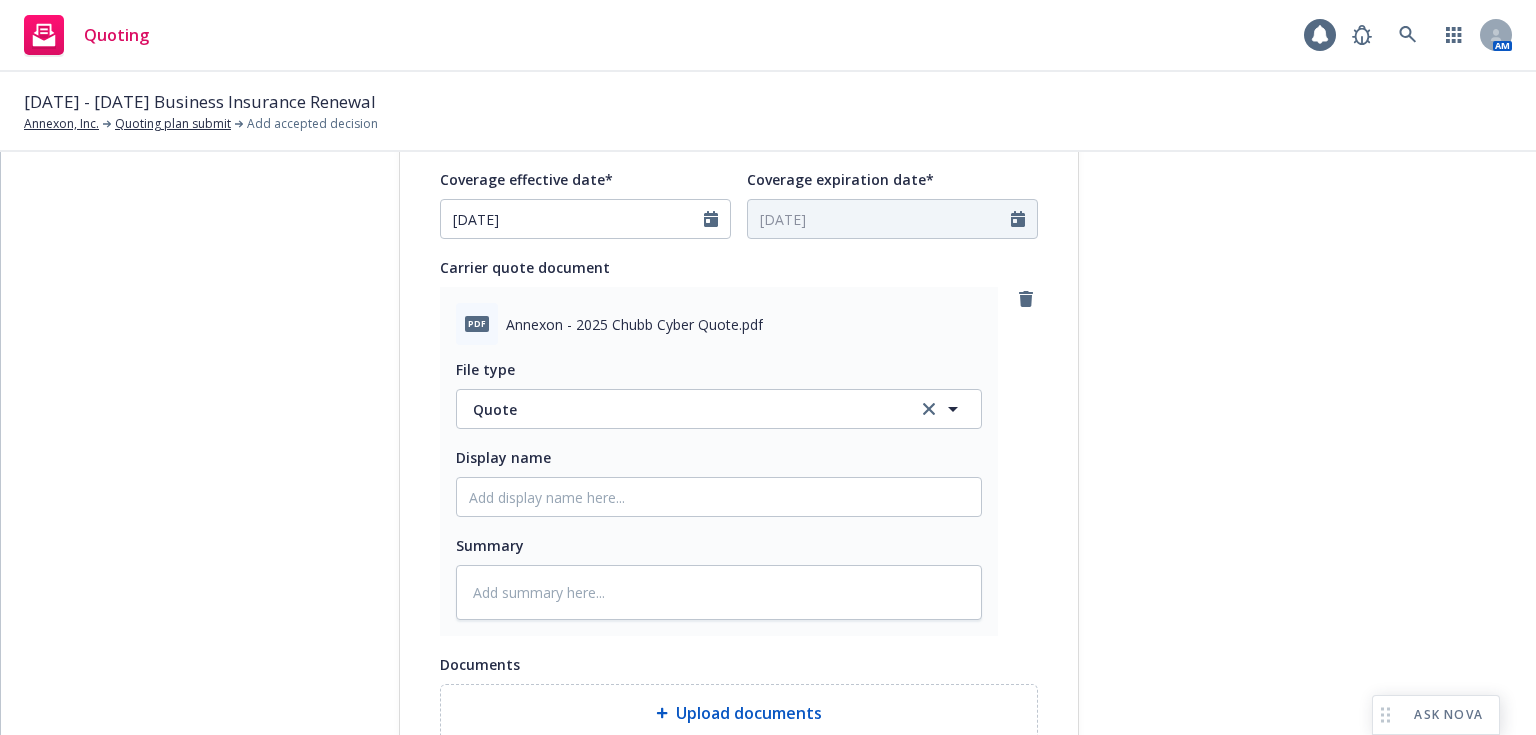 scroll, scrollTop: 852, scrollLeft: 0, axis: vertical 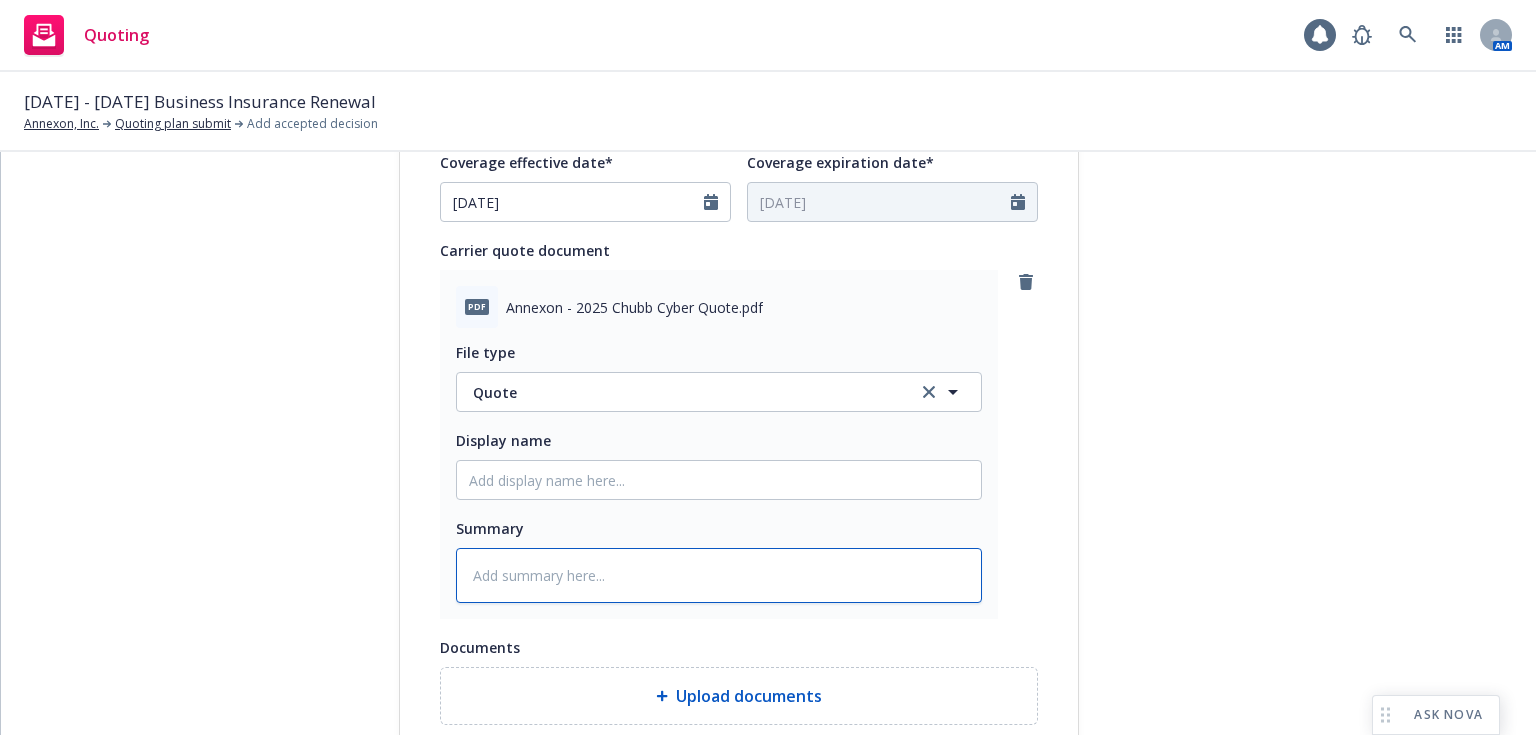 click at bounding box center [719, 575] 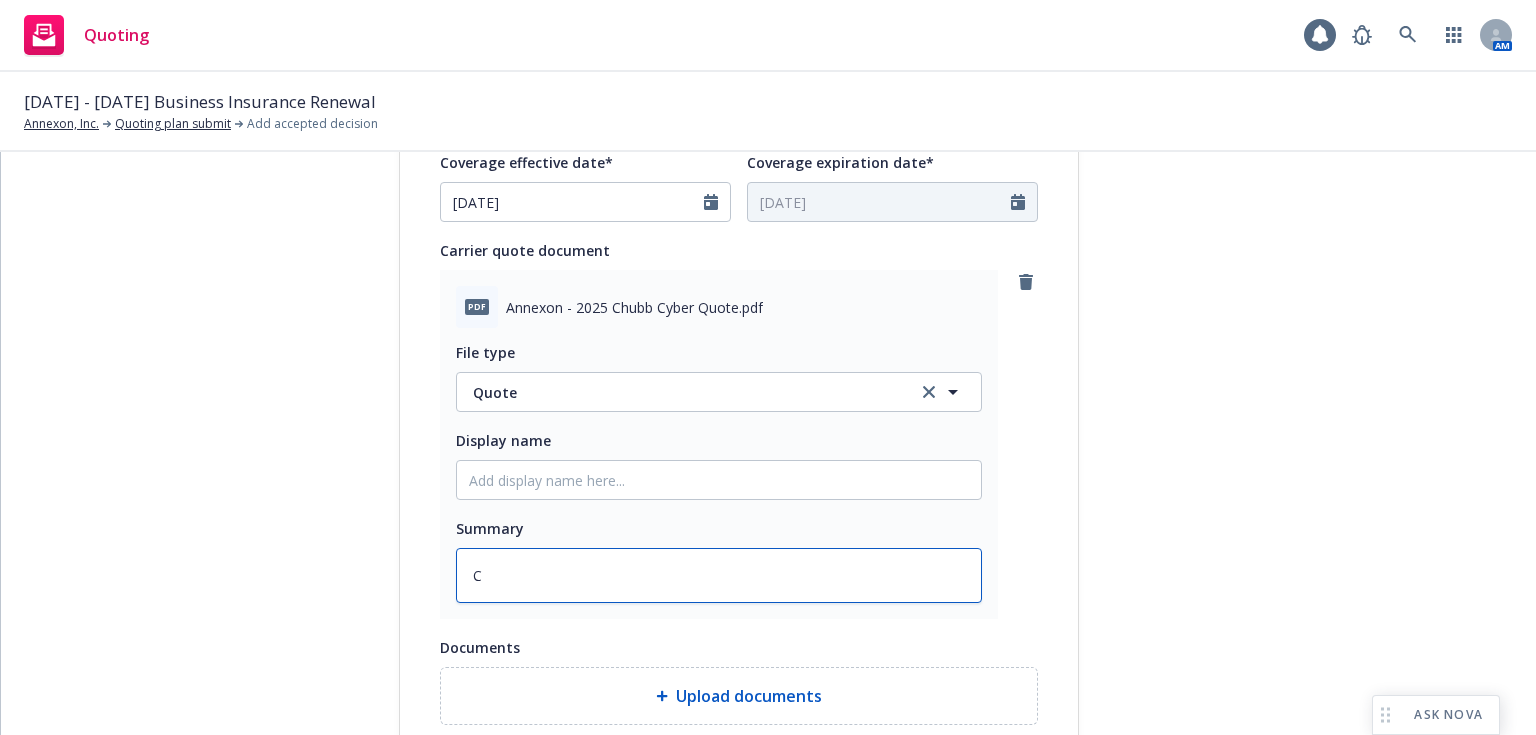 type on "x" 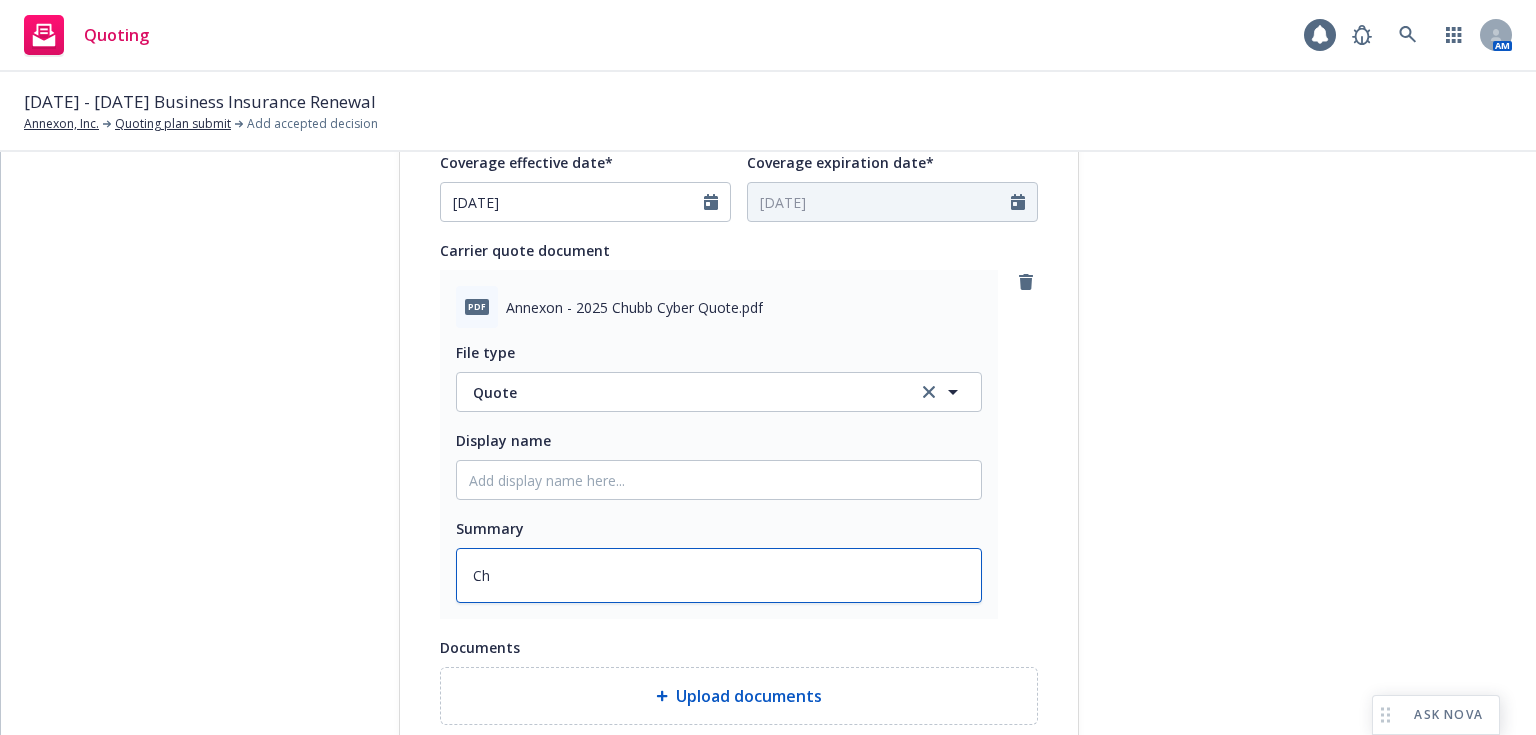 type on "x" 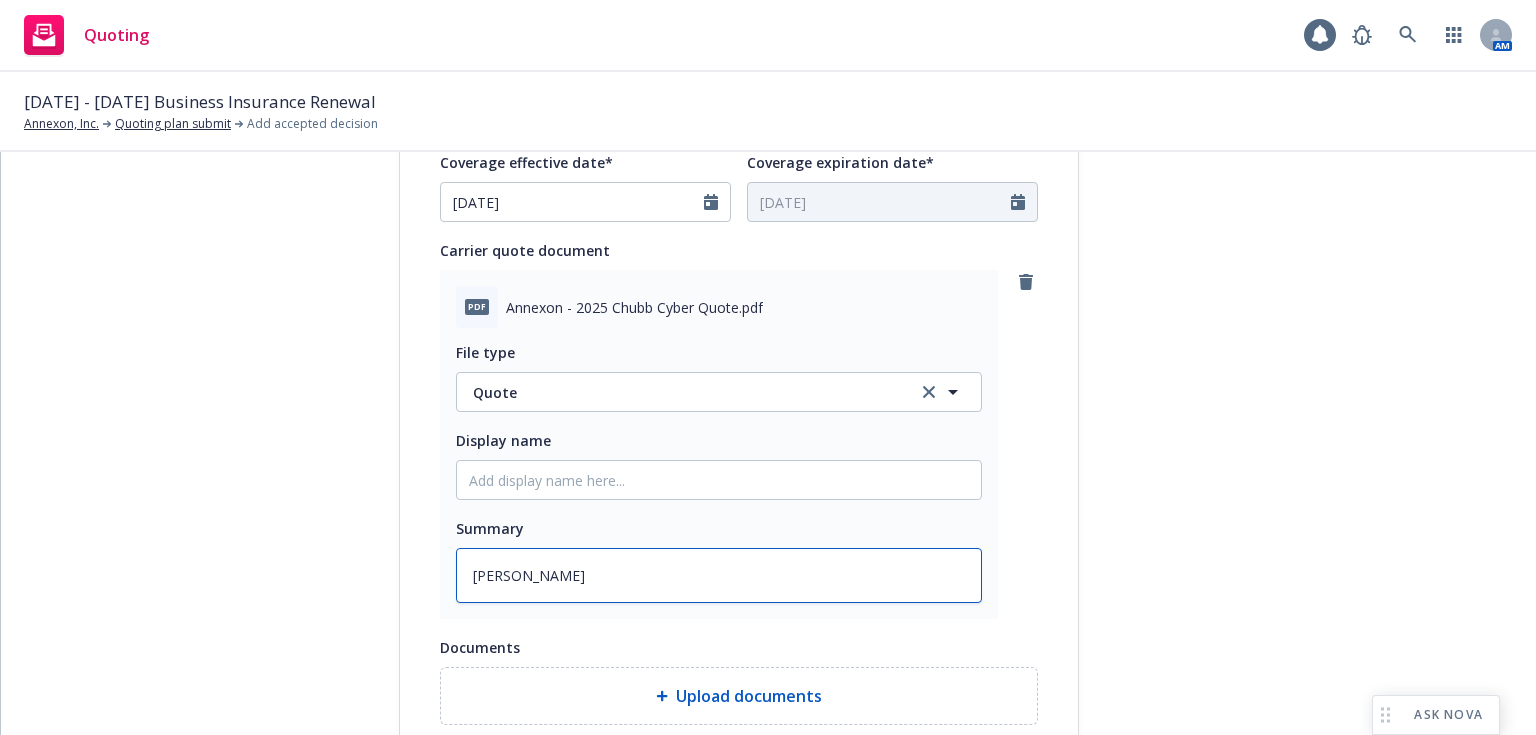 type on "Chub" 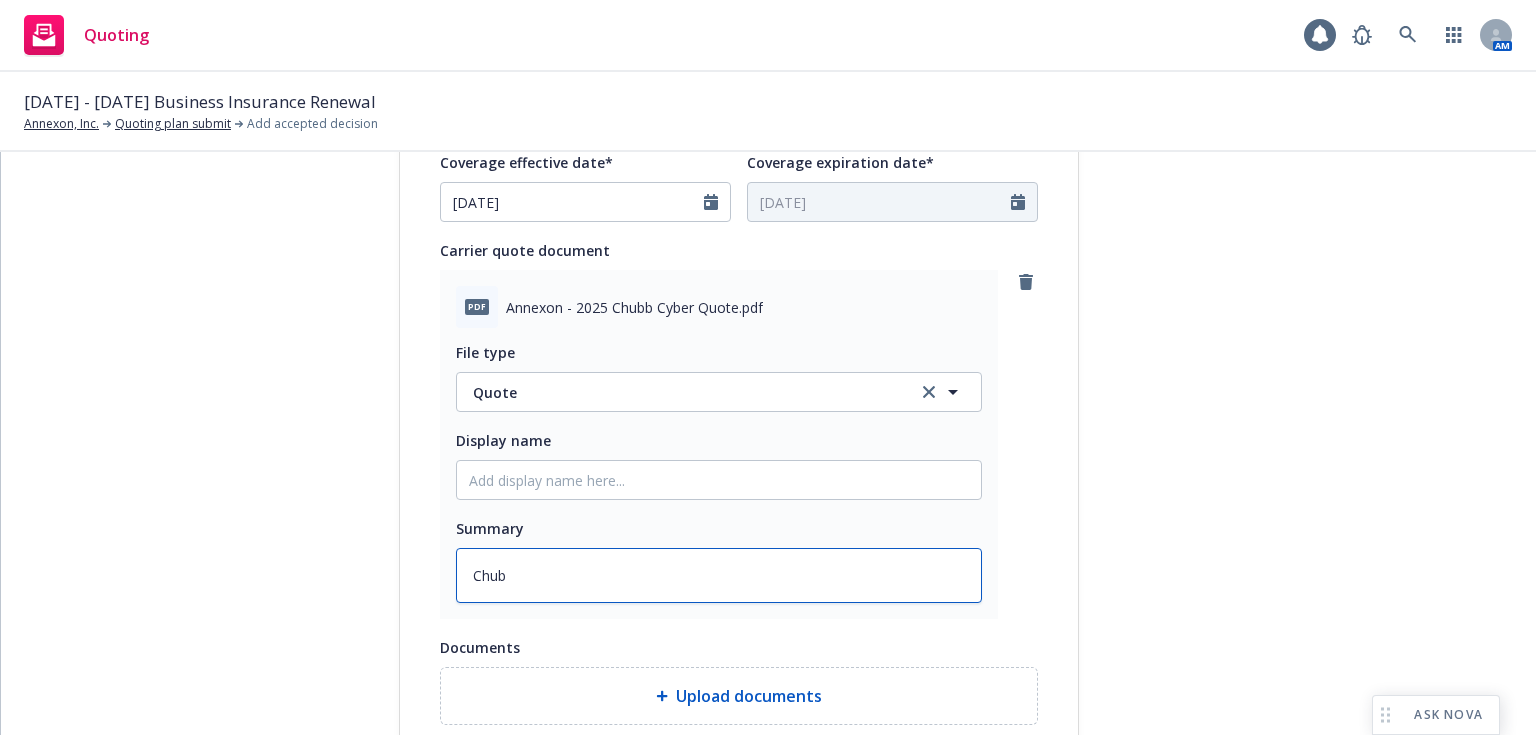 type on "x" 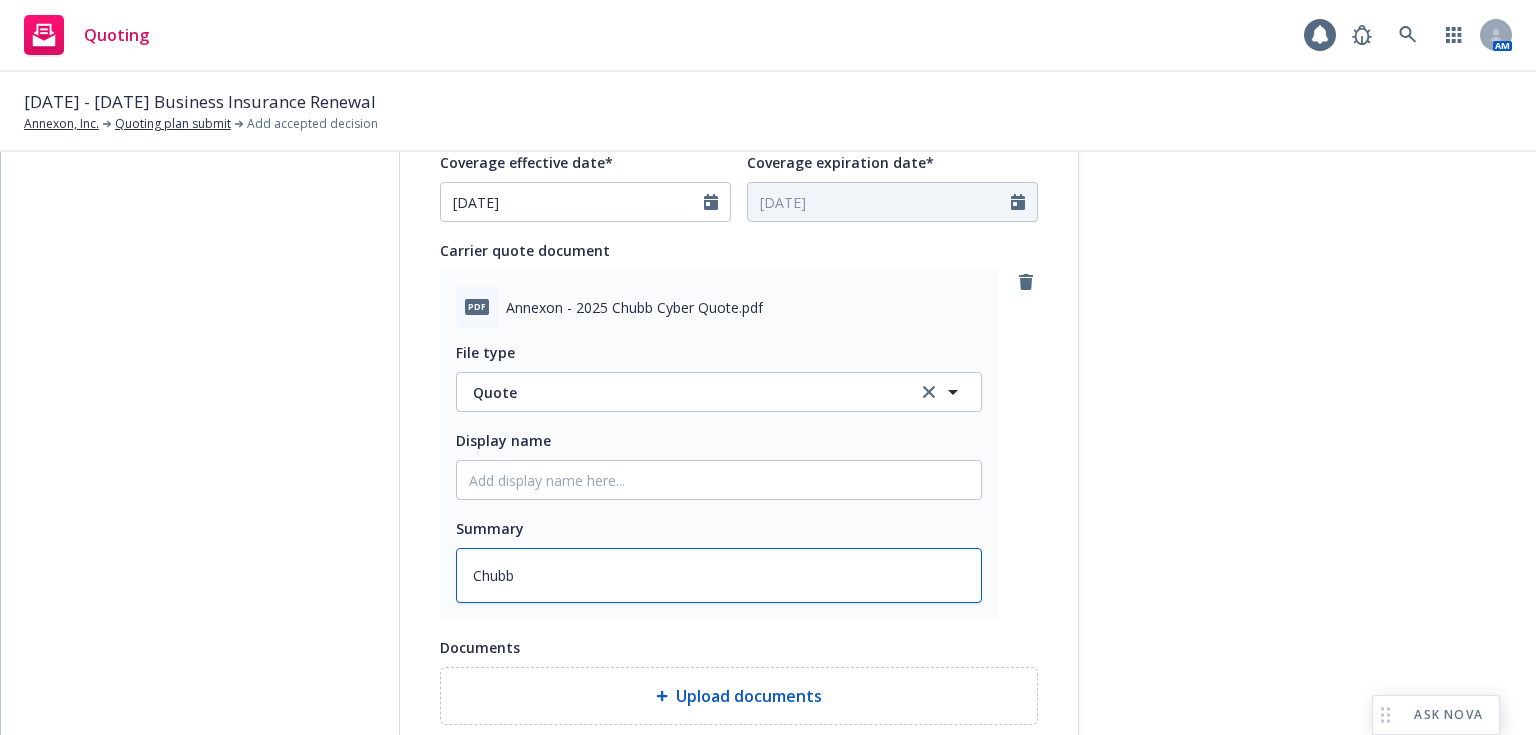 type on "x" 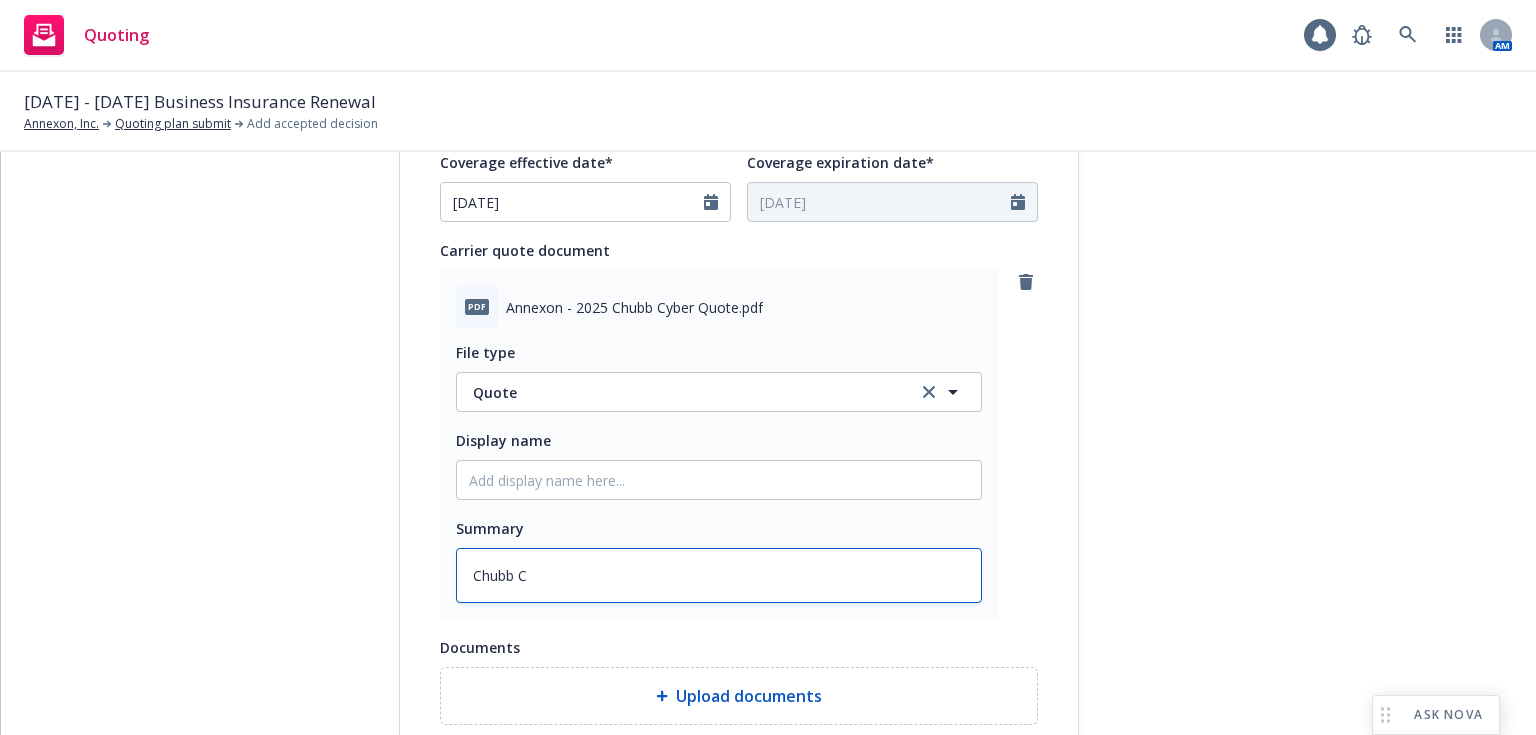 type on "x" 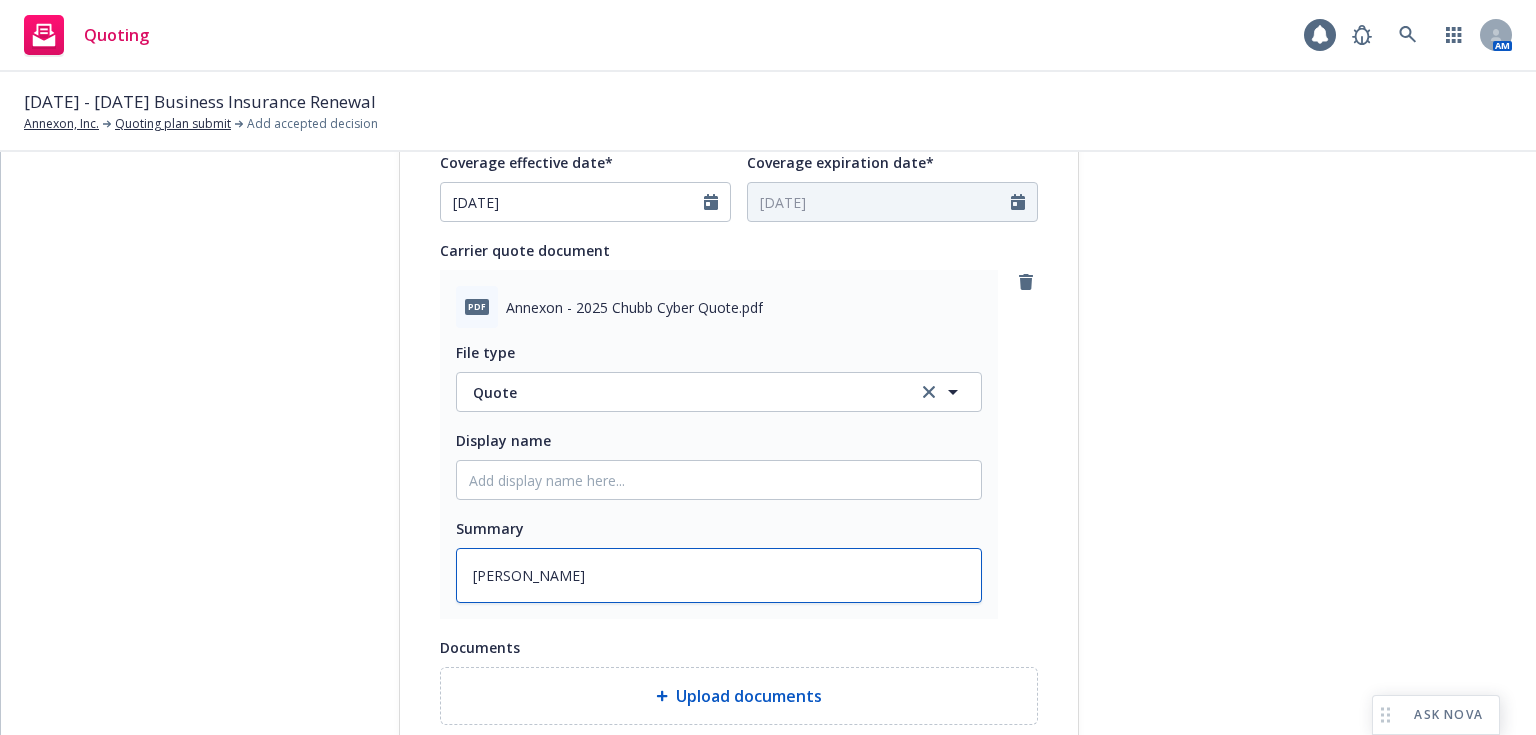 type on "x" 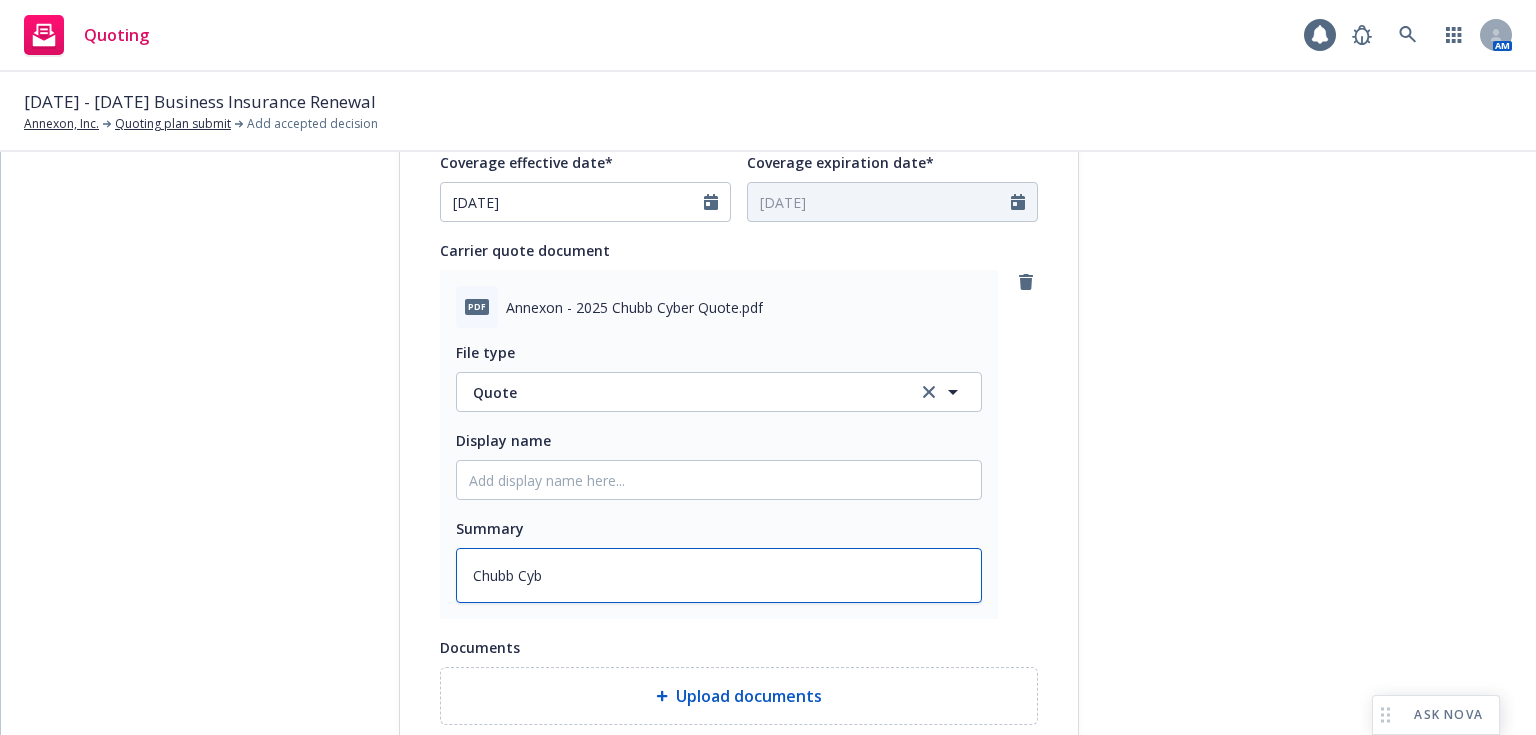 type on "x" 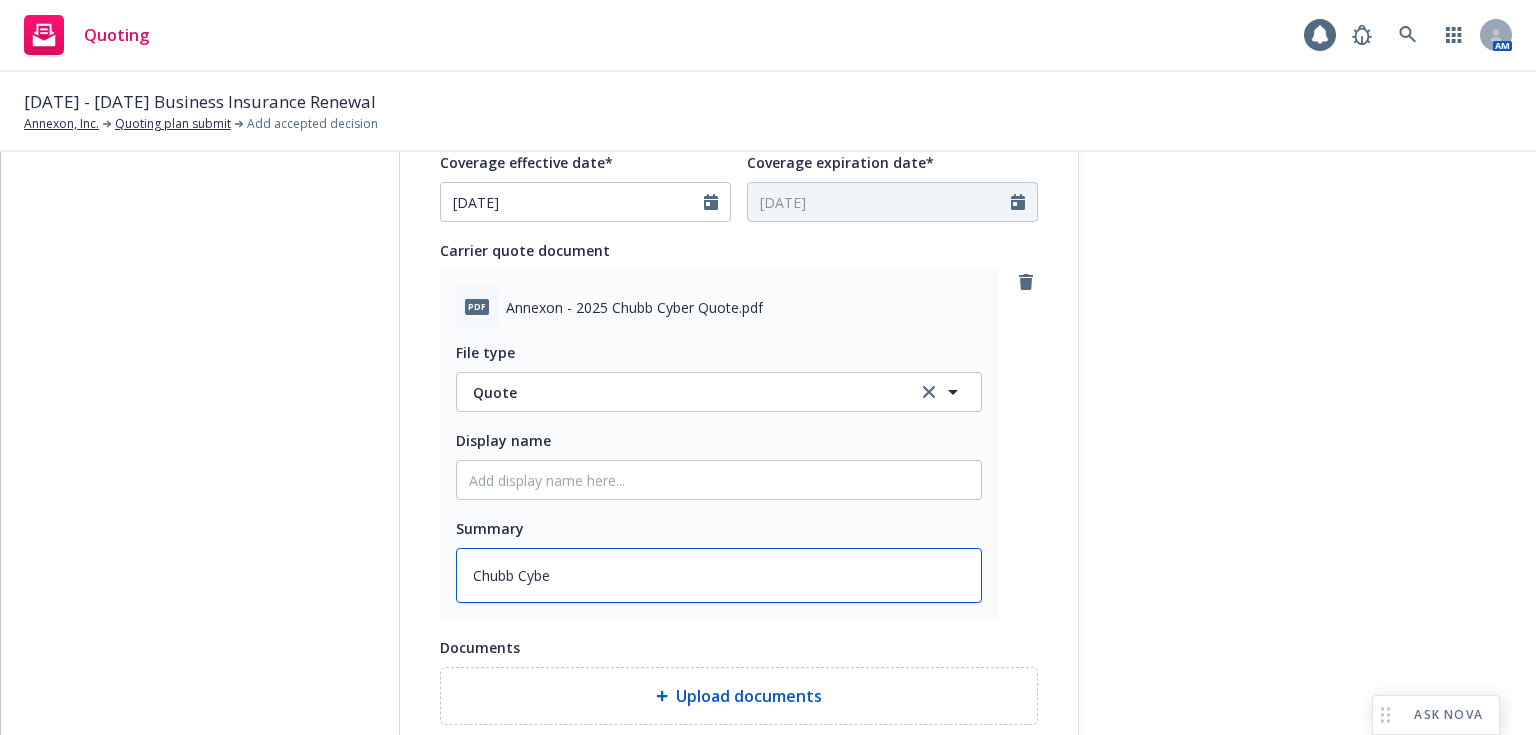 type on "x" 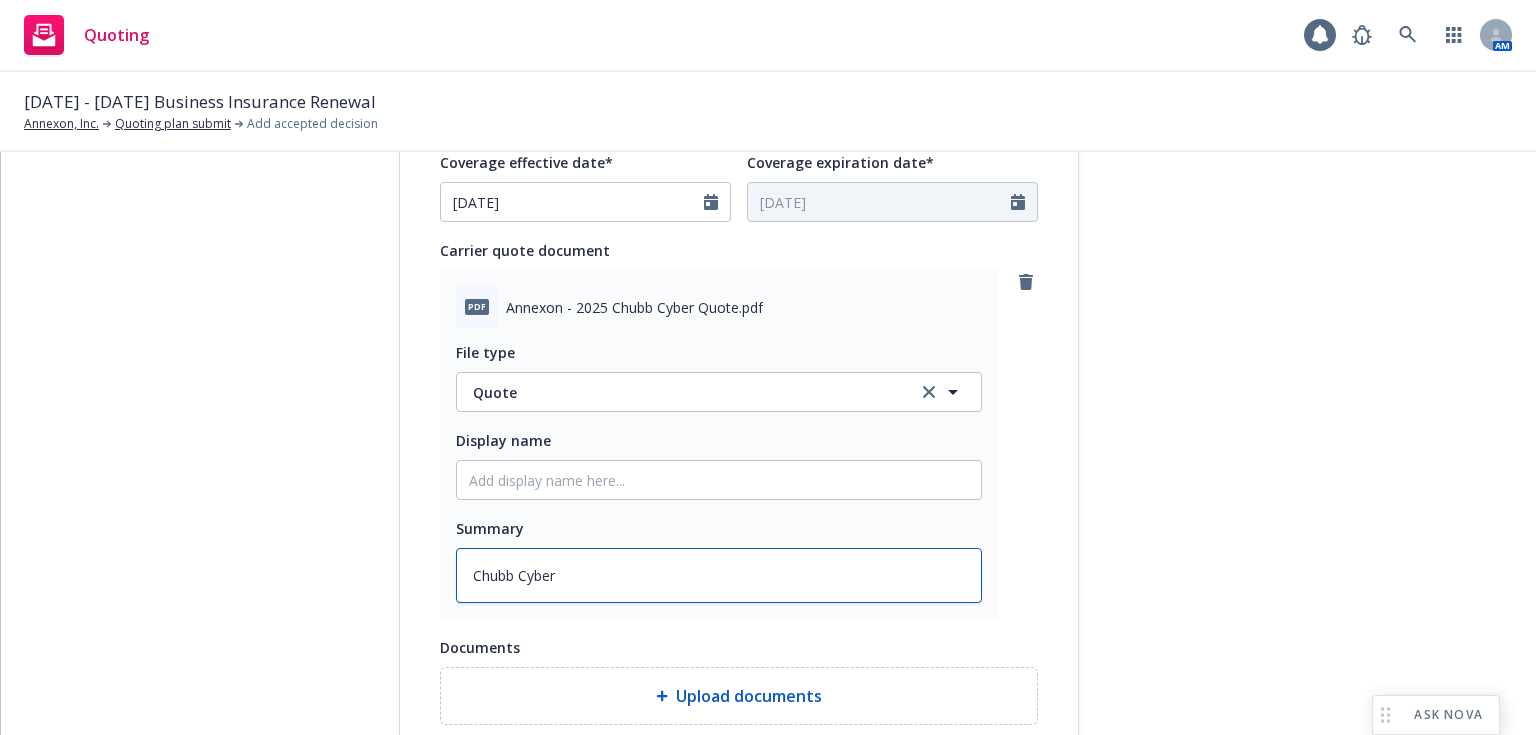 type on "Chubb Cyber" 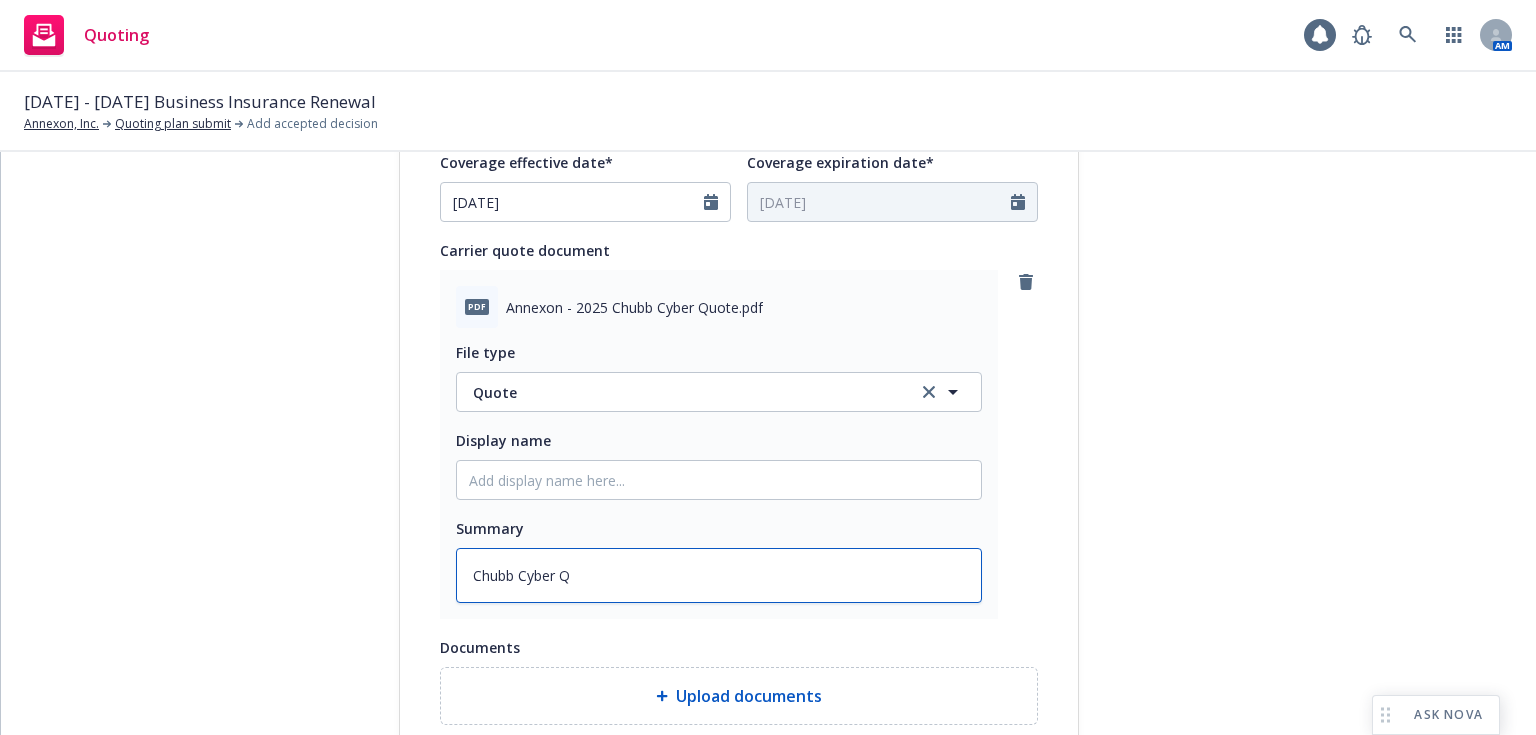type on "x" 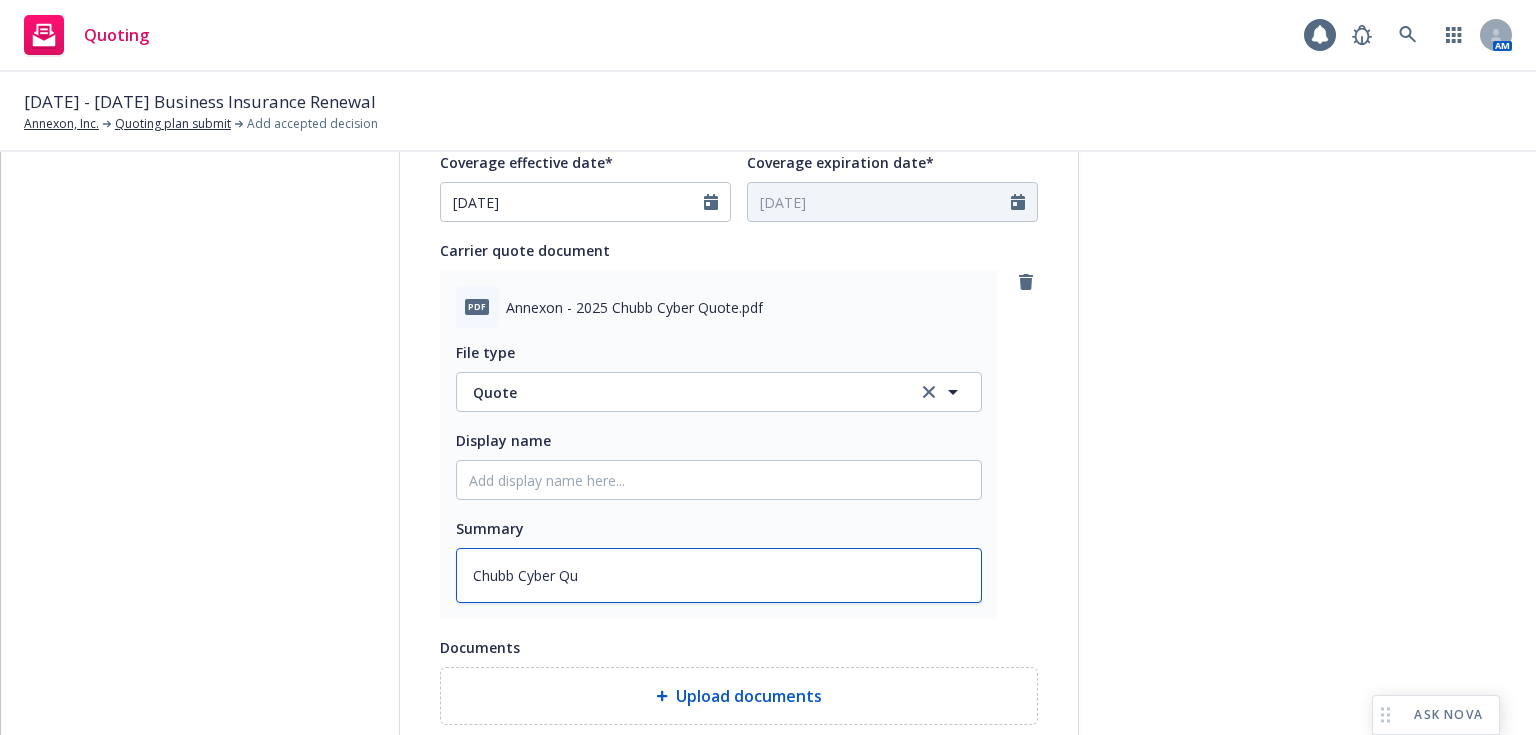 type on "x" 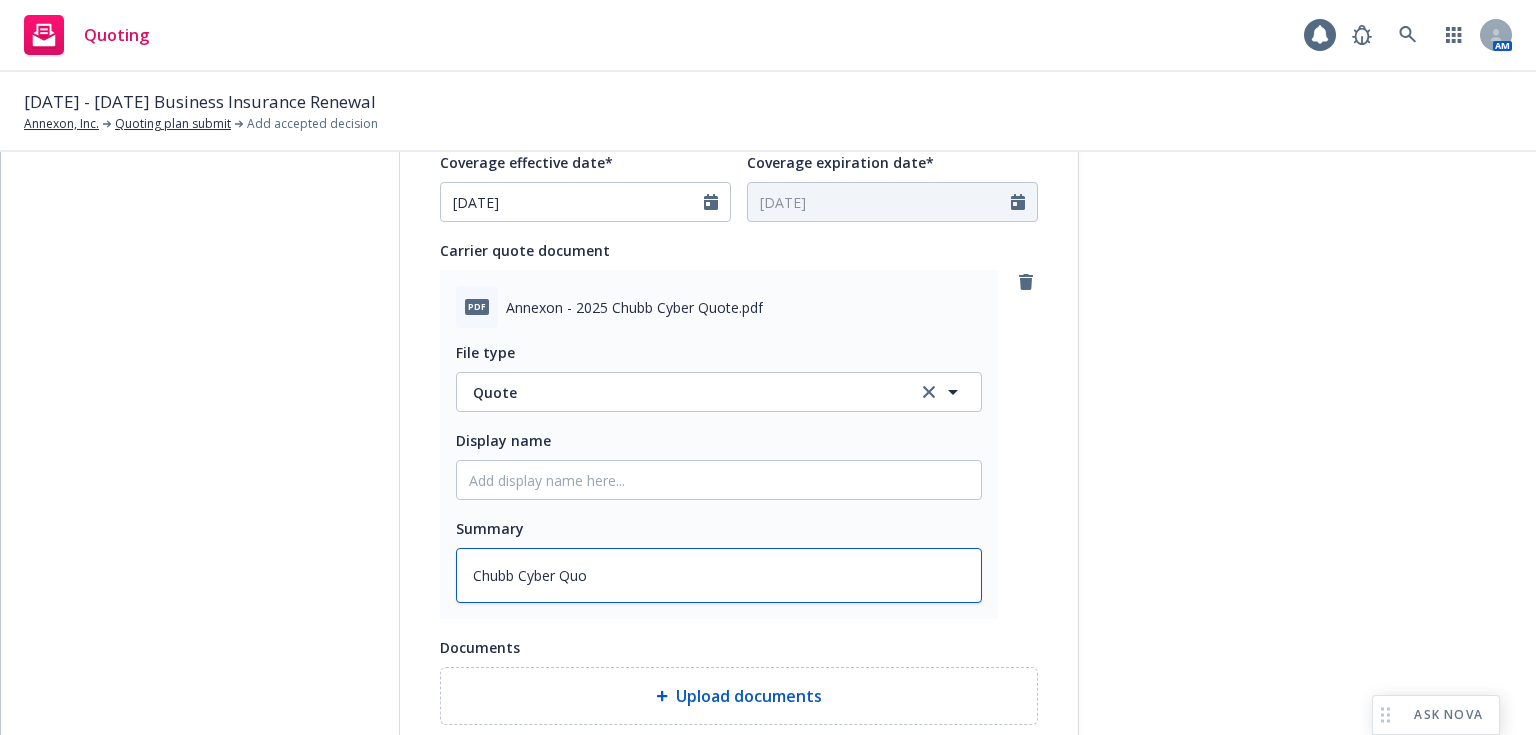 type on "x" 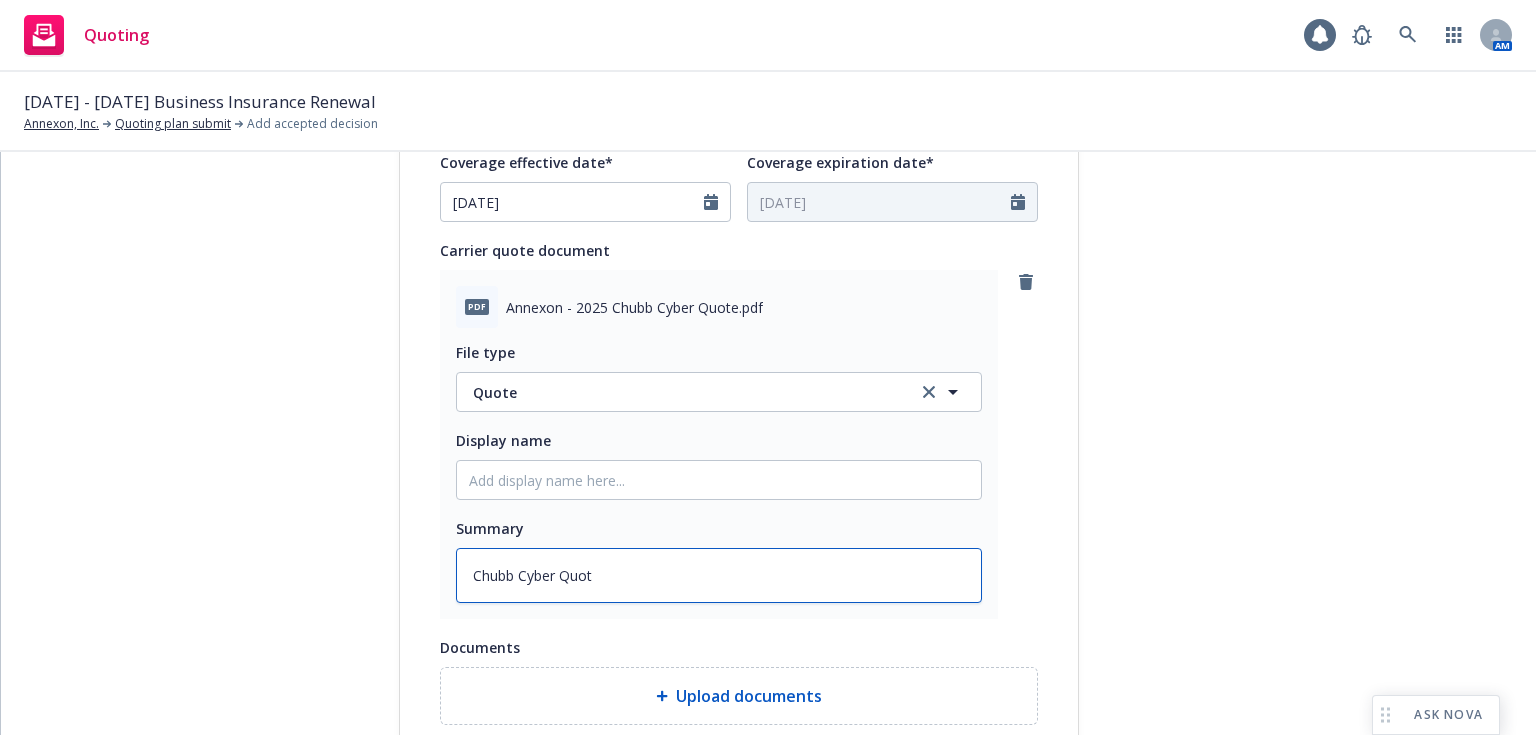 type on "x" 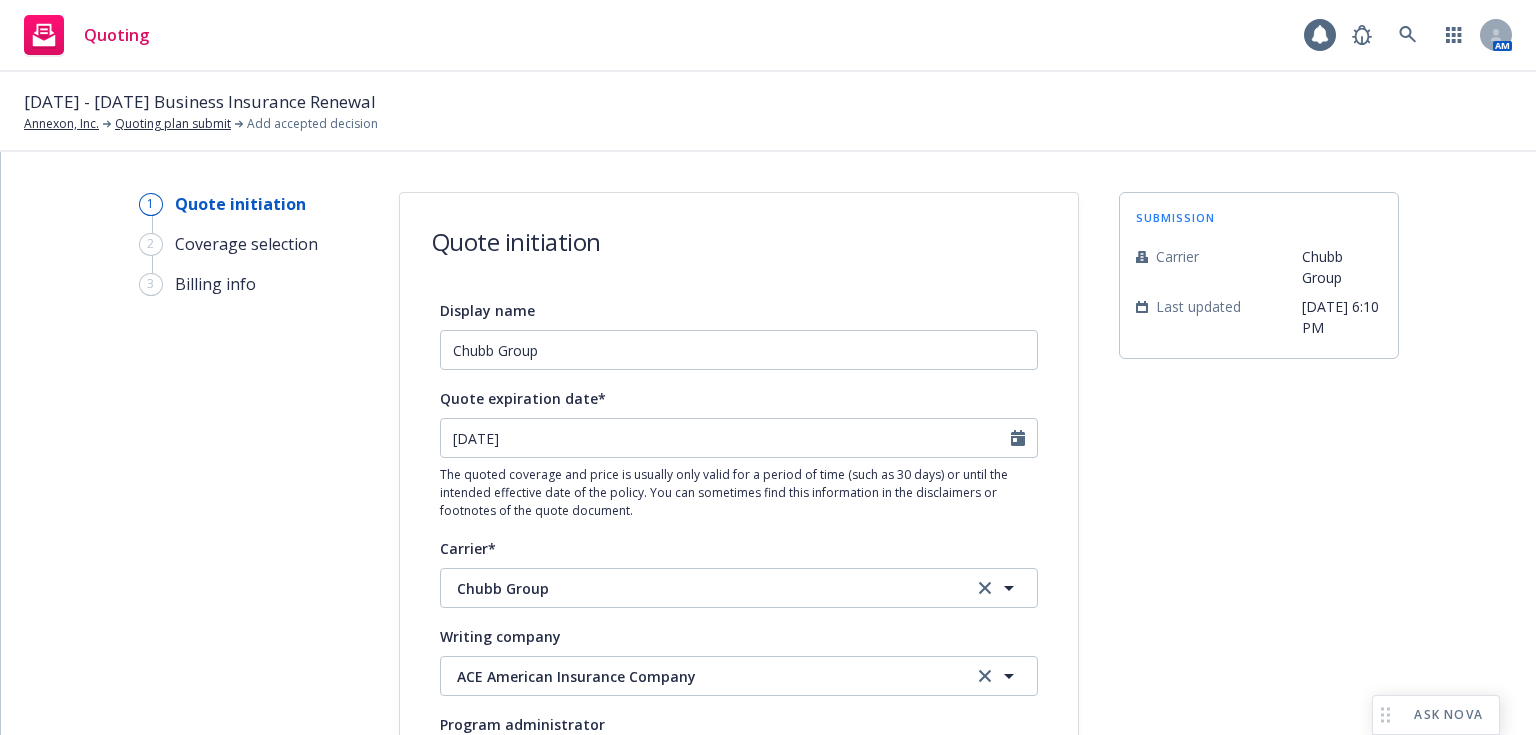 scroll, scrollTop: 1130, scrollLeft: 0, axis: vertical 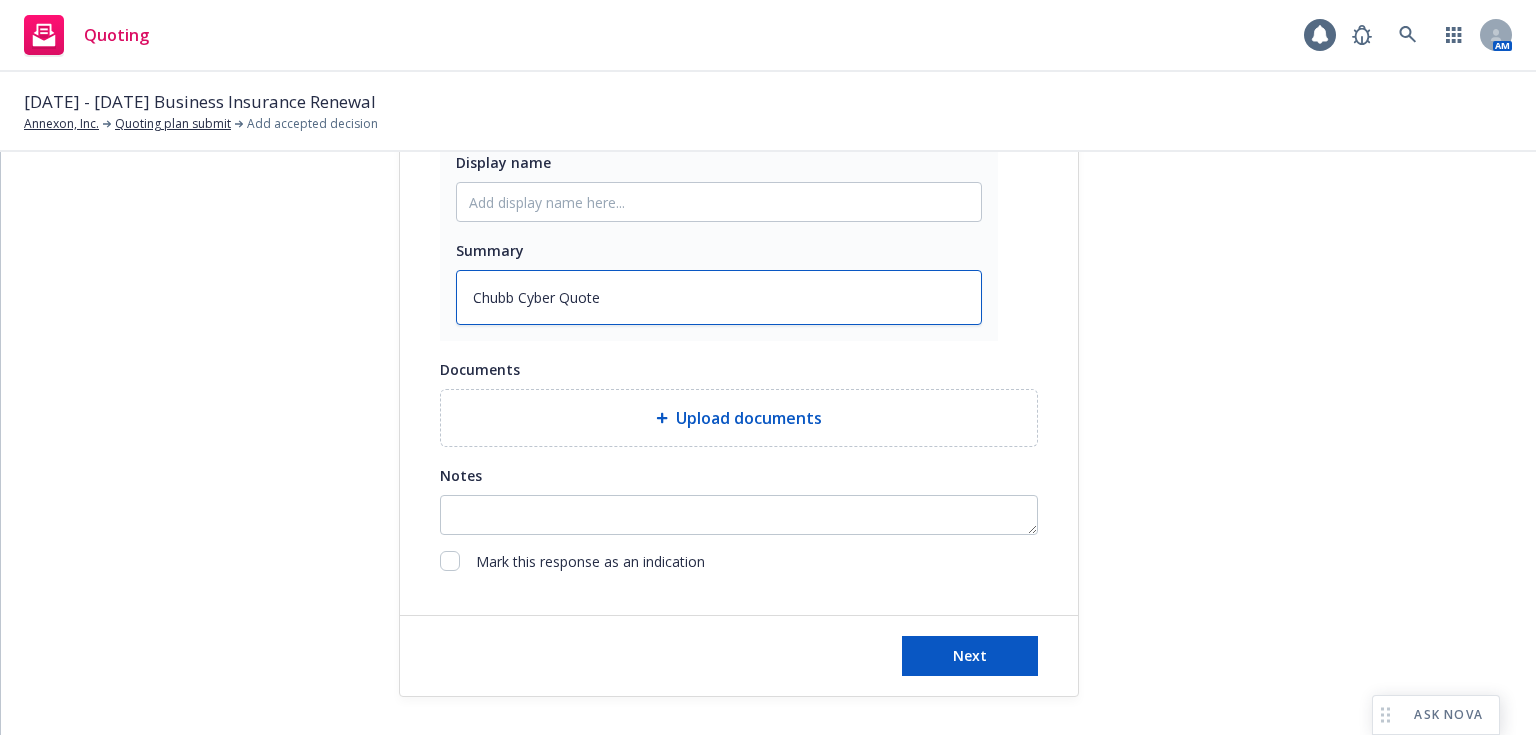 type on "Chubb Cyber Quote" 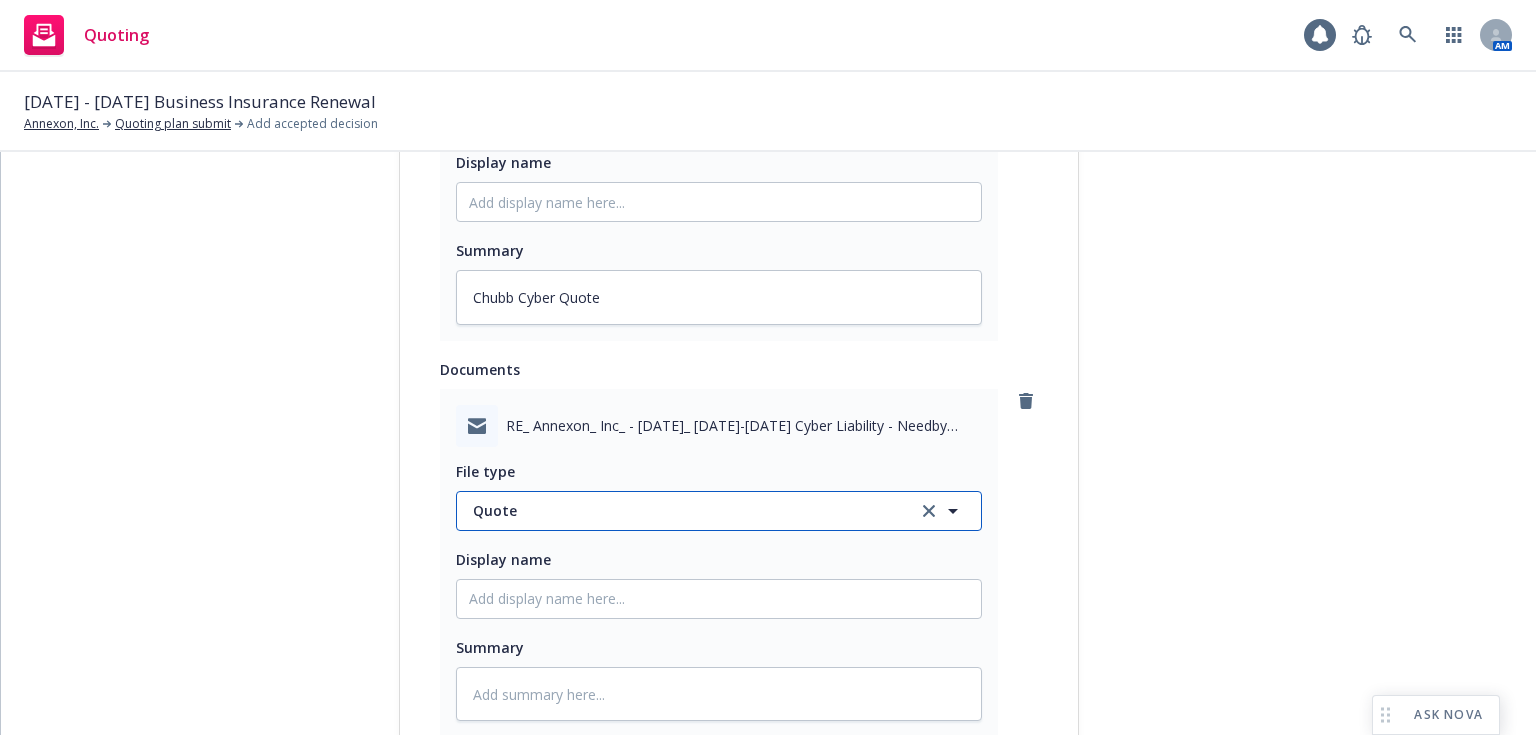 click on "Quote" at bounding box center (683, 510) 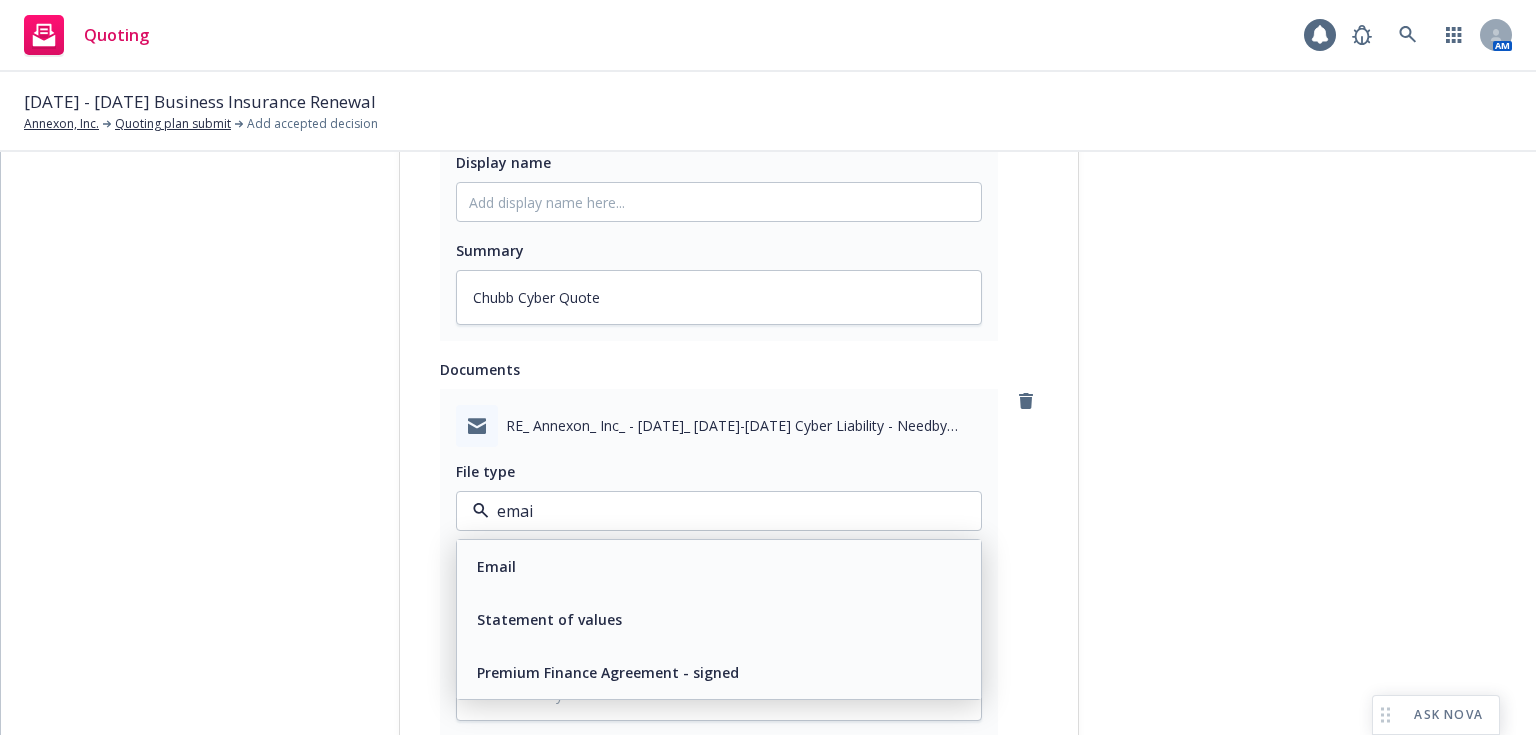 type on "email" 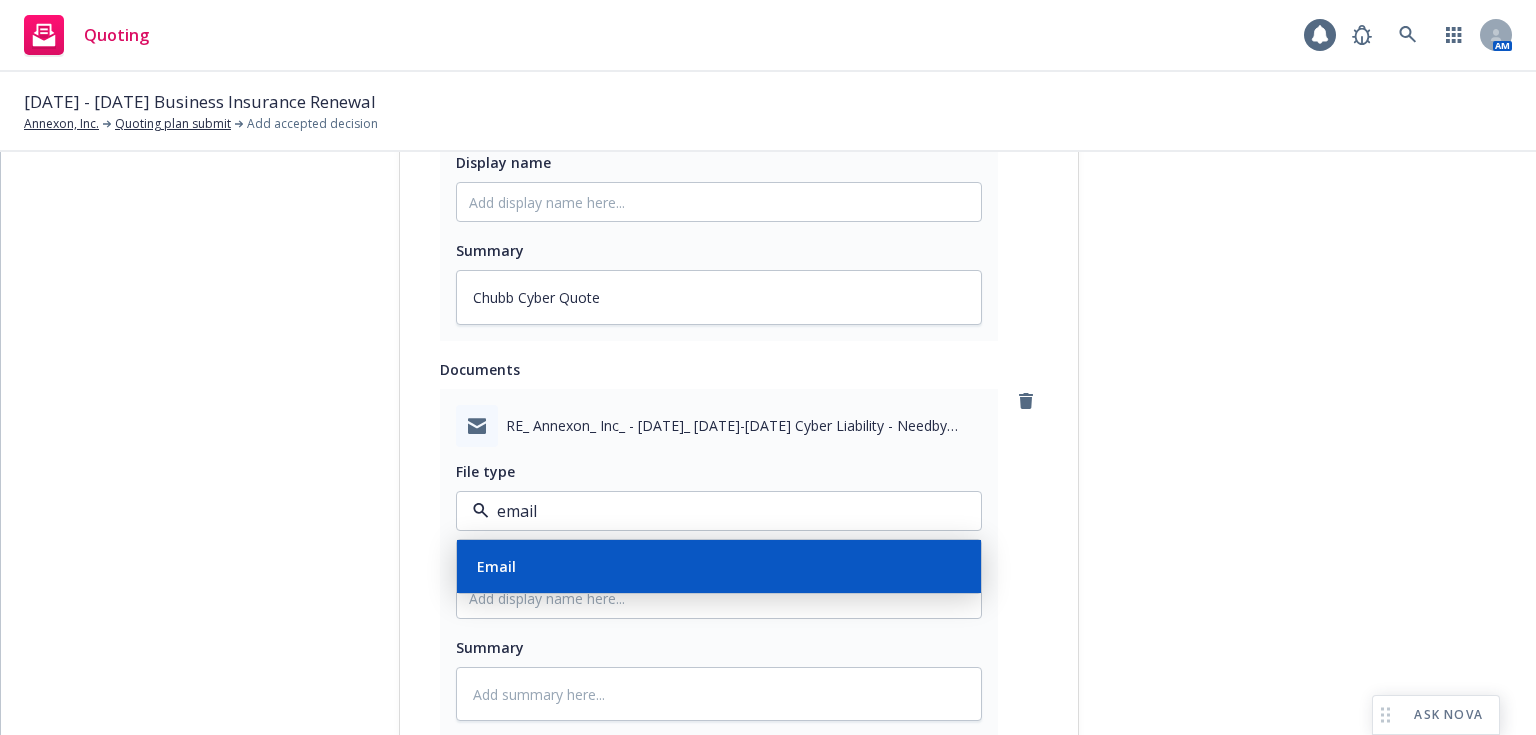 click on "Email" at bounding box center [719, 566] 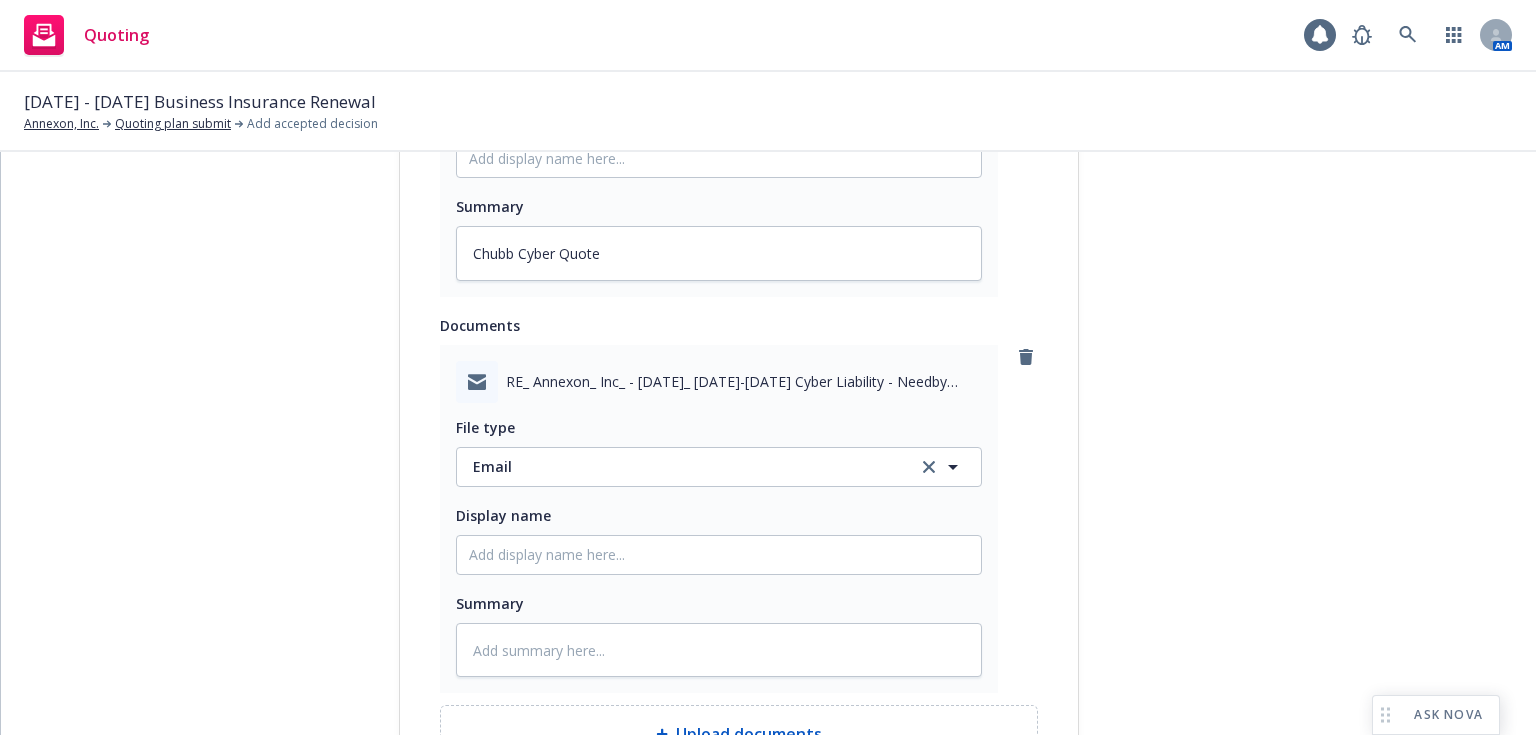 scroll, scrollTop: 1200, scrollLeft: 0, axis: vertical 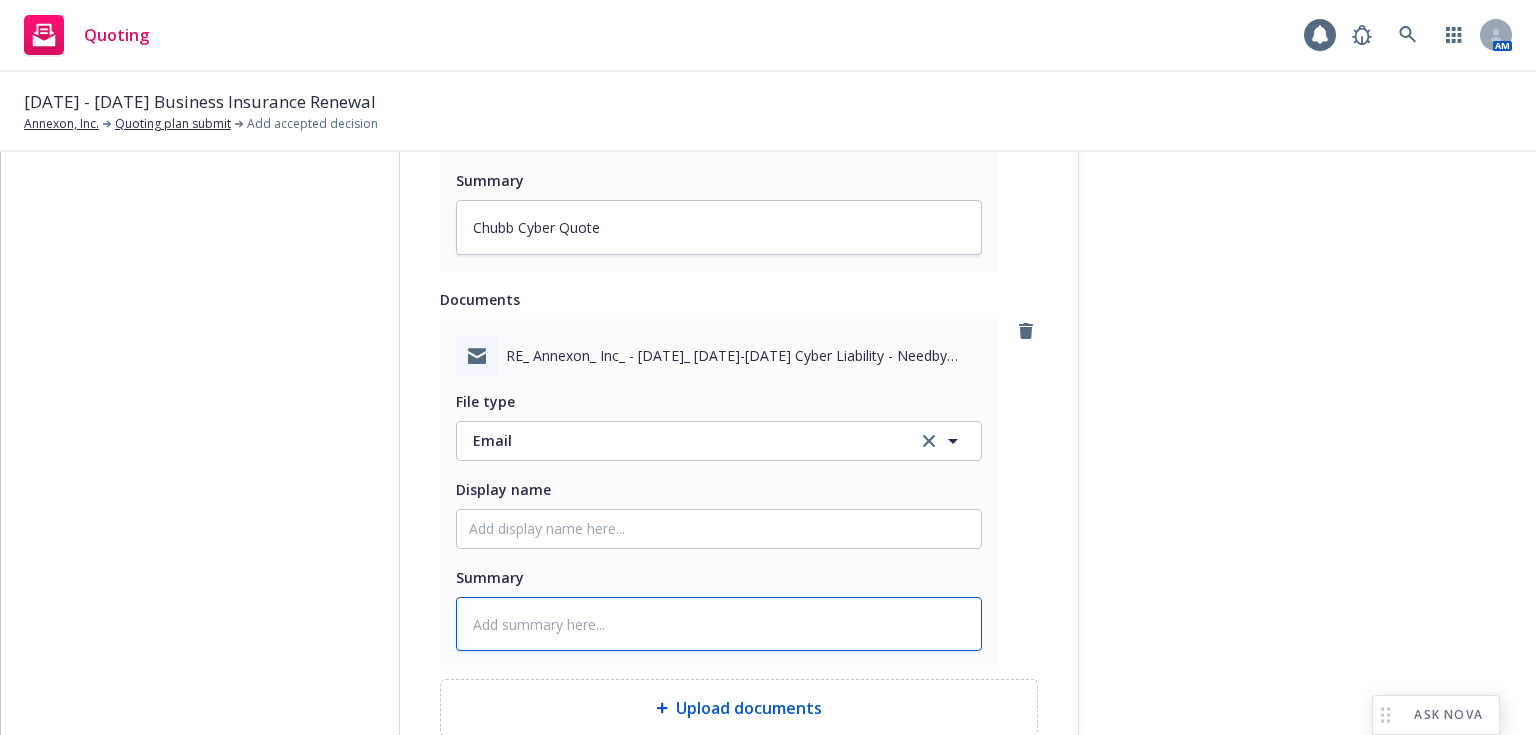 click at bounding box center (719, 624) 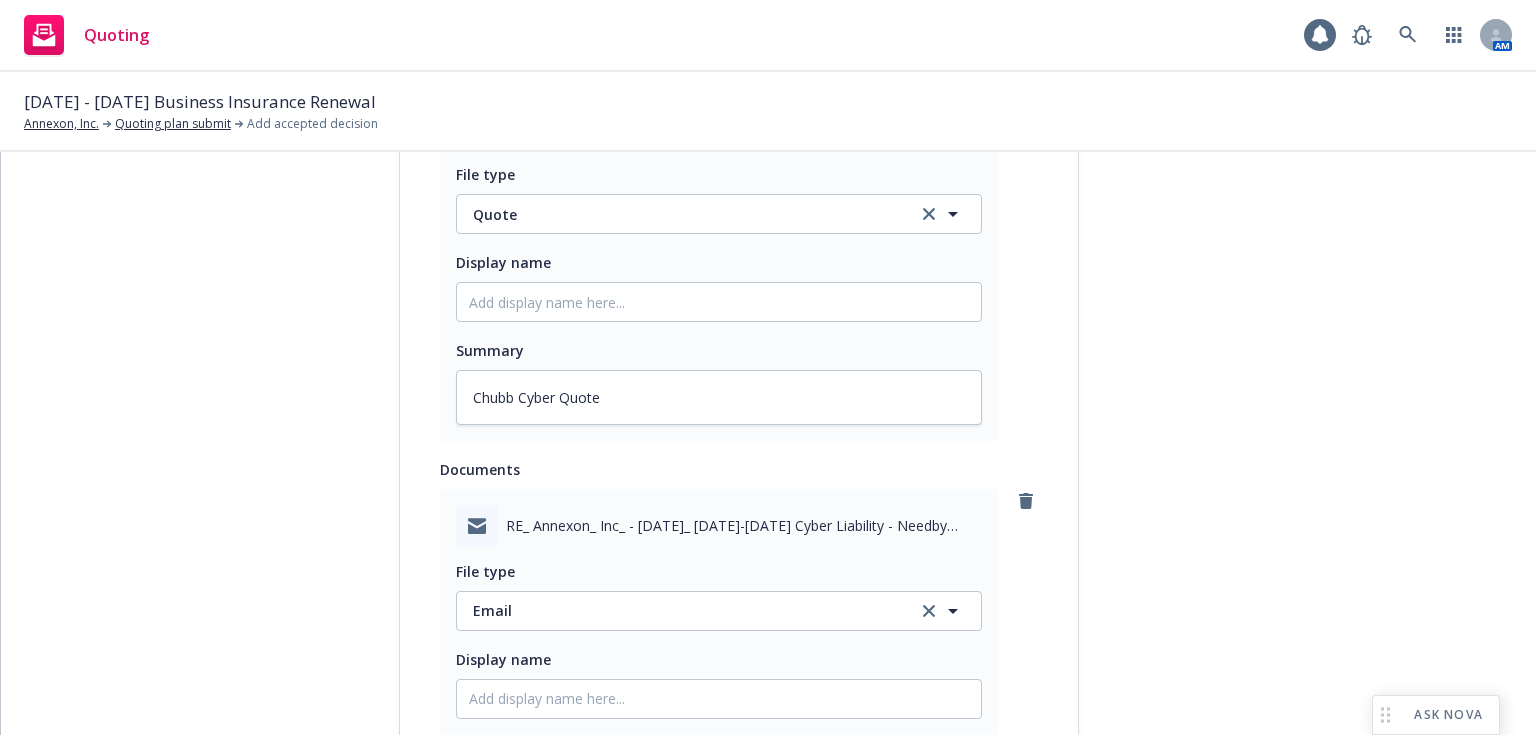 scroll, scrollTop: 1200, scrollLeft: 0, axis: vertical 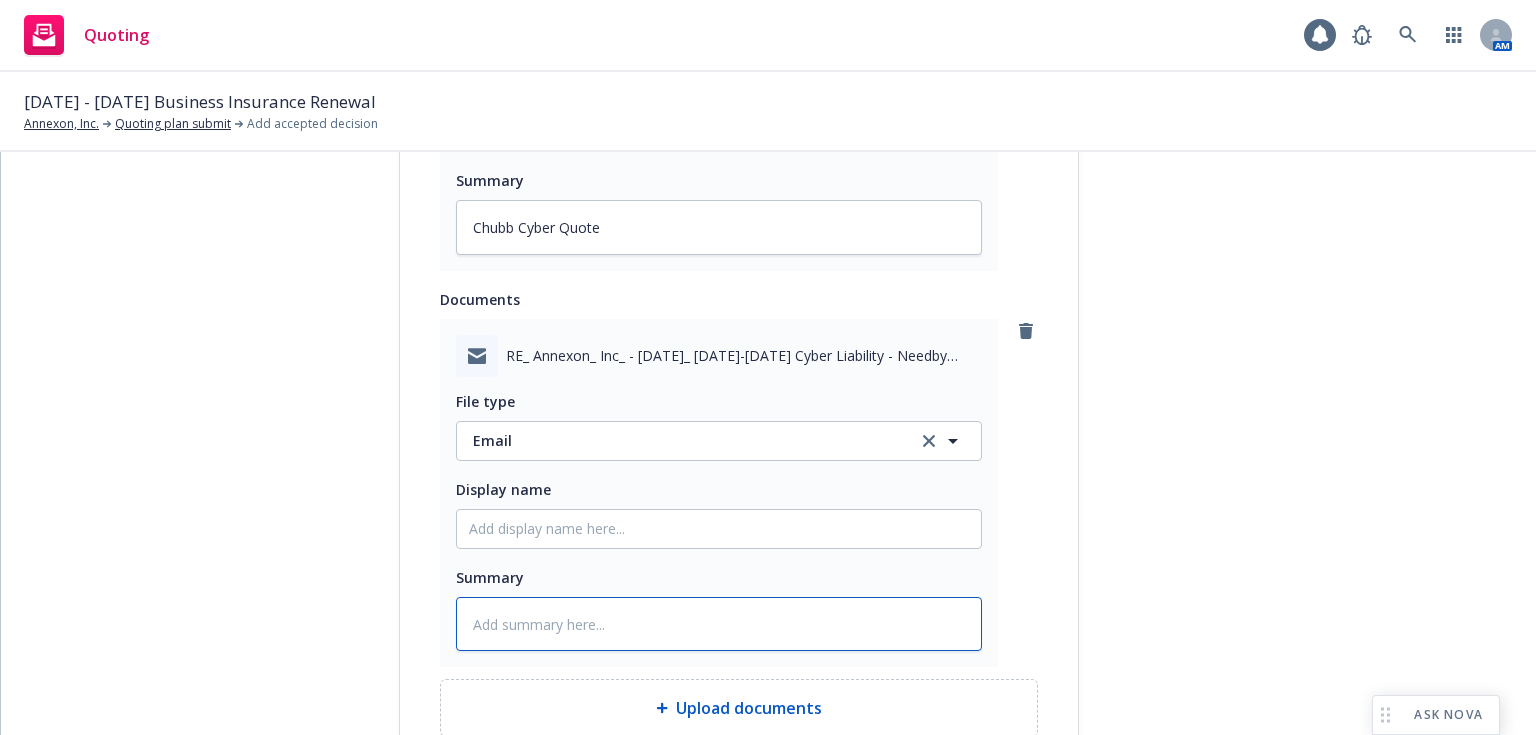 click at bounding box center [719, 624] 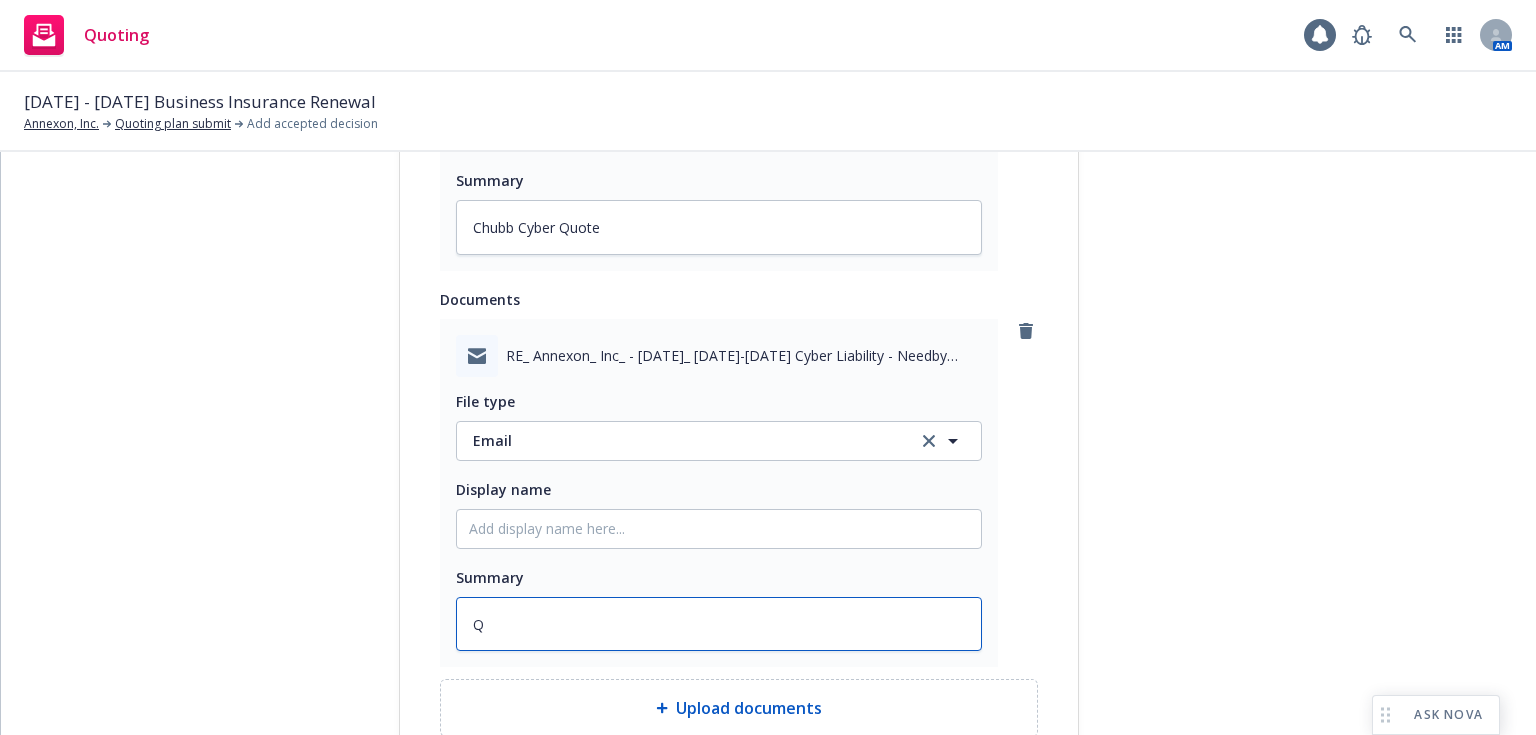 type on "x" 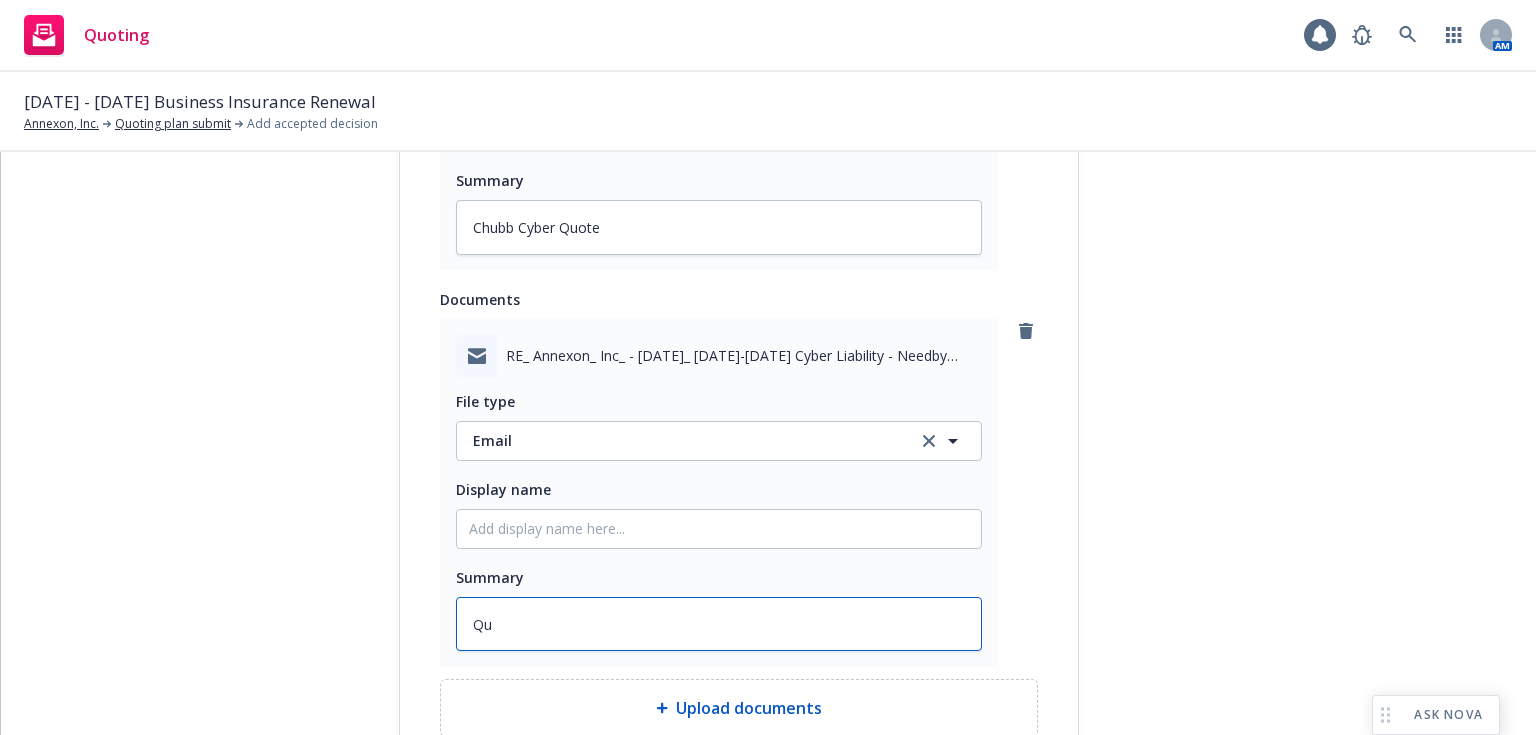 type on "x" 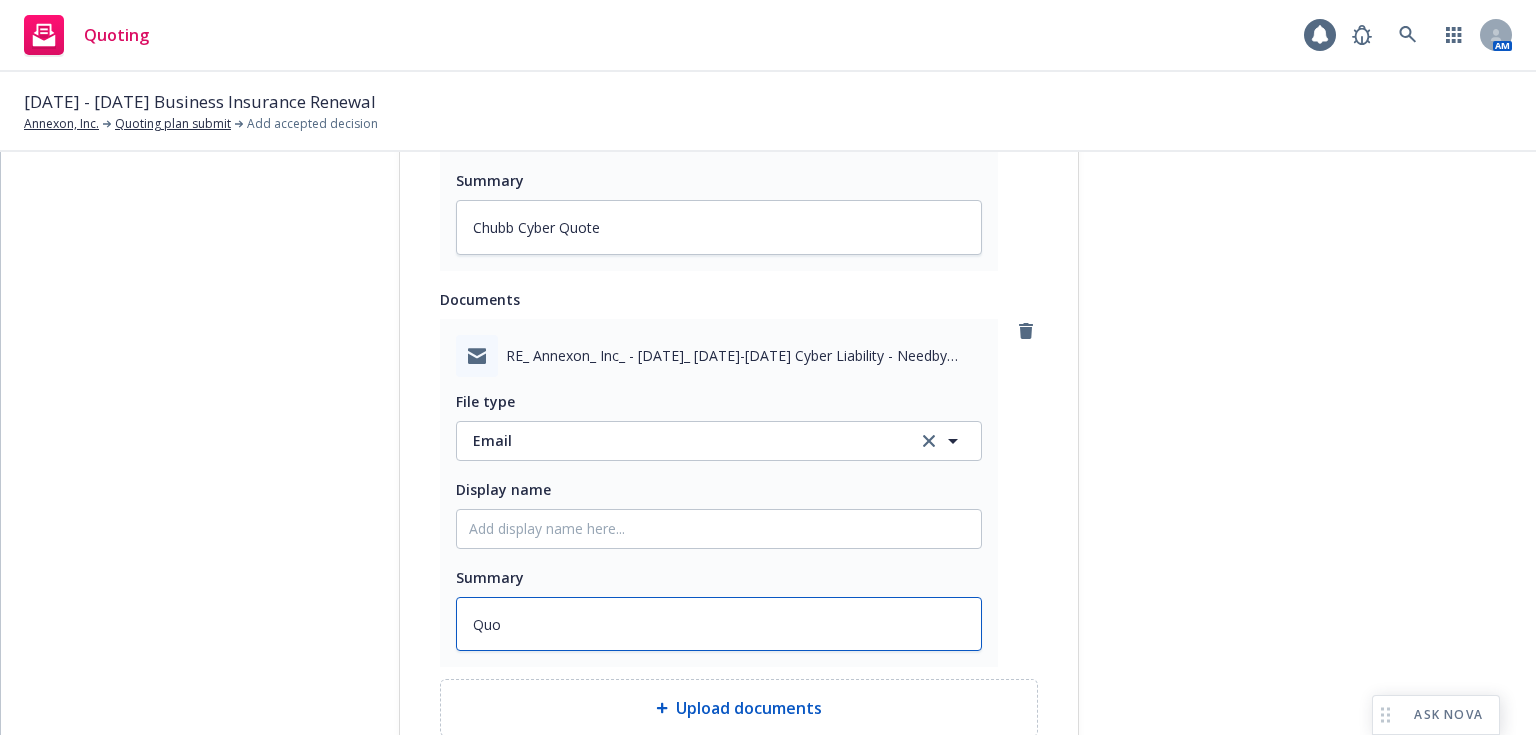 type on "Quot" 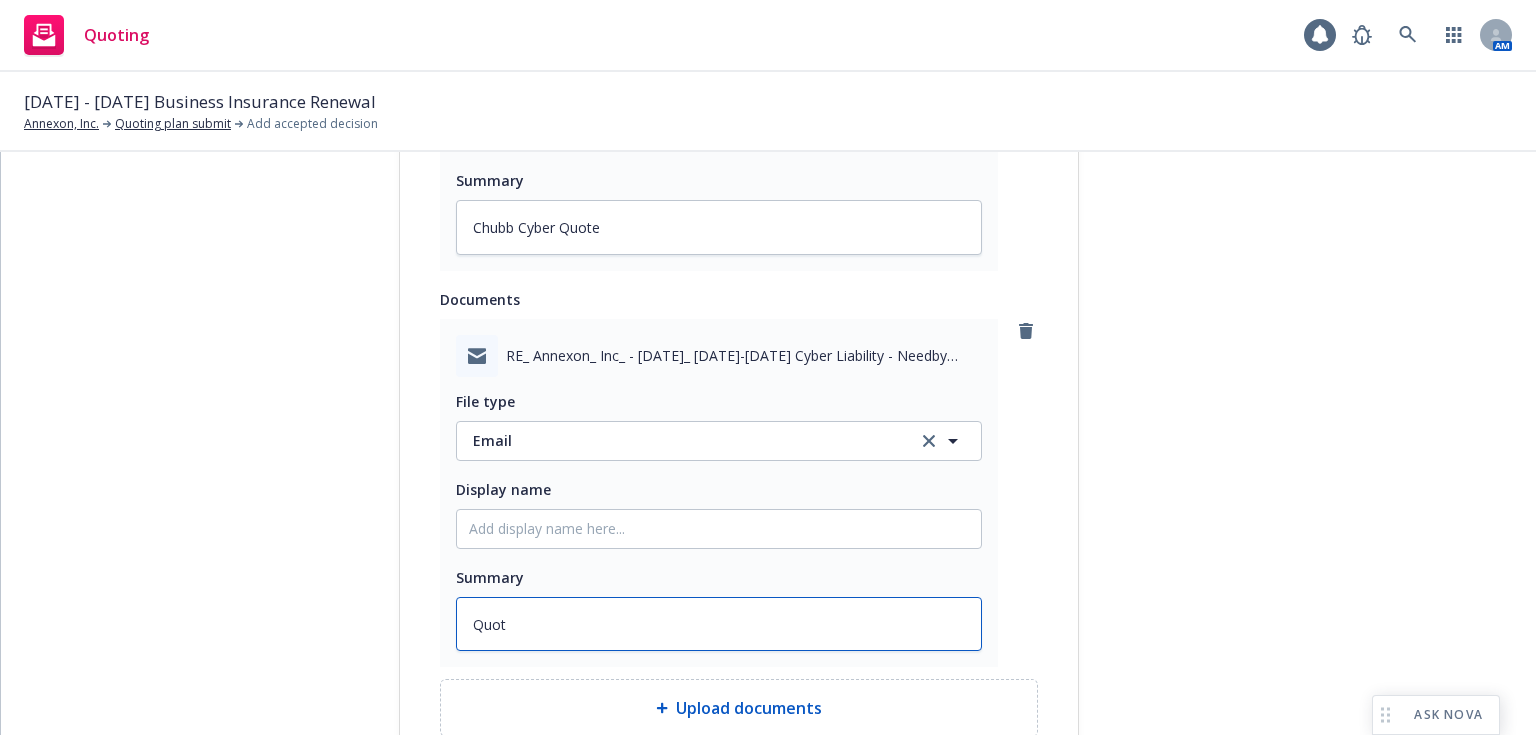 type on "x" 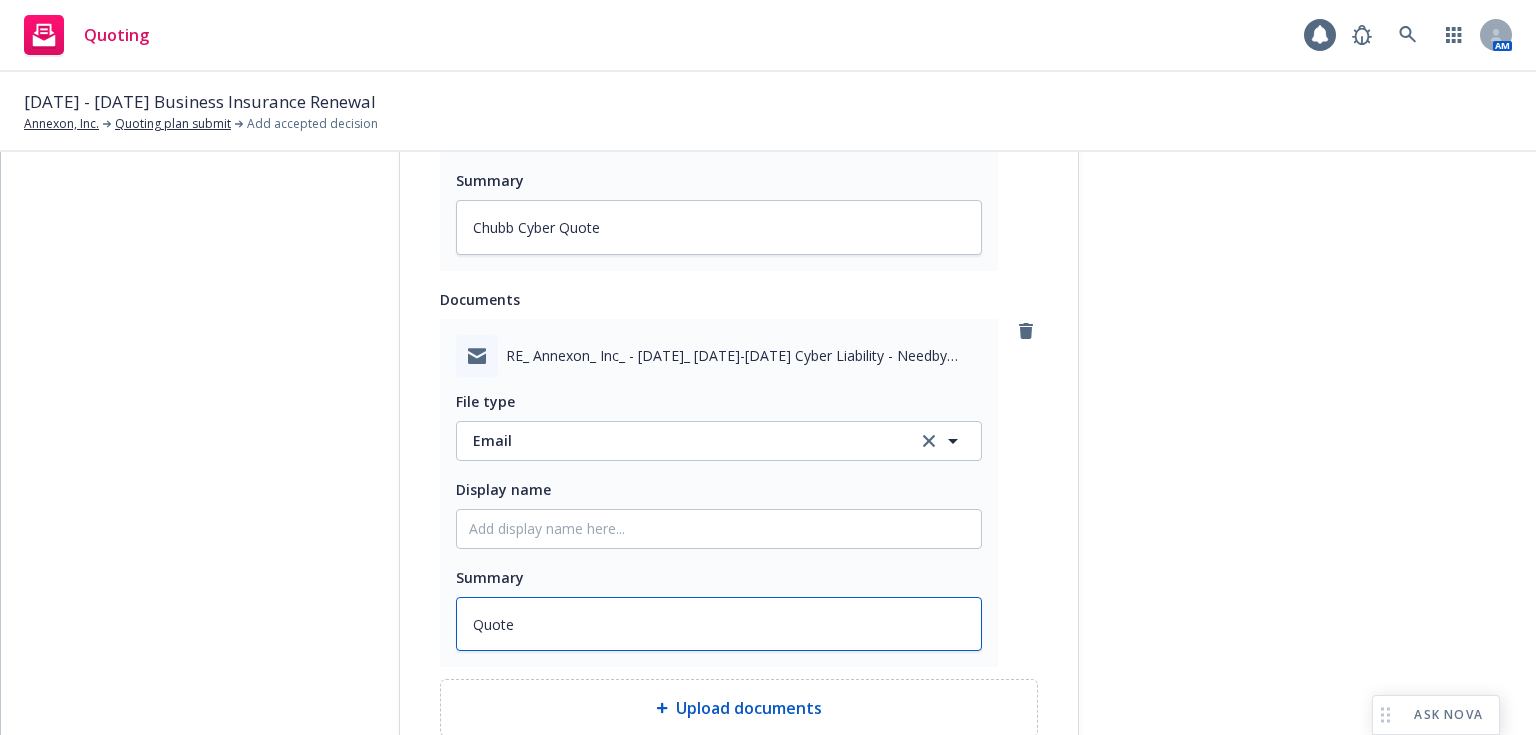 type on "x" 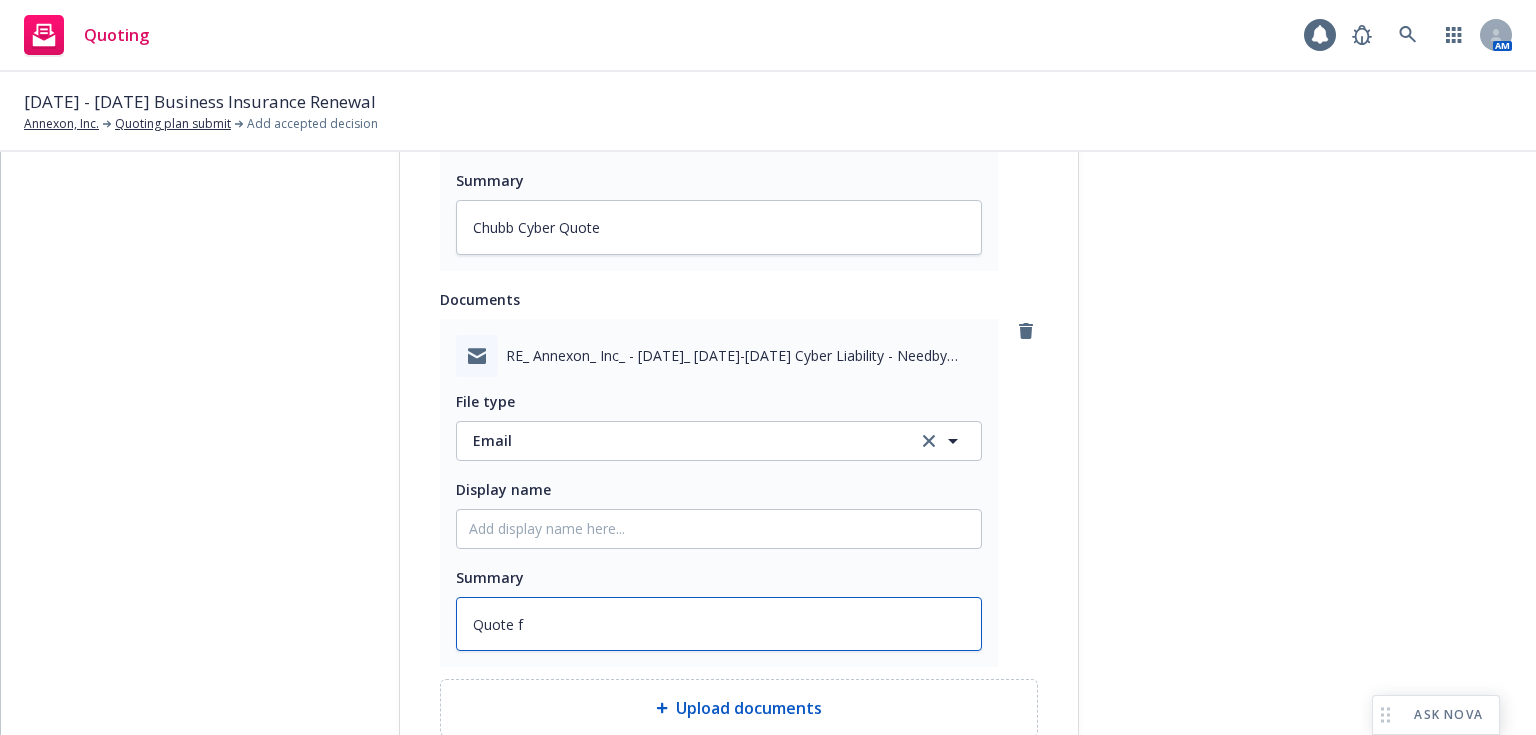 type on "x" 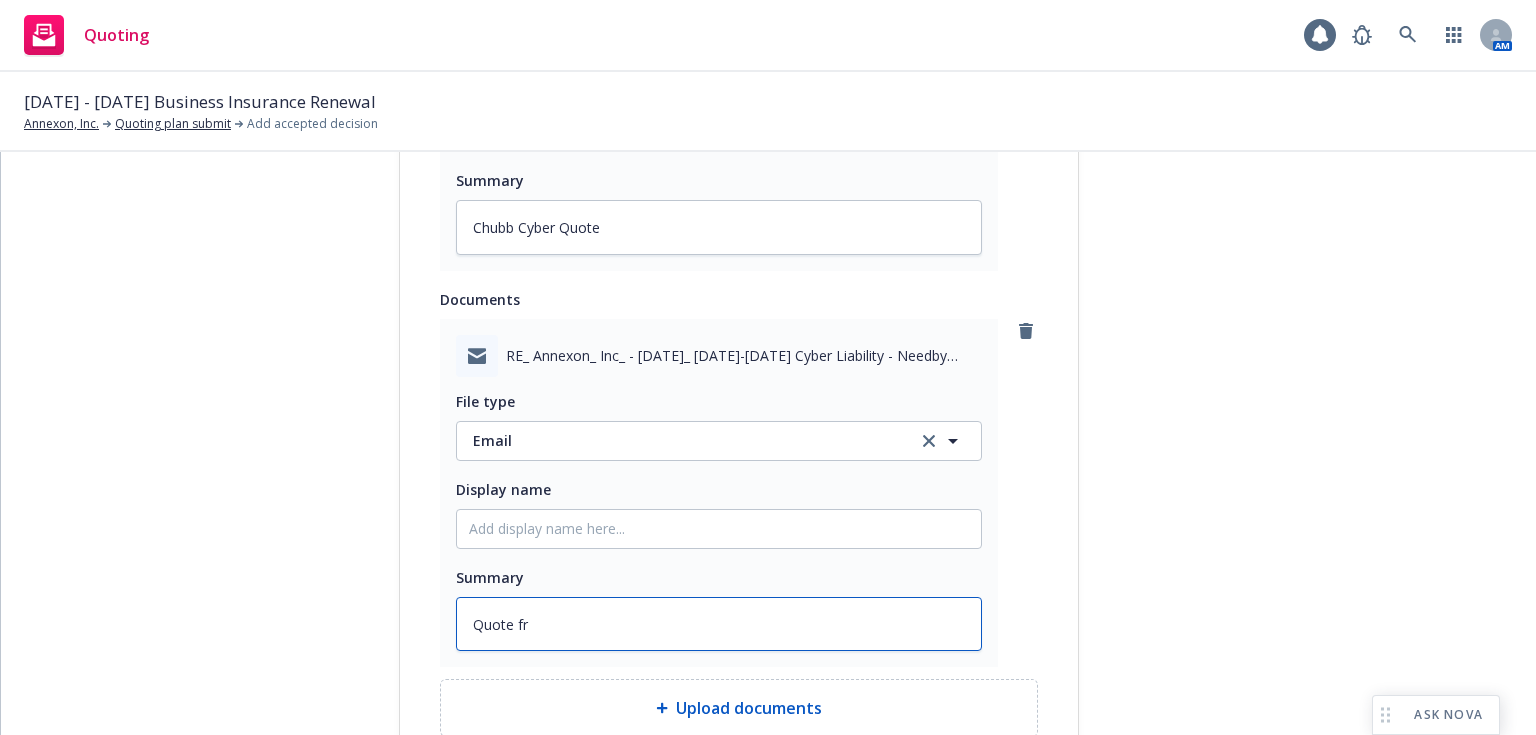 type on "x" 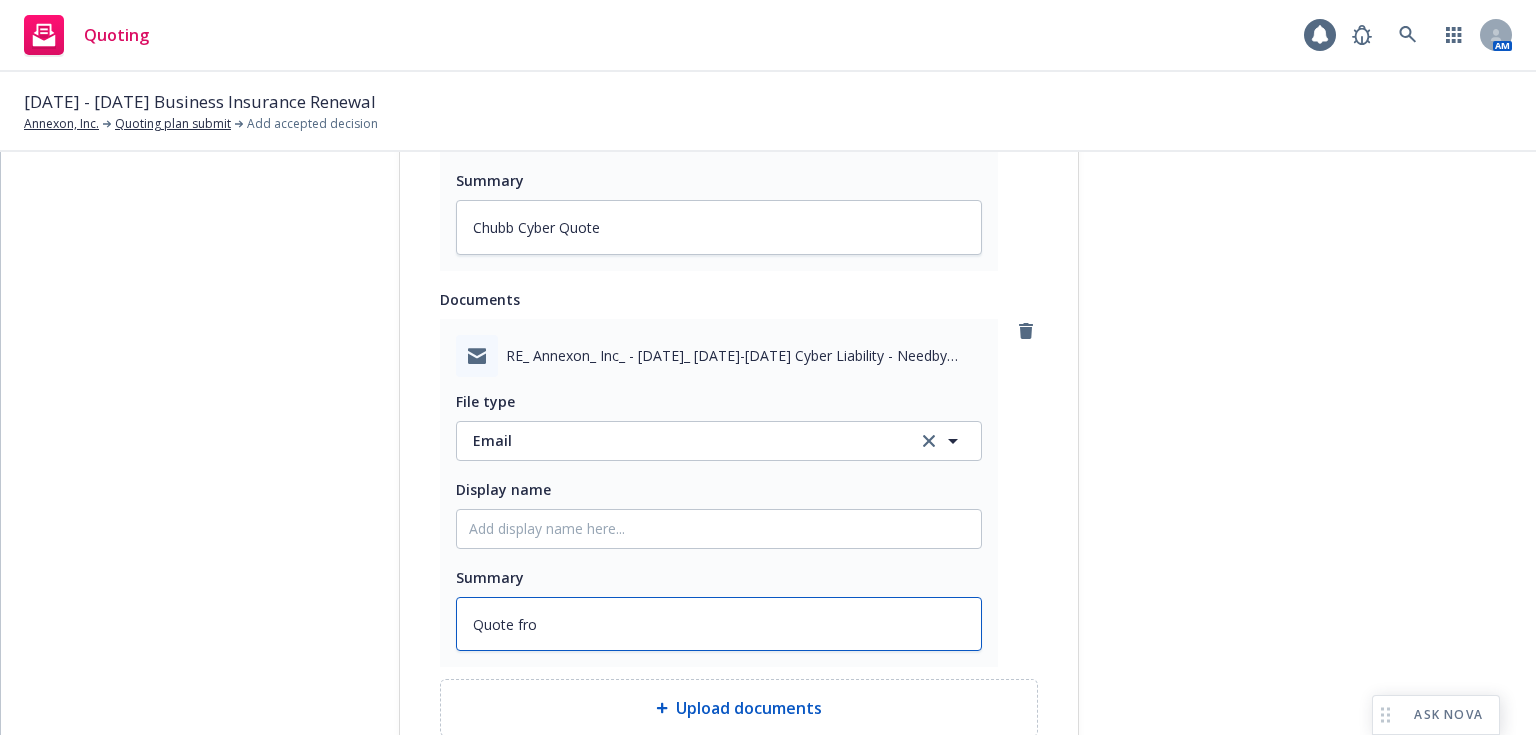 type on "x" 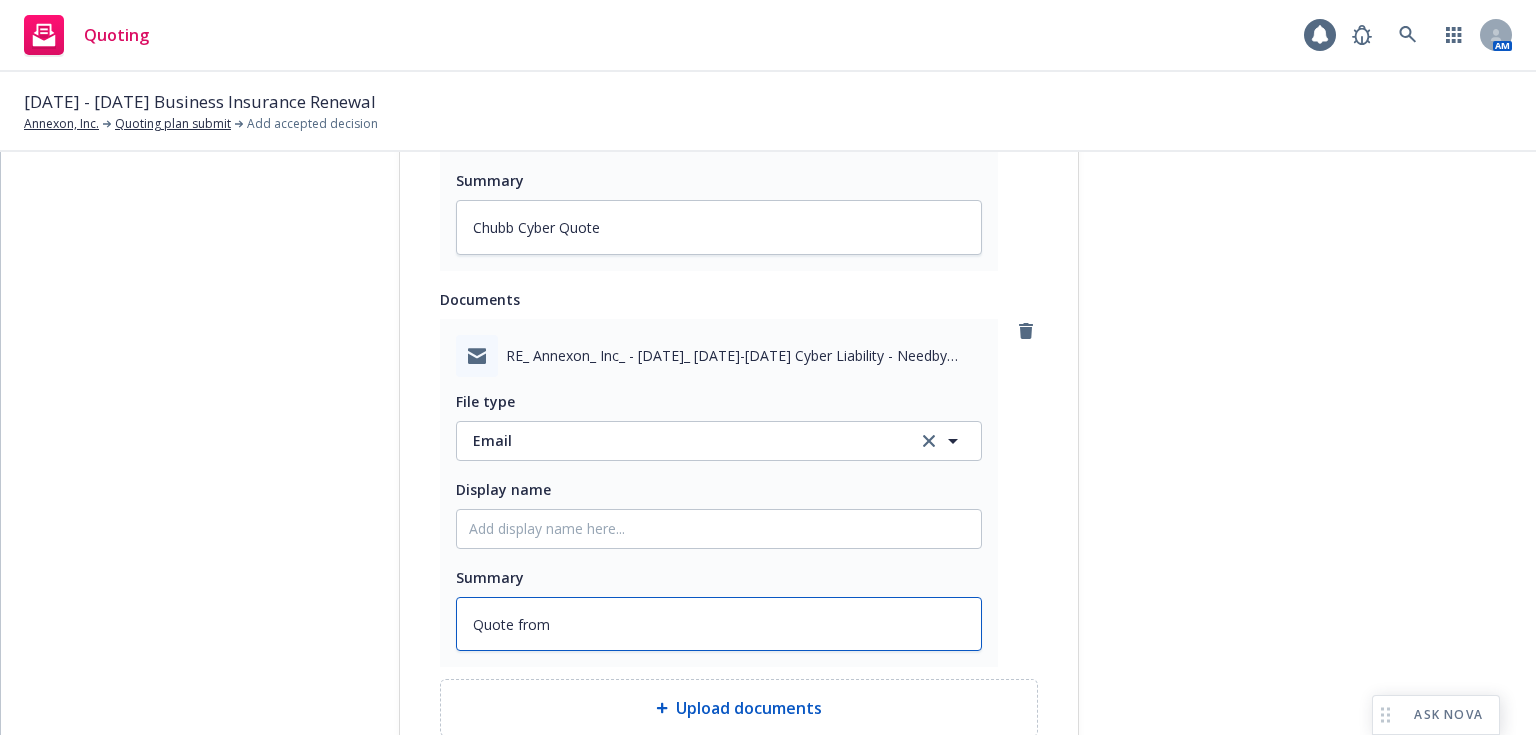type on "x" 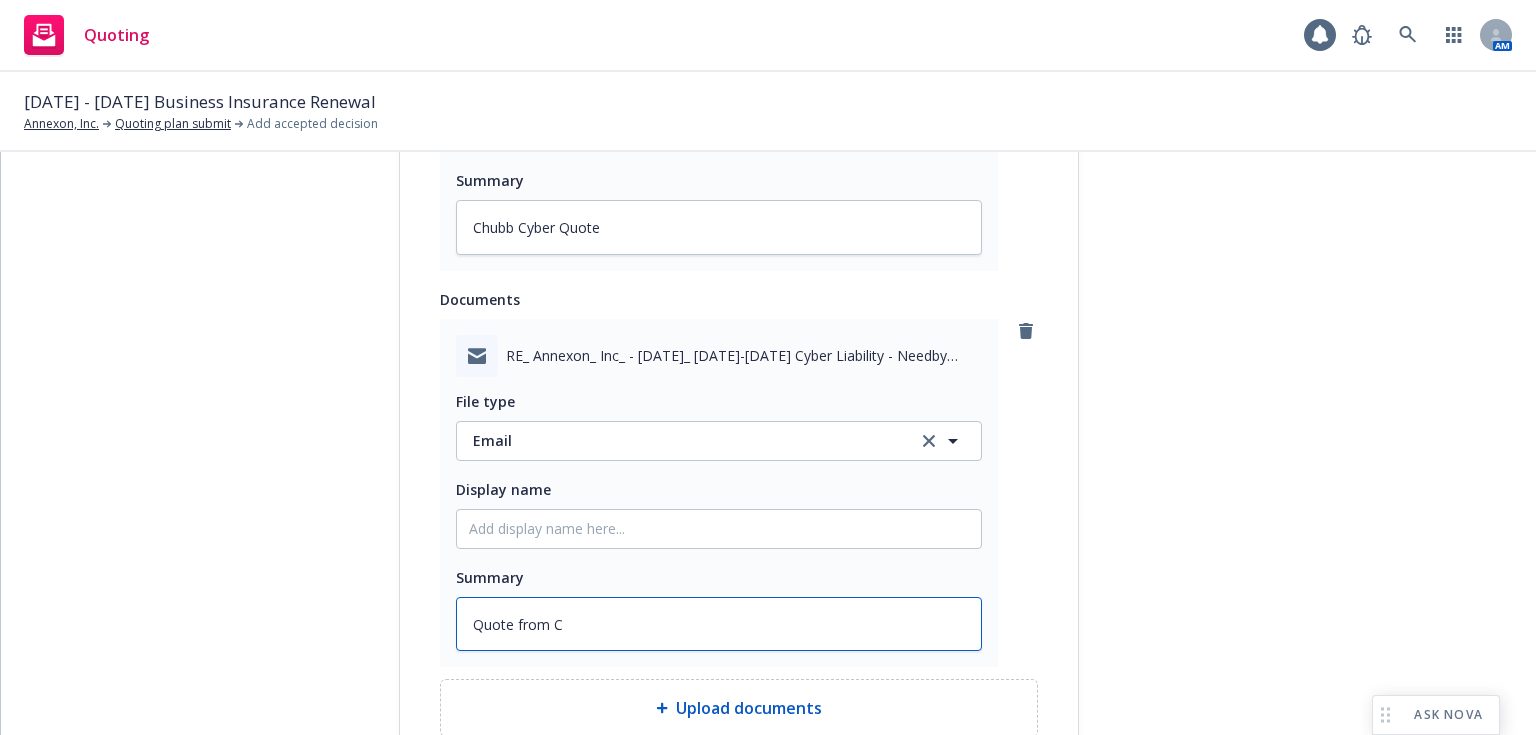 type on "x" 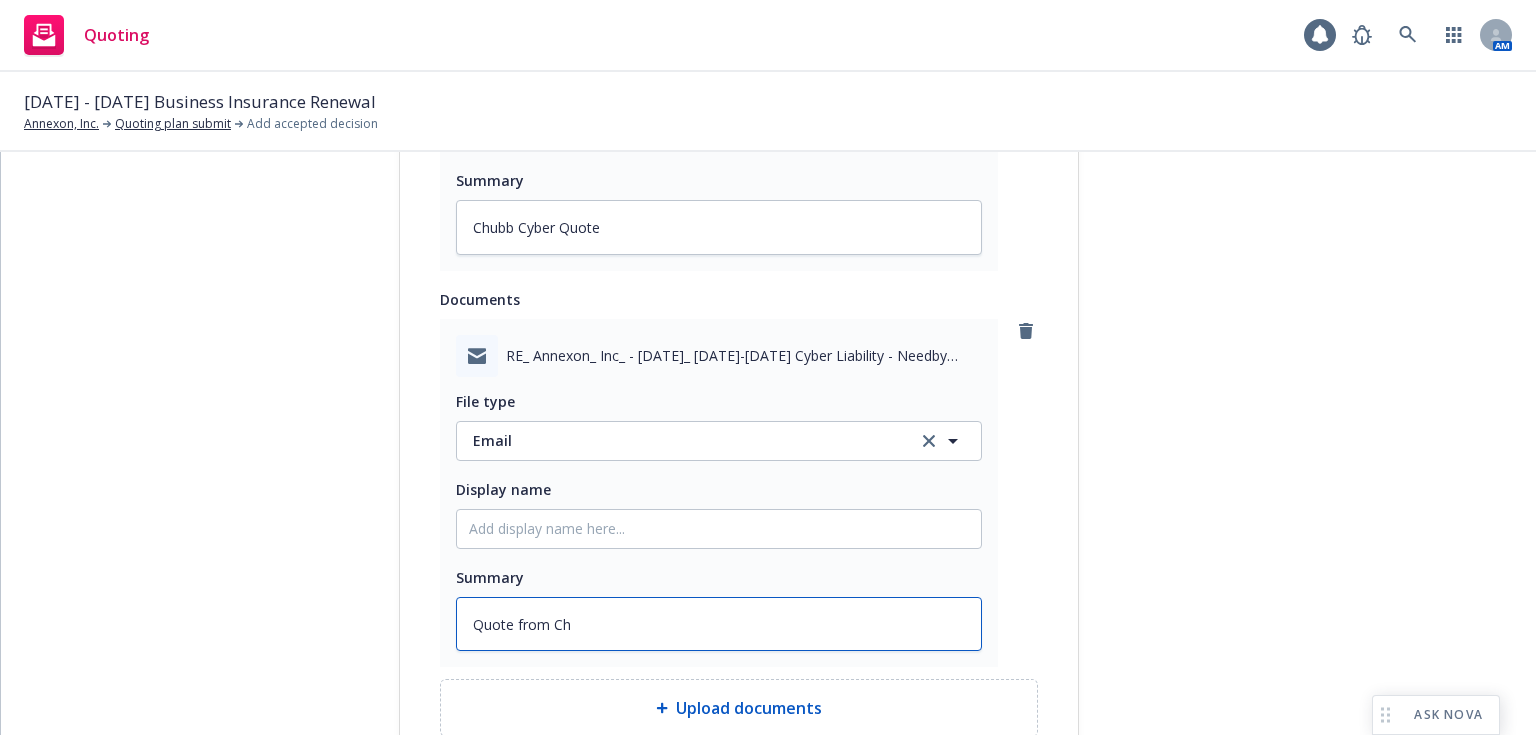 type on "x" 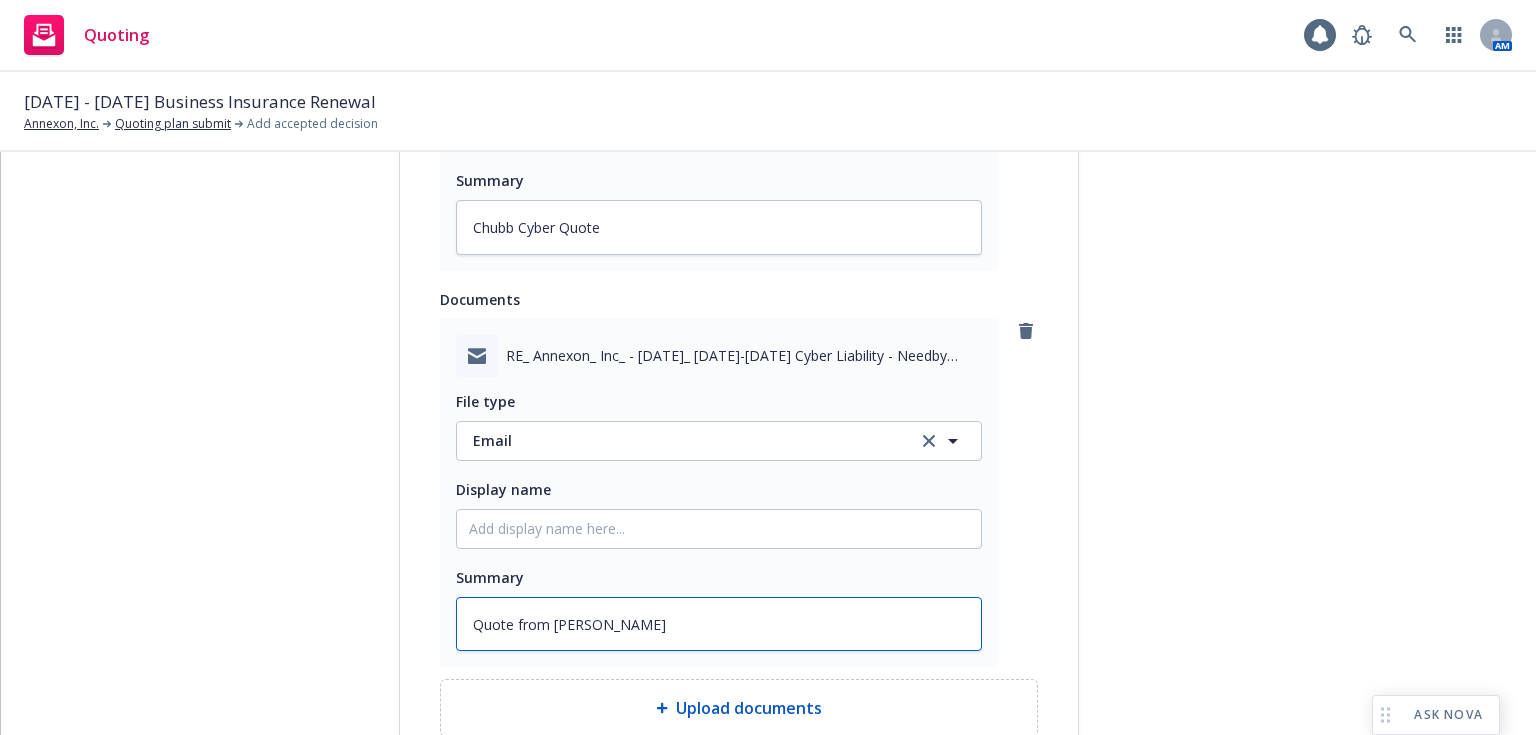 type on "x" 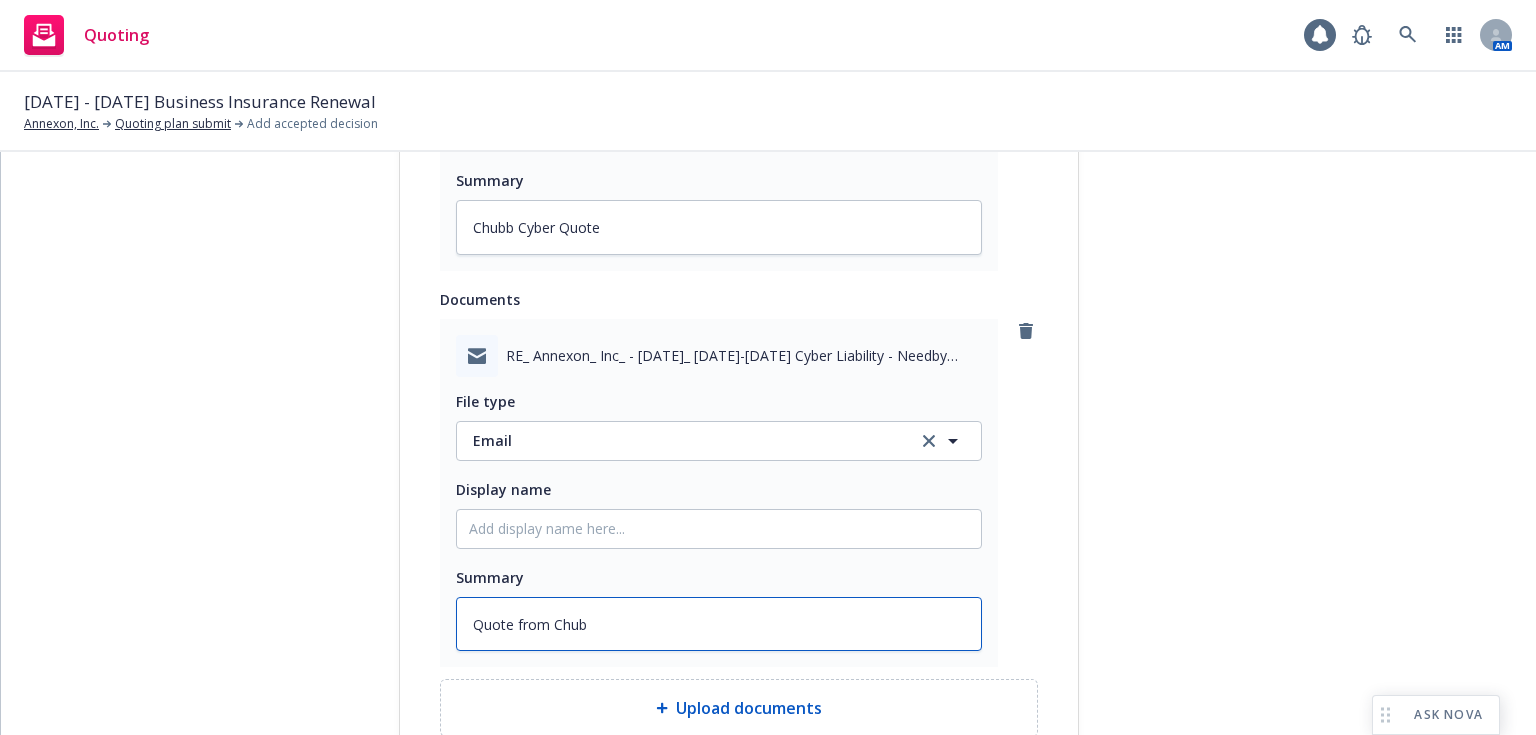 type on "x" 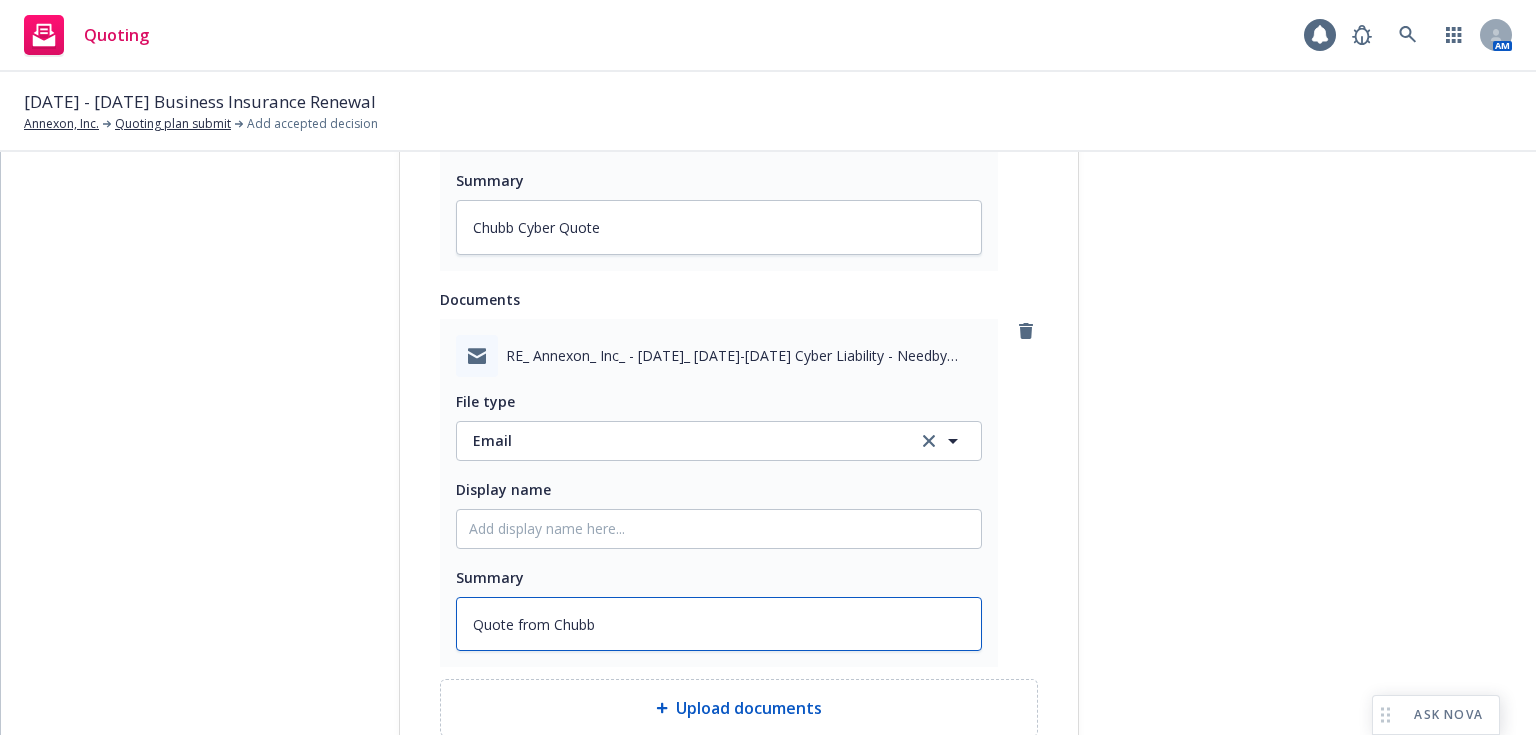 click on "Quote from Chubb" at bounding box center [719, 624] 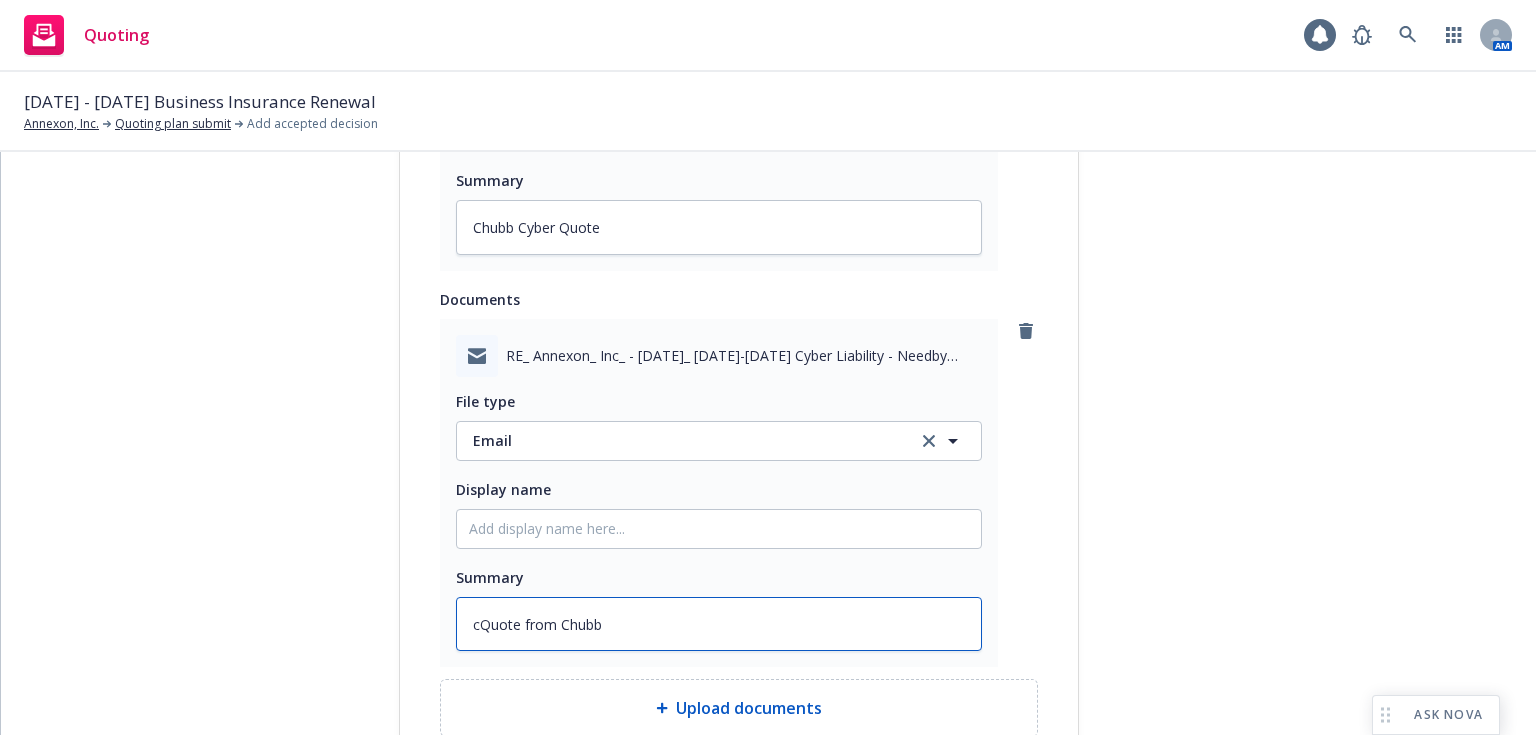 type on "x" 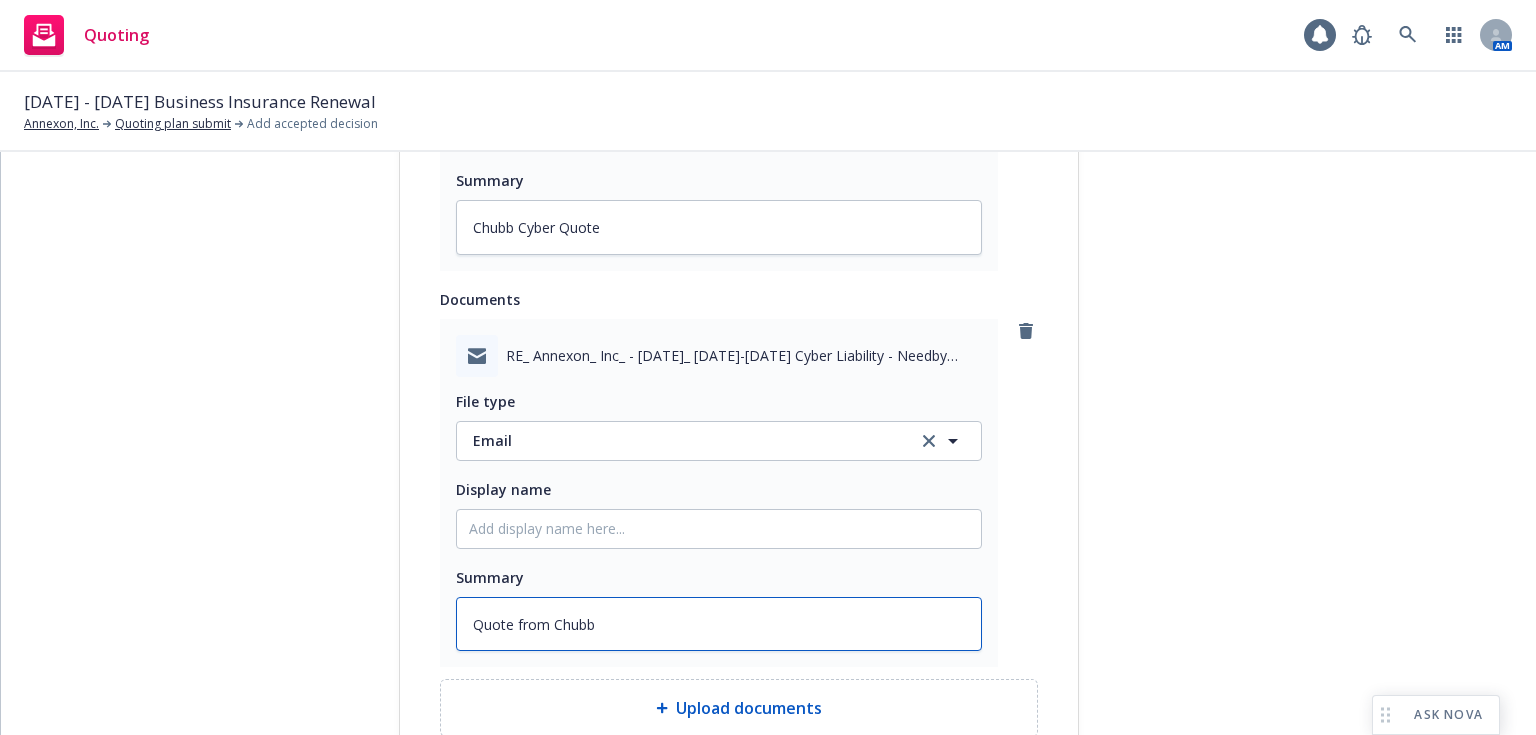 type on "x" 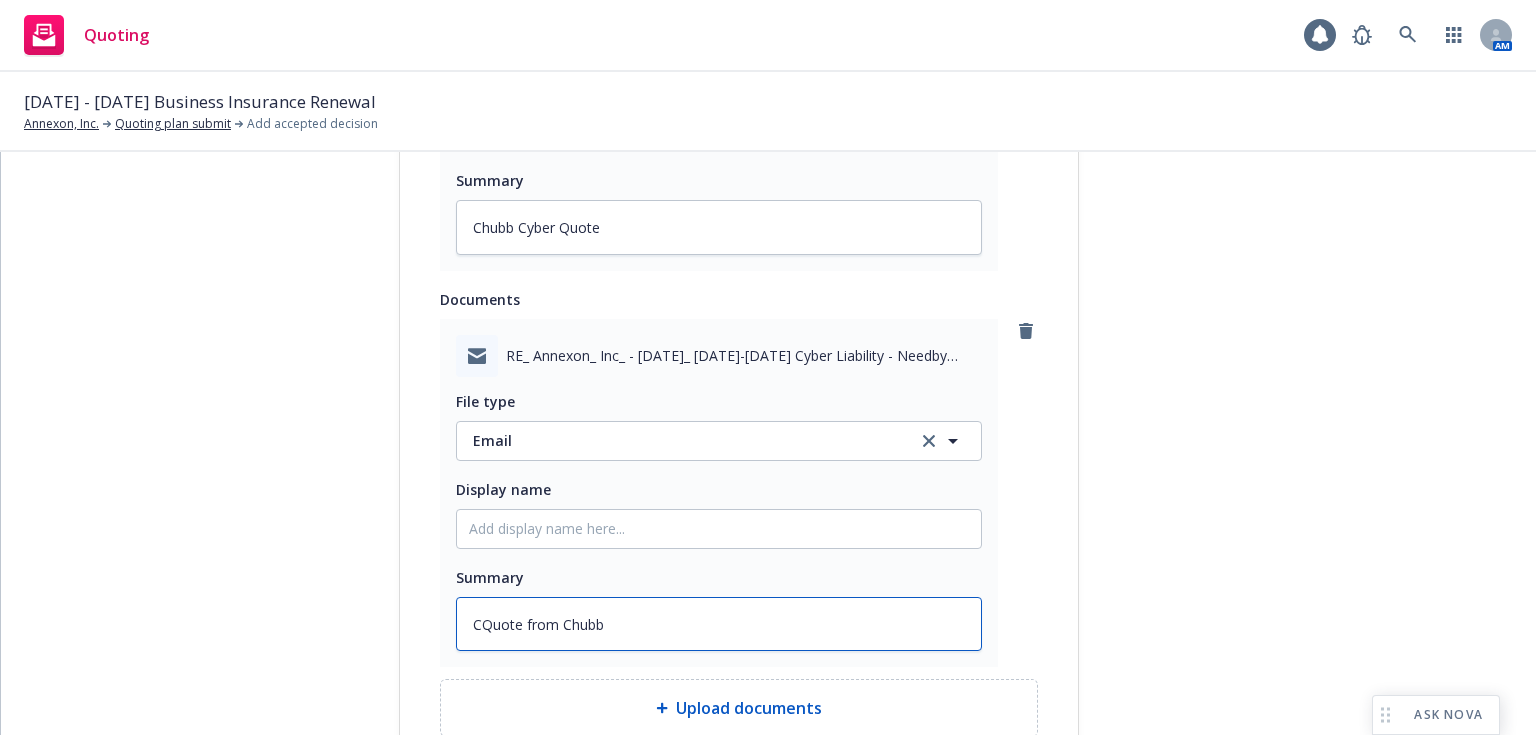 type on "x" 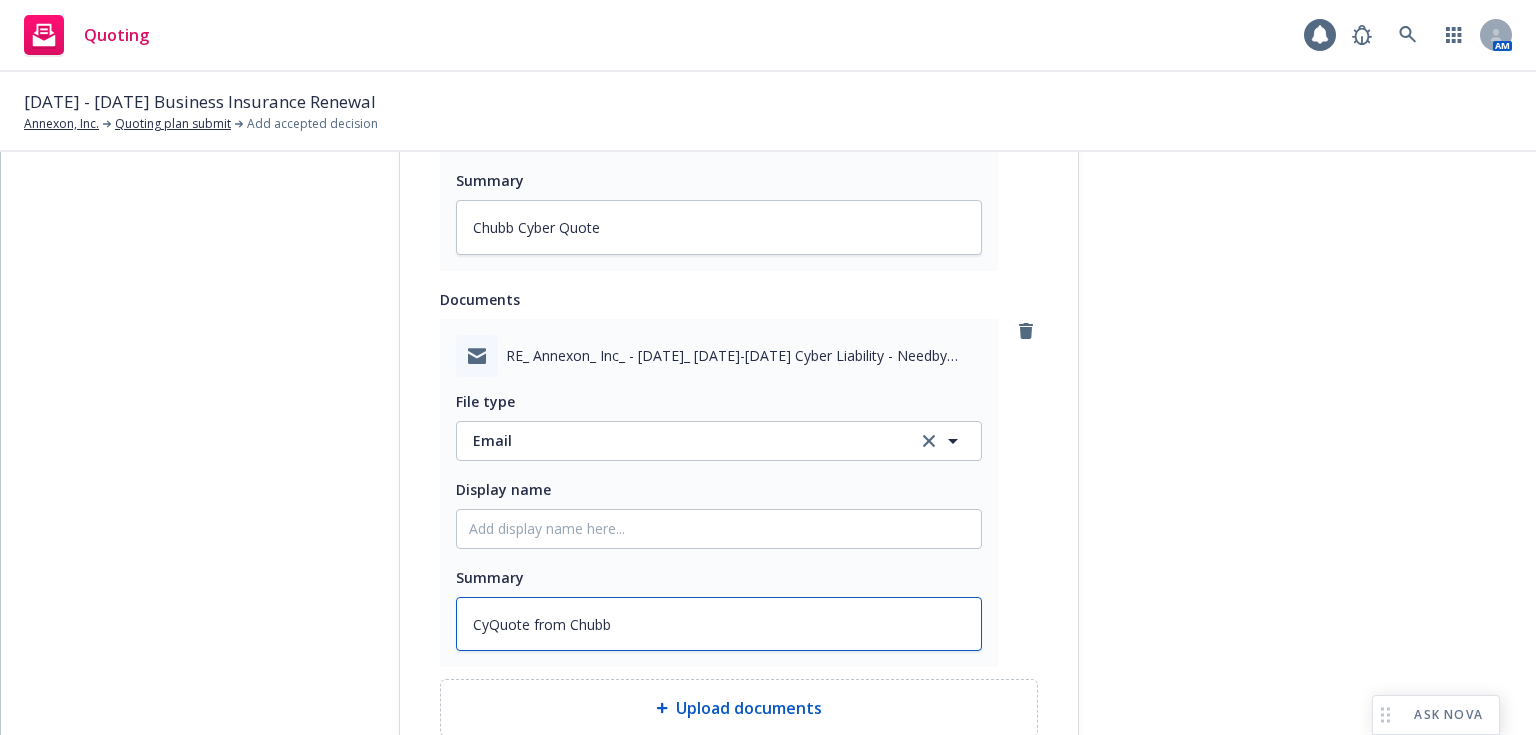 type on "x" 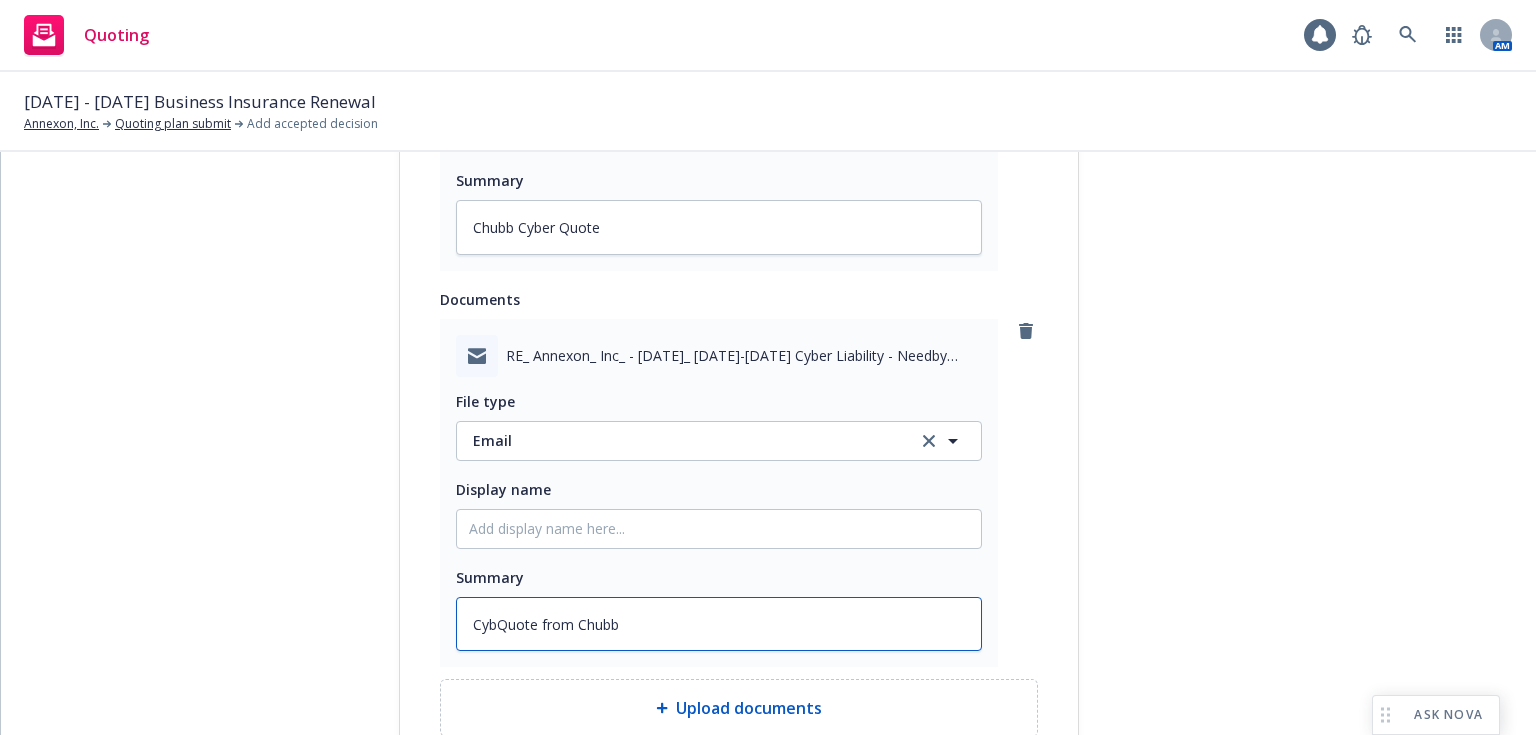 type on "x" 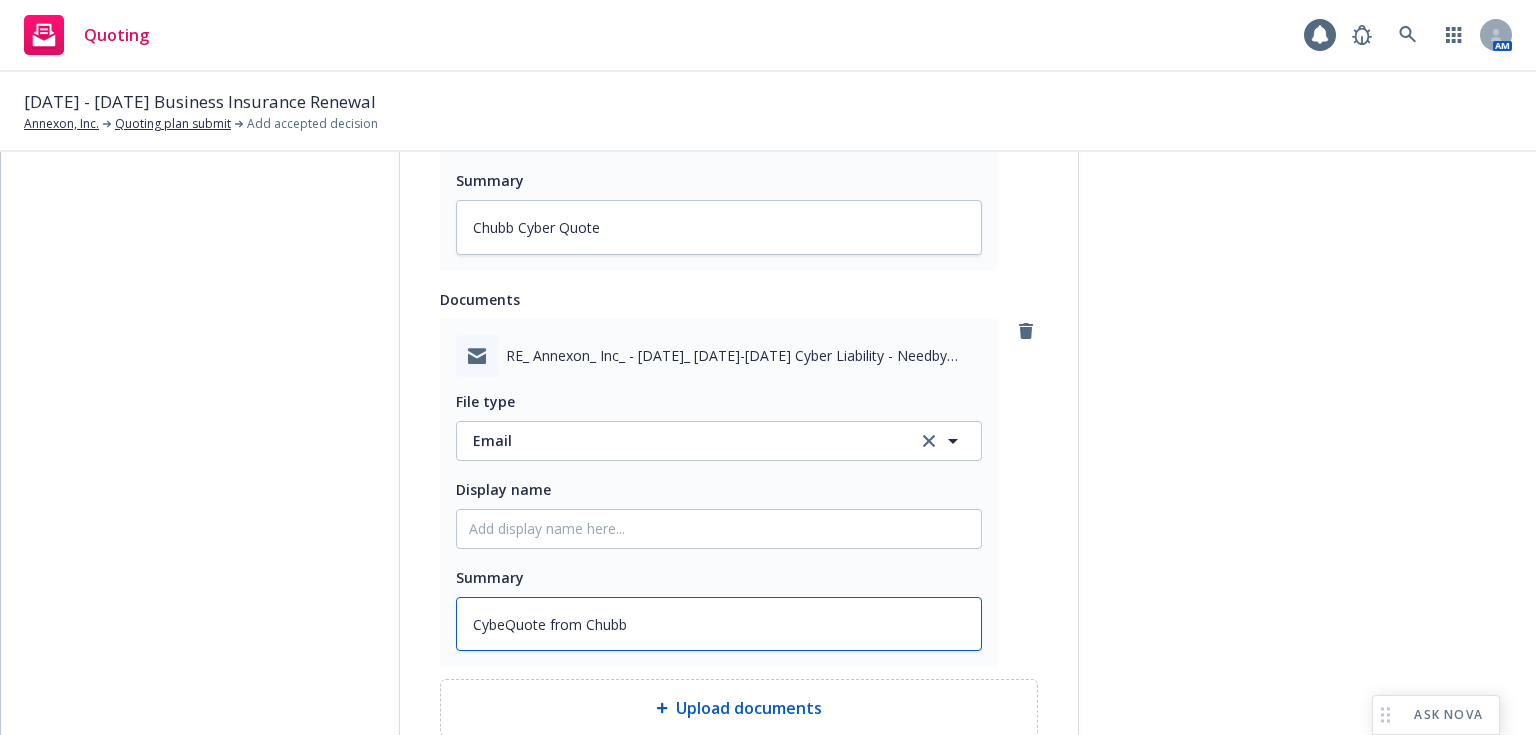 type on "x" 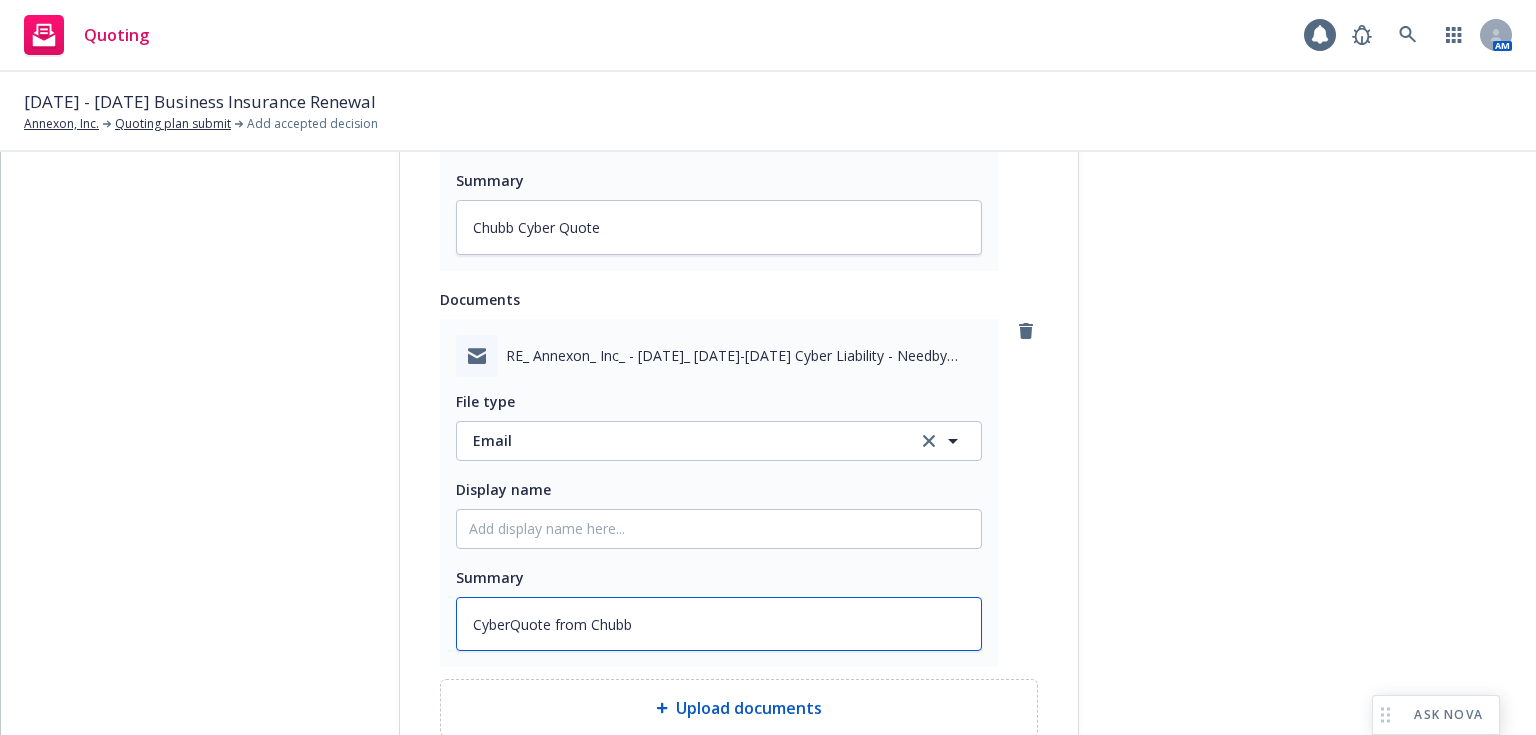 type on "Cyber Quote from Chubb" 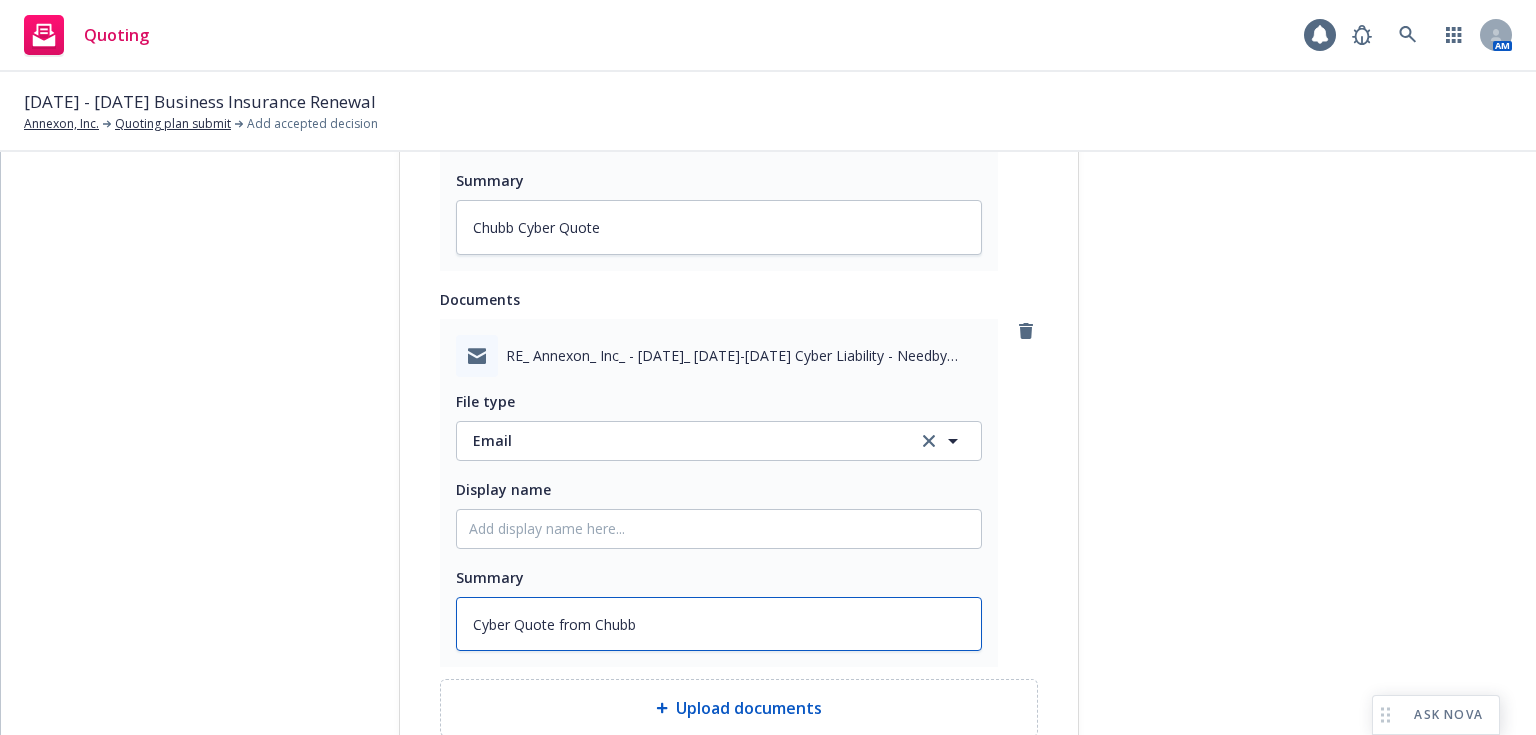type on "x" 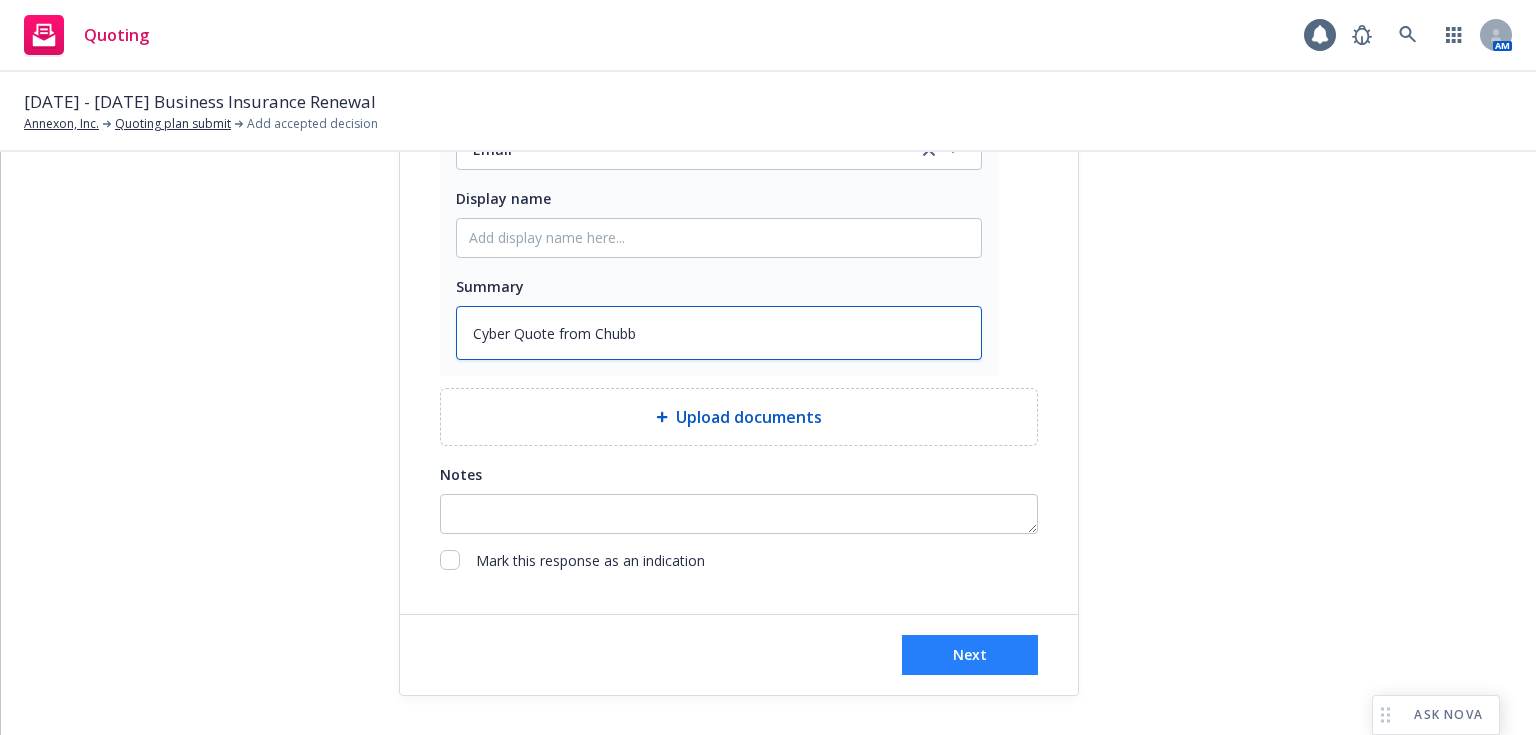 type on "Cyber Quote from Chubb" 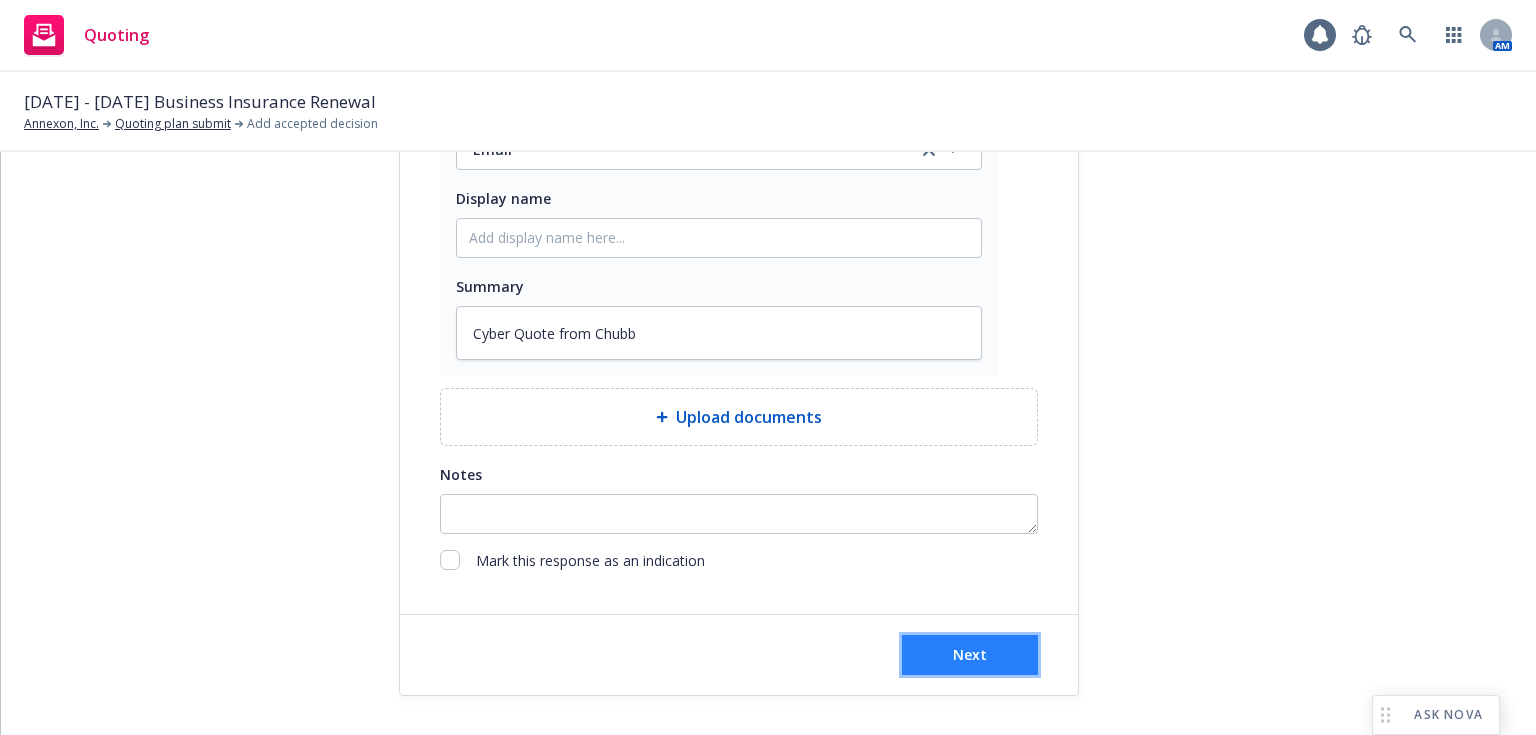 click on "Next" at bounding box center [970, 655] 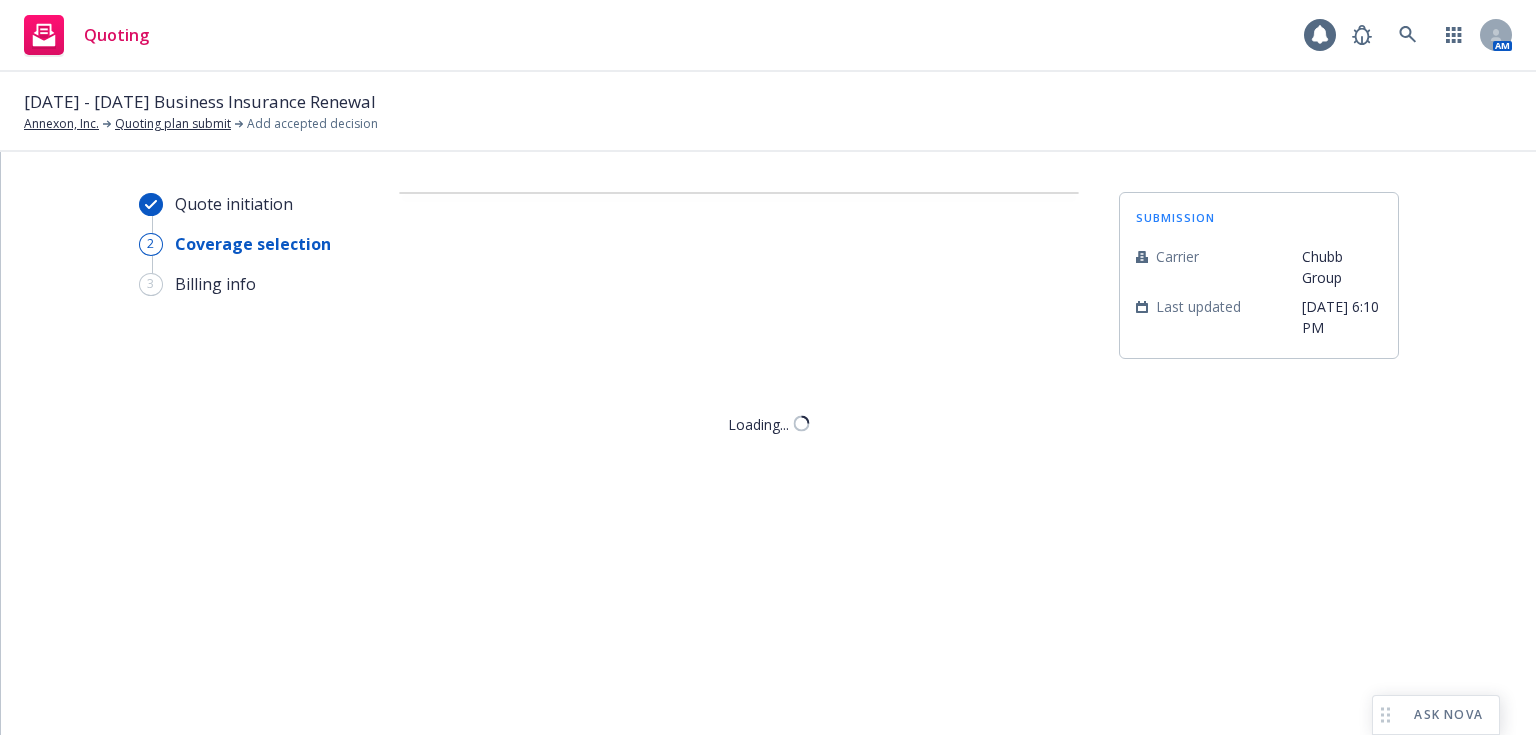 scroll, scrollTop: 0, scrollLeft: 0, axis: both 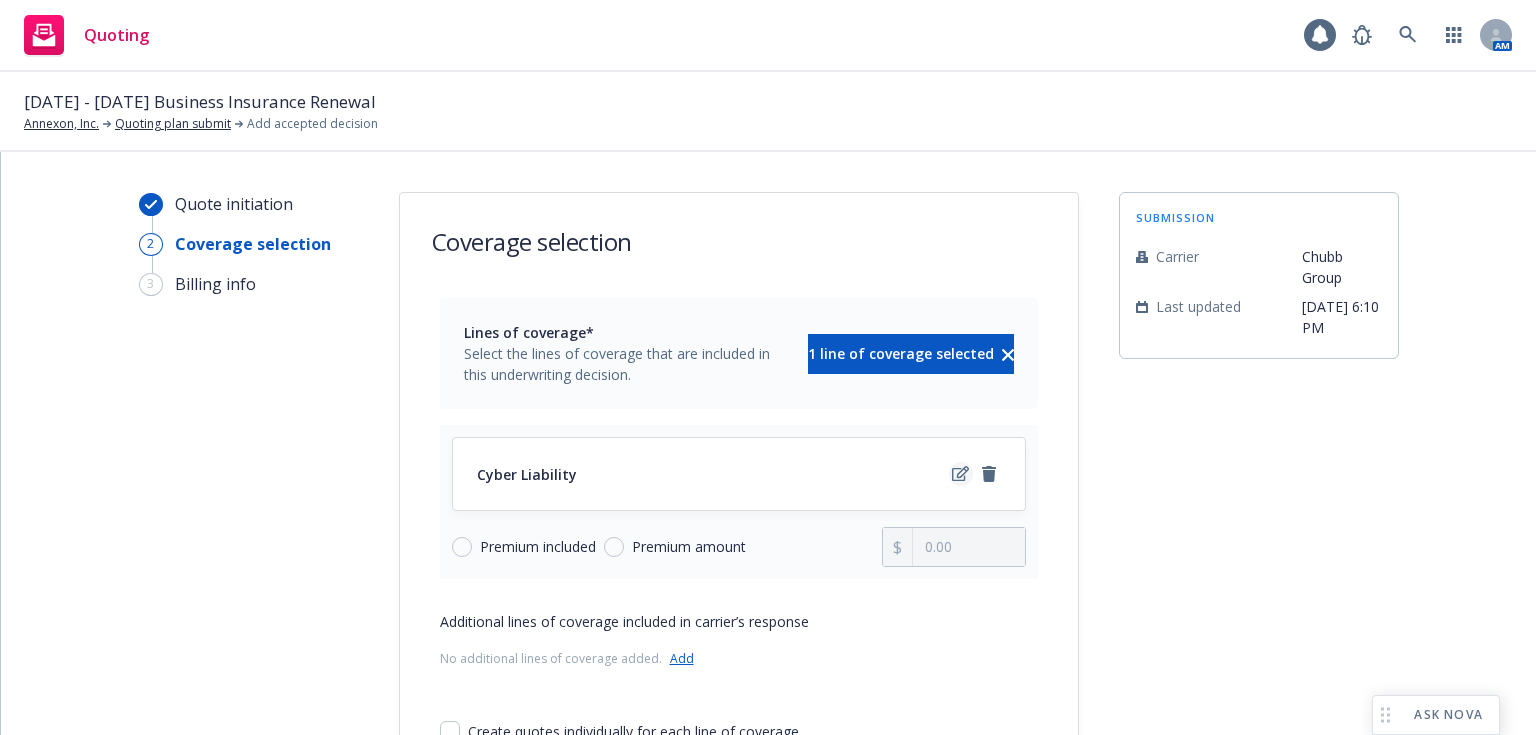 click 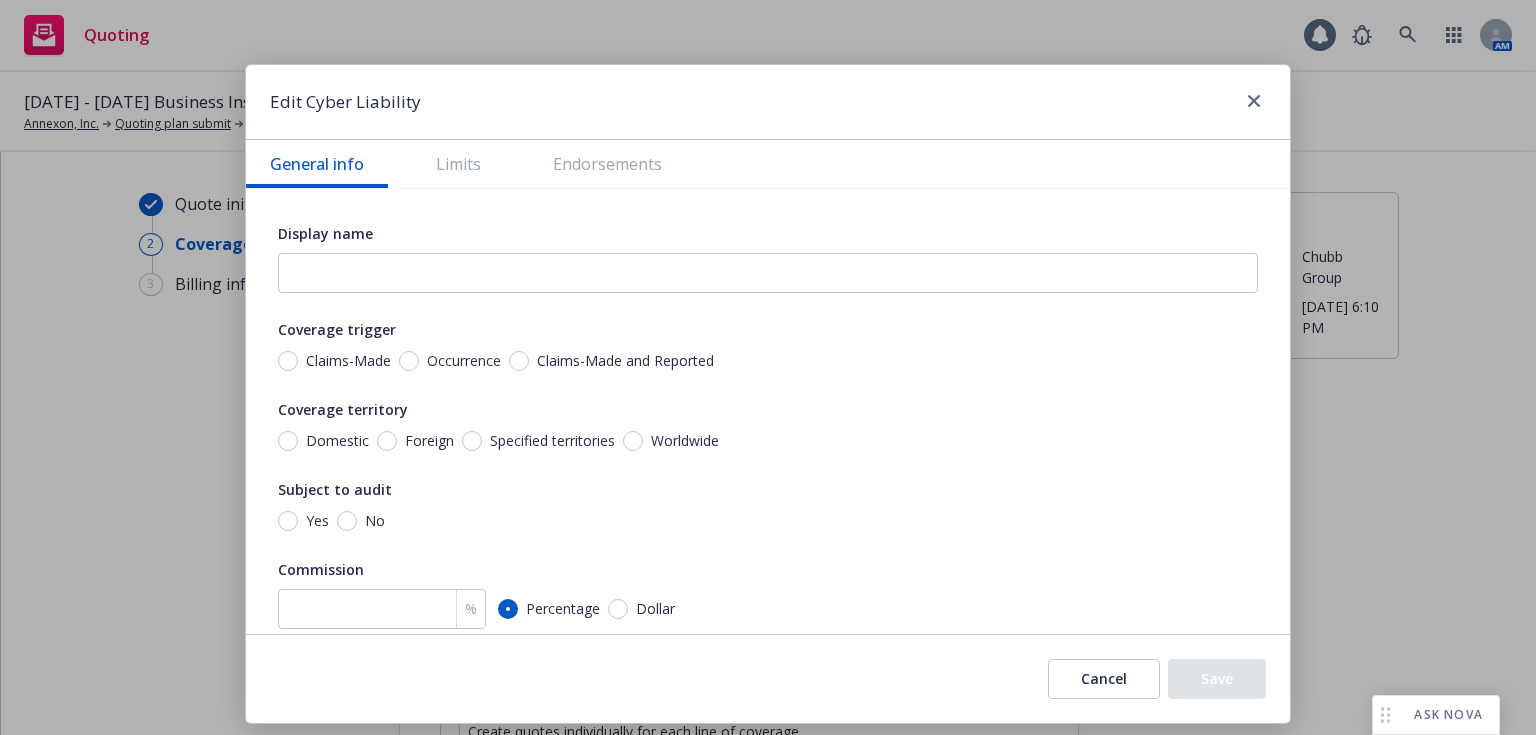 type on "x" 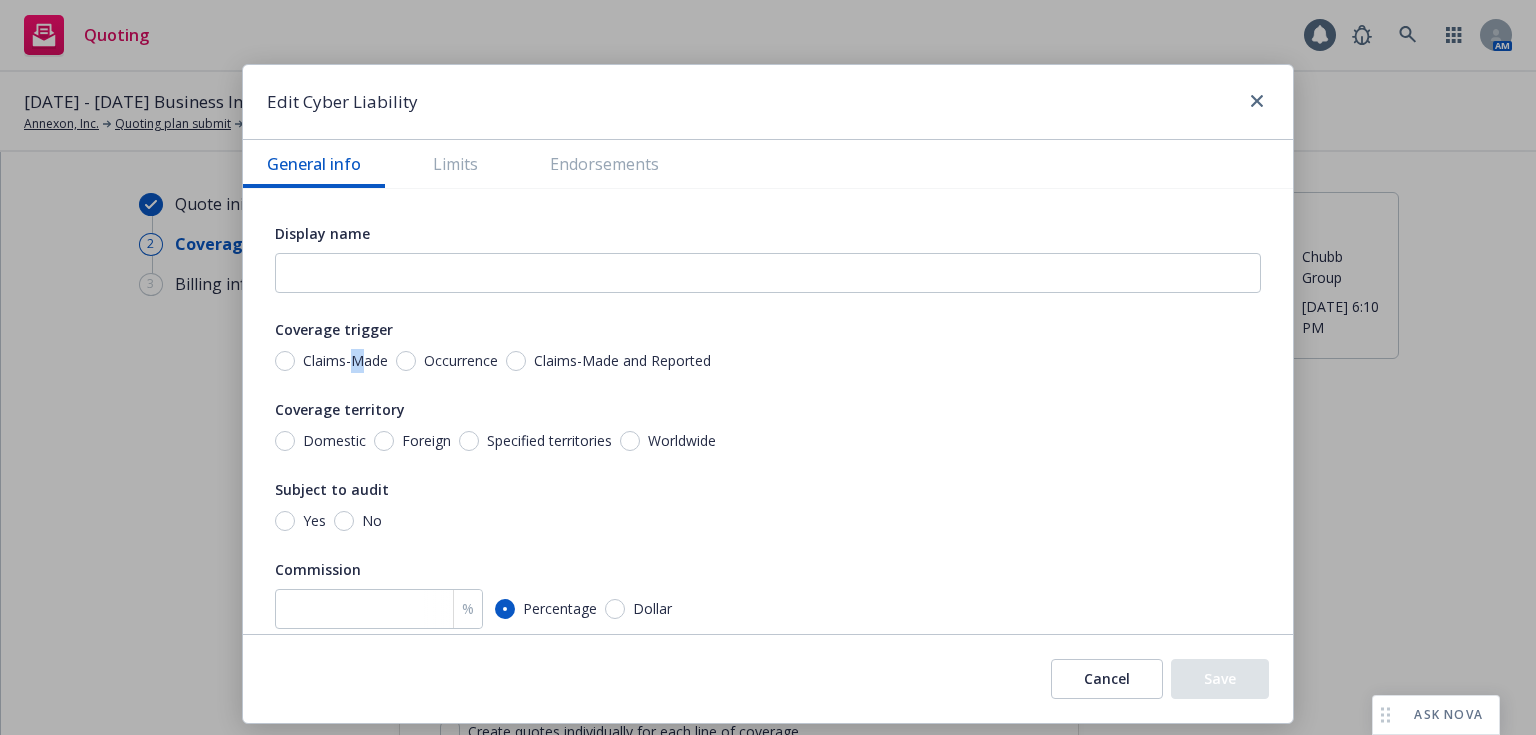 click on "Claims-Made" at bounding box center [345, 361] 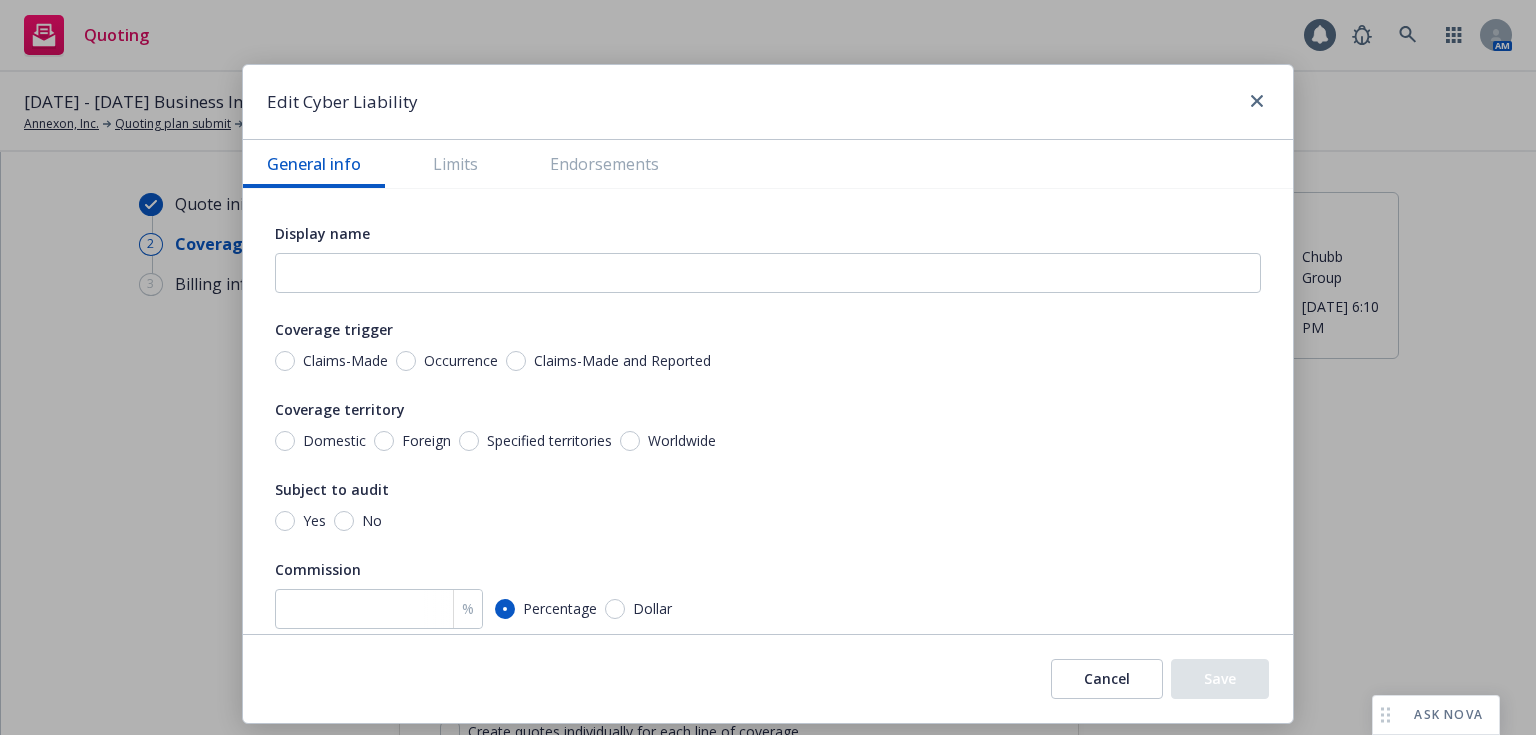 click on "Worldwide" at bounding box center (678, 441) 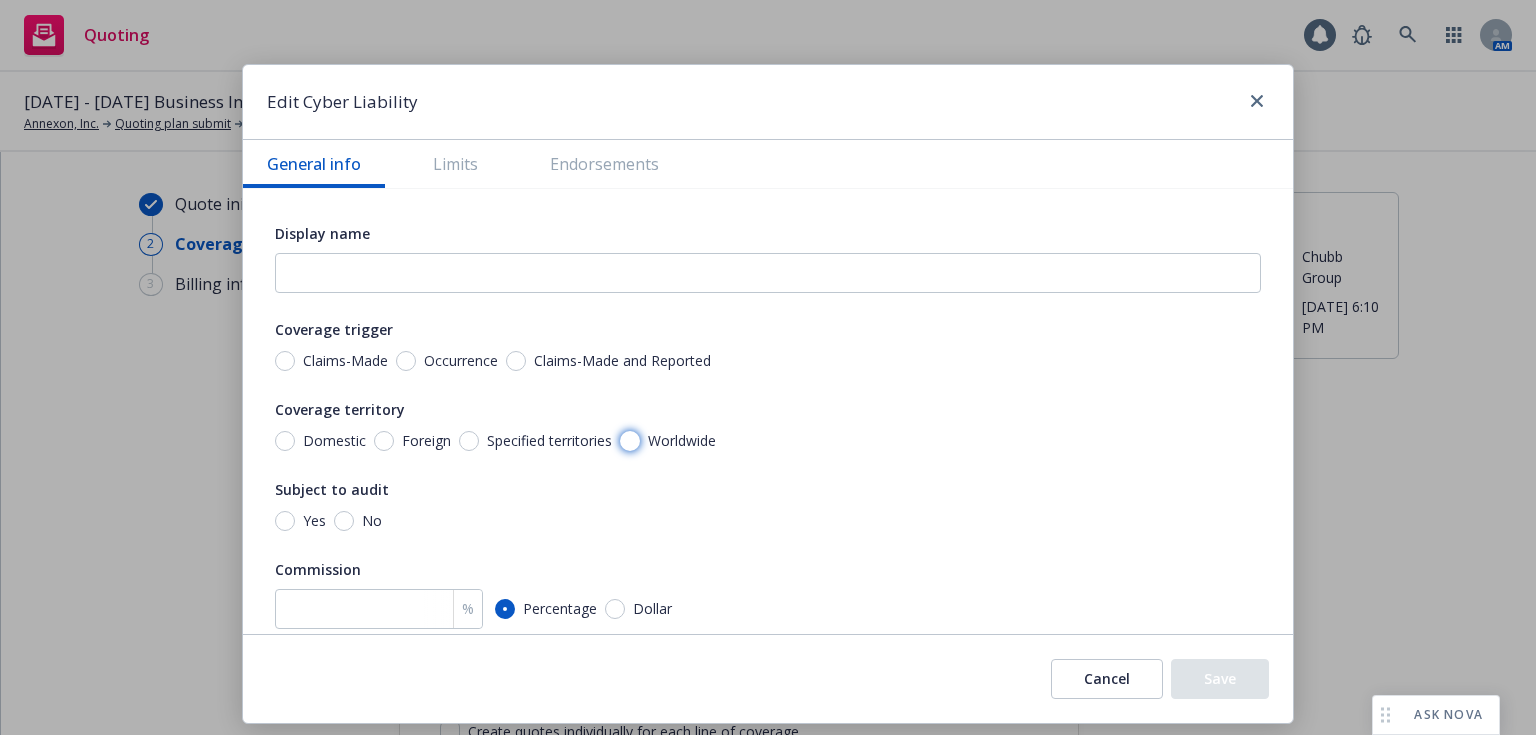 click on "Worldwide" at bounding box center [630, 441] 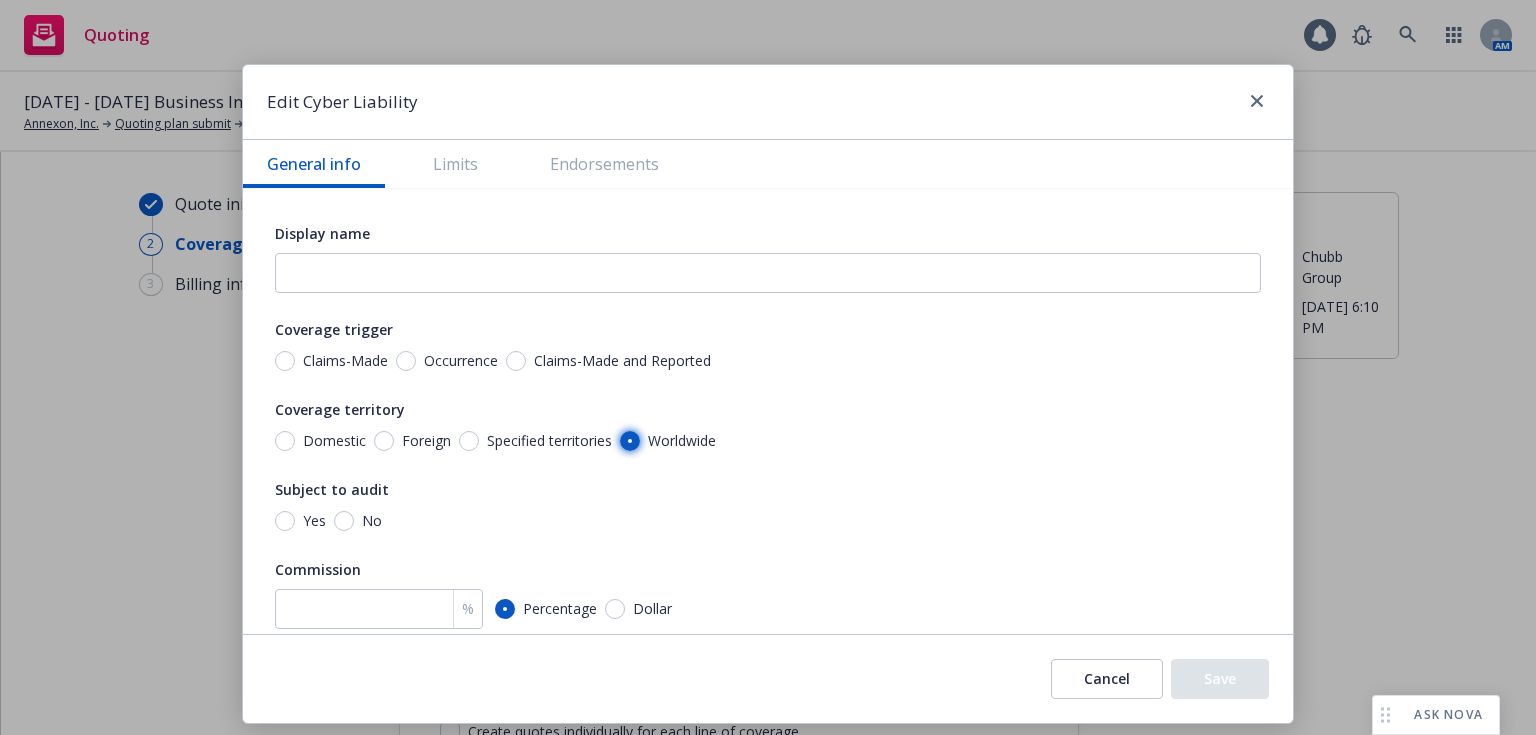 radio on "true" 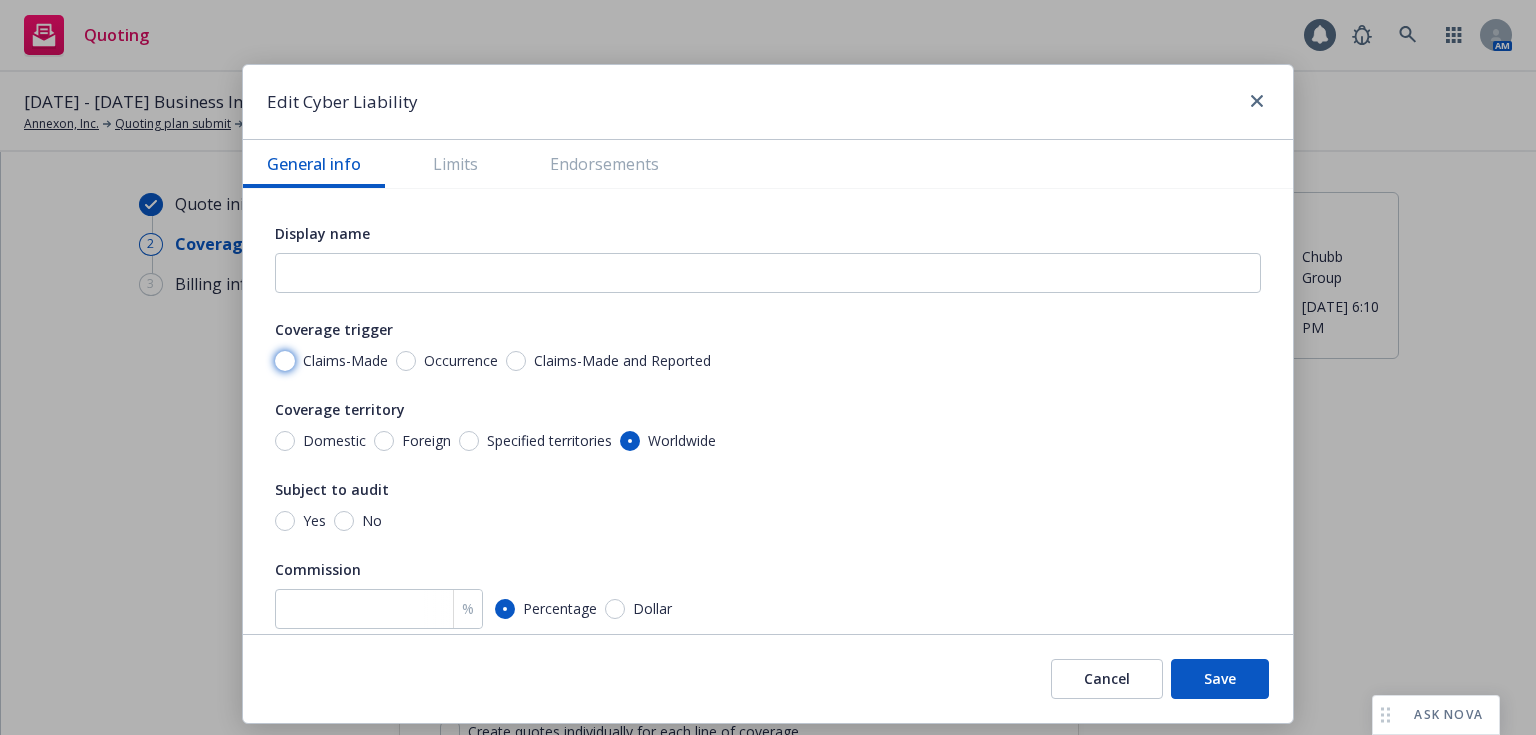 click on "Claims-Made" at bounding box center (285, 361) 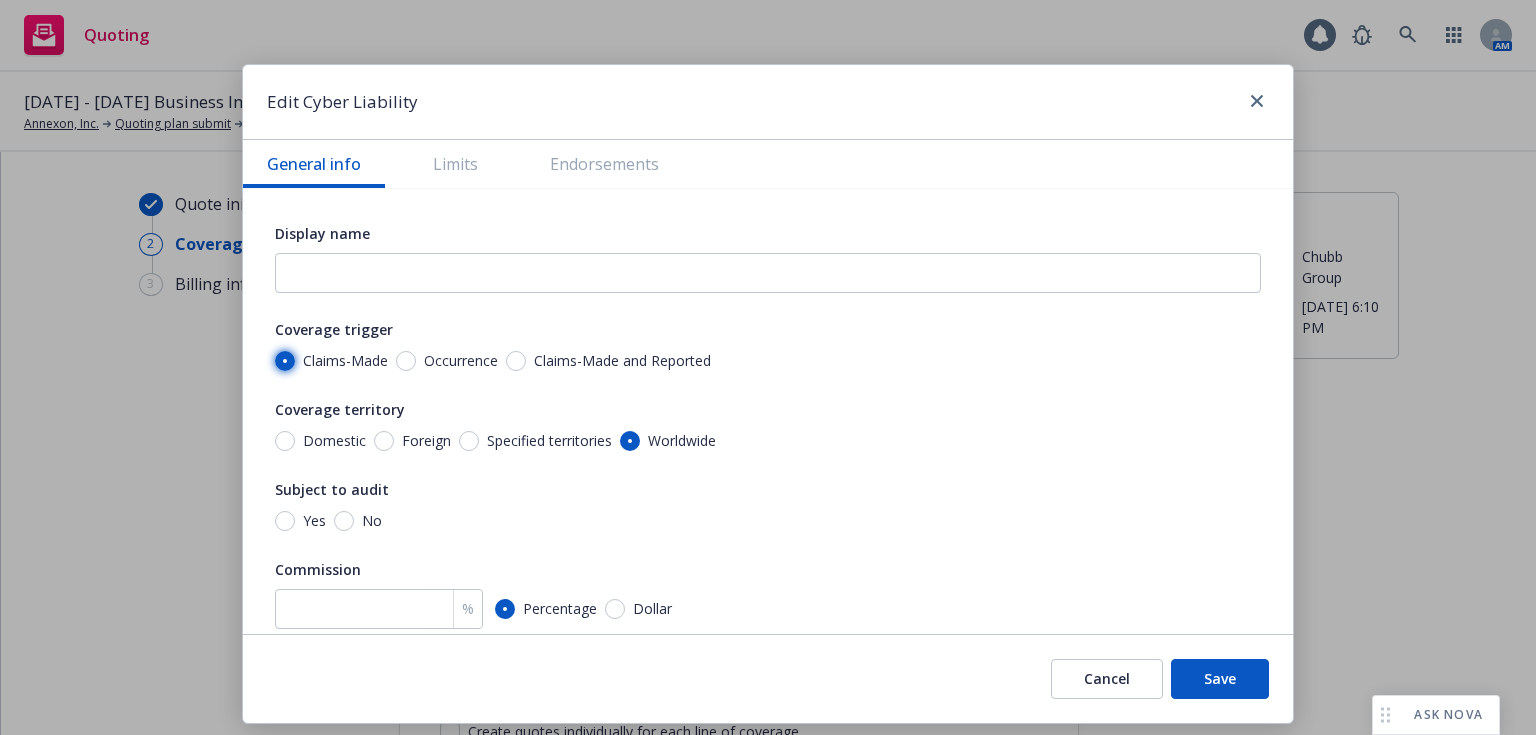 radio on "true" 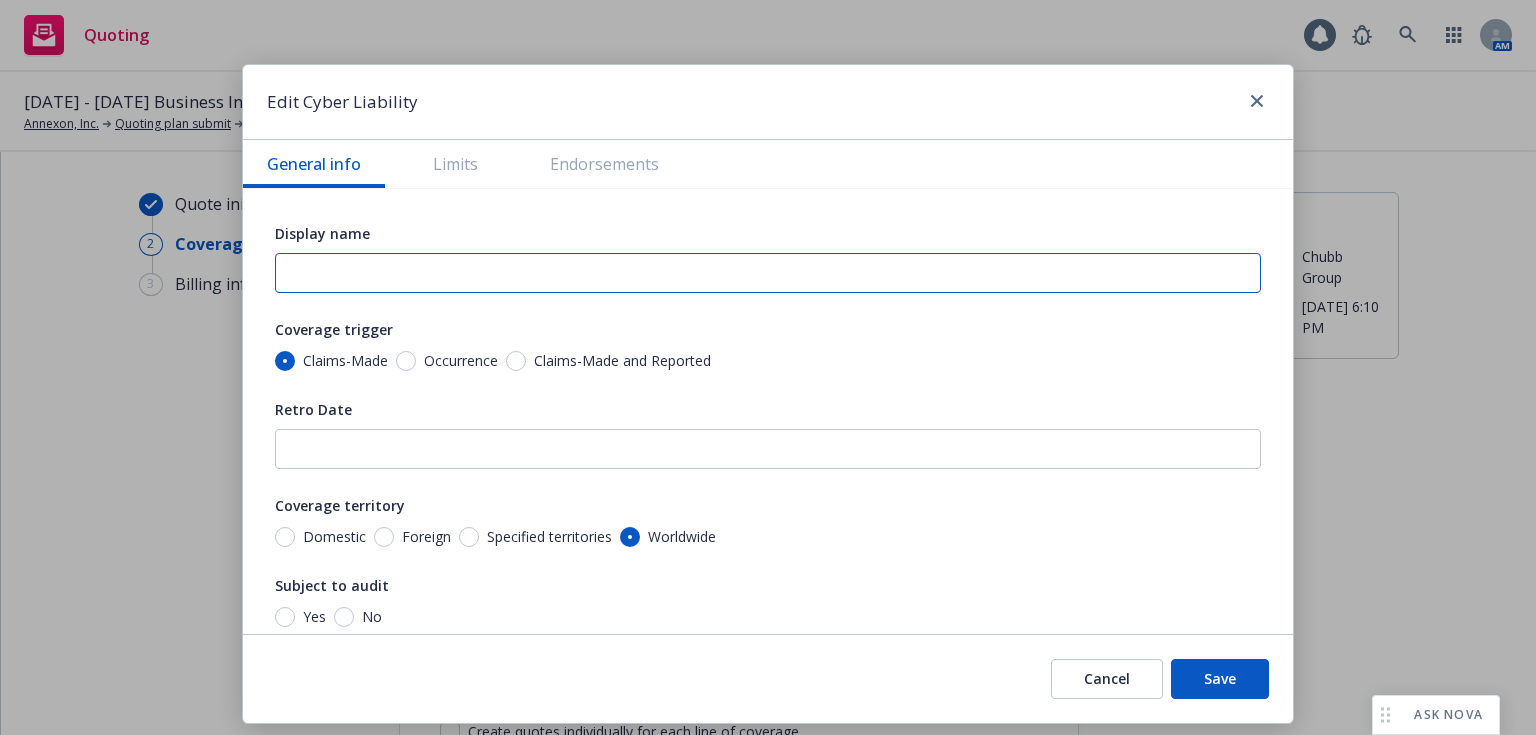 click at bounding box center (768, 273) 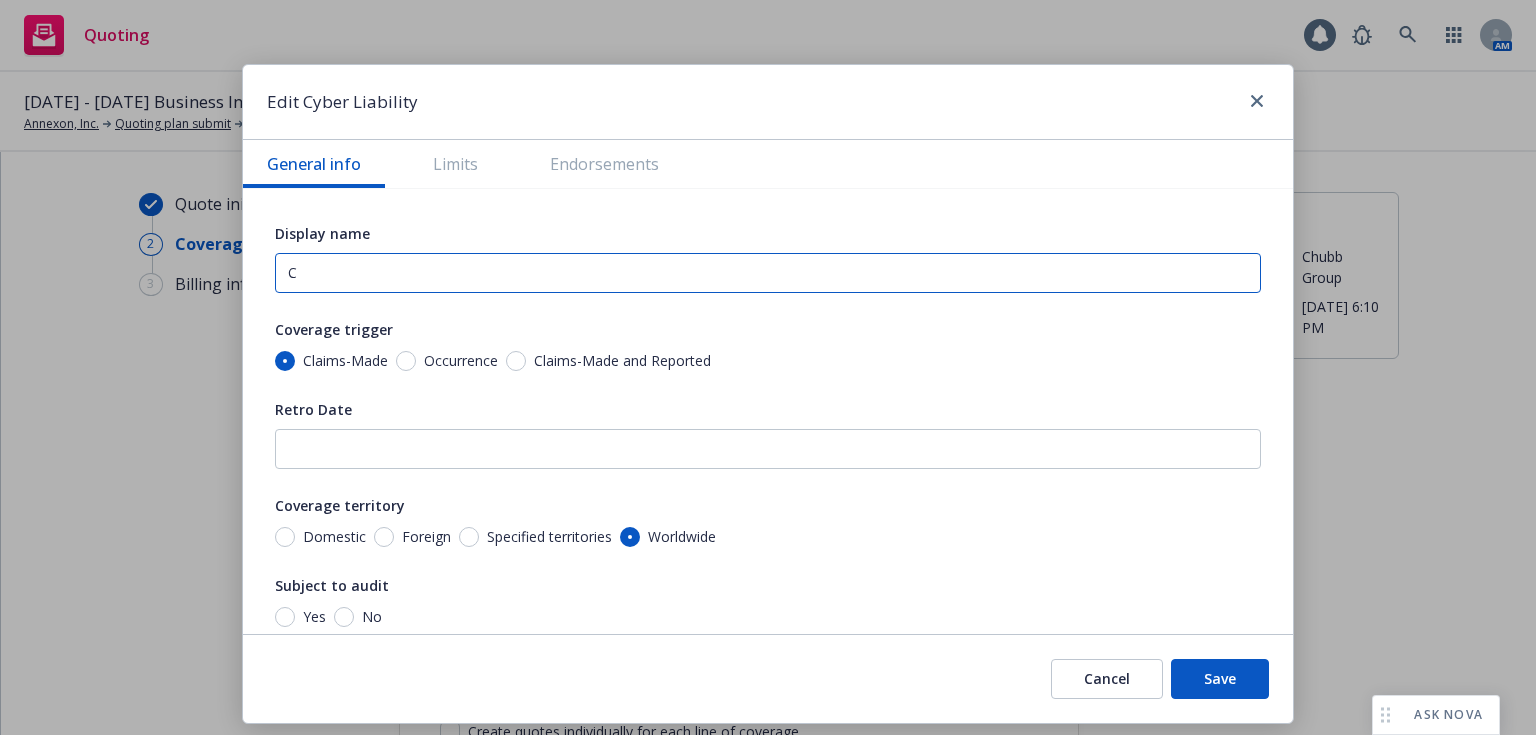 type on "x" 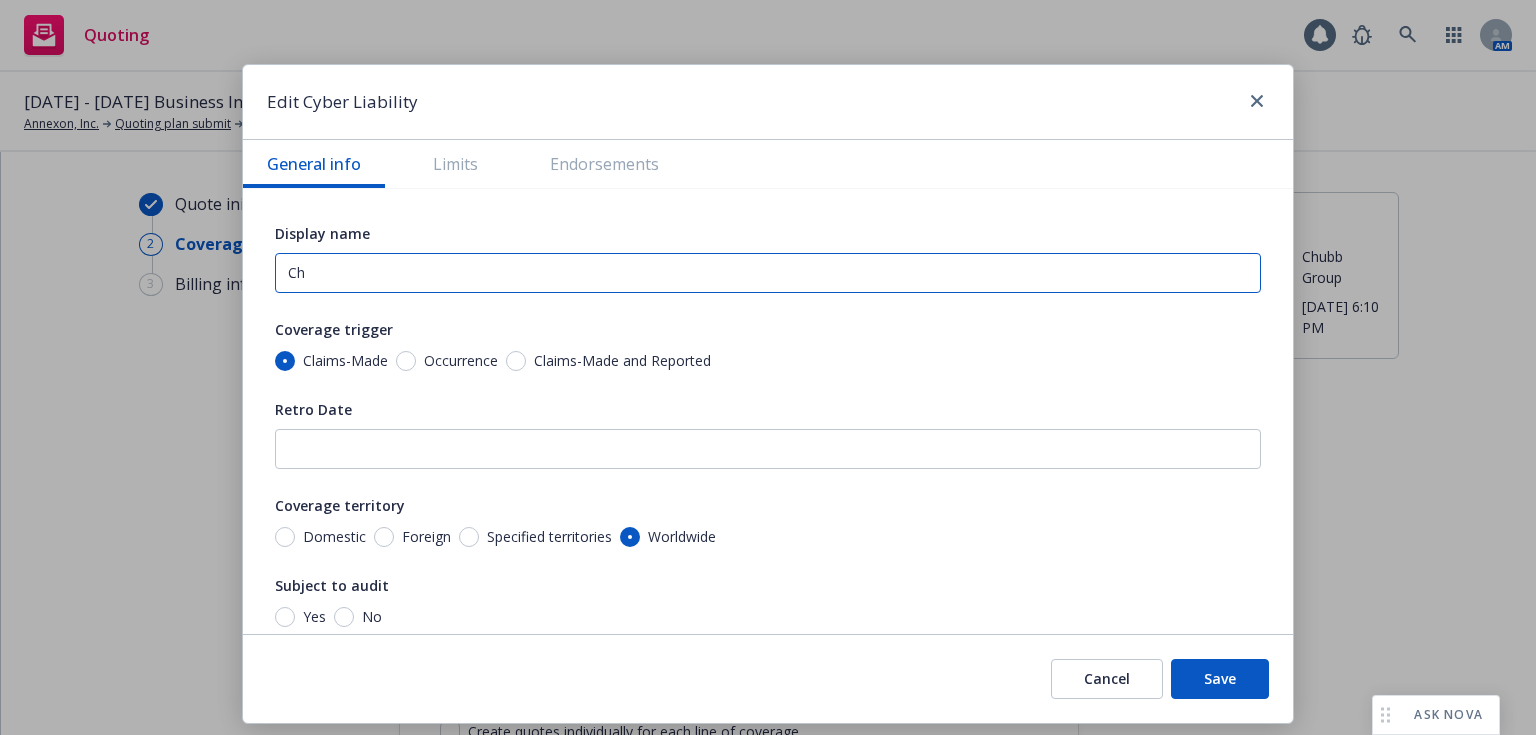 type on "x" 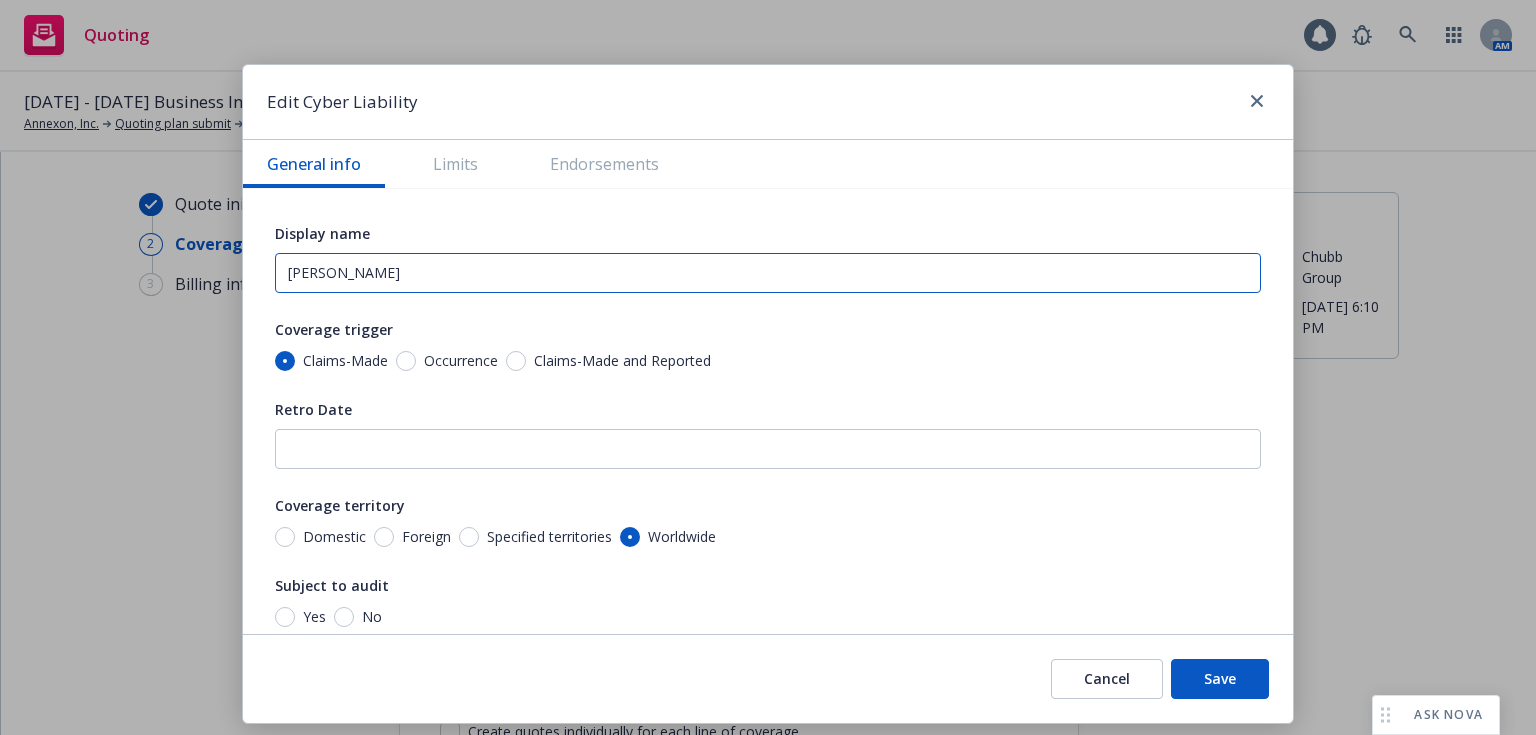 type on "x" 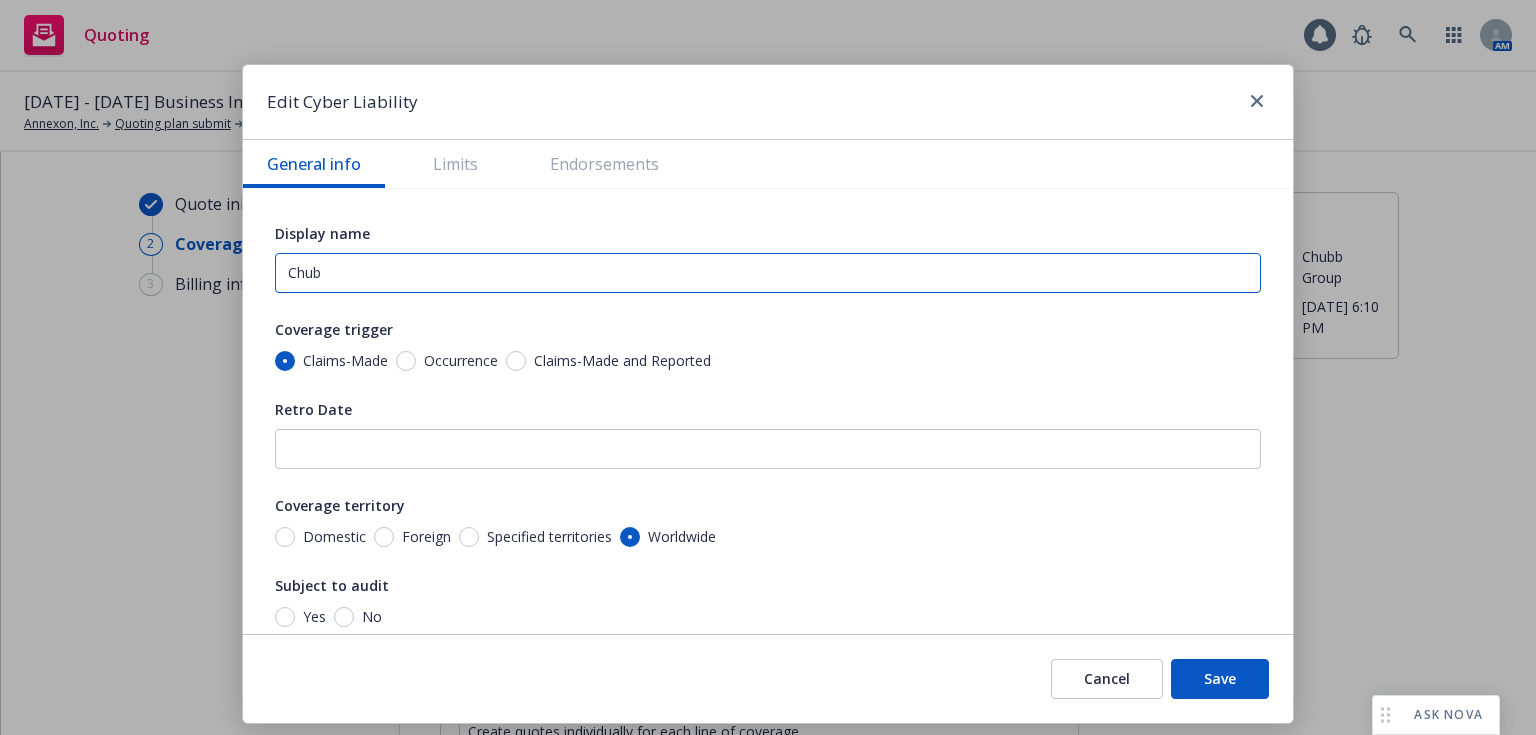 type on "x" 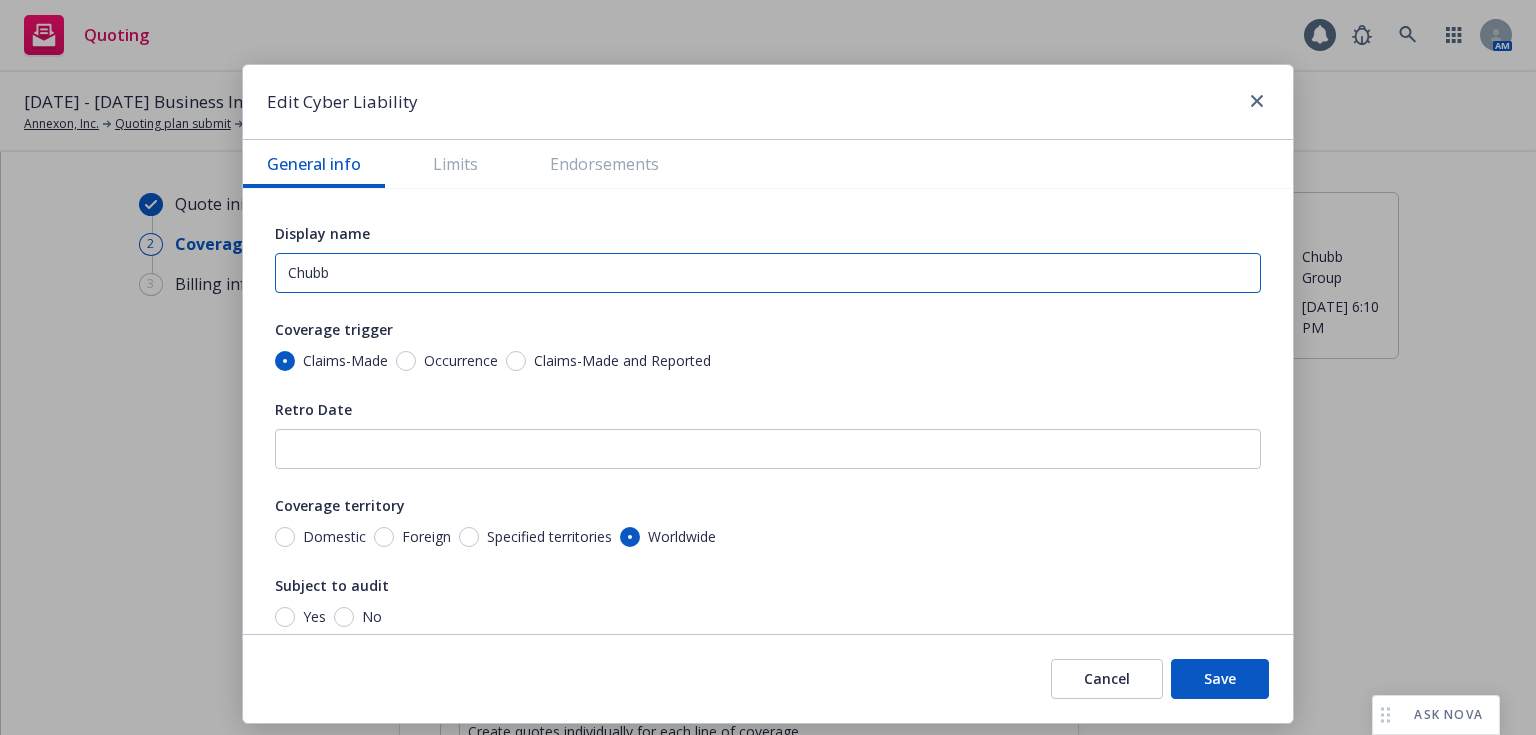 type on "x" 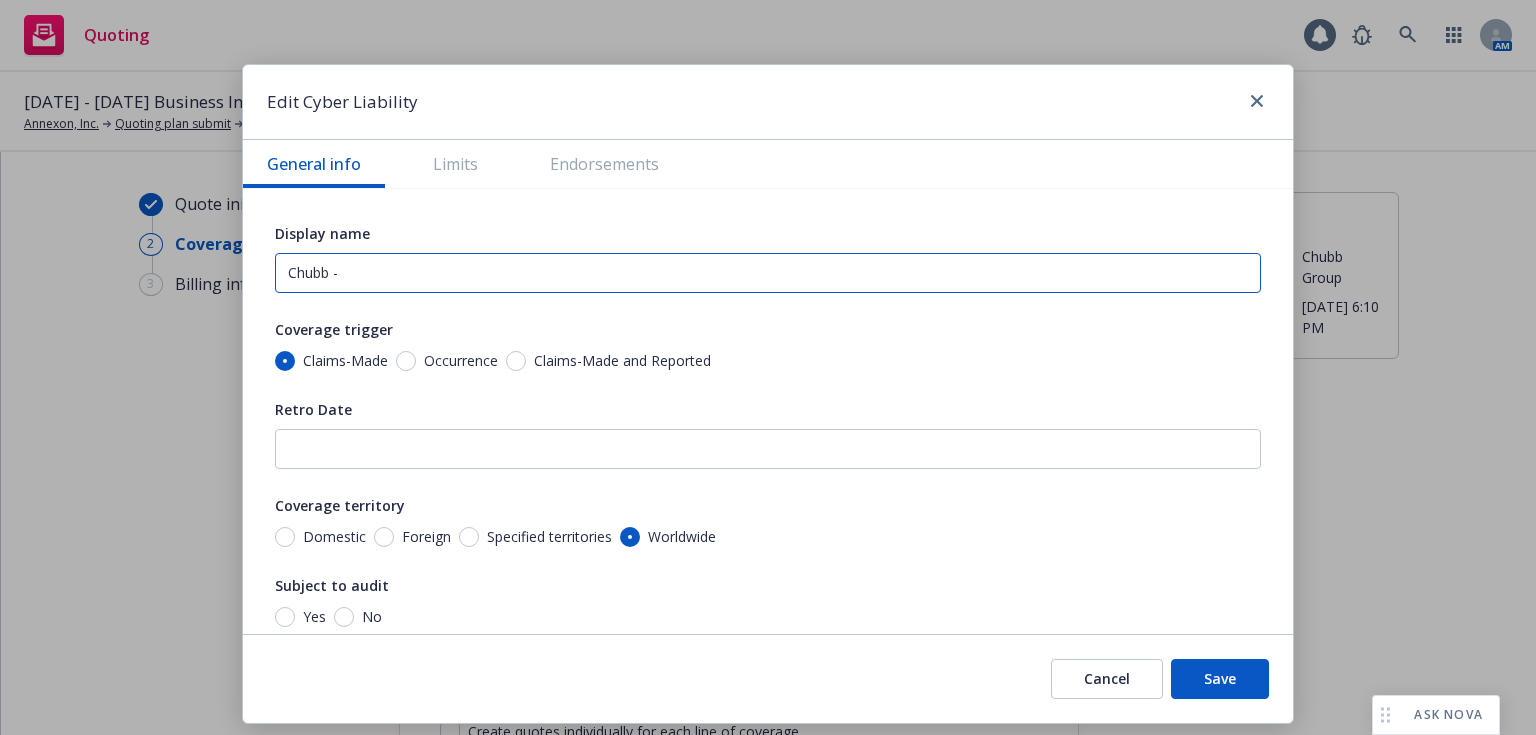 type on "Chubb -" 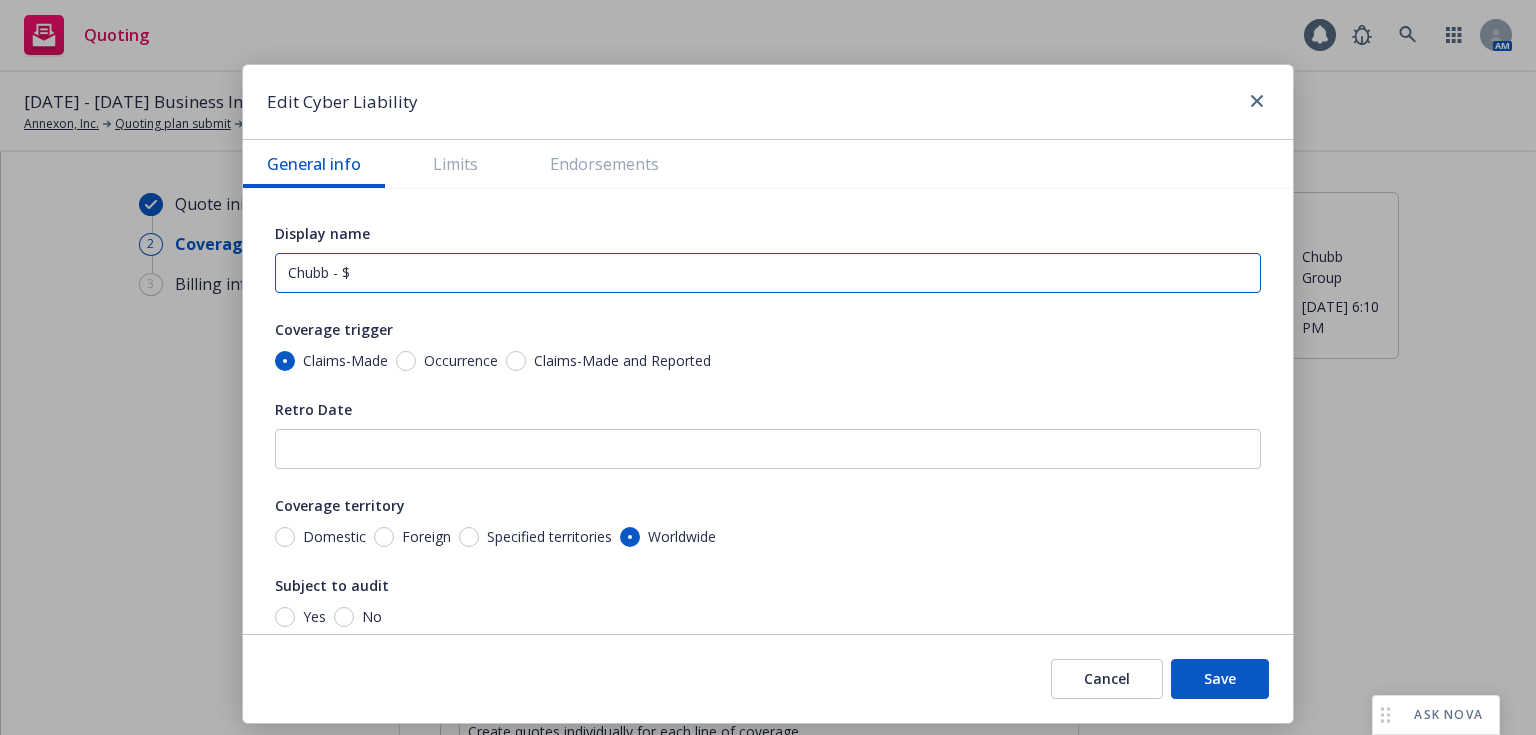 type on "x" 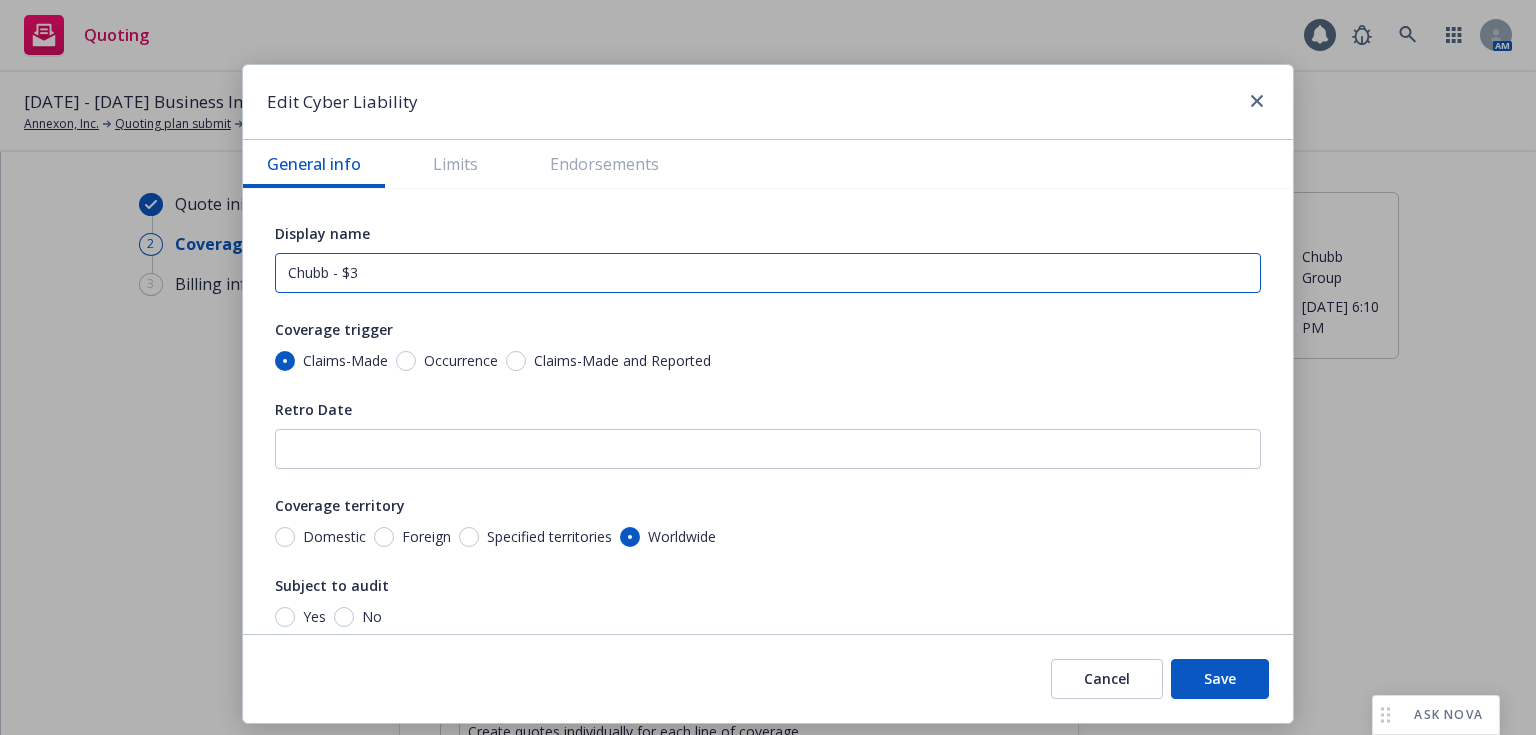 type on "x" 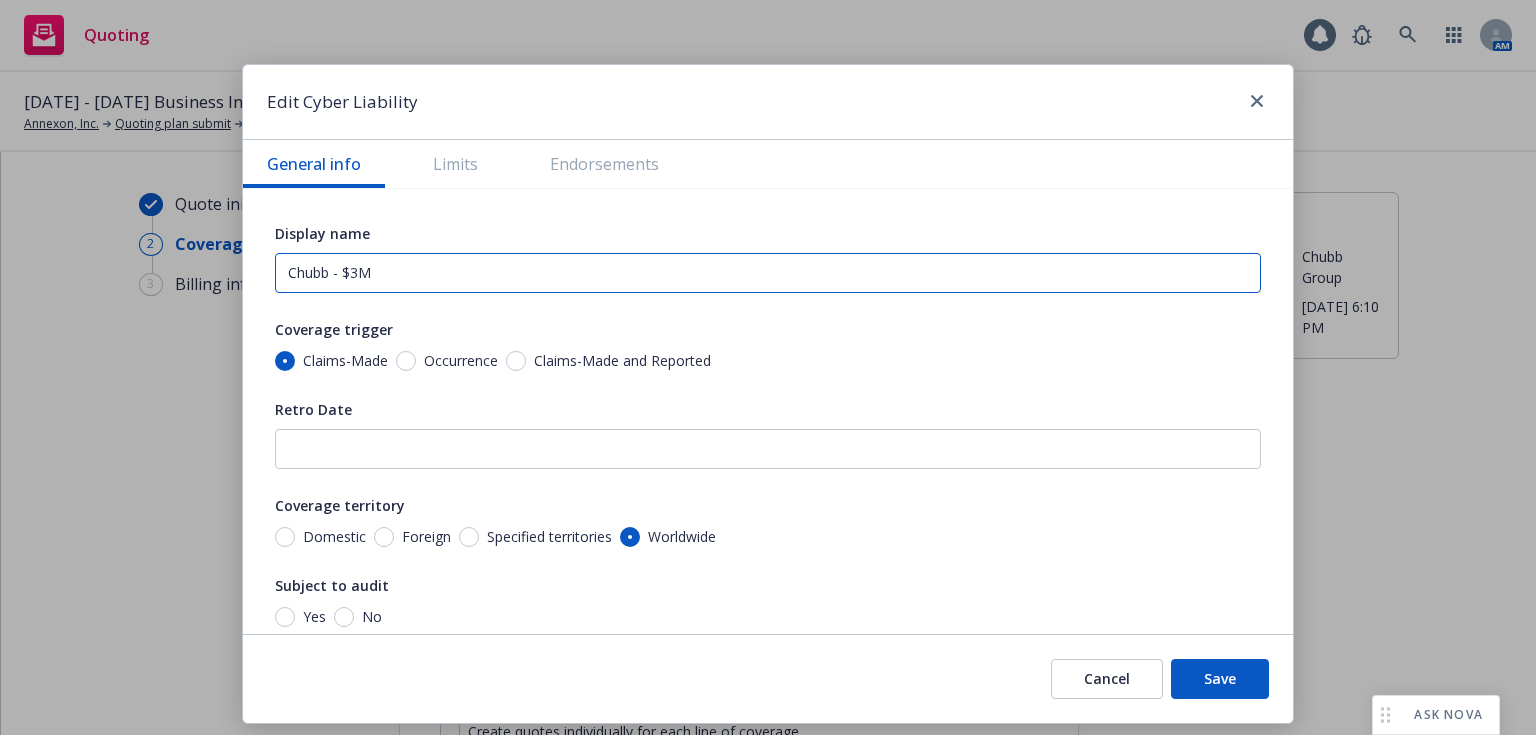 type on "Chubb - $3M" 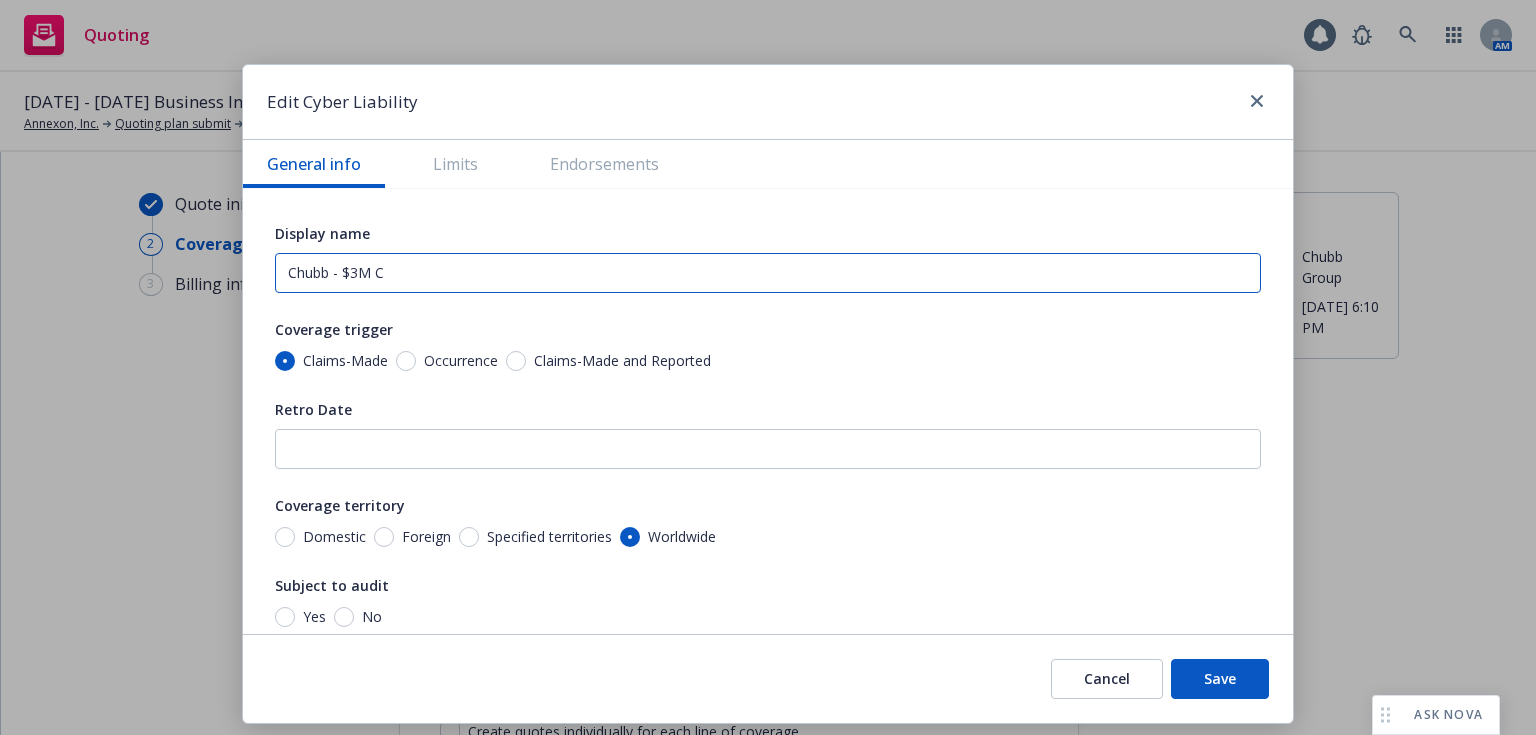 type on "x" 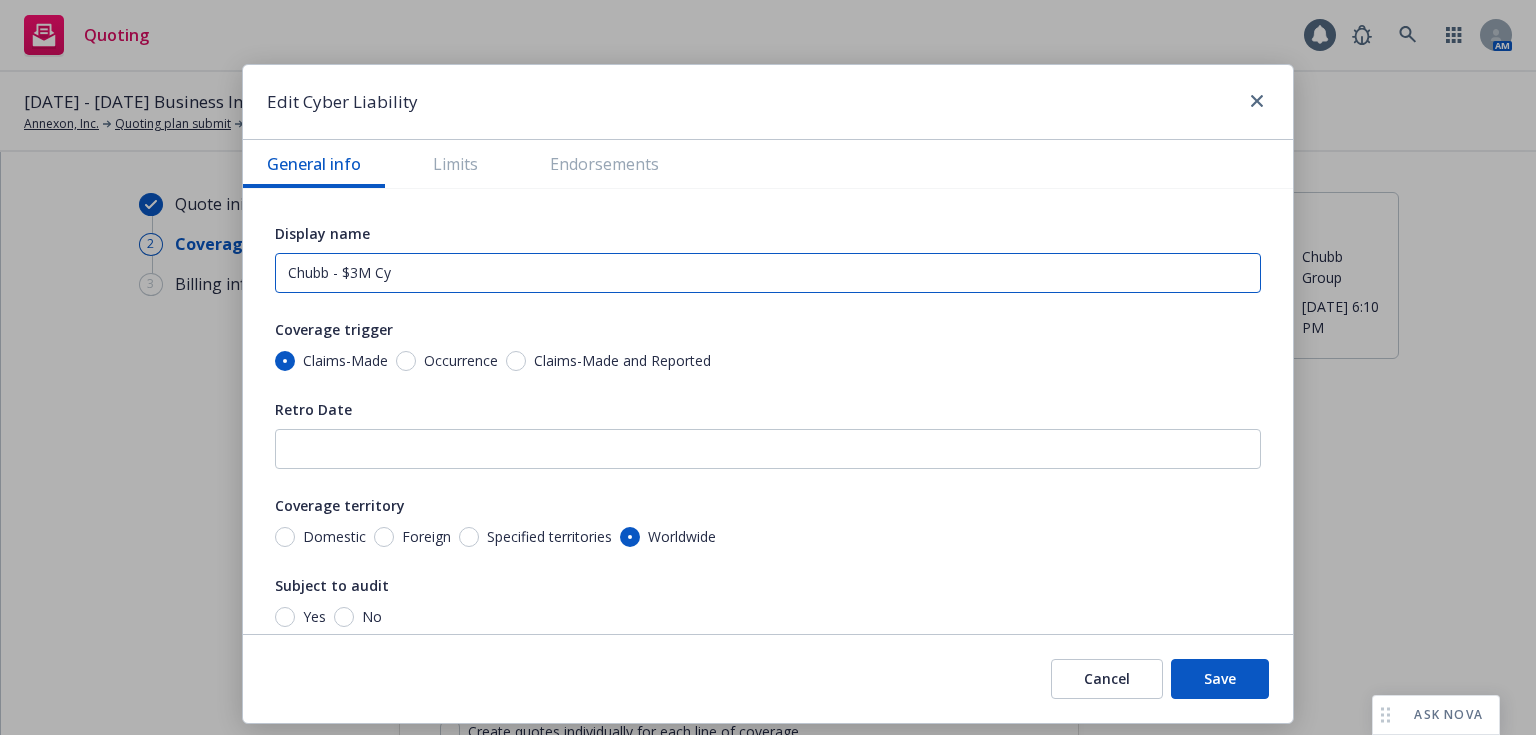 type on "Chubb - $3M Cyb" 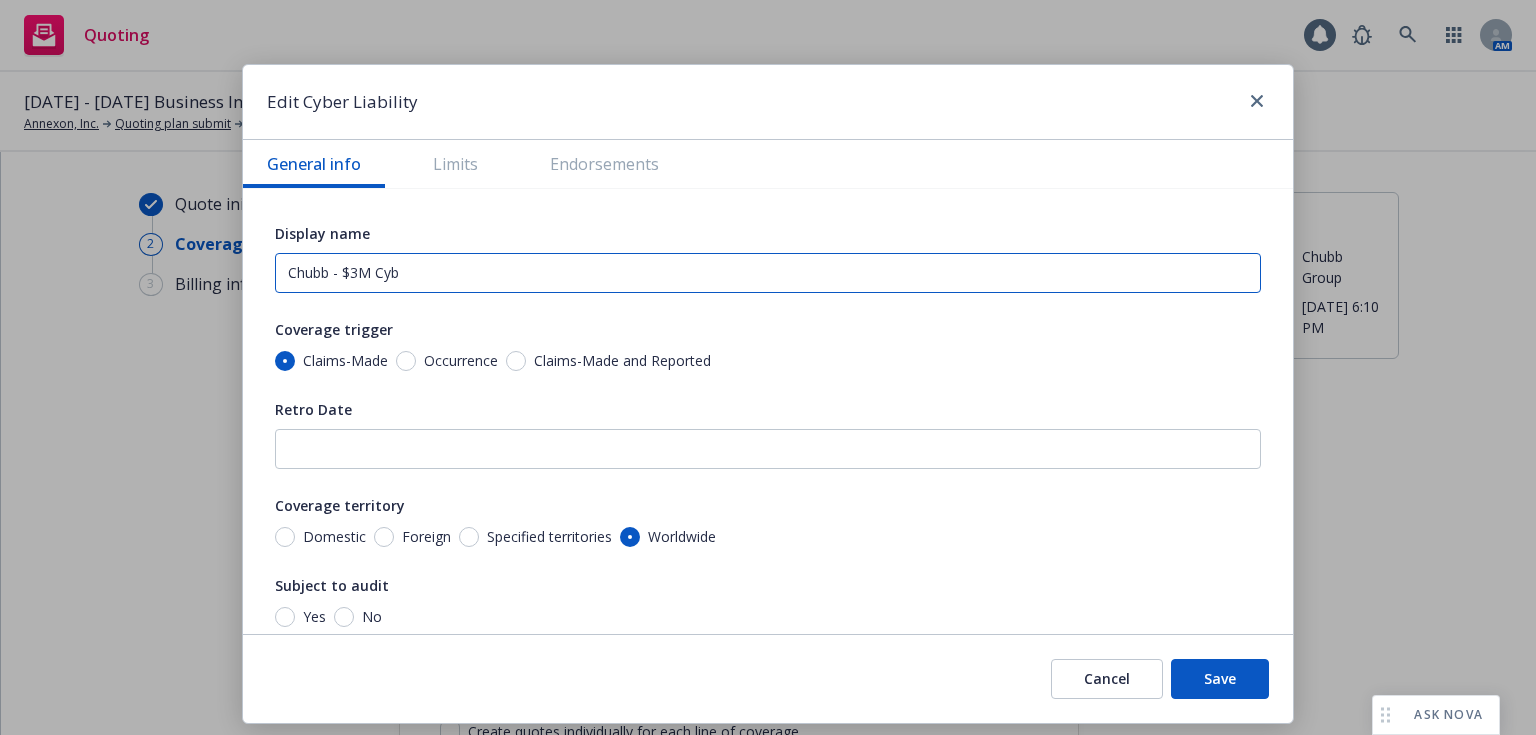 type on "x" 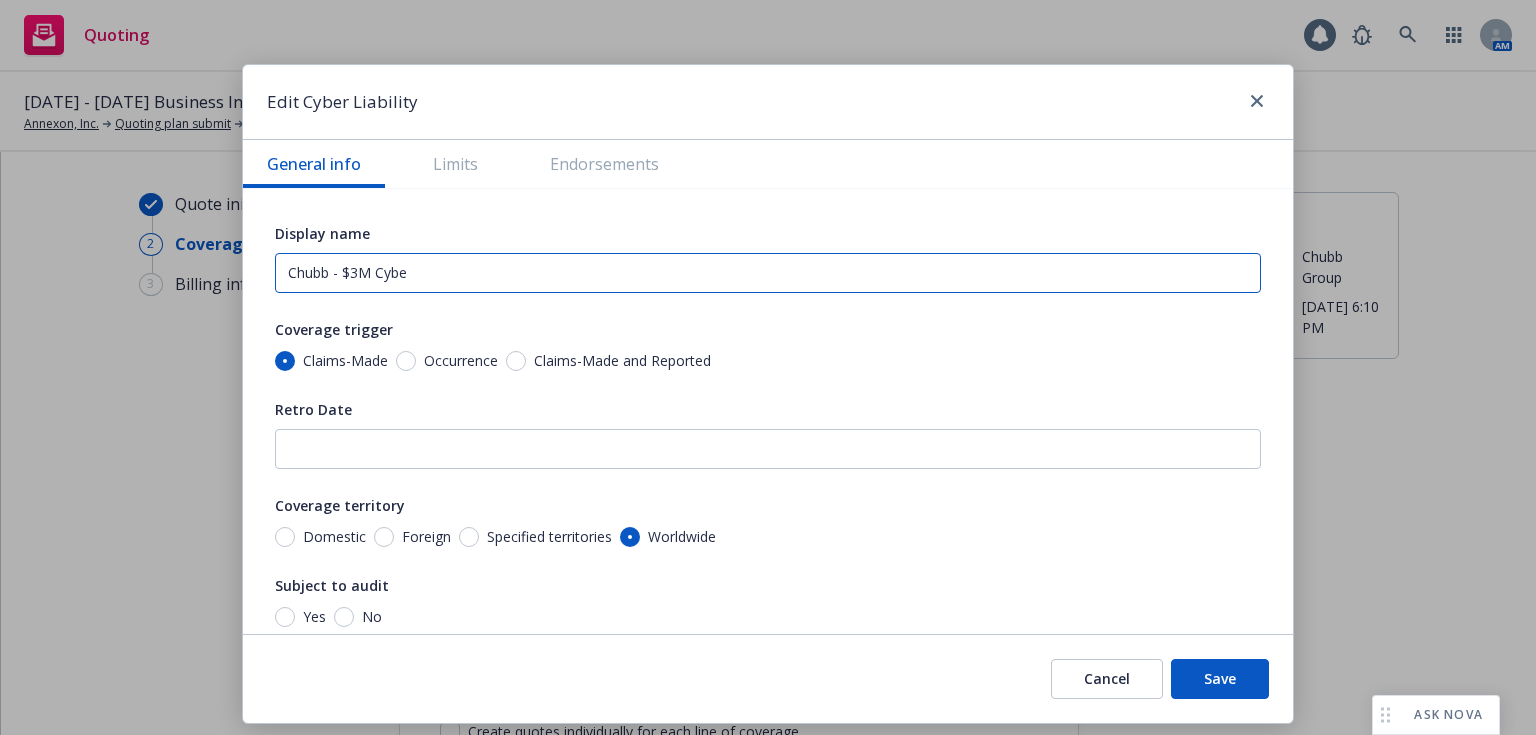 type on "x" 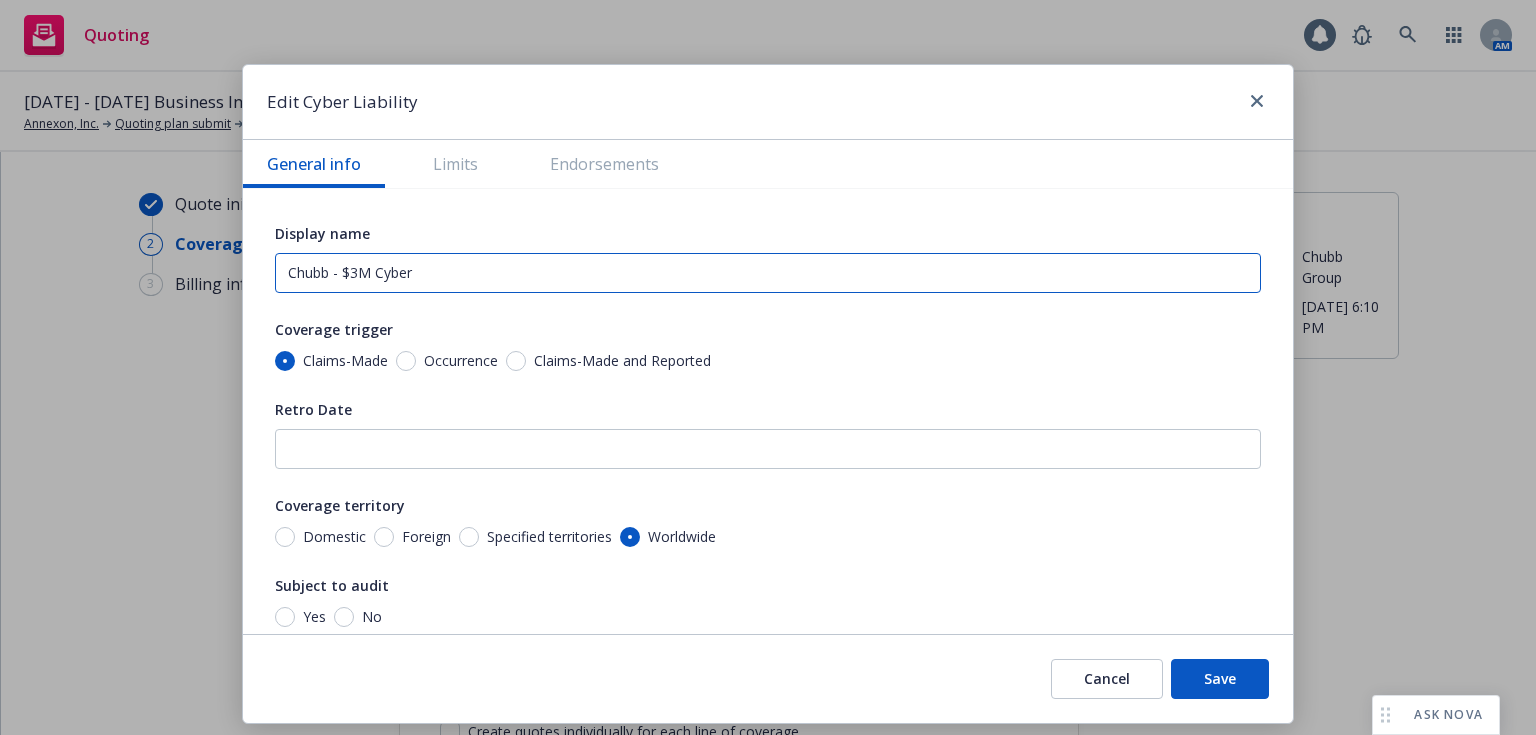 type on "Chubb - $3M Cyber" 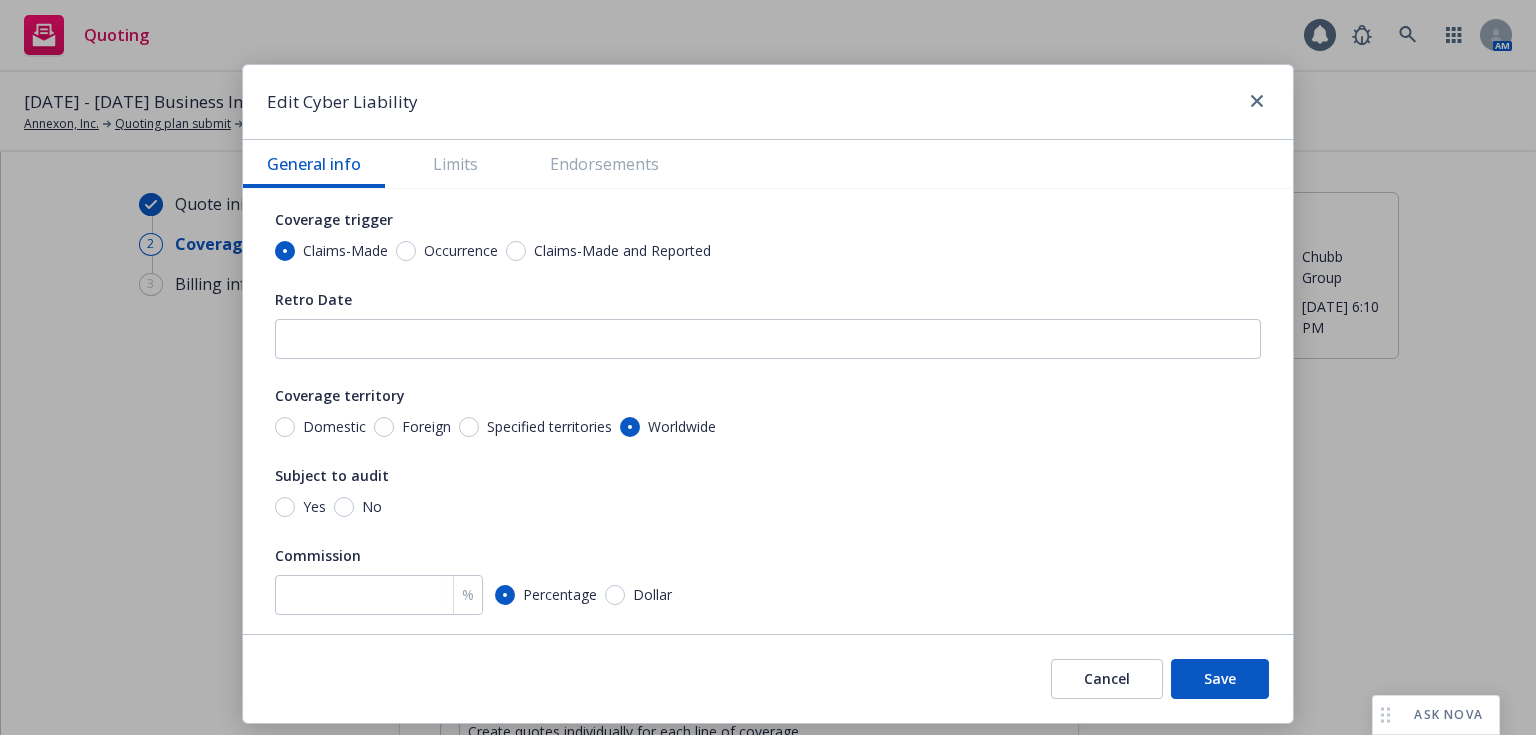 scroll, scrollTop: 196, scrollLeft: 0, axis: vertical 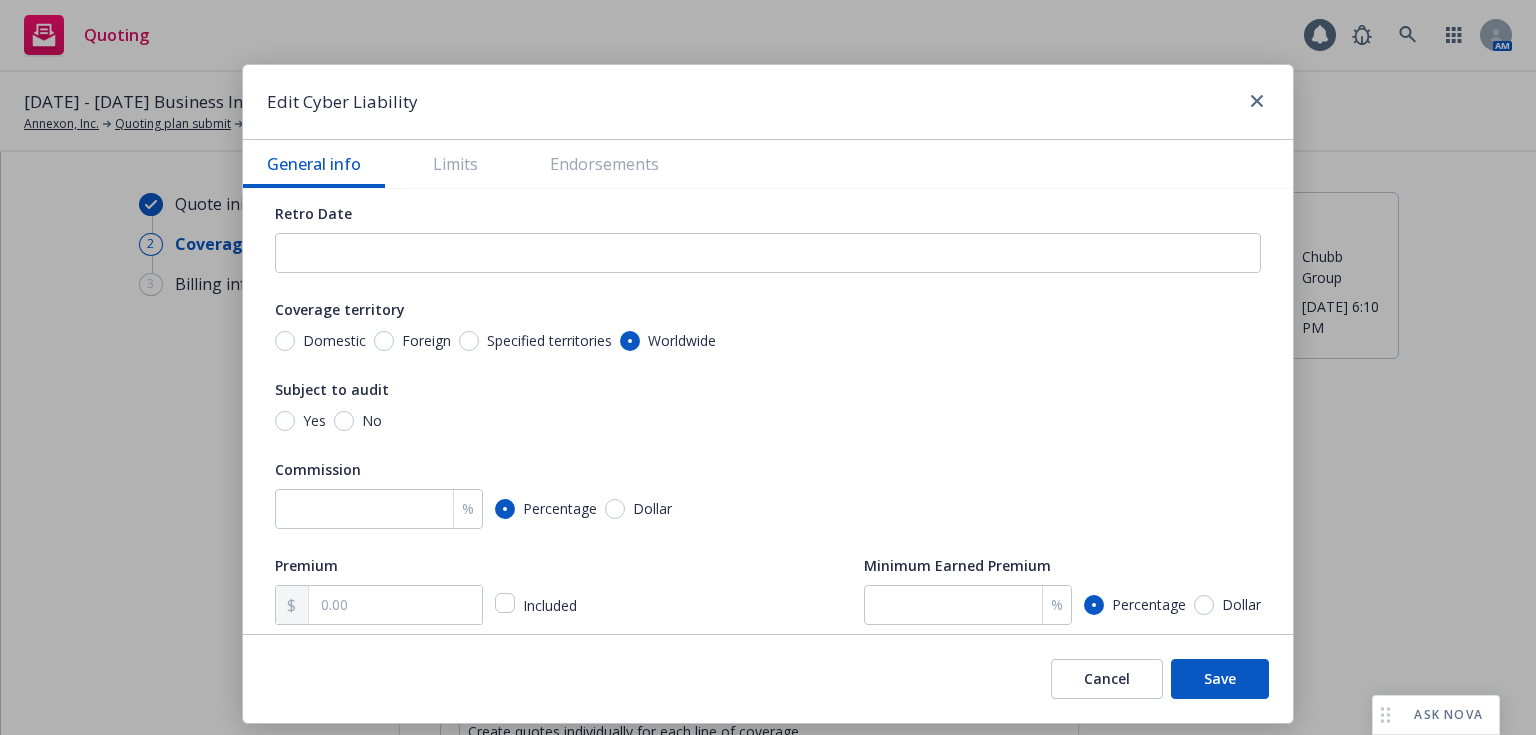 click on "No" at bounding box center [368, 421] 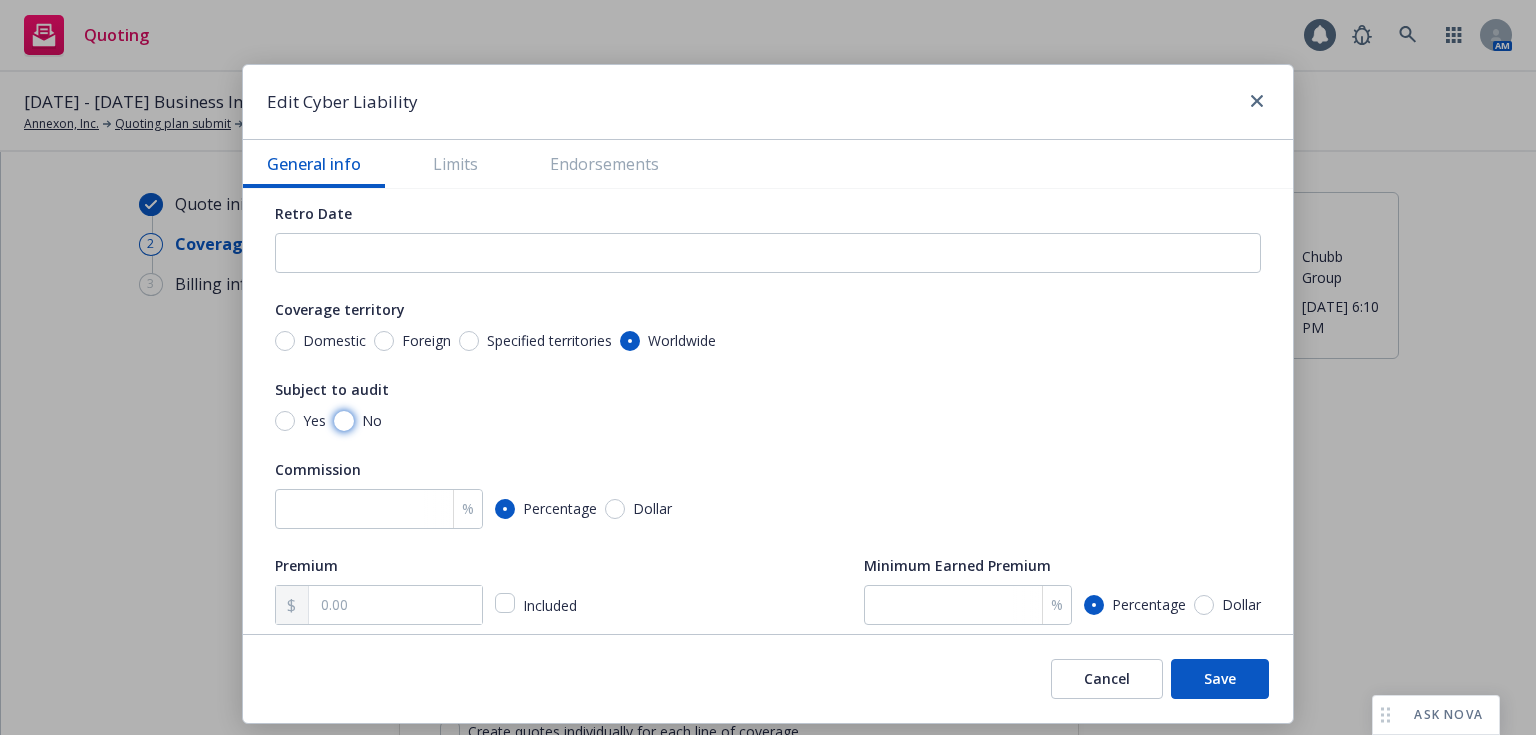 click on "No" at bounding box center [344, 421] 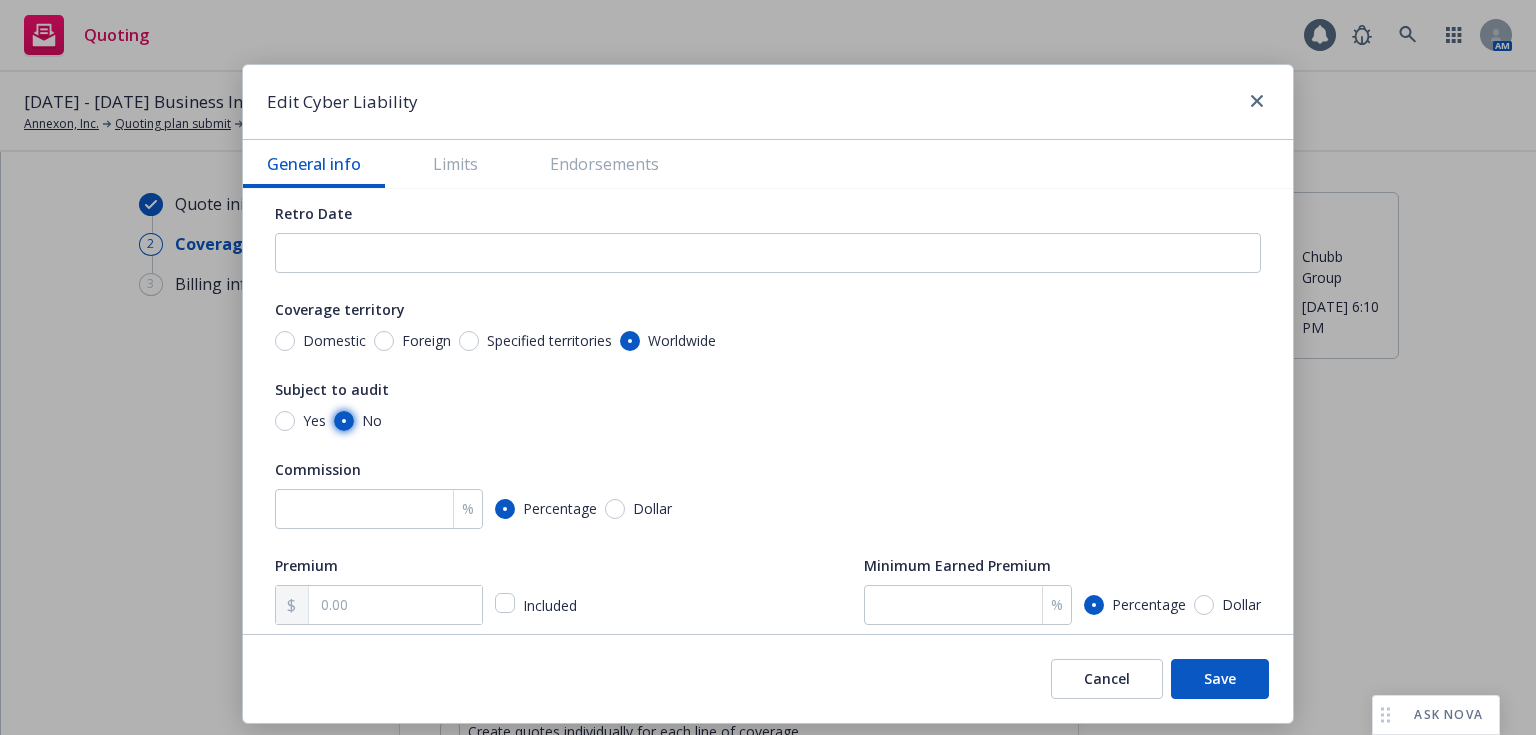 radio on "true" 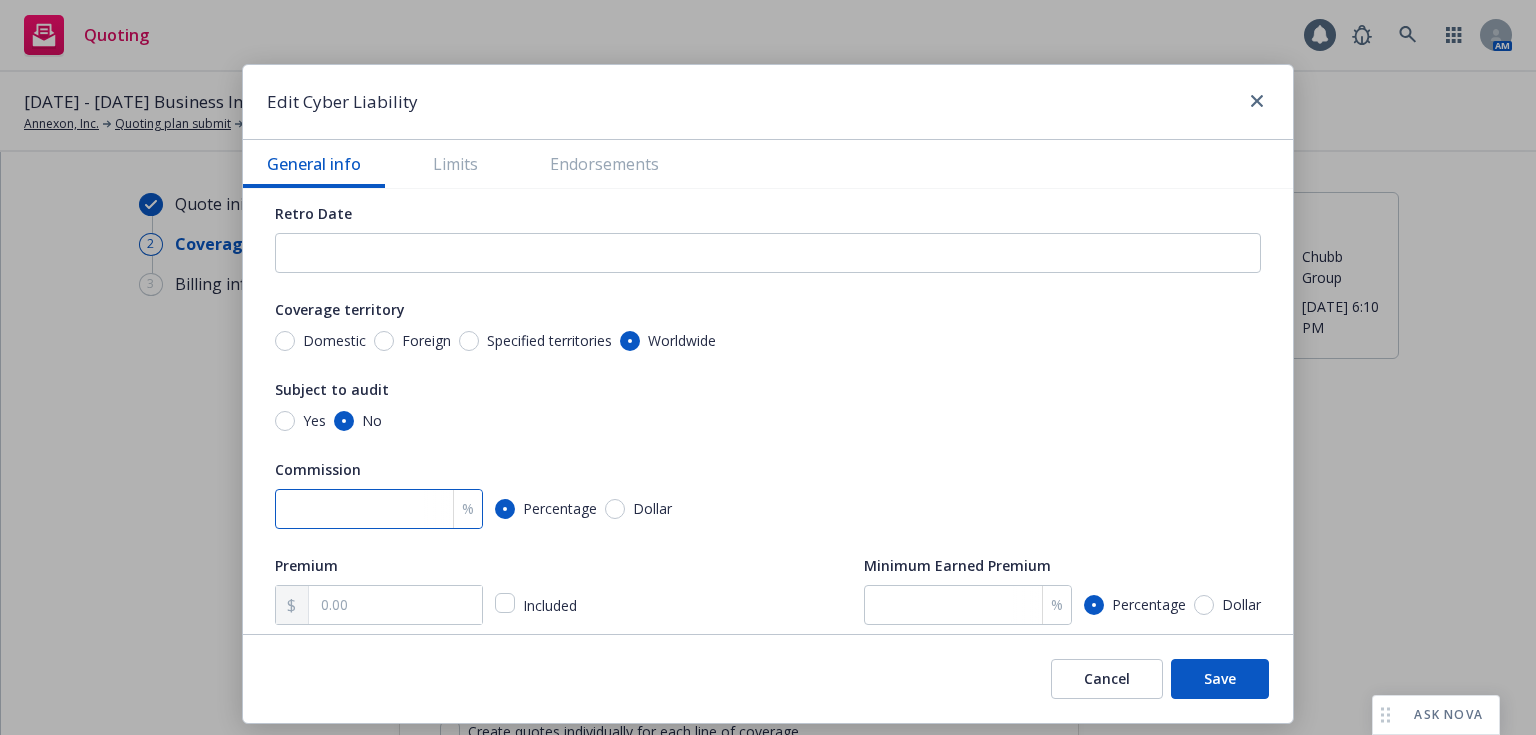 drag, startPoint x: 312, startPoint y: 501, endPoint x: 302, endPoint y: 496, distance: 11.18034 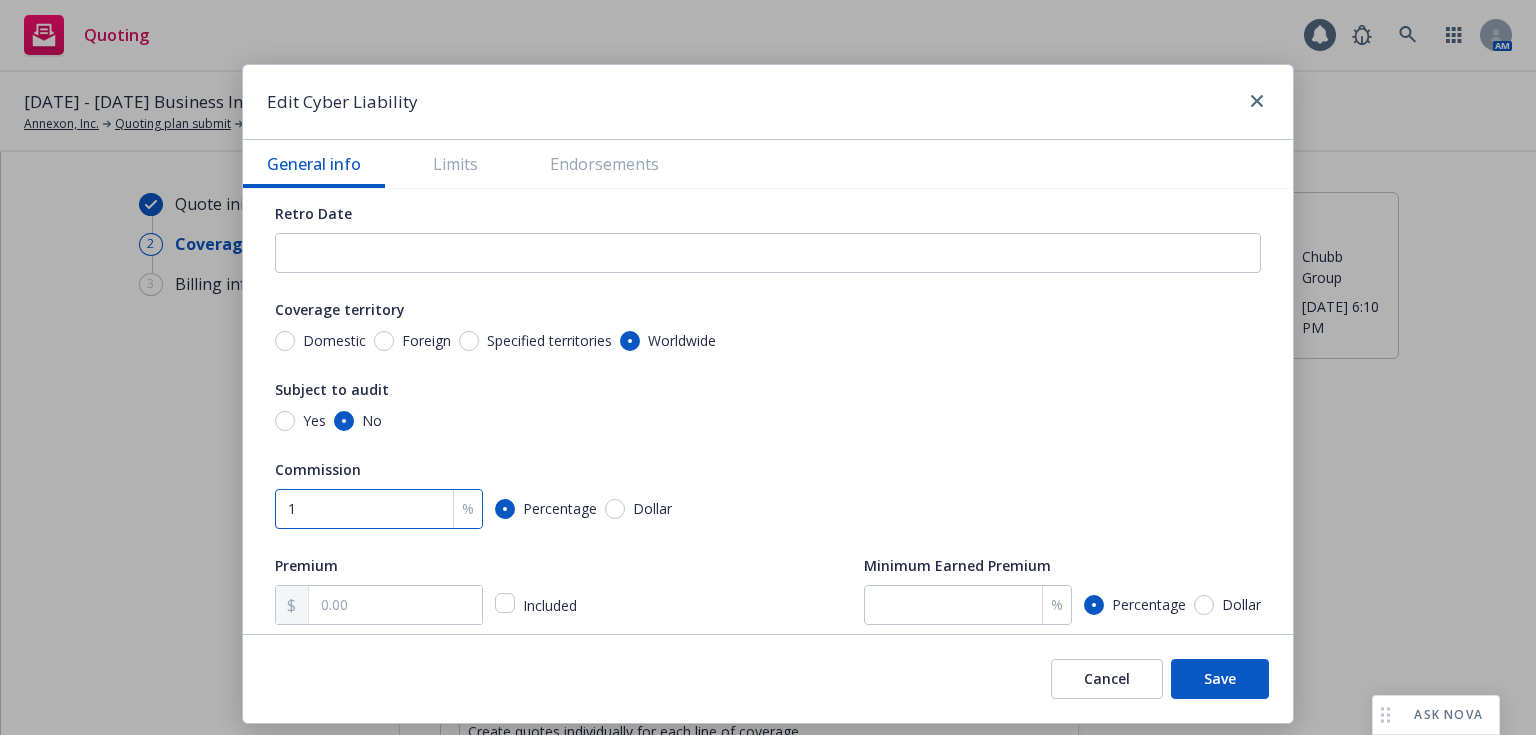 type on "x" 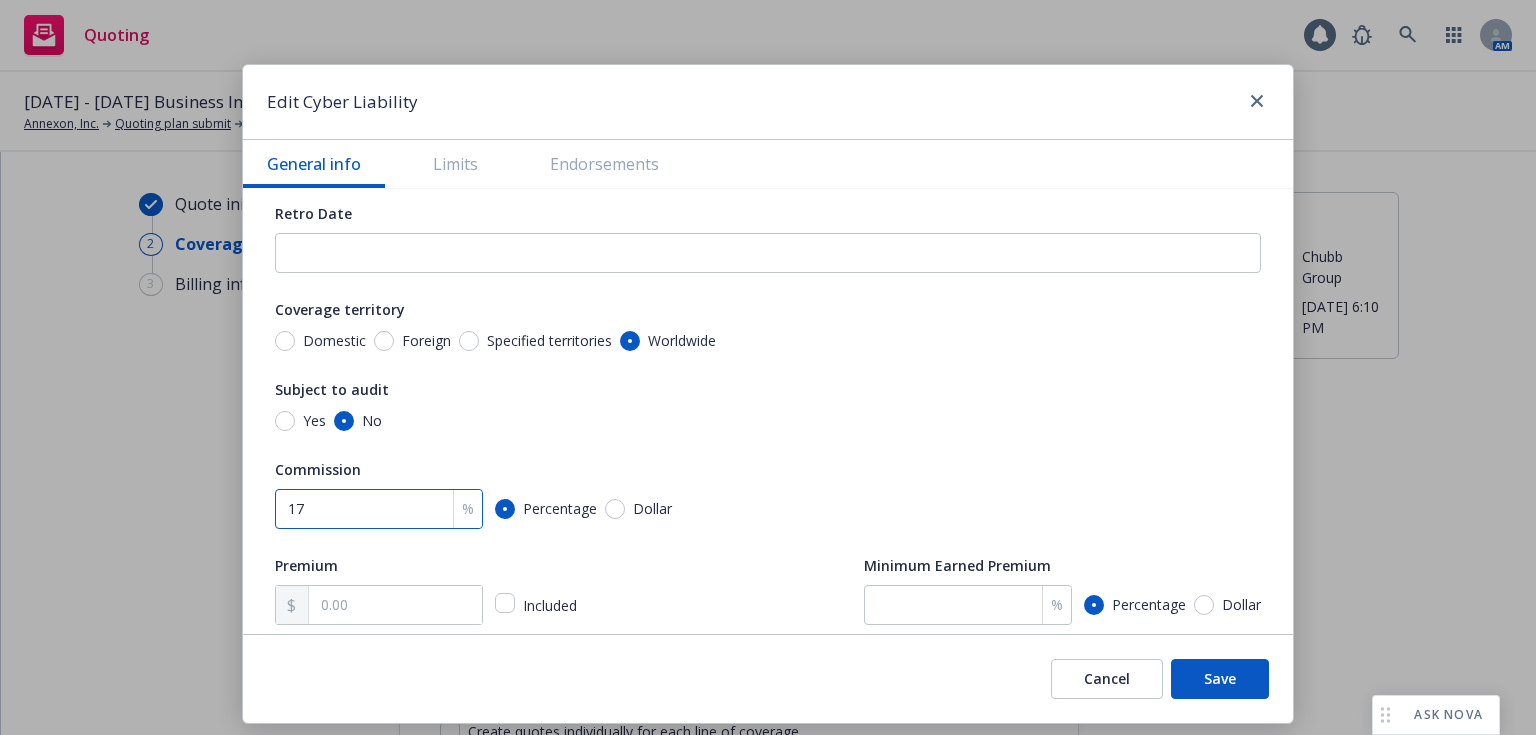 type on "x" 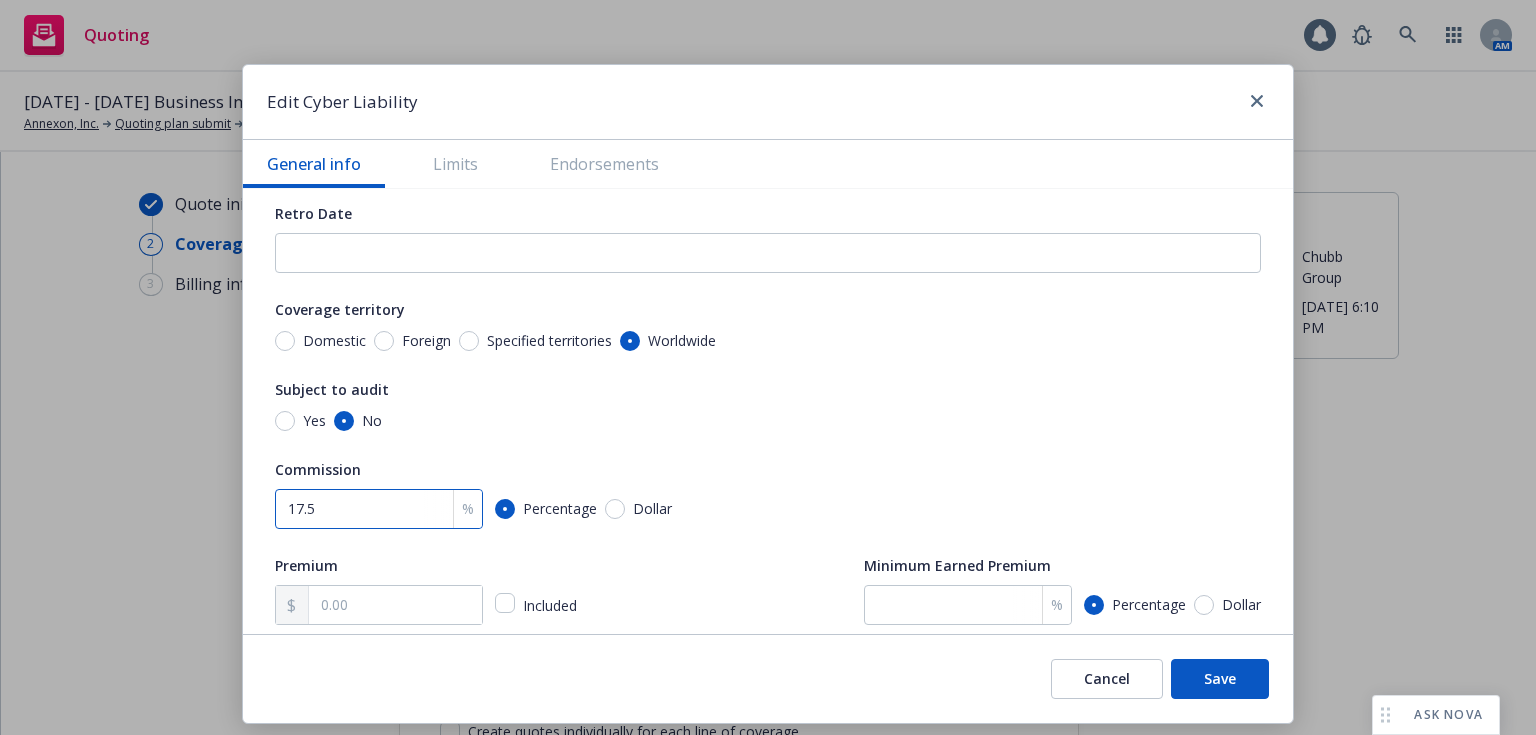 type on "17.5" 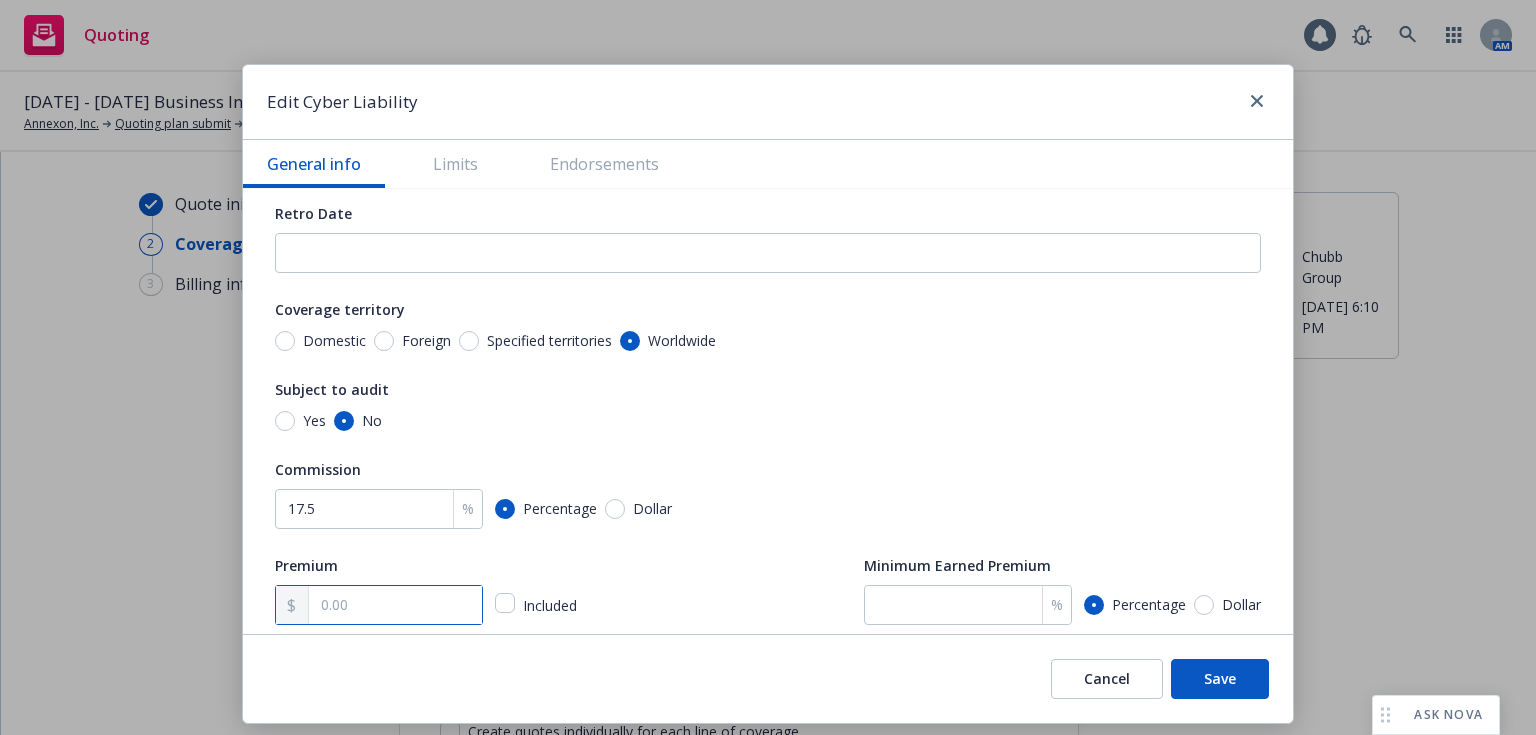 click at bounding box center (395, 605) 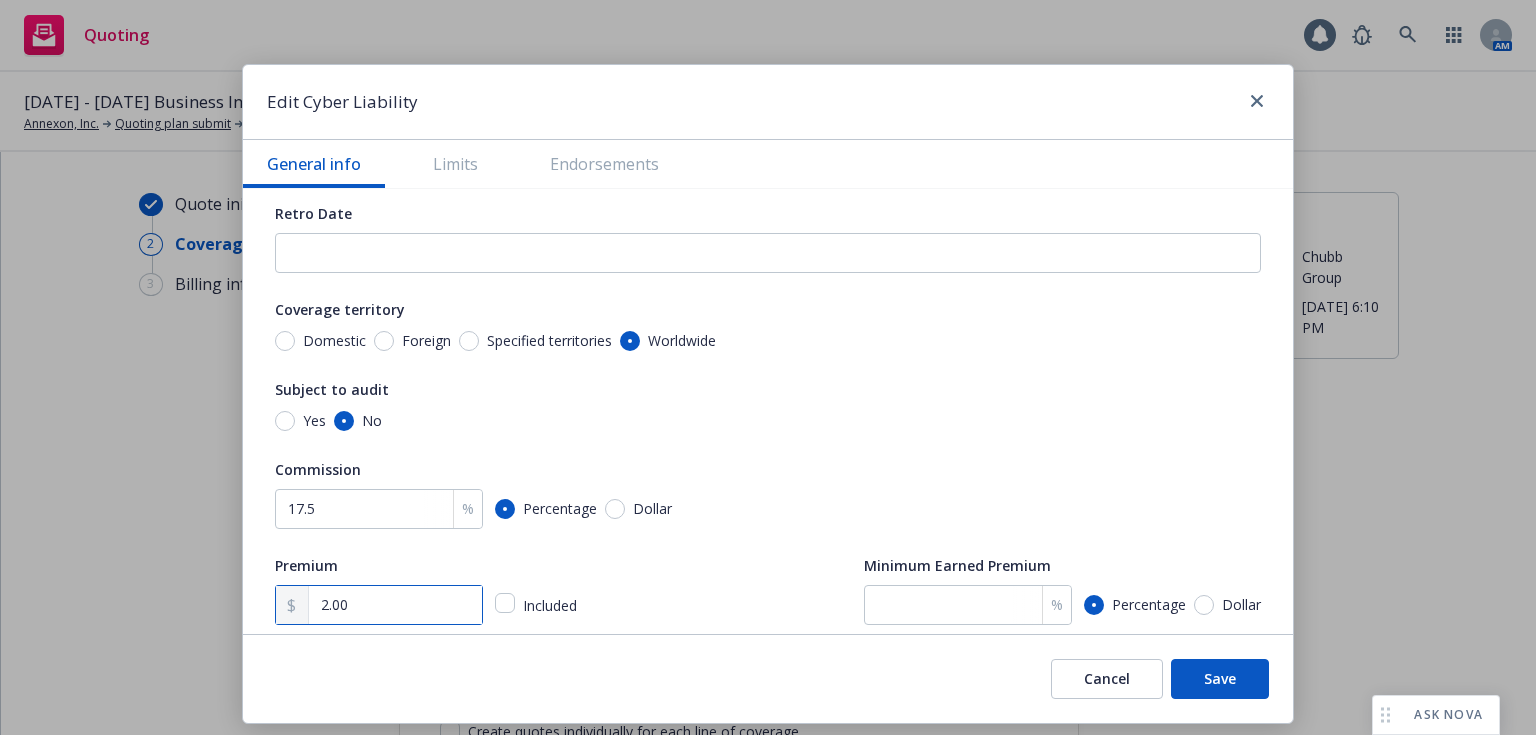 type on "x" 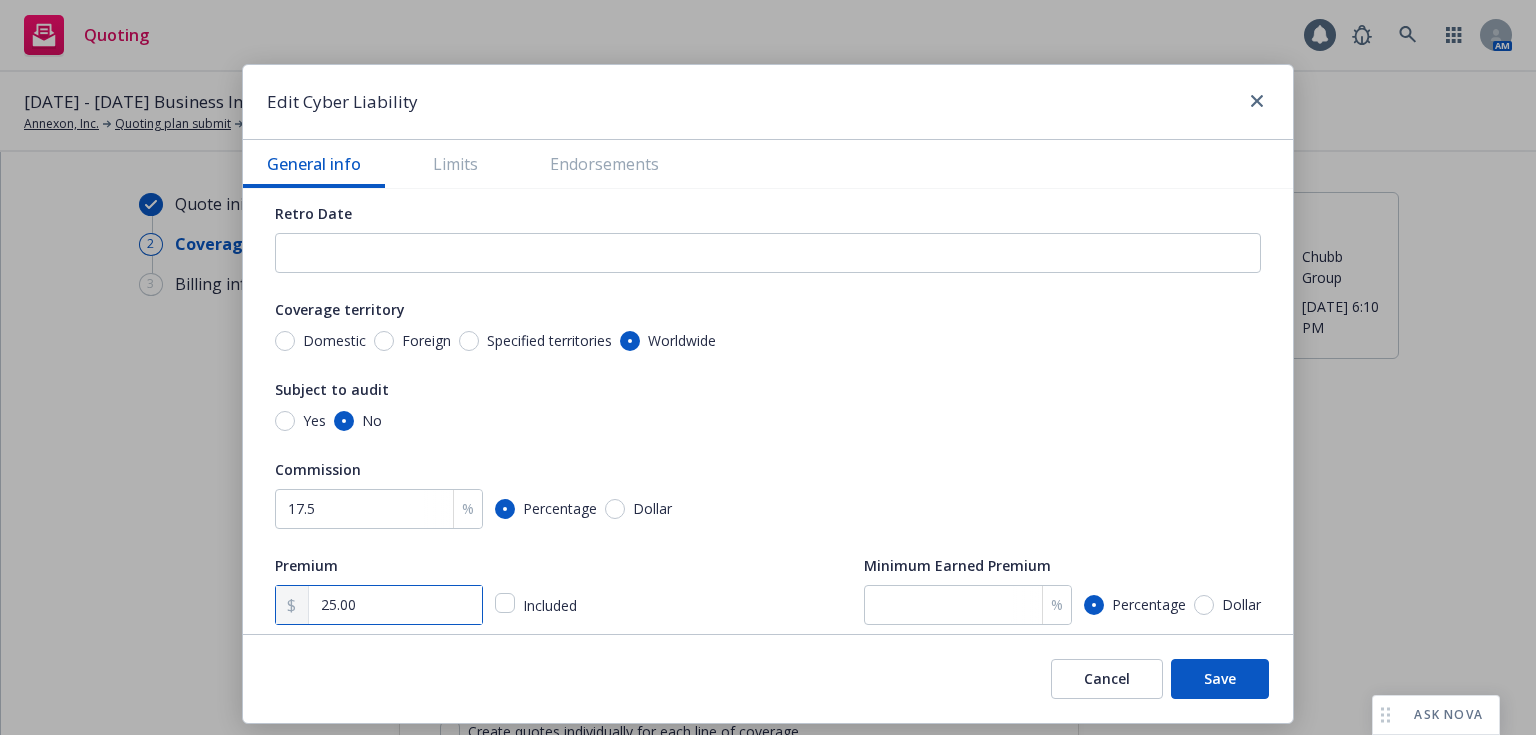 type on "x" 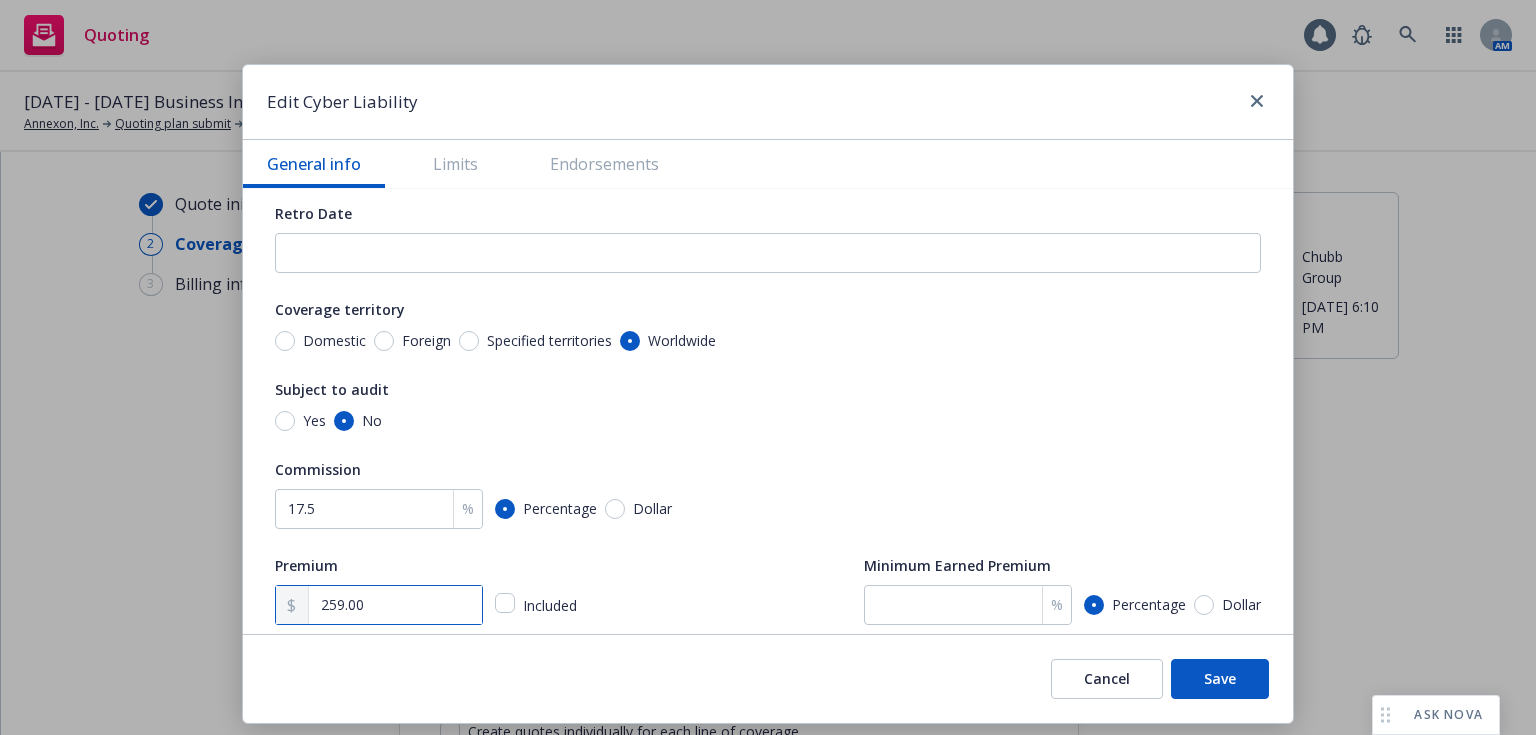 type on "2,590.00" 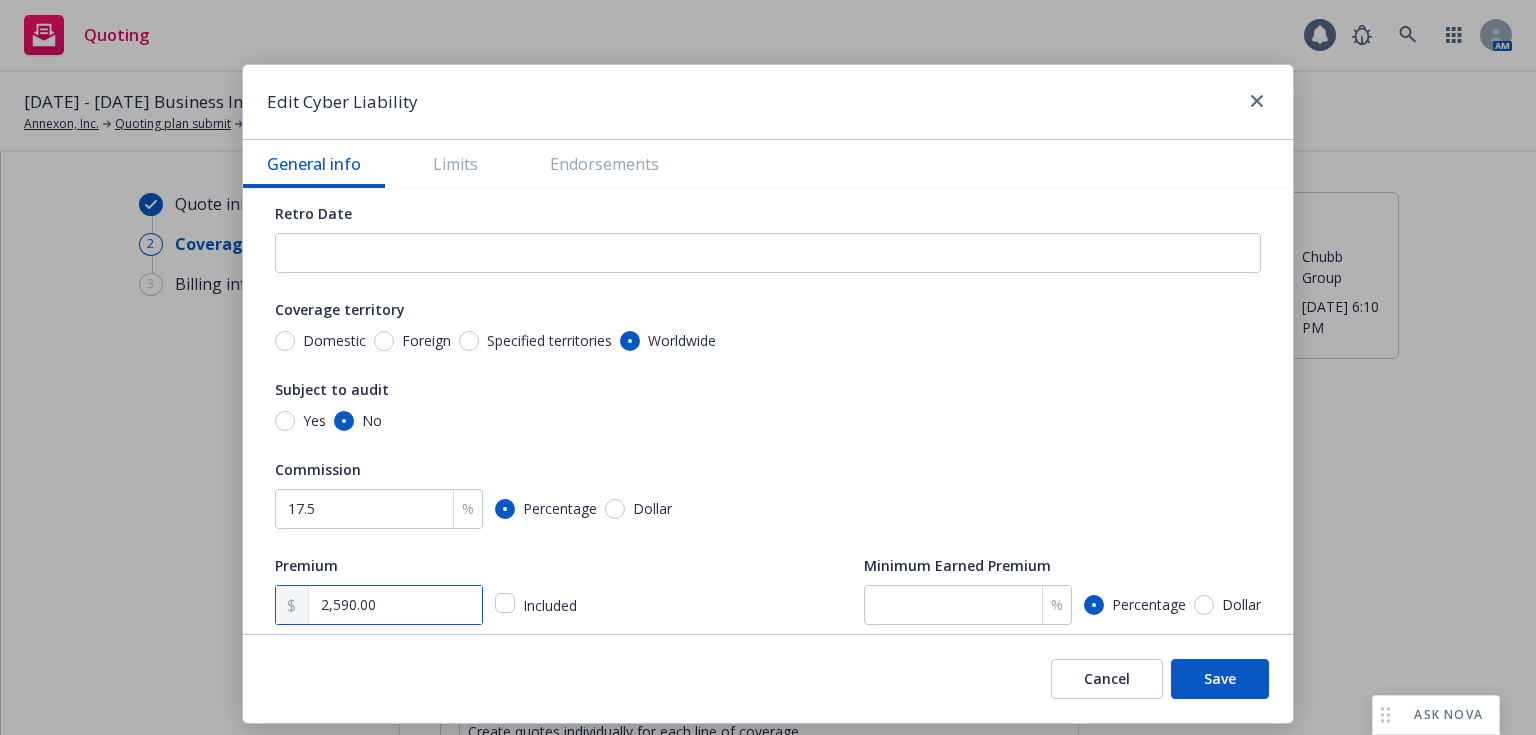 type on "x" 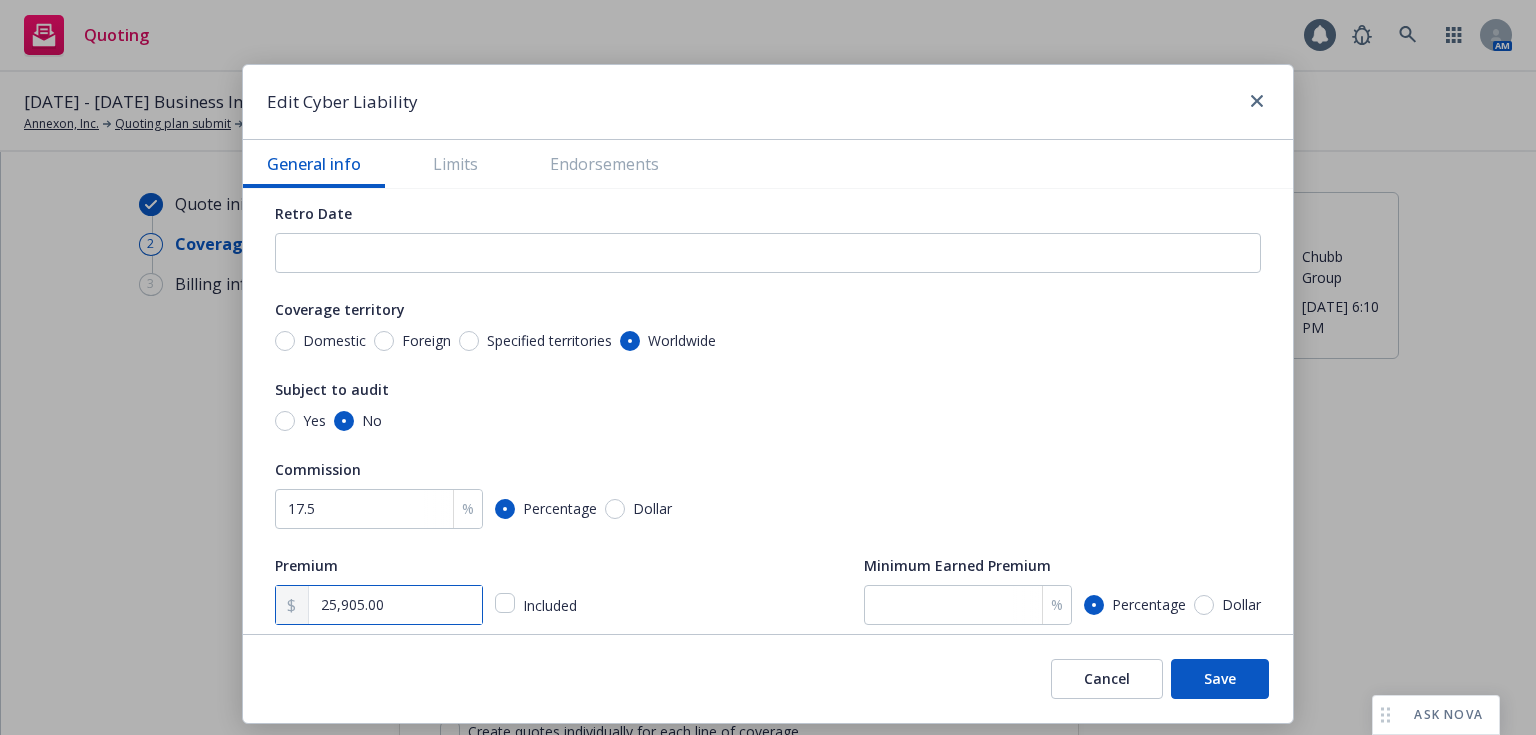 type on "x" 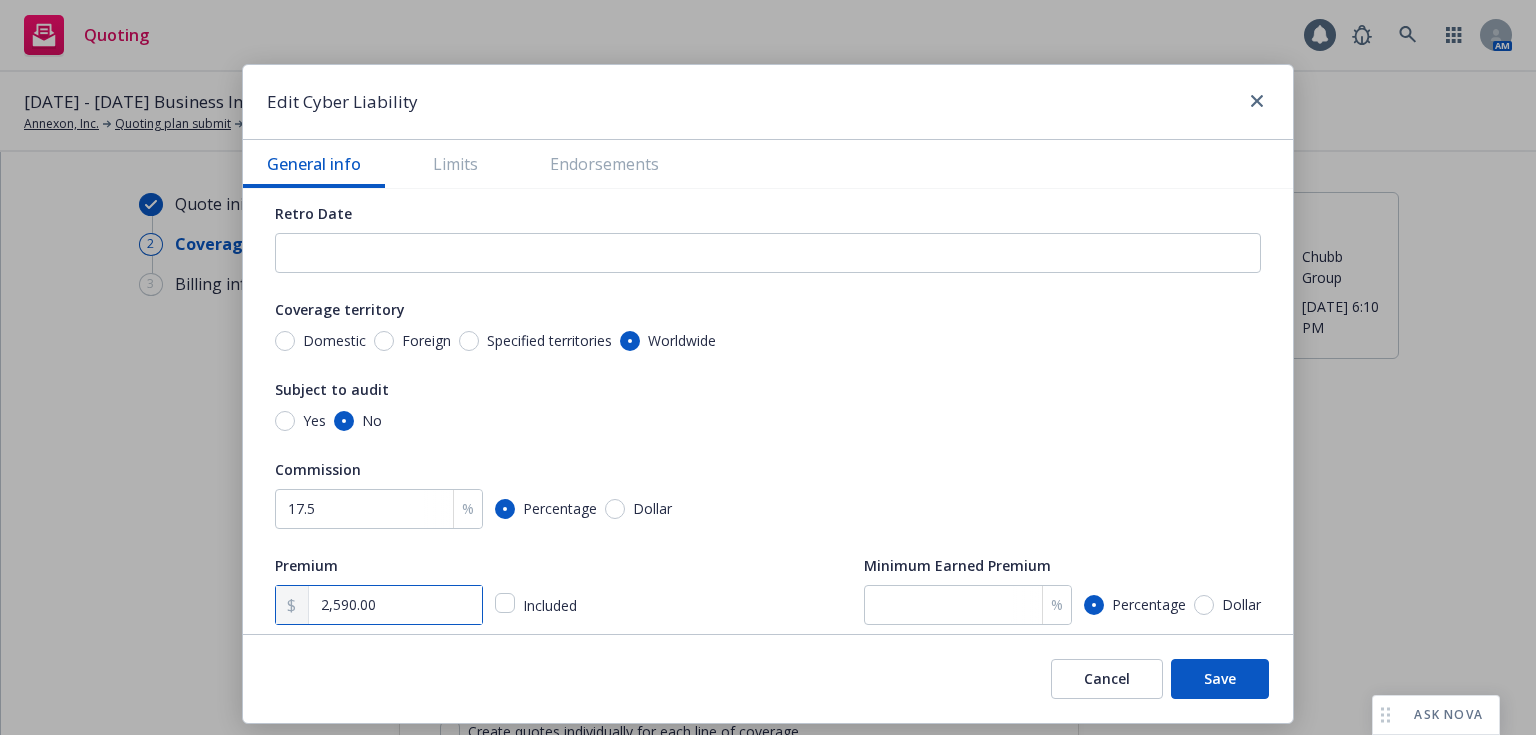 type on "25,904.00" 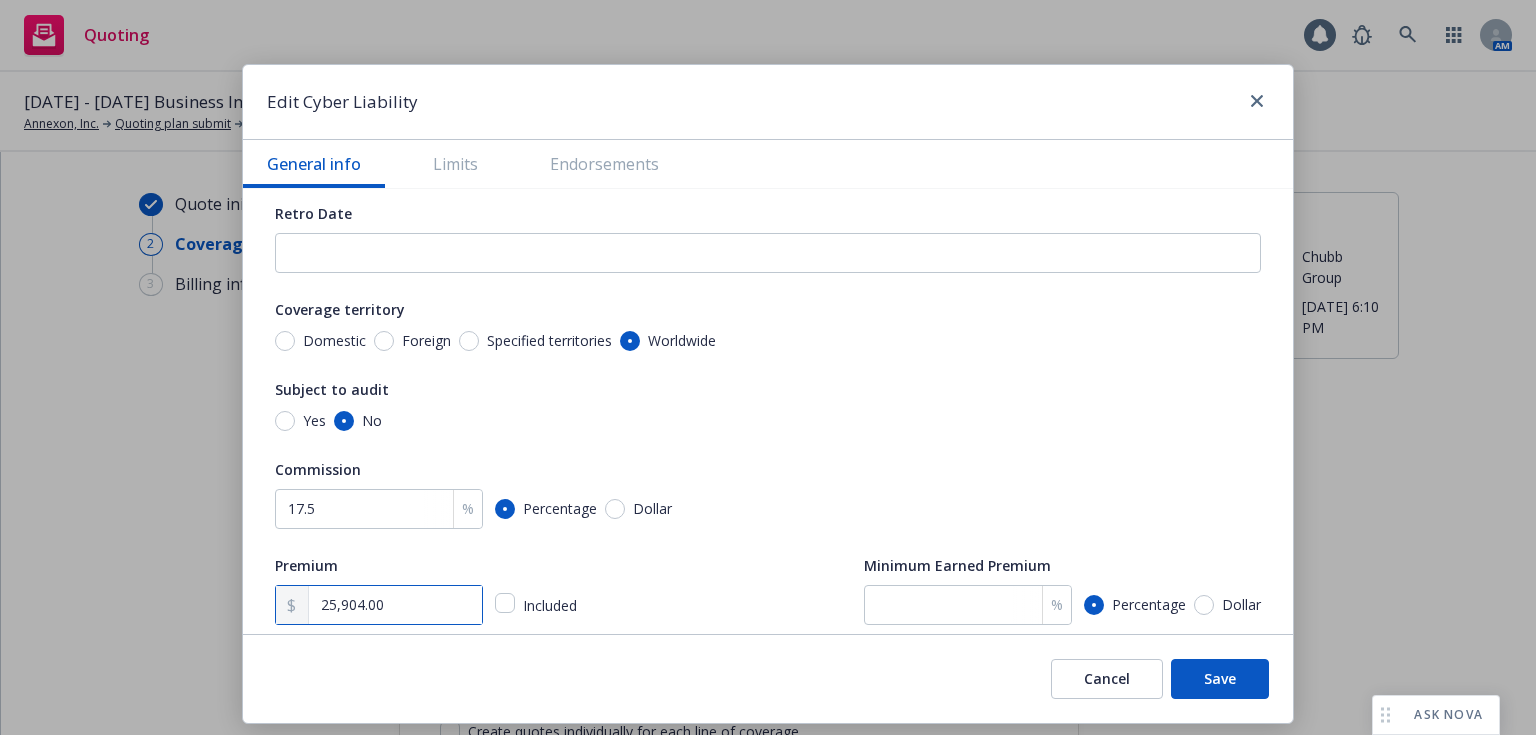 type on "x" 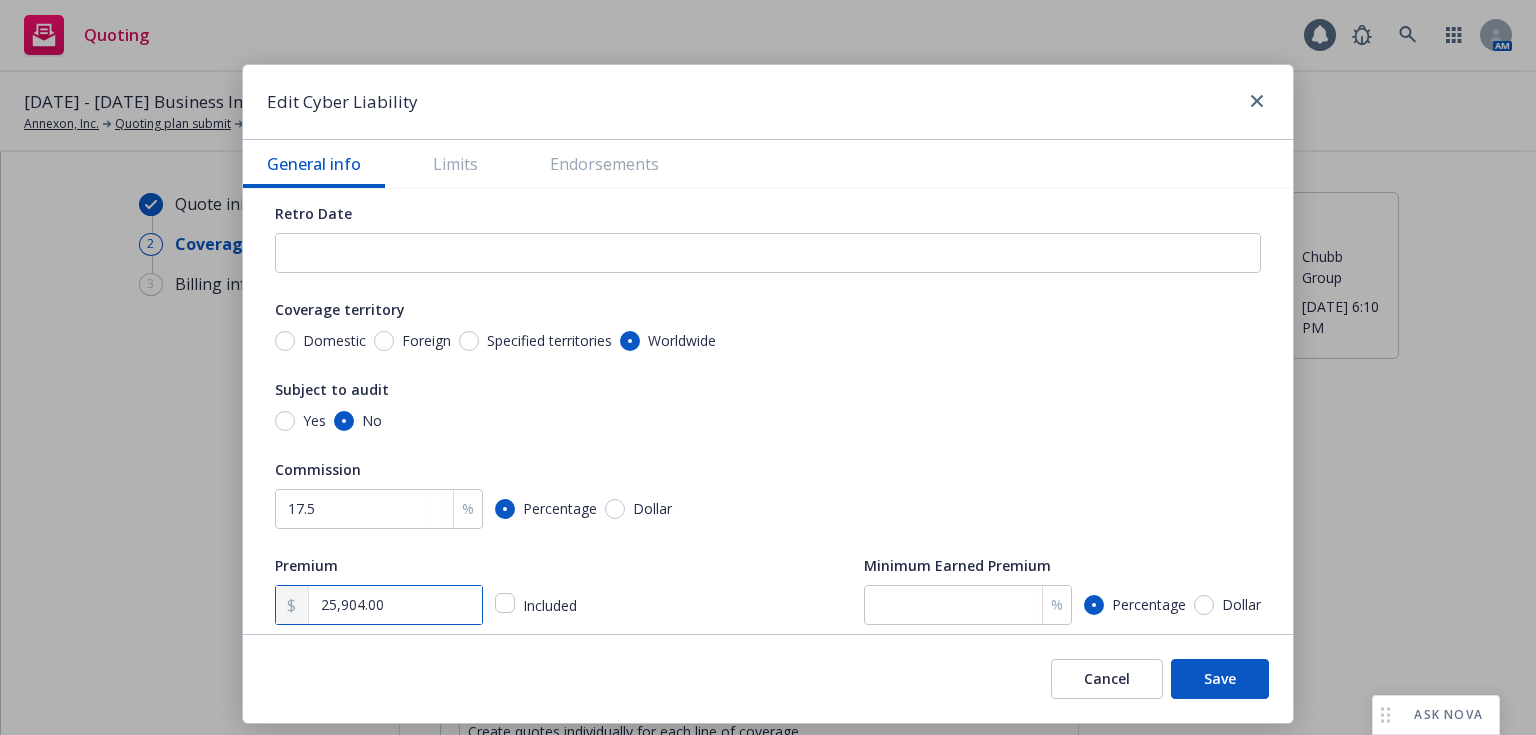 type on "25,904.00" 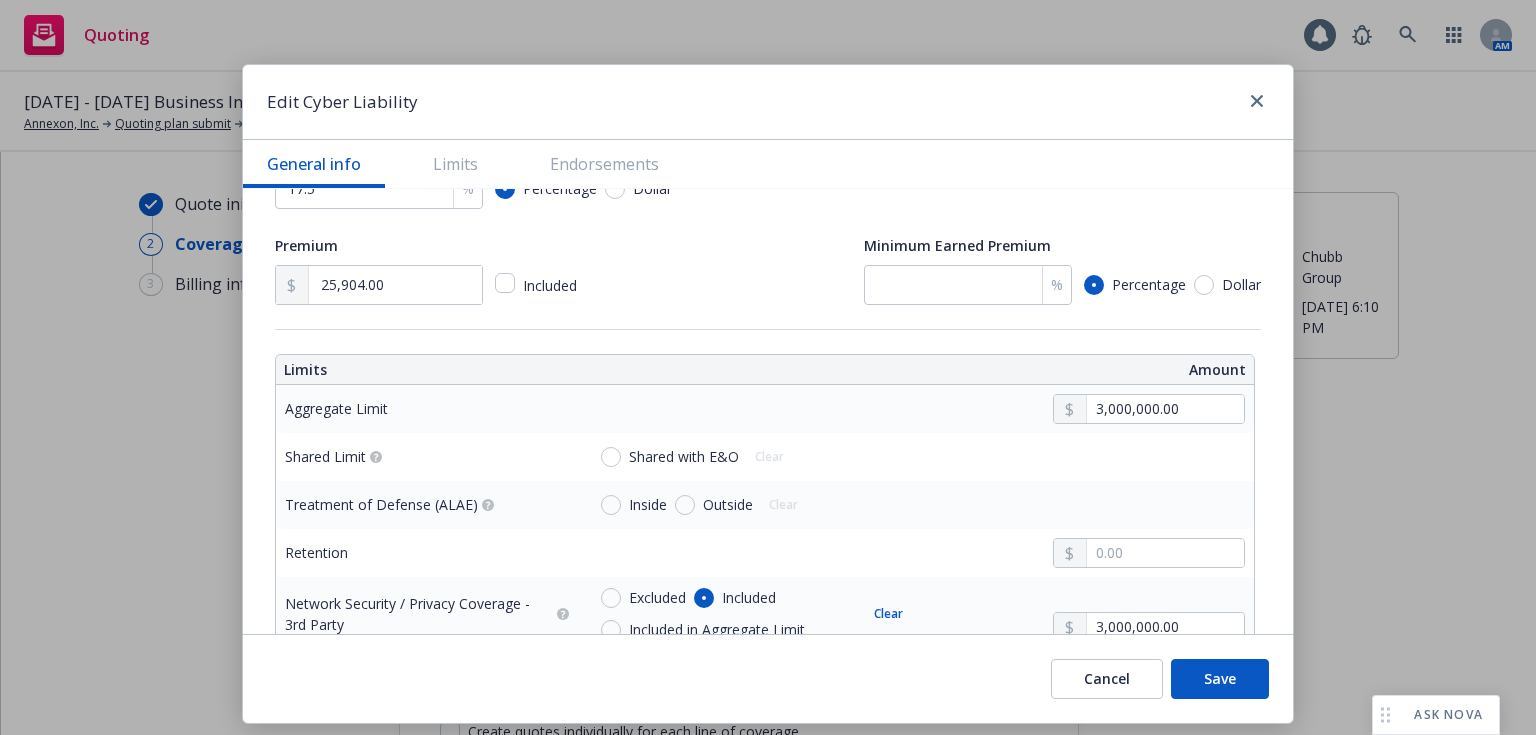 scroll, scrollTop: 565, scrollLeft: 0, axis: vertical 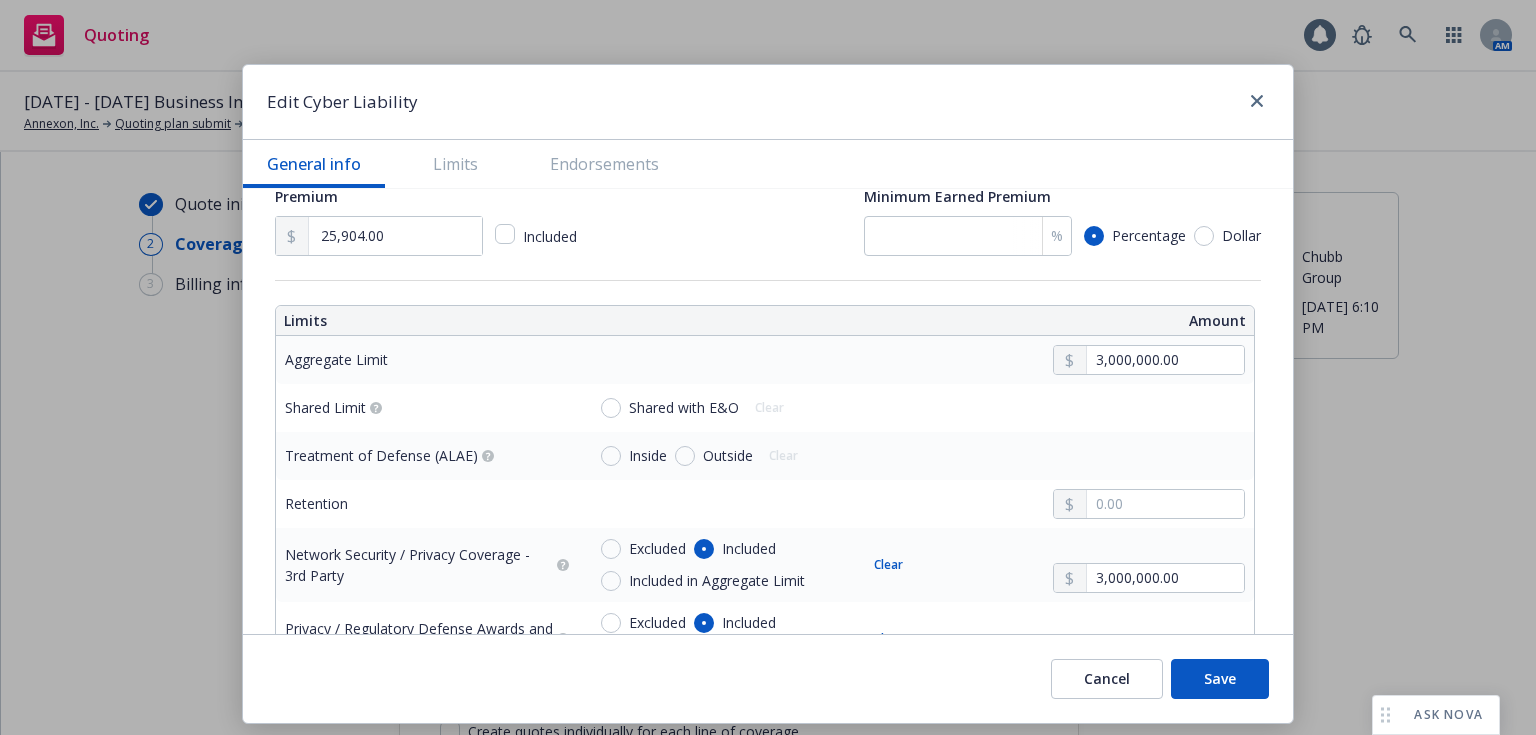 type on "x" 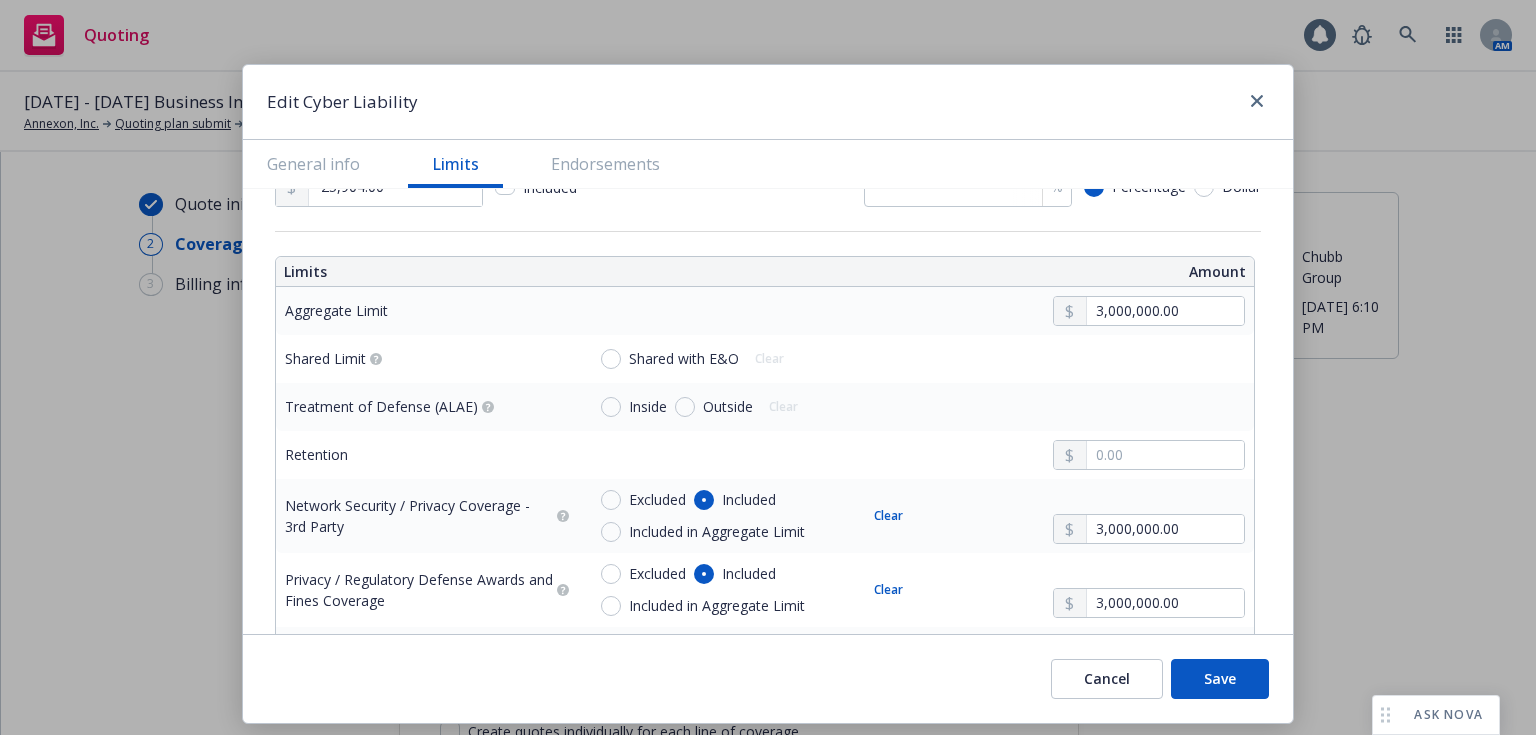 scroll, scrollTop: 651, scrollLeft: 0, axis: vertical 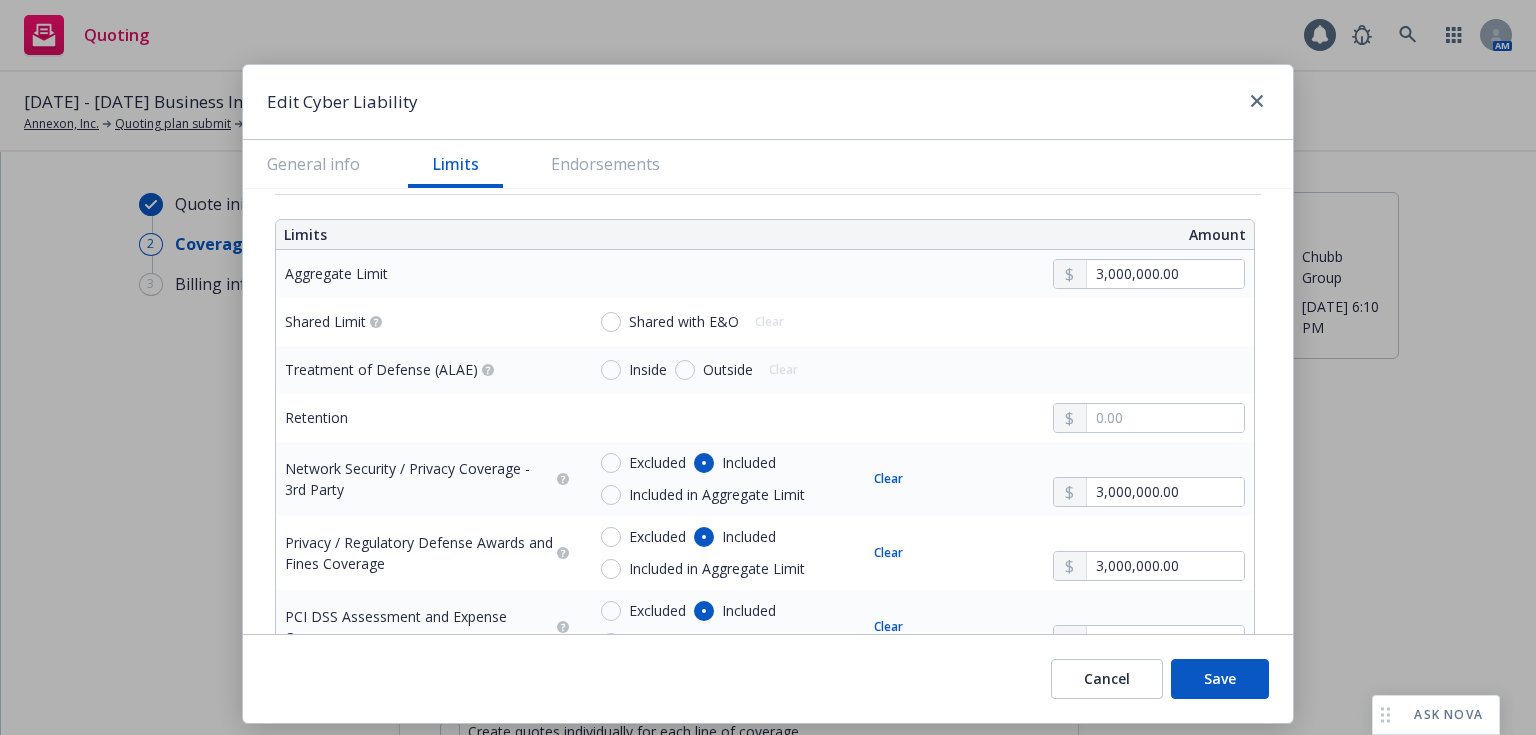 click on "Inside" at bounding box center (648, 370) 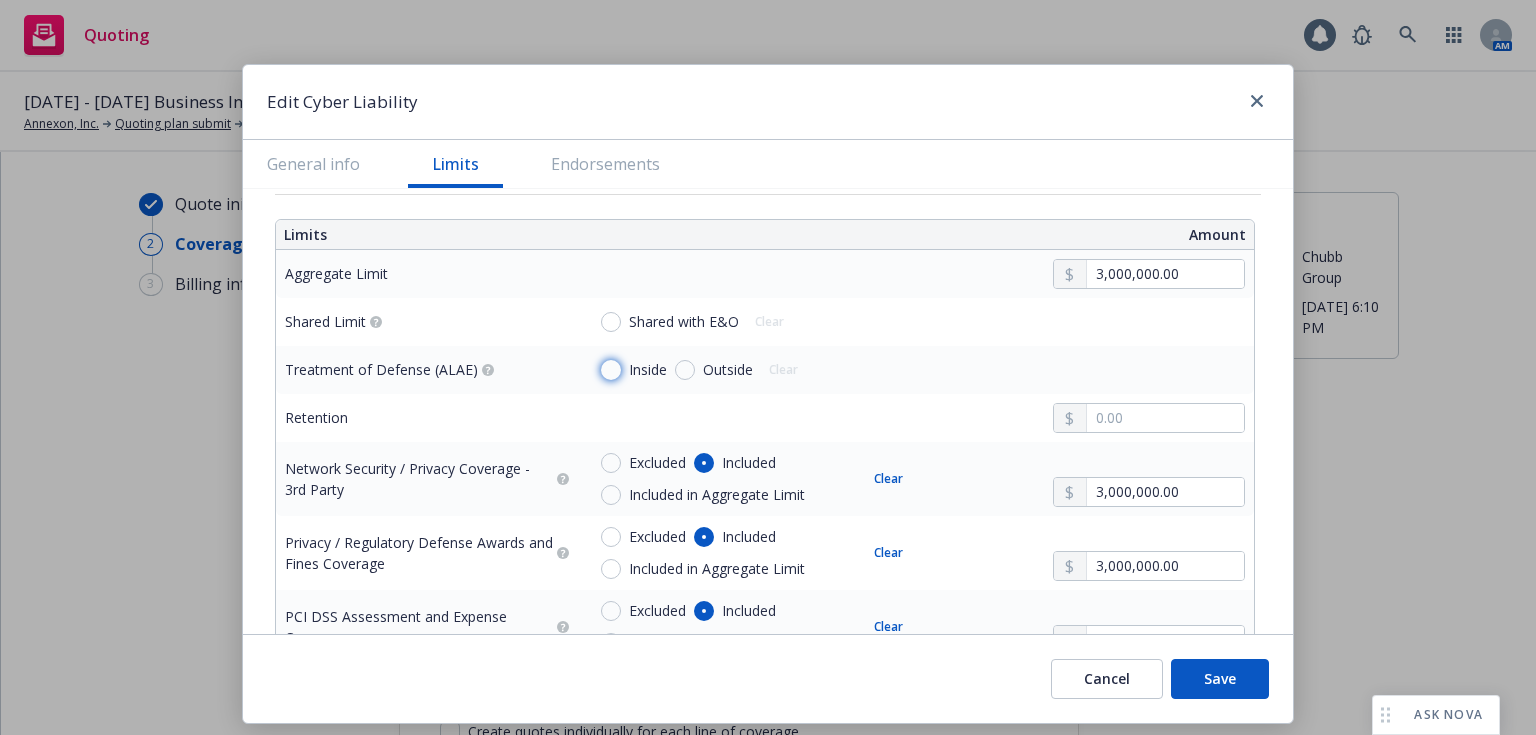 click on "Inside" at bounding box center (611, 370) 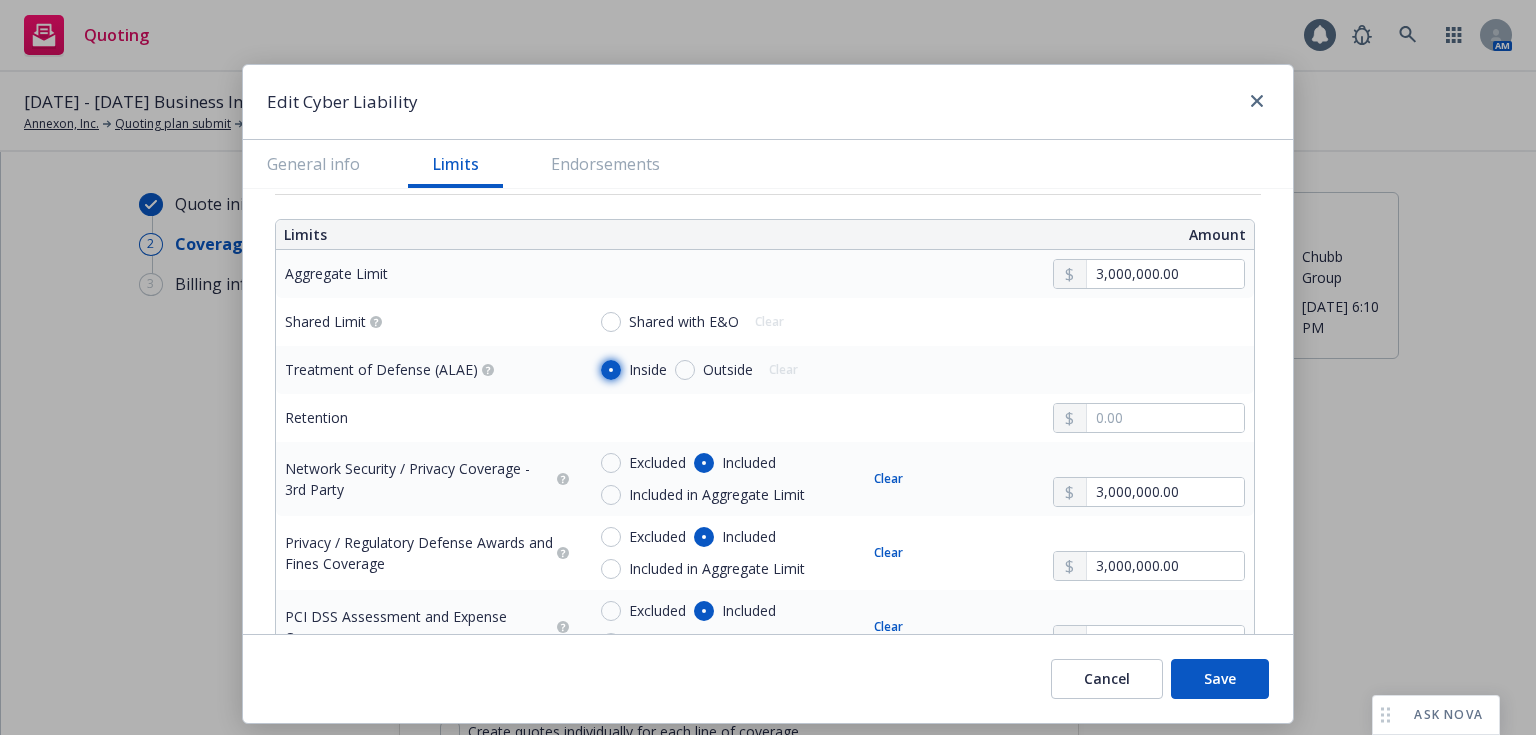 radio on "true" 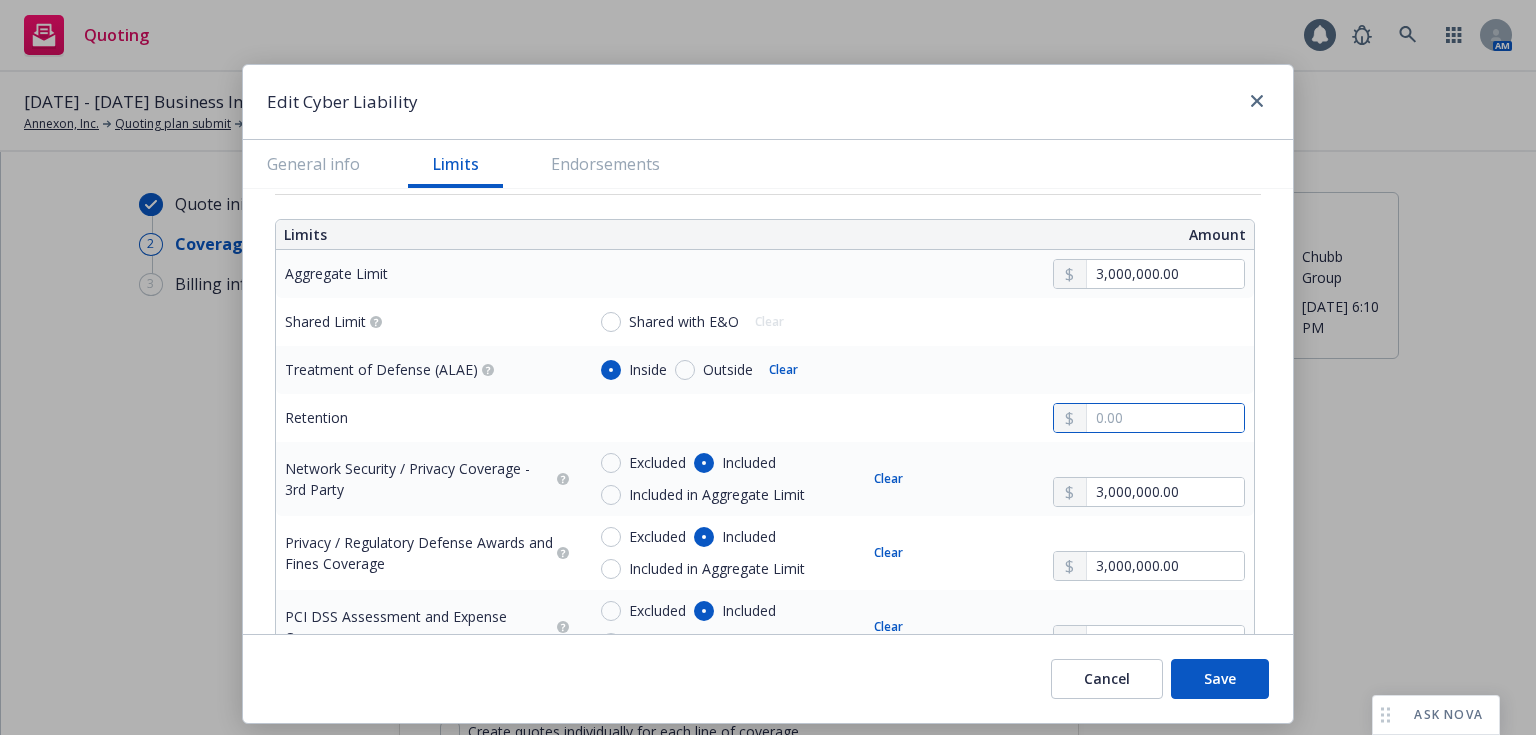 click at bounding box center [1165, 418] 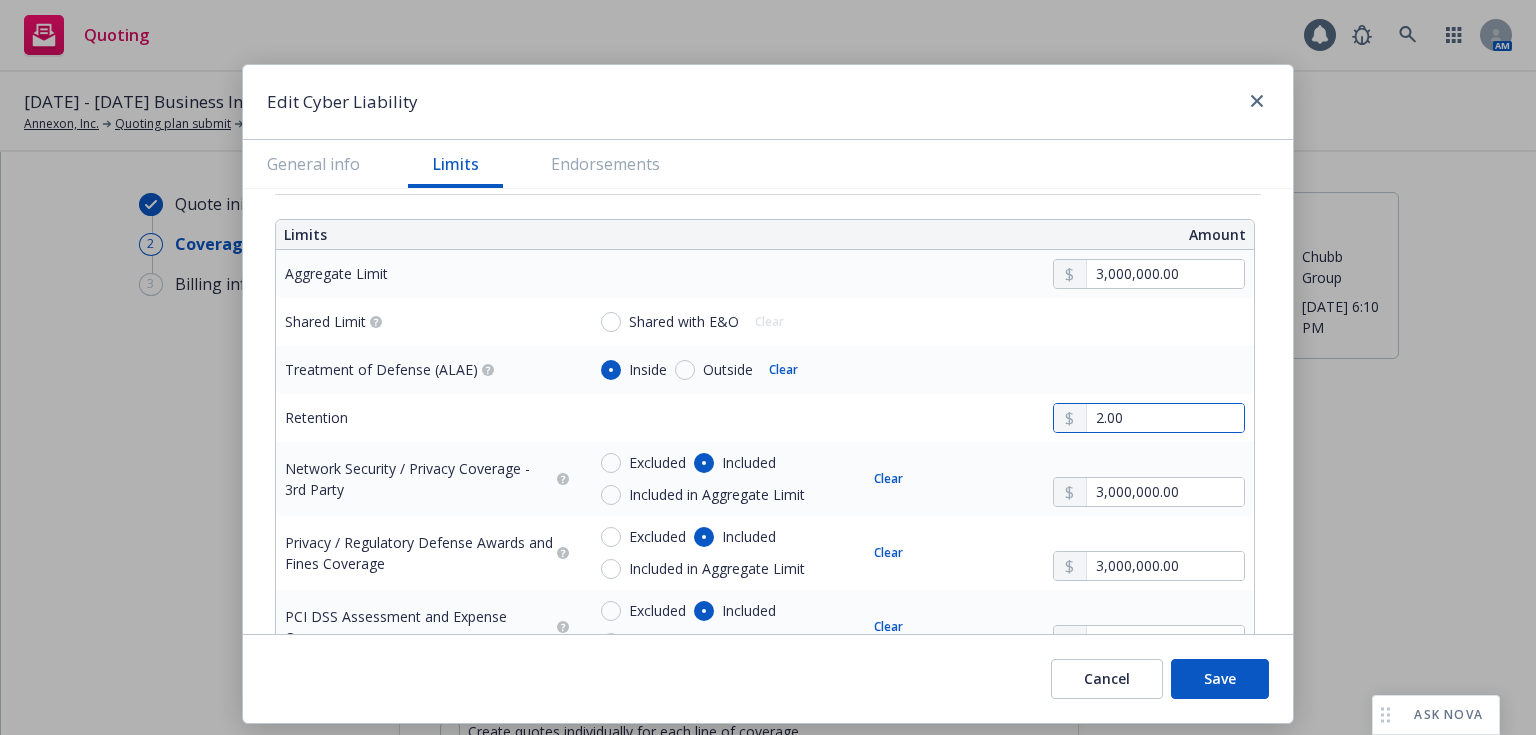 type on "x" 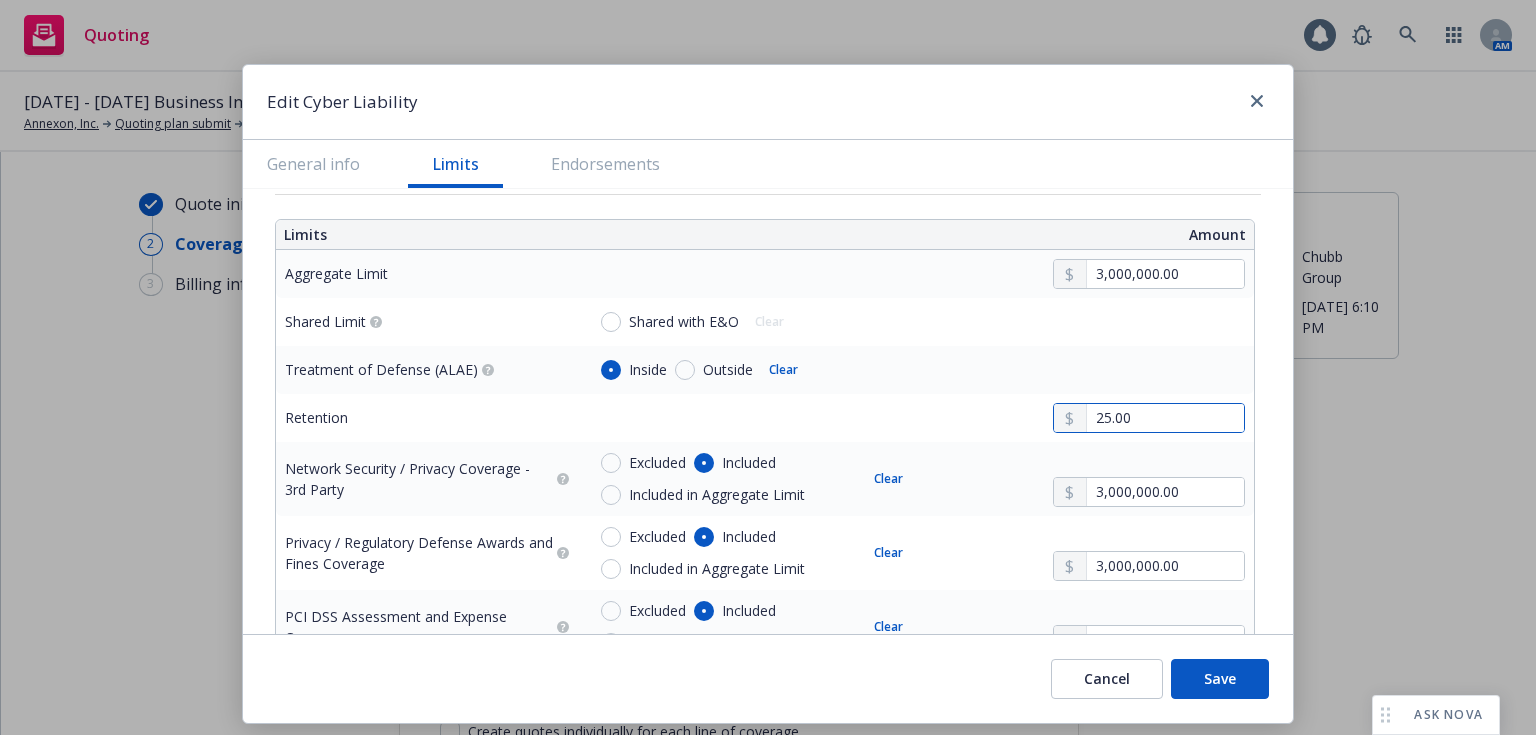 type on "x" 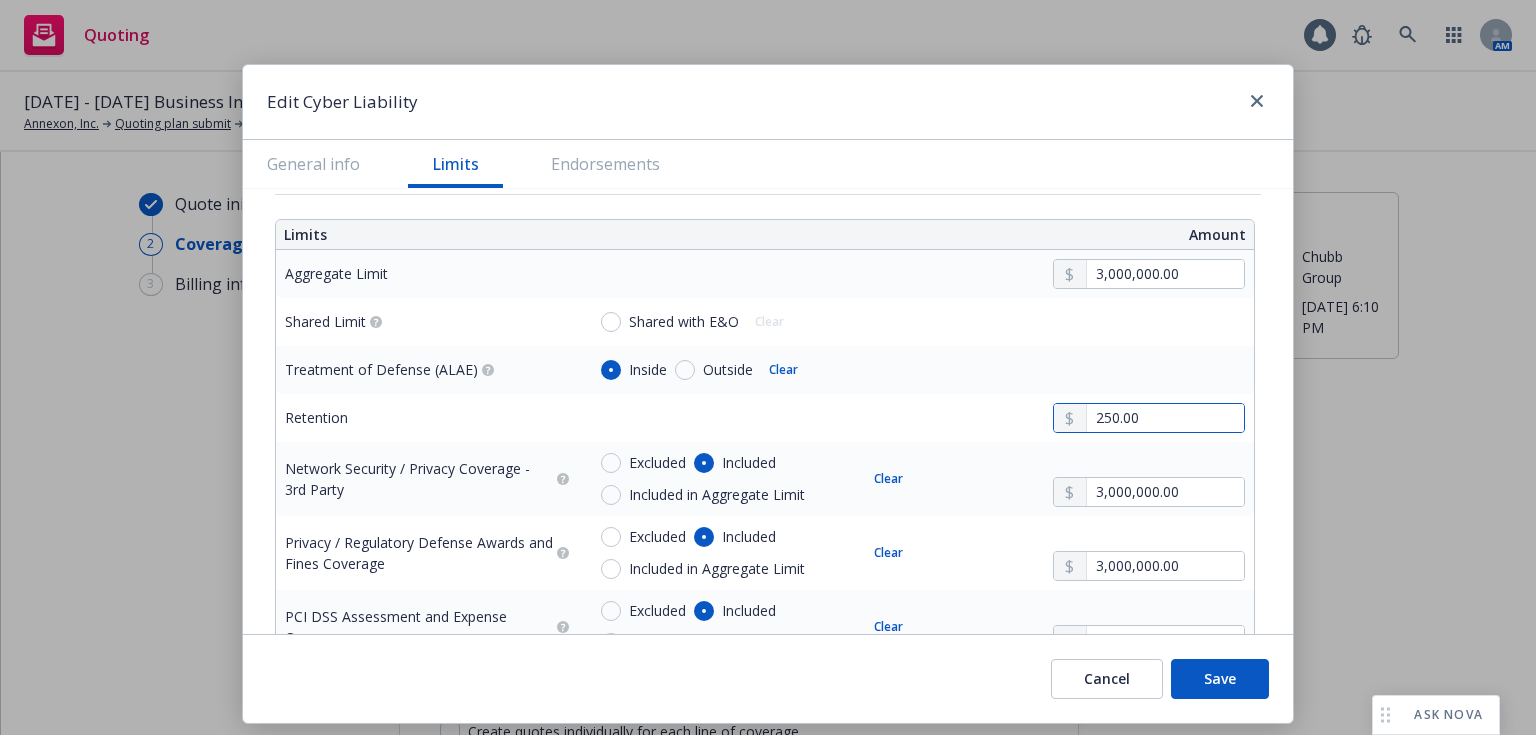 type on "x" 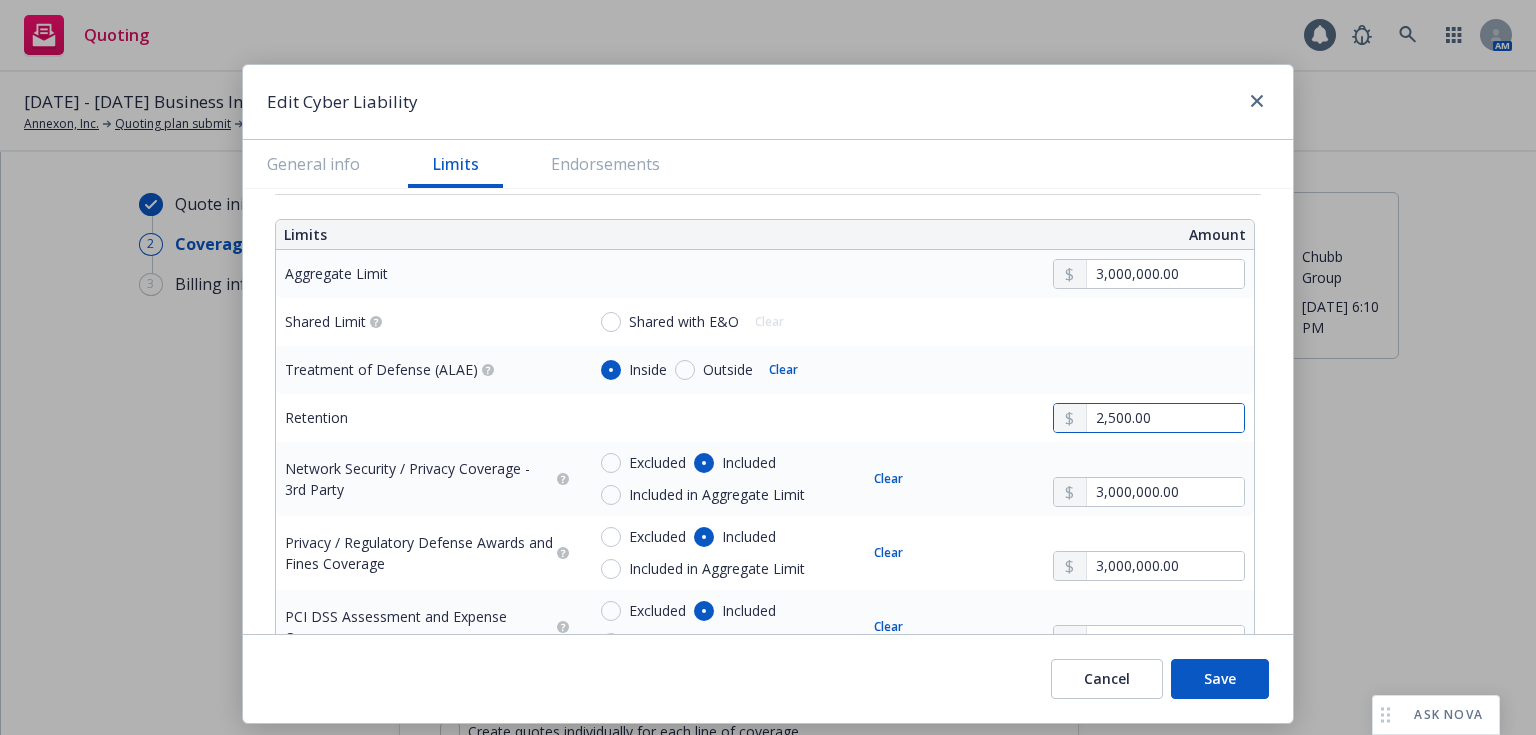 type on "x" 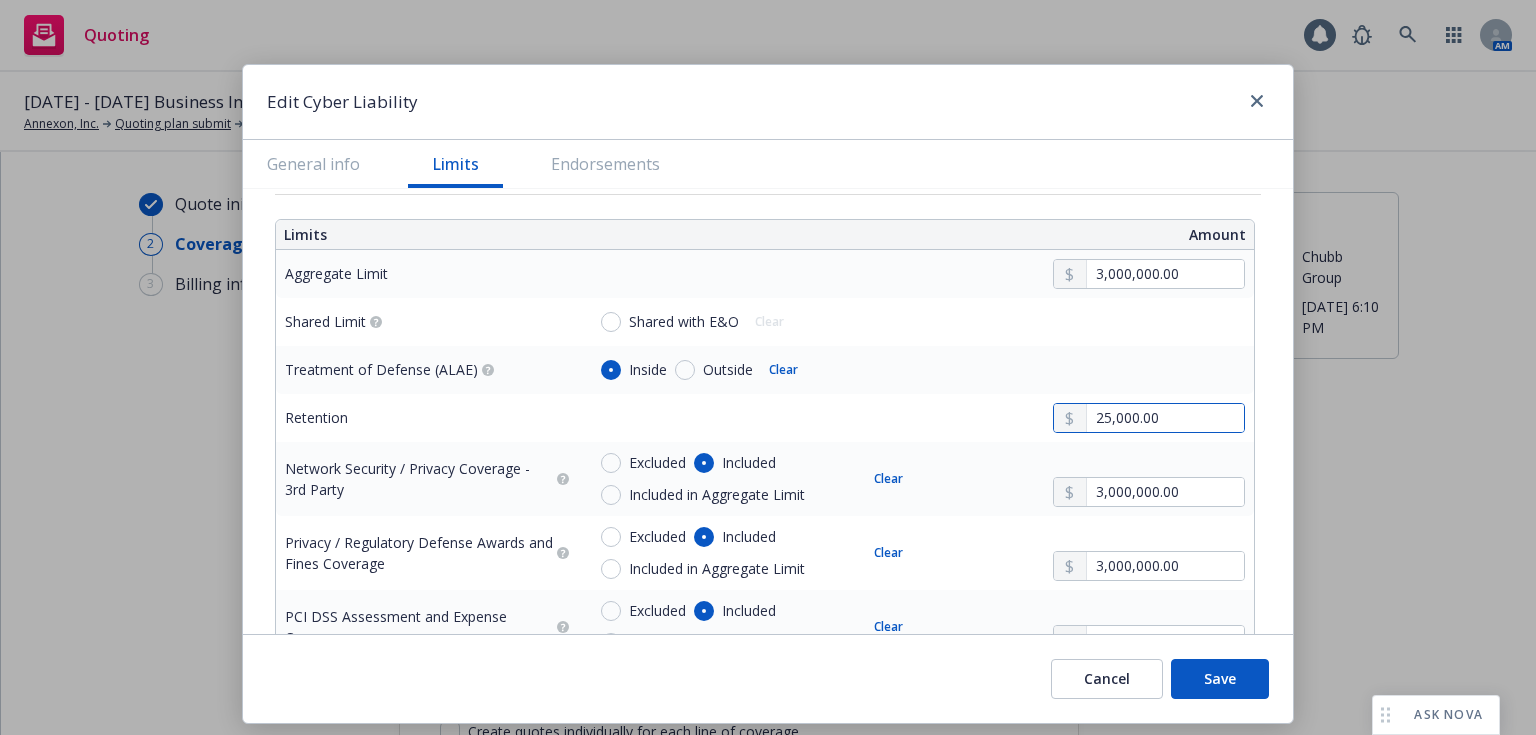 type on "25,000.00" 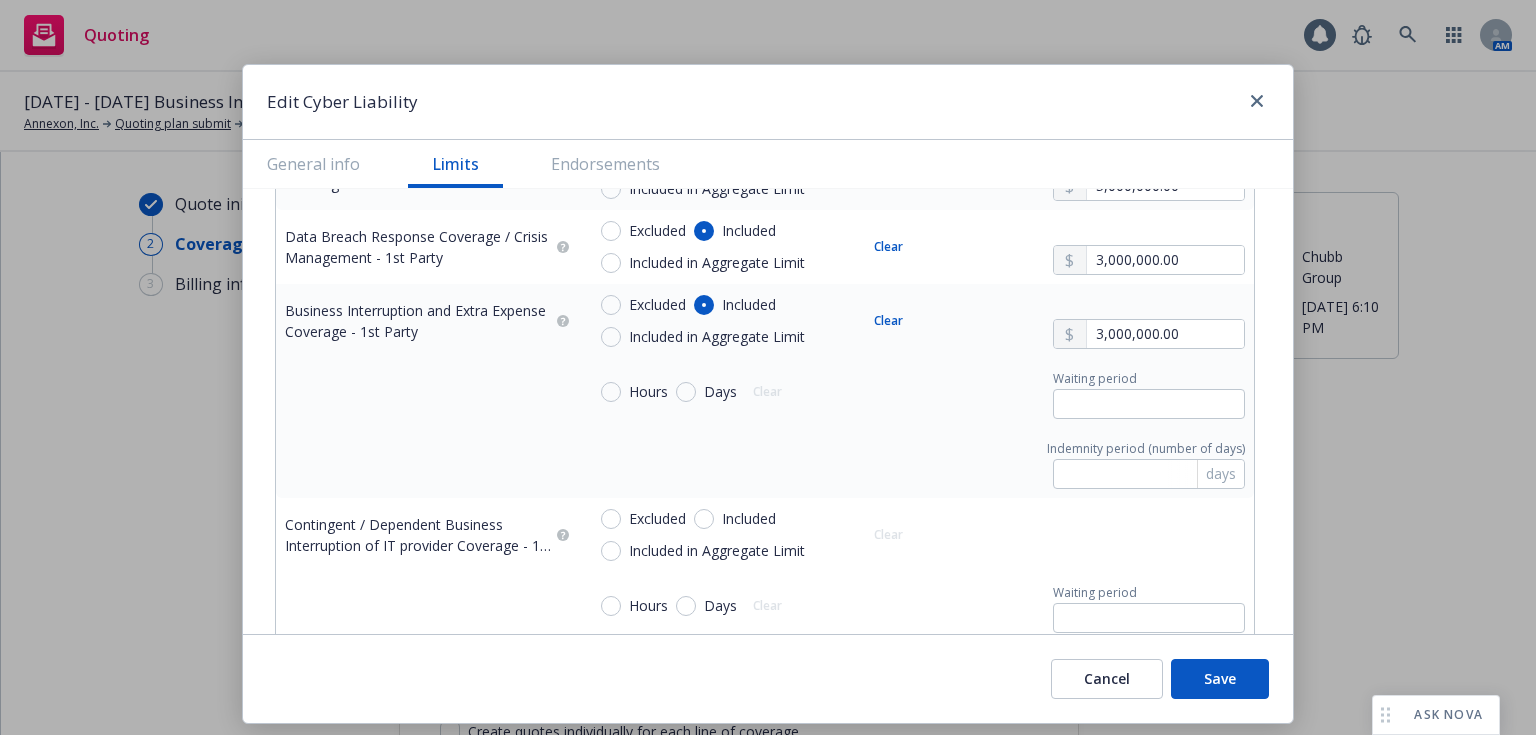 scroll, scrollTop: 1117, scrollLeft: 0, axis: vertical 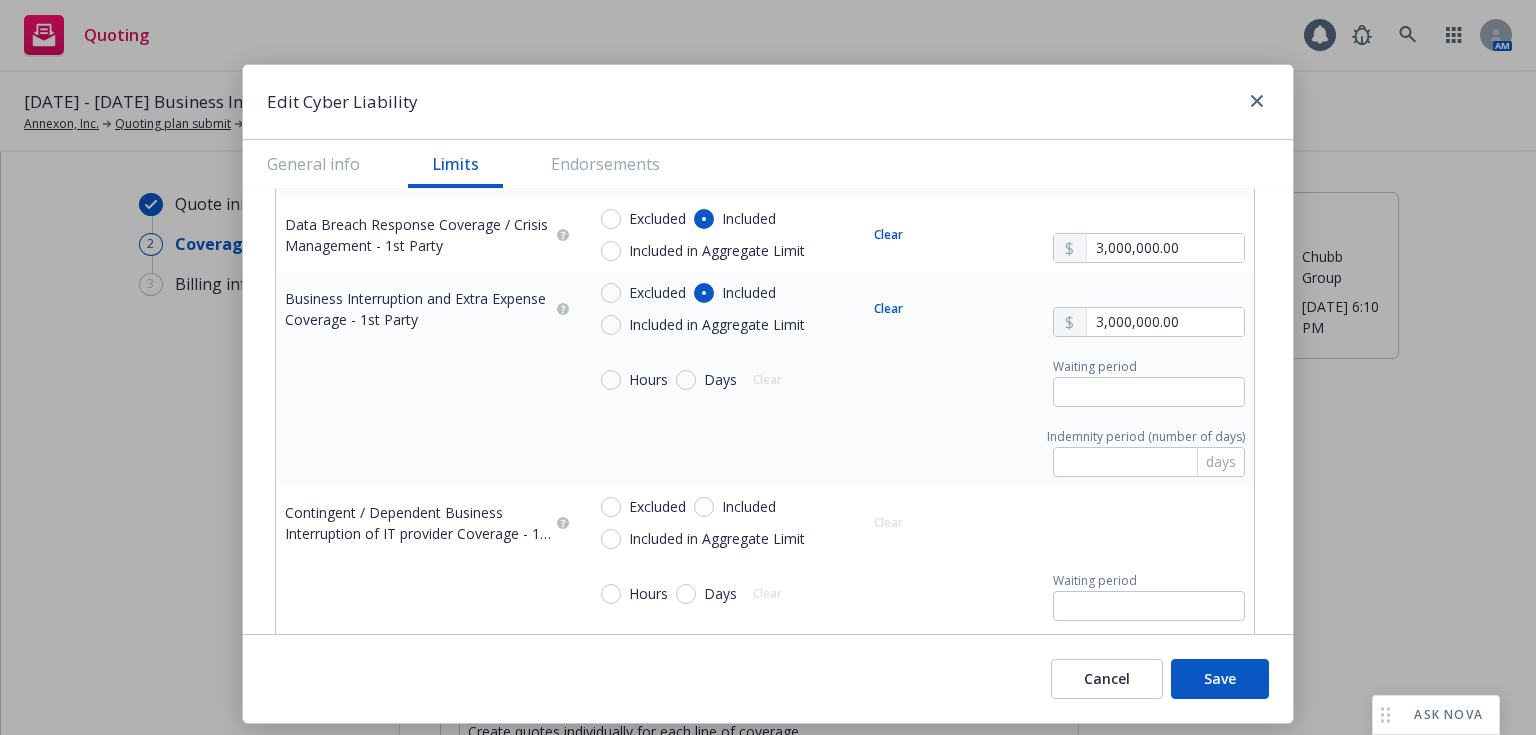 click on "Hours" at bounding box center (644, 380) 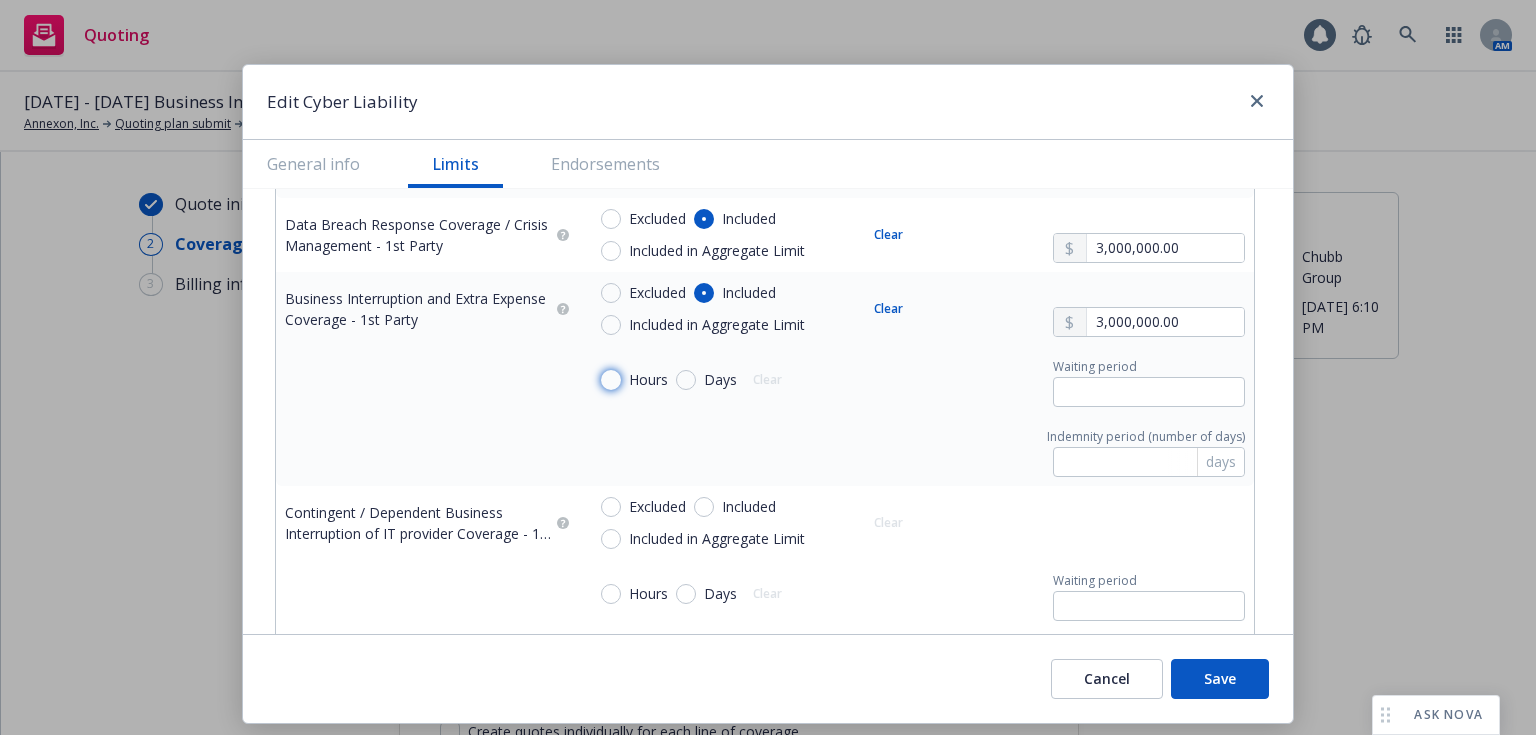 click on "Hours" at bounding box center [611, 380] 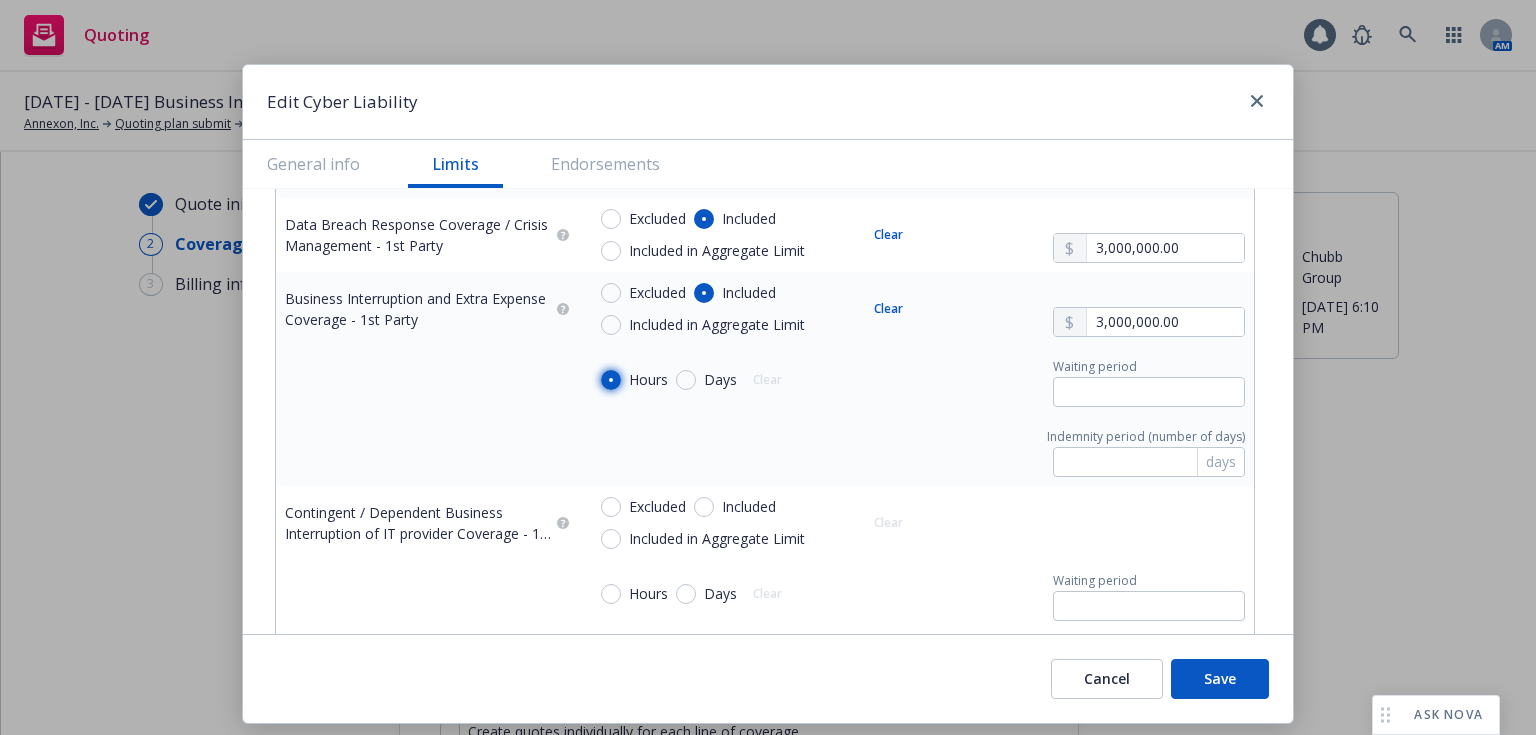 radio on "true" 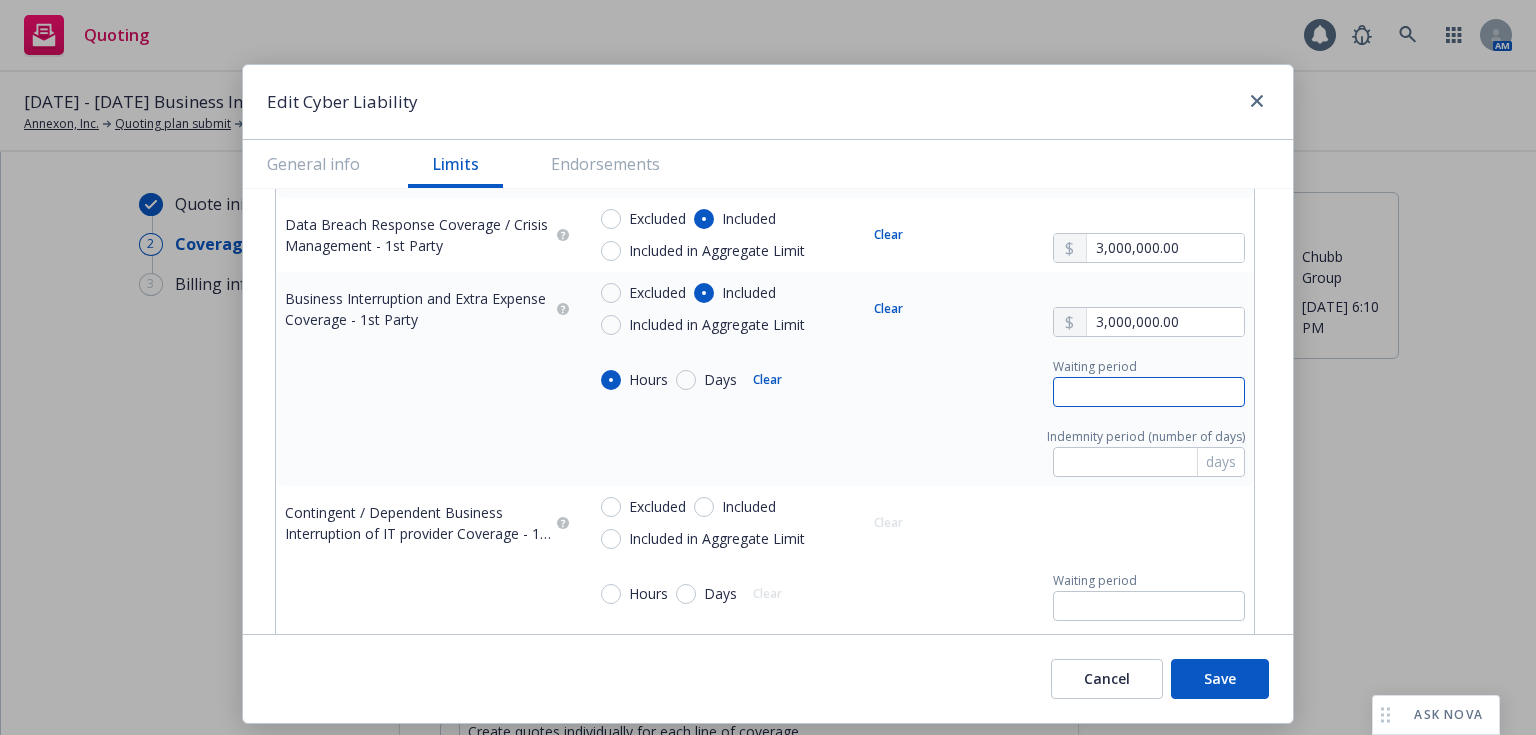 click at bounding box center [1149, 392] 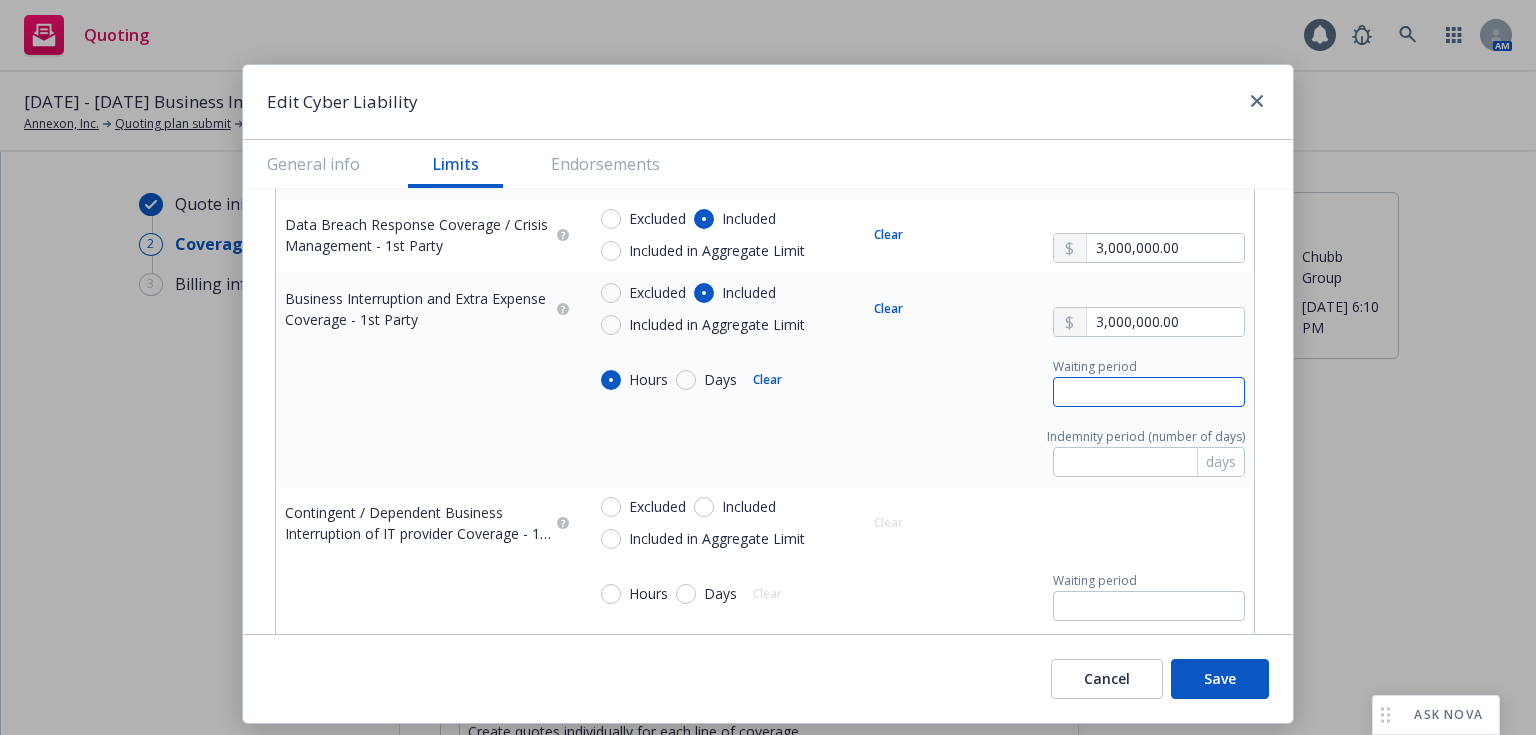 type on "8" 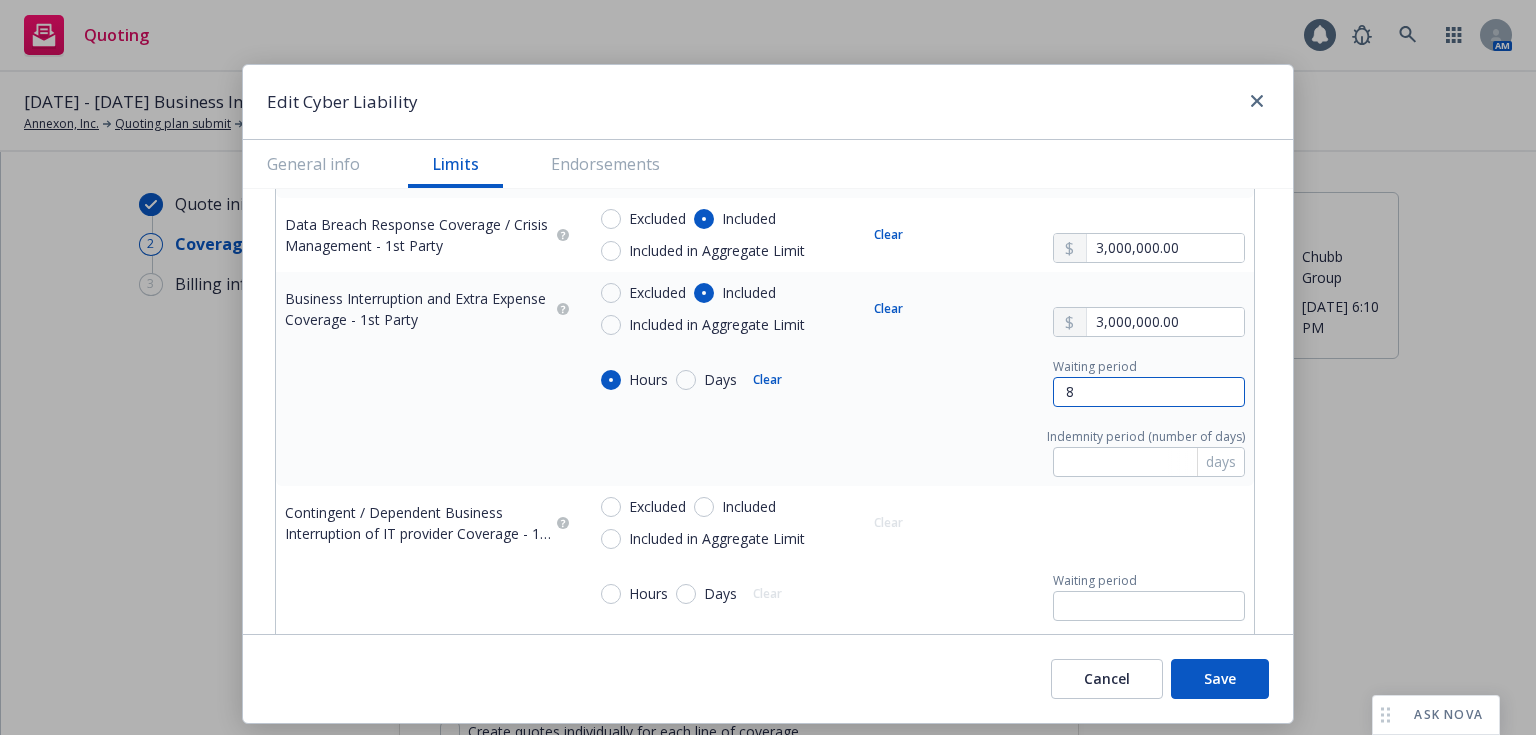 type on "x" 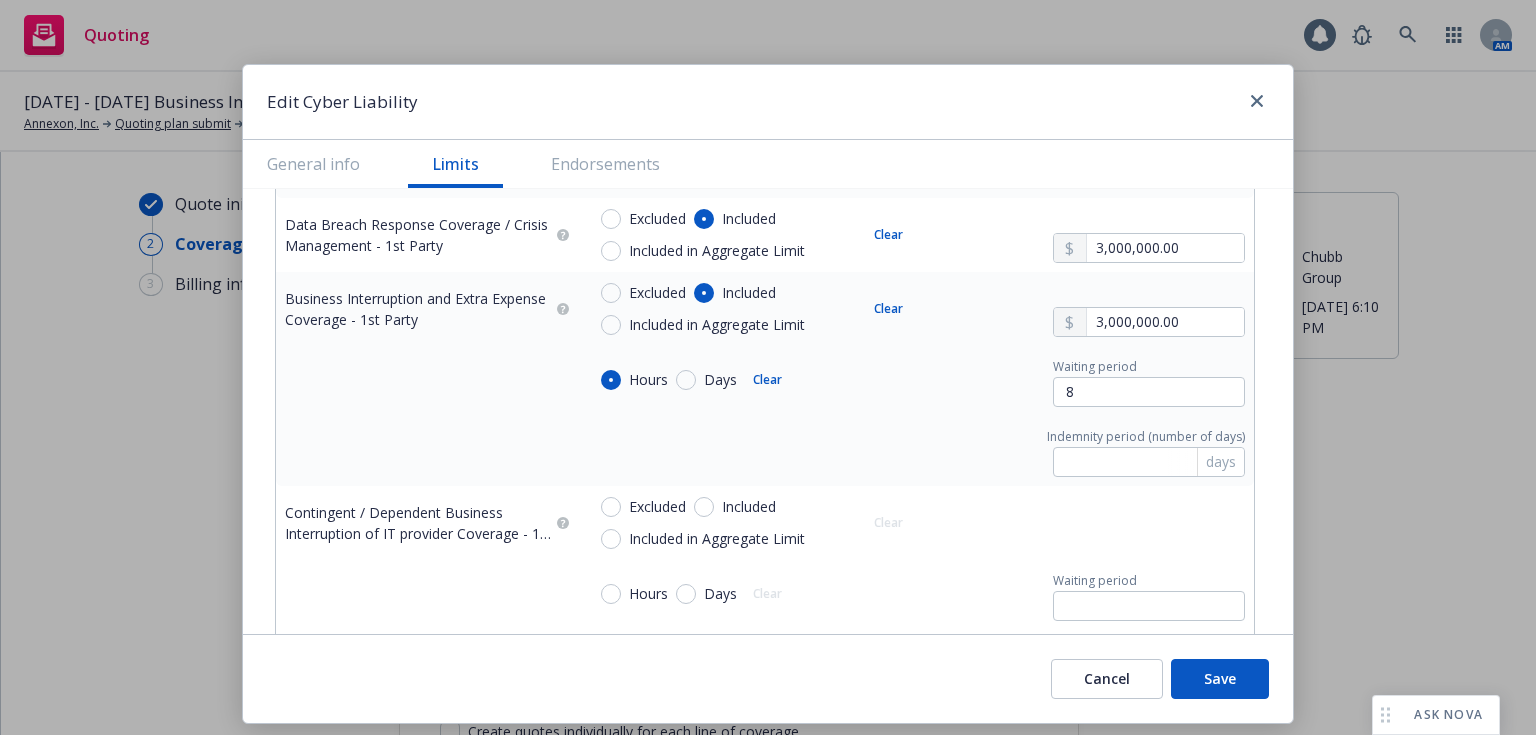 type on "x" 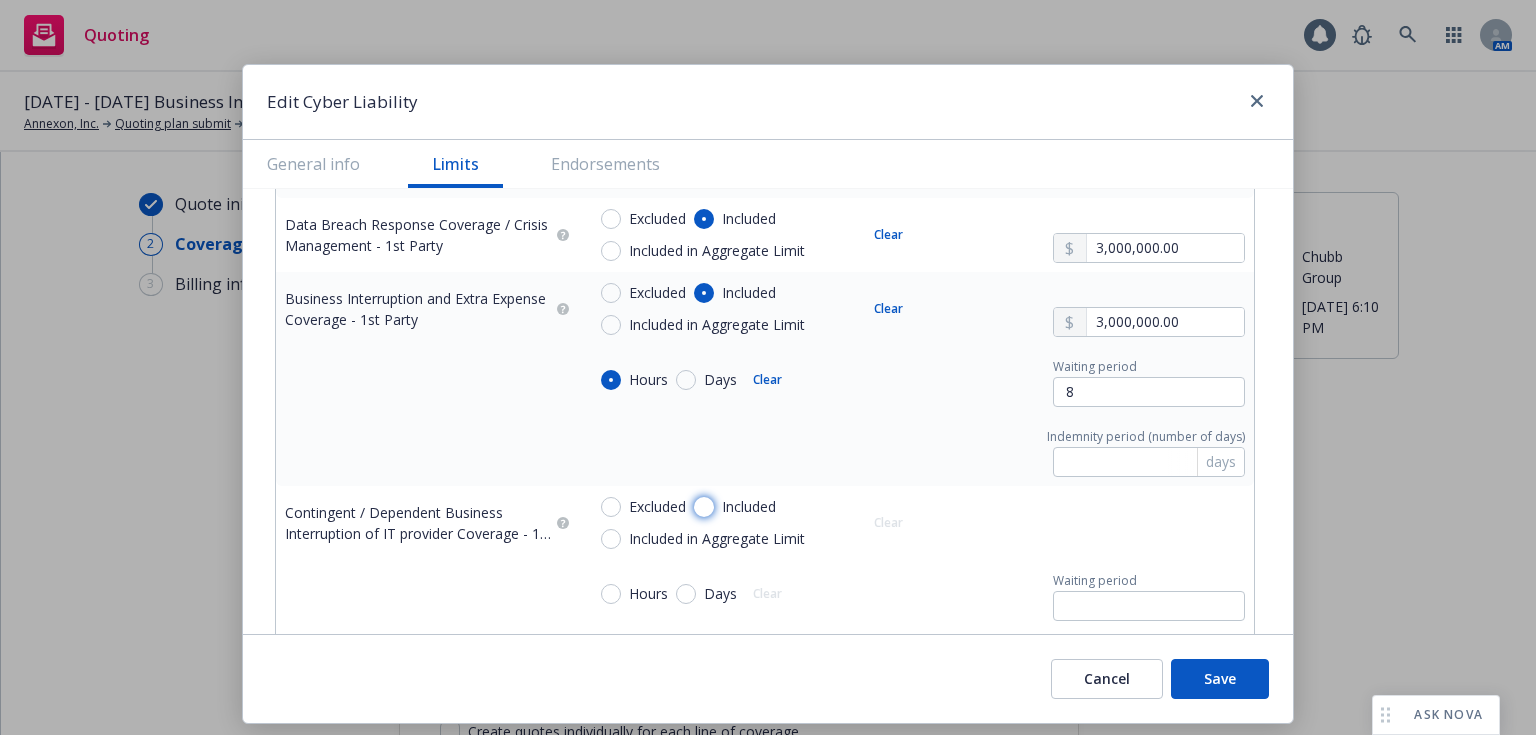 click on "Included" at bounding box center [704, 507] 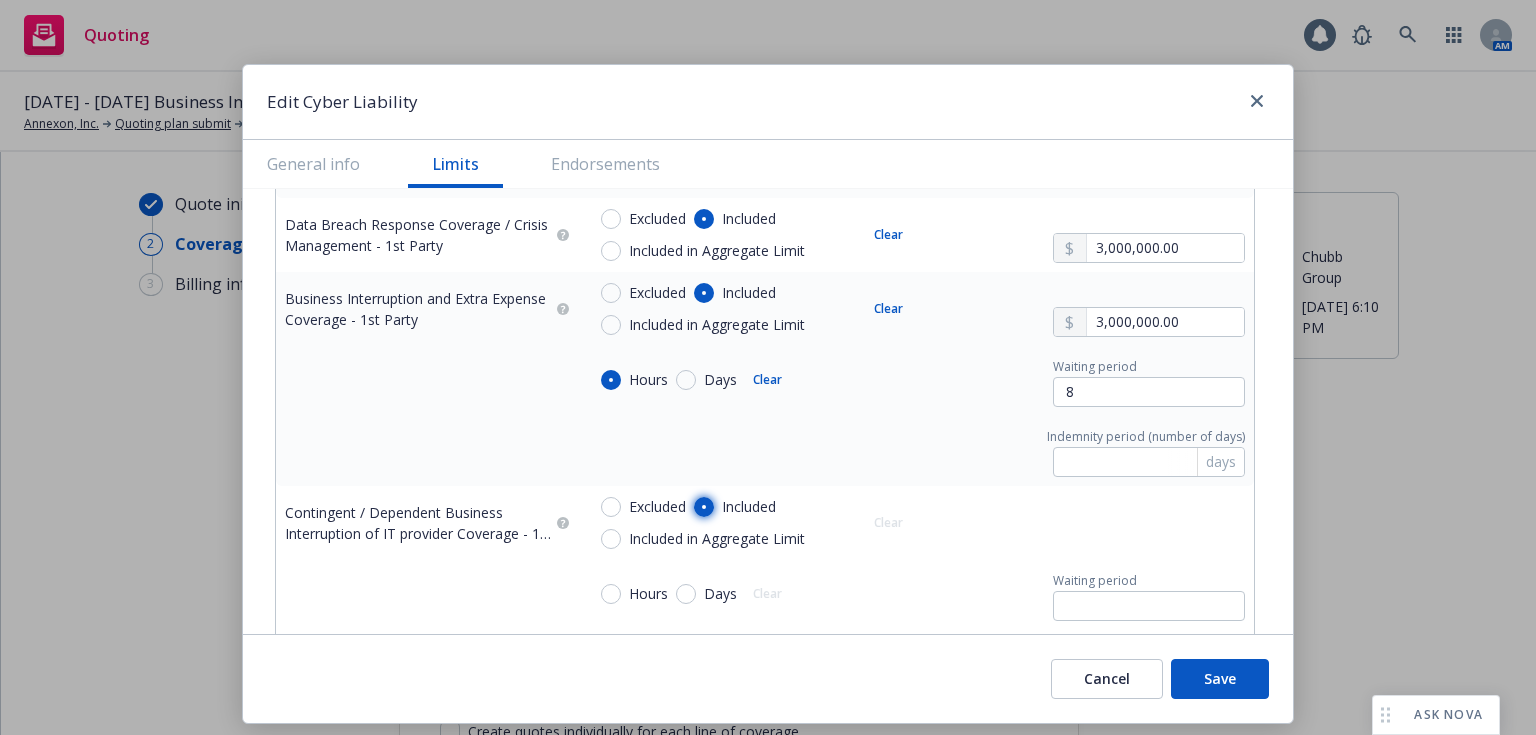 radio on "true" 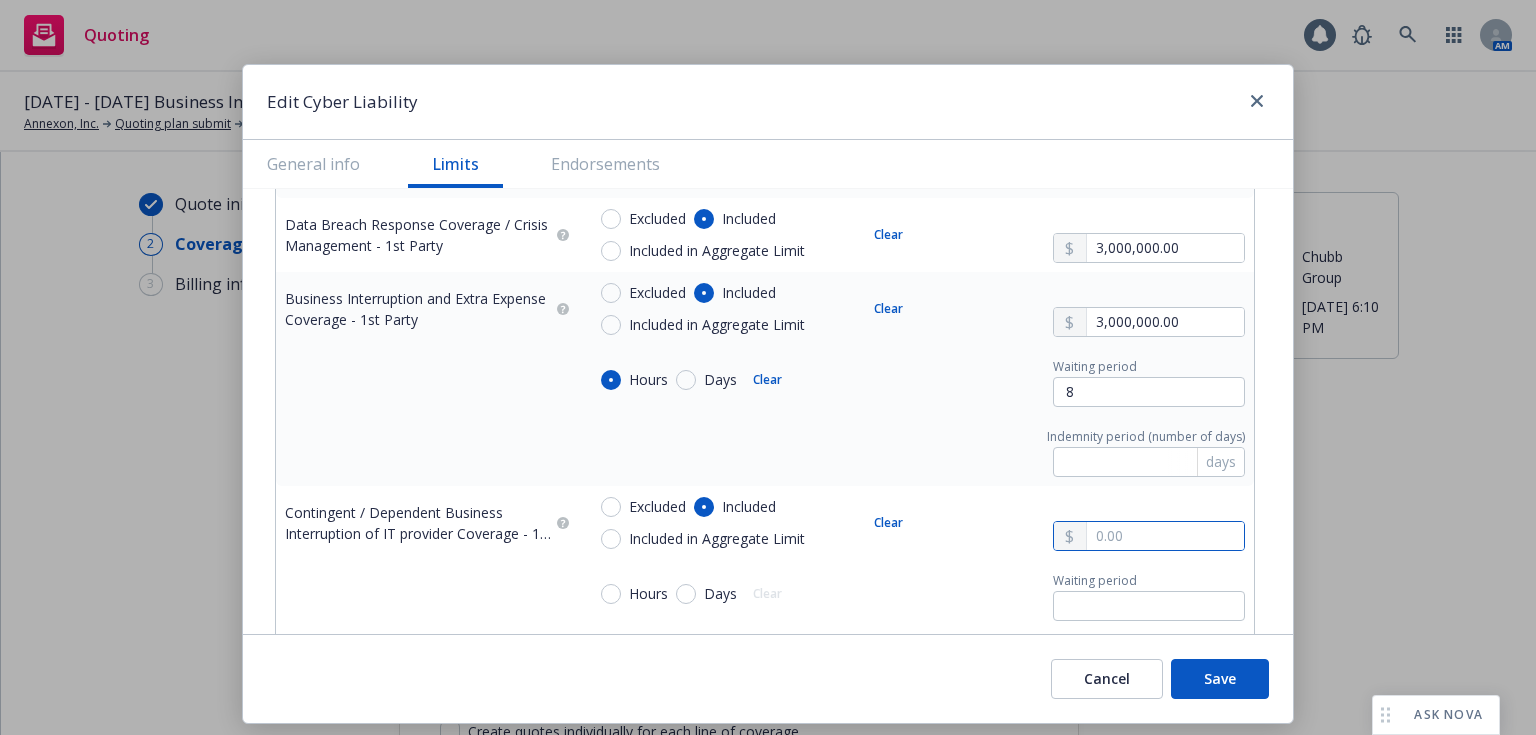 click at bounding box center (1165, 536) 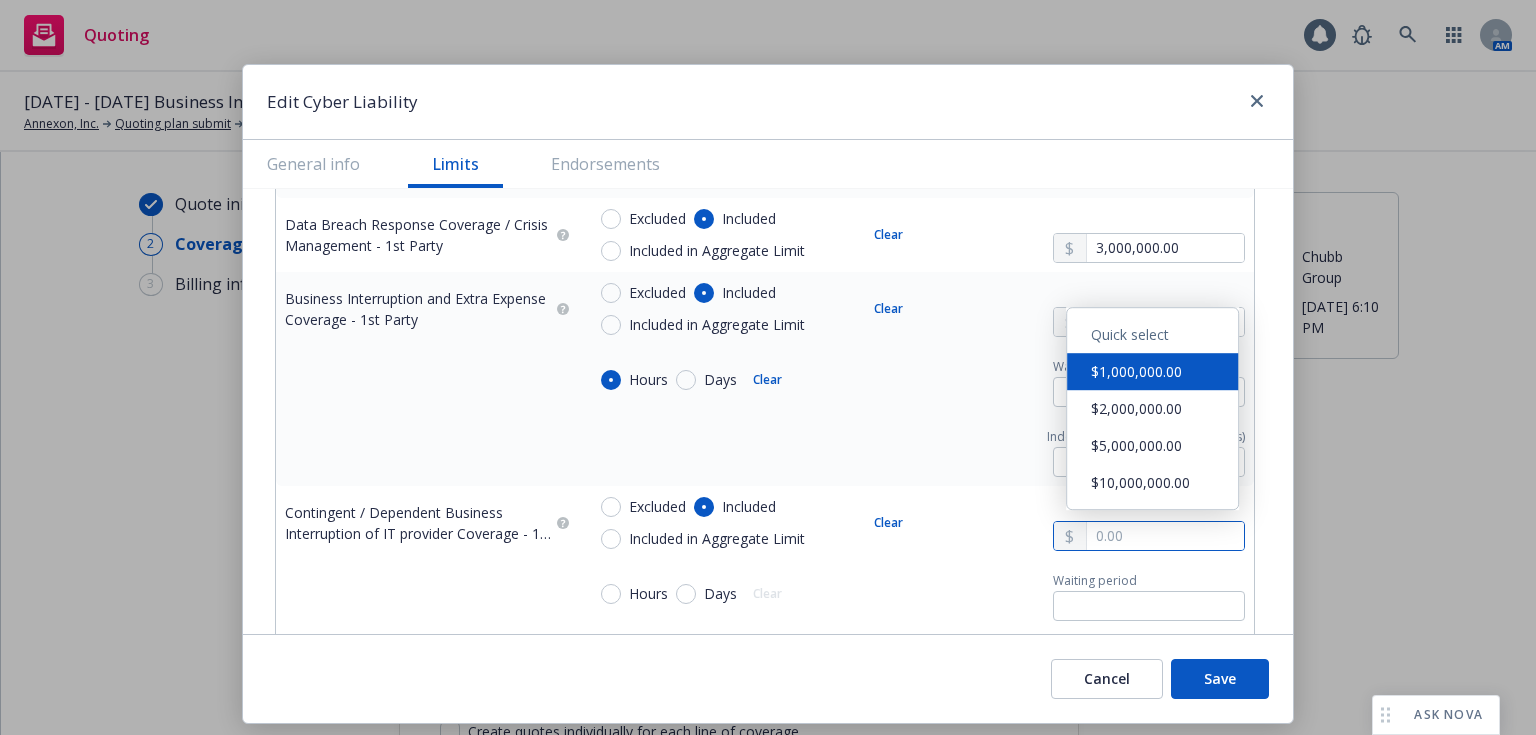 type on "x" 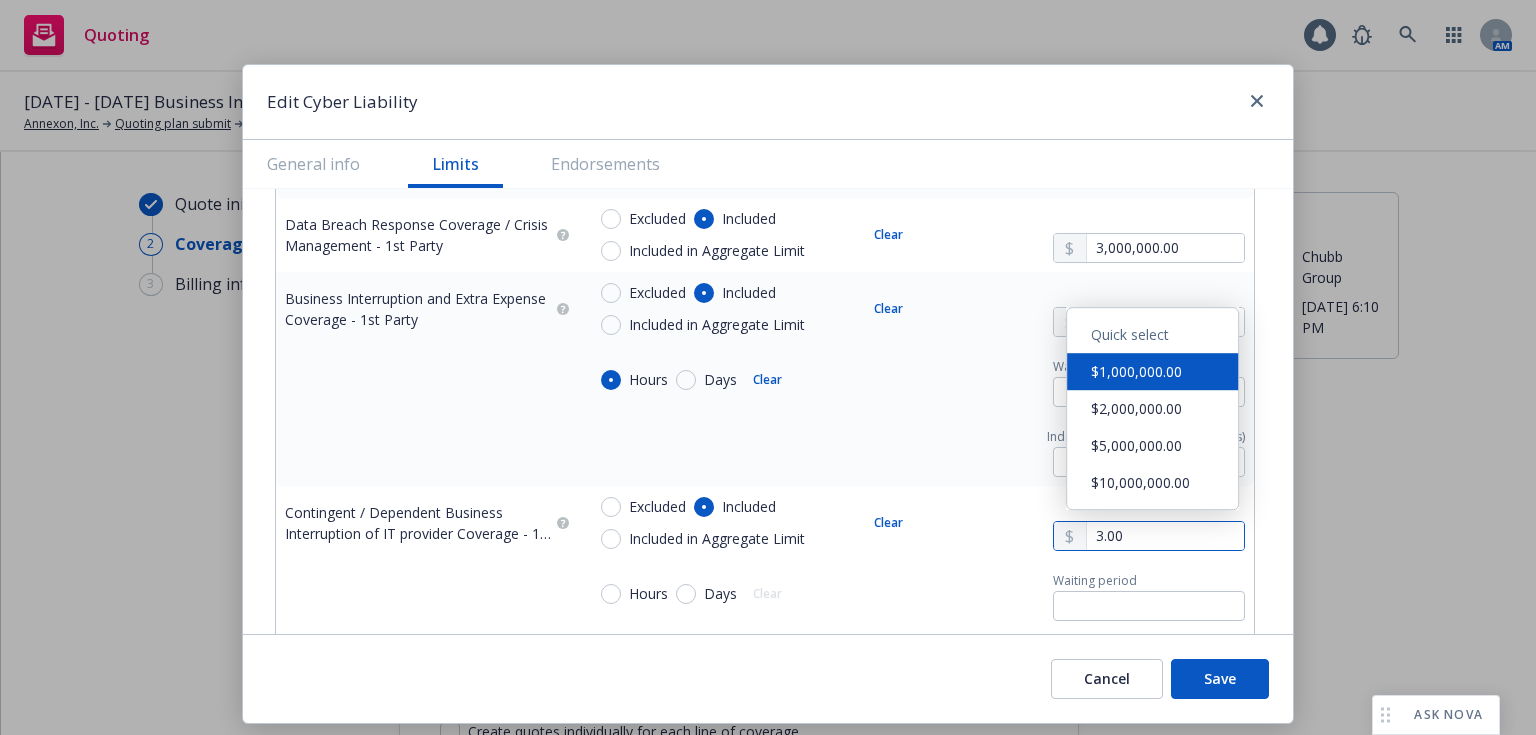 type on "x" 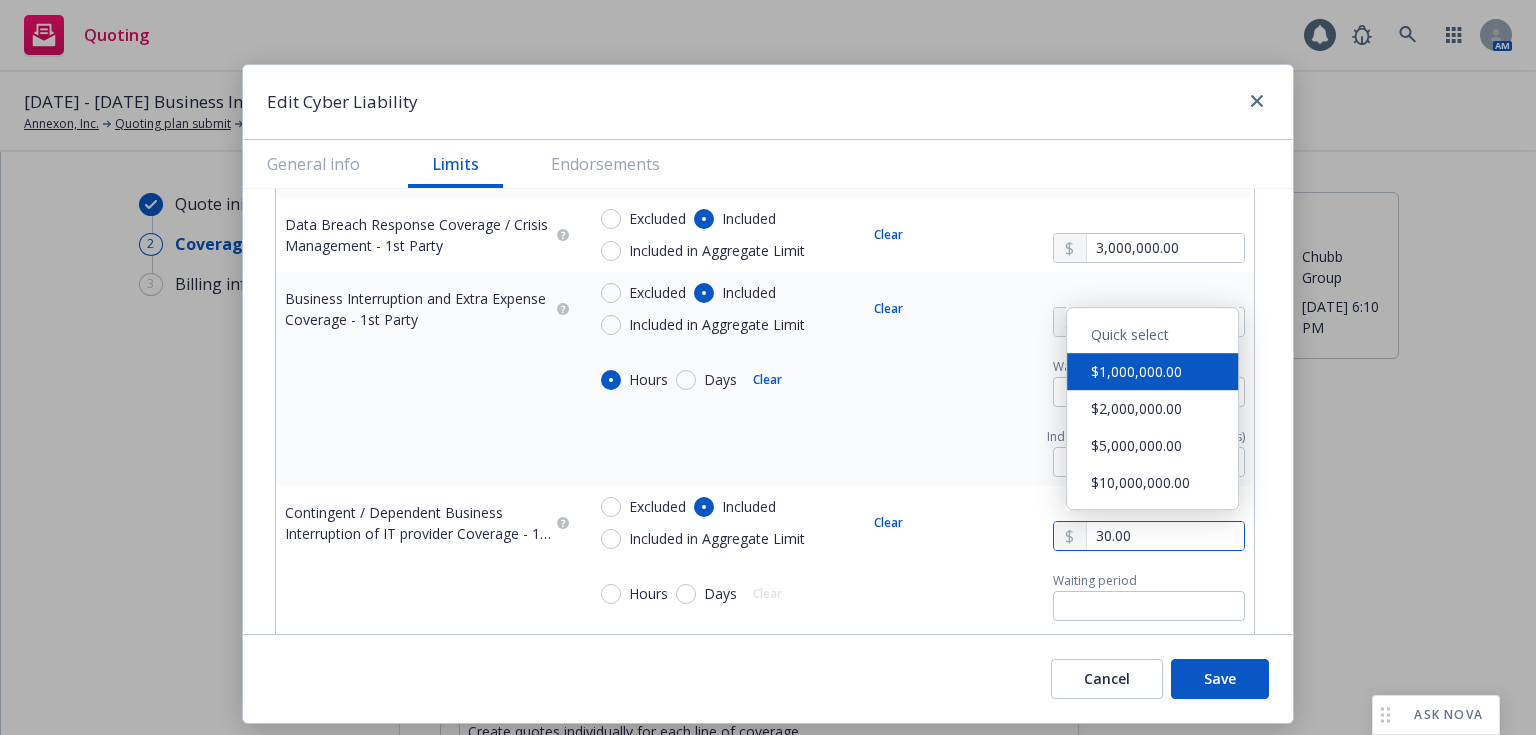 type on "x" 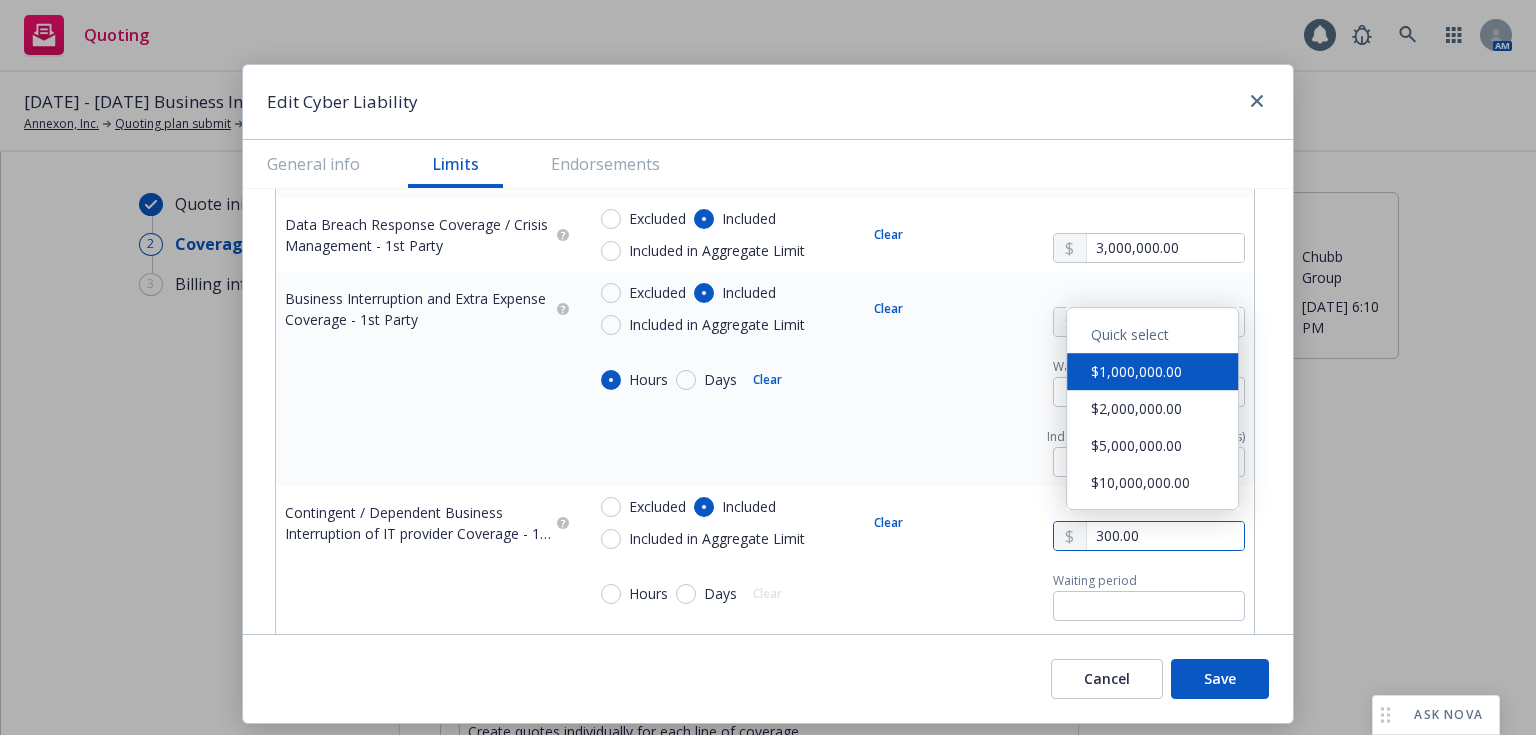 type on "x" 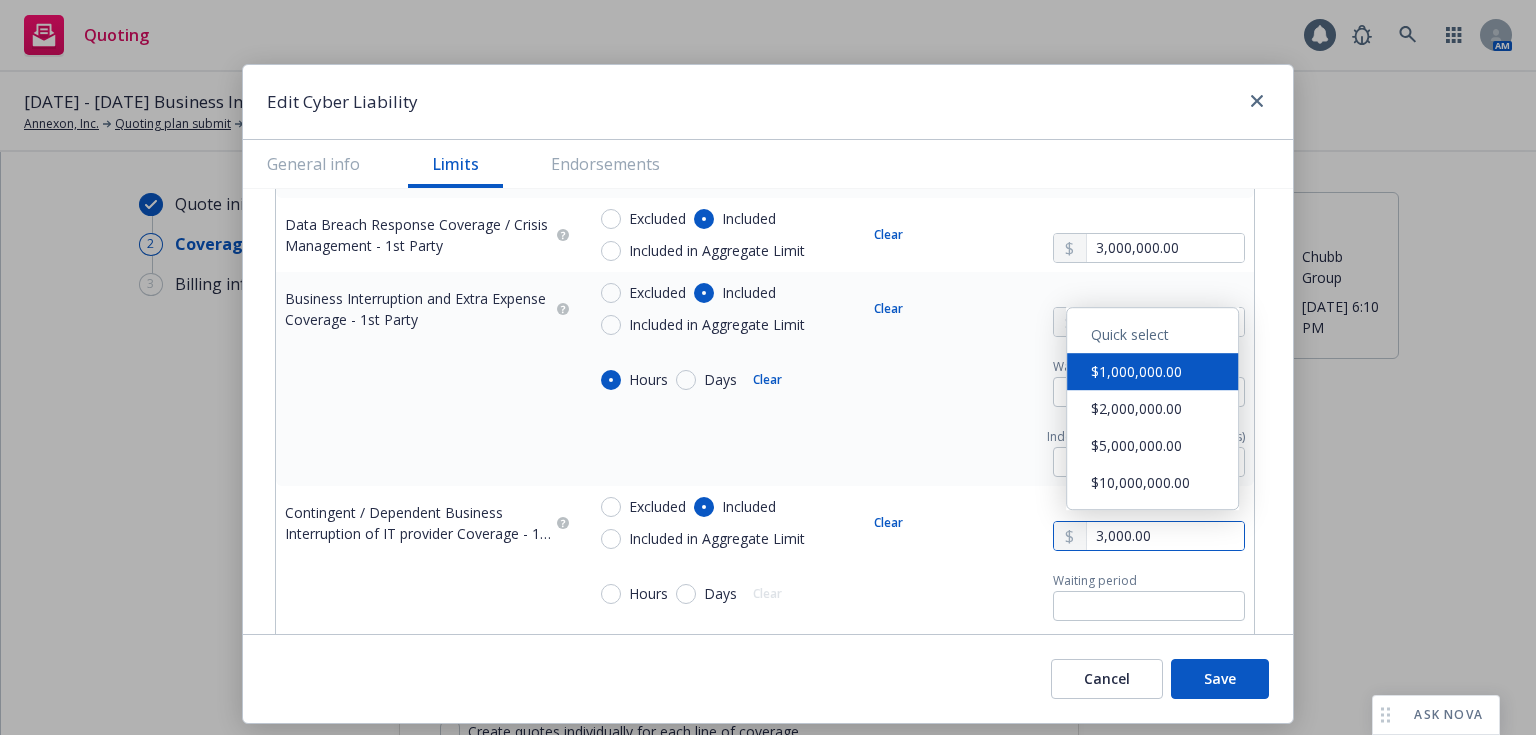type on "x" 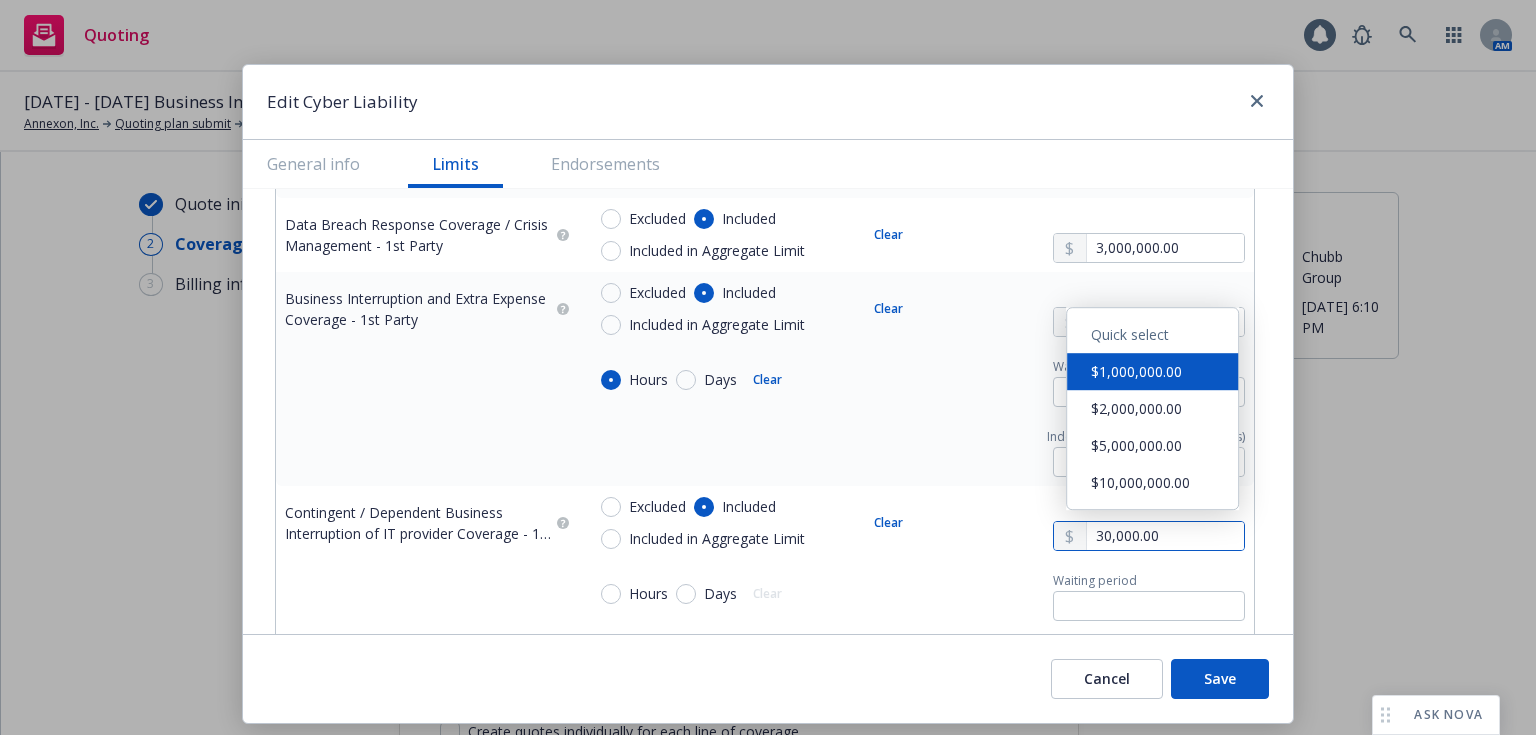 type on "x" 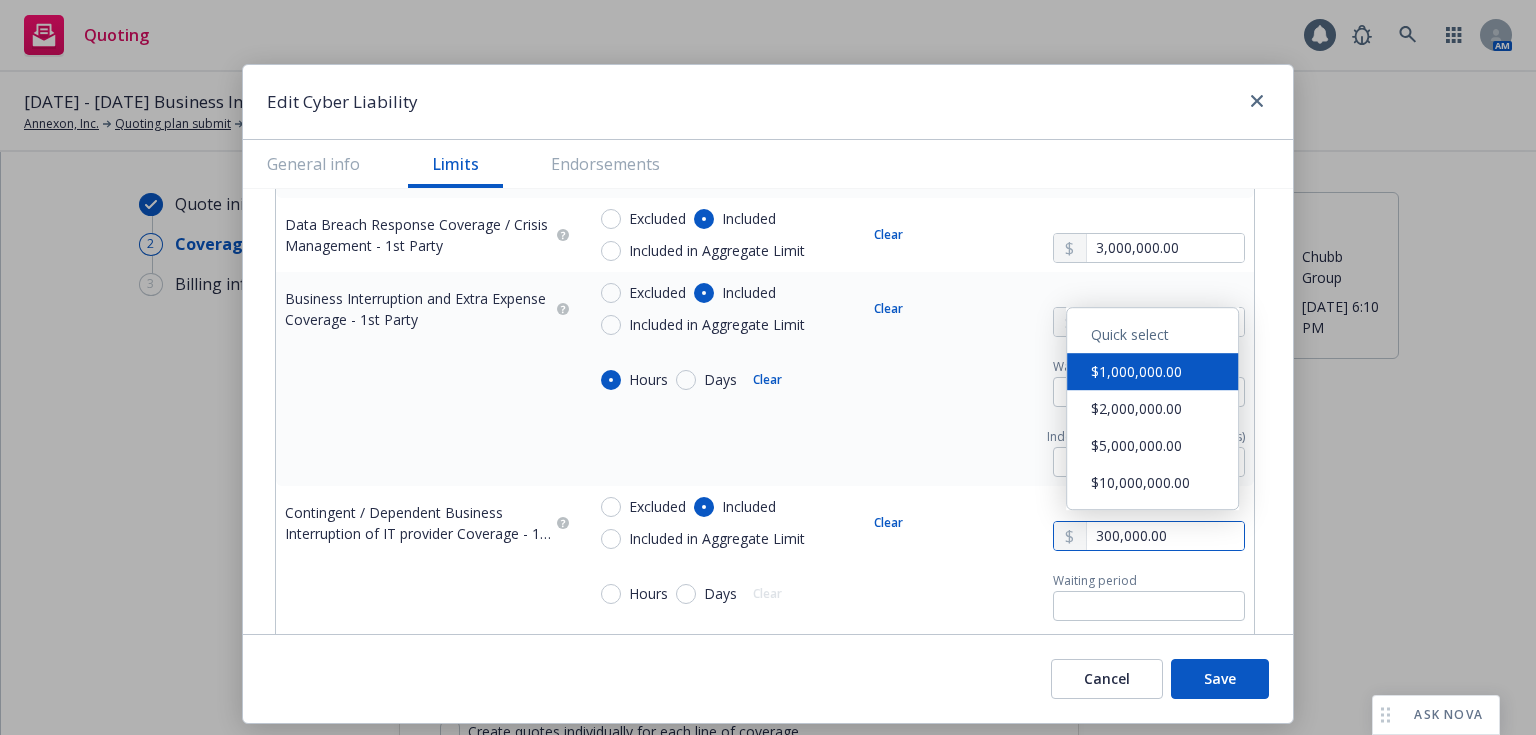 type on "x" 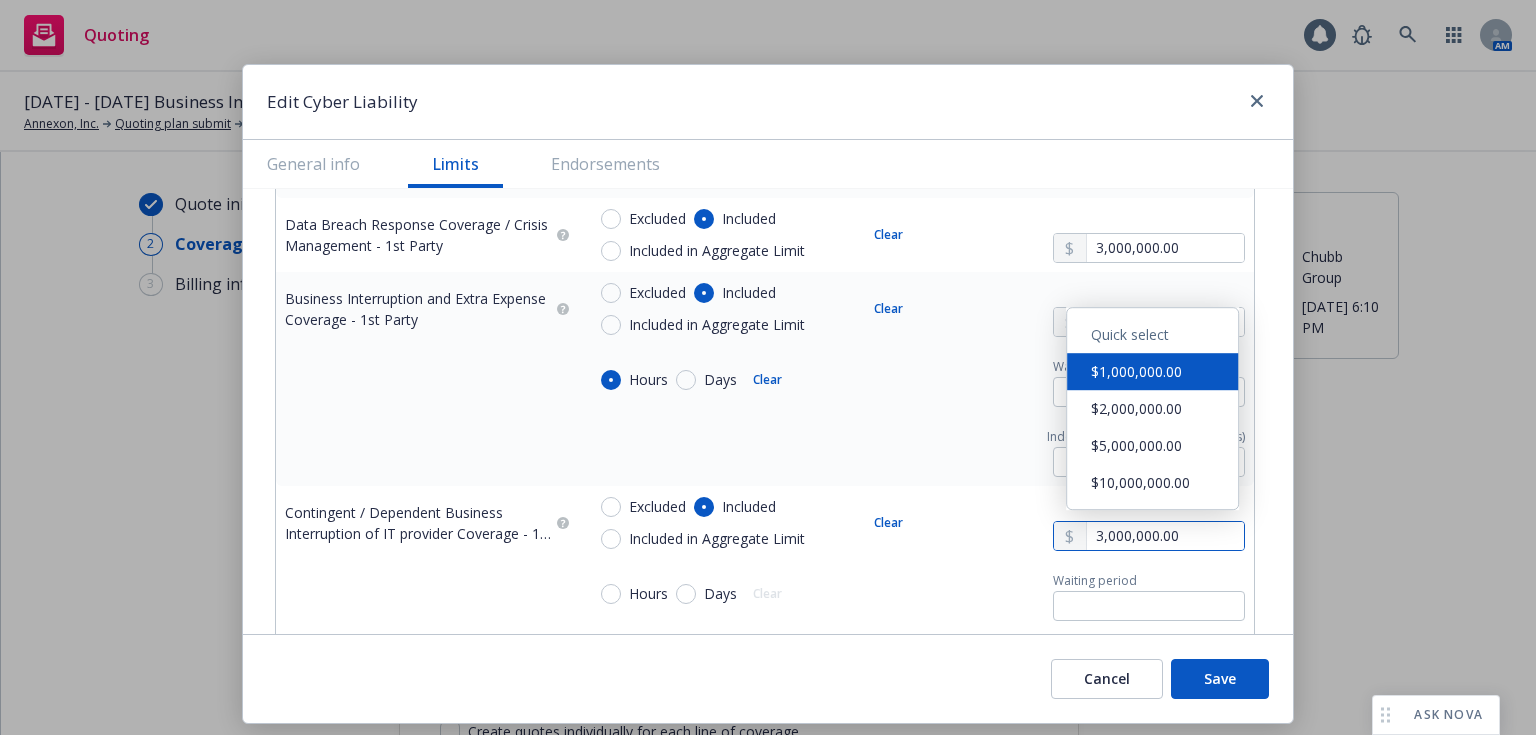 type on "3,000,000.00" 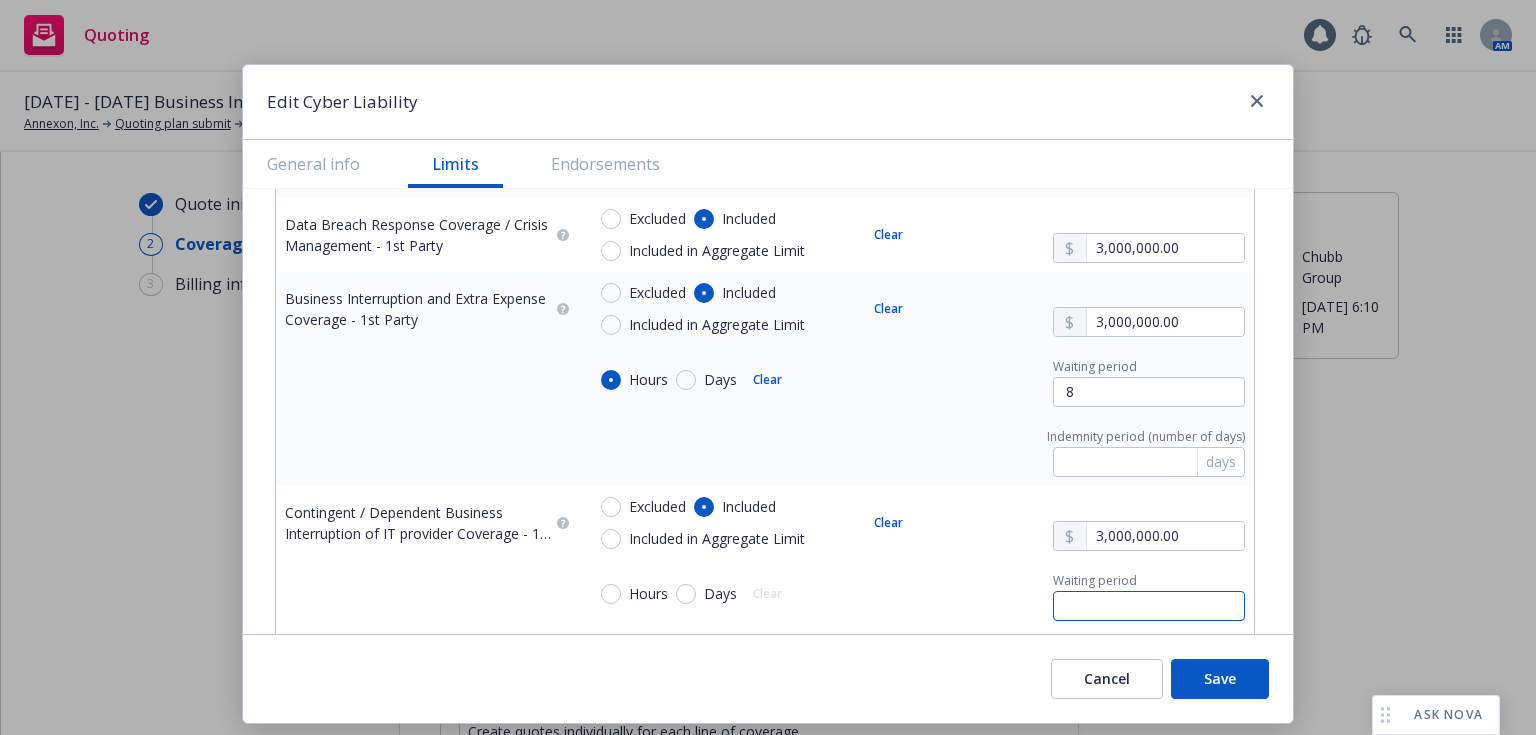 click at bounding box center (1149, 606) 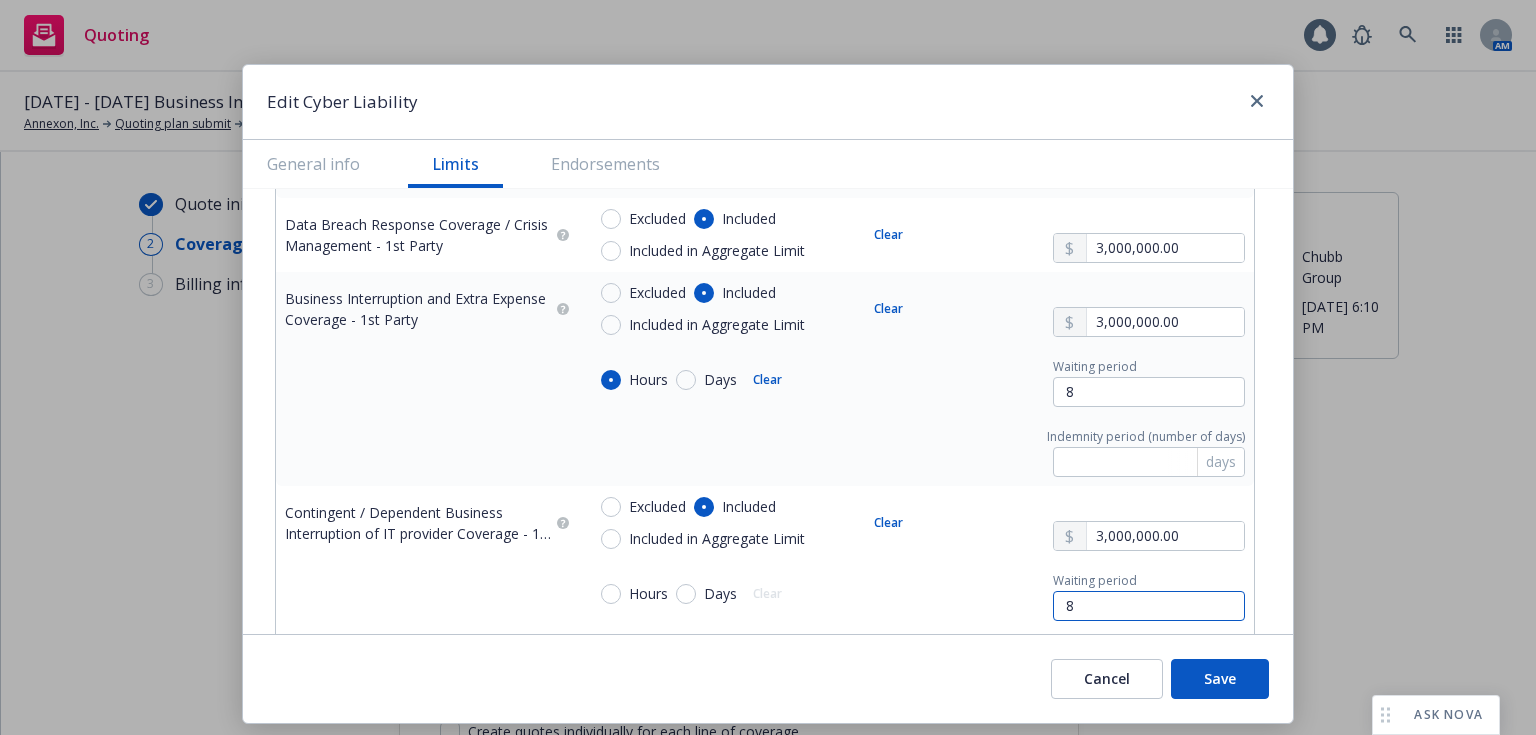 type on "8" 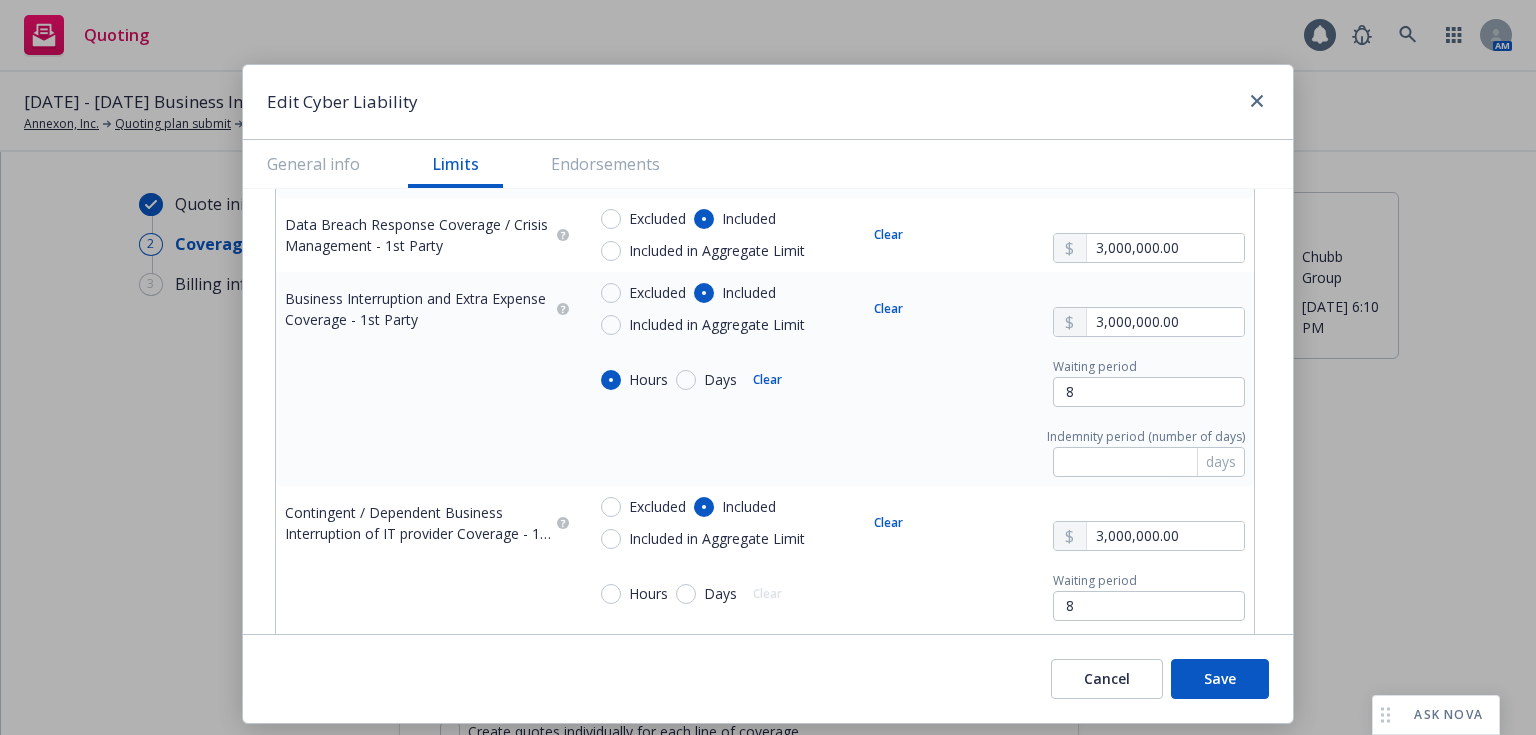 type on "x" 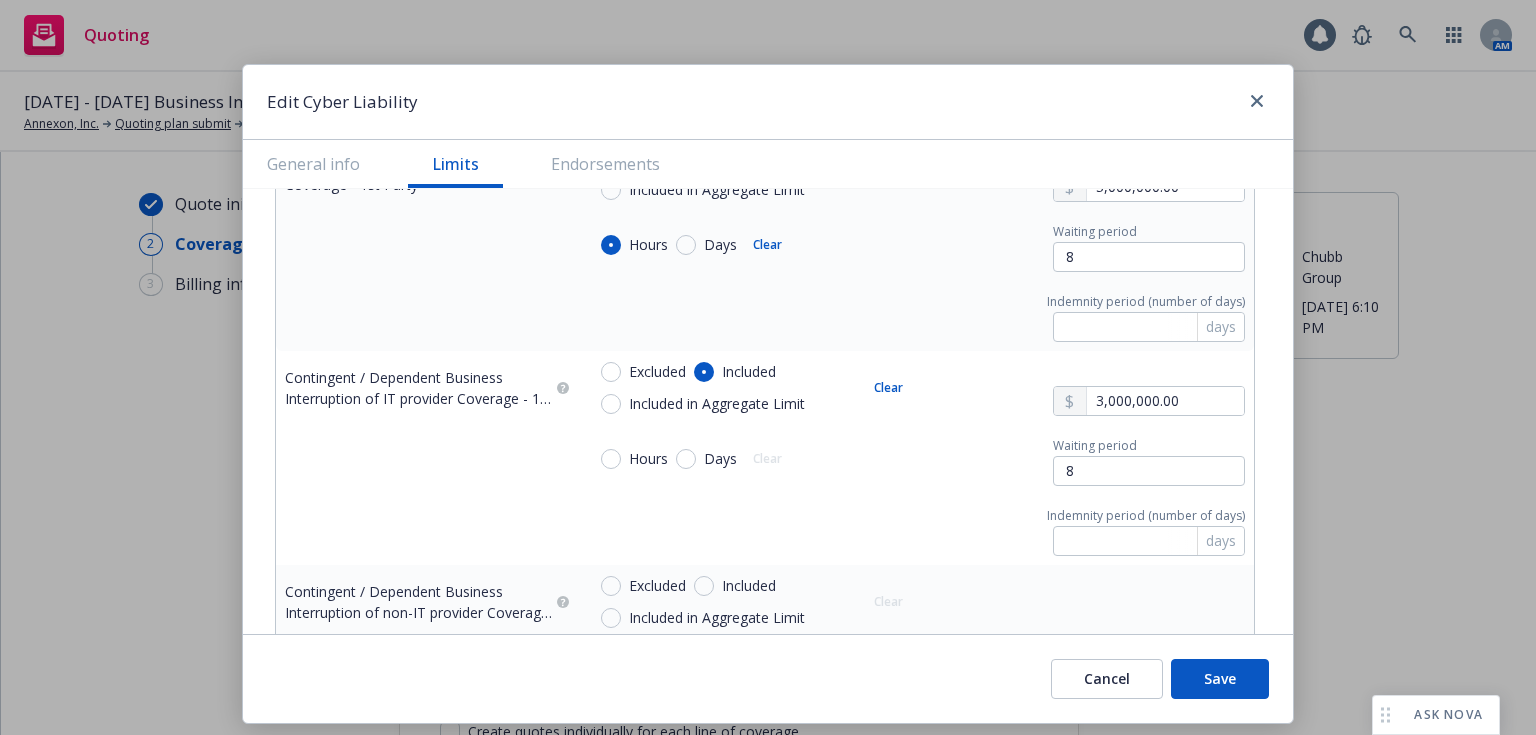 scroll, scrollTop: 1313, scrollLeft: 0, axis: vertical 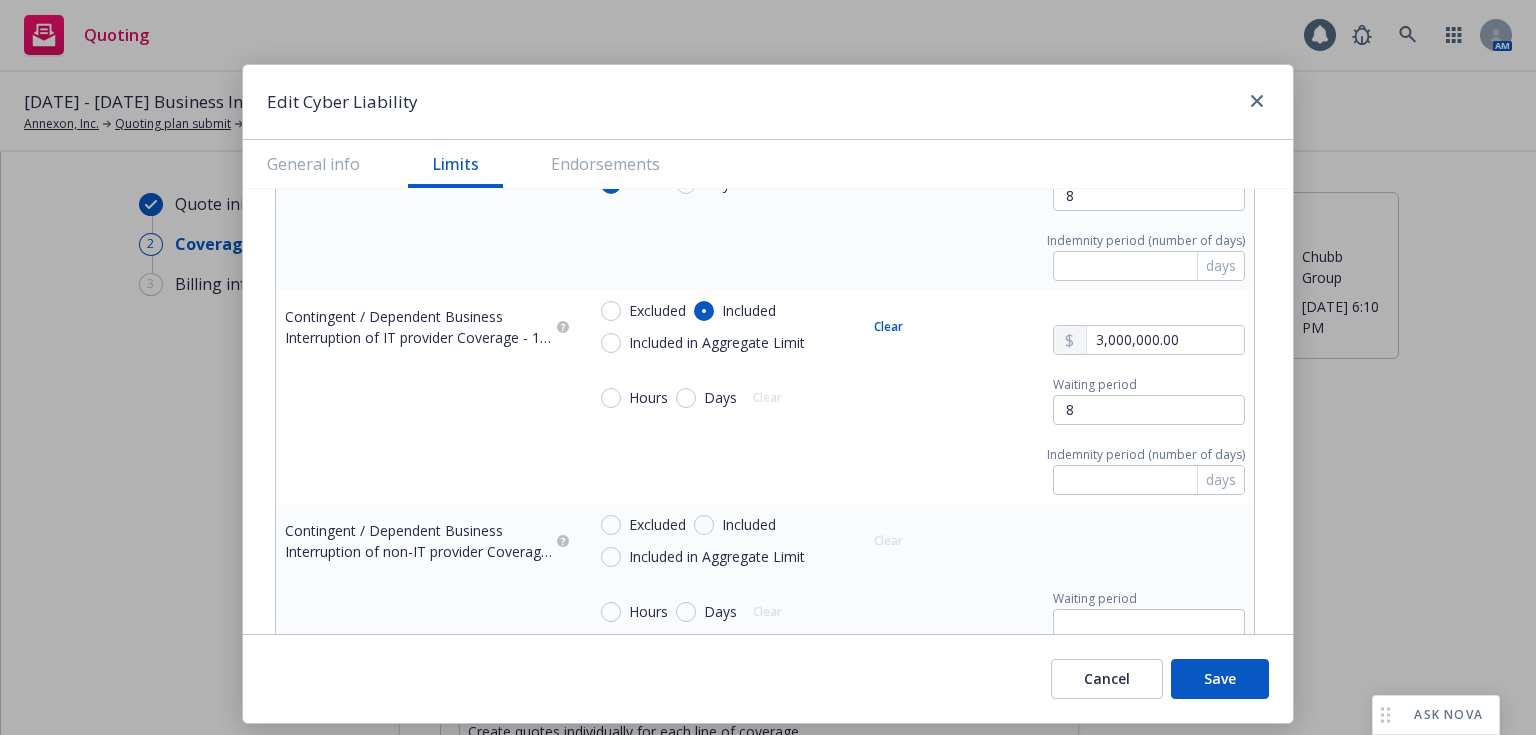 click on "Hours" at bounding box center [648, 398] 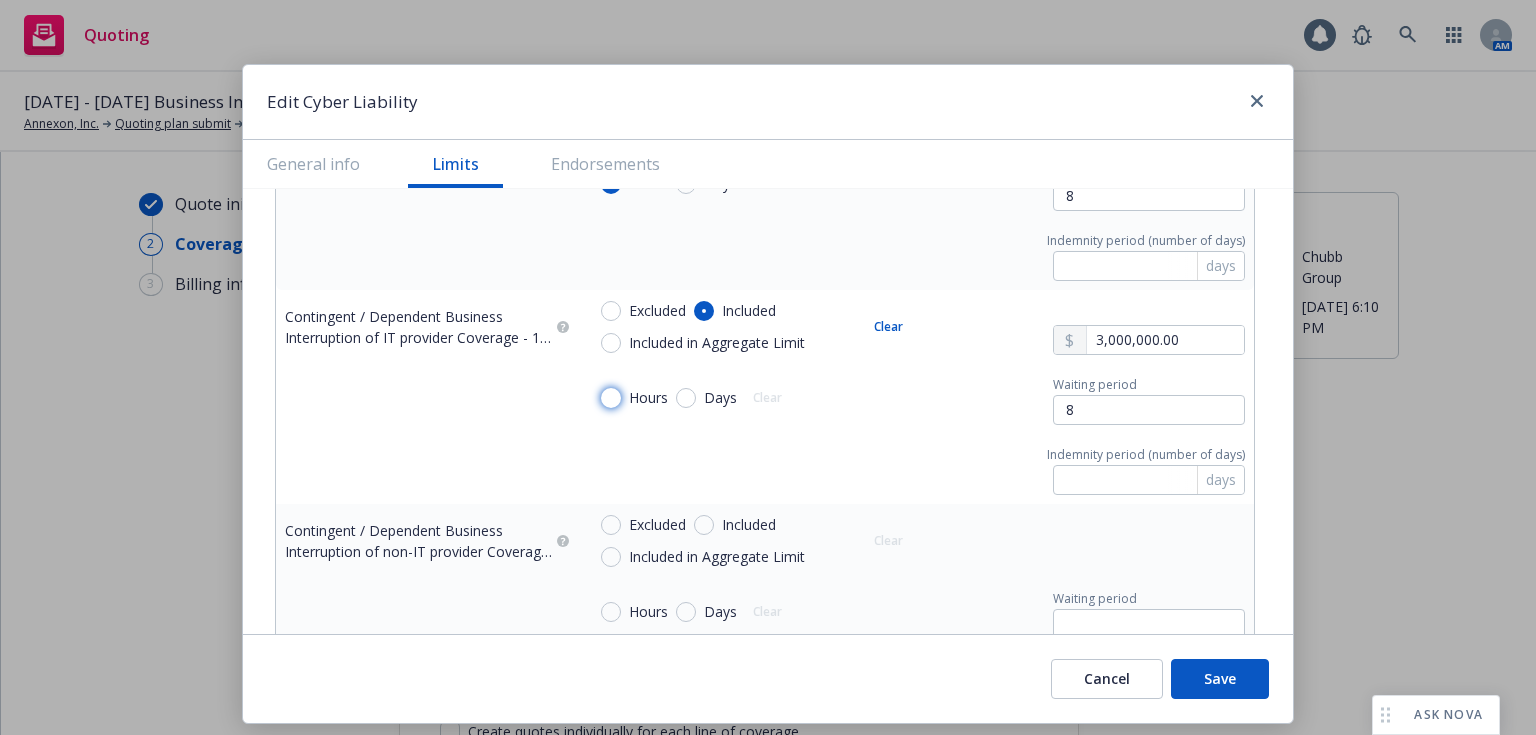 click on "Hours" at bounding box center [611, 398] 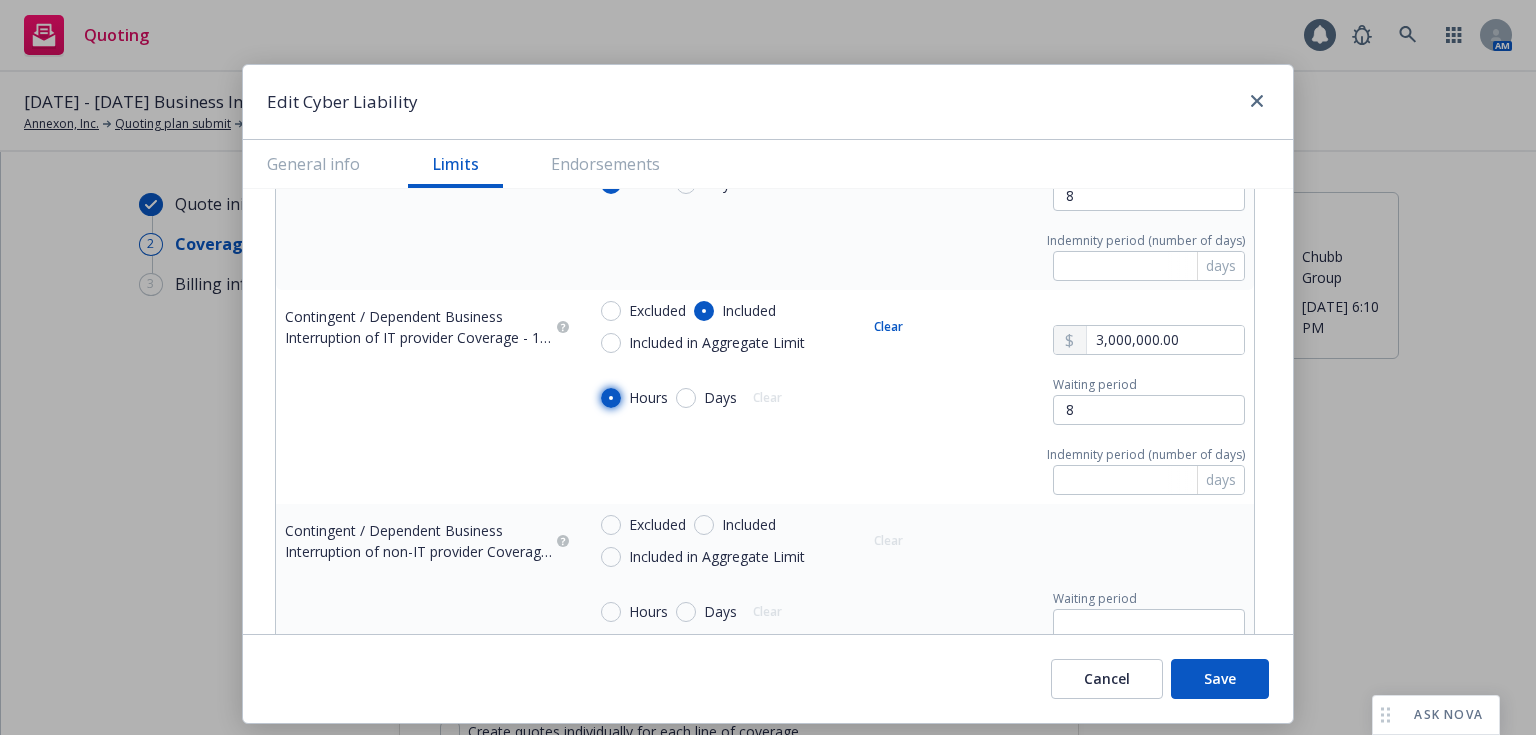 radio on "true" 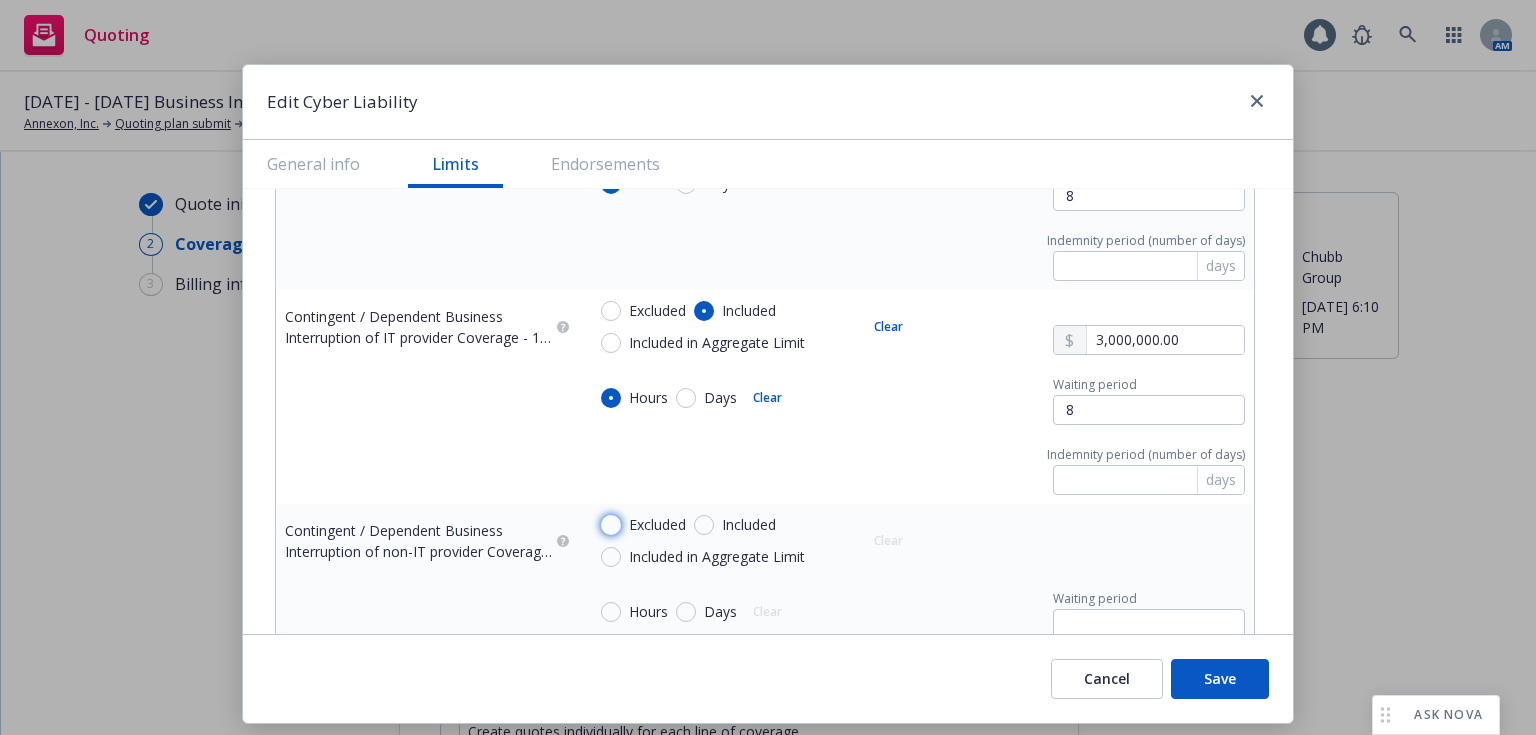 click on "Excluded" at bounding box center [611, 525] 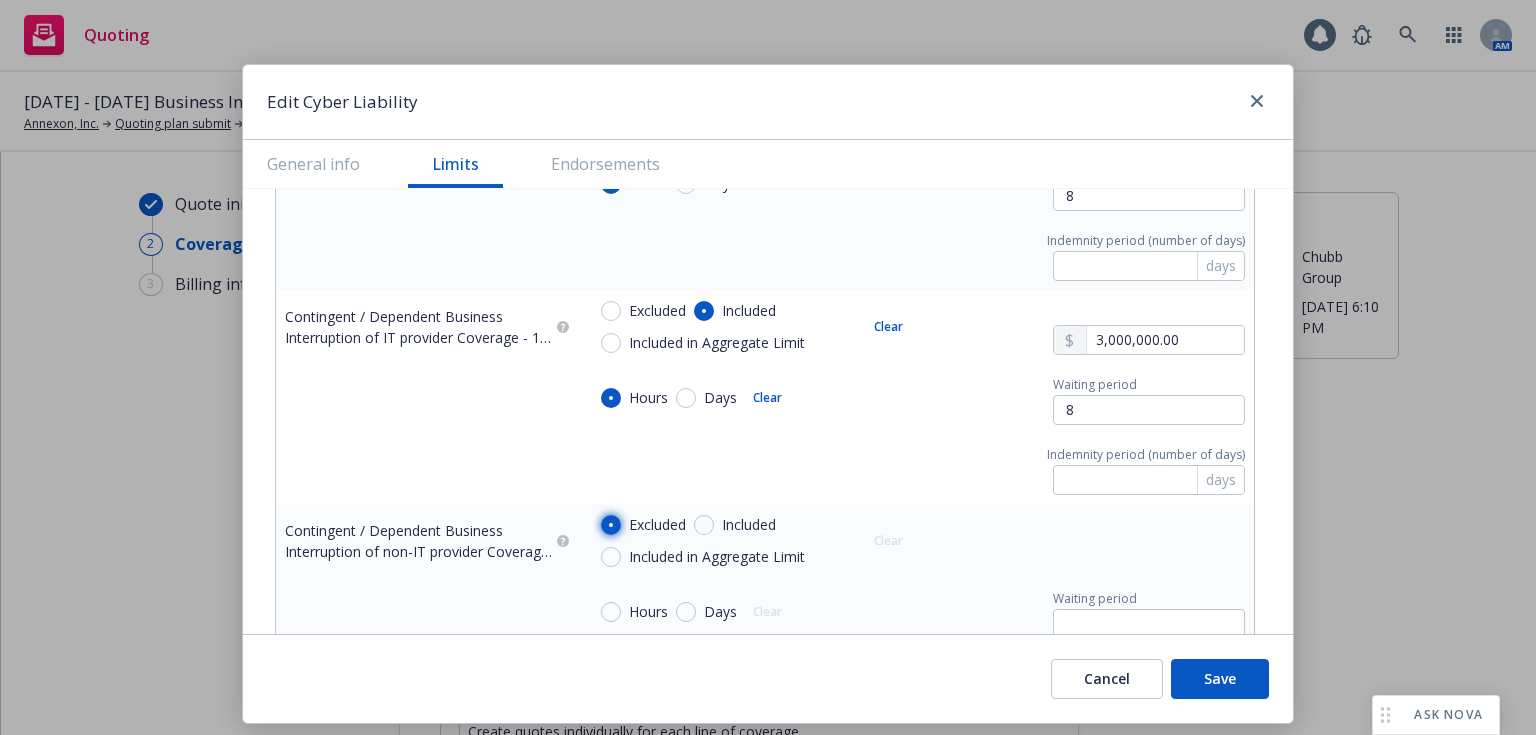 radio on "true" 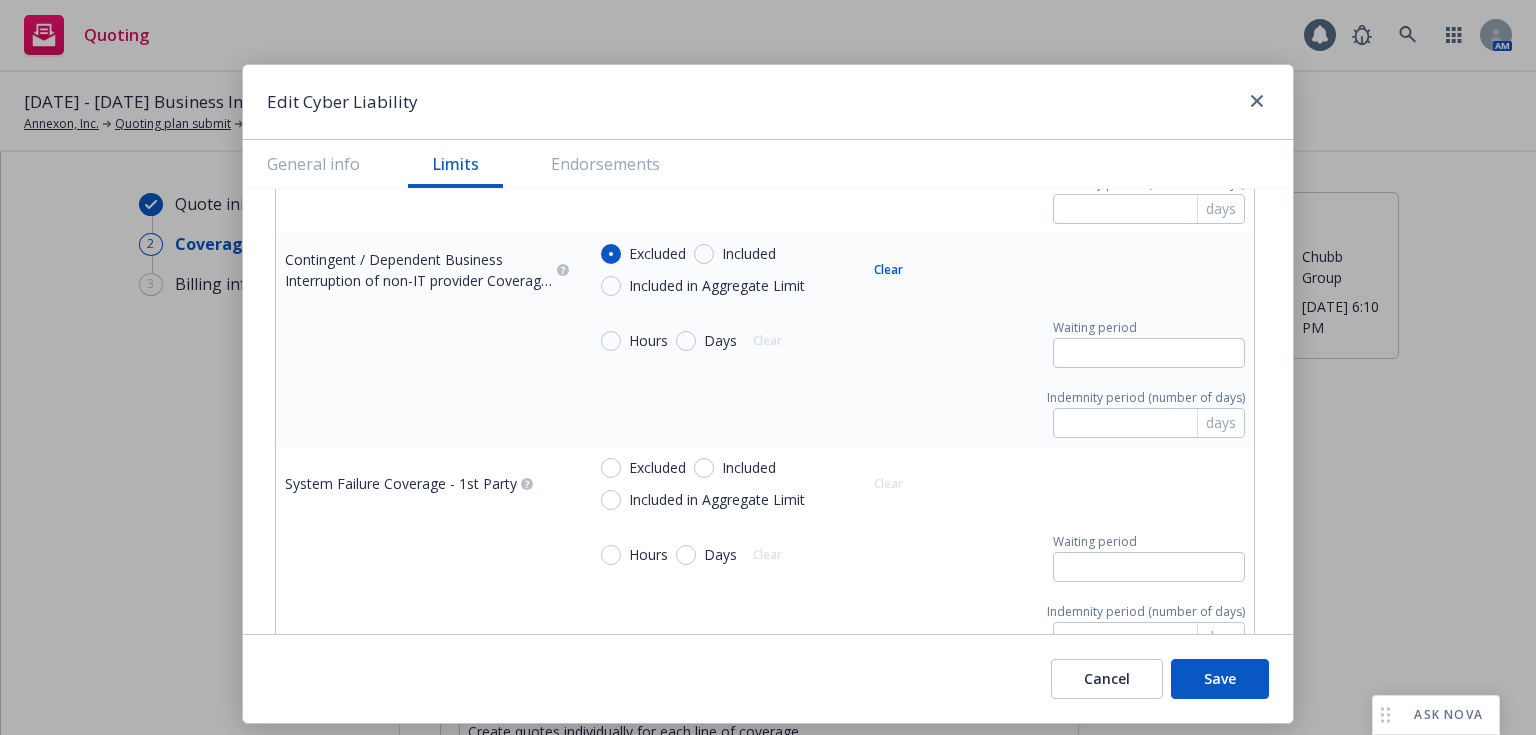 scroll, scrollTop: 1596, scrollLeft: 0, axis: vertical 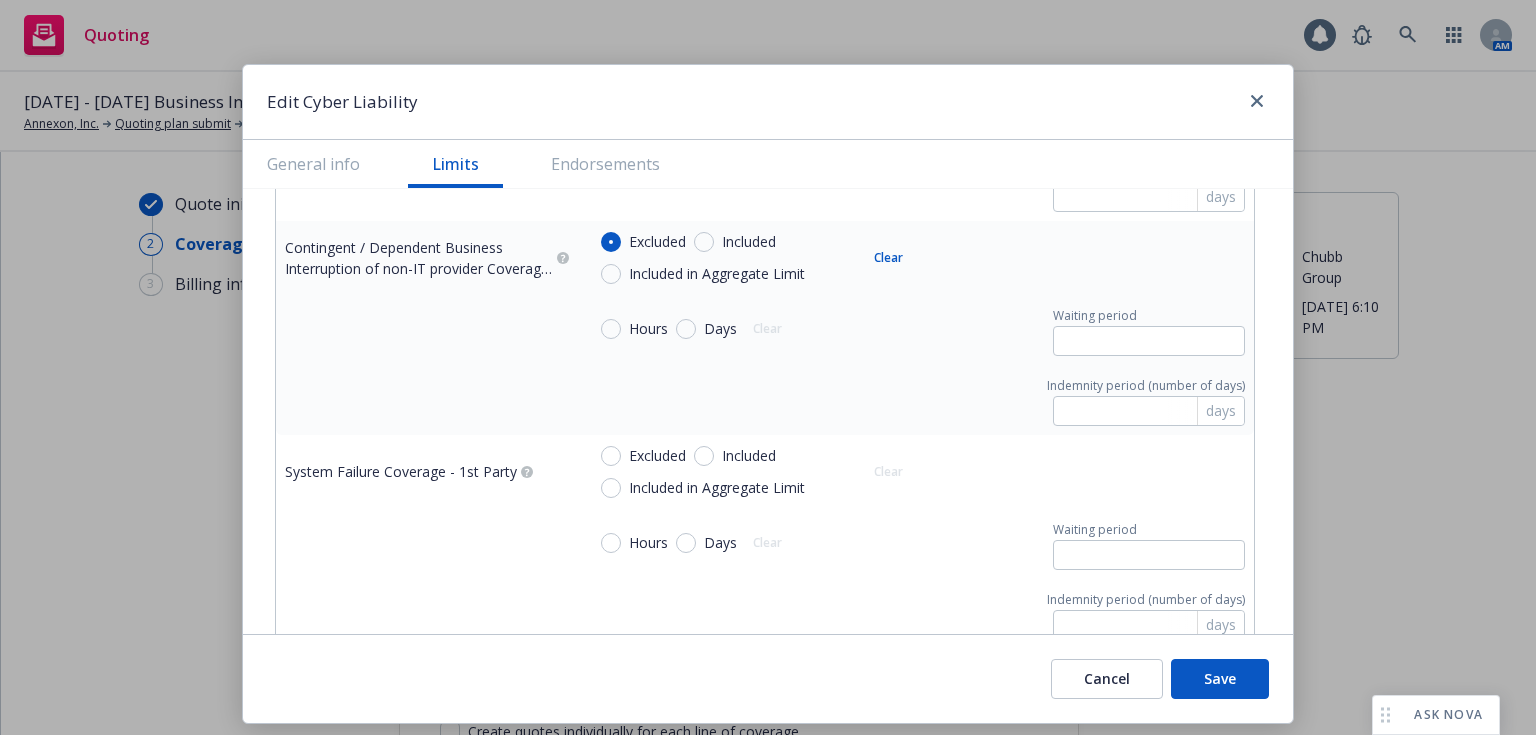 click on "Included" at bounding box center (745, 456) 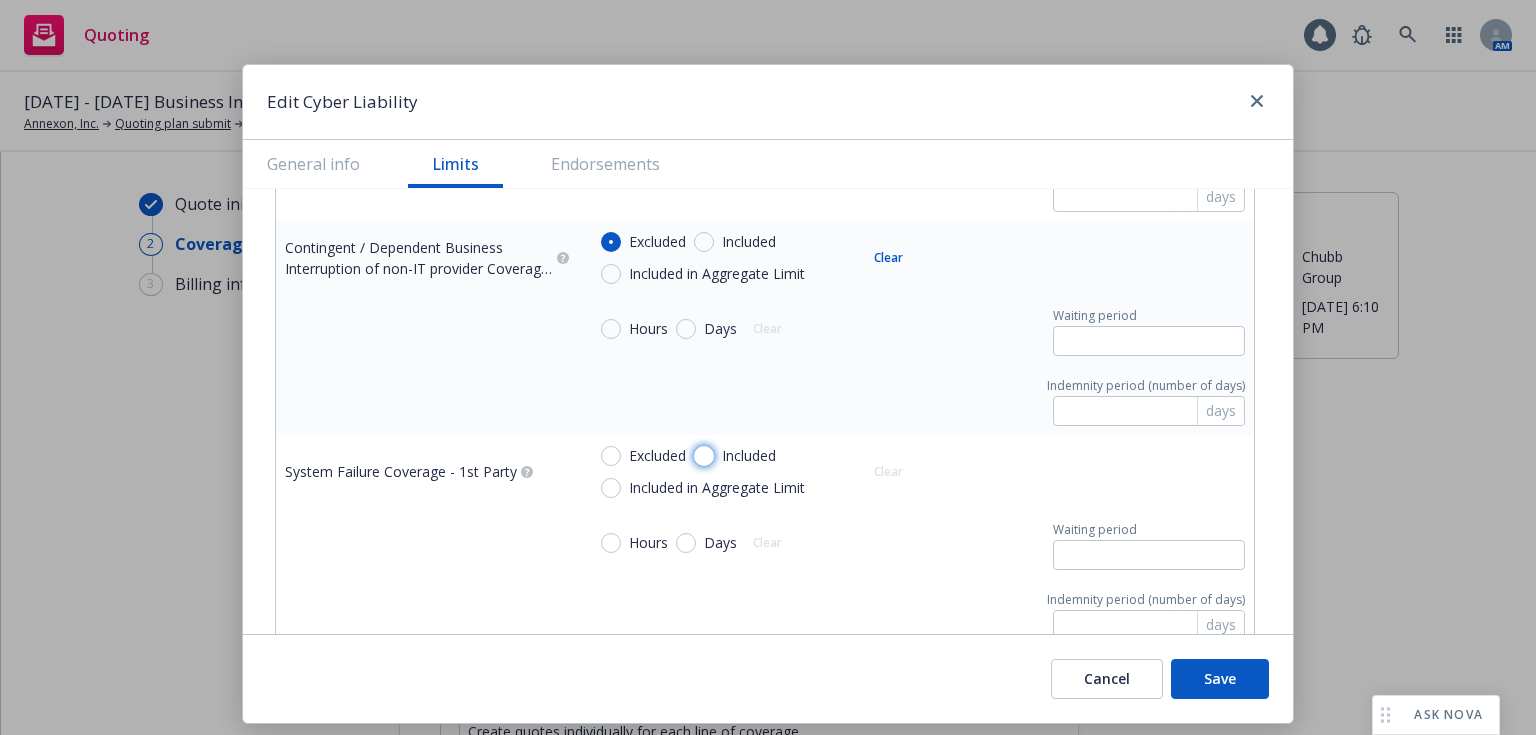 click on "Included" at bounding box center (704, 456) 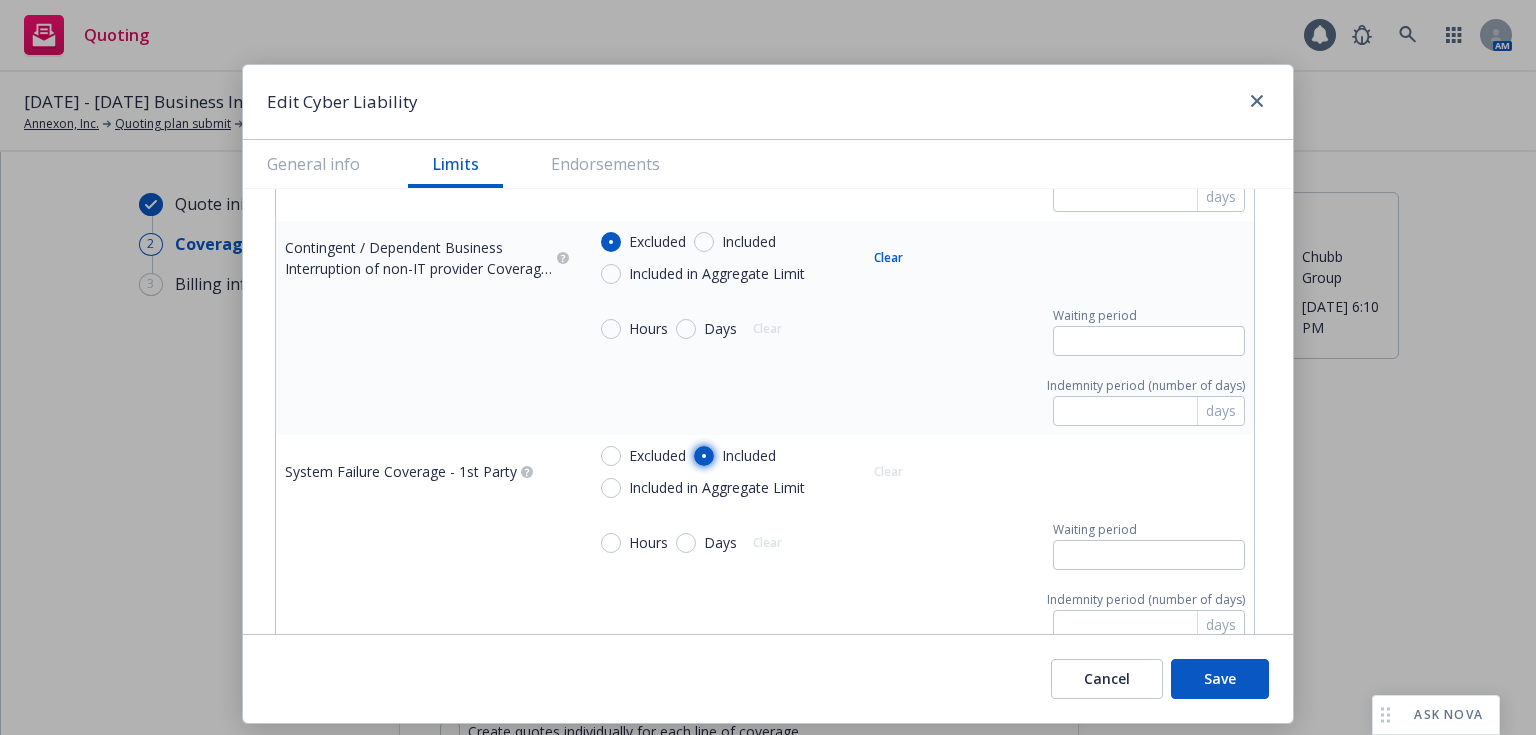radio on "true" 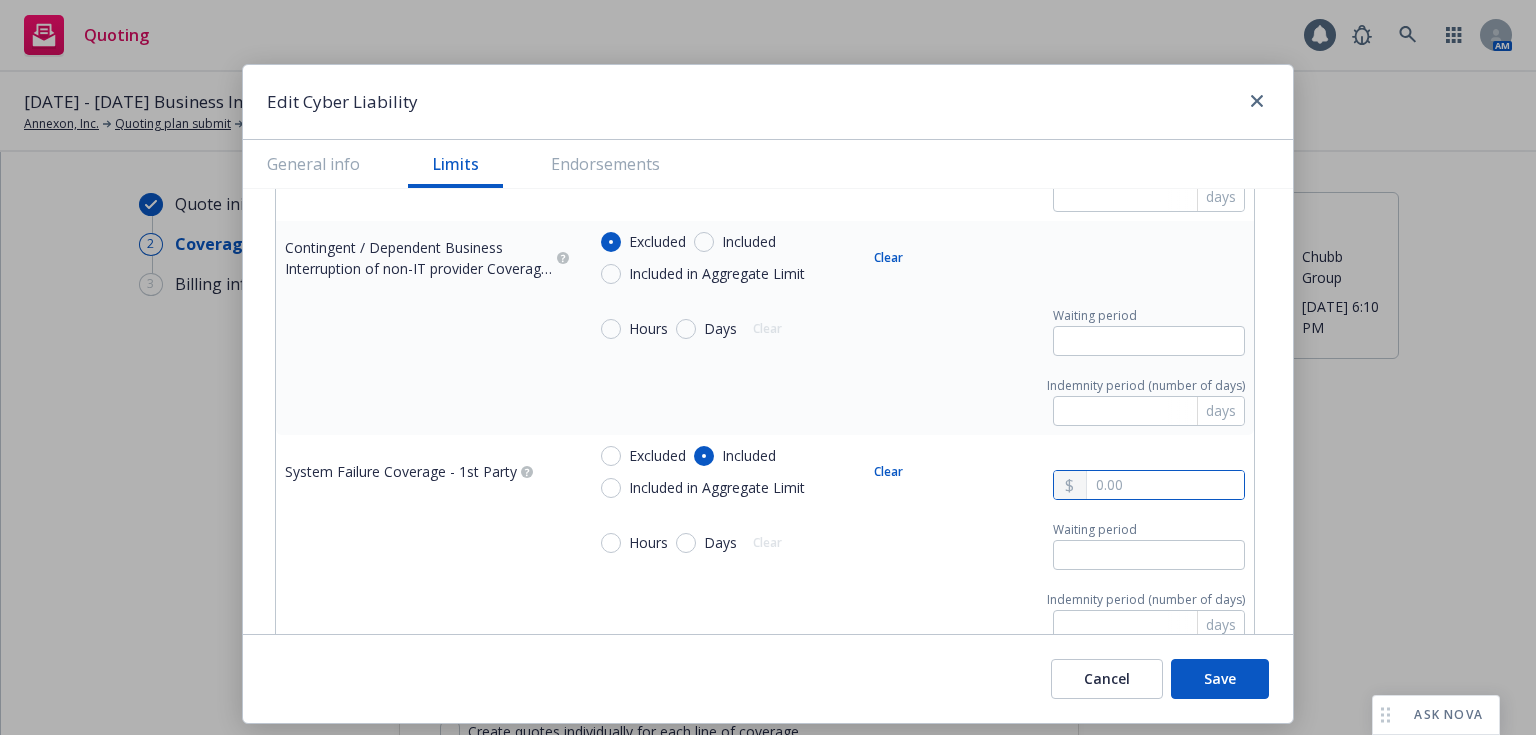 click at bounding box center (1165, 485) 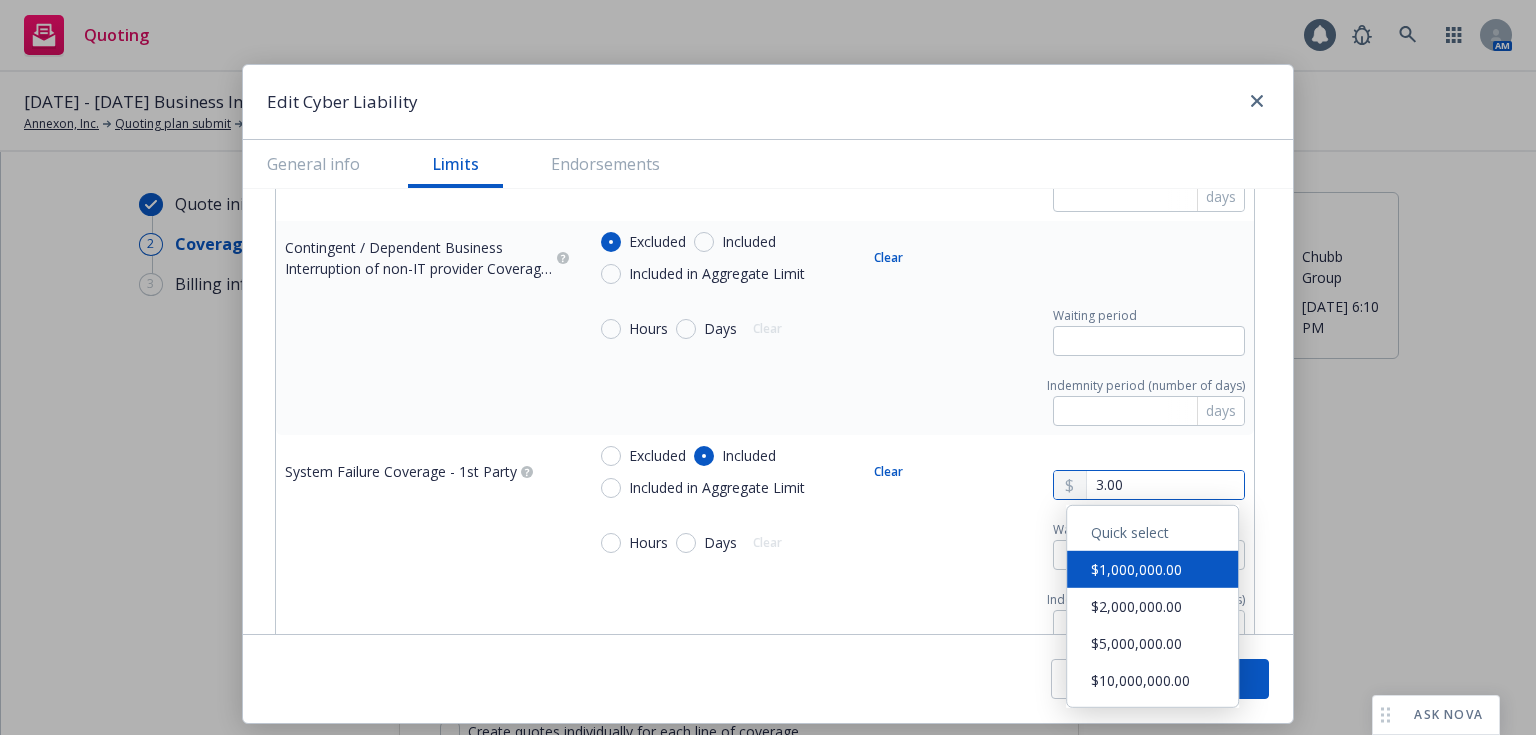 type on "x" 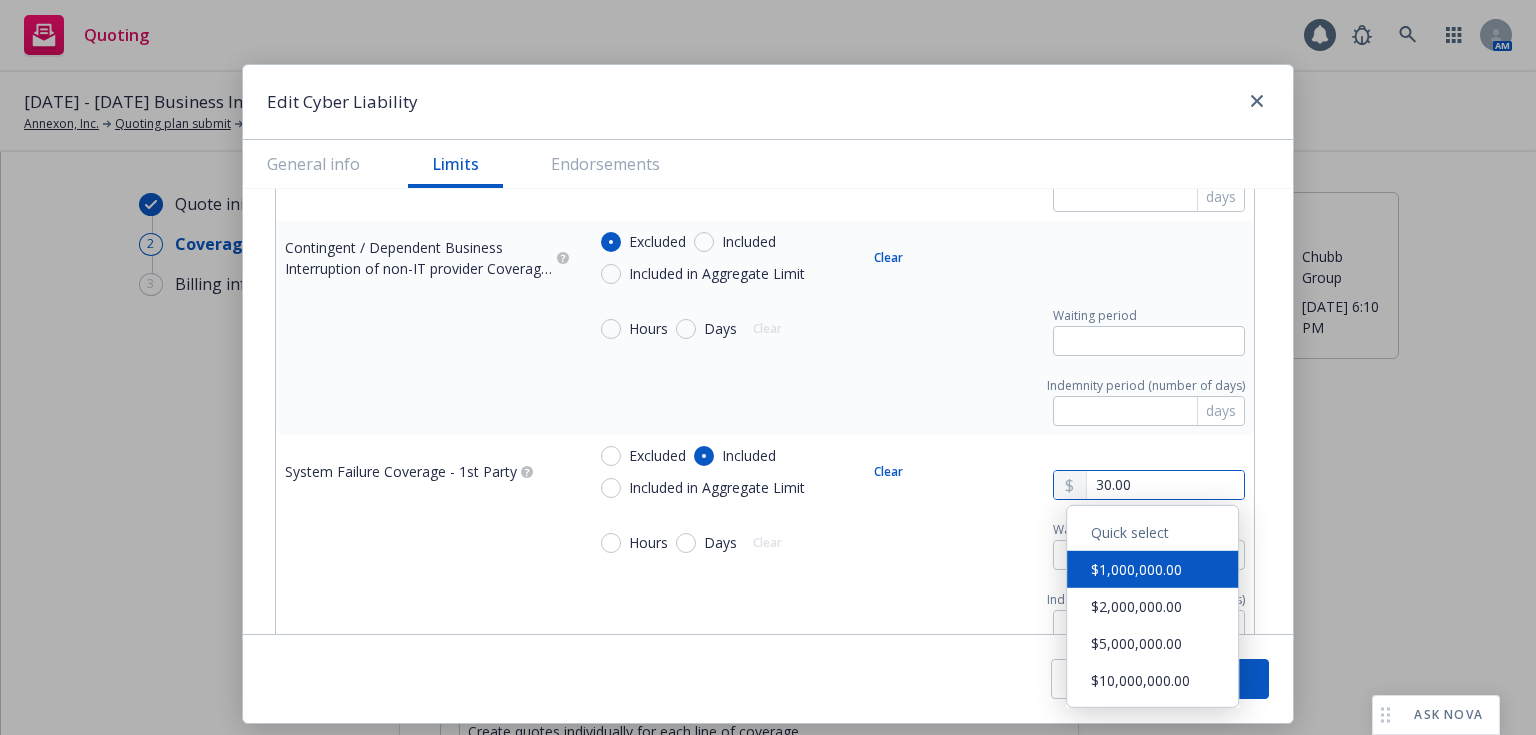 type on "x" 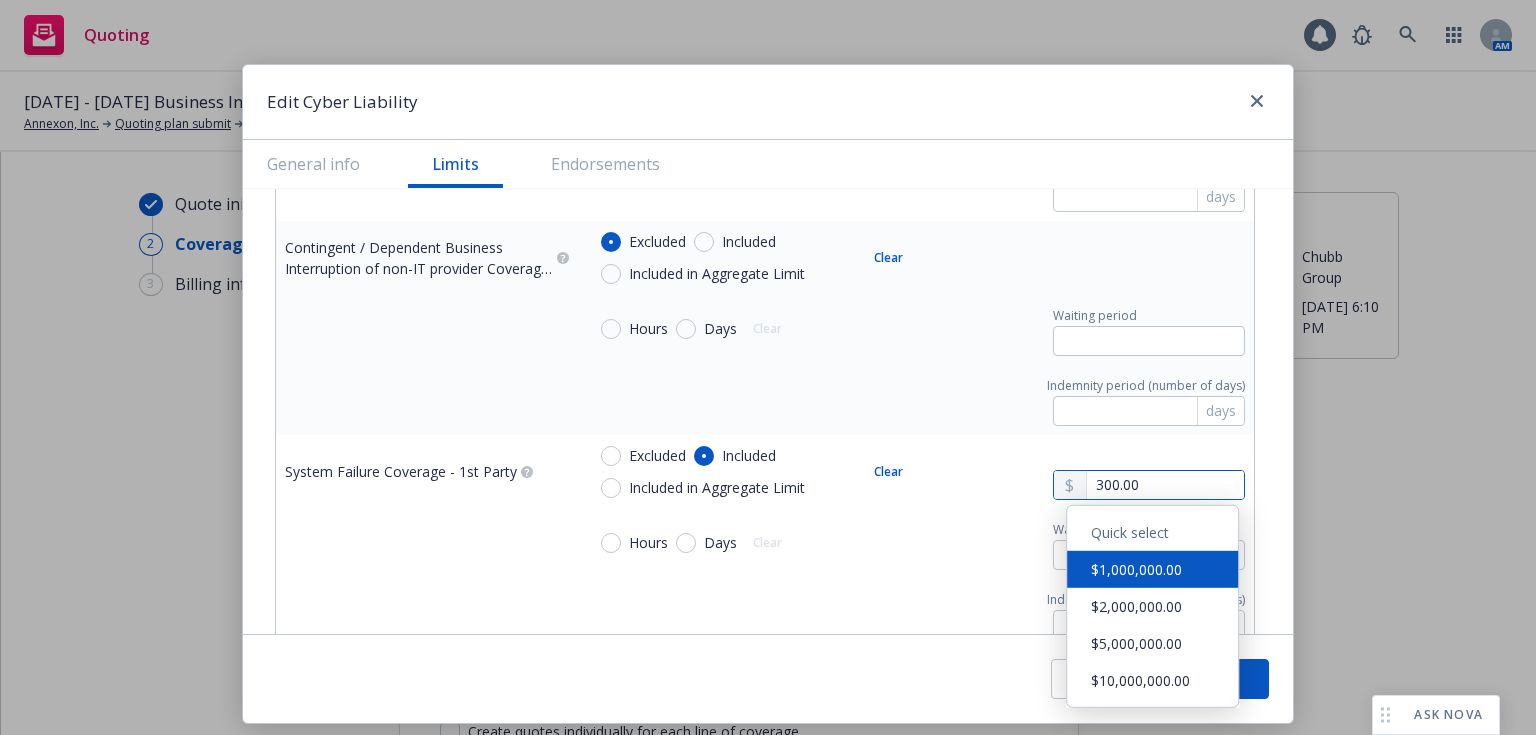 type on "x" 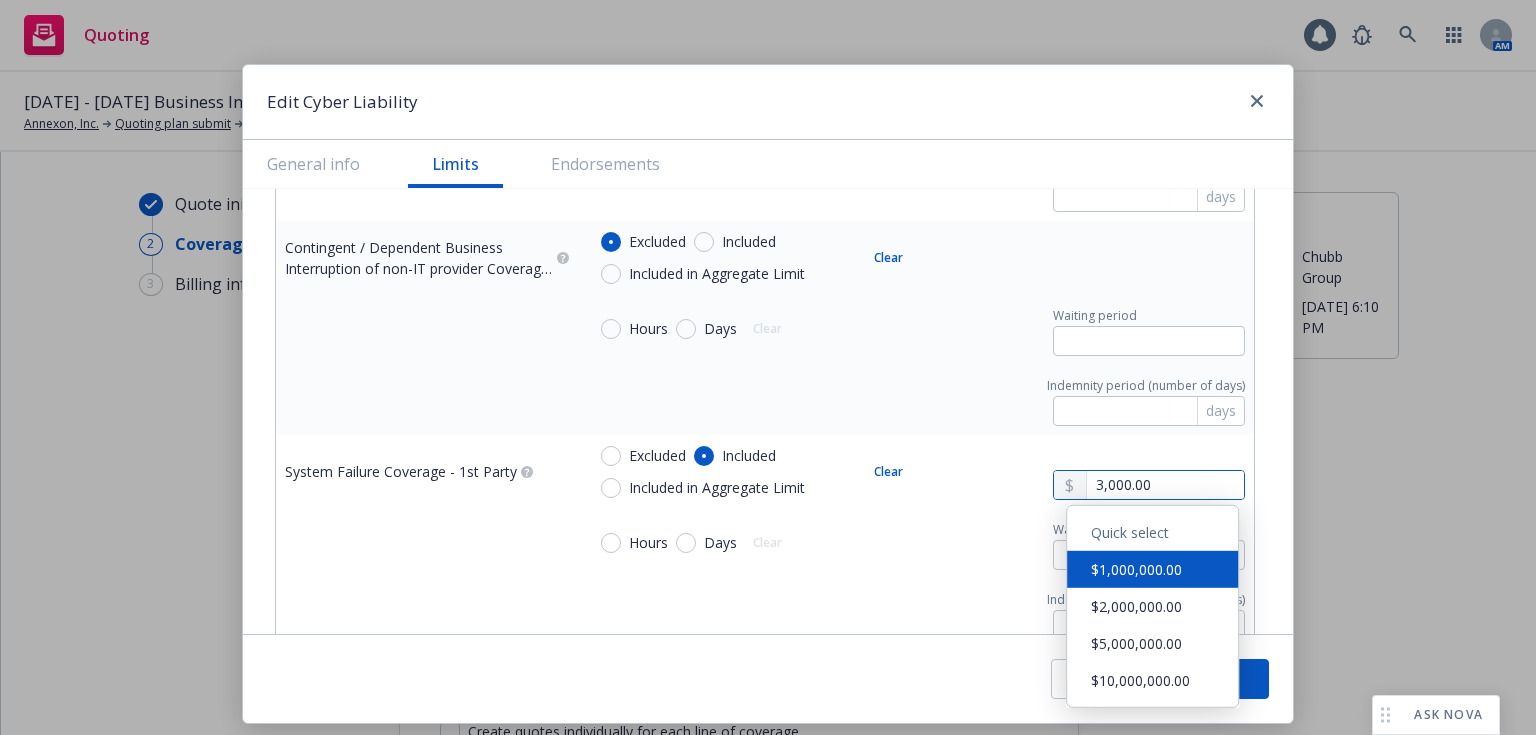 type on "x" 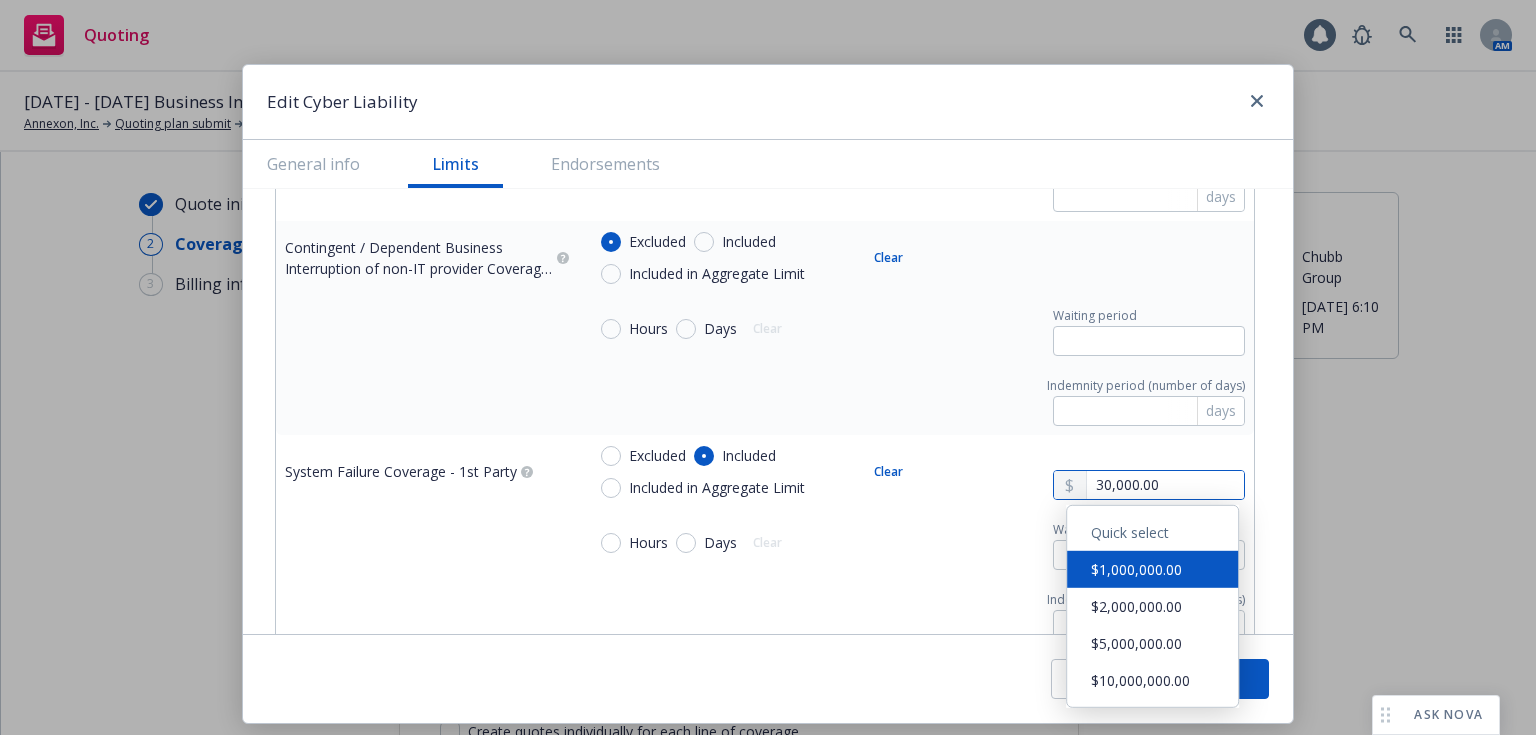 type on "x" 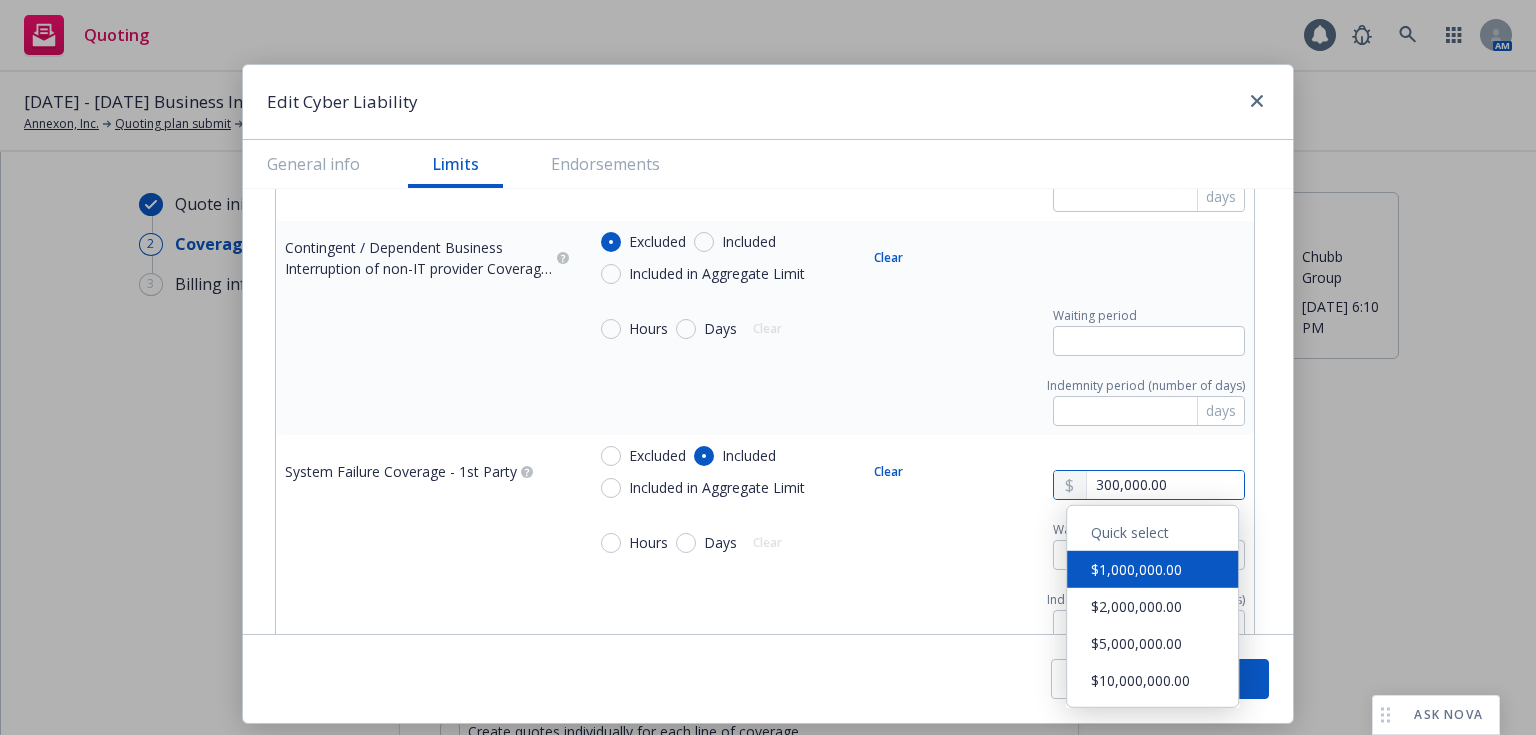type on "x" 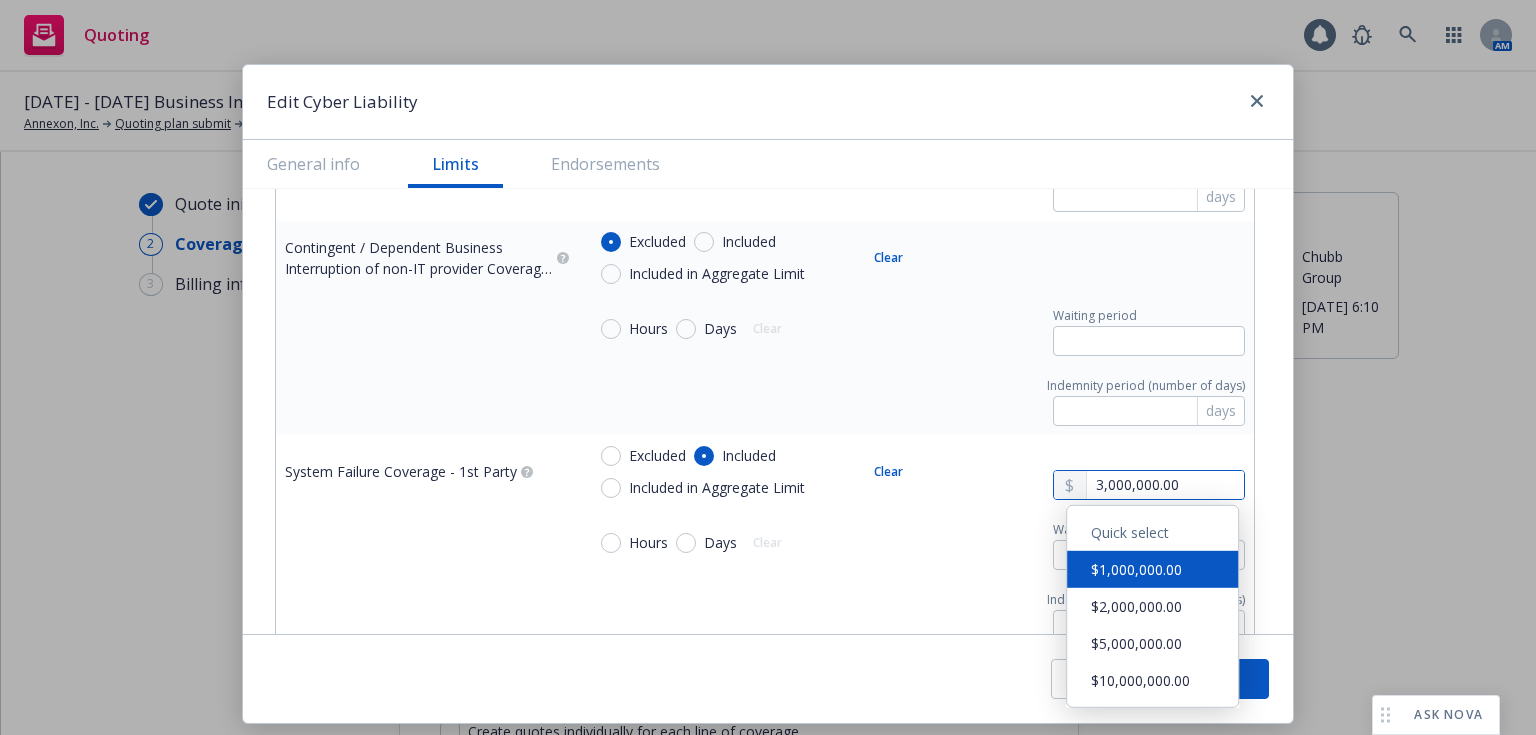 type on "3,000,000.00" 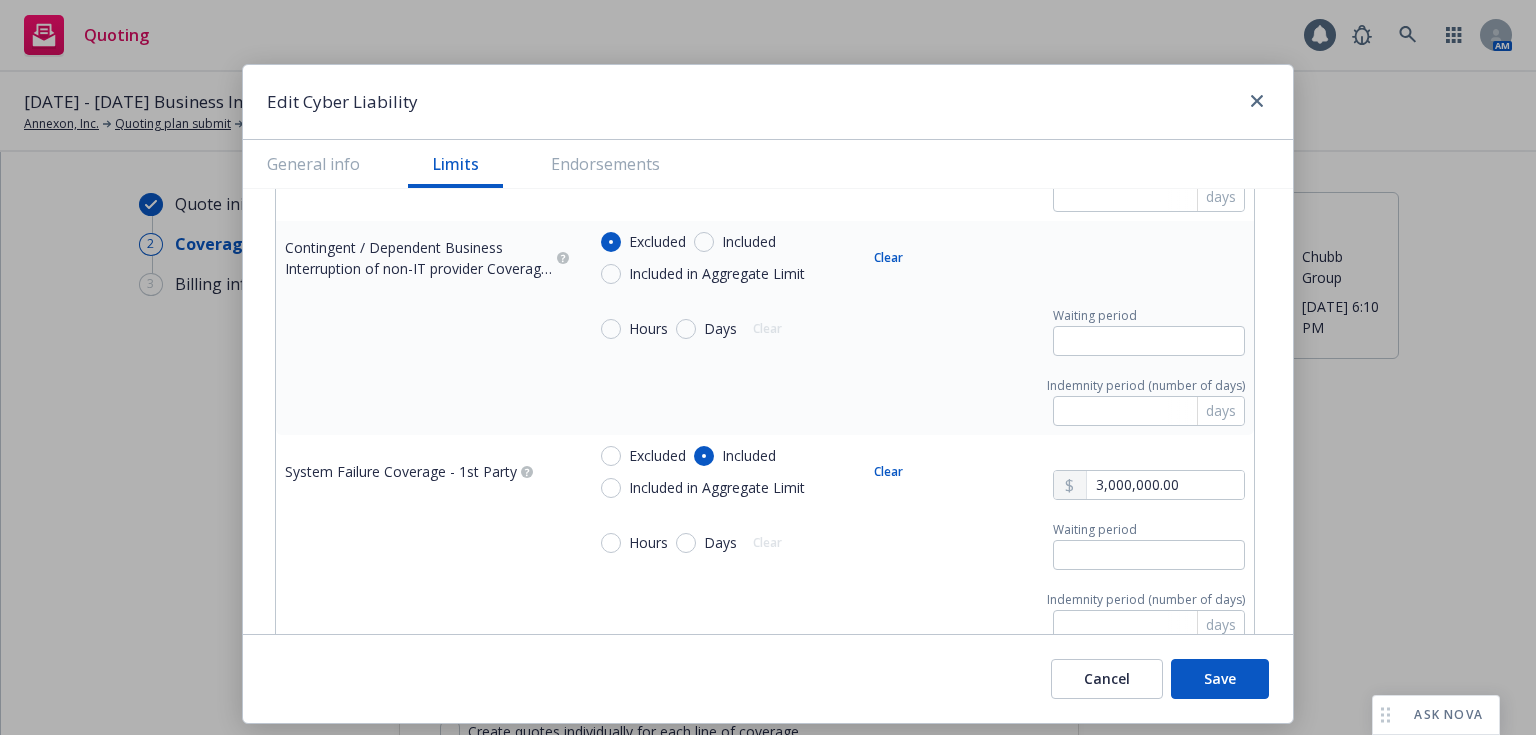 click on "Hours Days Clear Waiting period" at bounding box center (915, 543) 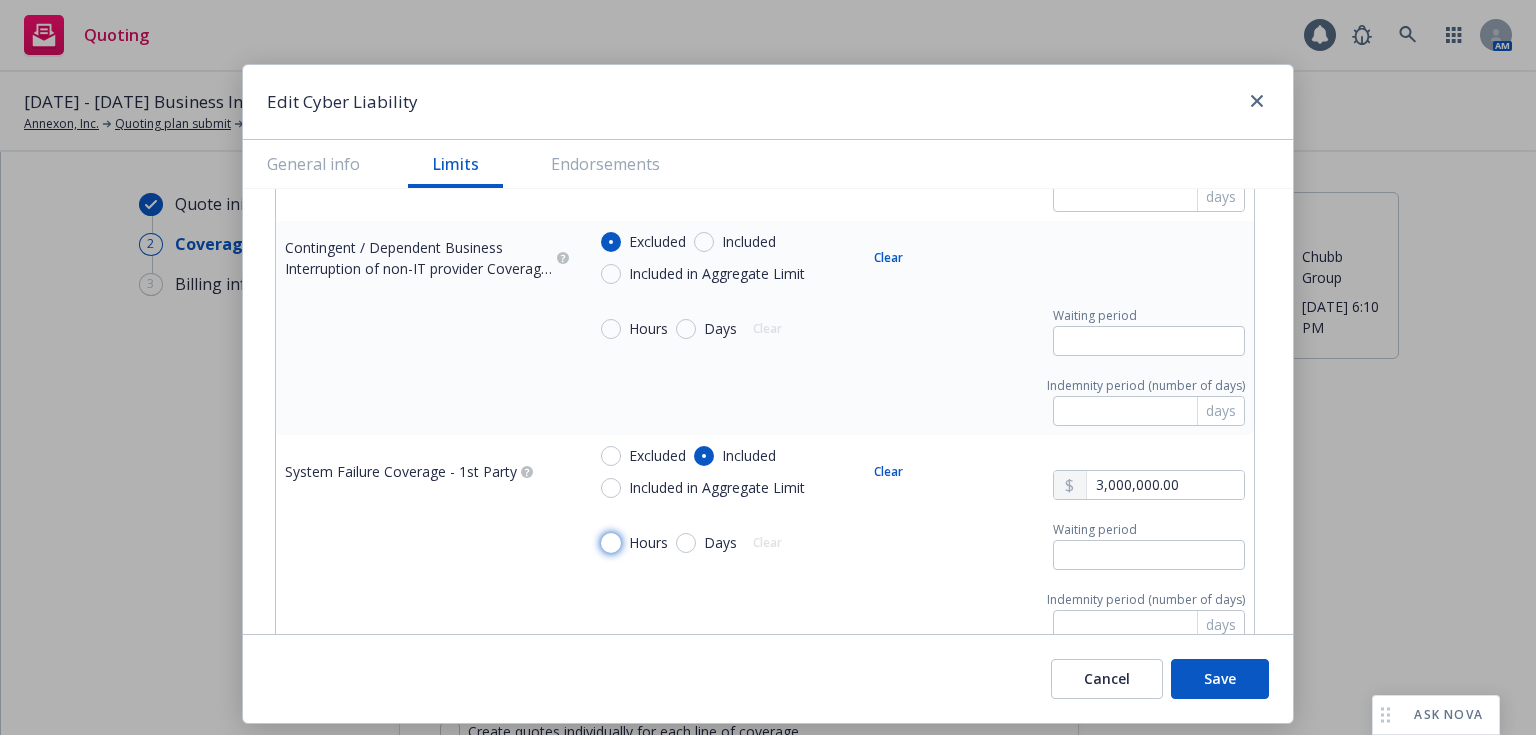 click on "Hours" at bounding box center (611, 543) 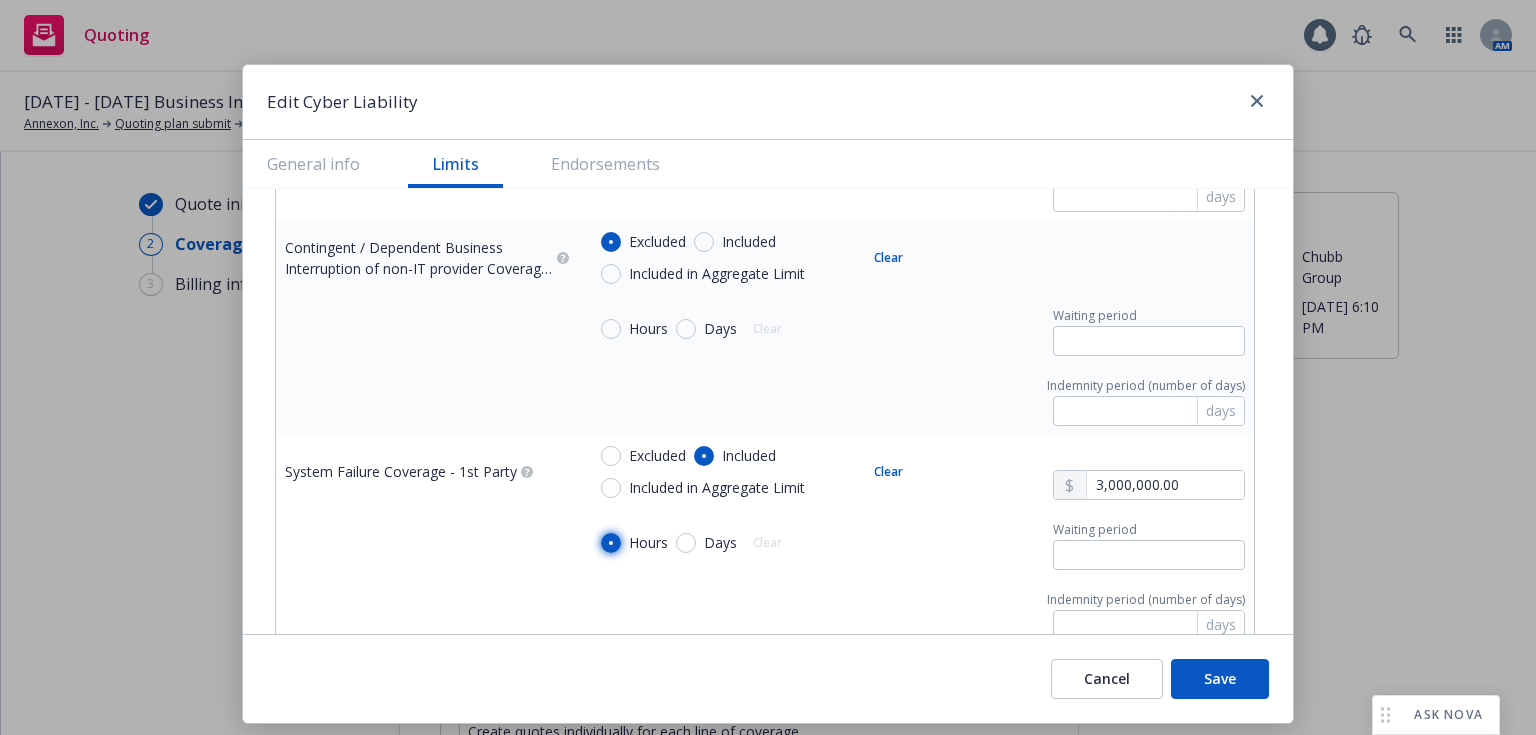 radio on "true" 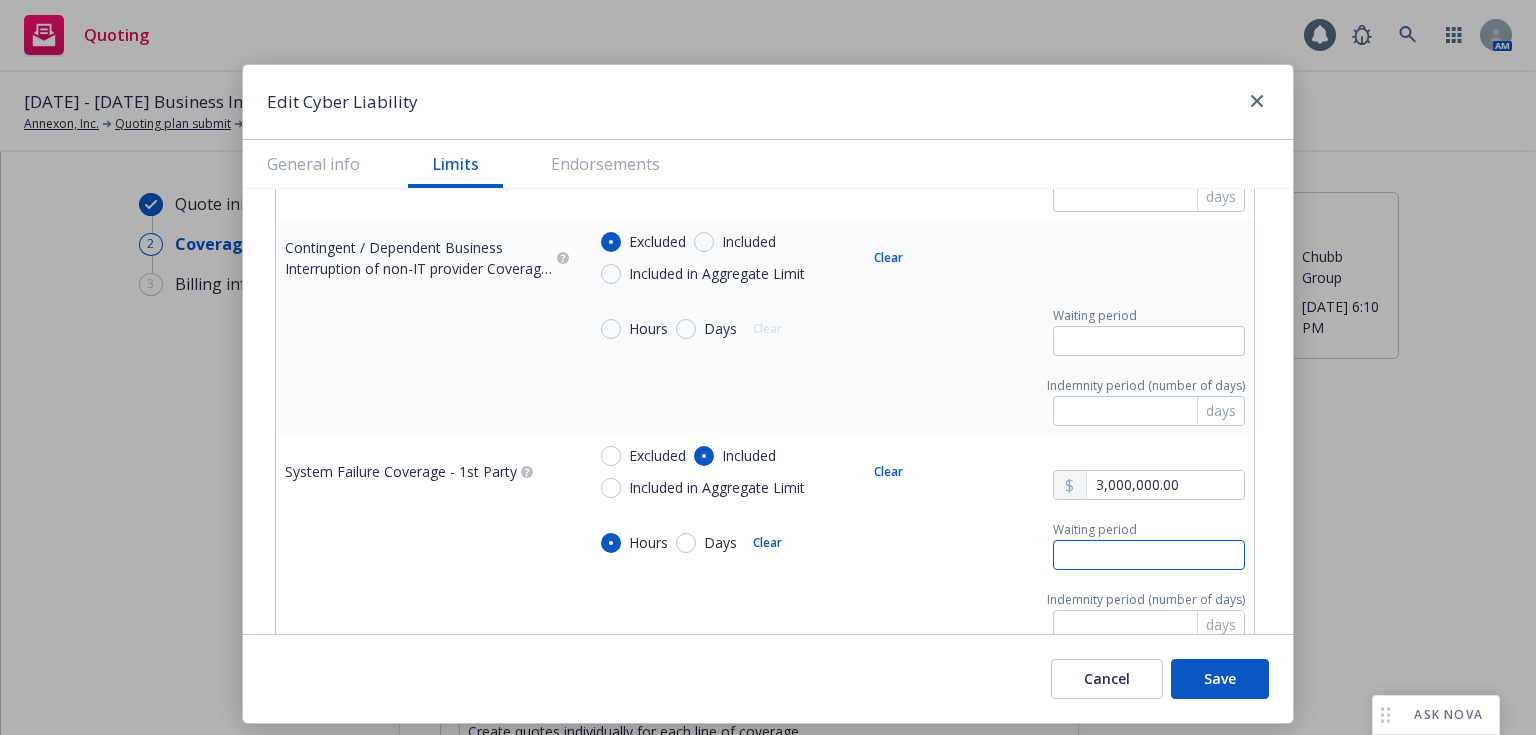 click at bounding box center [1149, 555] 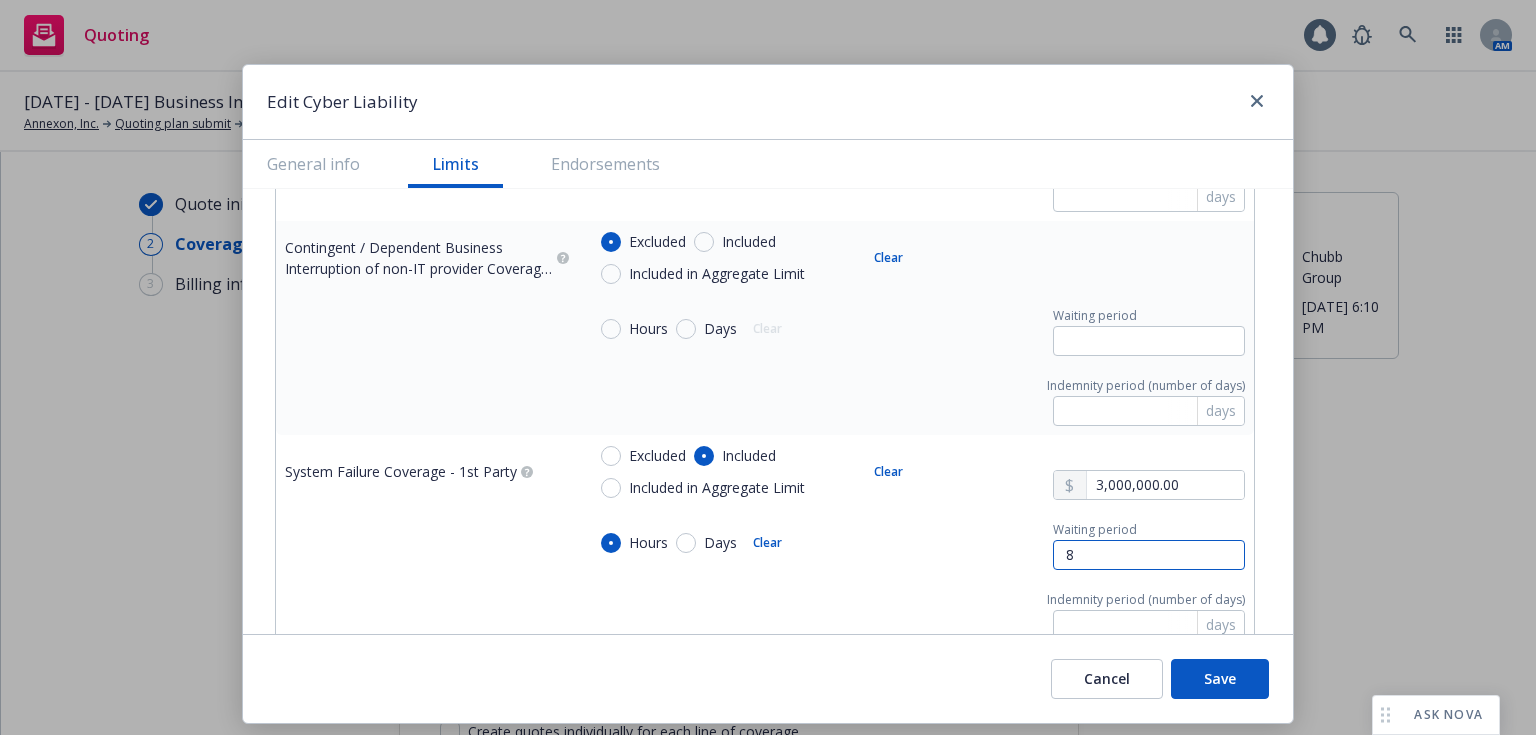type on "8" 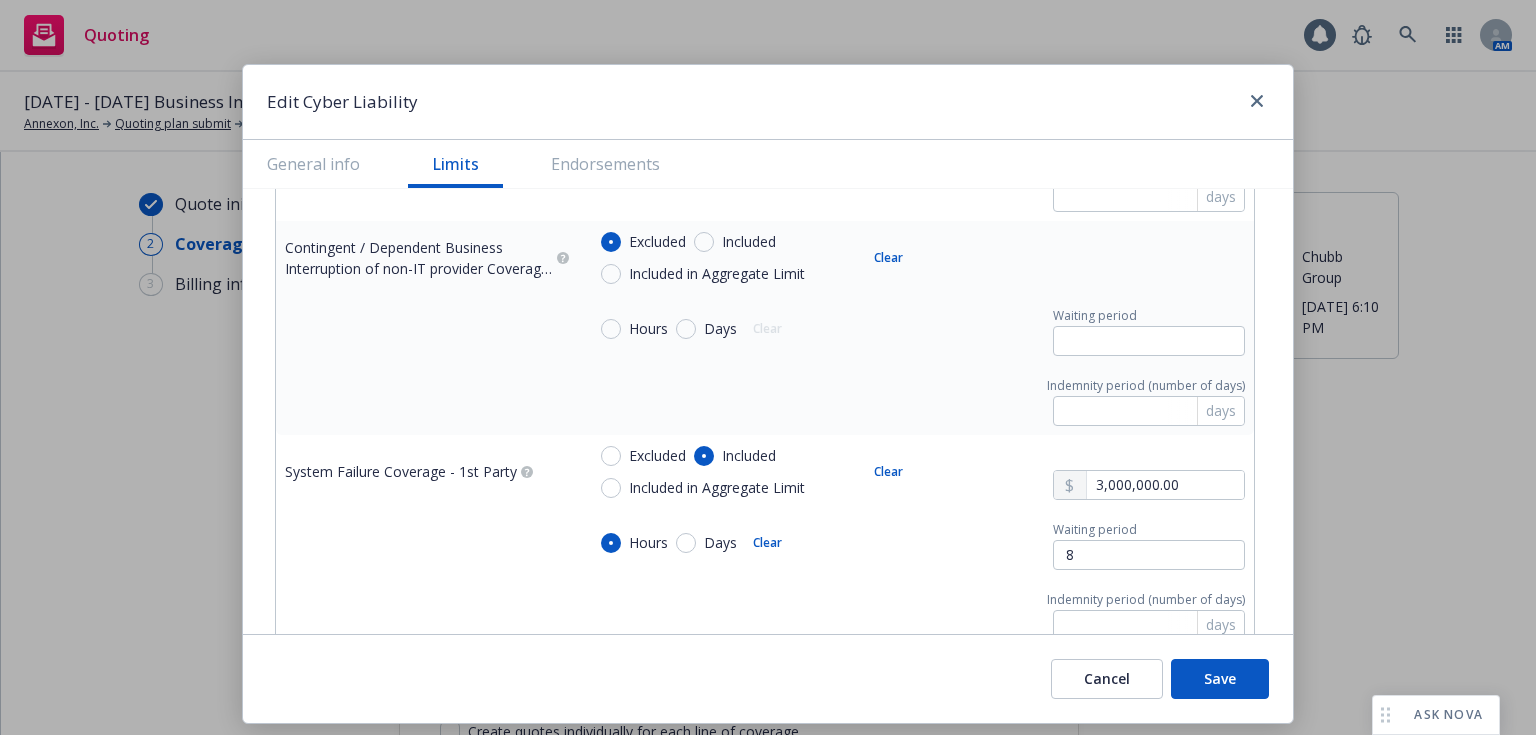 type on "x" 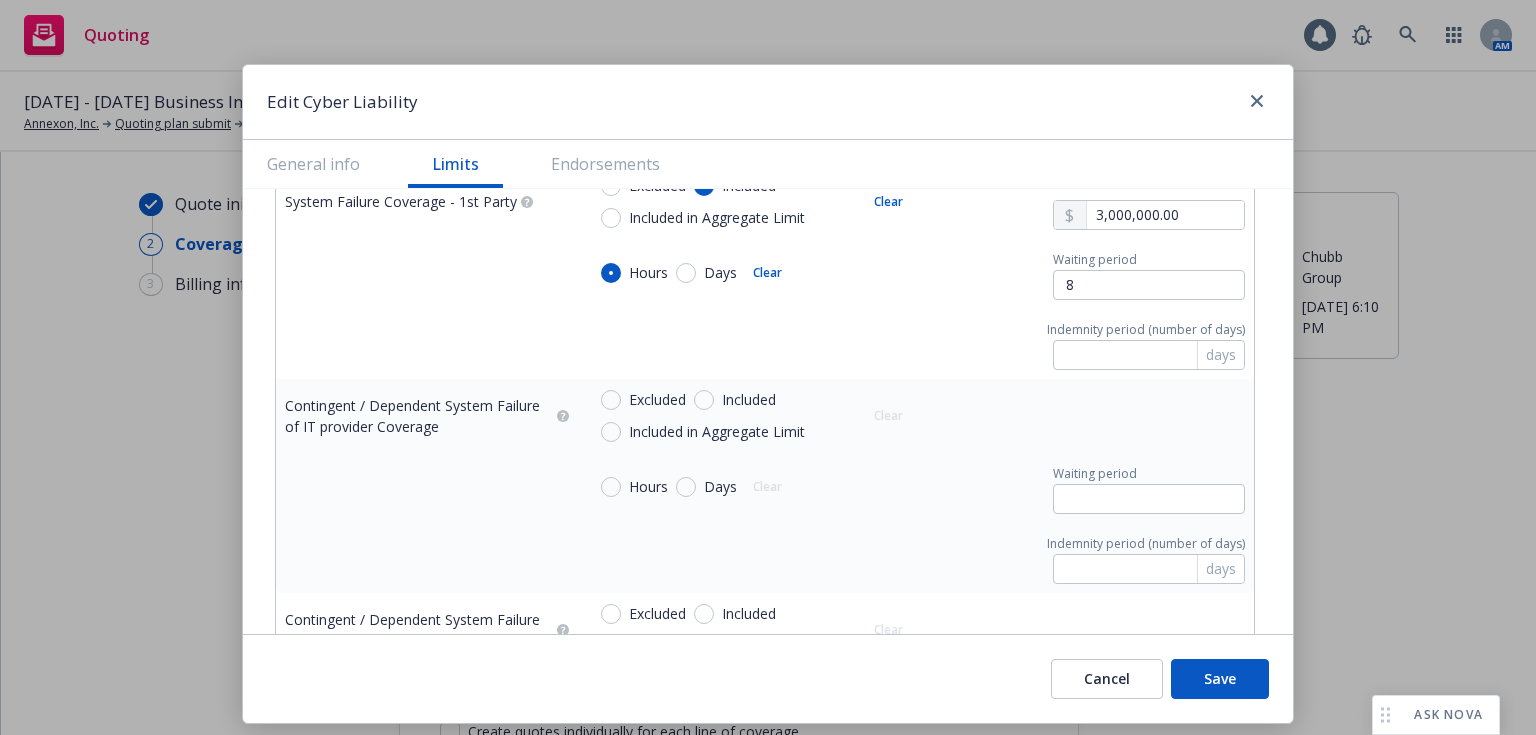 scroll, scrollTop: 1879, scrollLeft: 0, axis: vertical 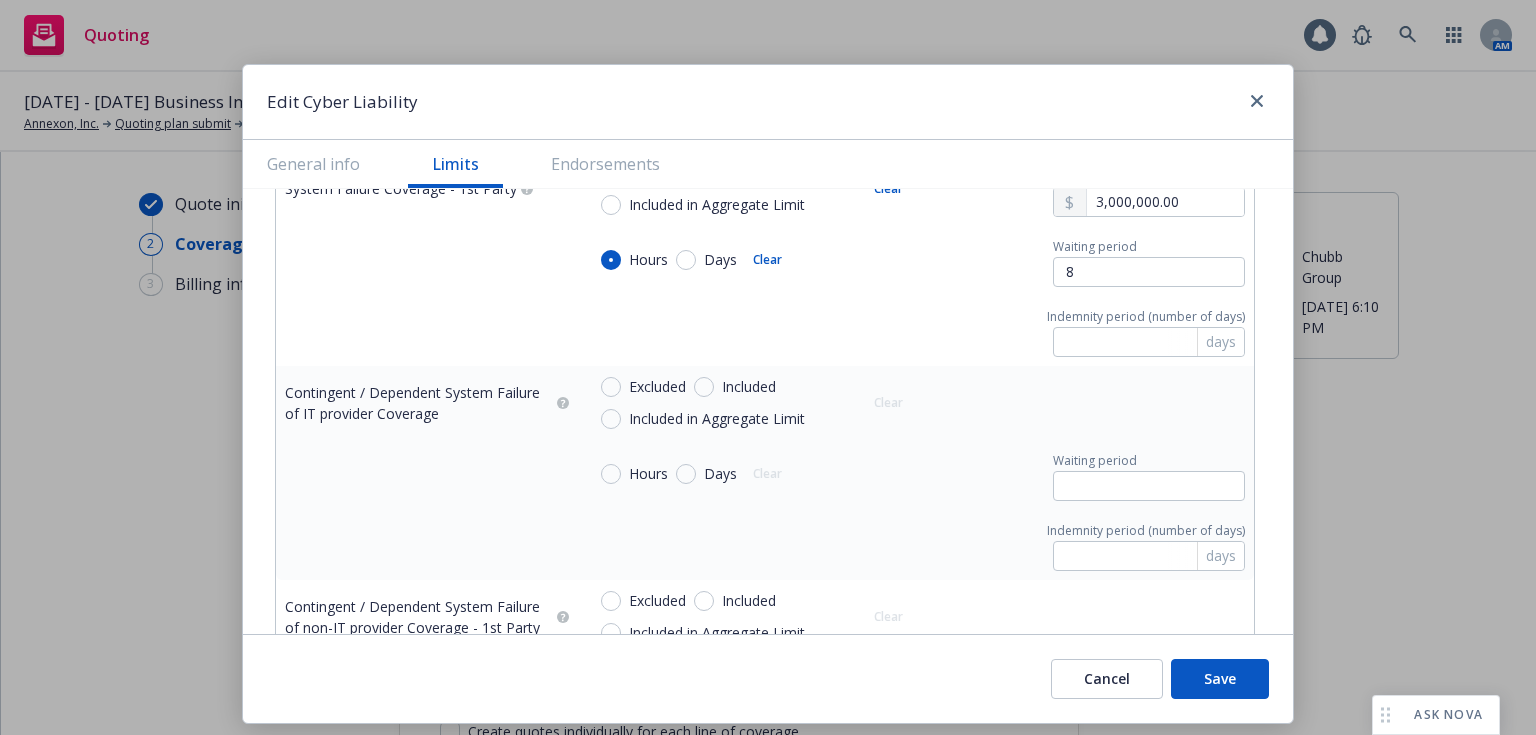 click on "Included" at bounding box center (749, 387) 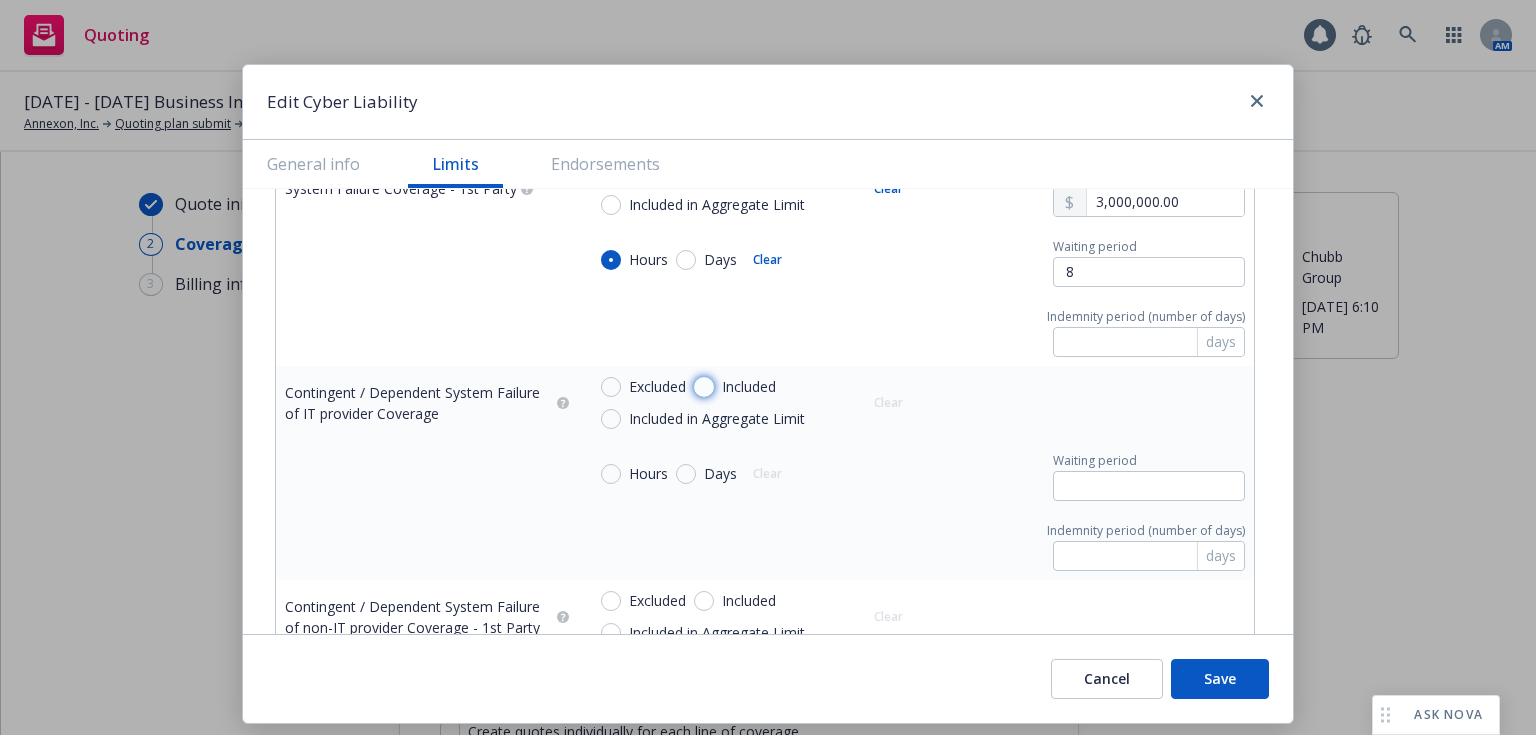click on "Included" at bounding box center [704, 387] 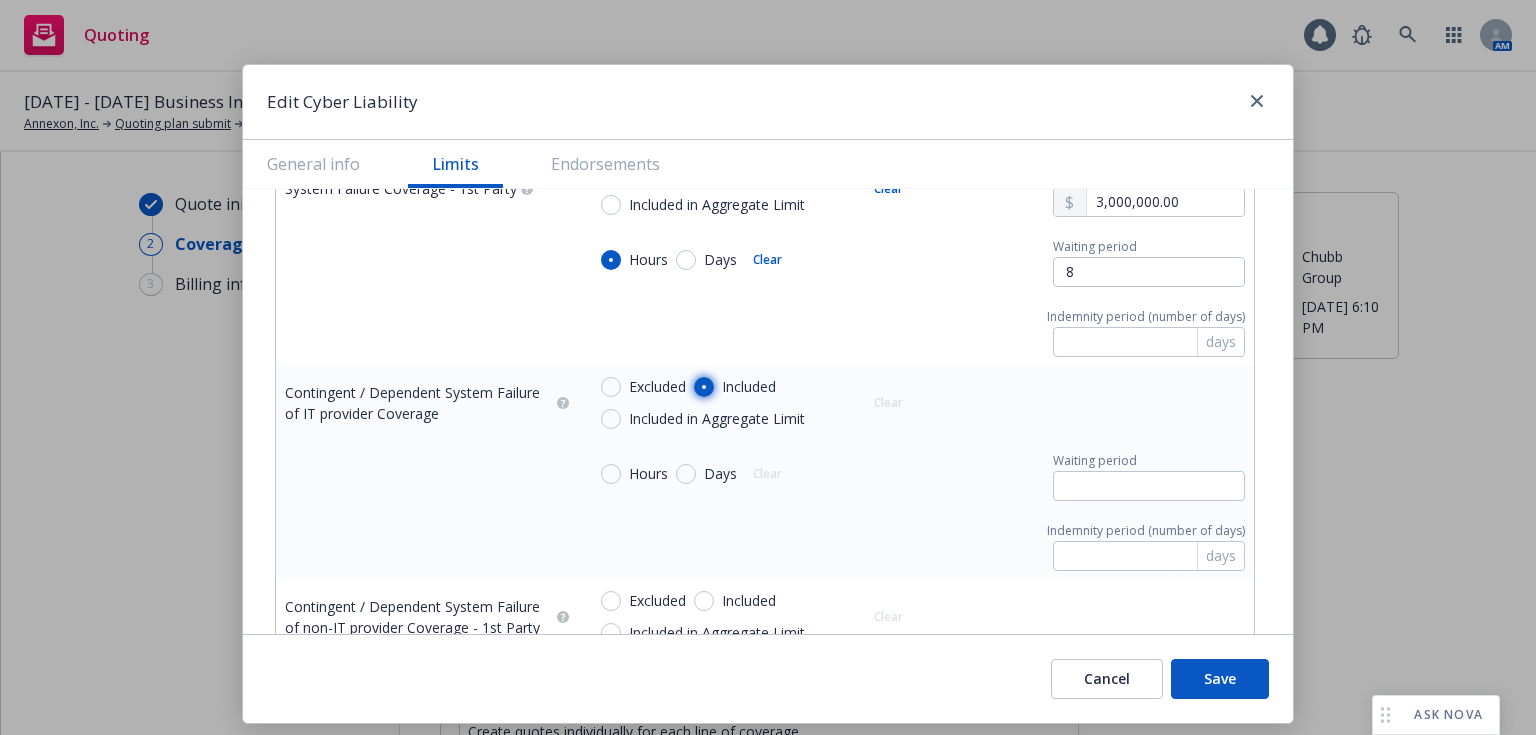 radio on "true" 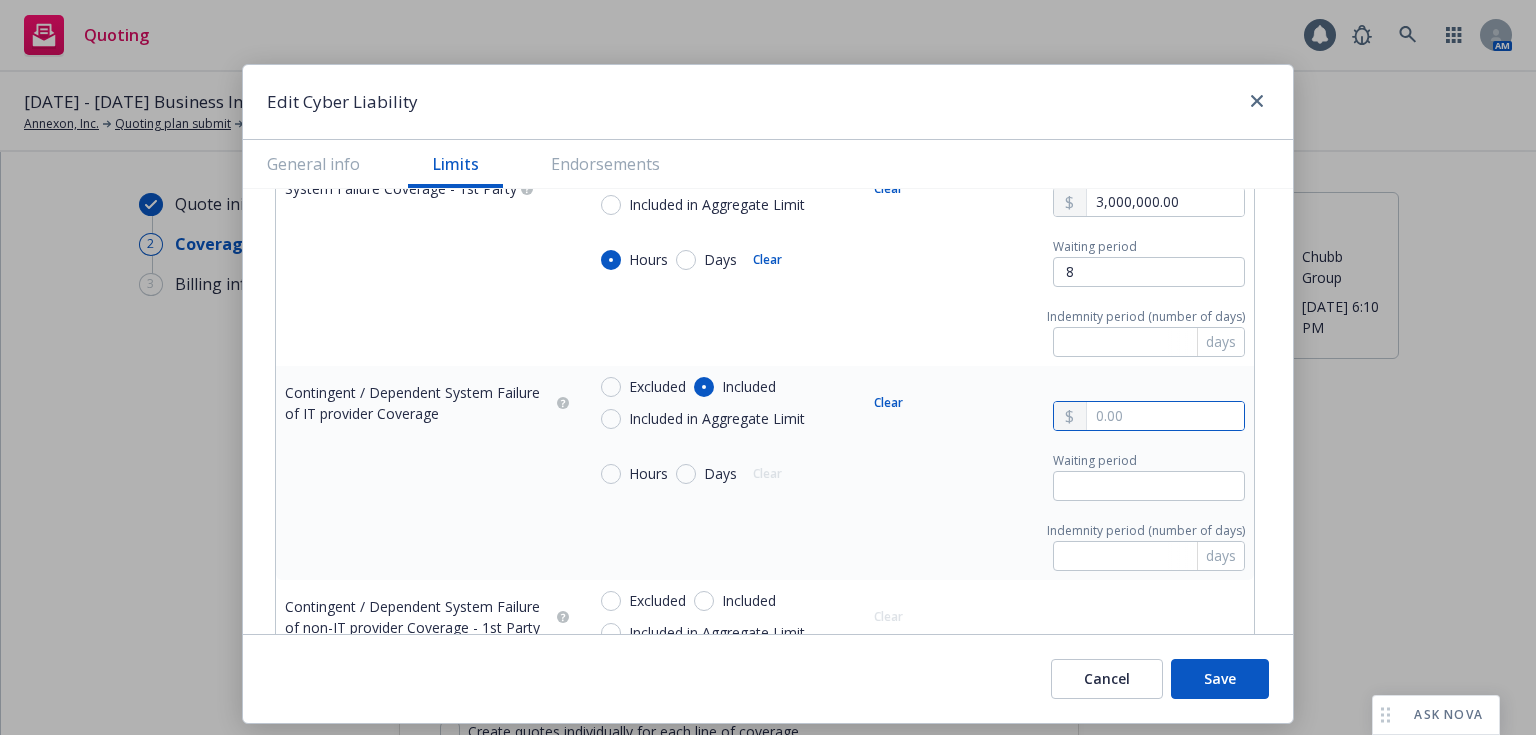 click at bounding box center (1165, 416) 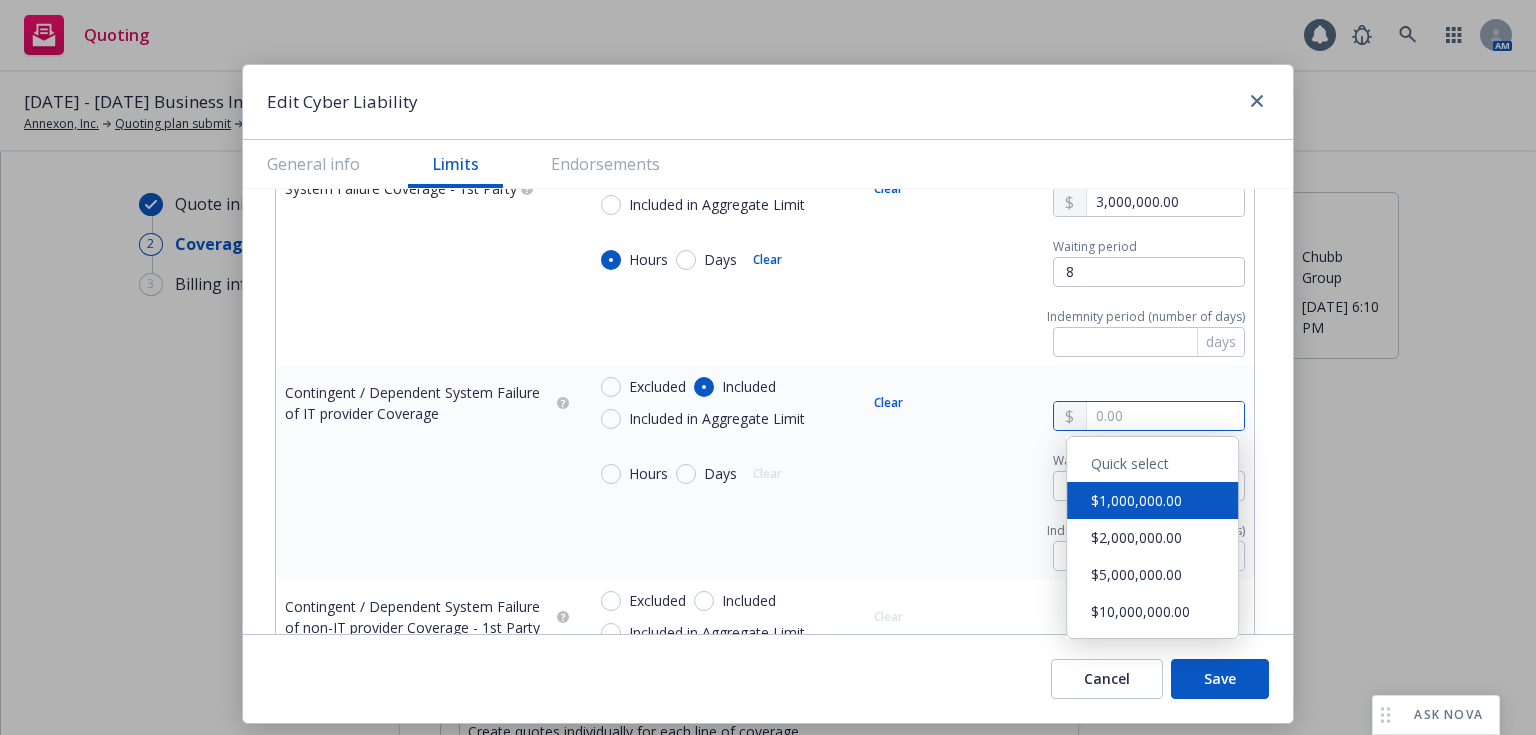 type on "x" 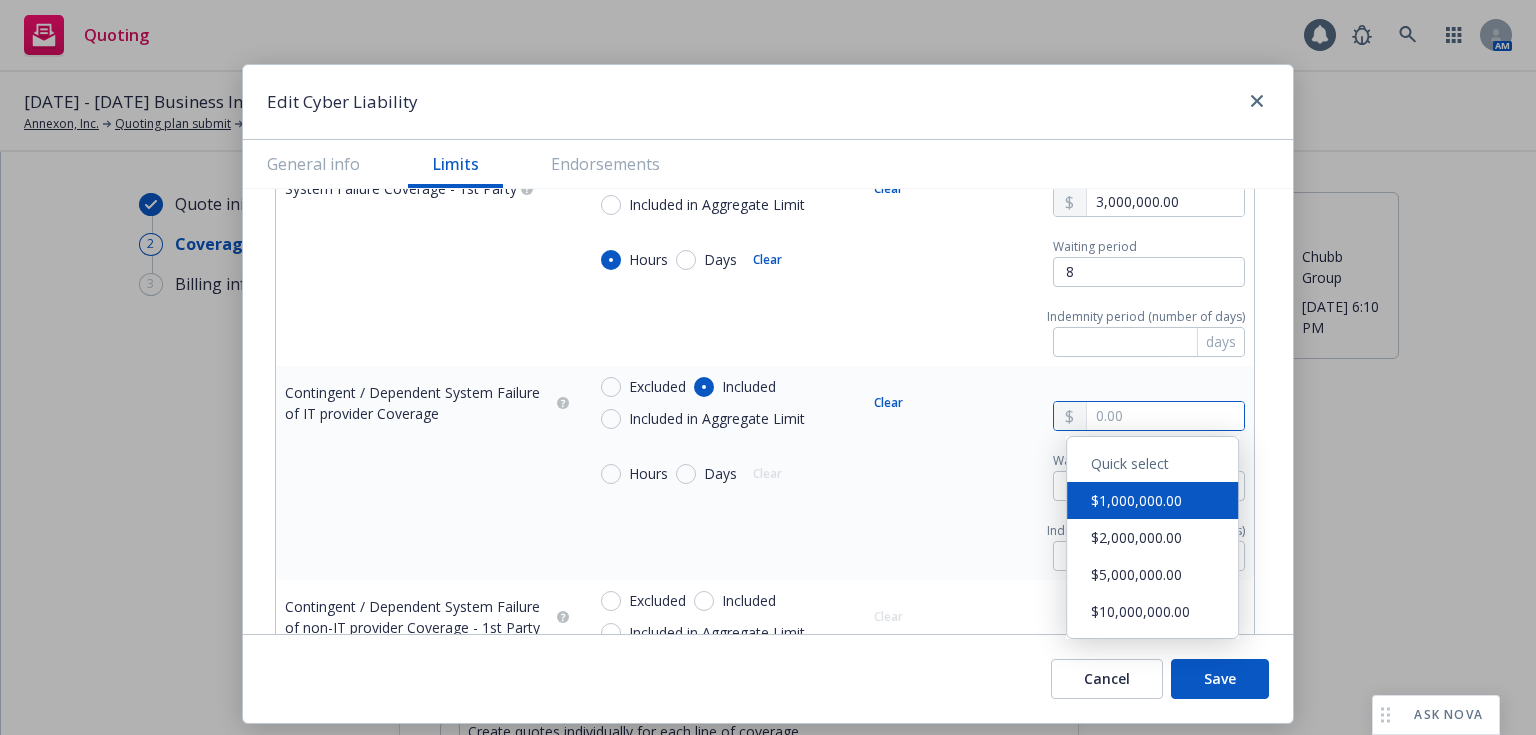 type on "3.00" 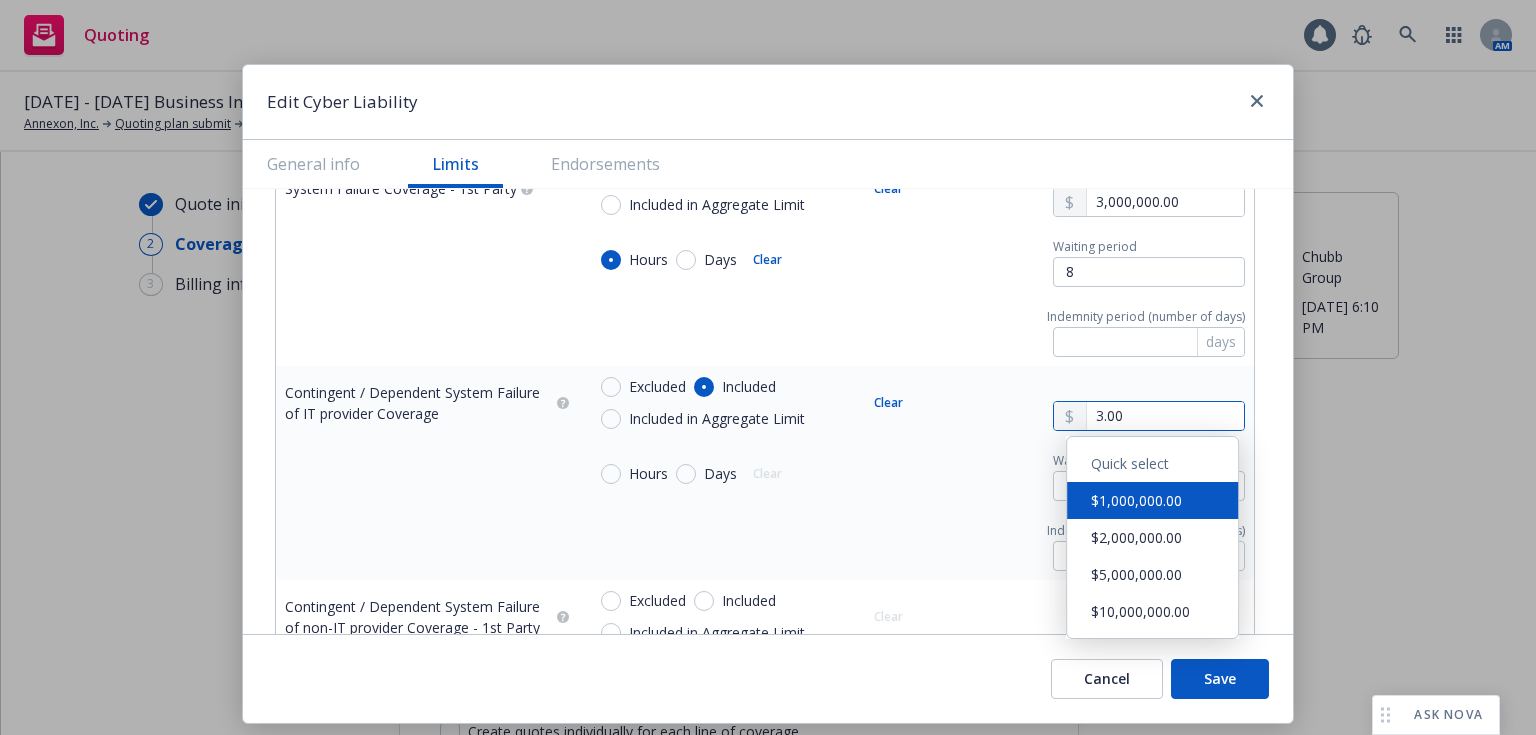 type on "x" 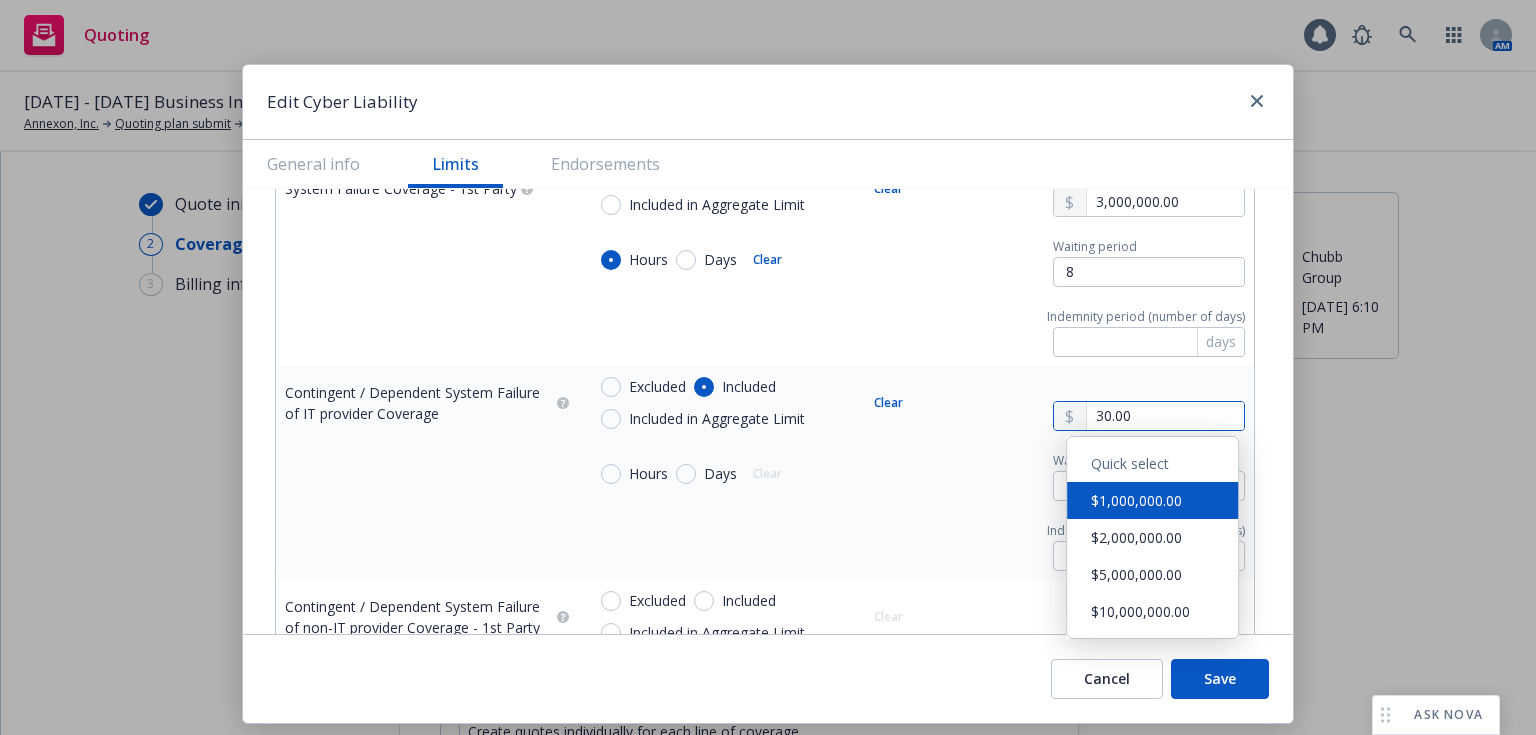 type on "x" 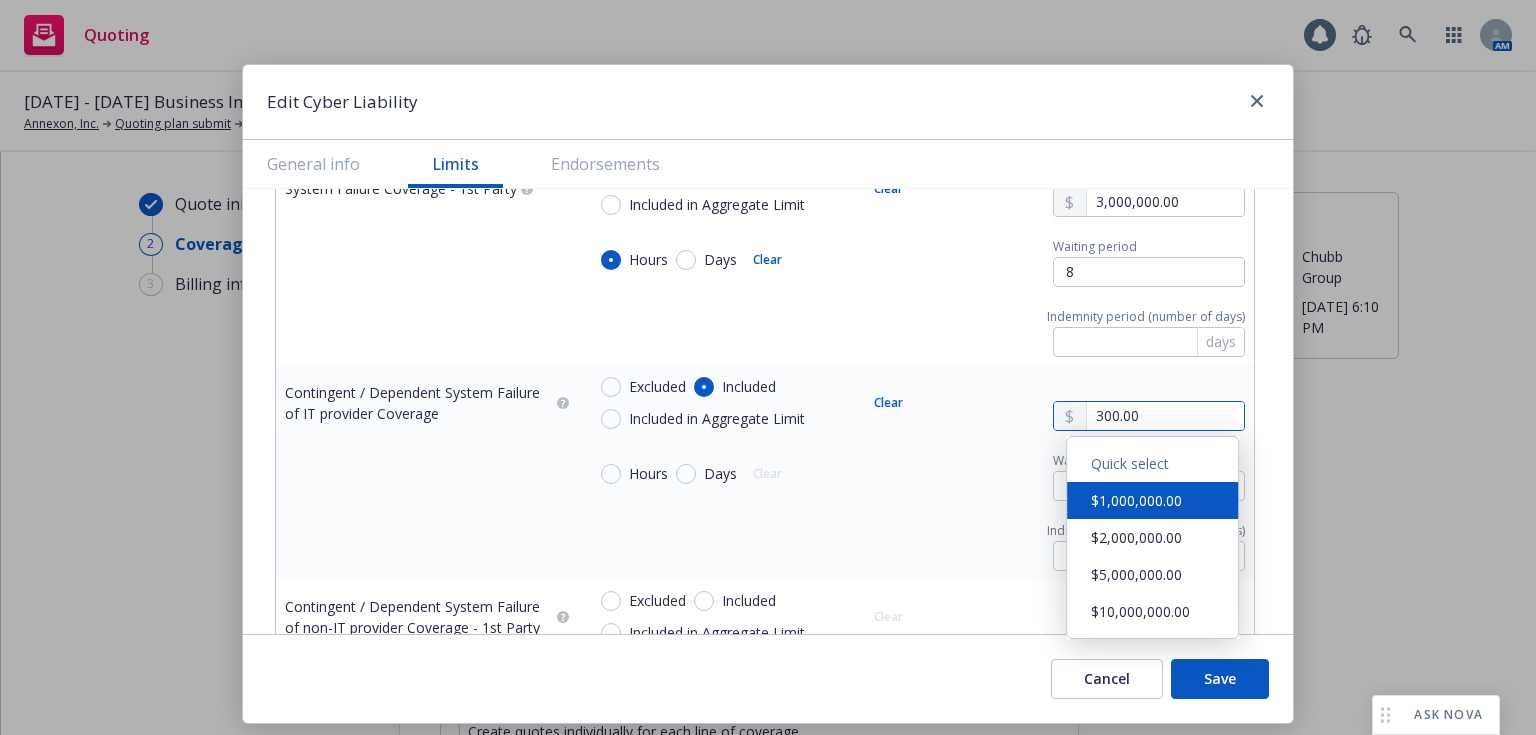 type on "x" 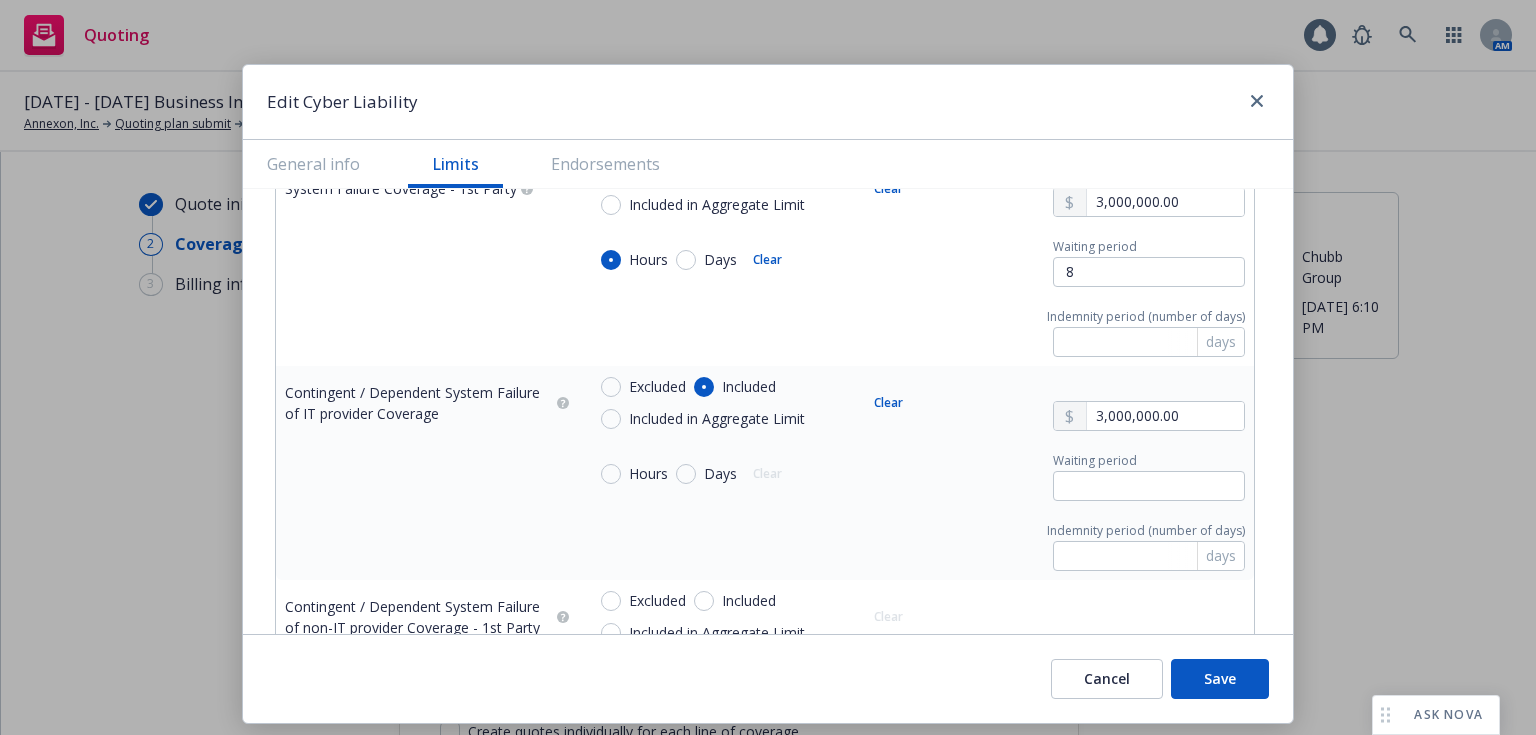 click on "Hours Days Clear Waiting period" at bounding box center (915, 474) 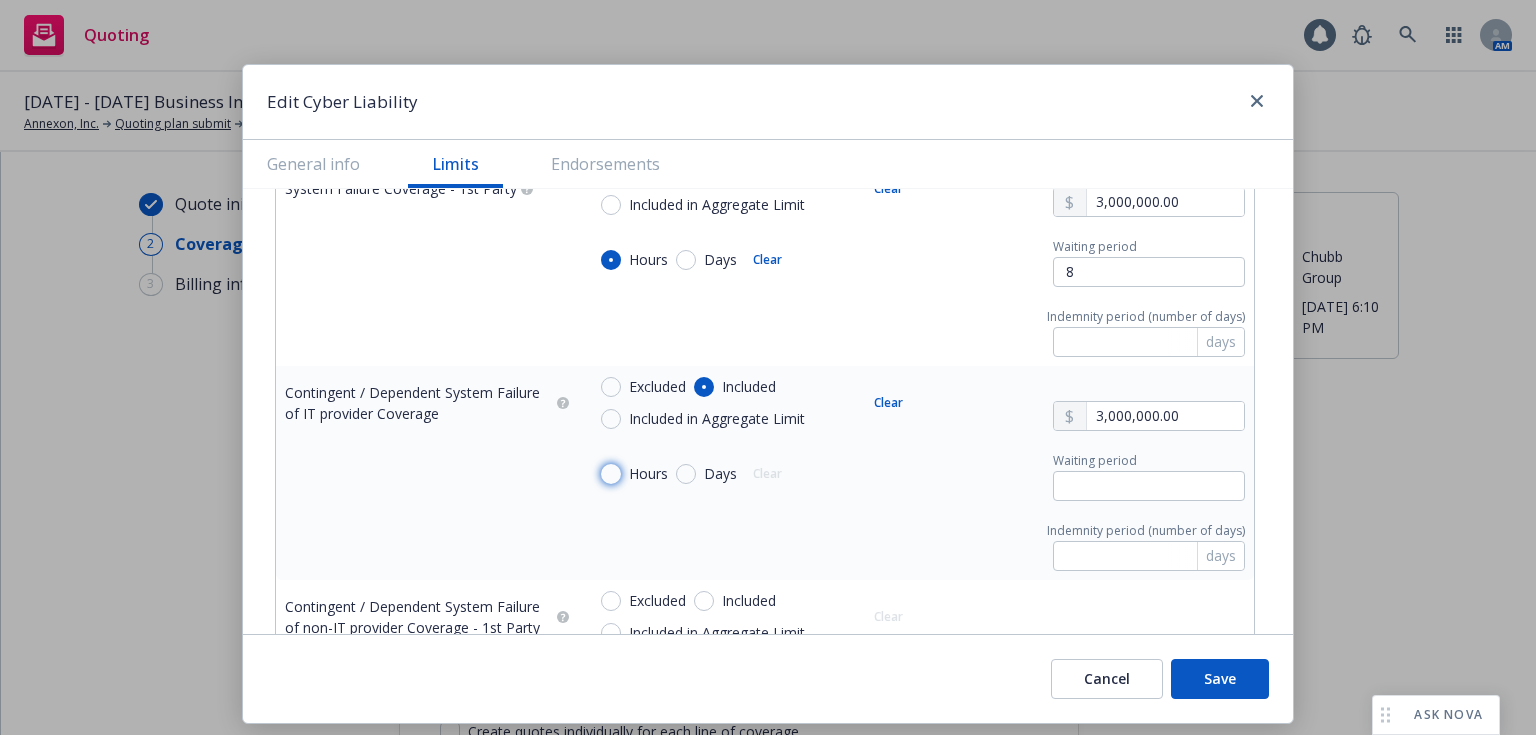 click on "Hours" at bounding box center [611, 474] 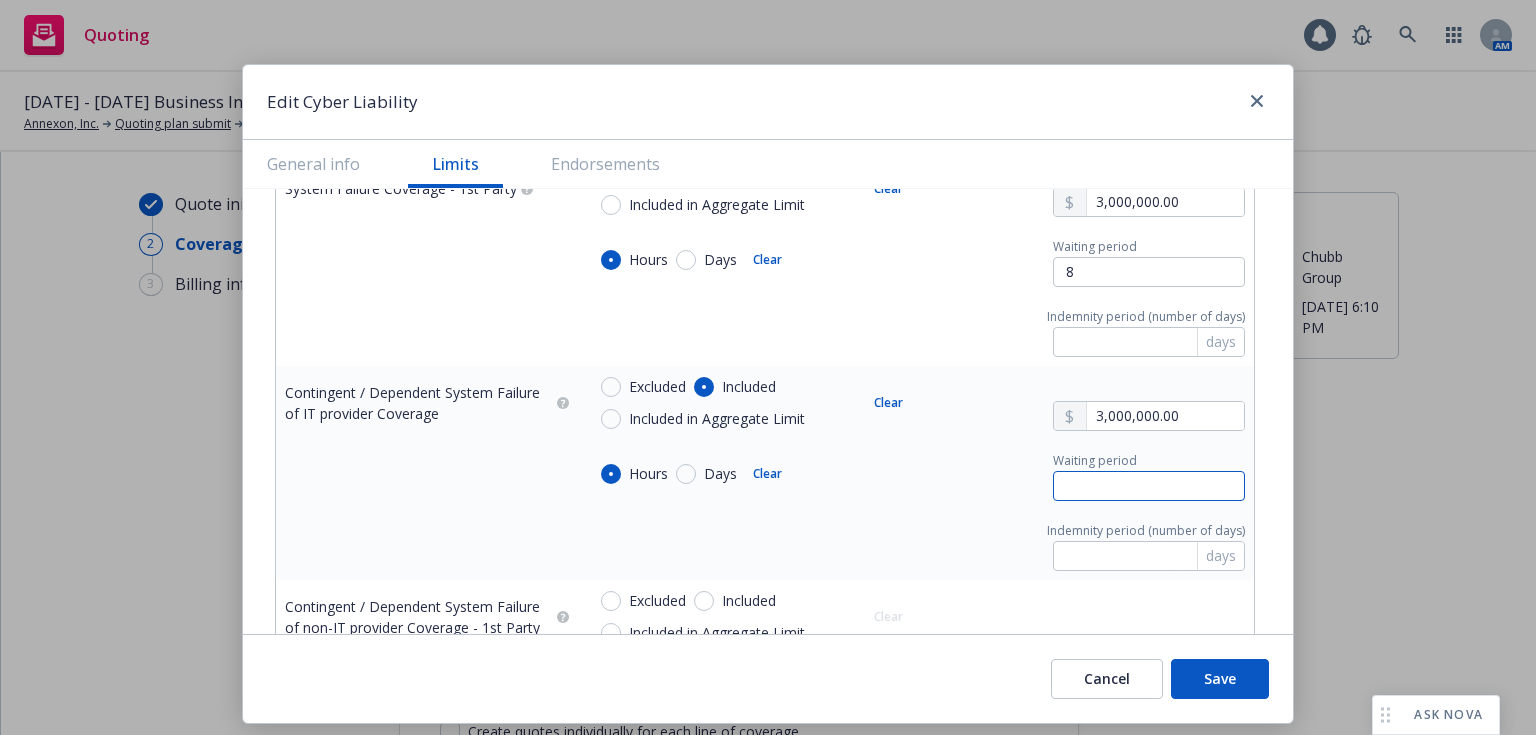 click at bounding box center (1149, 486) 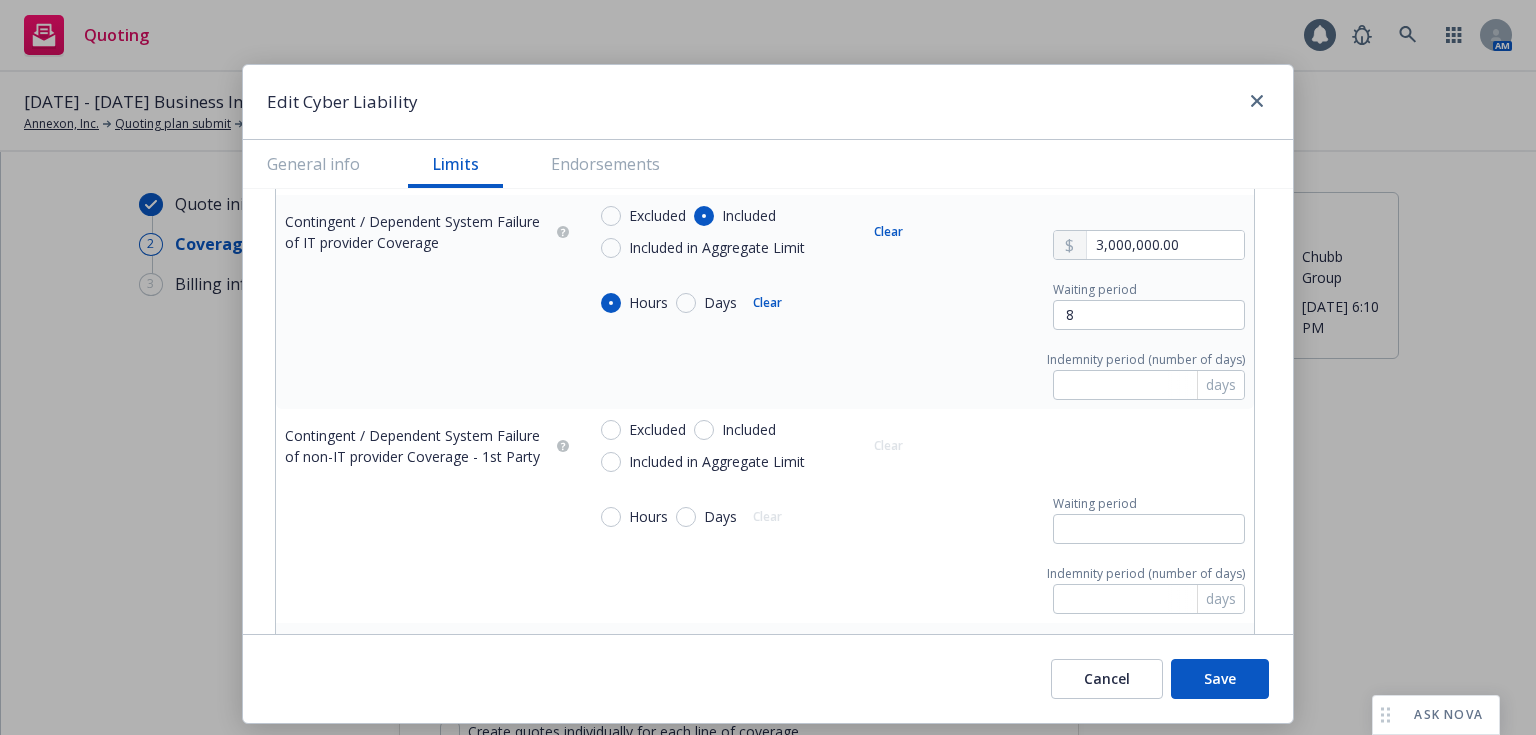 scroll, scrollTop: 2063, scrollLeft: 0, axis: vertical 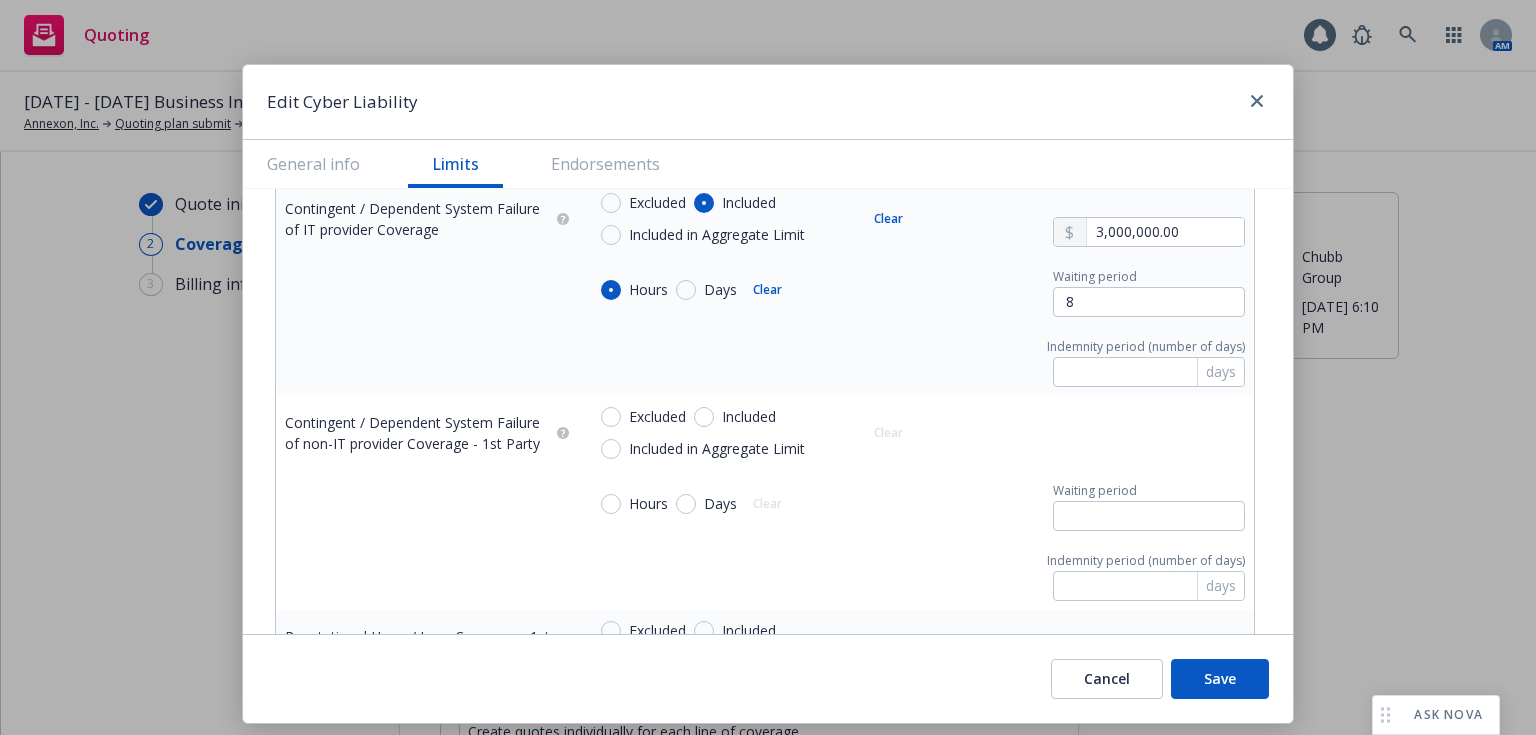 click on "Excluded" at bounding box center (657, 417) 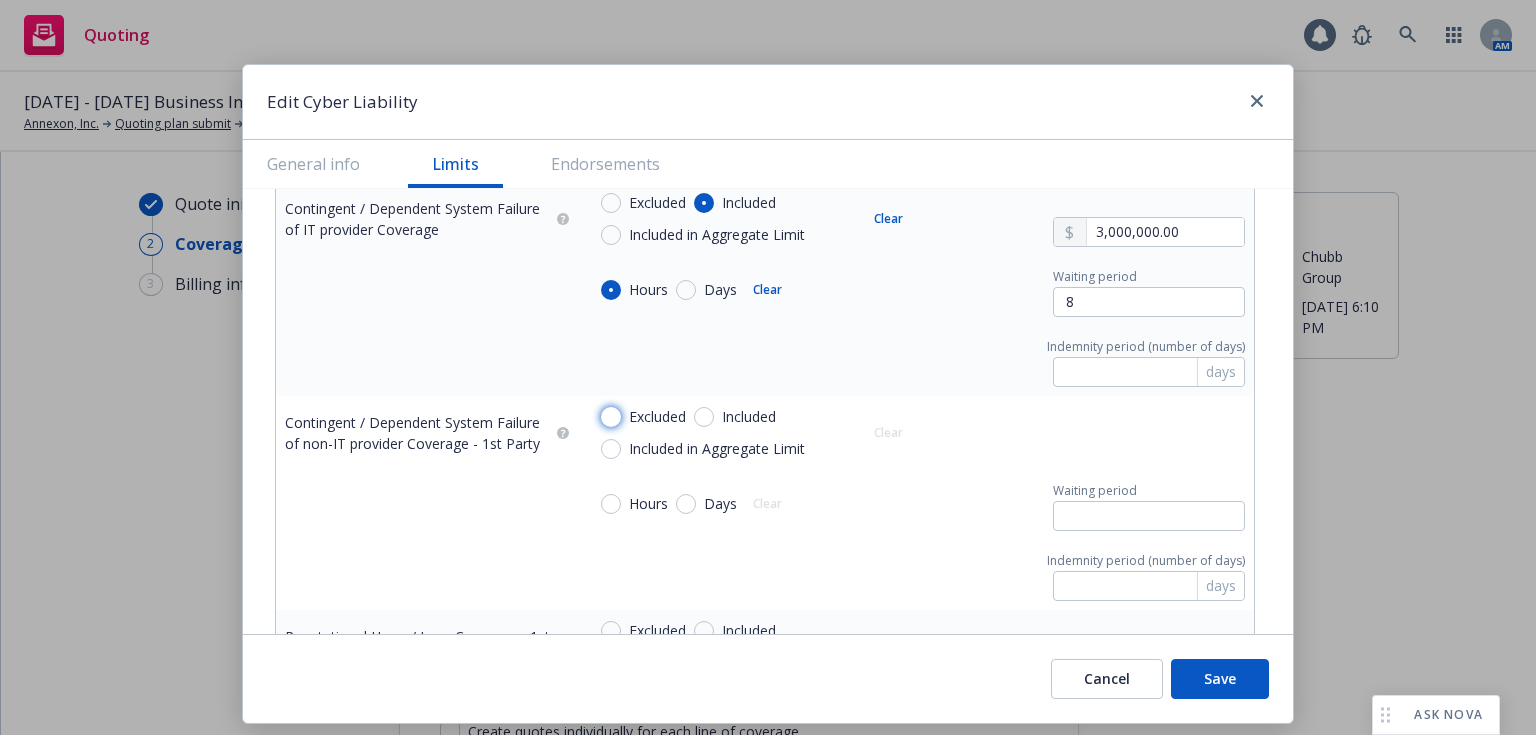 click on "Excluded" at bounding box center [611, 417] 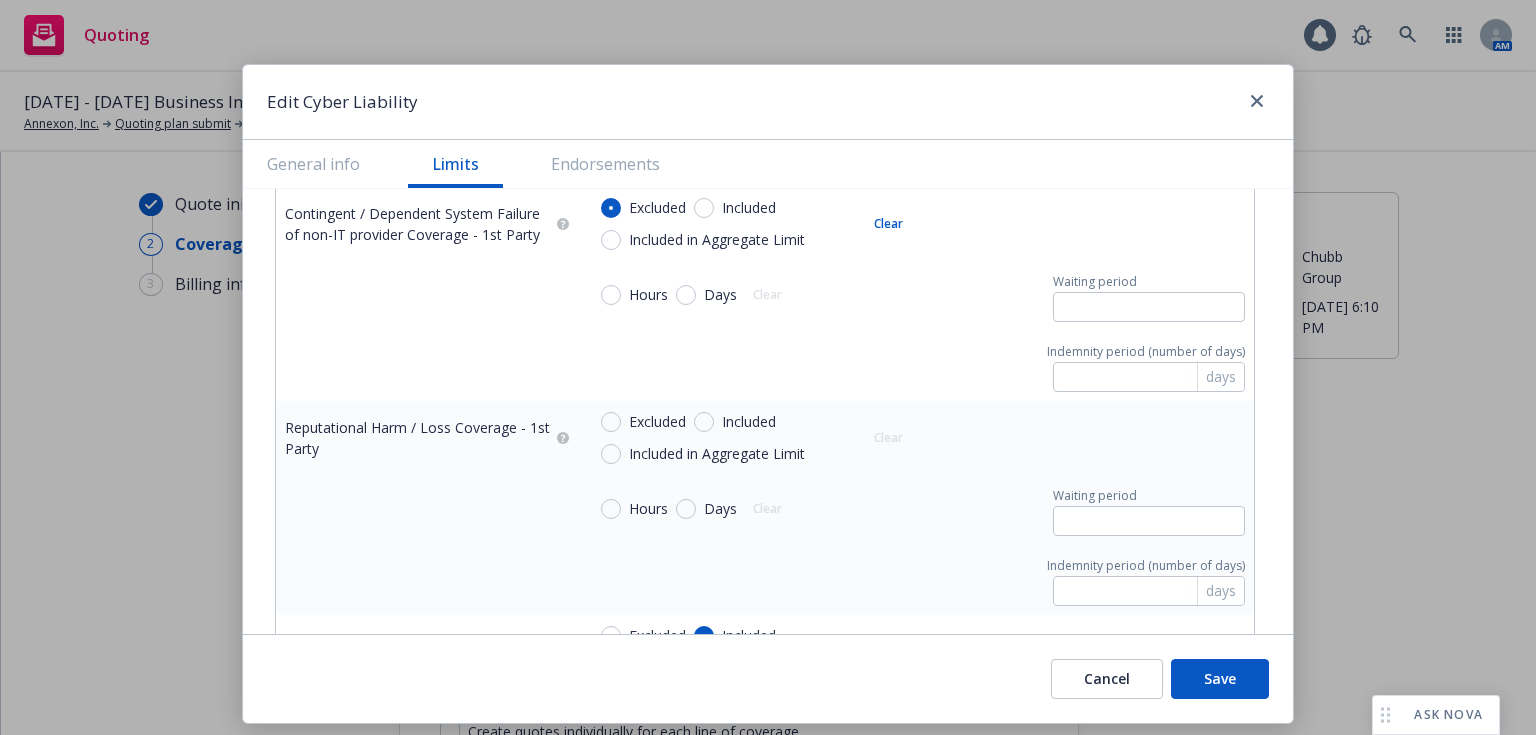 scroll, scrollTop: 2284, scrollLeft: 0, axis: vertical 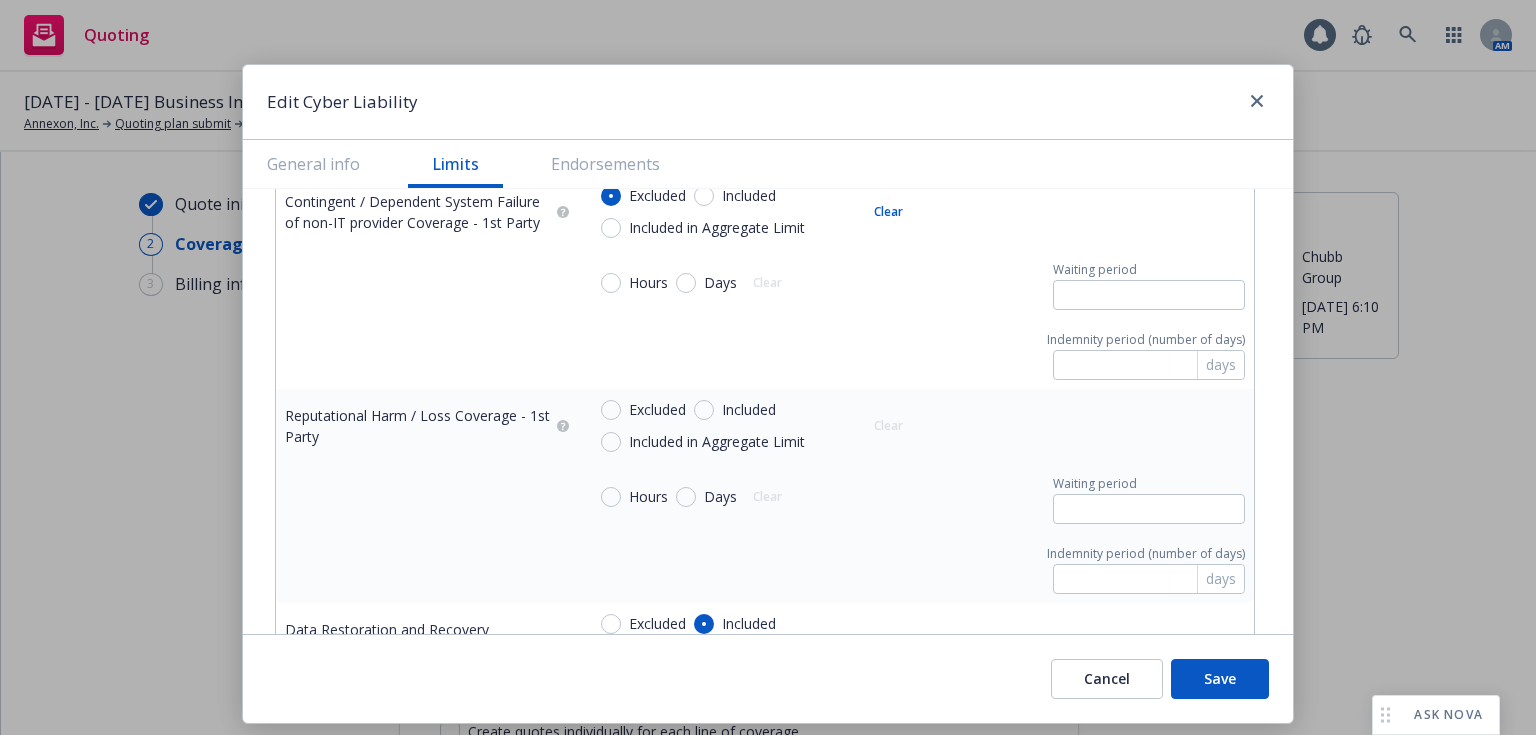 click on "Included" at bounding box center [749, 410] 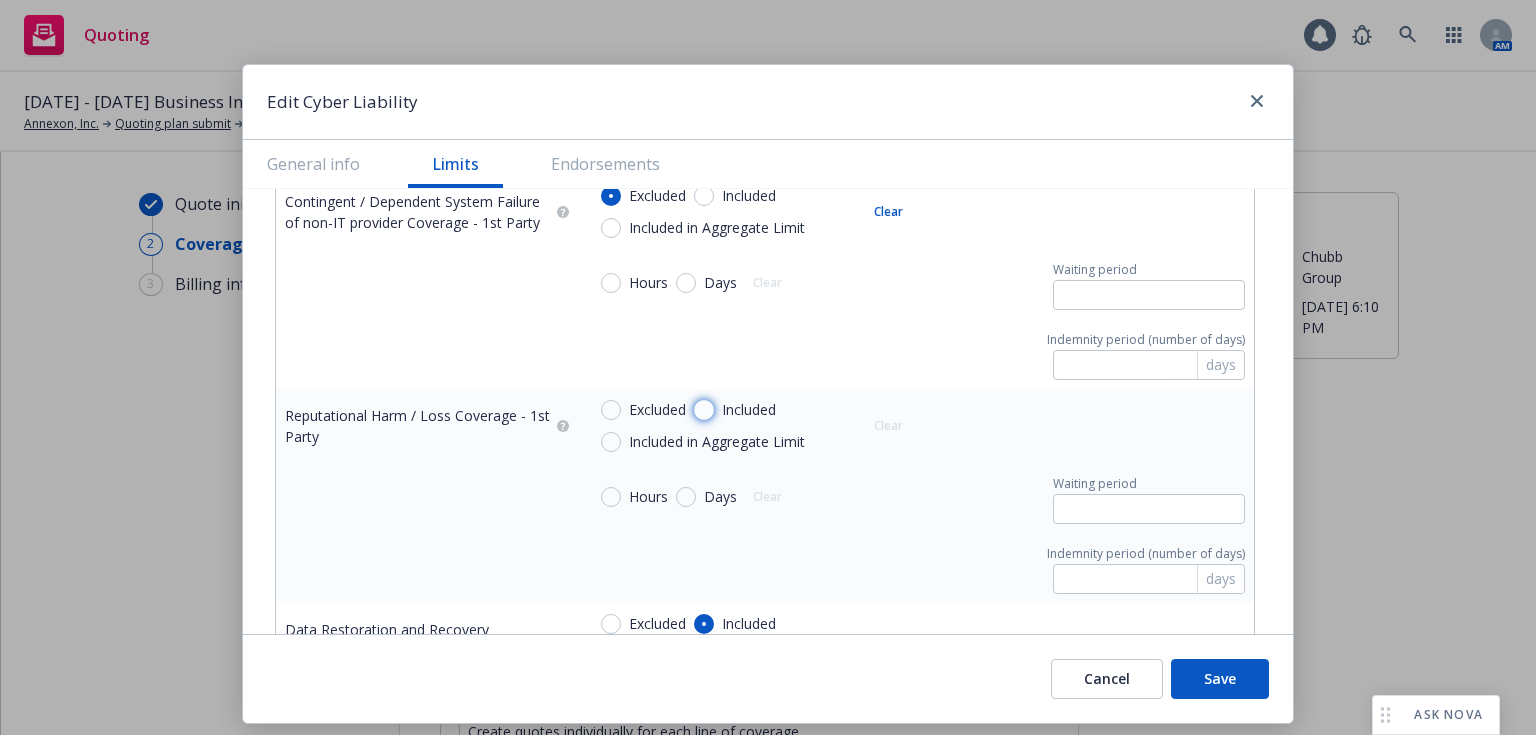 click on "Included" at bounding box center (704, 410) 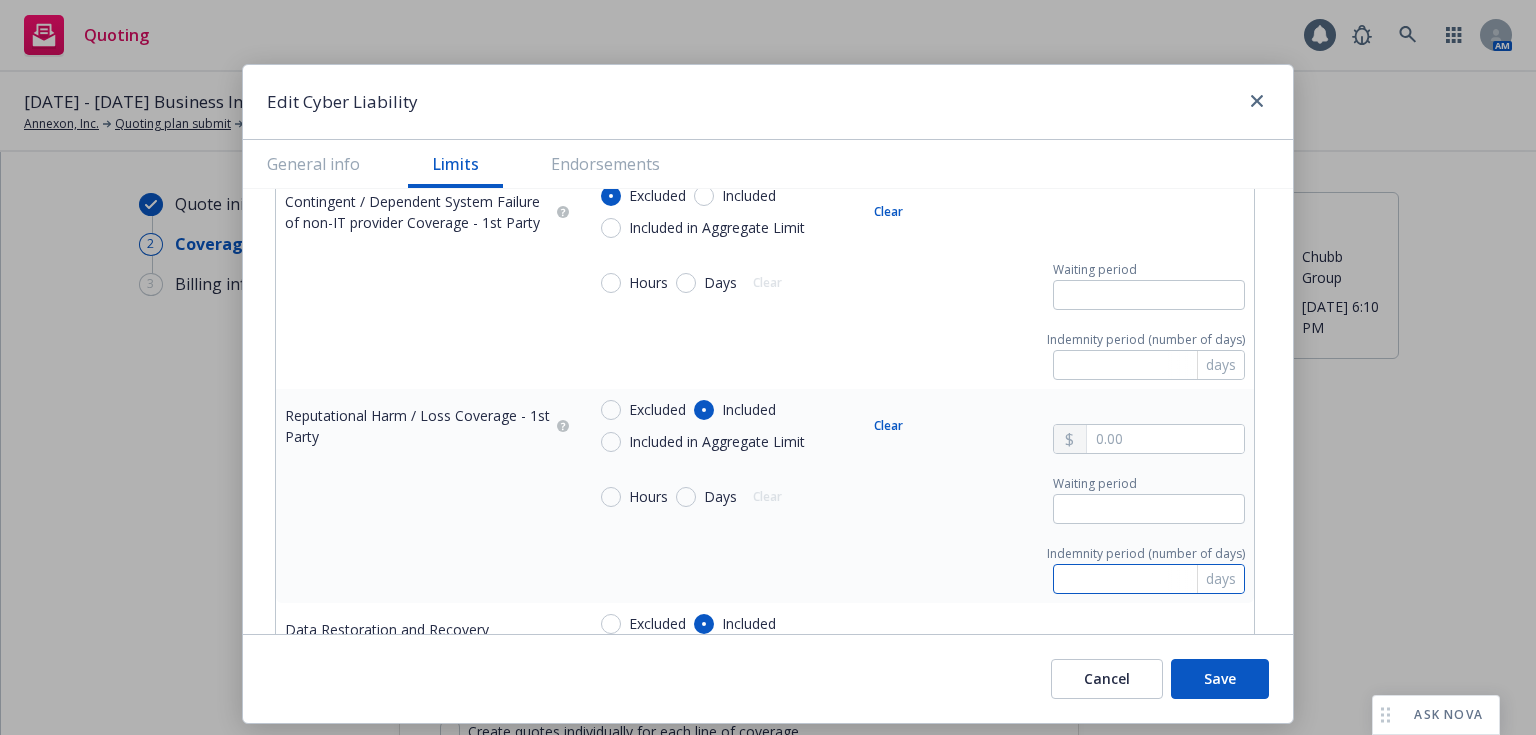 click at bounding box center (1149, 579) 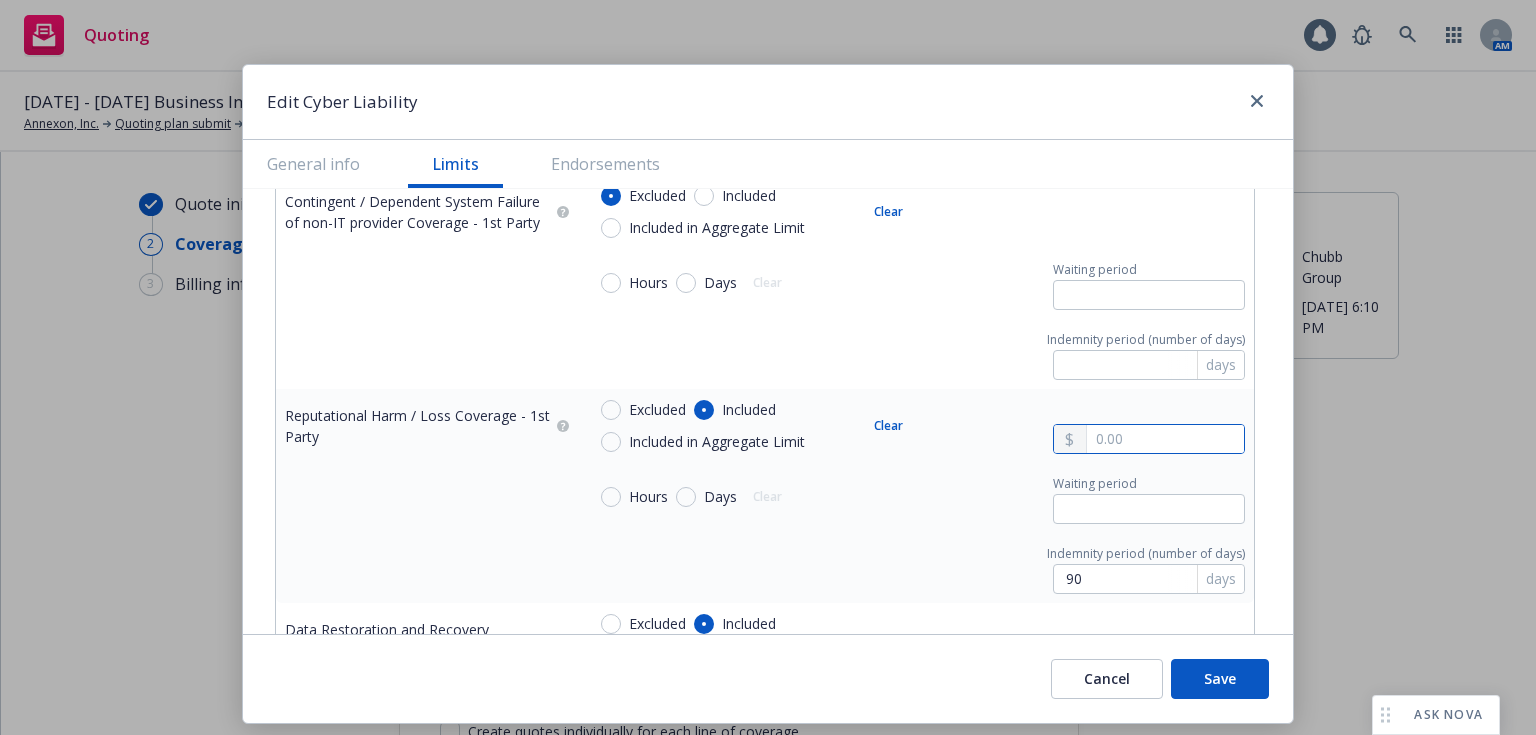 click at bounding box center [1165, 439] 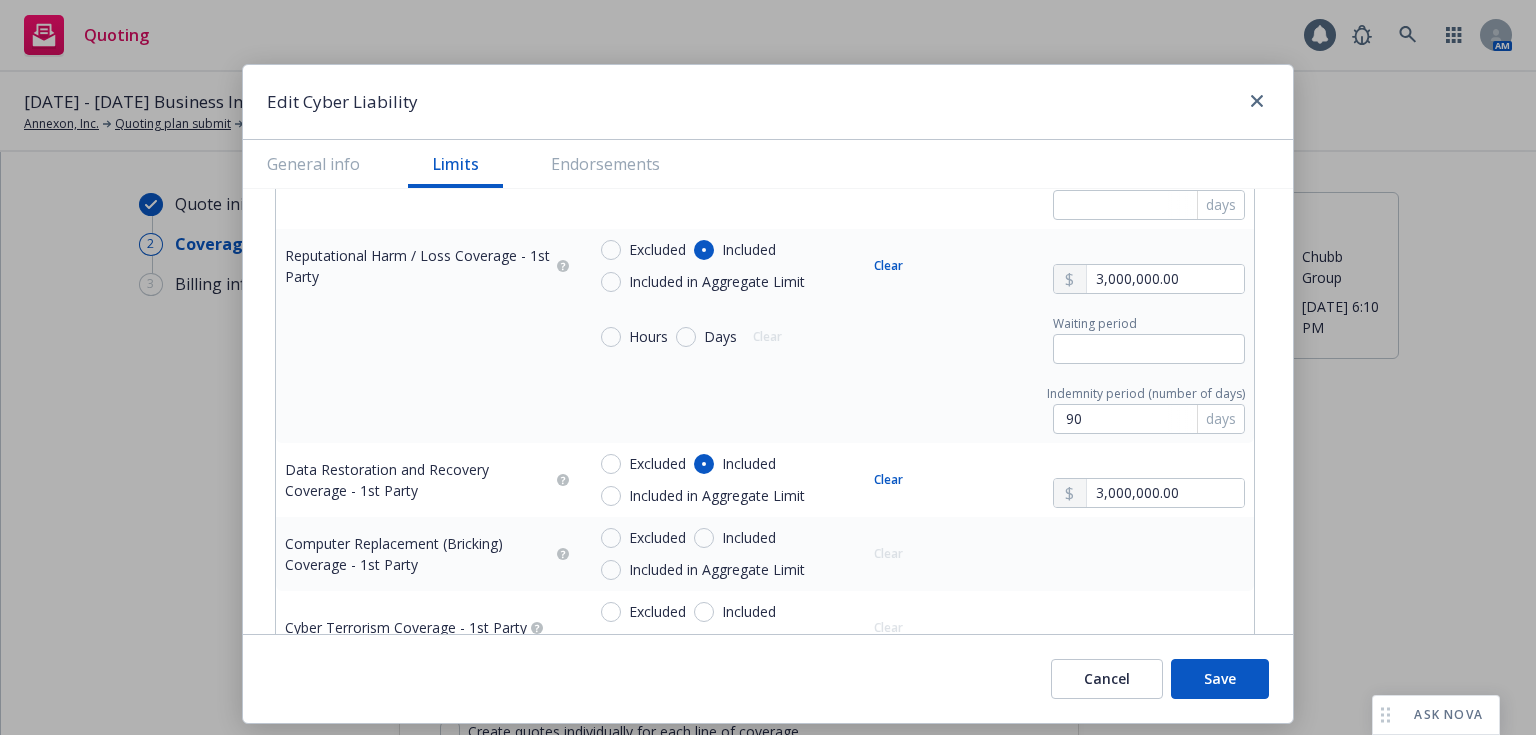 scroll, scrollTop: 2468, scrollLeft: 0, axis: vertical 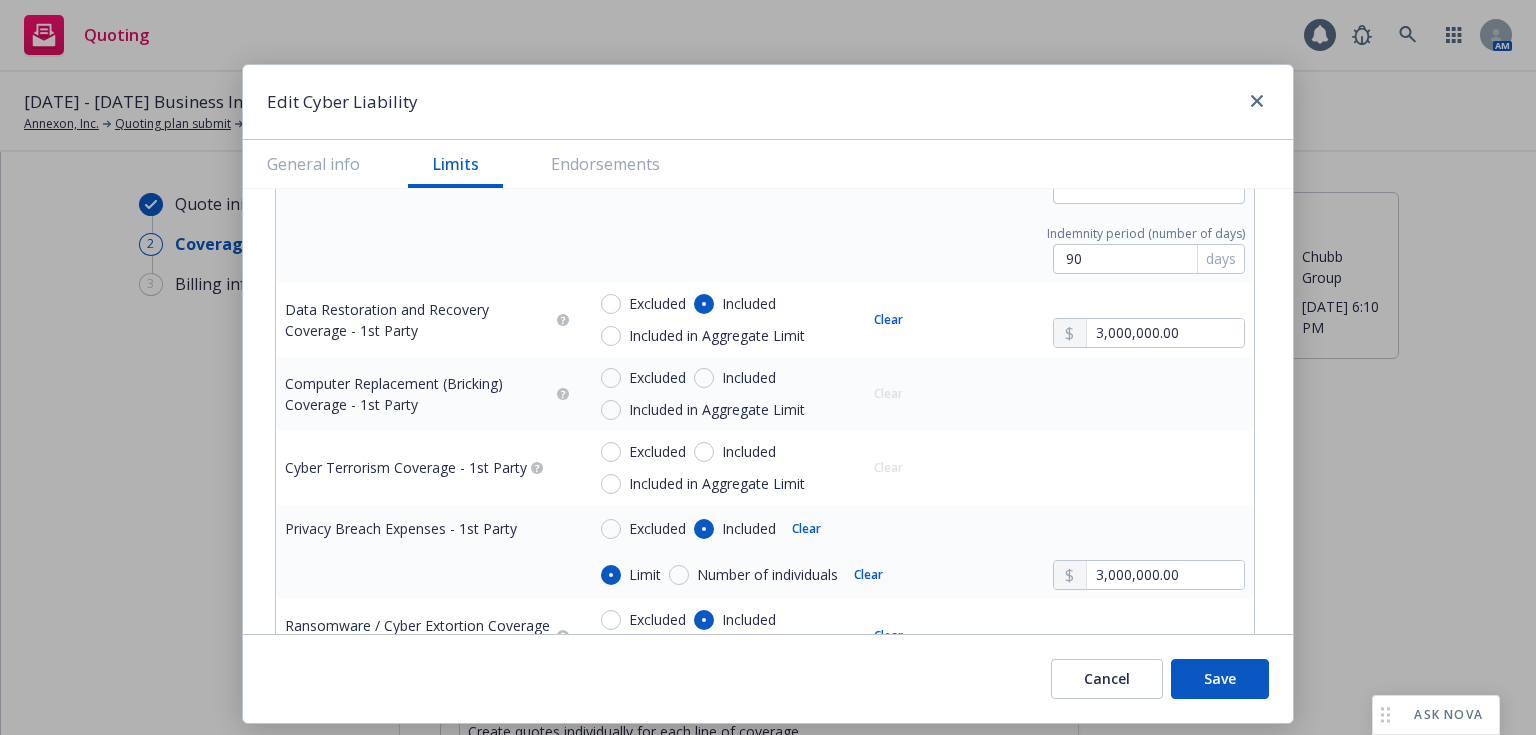 click on "Included" at bounding box center (745, 378) 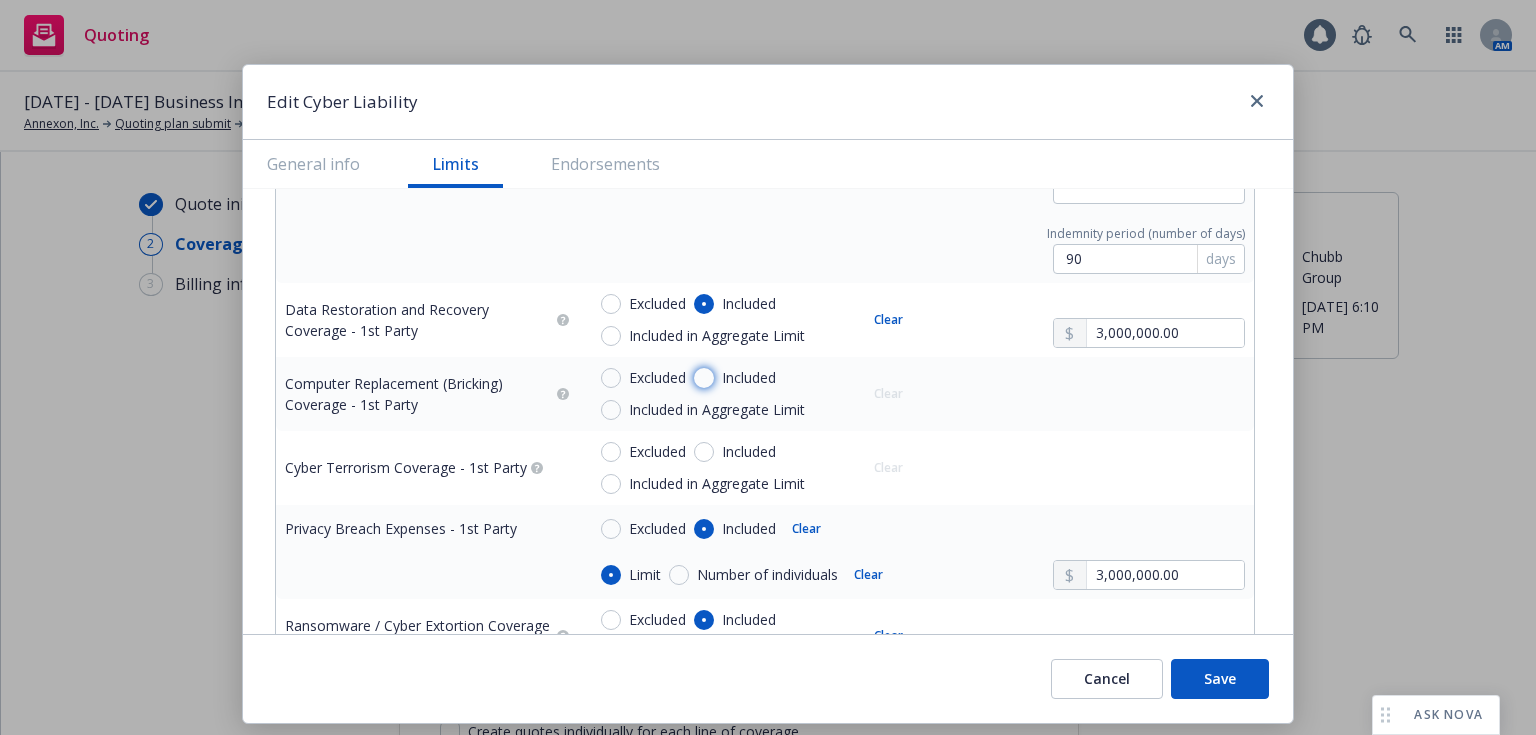 click on "Included" at bounding box center [704, 378] 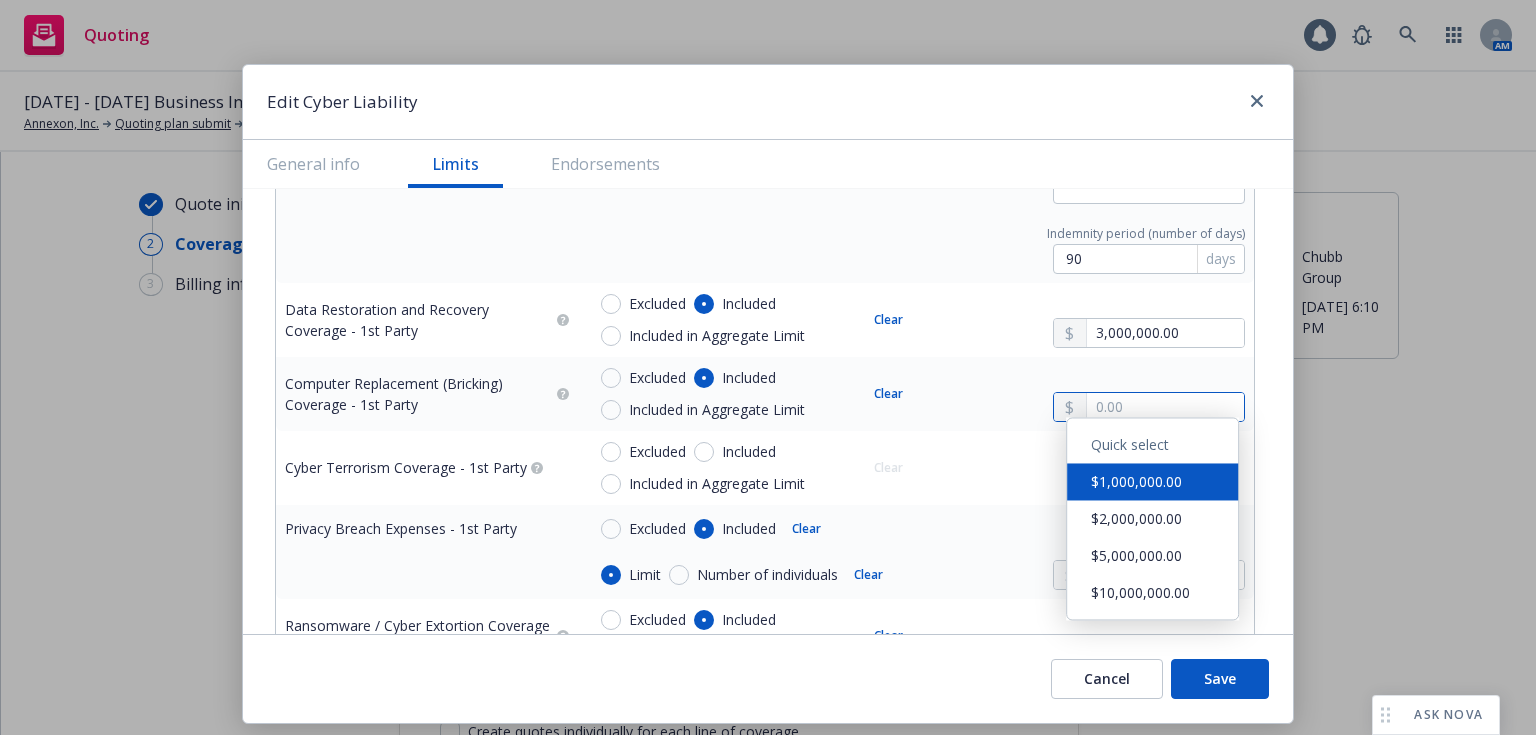 click at bounding box center (1165, 407) 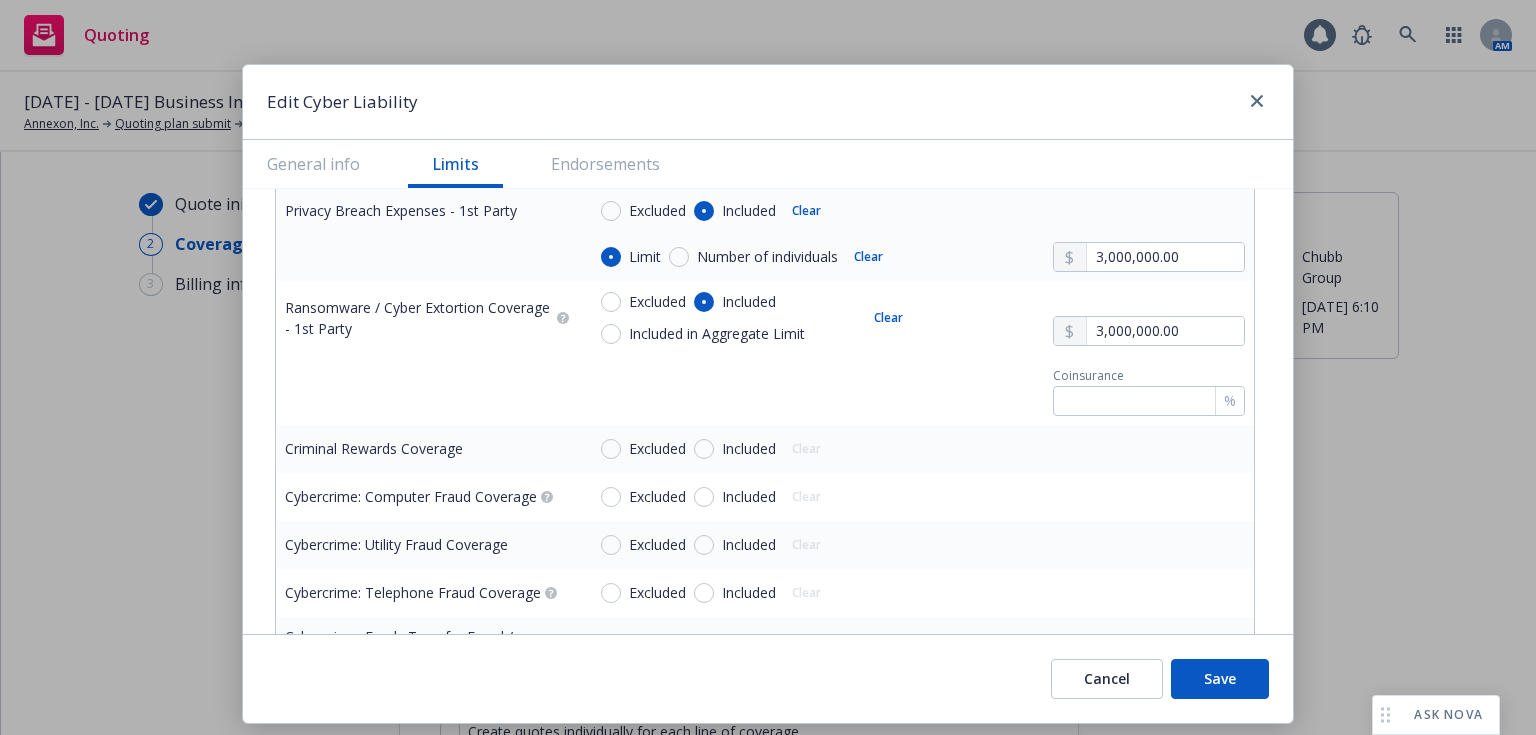 scroll, scrollTop: 2935, scrollLeft: 0, axis: vertical 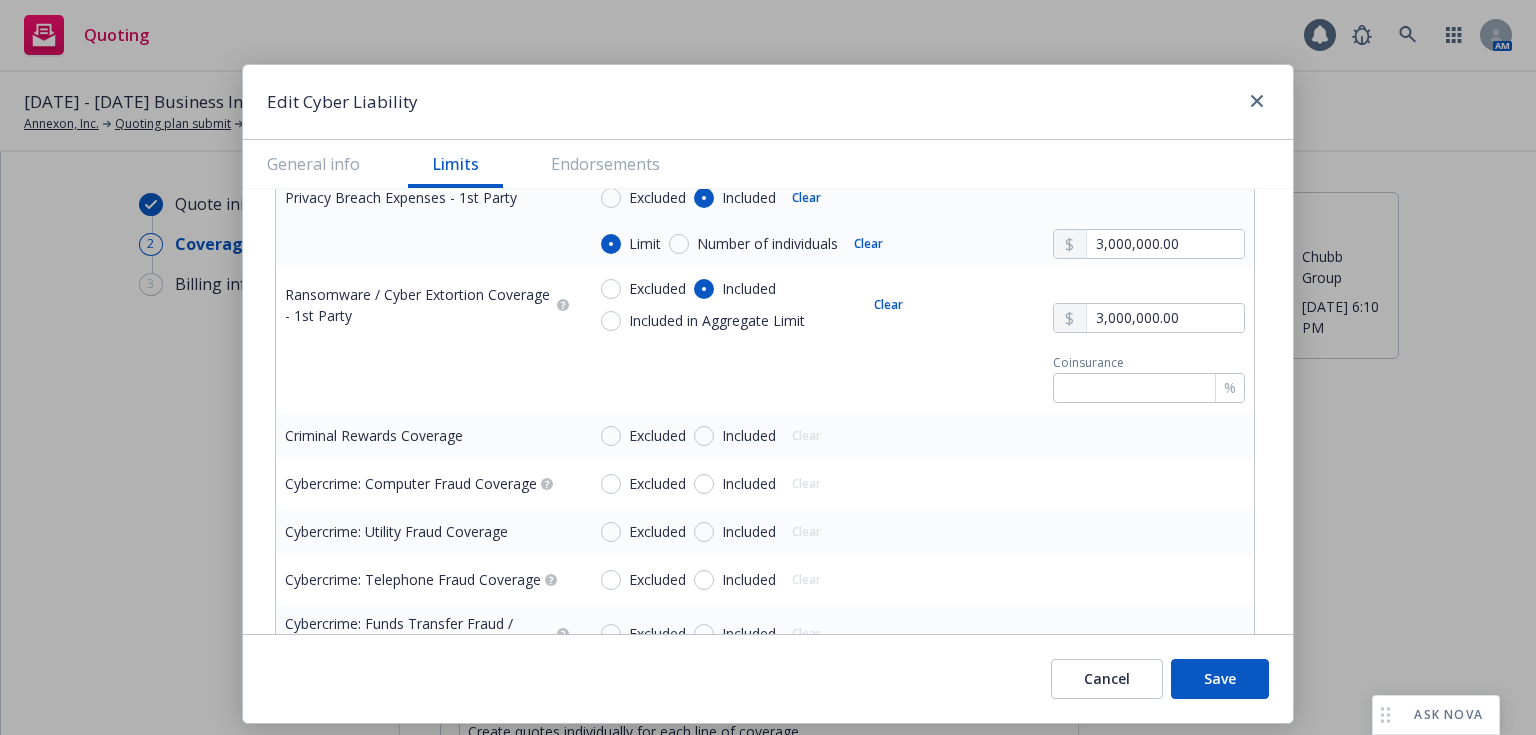 click on "Included" at bounding box center [749, 484] 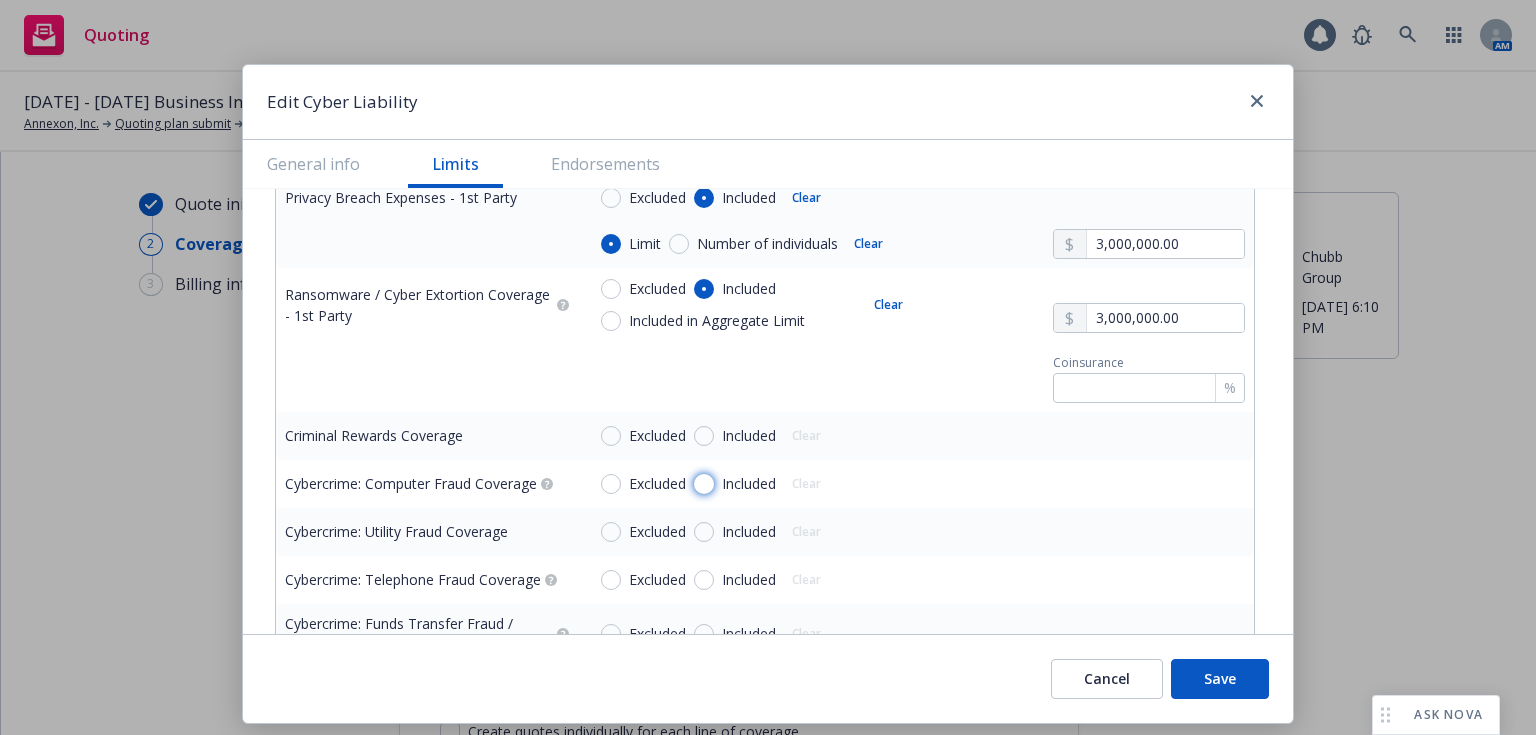 click on "Included" at bounding box center (704, 484) 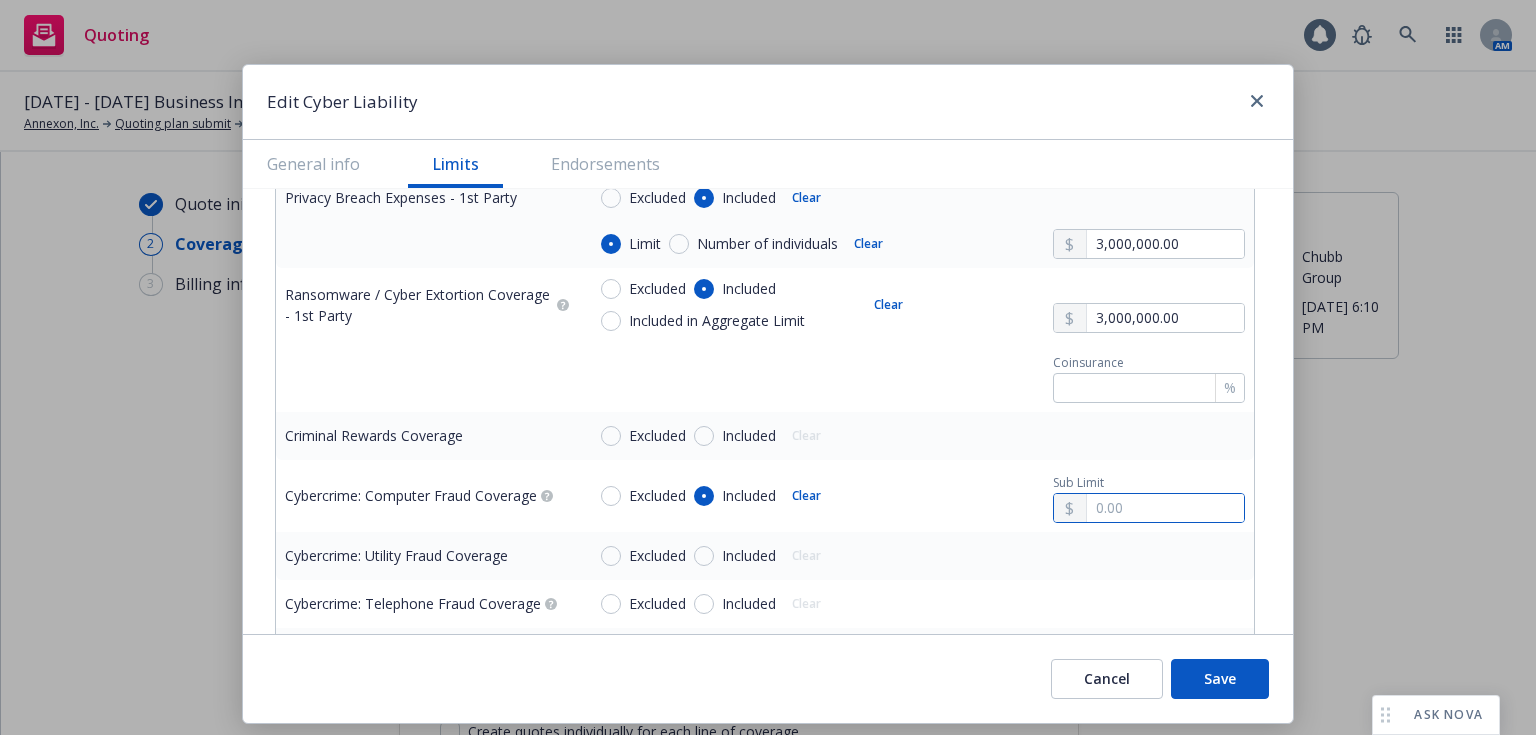 click at bounding box center [1165, 508] 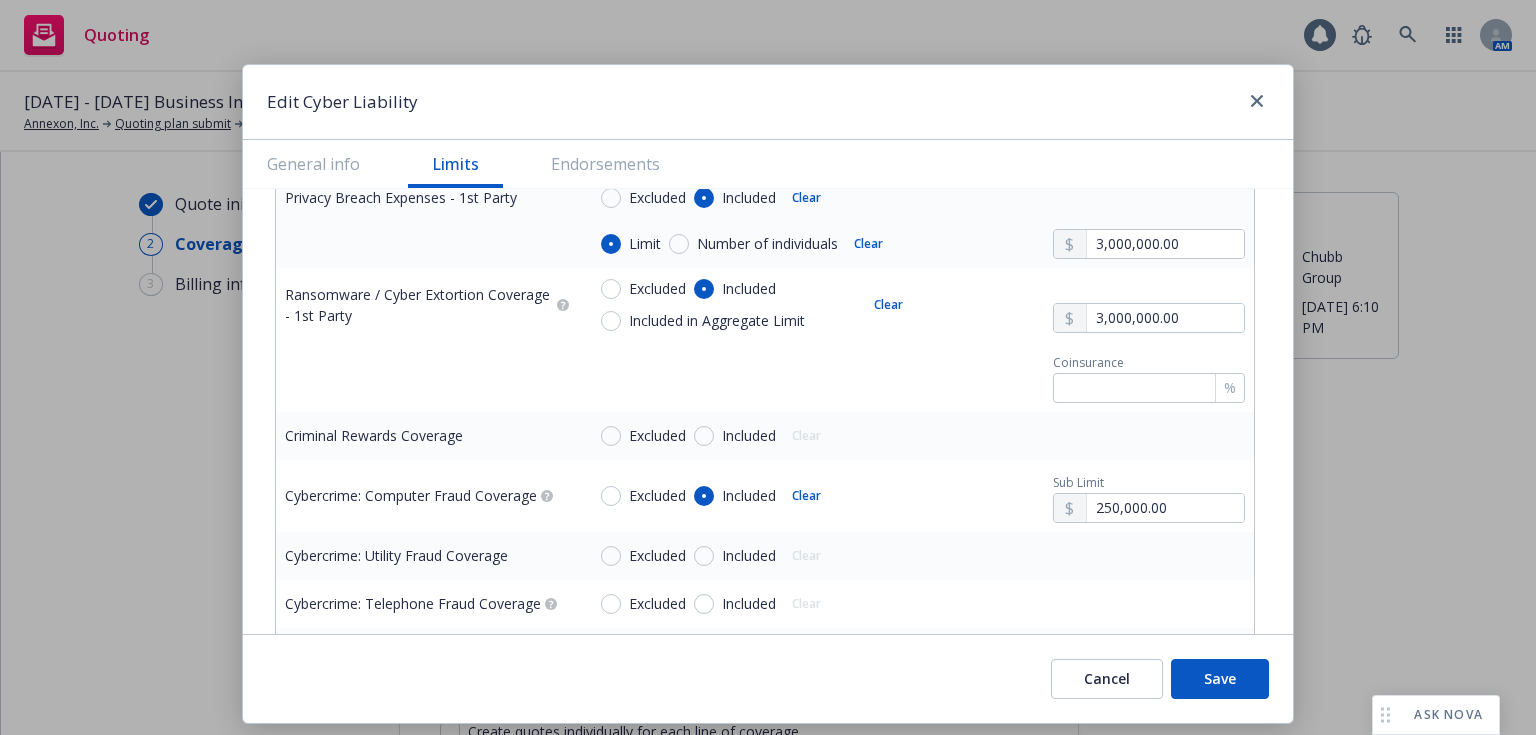 click on "Included" at bounding box center [735, 556] 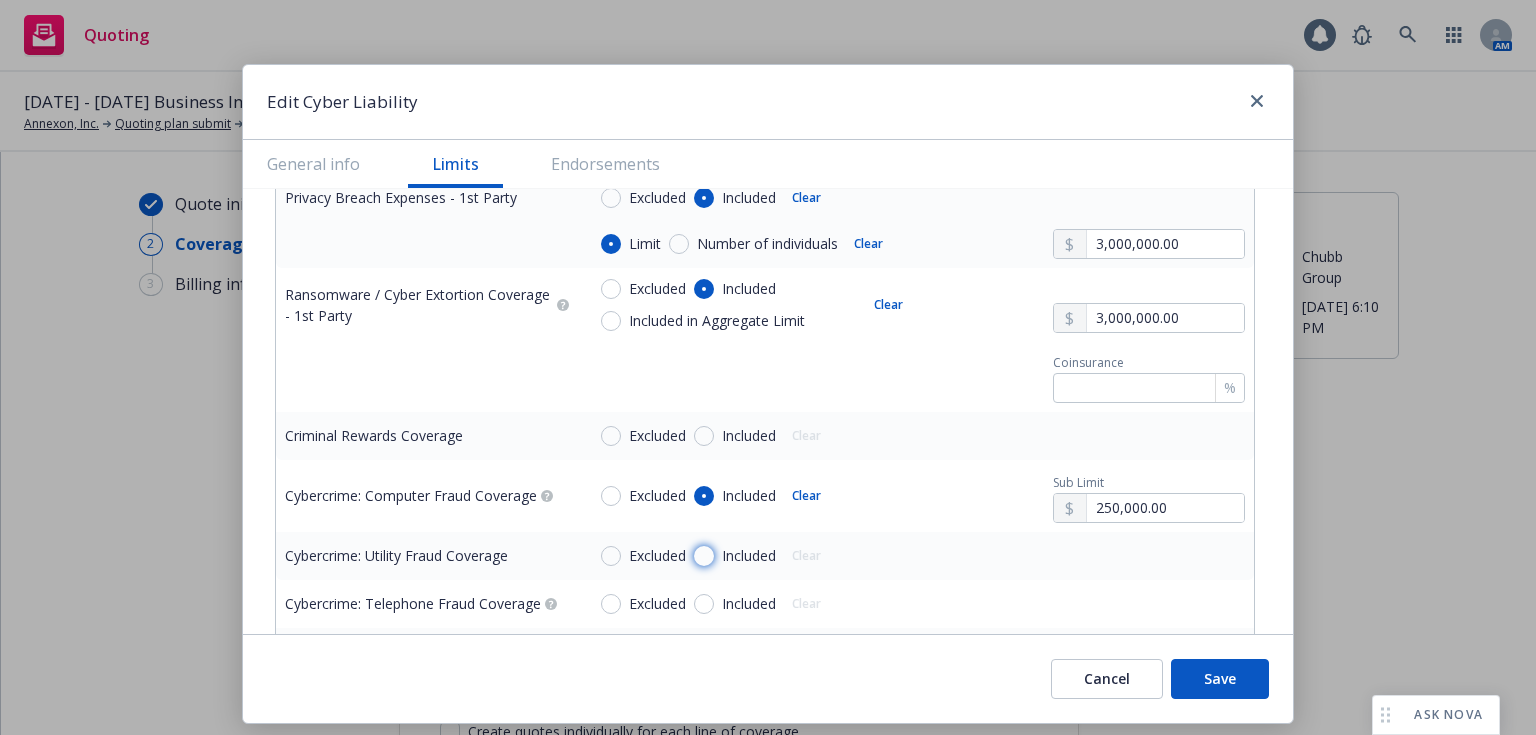click on "Included" at bounding box center [704, 556] 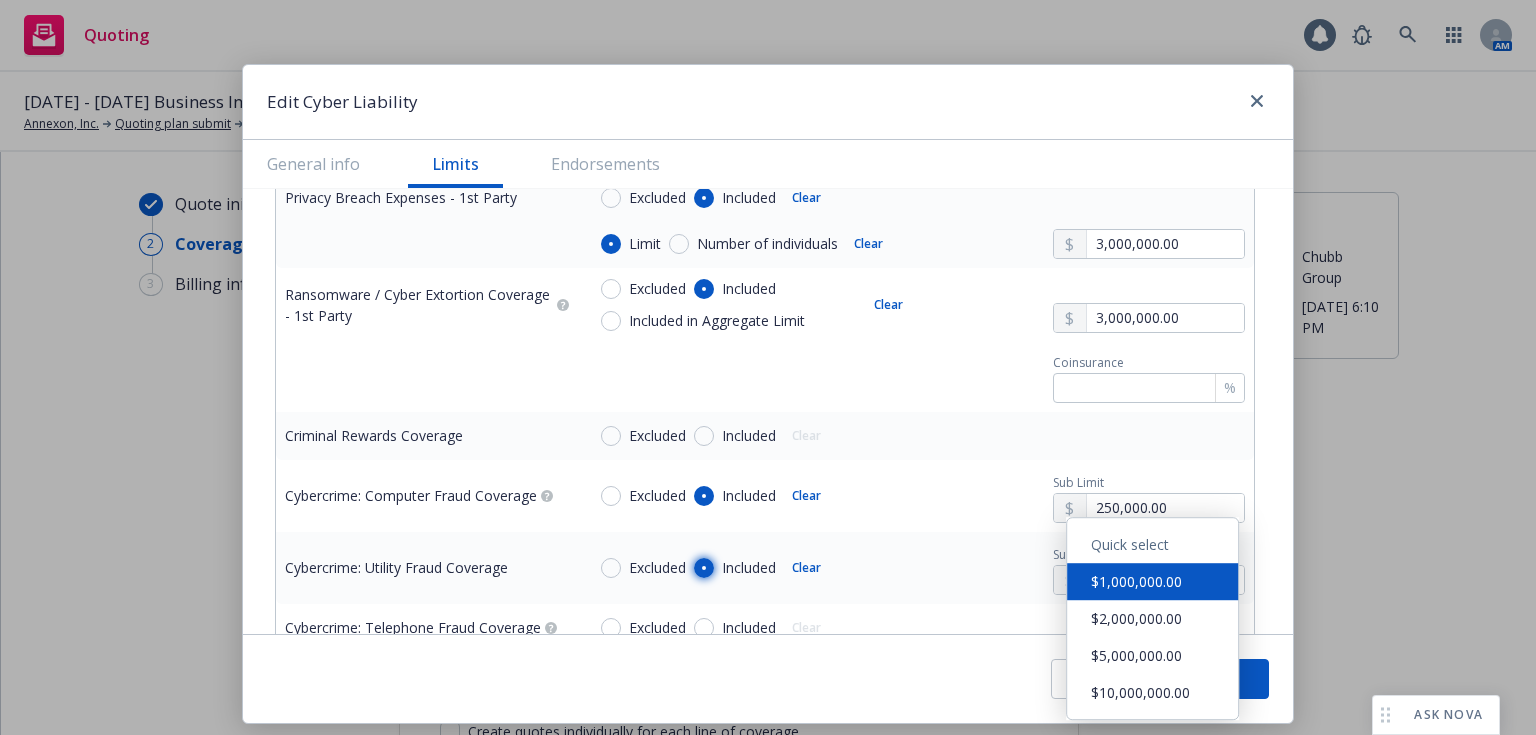 click on "Included" at bounding box center [704, 568] 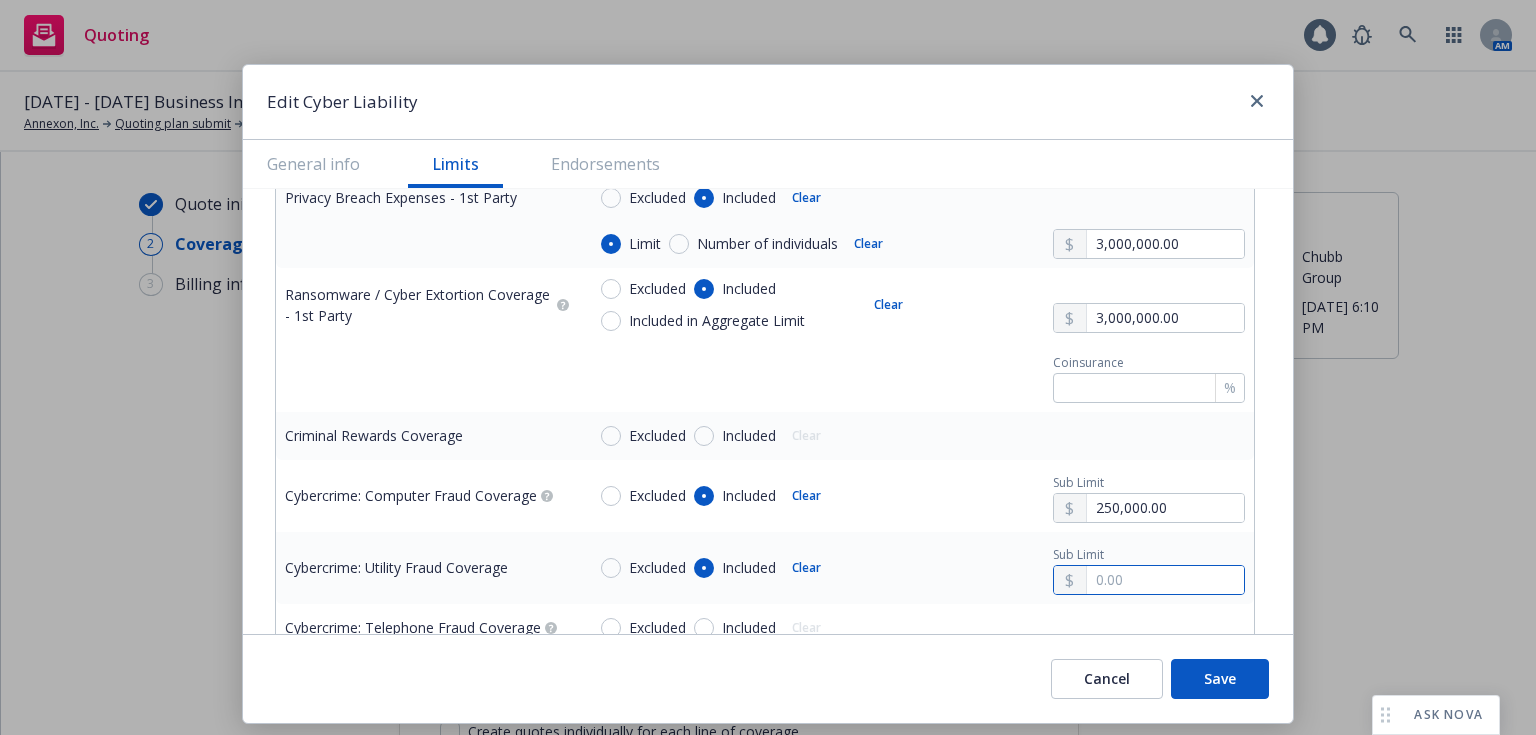 click at bounding box center [1165, 580] 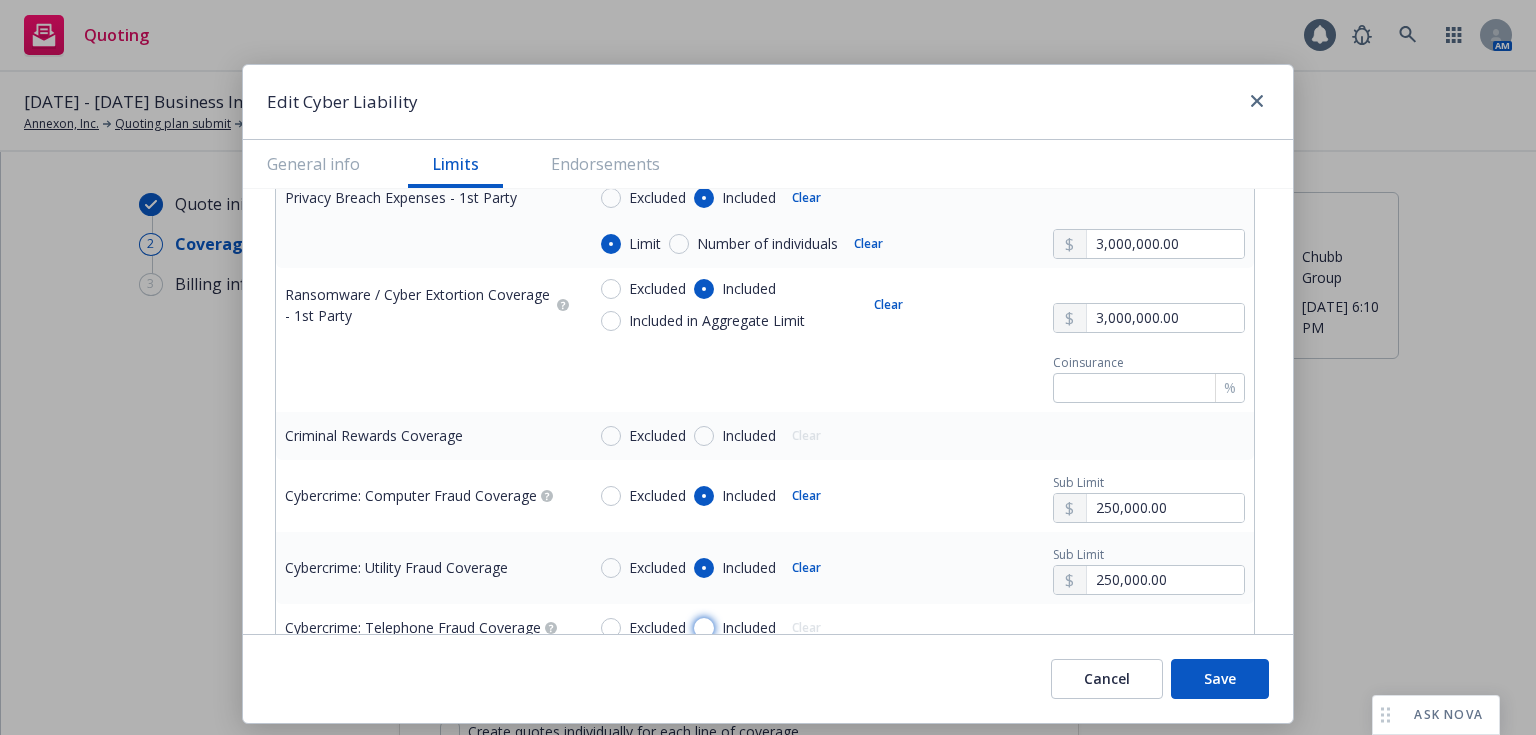 click on "Included" at bounding box center [704, 628] 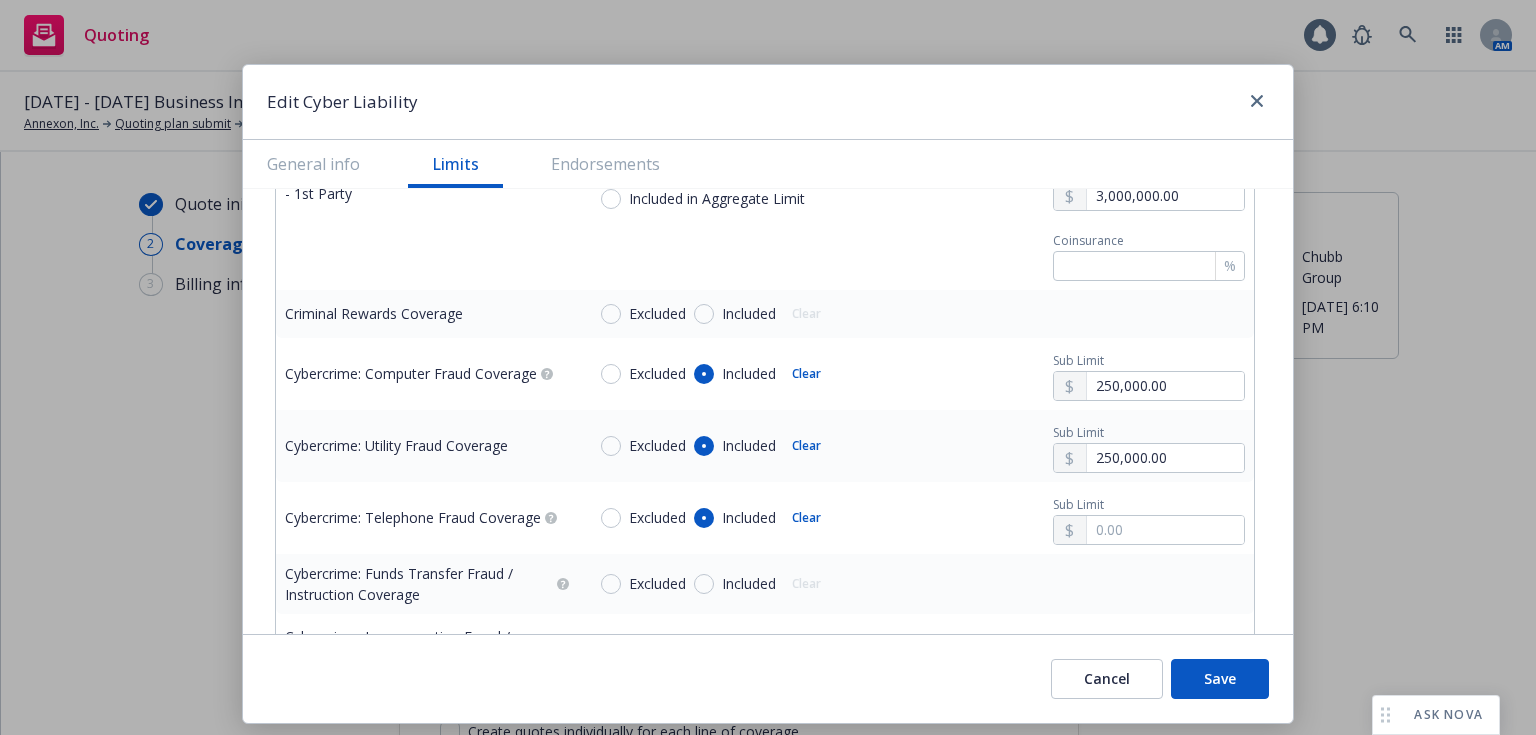 scroll, scrollTop: 3181, scrollLeft: 0, axis: vertical 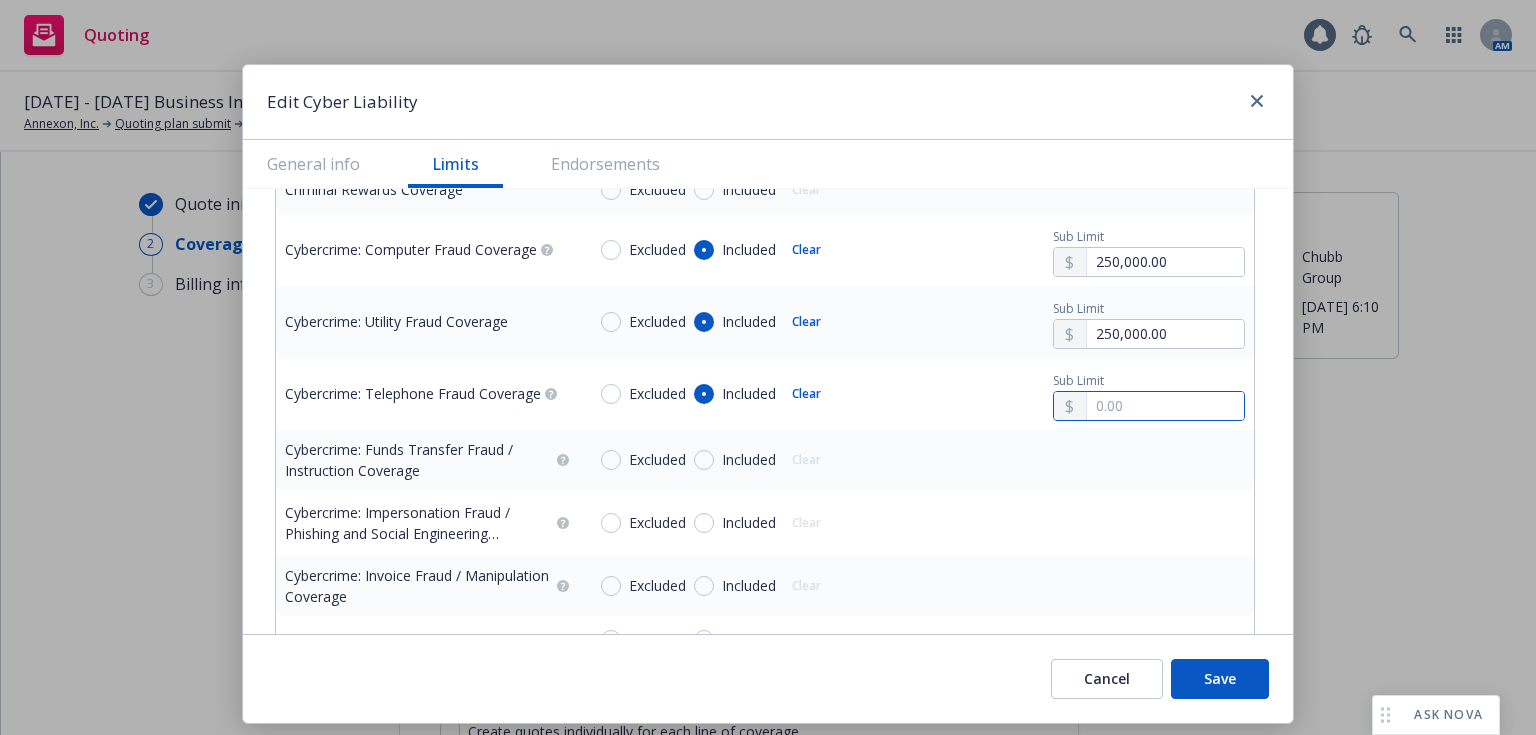 click at bounding box center (1165, 406) 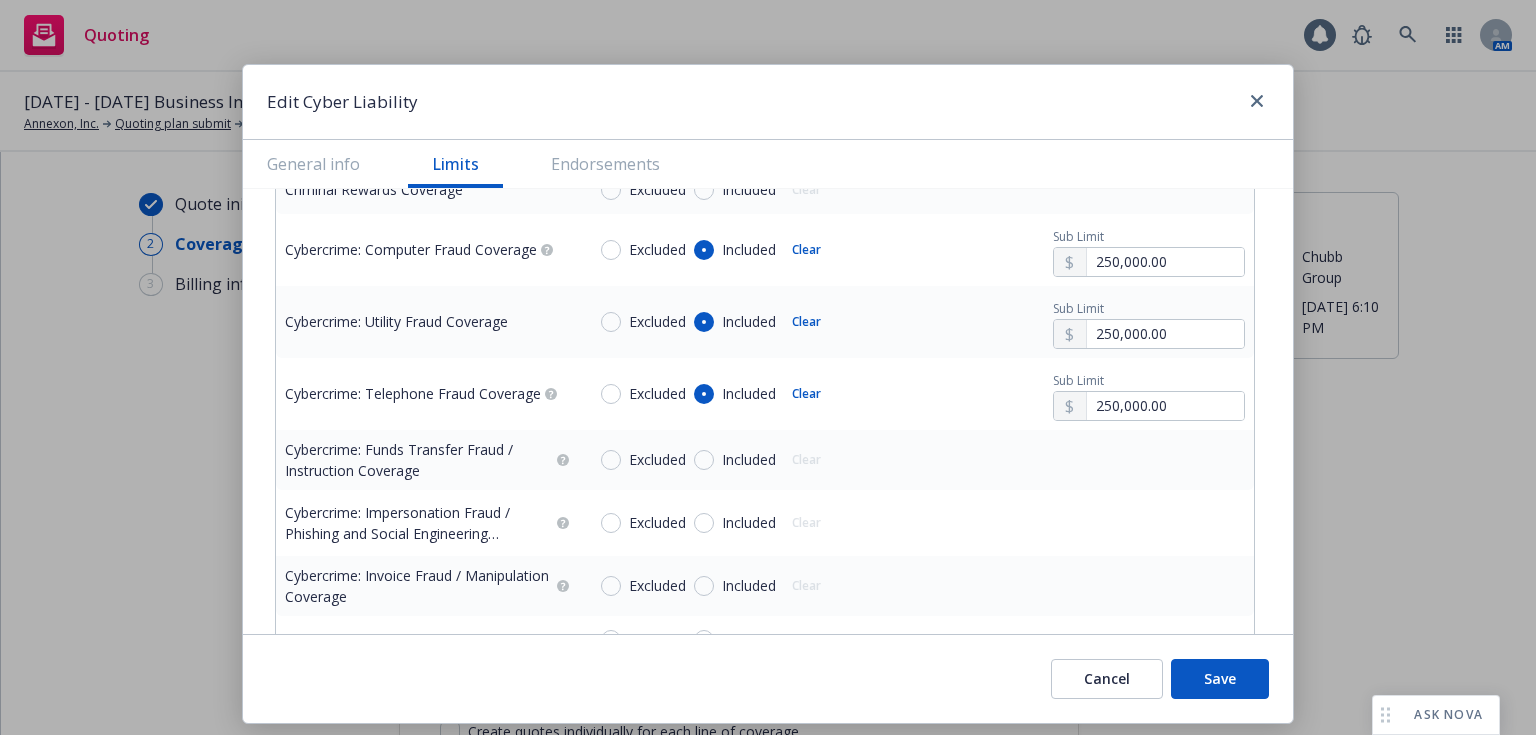 click on "Excluded Included Clear" at bounding box center [915, 460] 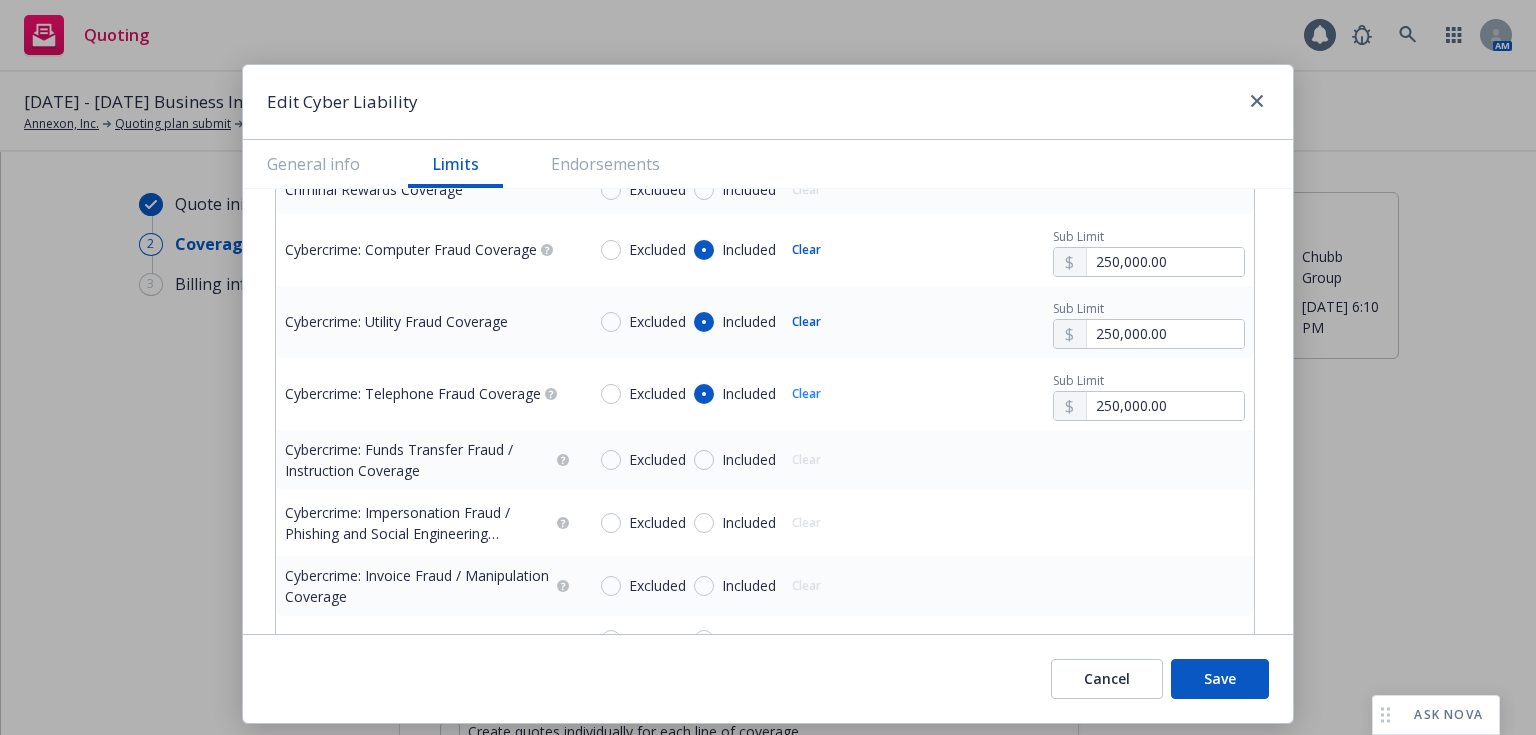 click on "Clear" at bounding box center [806, 394] 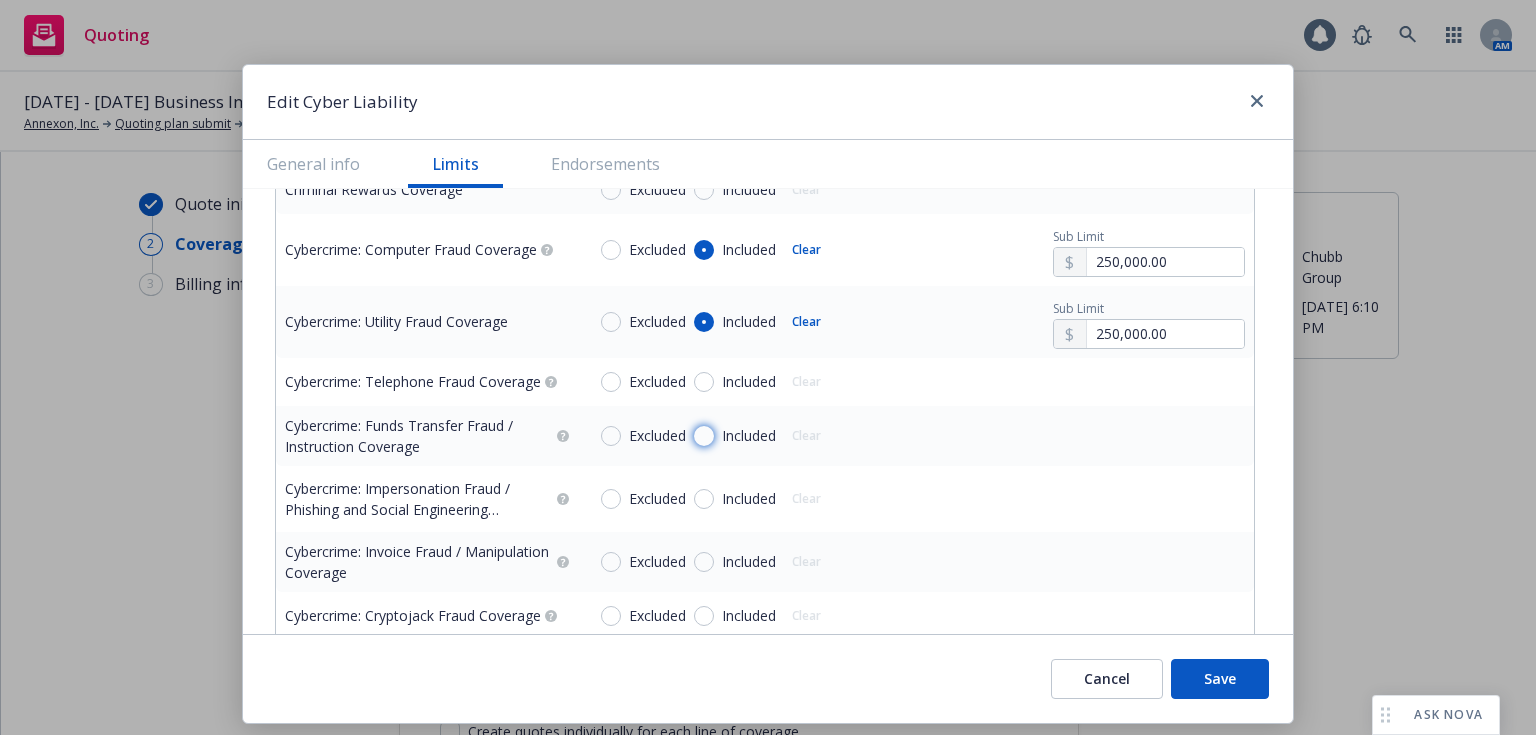 click on "Included" at bounding box center [704, 436] 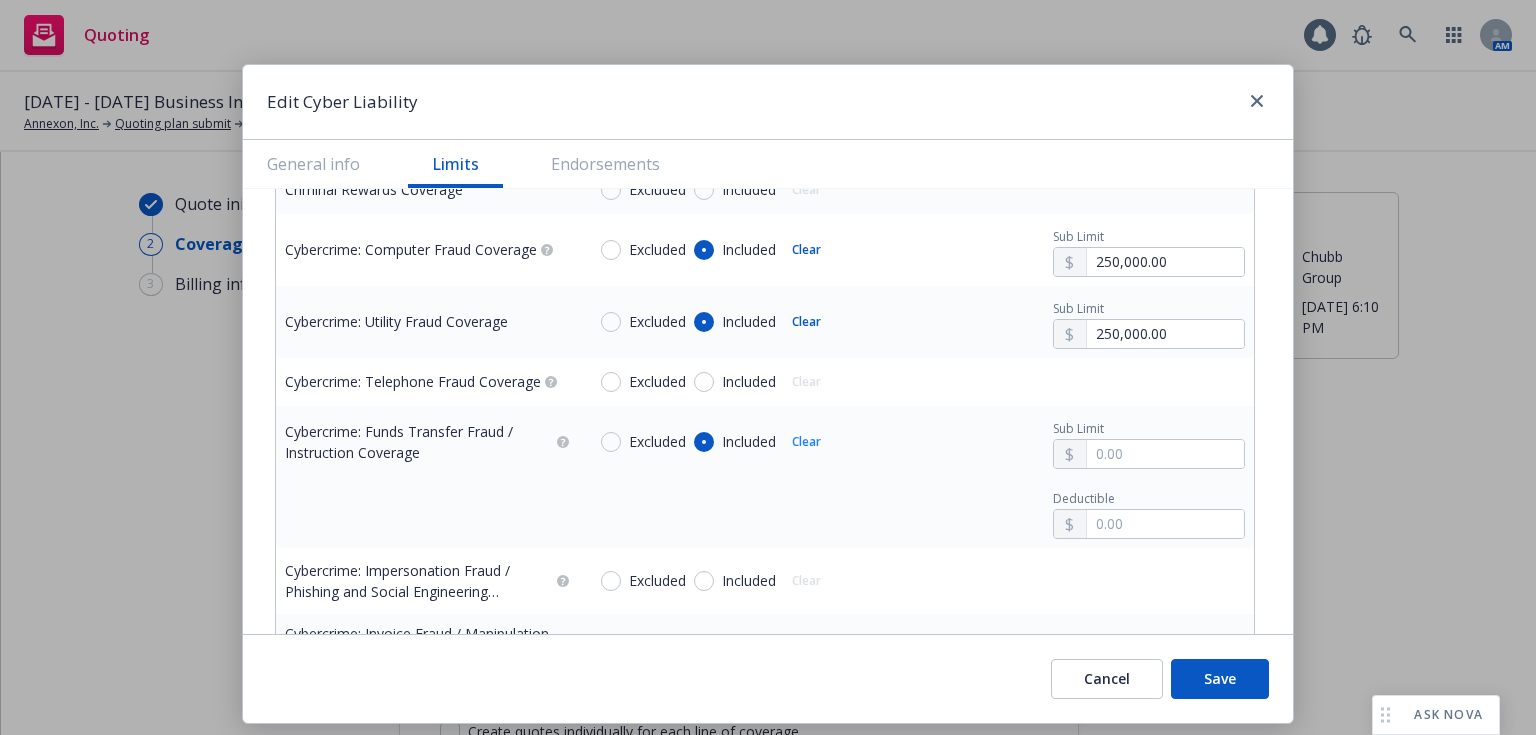 click on "Clear" at bounding box center (806, 442) 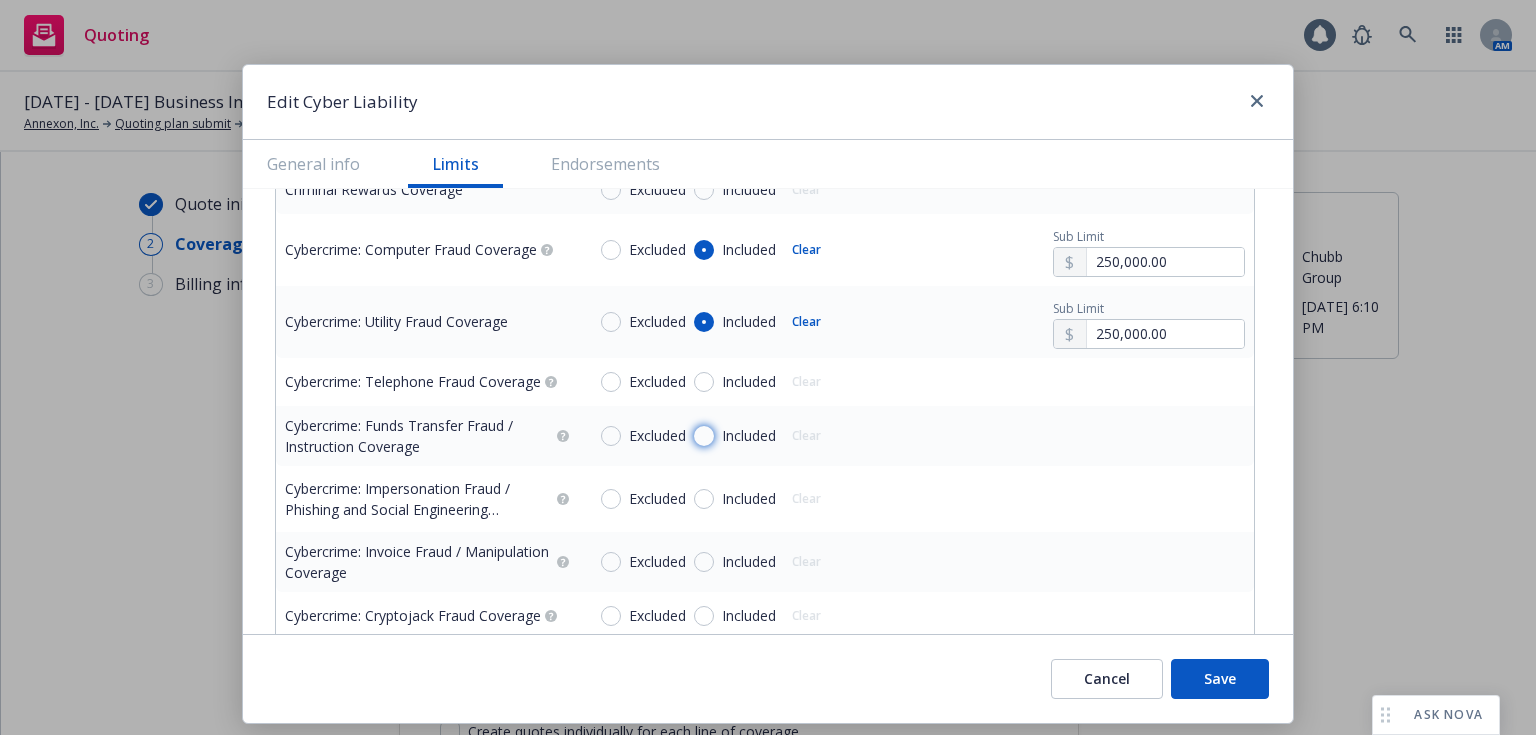 click on "Included" at bounding box center [704, 436] 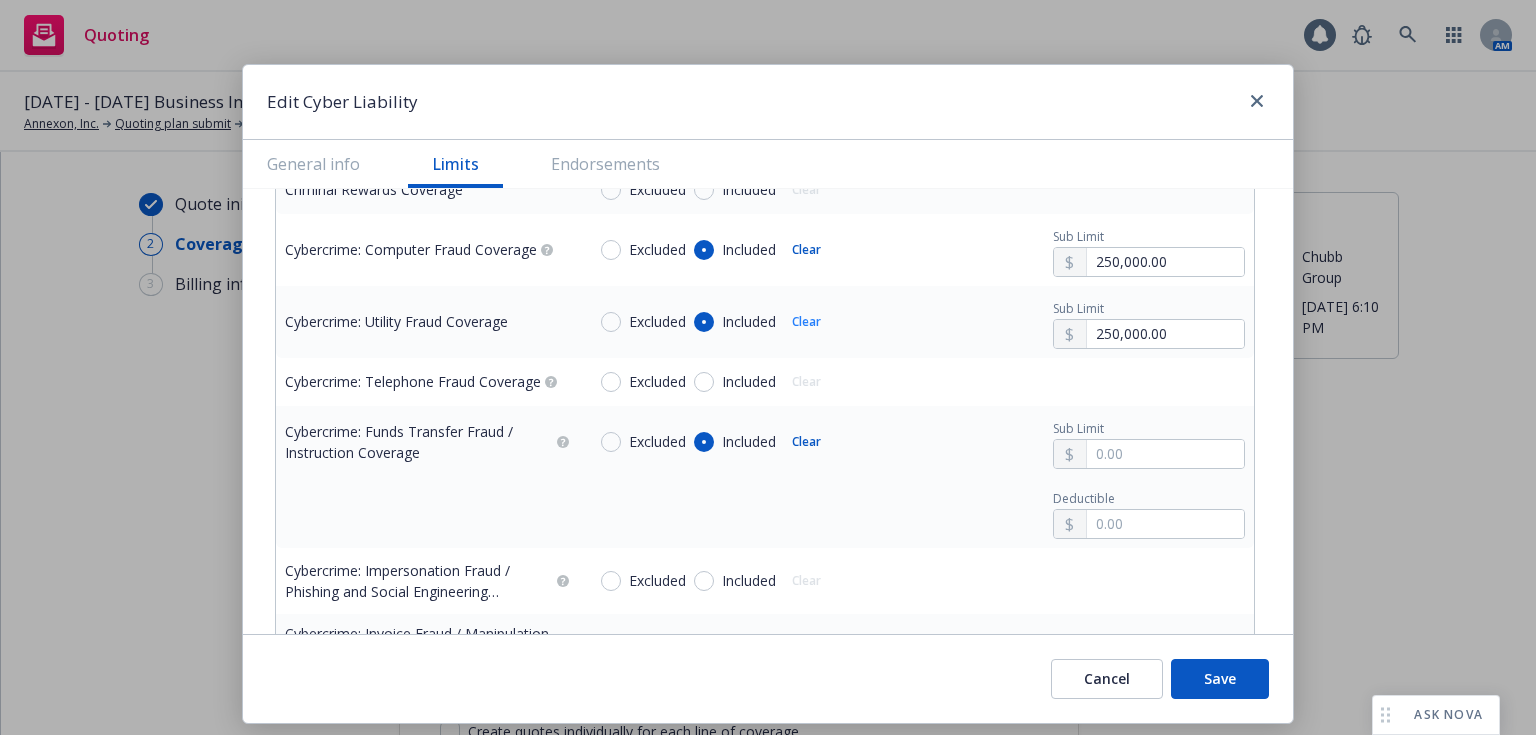 click on "Clear" at bounding box center [806, 322] 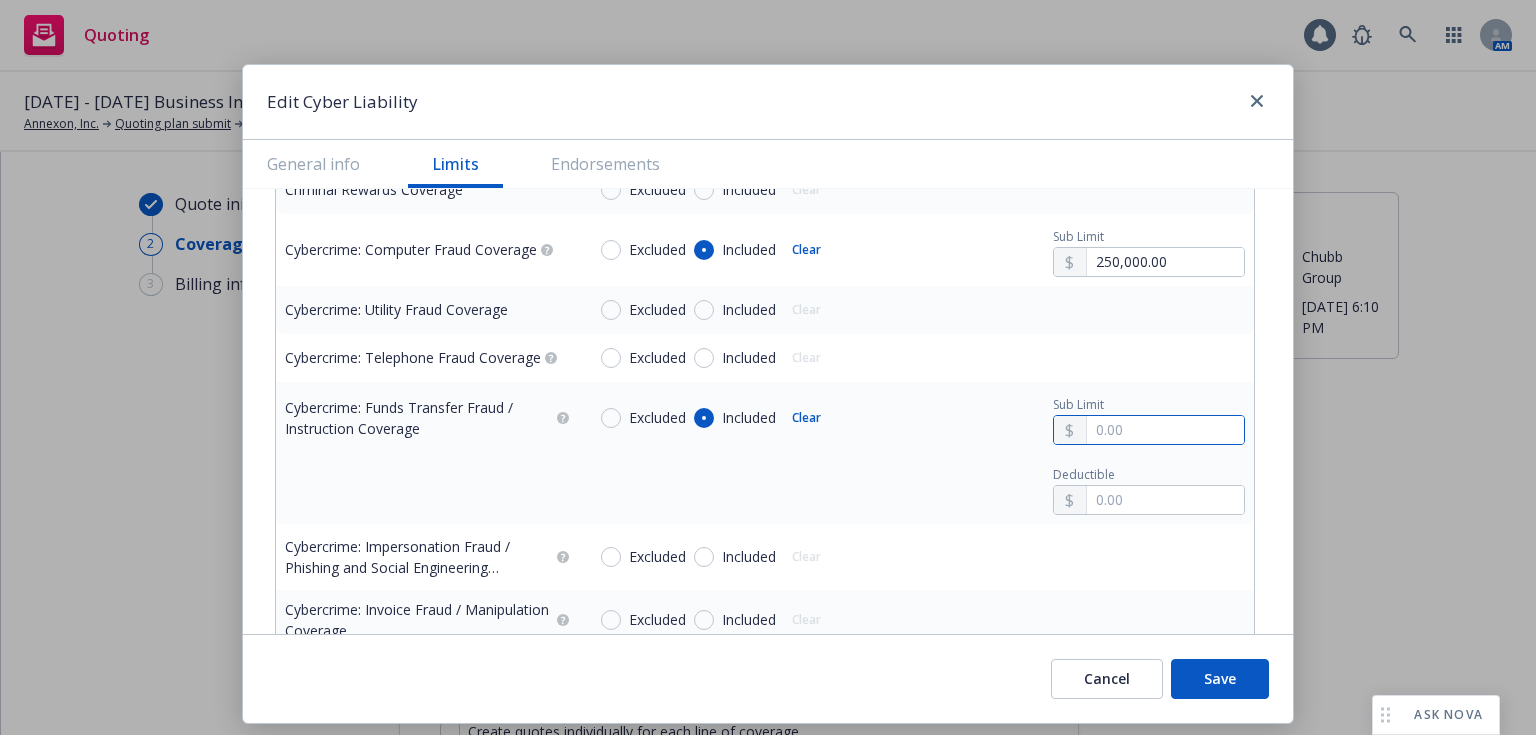 click at bounding box center (1165, 430) 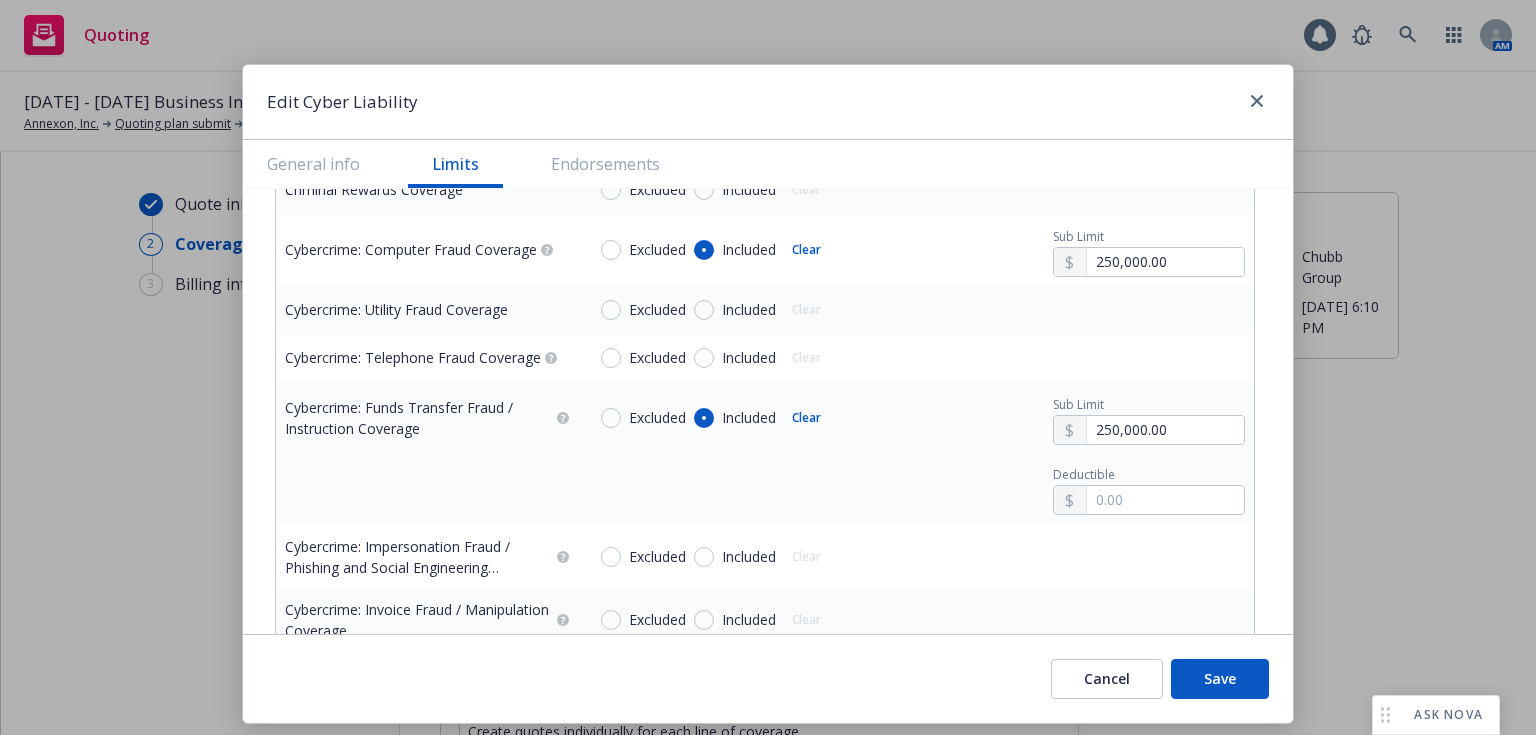 click on "Deductible" at bounding box center [915, 488] 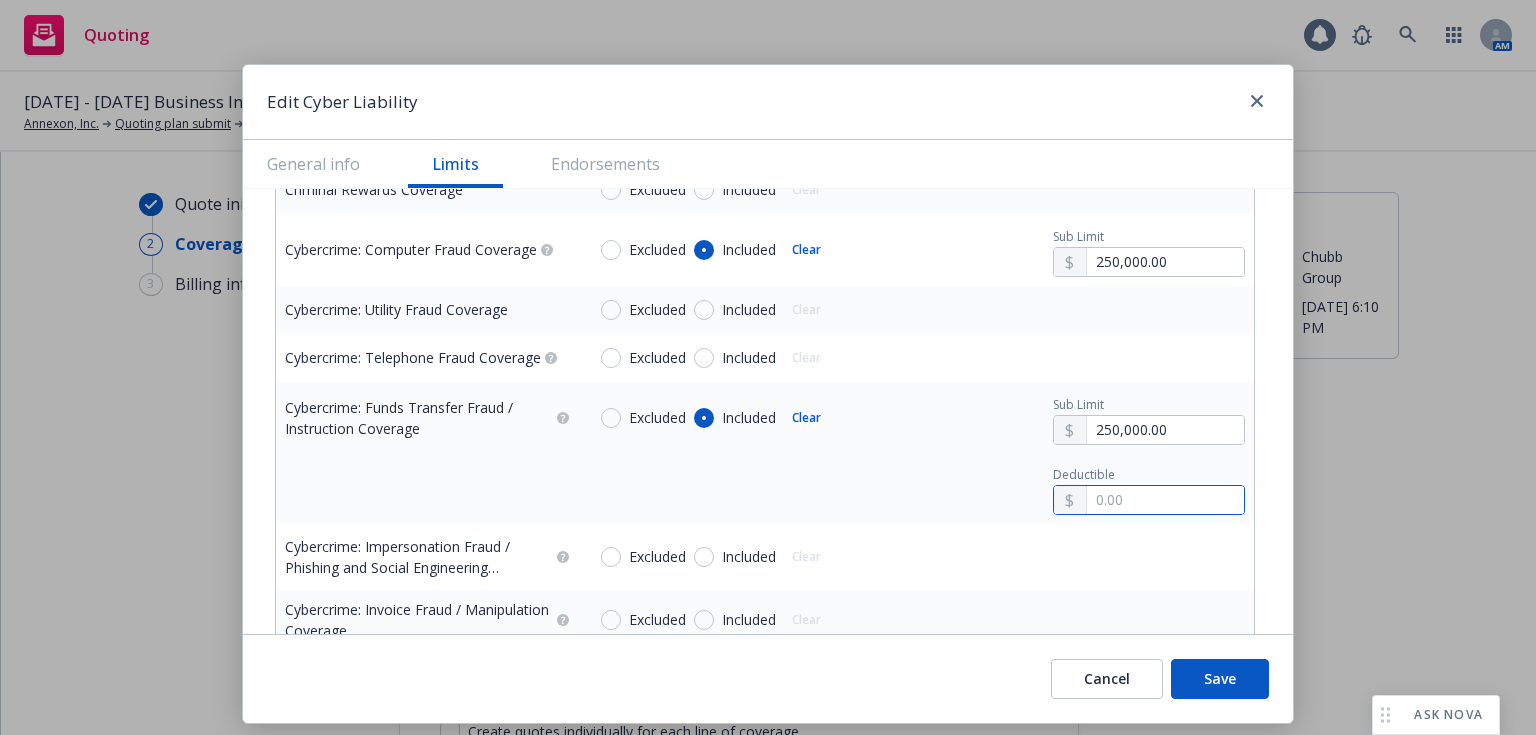 click at bounding box center (1165, 500) 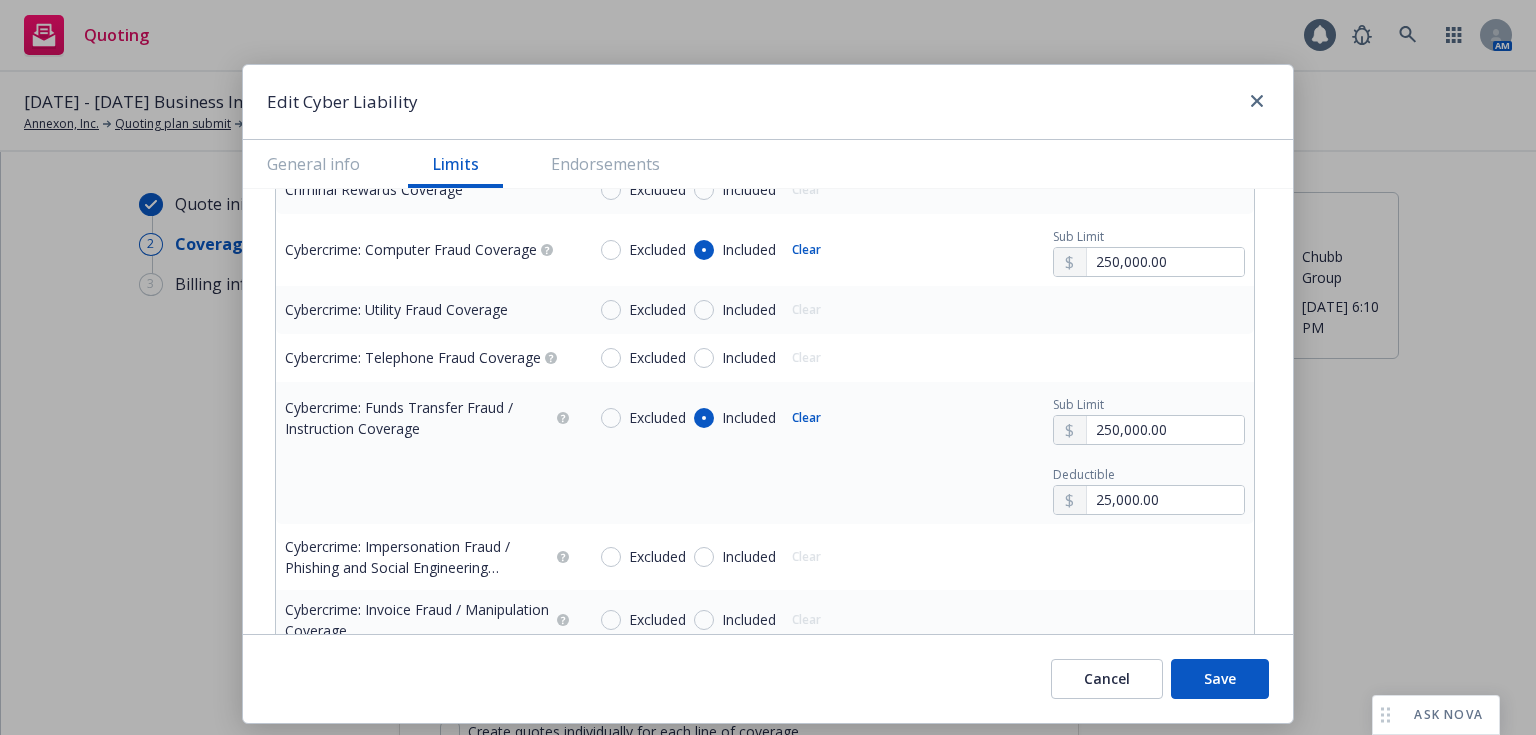 click on "Included" at bounding box center (749, 557) 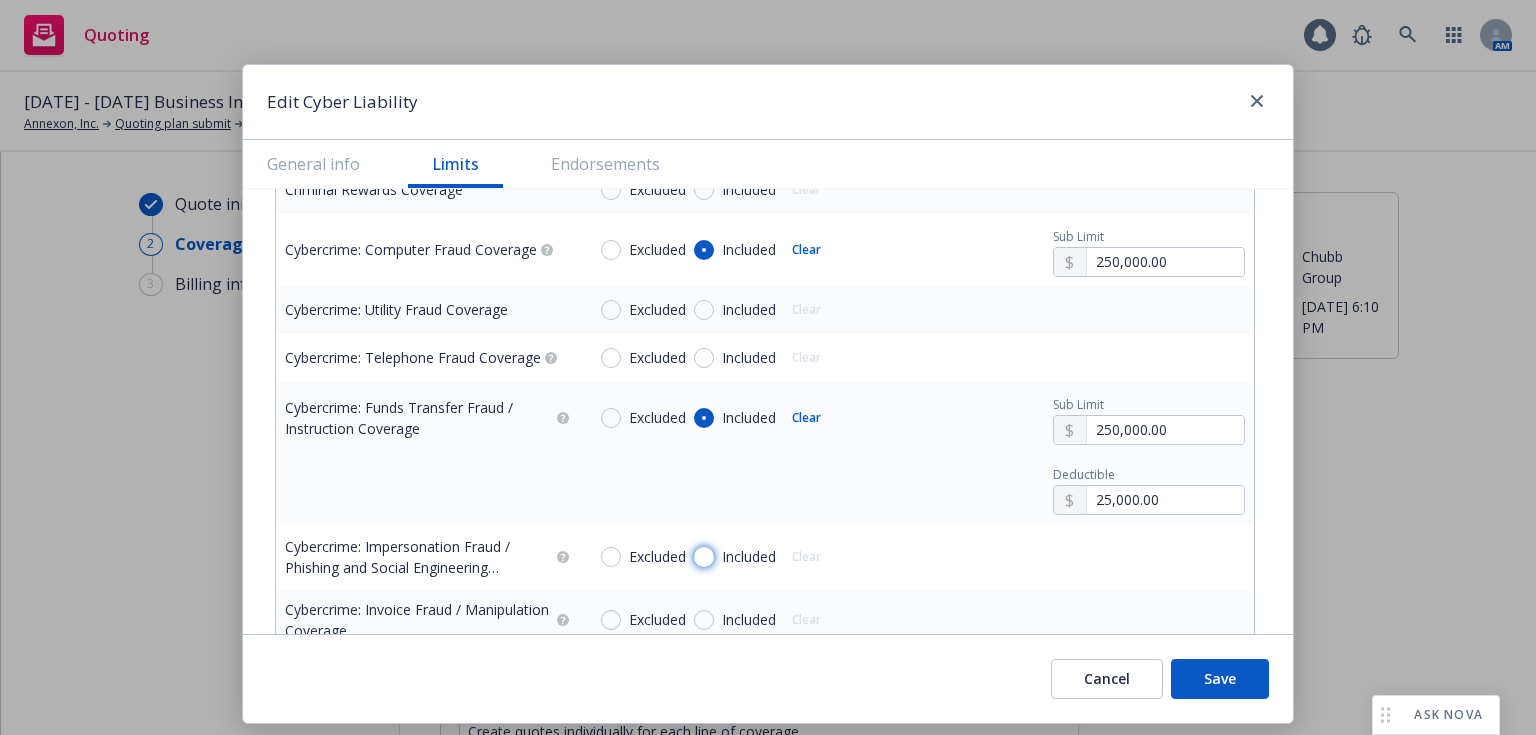 click on "Included" at bounding box center [704, 557] 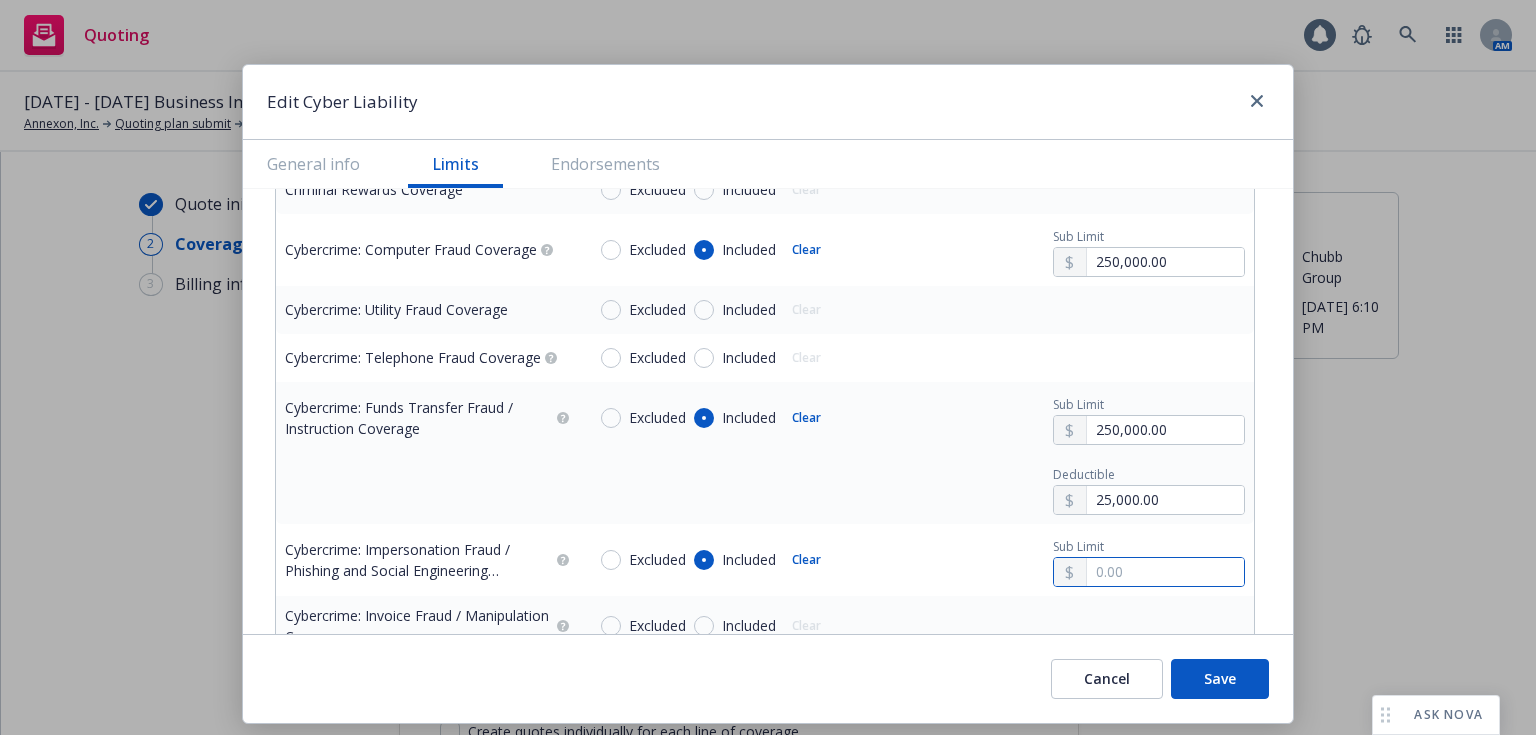 click at bounding box center (1165, 572) 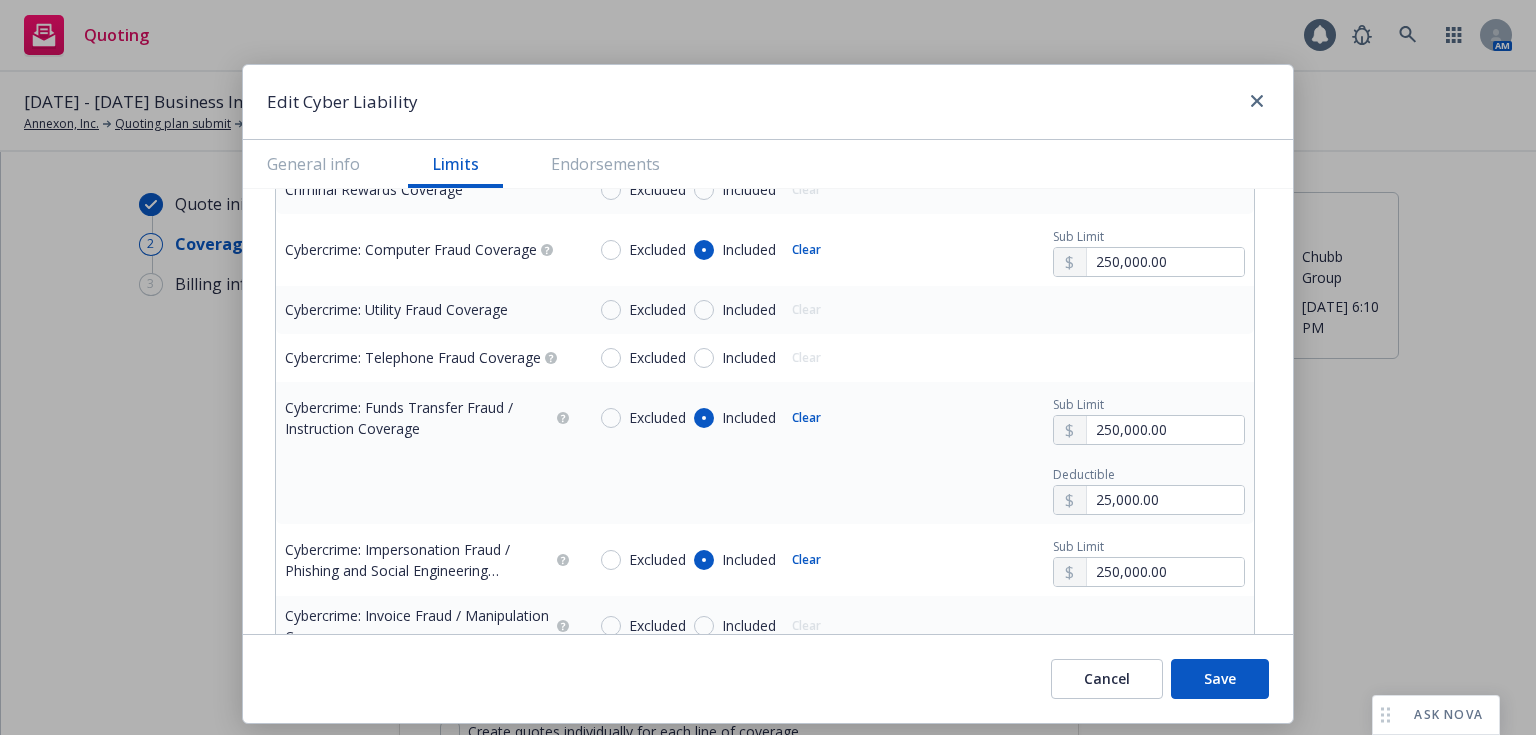 click on "Excluded Included Clear Sub Limit 250,000.00" at bounding box center (915, 560) 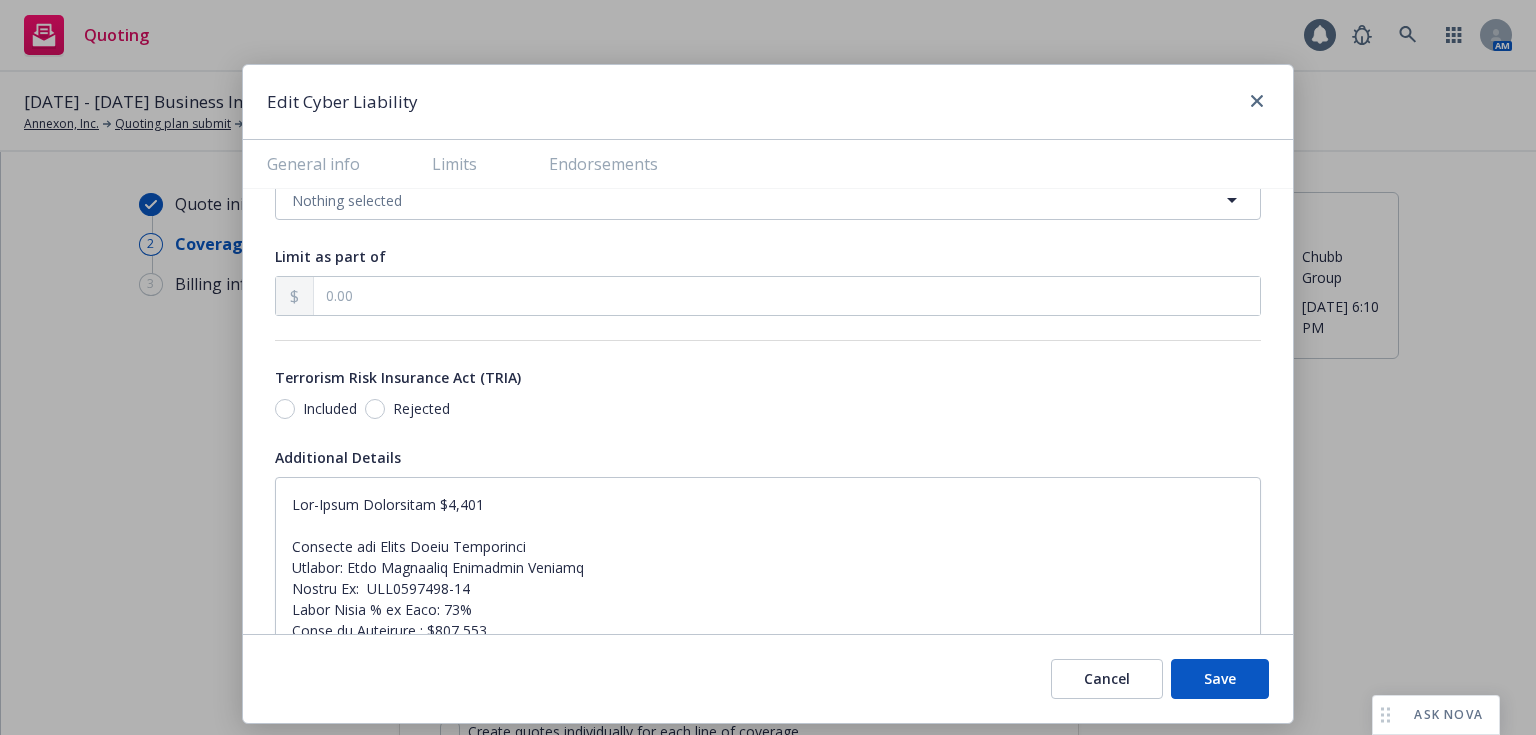 scroll, scrollTop: 4353, scrollLeft: 0, axis: vertical 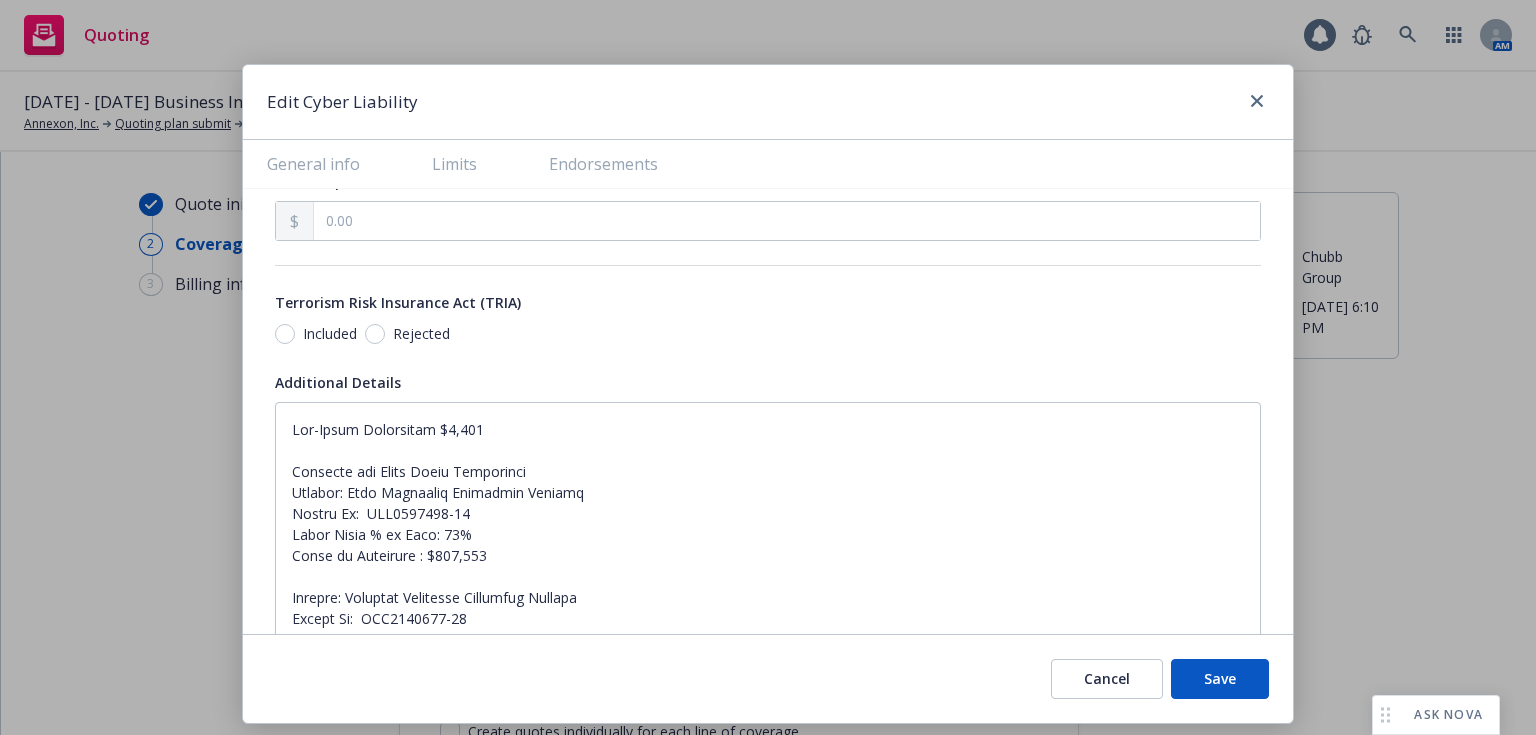 click on "Included" at bounding box center [326, 334] 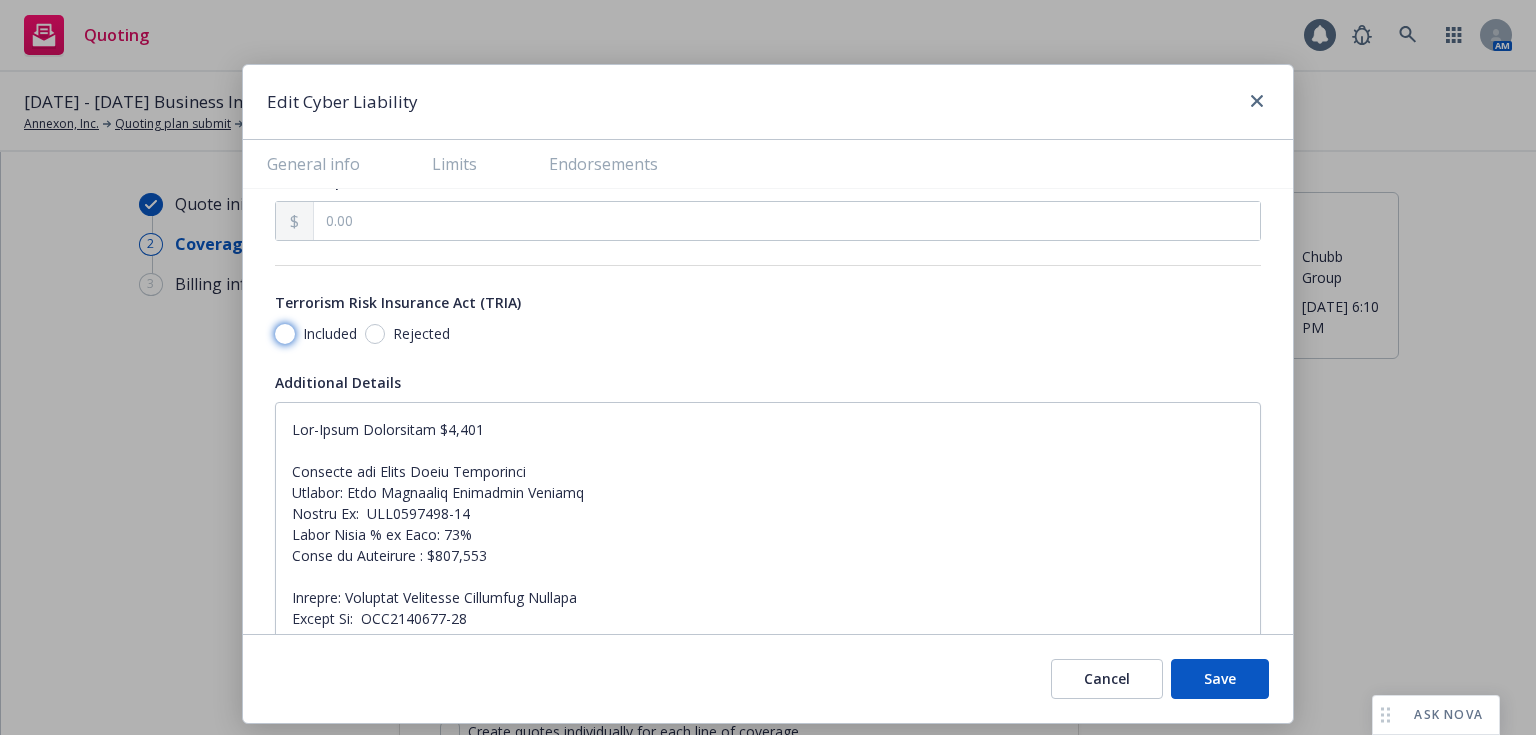 click on "Included" at bounding box center (285, 334) 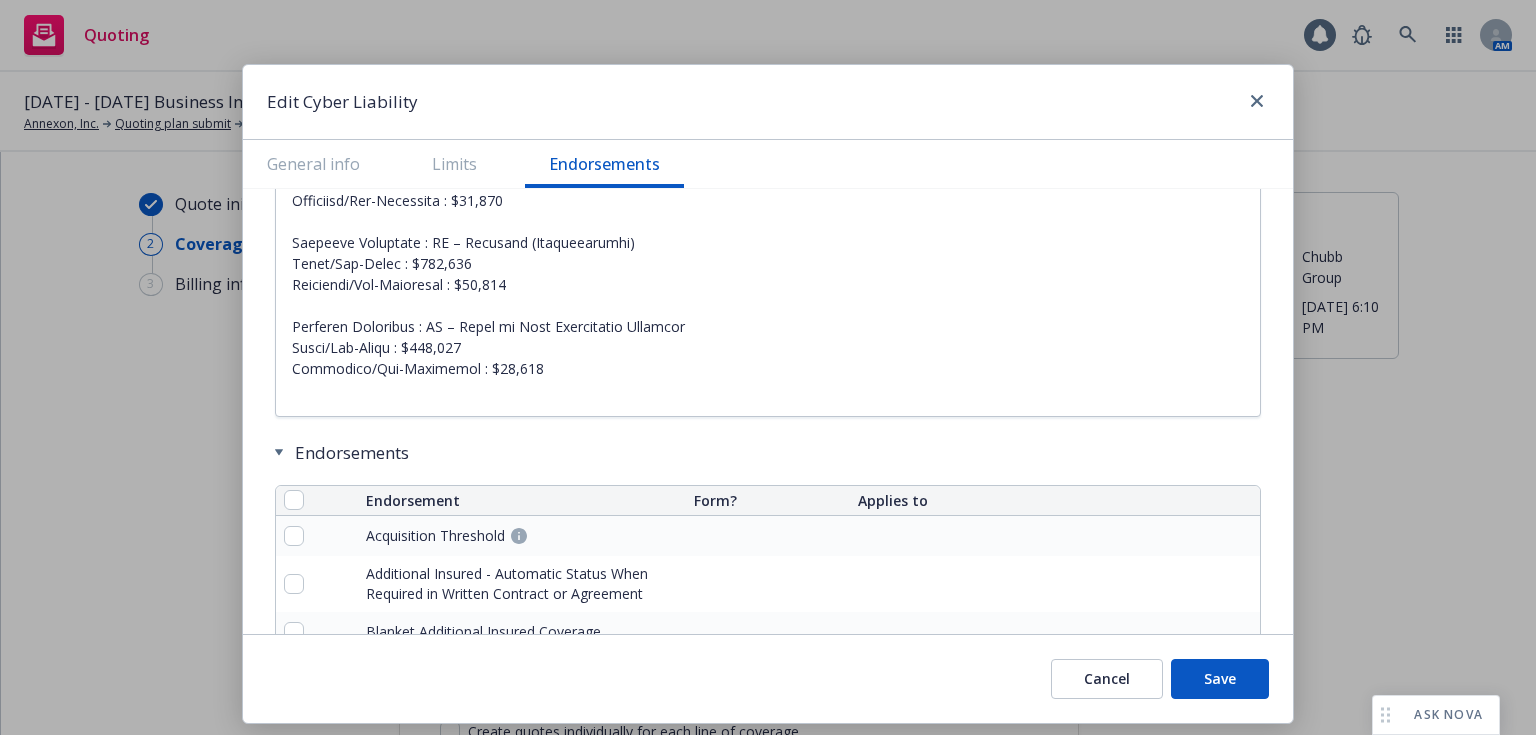 scroll, scrollTop: 5153, scrollLeft: 0, axis: vertical 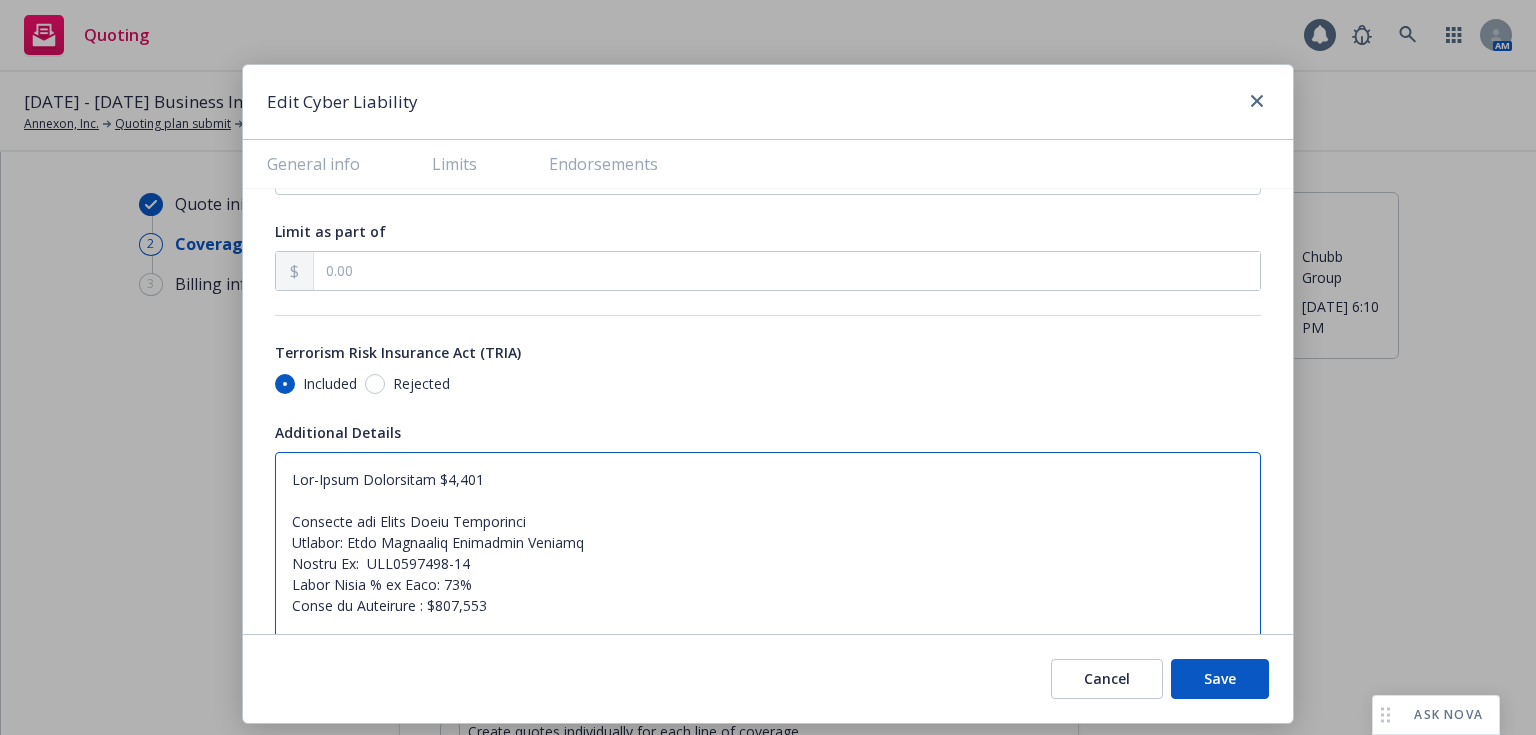 drag, startPoint x: 567, startPoint y: 397, endPoint x: 200, endPoint y: 394, distance: 367.01227 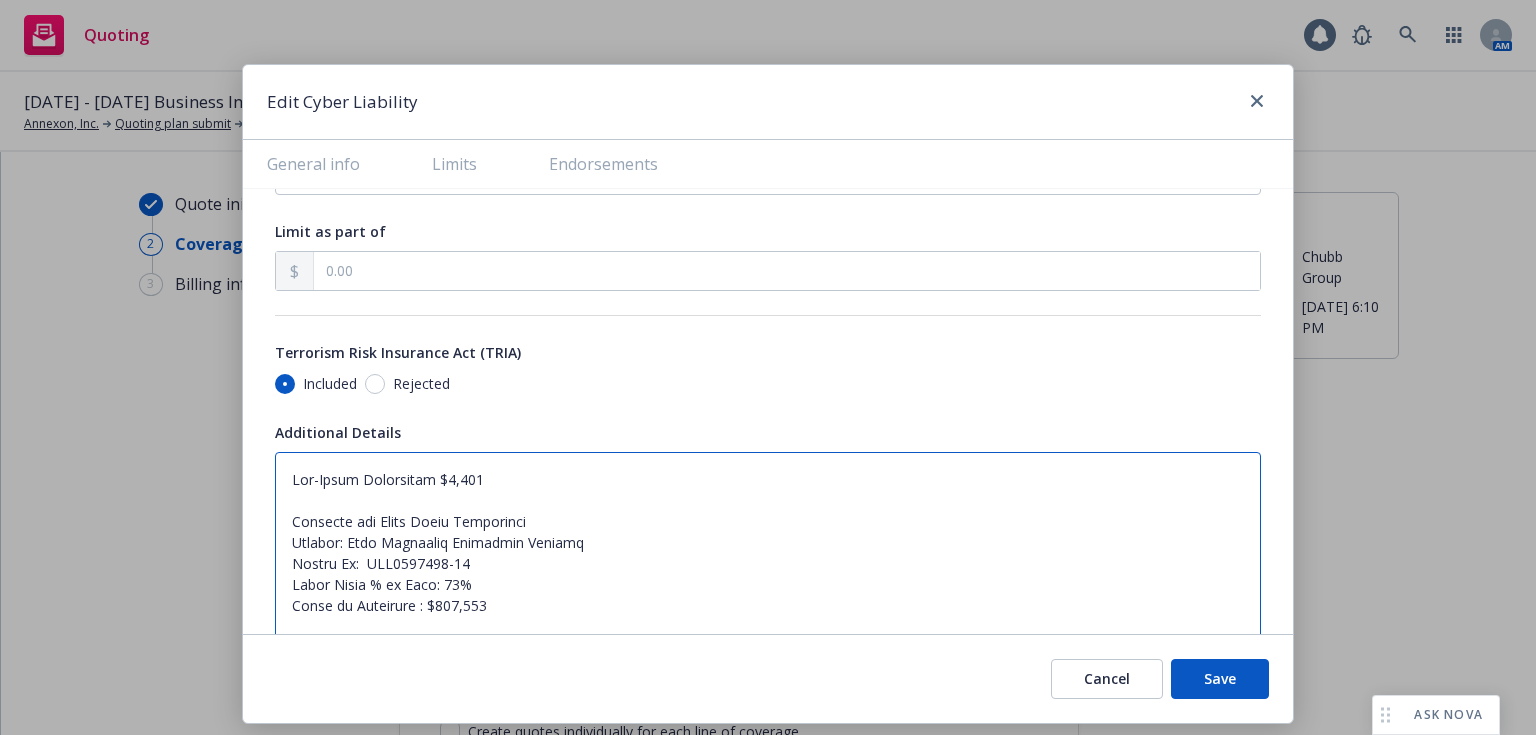 click on "Edit Cyber Liability General info Limits Endorsements Display name Chubb - $3M Cyber Coverage trigger Claims-Made Occurrence Claims-Made and Reported Retro Date Coverage territory Domestic Foreign Specified territories Worldwide Subject to audit Yes No Commission 17.5 % Percentage Dollar Premium 25,904.00 Included Minimum Earned Premium % Percentage Dollar Limits Amount Aggregate Limit 3,000,000.00 Shared Limit Shared with E&O Clear Treatment of Defense (ALAE) Inside Outside Clear Retention 25,000.00 Network Security / Privacy Coverage - 3rd Party Excluded Included Included in Aggregate Limit Clear 3,000,000.00 Privacy / Regulatory Defense Awards and Fines Coverage Excluded Included Included in Aggregate Limit Clear 3,000,000.00 PCI DSS Assessment and Expense Coverage Excluded Included Included in Aggregate Limit Clear 3,000,000.00 Data Breach Response Coverage / Crisis Management - 1st Party Excluded Included Included in Aggregate Limit Clear 3,000,000.00 Excluded Included Included in Aggregate Limit Clear 8" at bounding box center (768, 367) 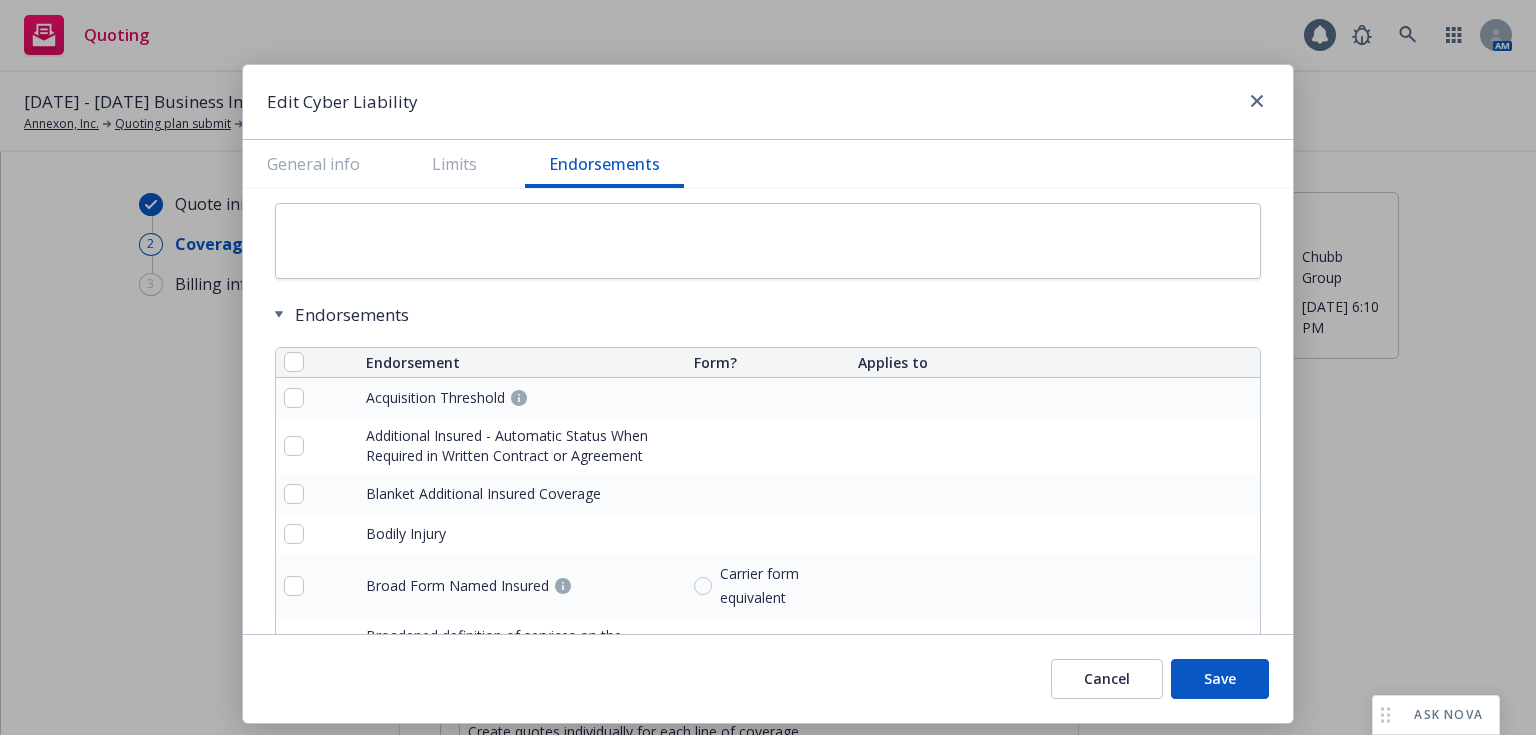 scroll, scrollTop: 4584, scrollLeft: 0, axis: vertical 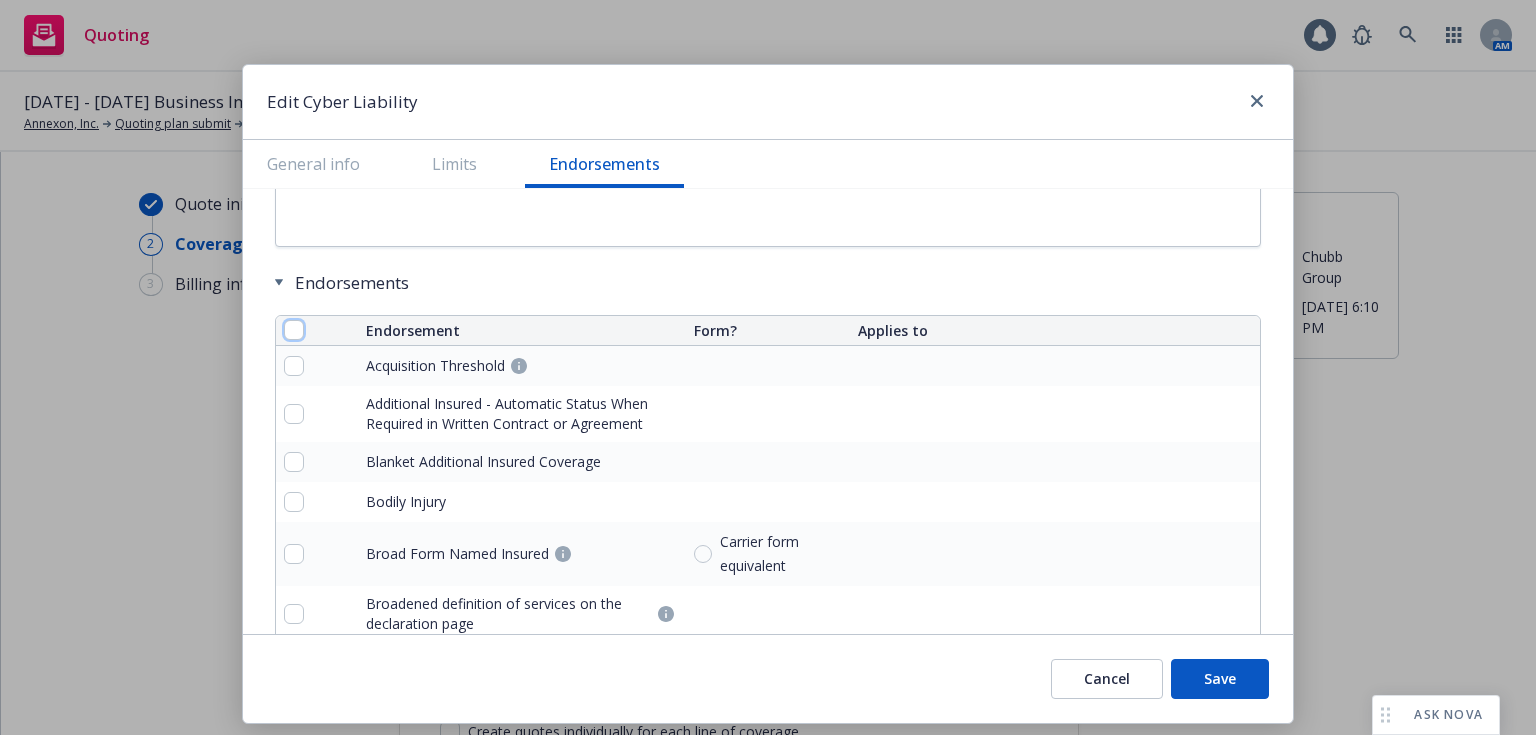 click at bounding box center (294, 330) 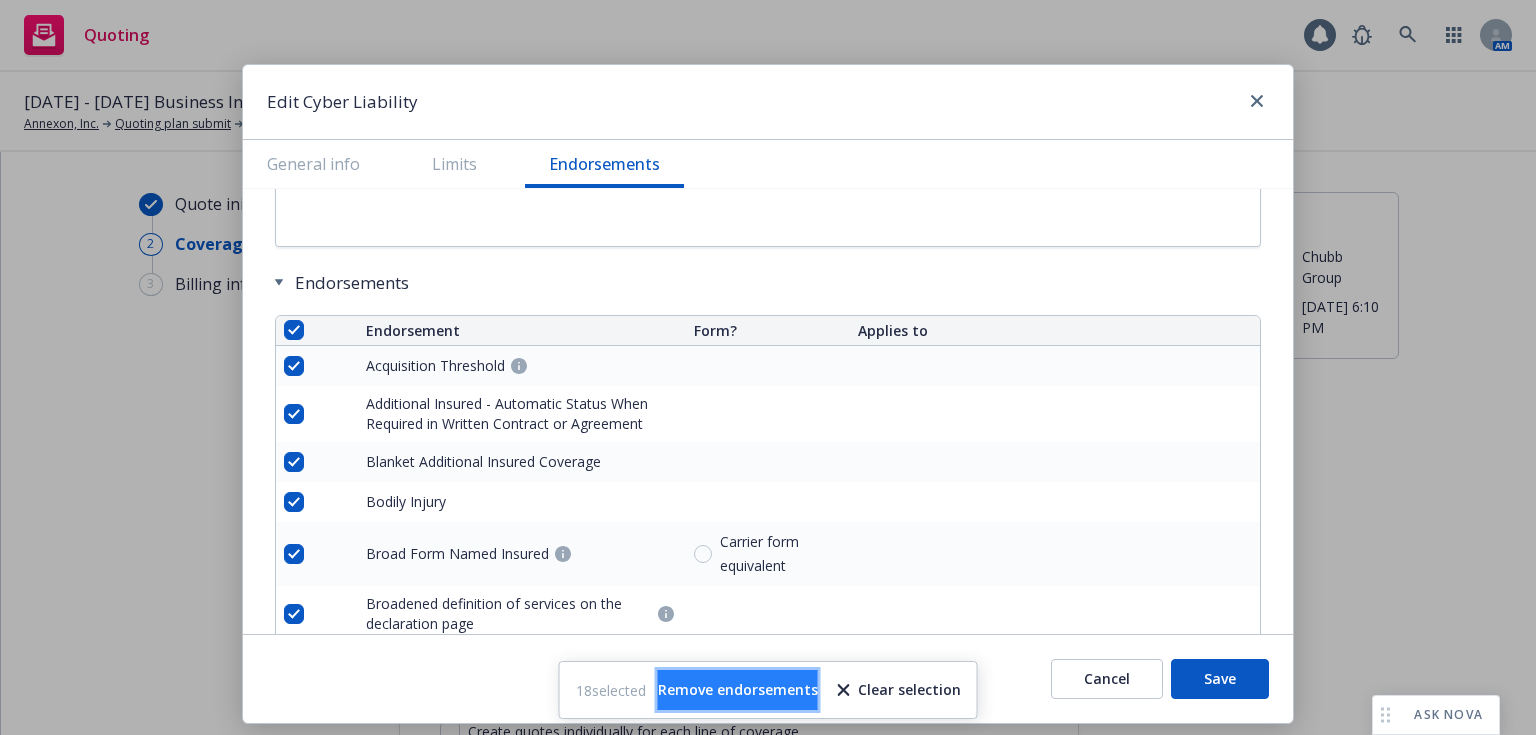 click on "Remove endorsements" at bounding box center [738, 690] 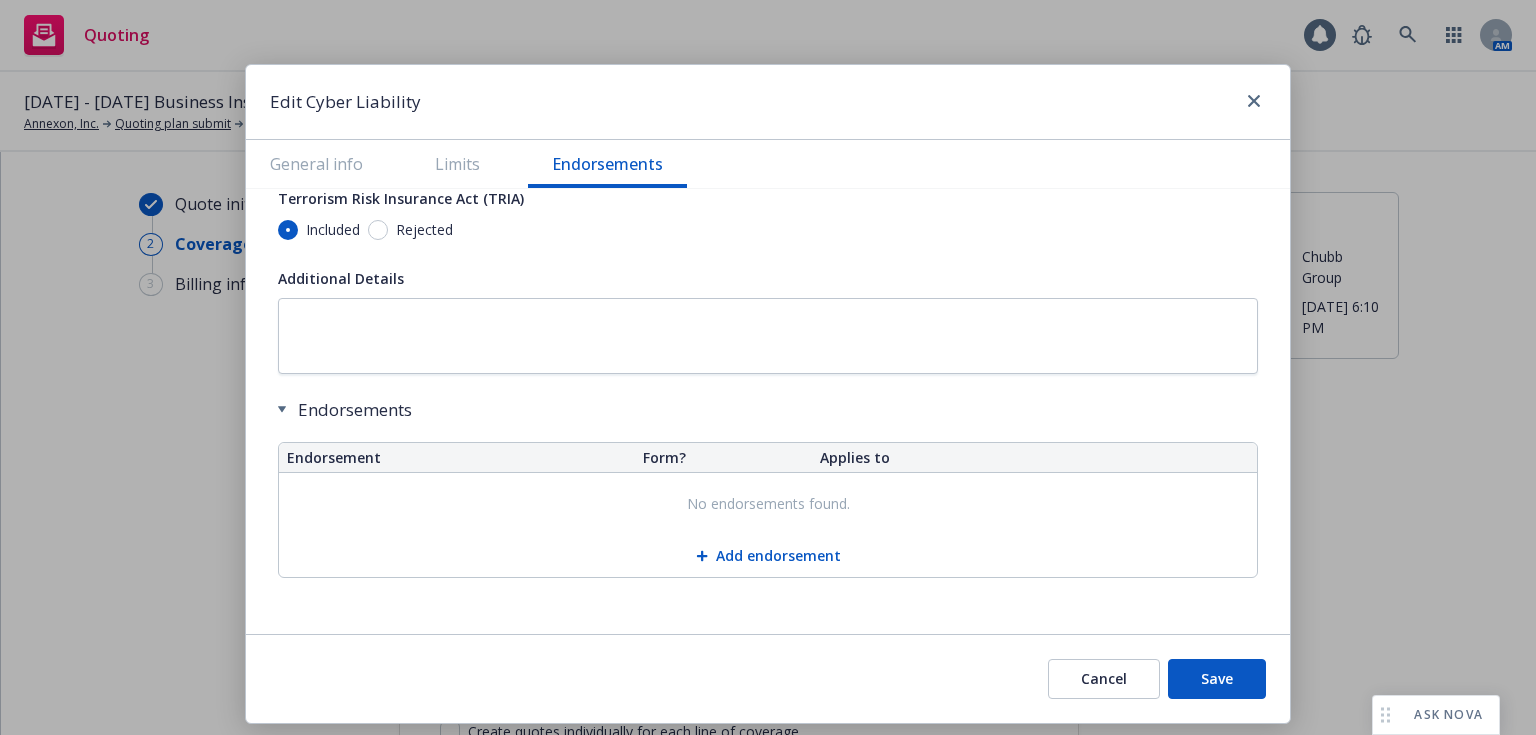 scroll, scrollTop: 4451, scrollLeft: 0, axis: vertical 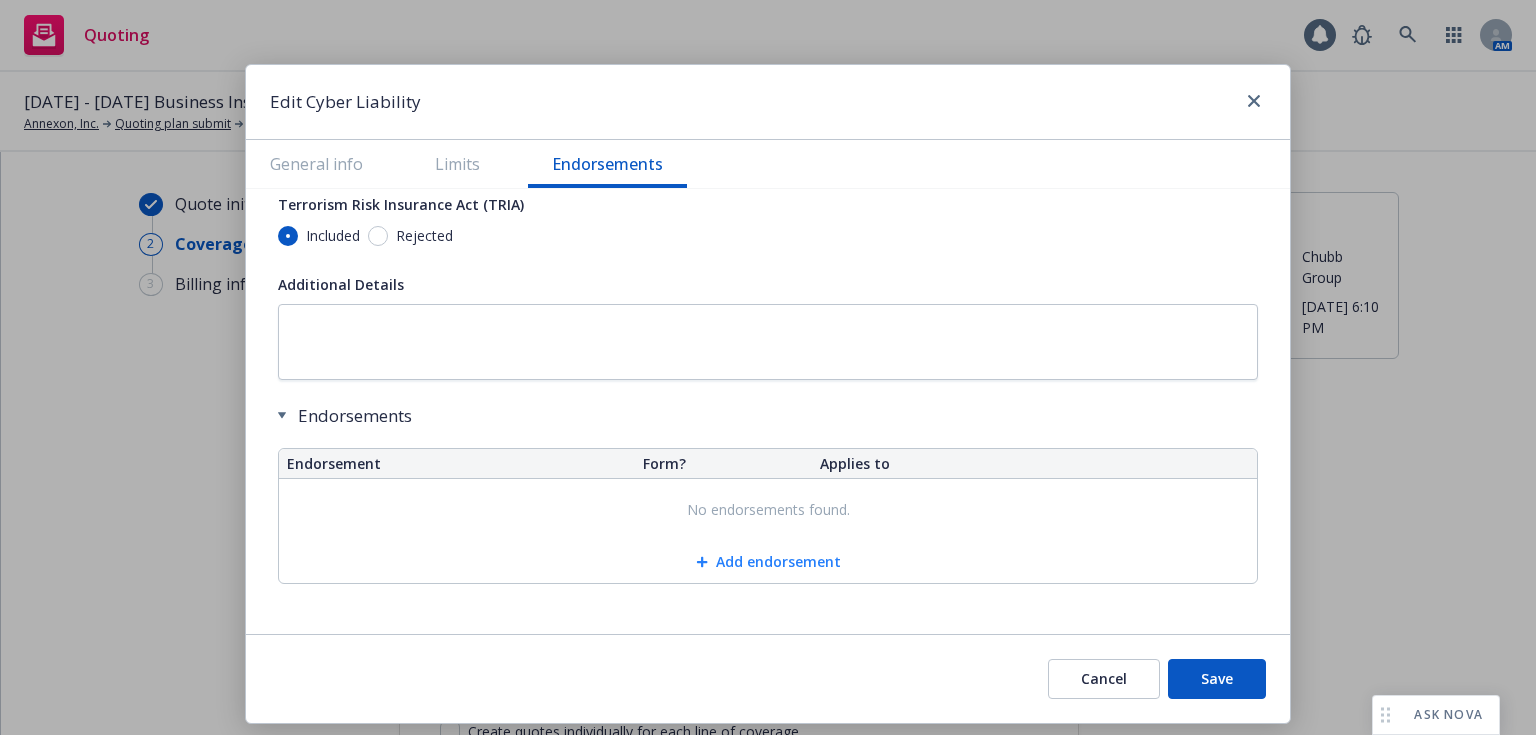 click on "Add endorsement" at bounding box center [768, 562] 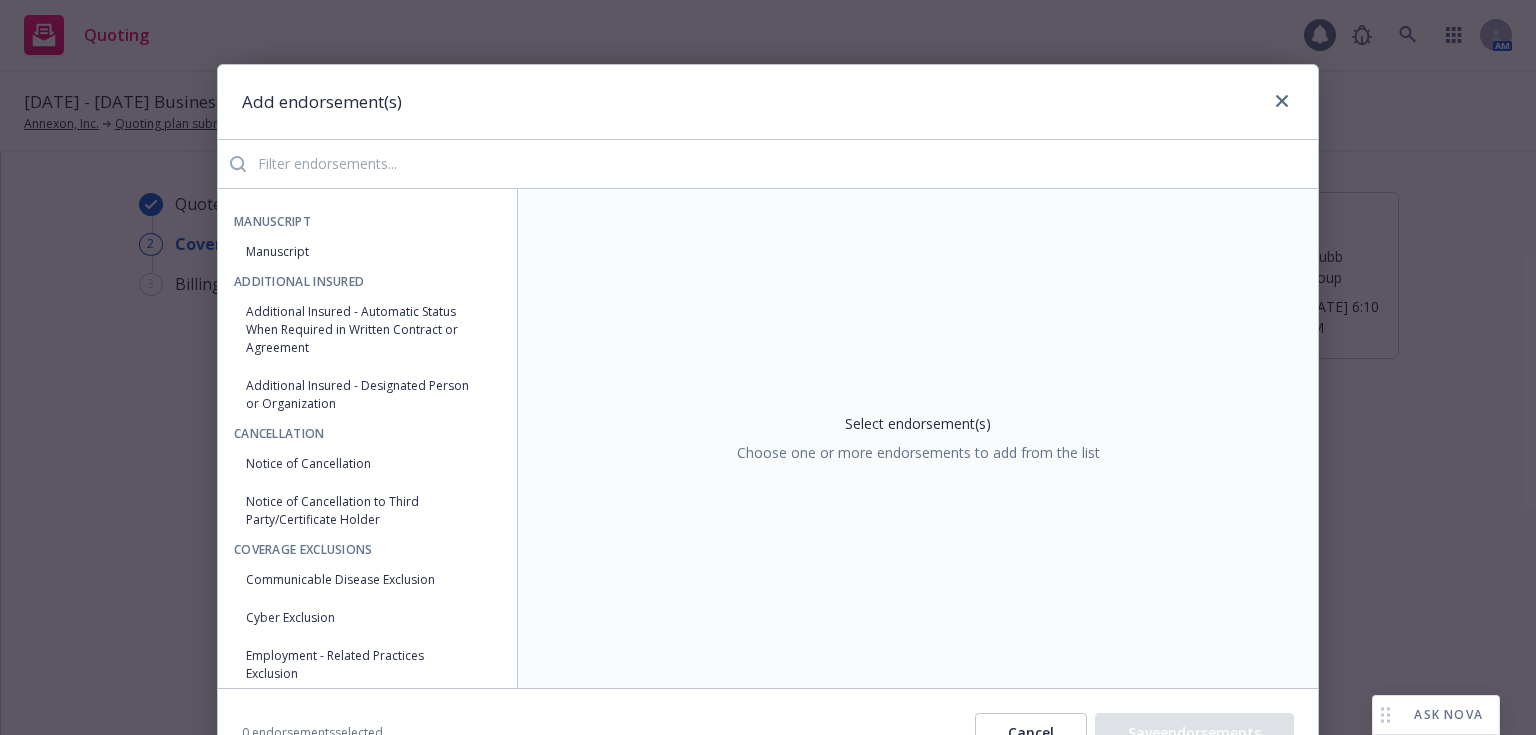 click at bounding box center (782, 164) 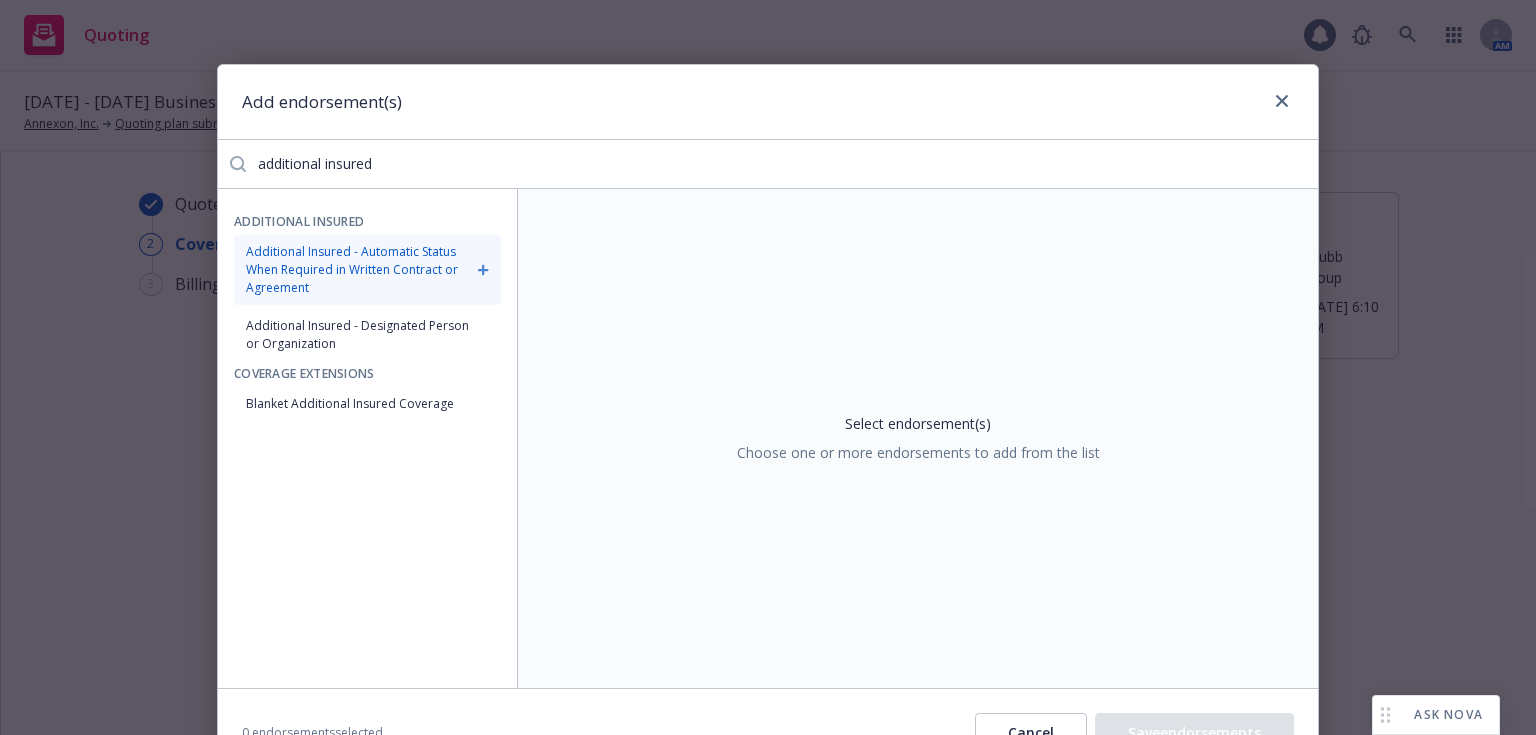click on "Additional Insured - Automatic Status When Required in Written Contract or Agreement" at bounding box center [367, 270] 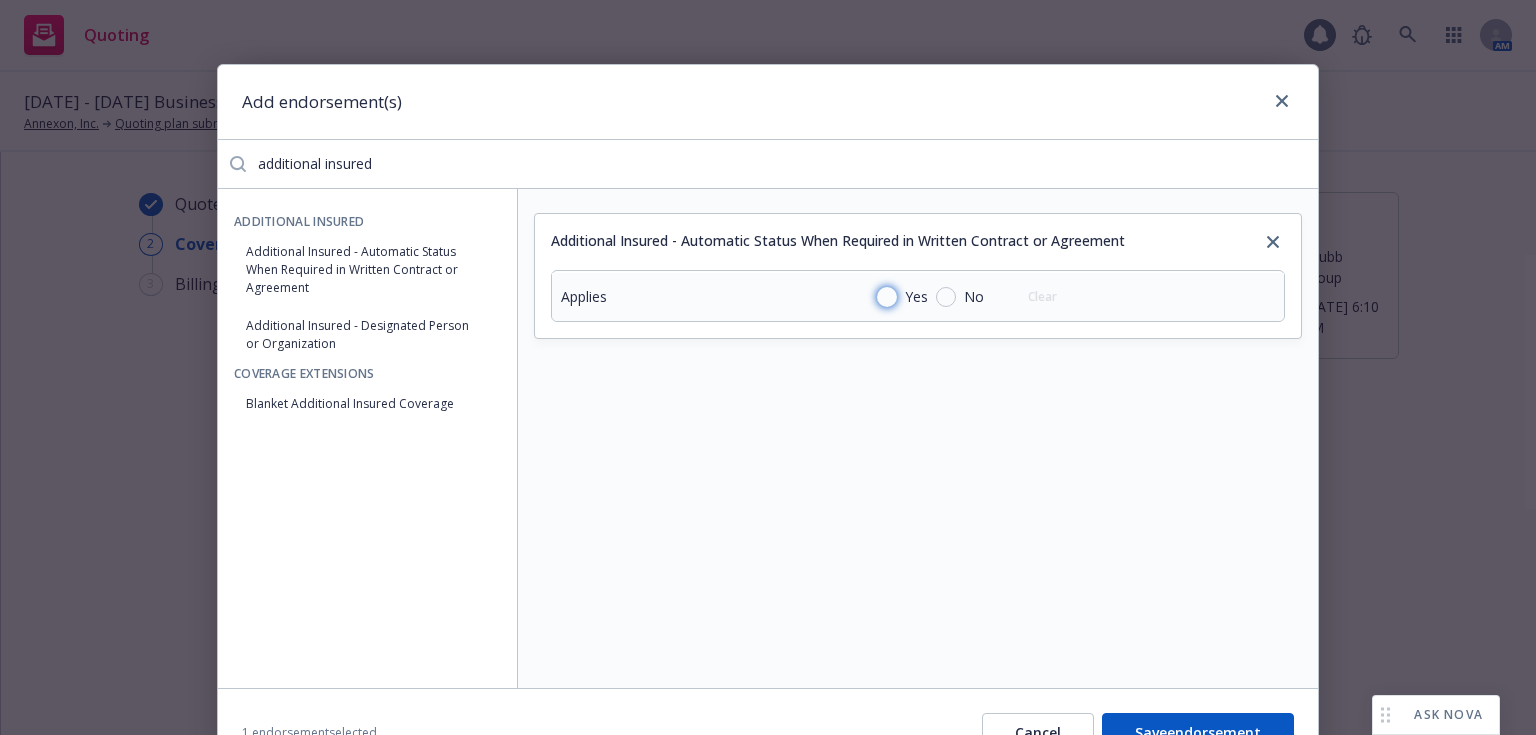 click on "Yes" at bounding box center (887, 297) 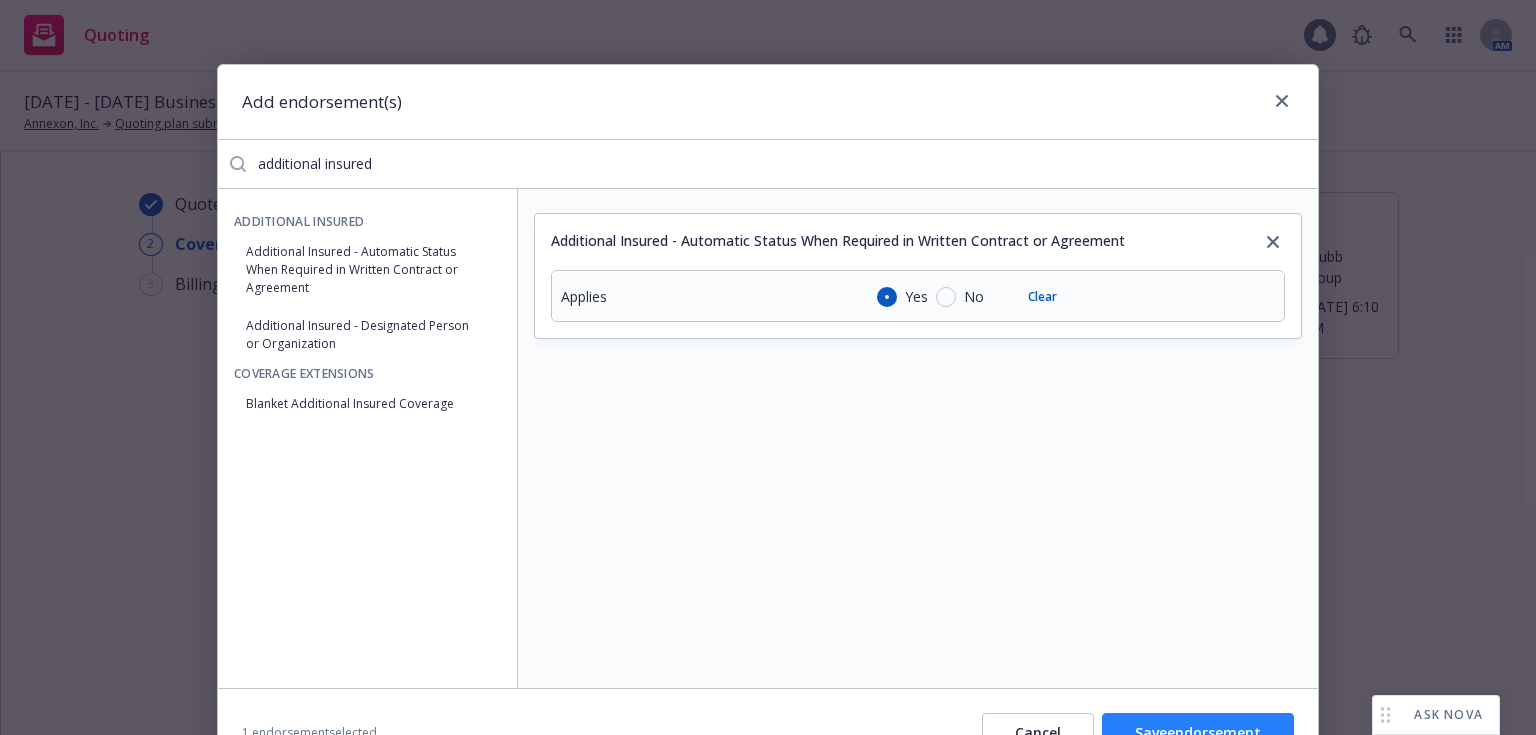 click on "Save  endorsement" at bounding box center (1198, 733) 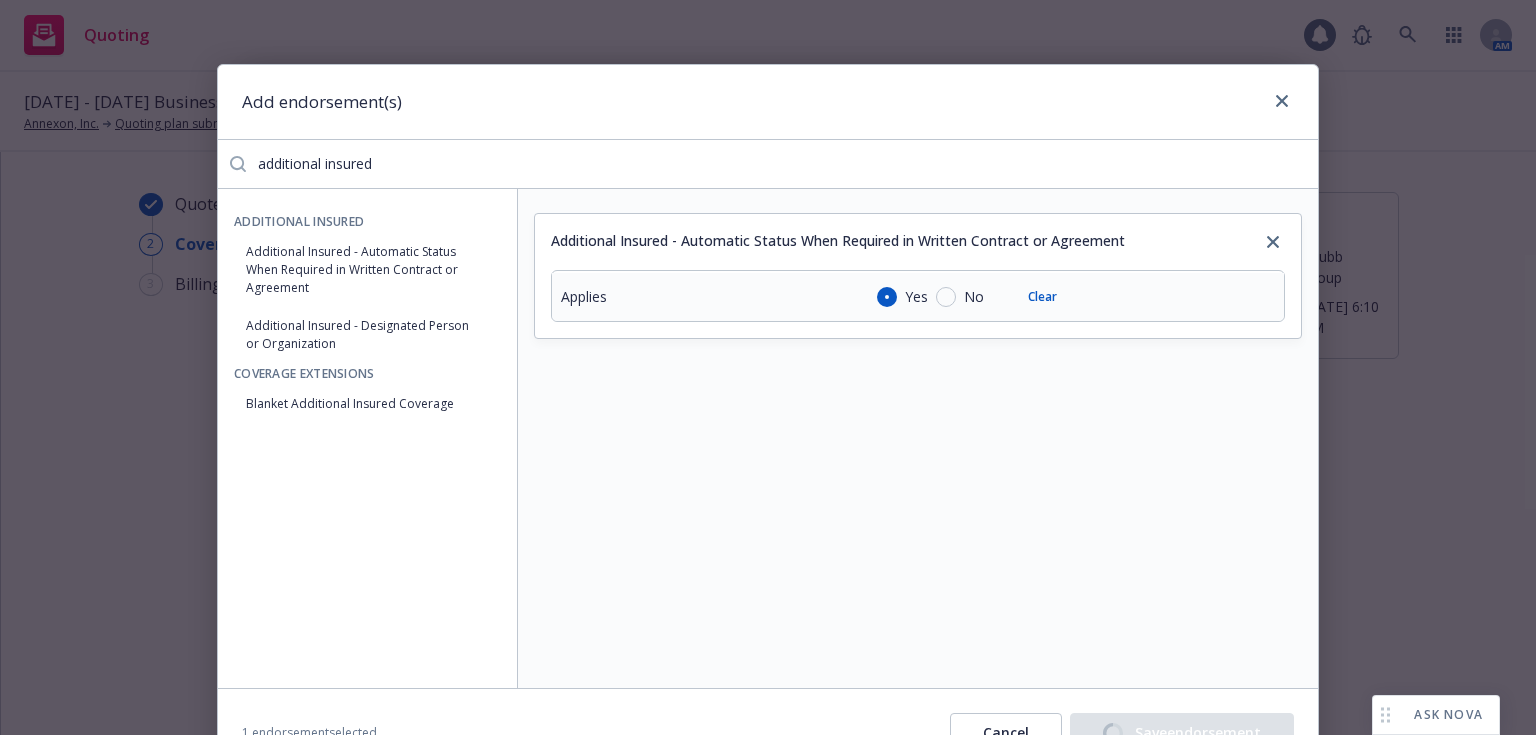scroll, scrollTop: 4445, scrollLeft: 0, axis: vertical 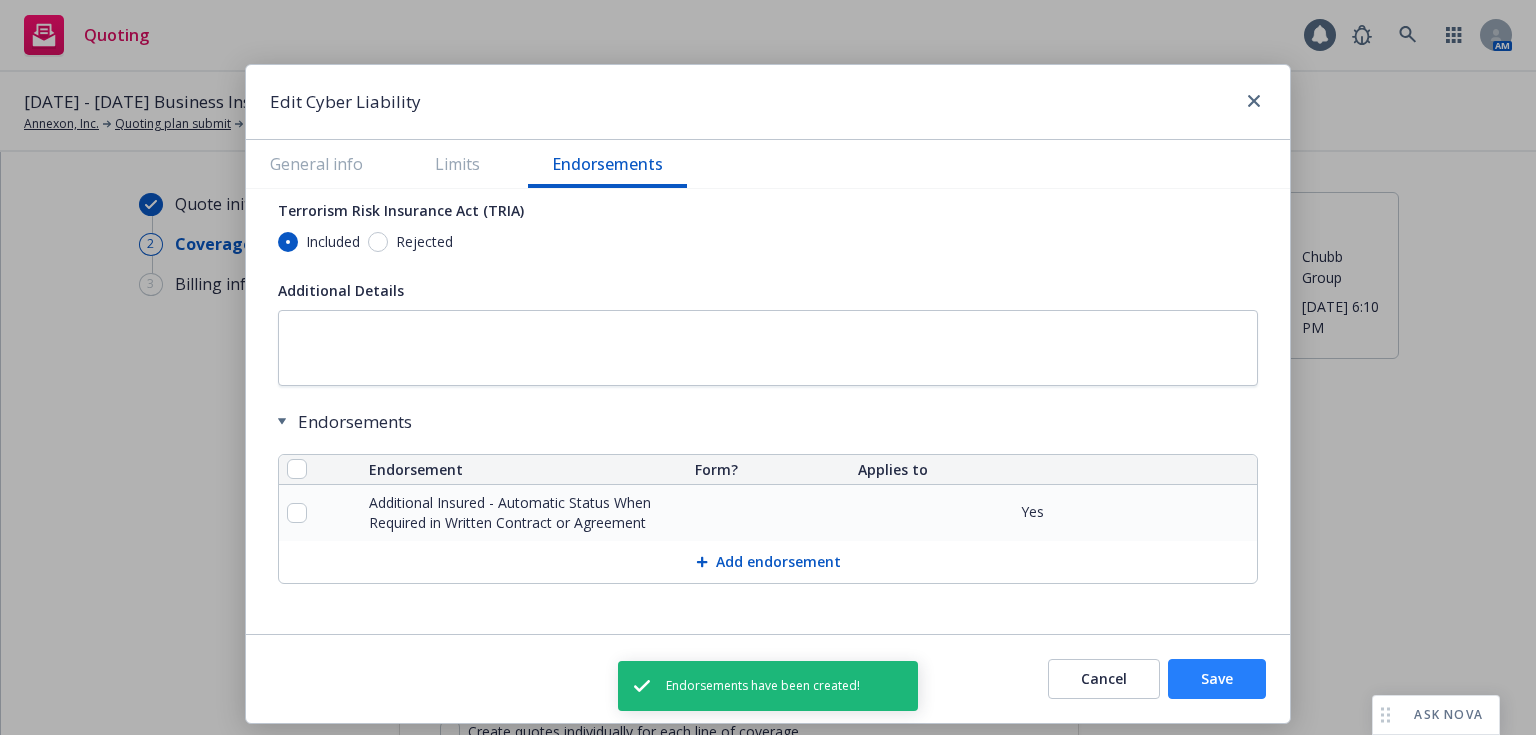 click on "Save" at bounding box center (1217, 679) 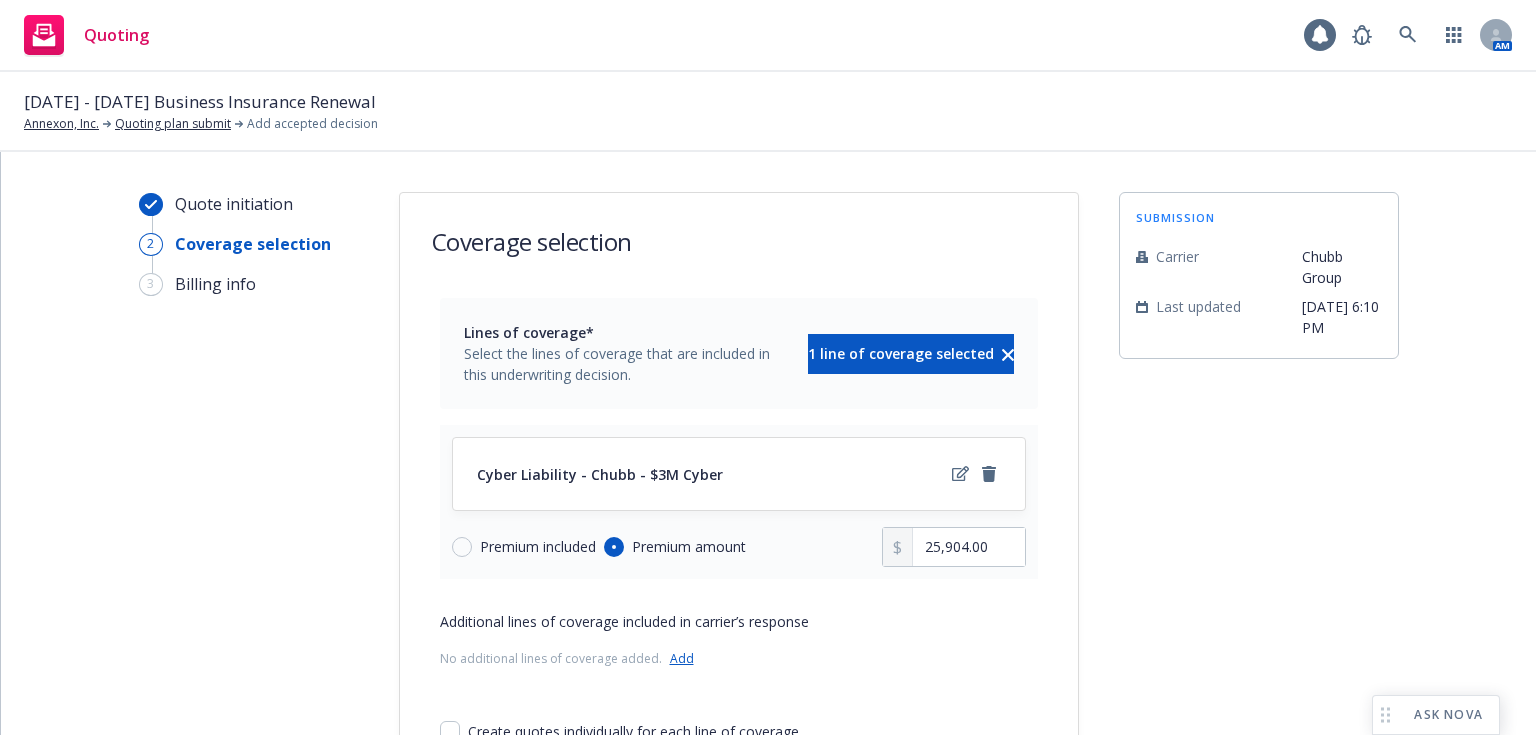 scroll, scrollTop: 6, scrollLeft: 0, axis: vertical 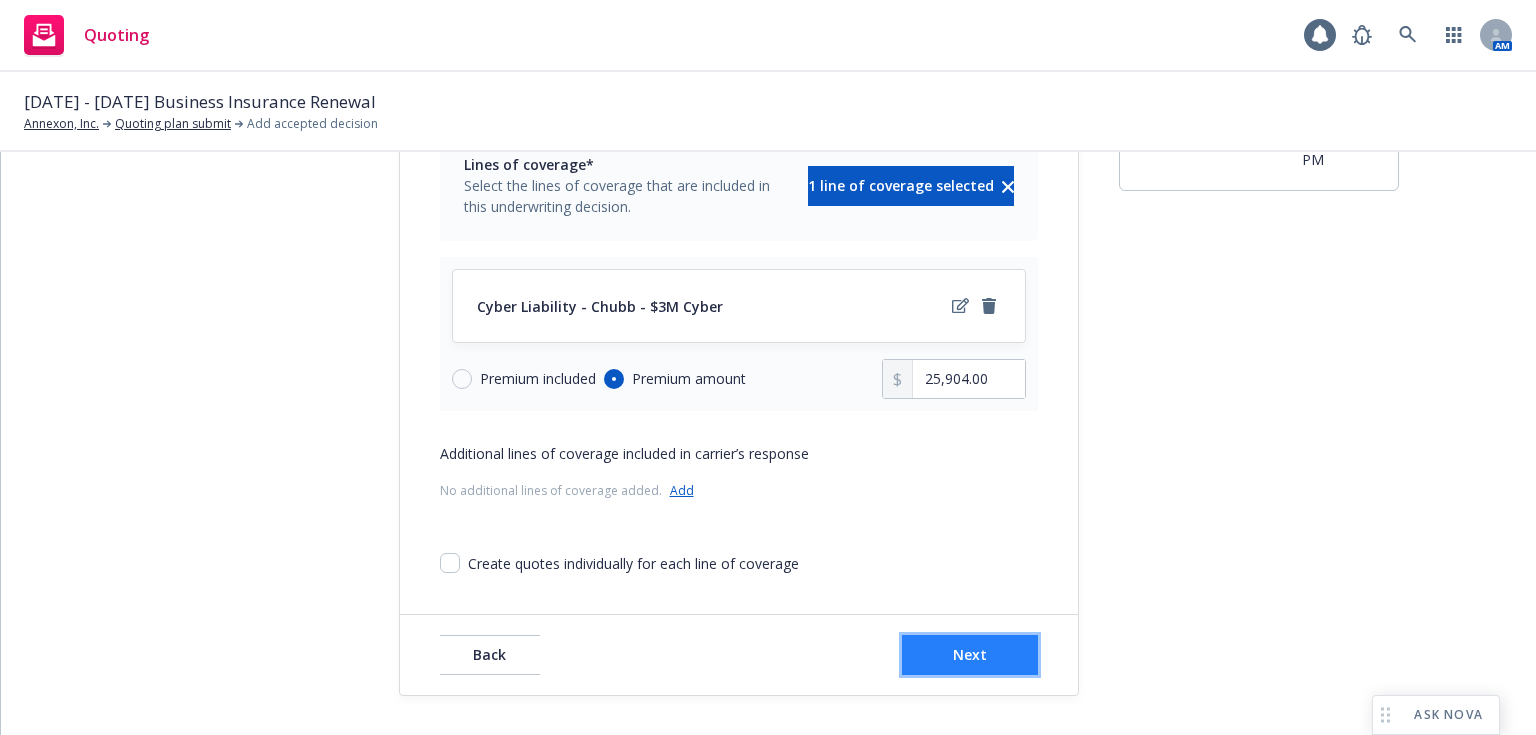 click on "Next" at bounding box center (970, 654) 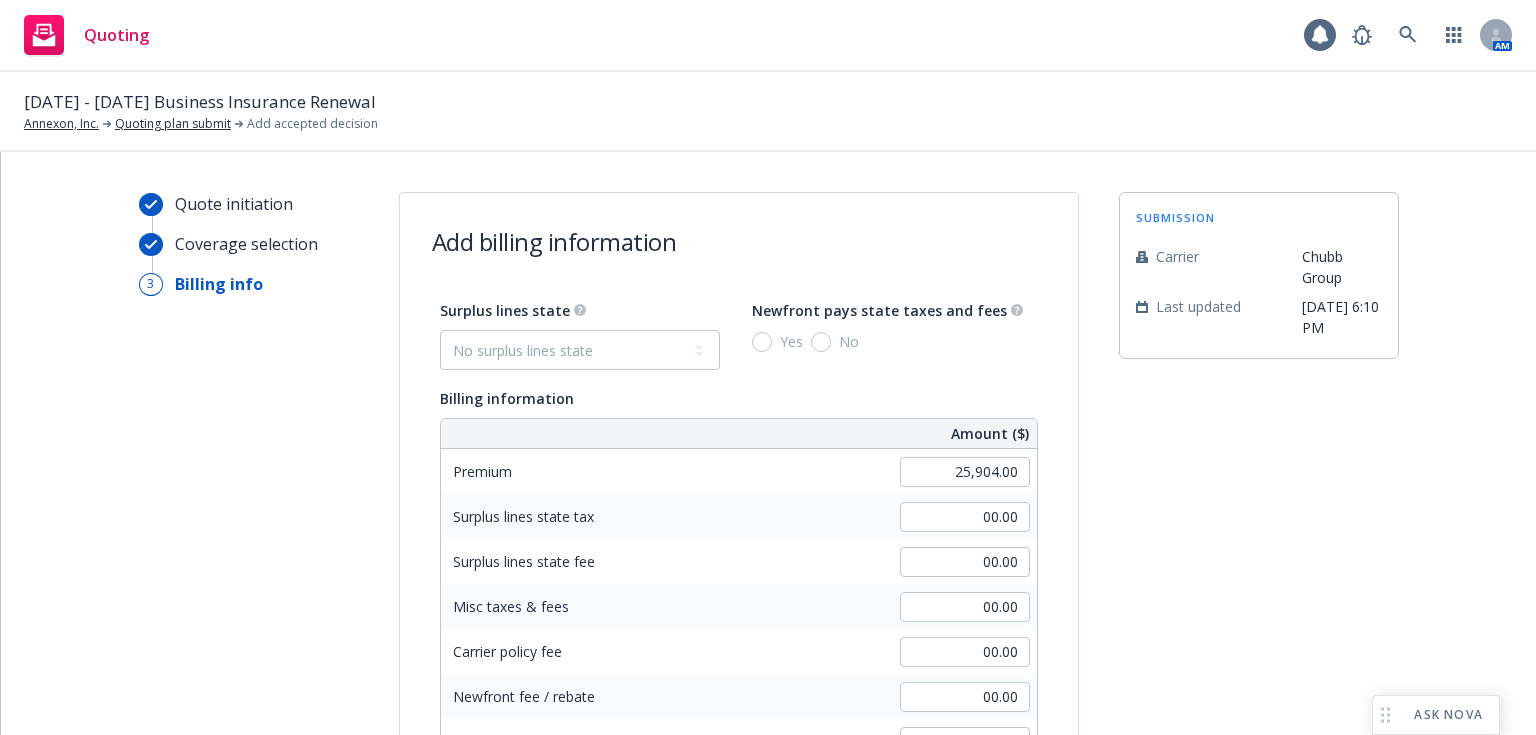 scroll, scrollTop: 518, scrollLeft: 0, axis: vertical 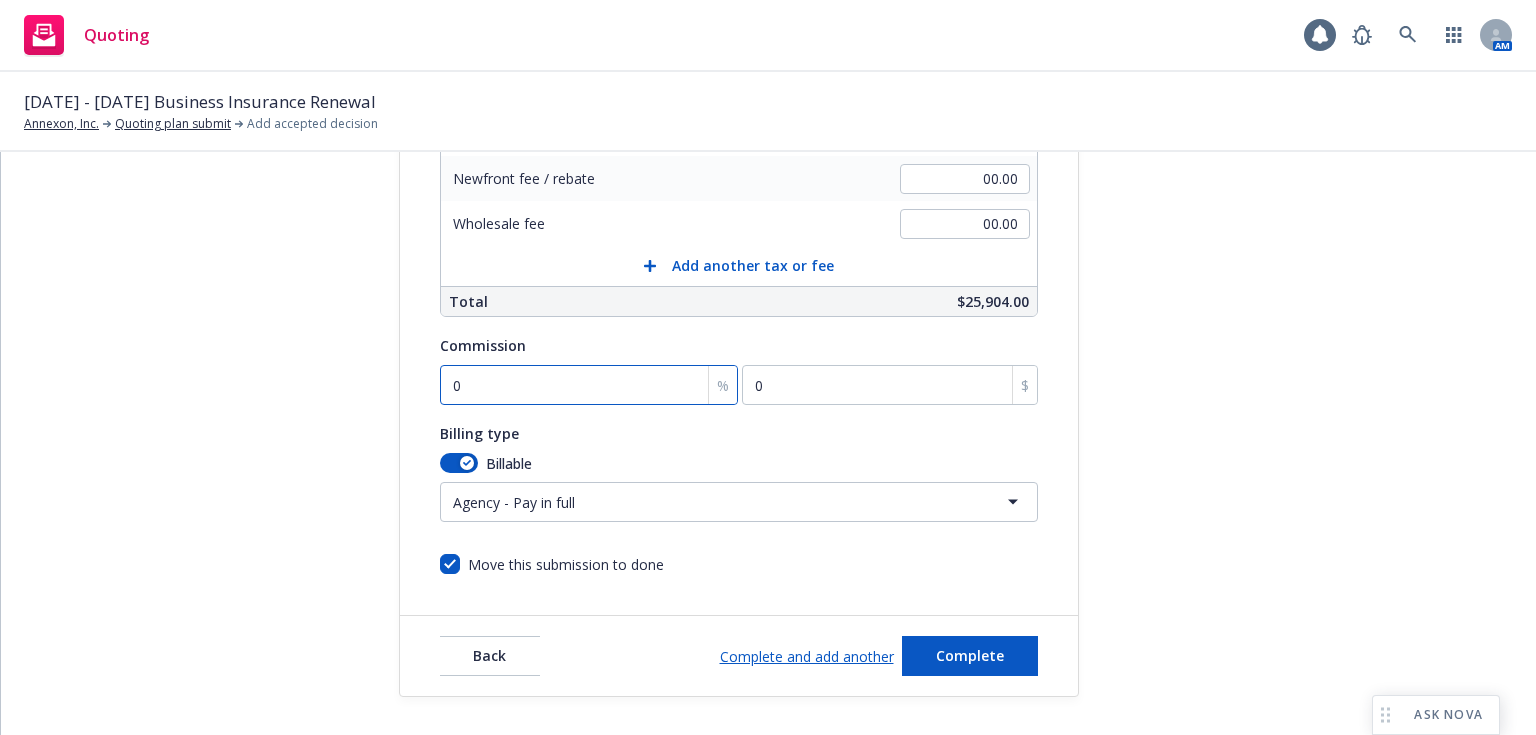 click on "0" at bounding box center (589, 385) 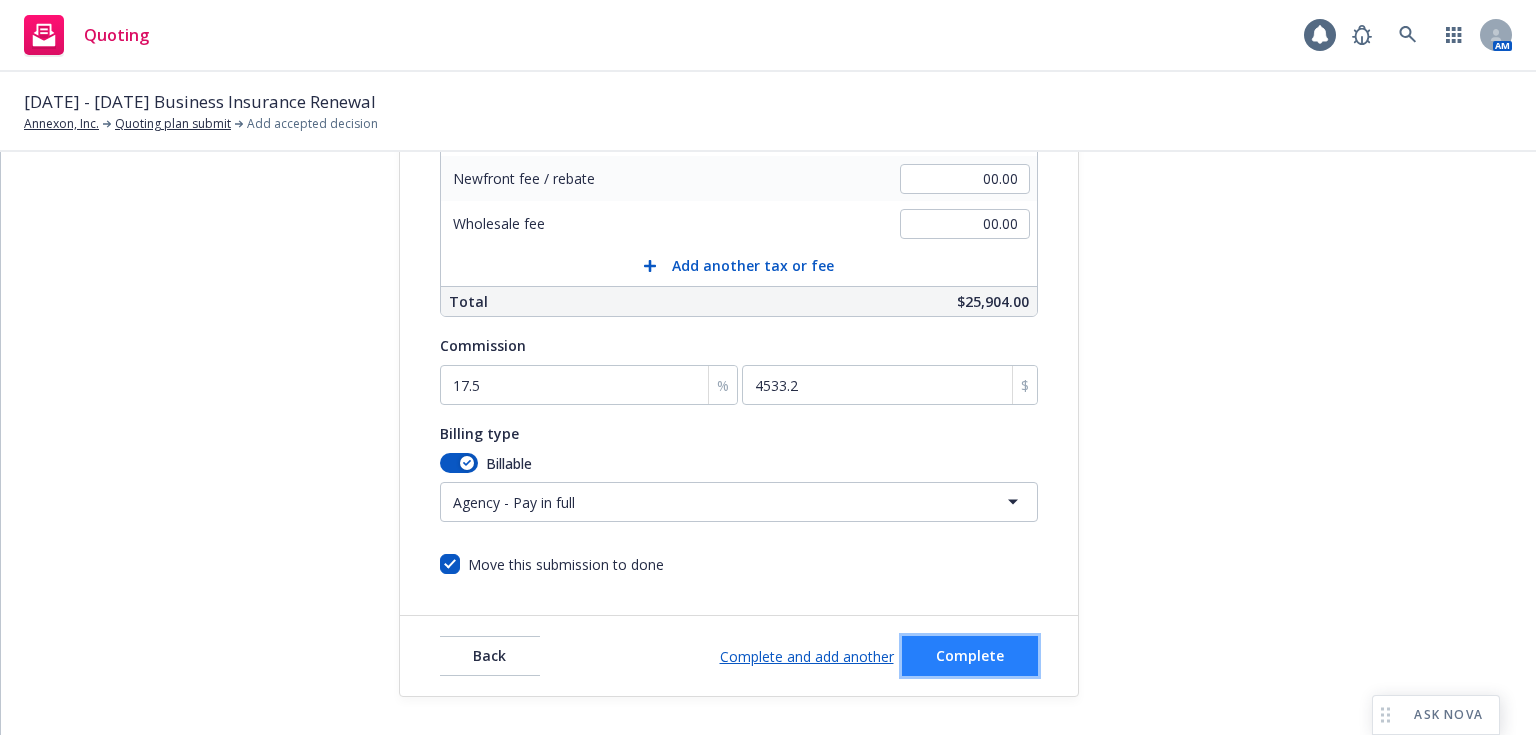 click on "Complete" at bounding box center (970, 655) 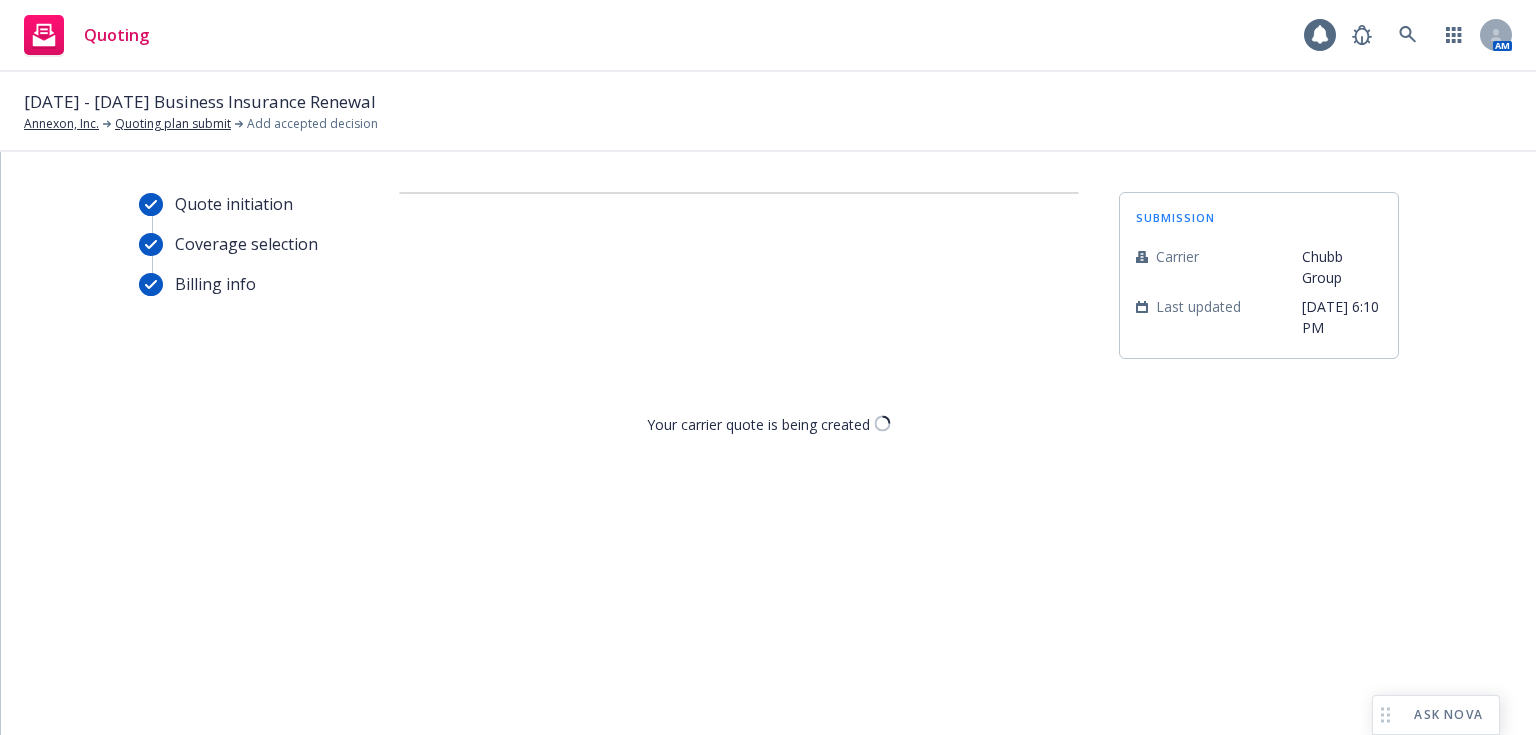 scroll, scrollTop: 0, scrollLeft: 0, axis: both 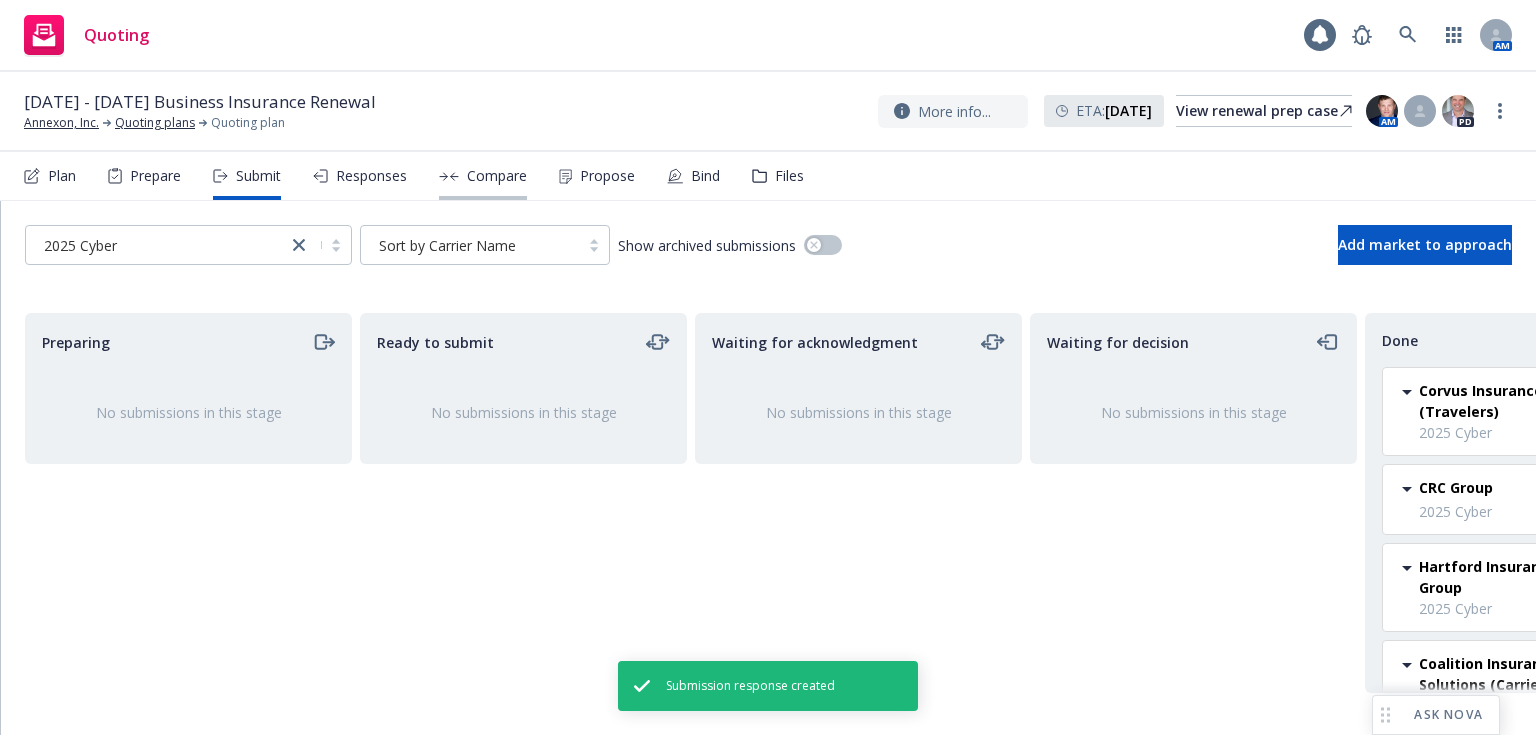 click on "Compare" at bounding box center [497, 176] 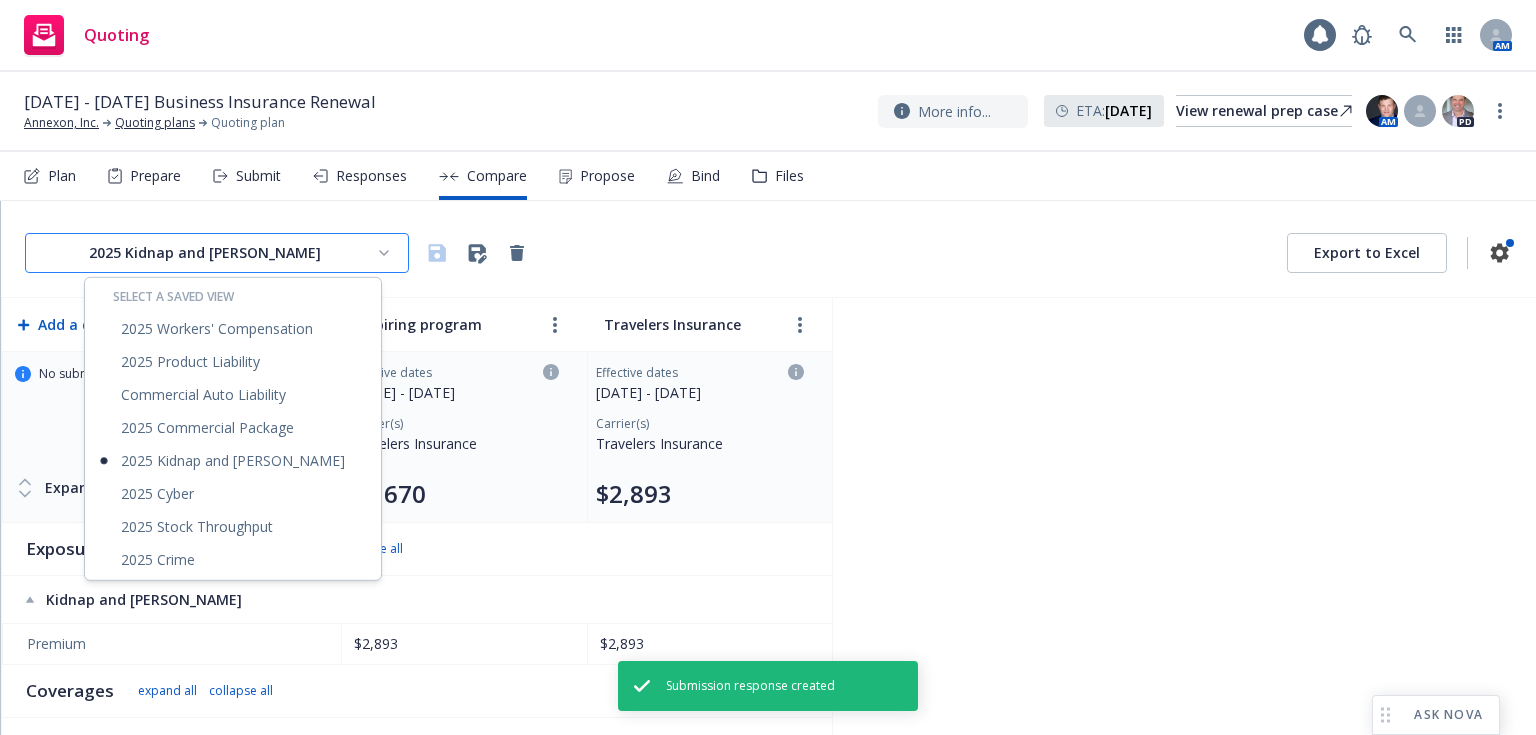 click on "Quoting 1 AM July 23, 2025 - 2026 Business Insurance Renewal Annexon, Inc. Quoting plans Quoting plan More info... ETA :  April 16, 2025 View renewal prep case AM PD Plan Prepare Submit Responses Compare Propose Bind Files 2025 Kidnap and Ransom Export to Excel Add a column Clear columns Expiring program Travelers Insurance No submission selected for comparison.   Select Expand quote info Effective dates 04/16/2024 - 07/23/2025 Carrier(s) Travelers Insurance $3,670 Effective dates 07/23/2025 - 07/23/2026 Carrier(s) Travelers Insurance $2,893 Exposure and rate analysis expand all collapse all   Kidnap and Ransom Premium   $2,893 $2,893 Coverages expand all collapse all   Kidnap and Ransom Premium: $2,893 Premium: $2,893 Premium   $2,893 $2,893 Coverage territory   Worldwide Subject to audit   No Aggregate Limit   $1,000,000 $1,000,000 Kidnapping, Extortion Threat   $1,000,000 Expense Coverage   $1,000,000 Legal Liability Costs Coverage   $1,000,000 $1,000,000 Detention and Hijack   $1,000,000   $1,000,000" at bounding box center [768, 367] 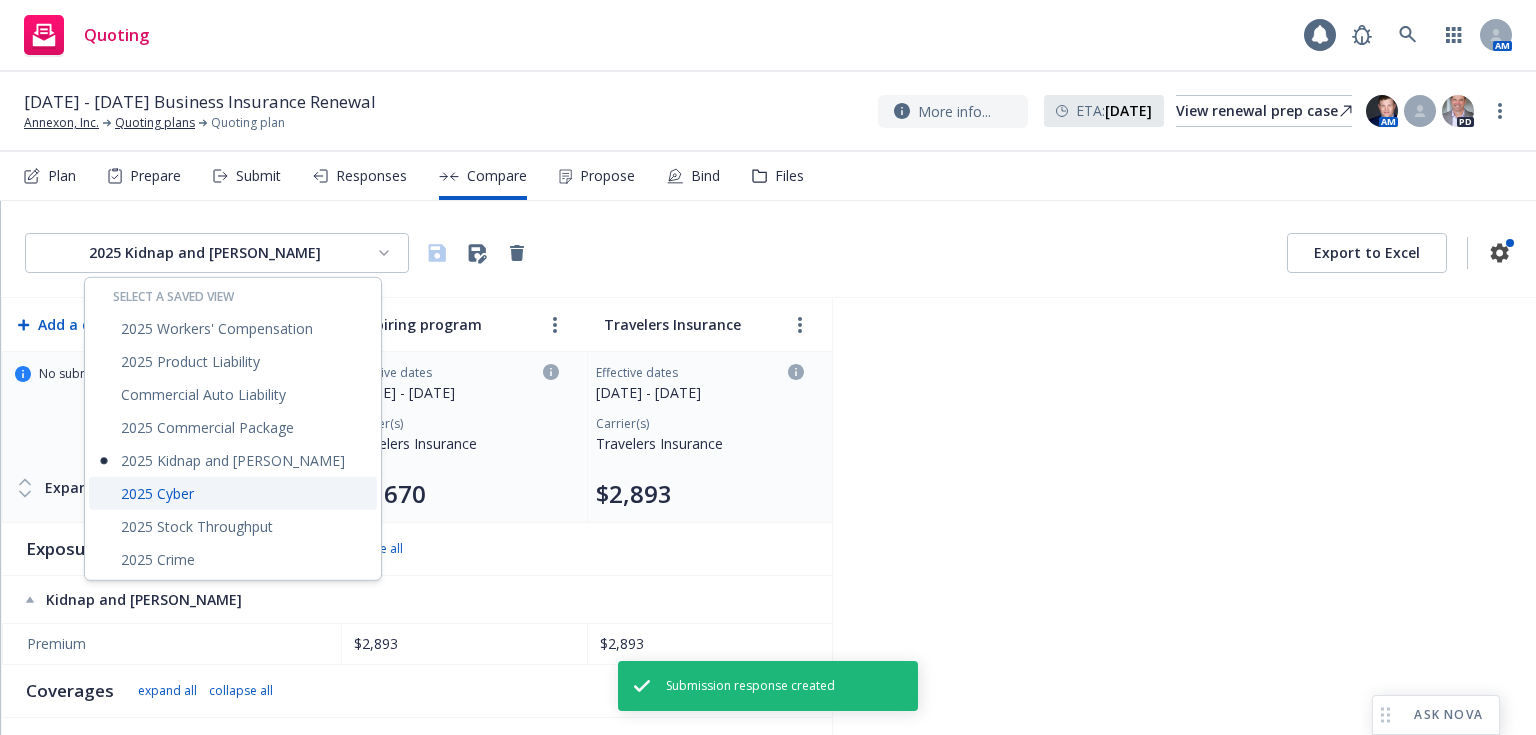 click on "2025 Cyber" at bounding box center [233, 493] 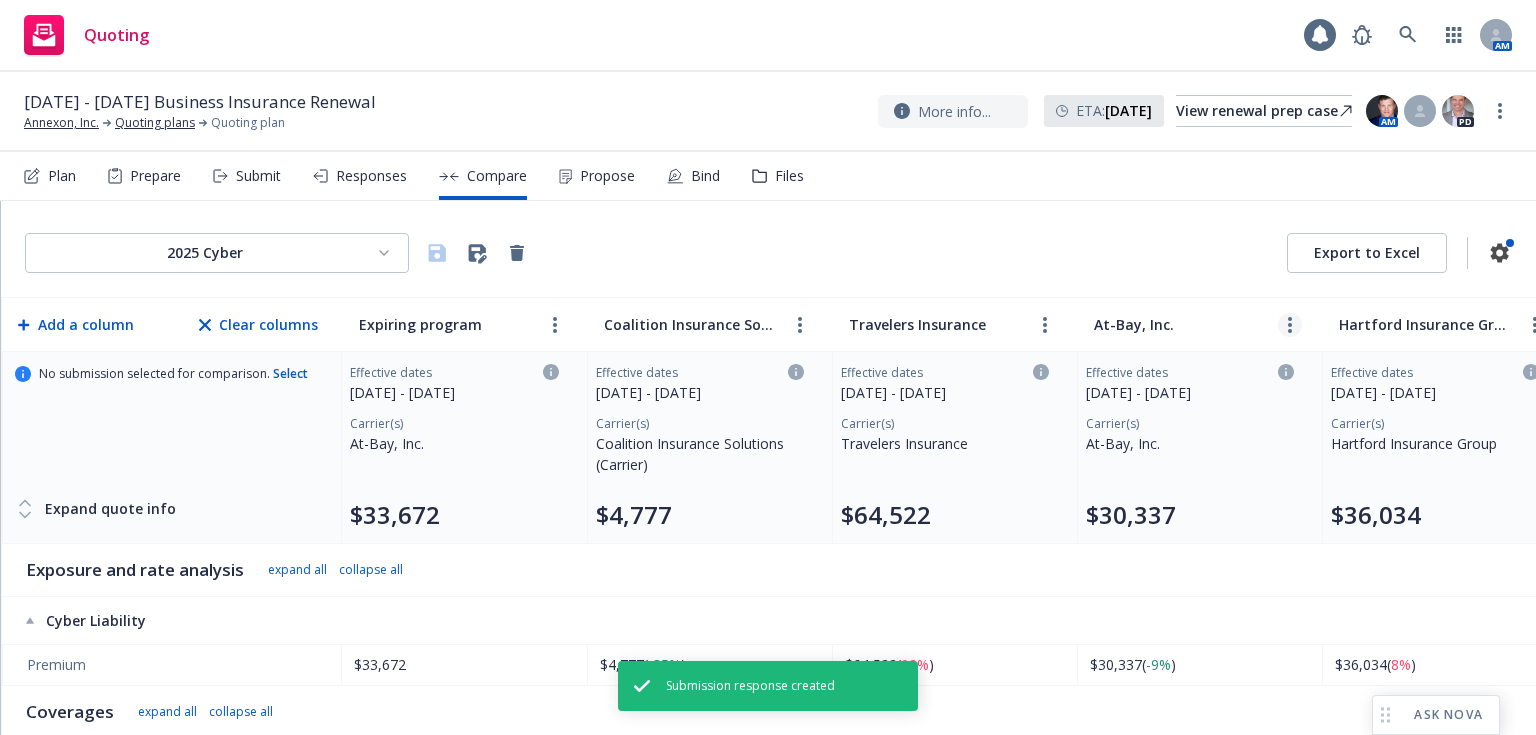 click at bounding box center [1290, 325] 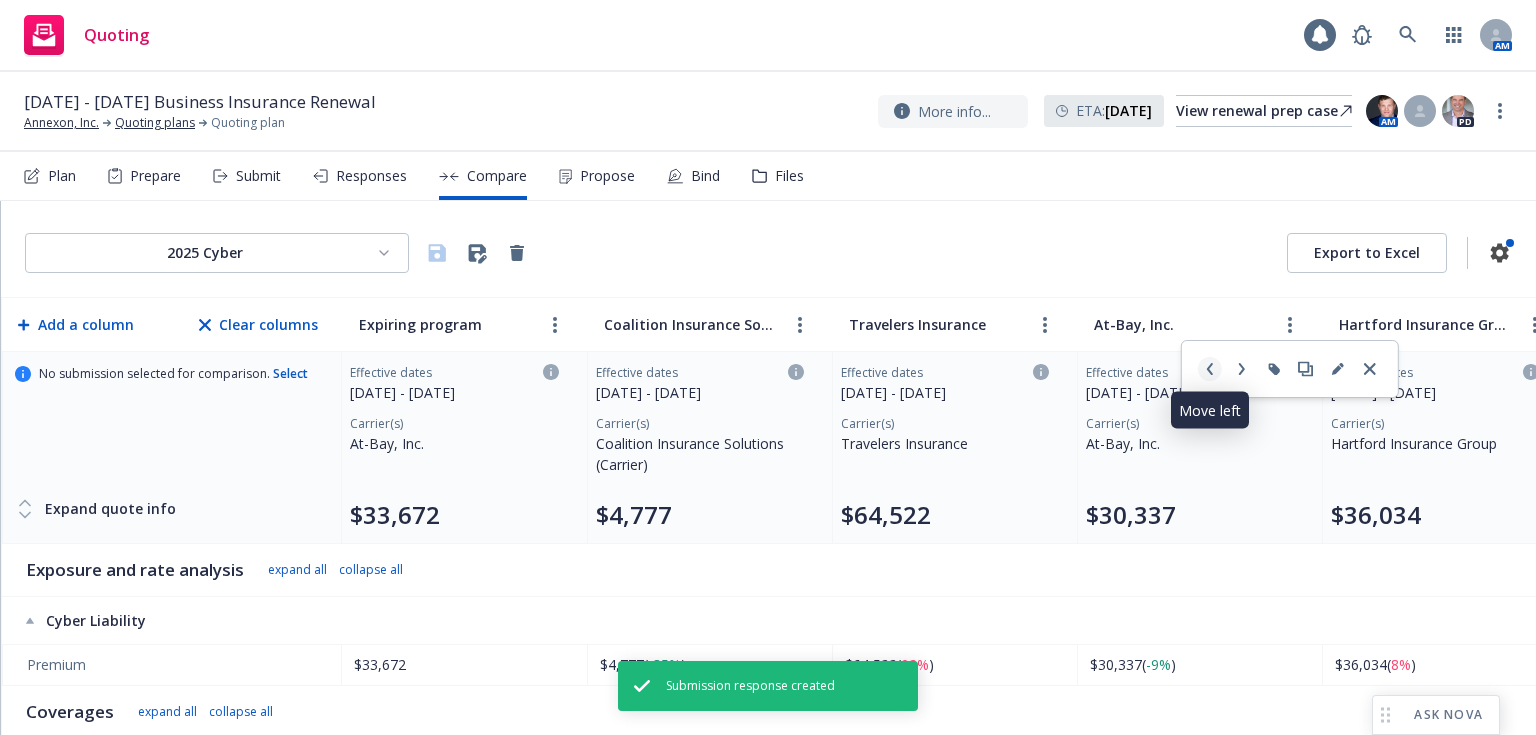 click 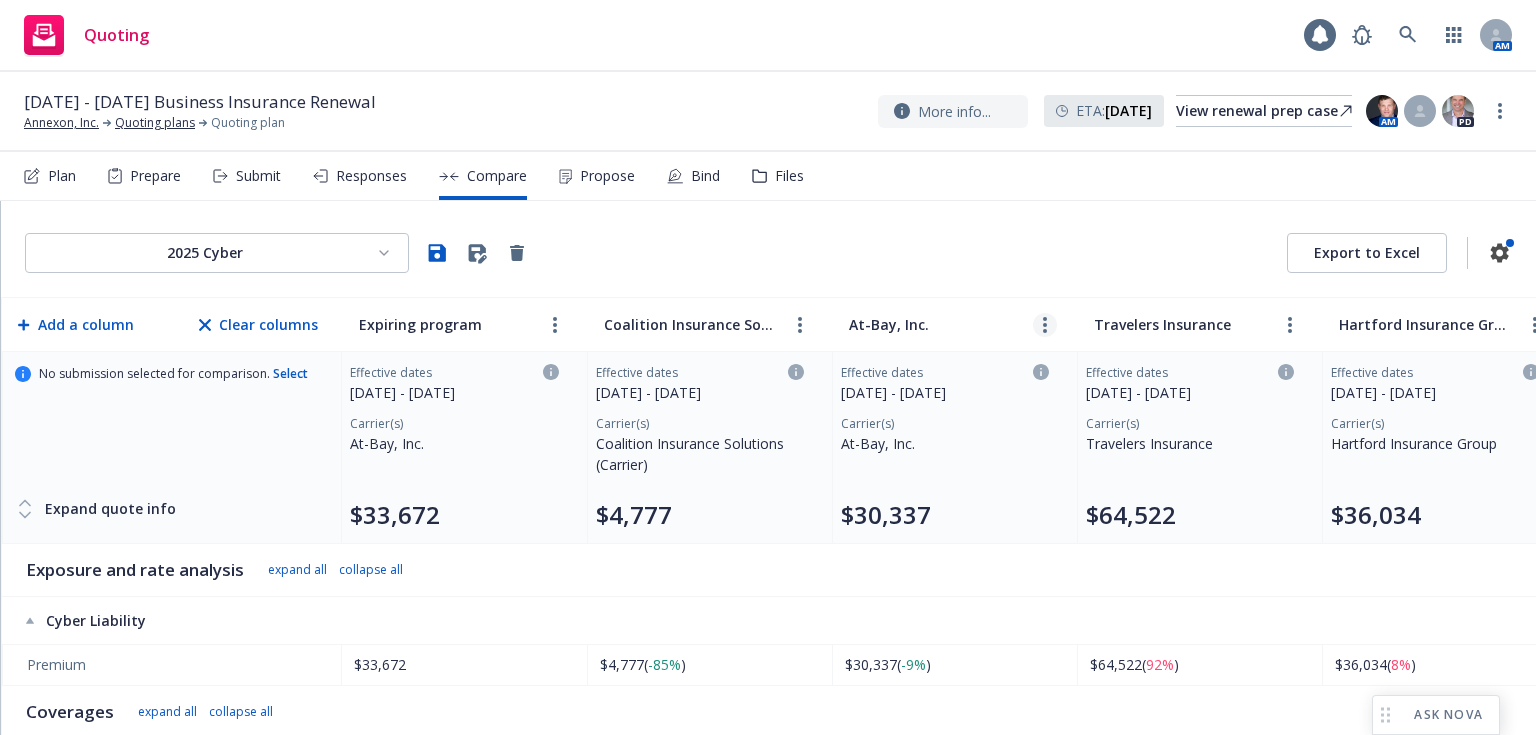 click 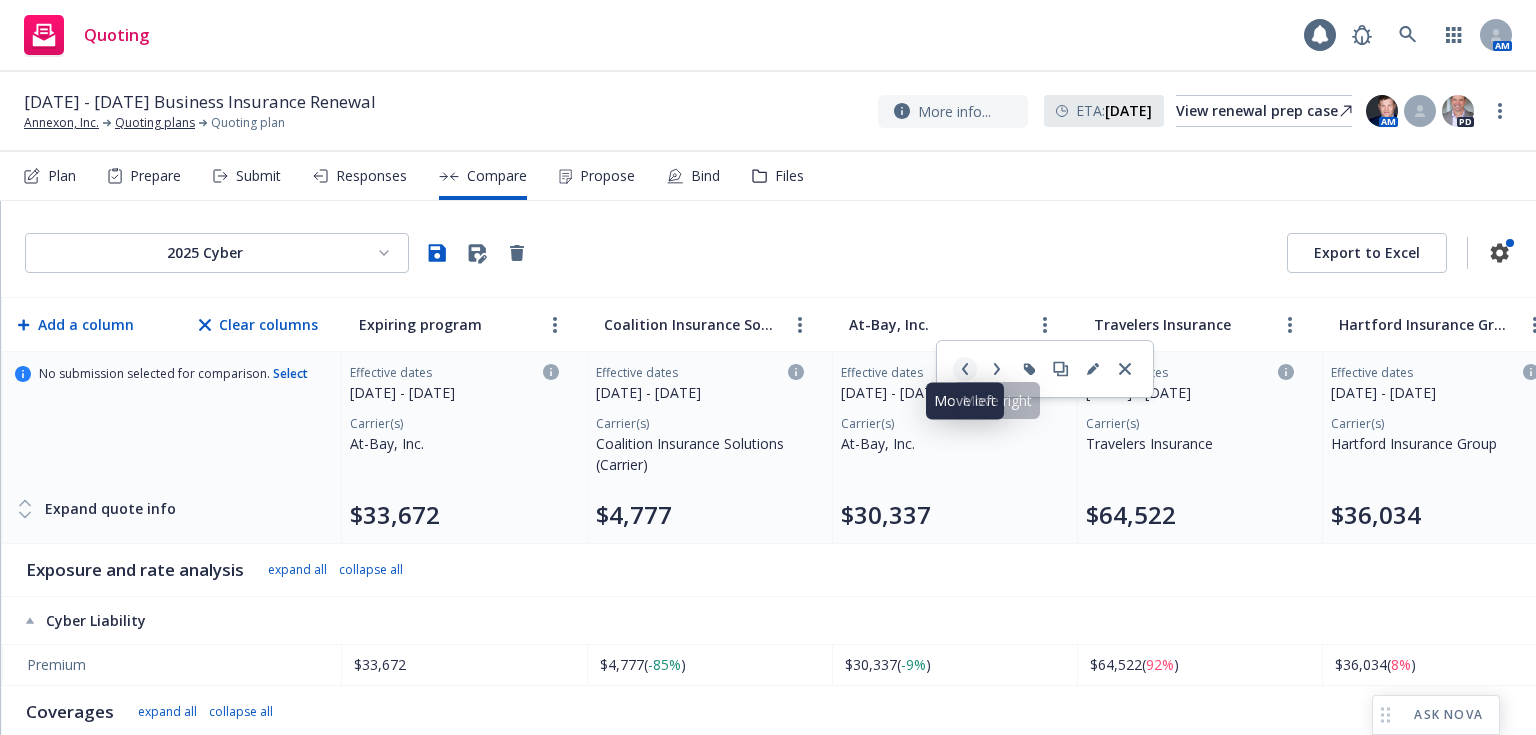 click at bounding box center (965, 369) 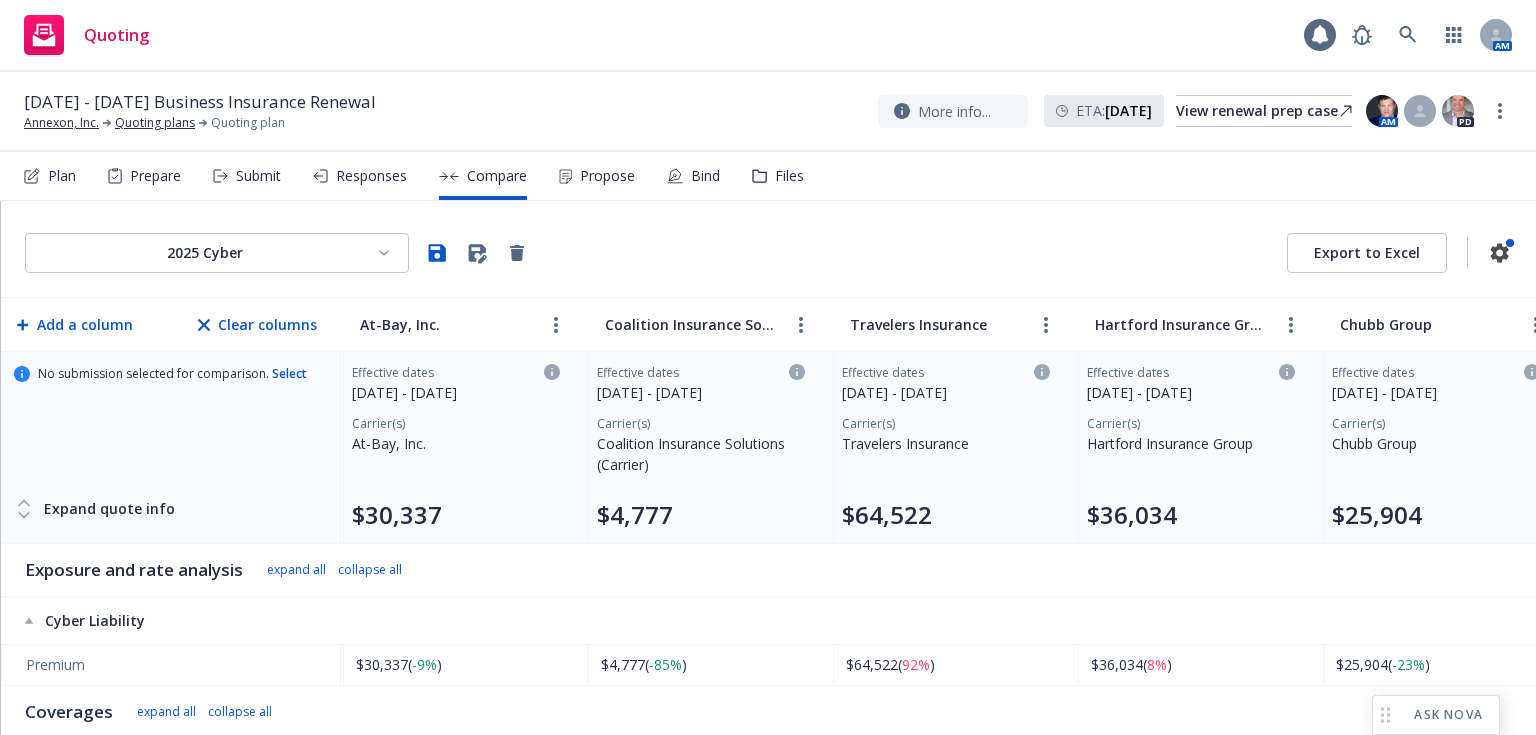 scroll, scrollTop: 0, scrollLeft: 288, axis: horizontal 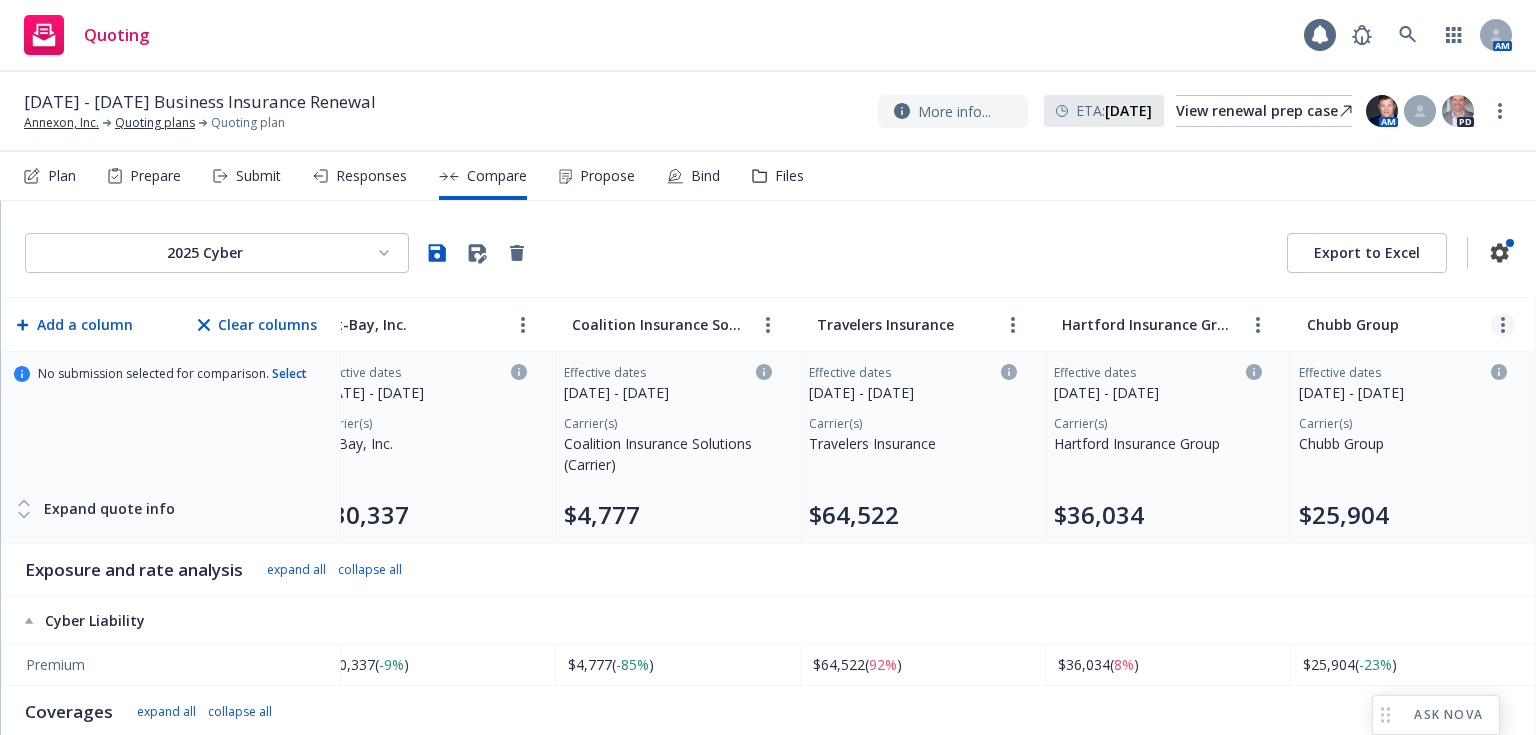 click 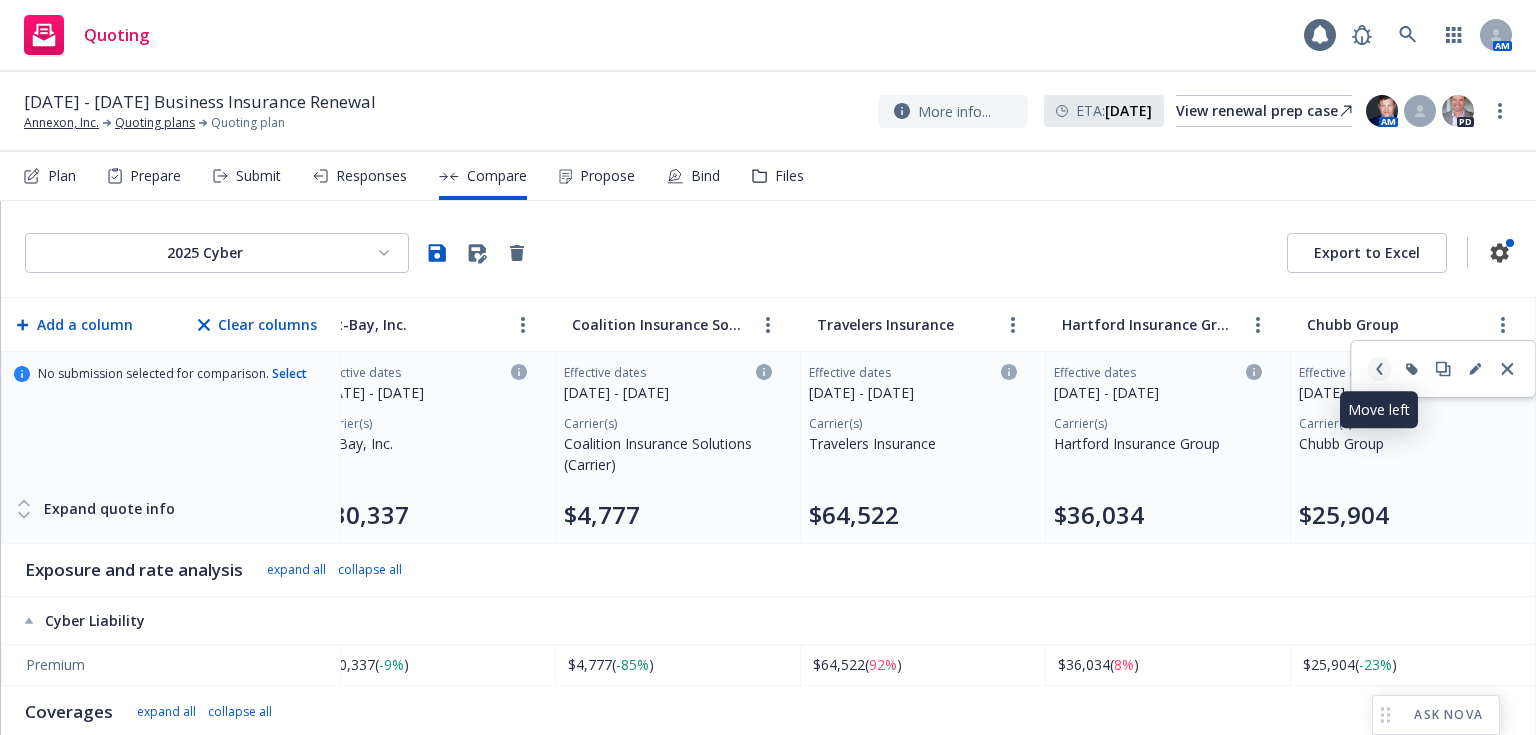 click at bounding box center (1379, 369) 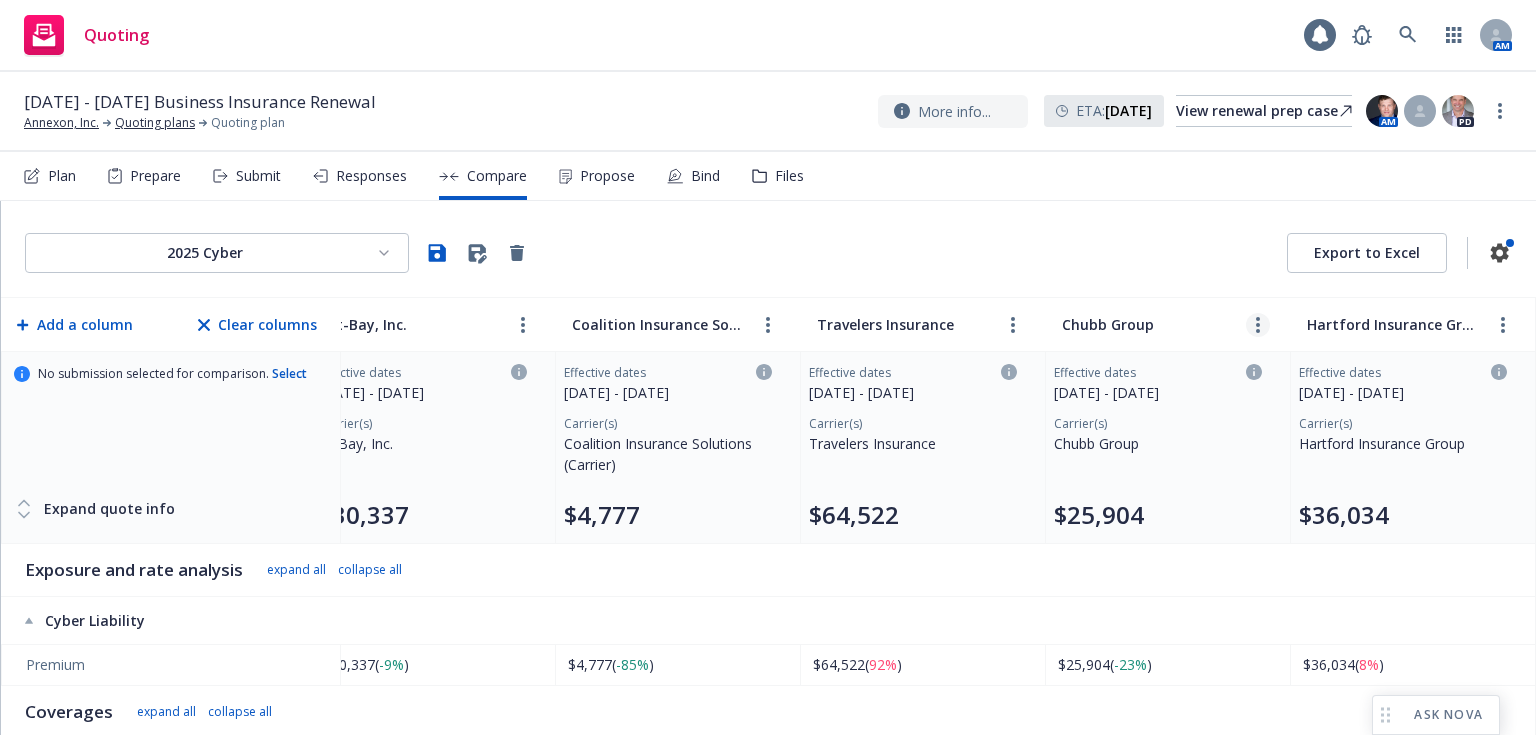 click 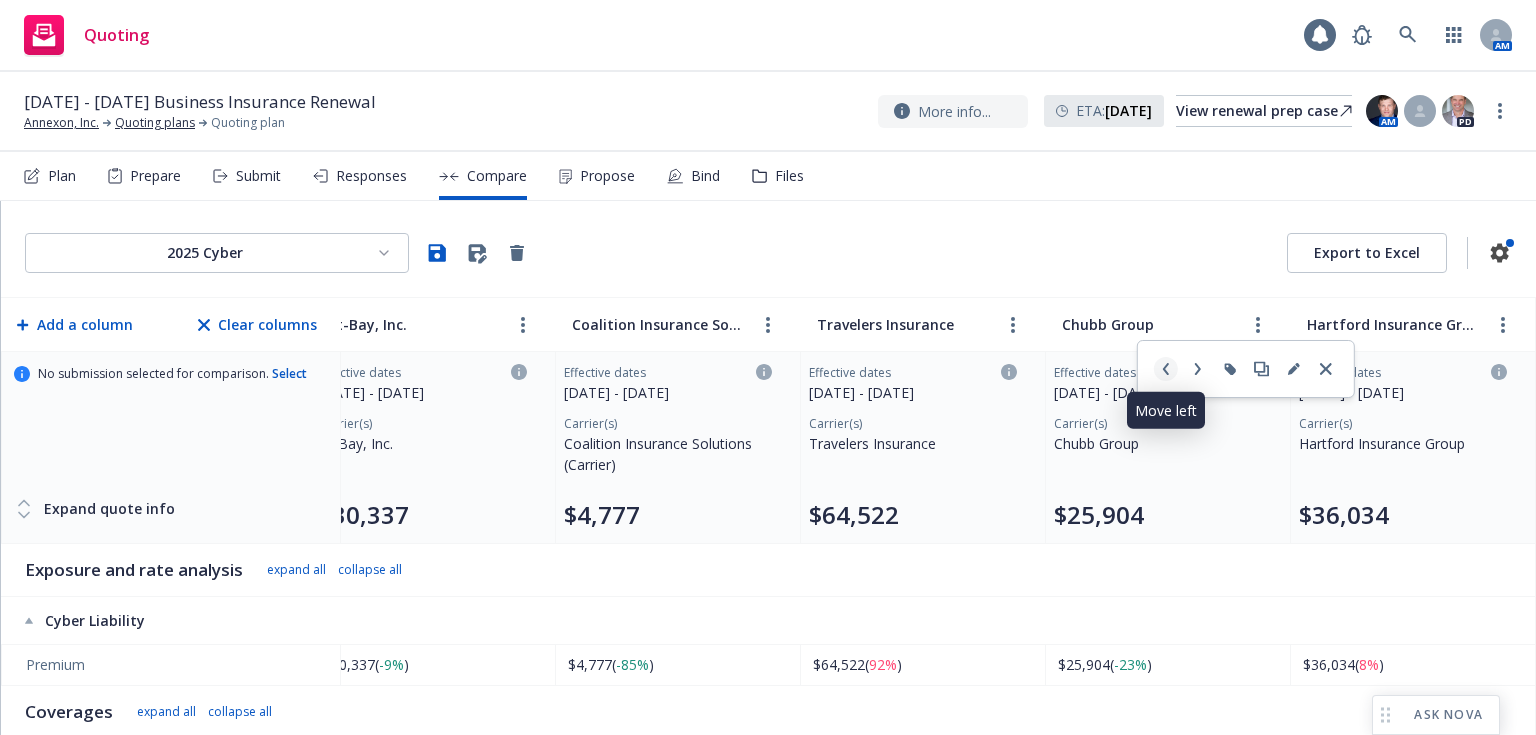 click 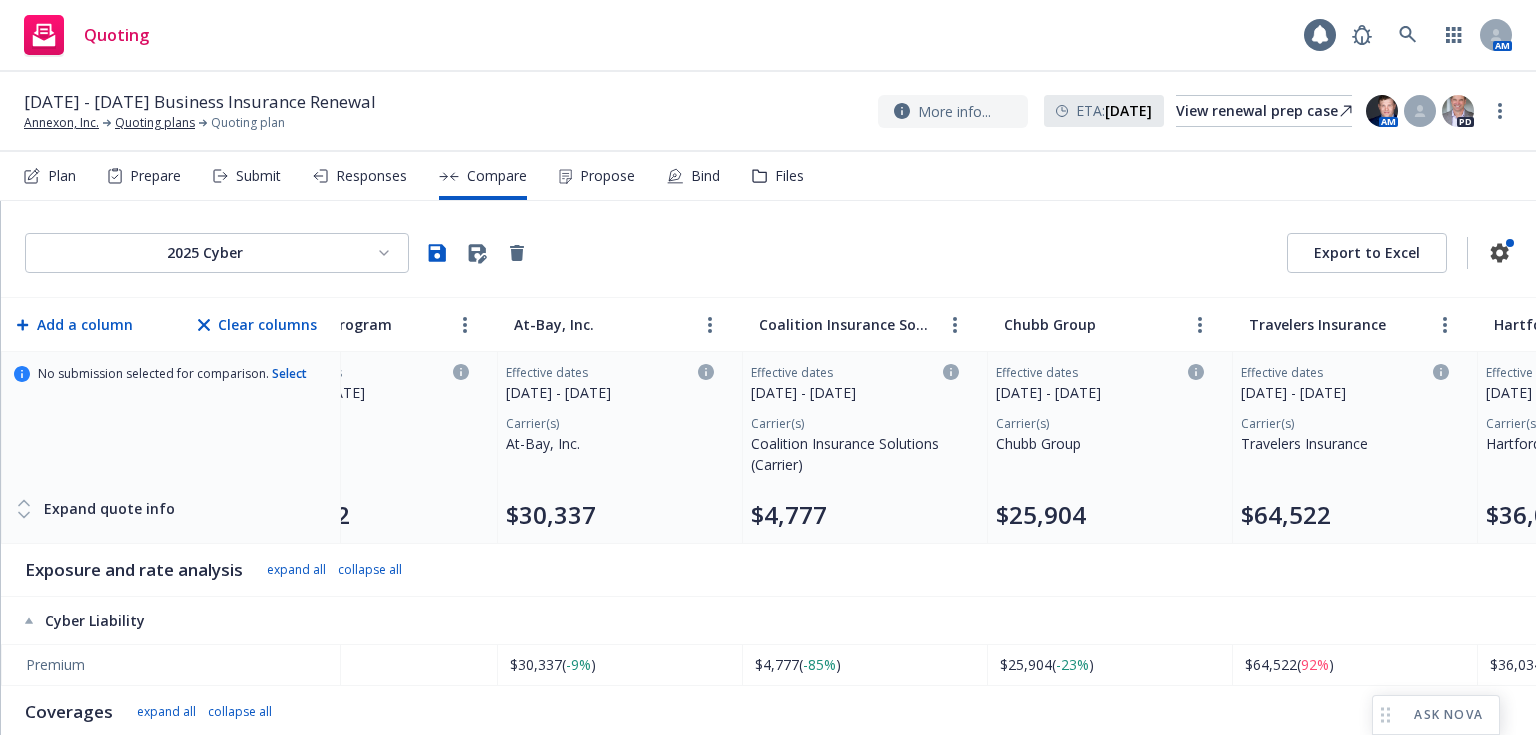 scroll, scrollTop: 0, scrollLeft: 132, axis: horizontal 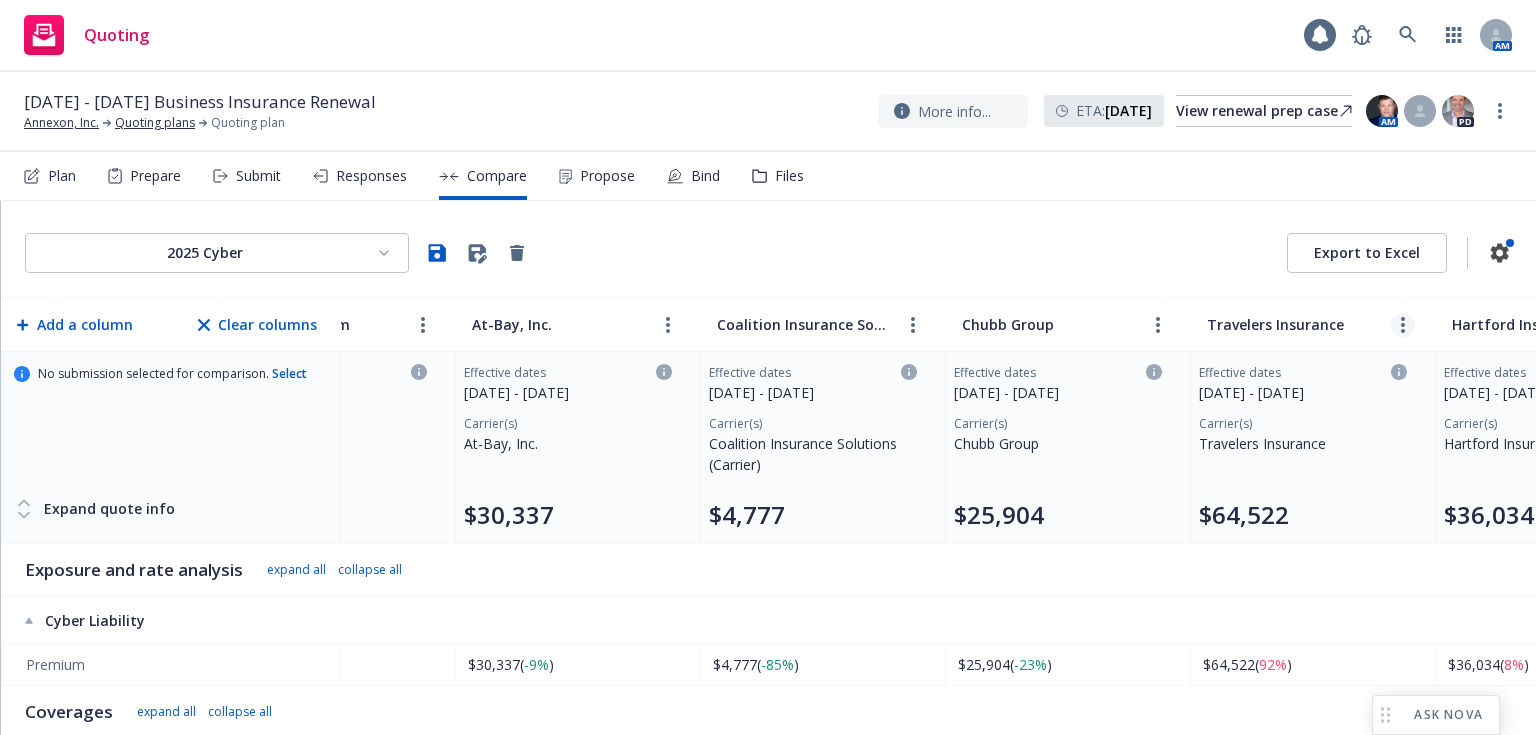click at bounding box center [1403, 325] 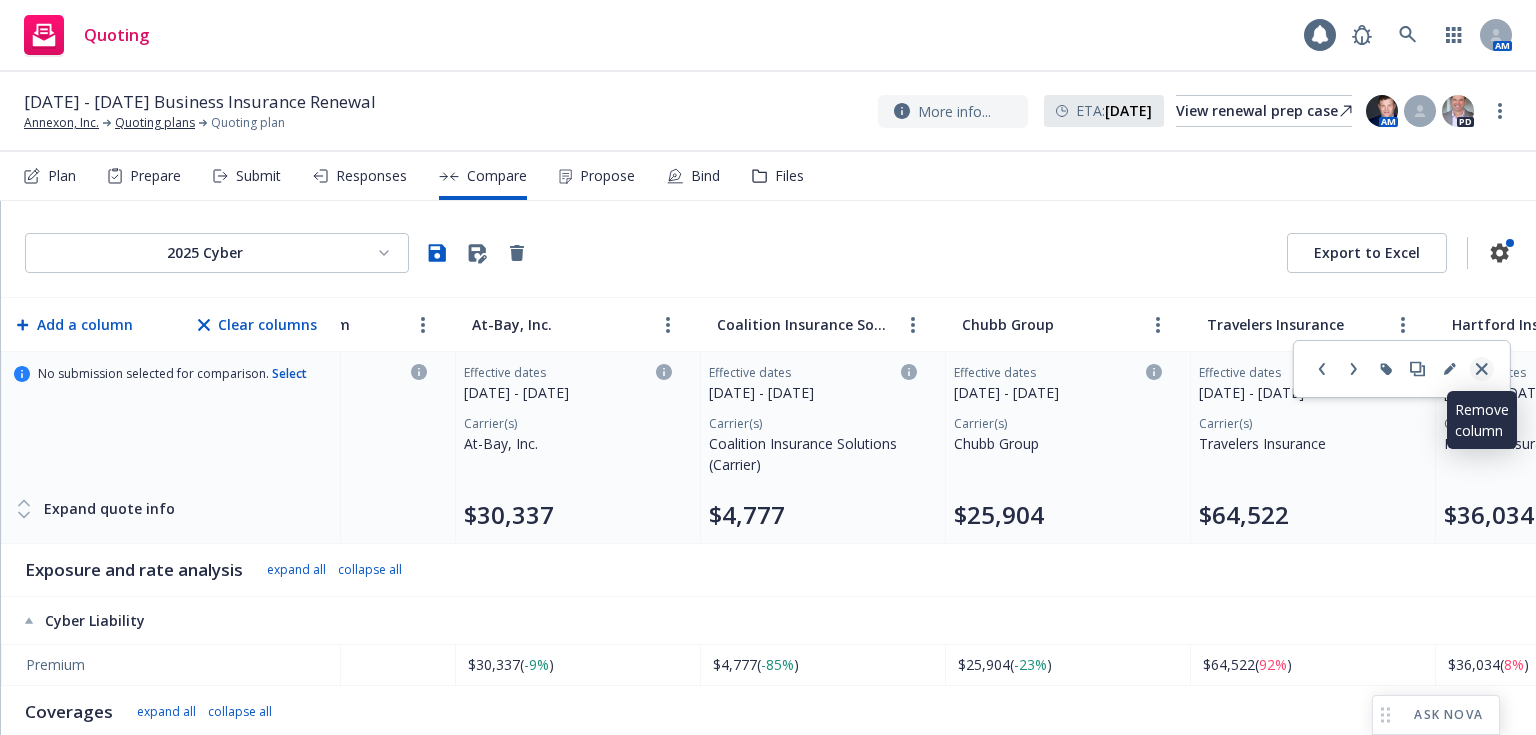 click 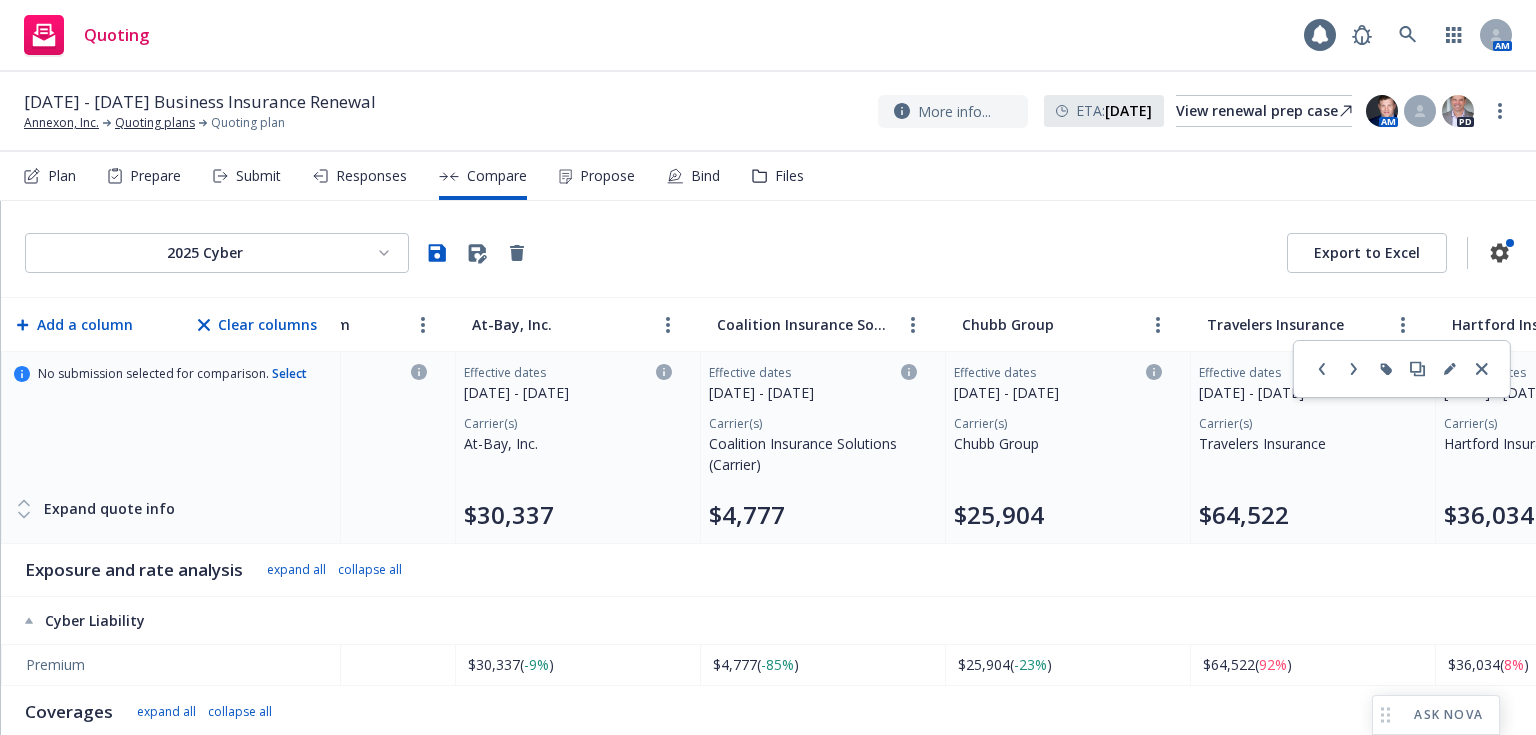 scroll, scrollTop: 0, scrollLeft: 31, axis: horizontal 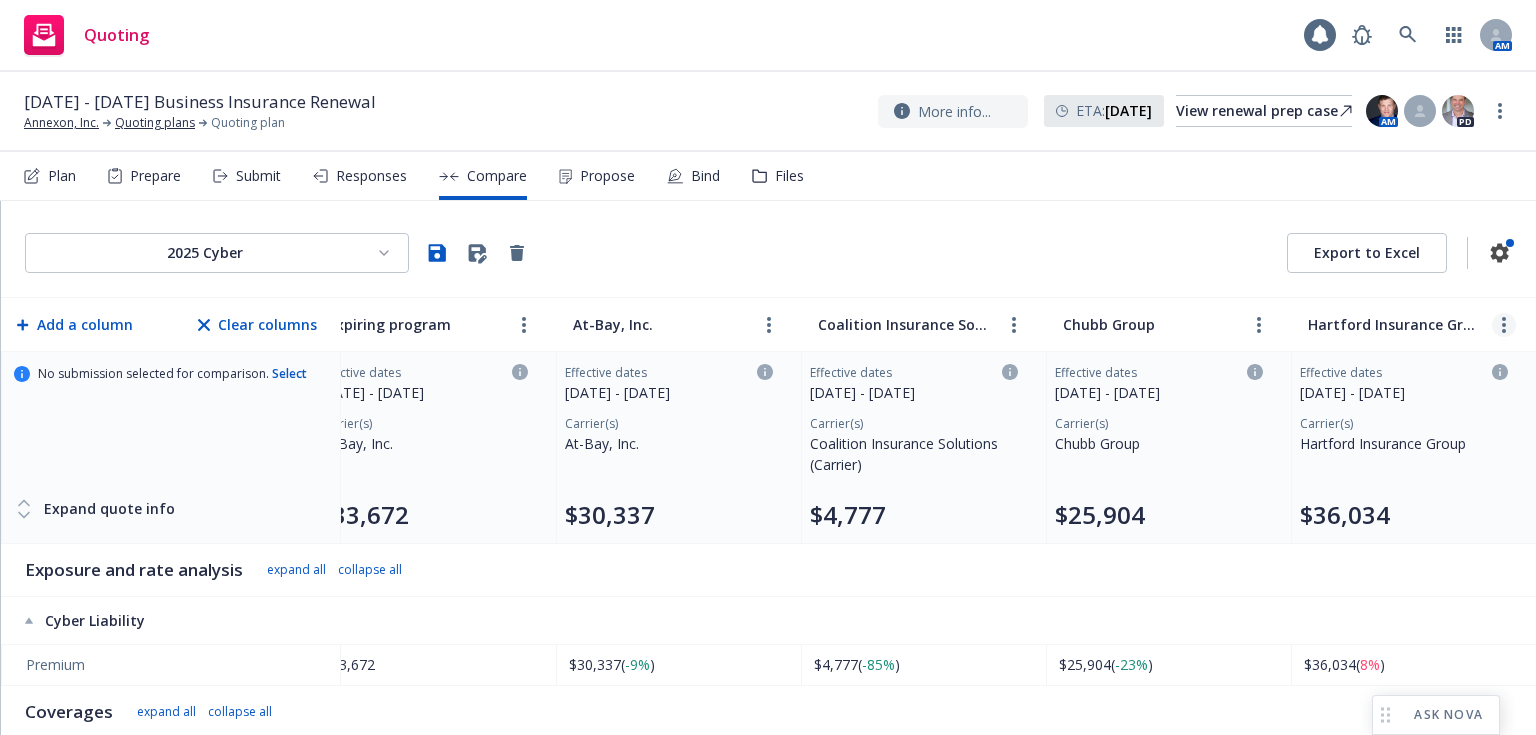 click 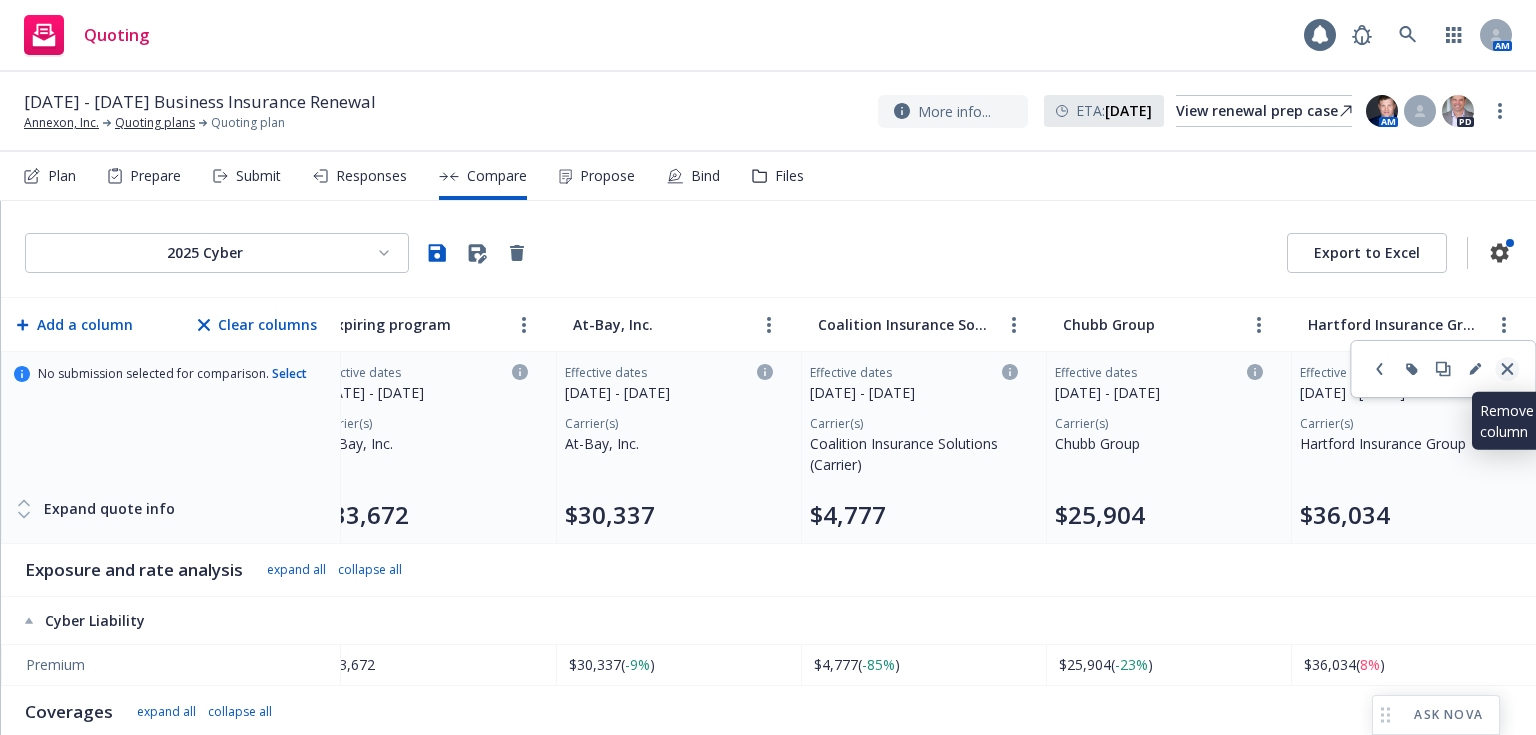 click 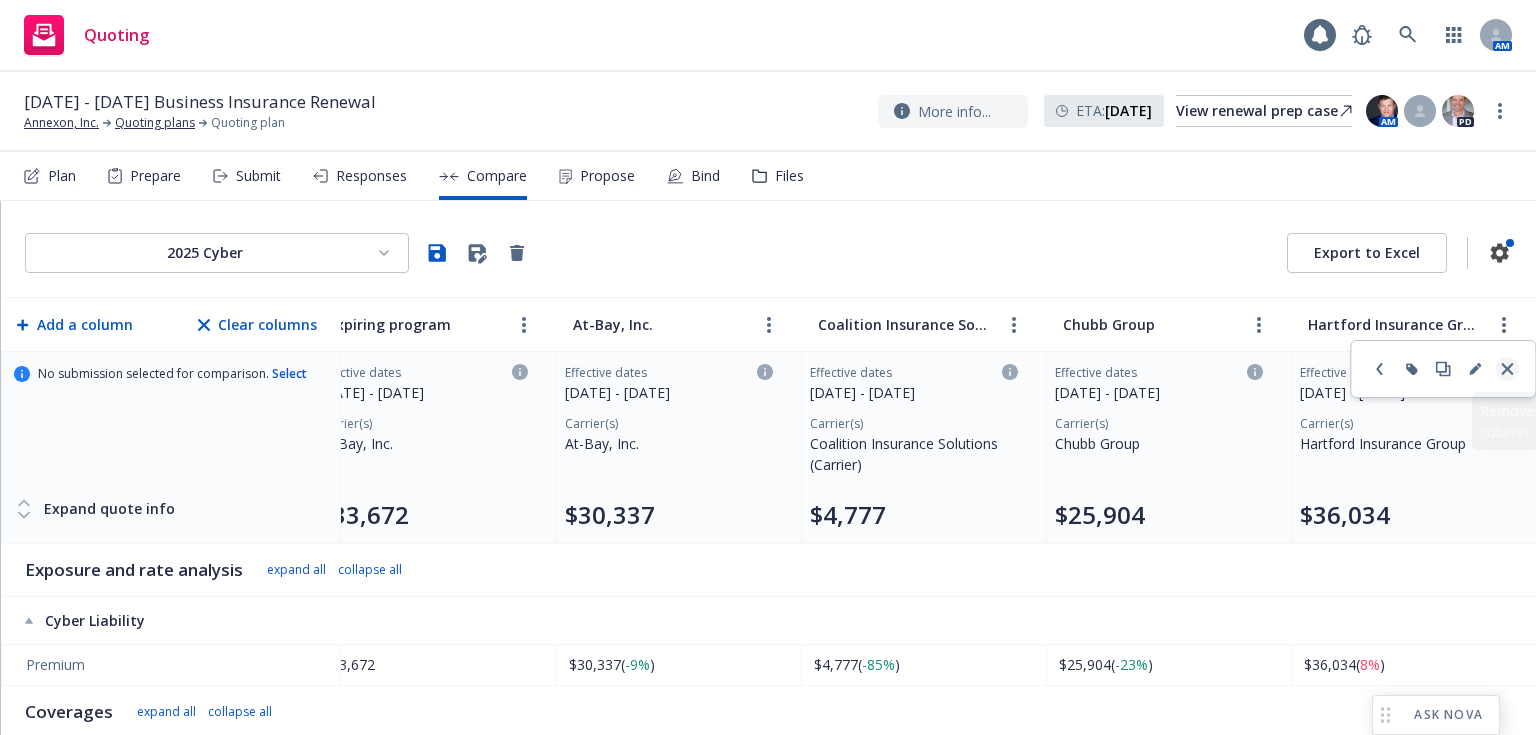 scroll, scrollTop: 0, scrollLeft: 0, axis: both 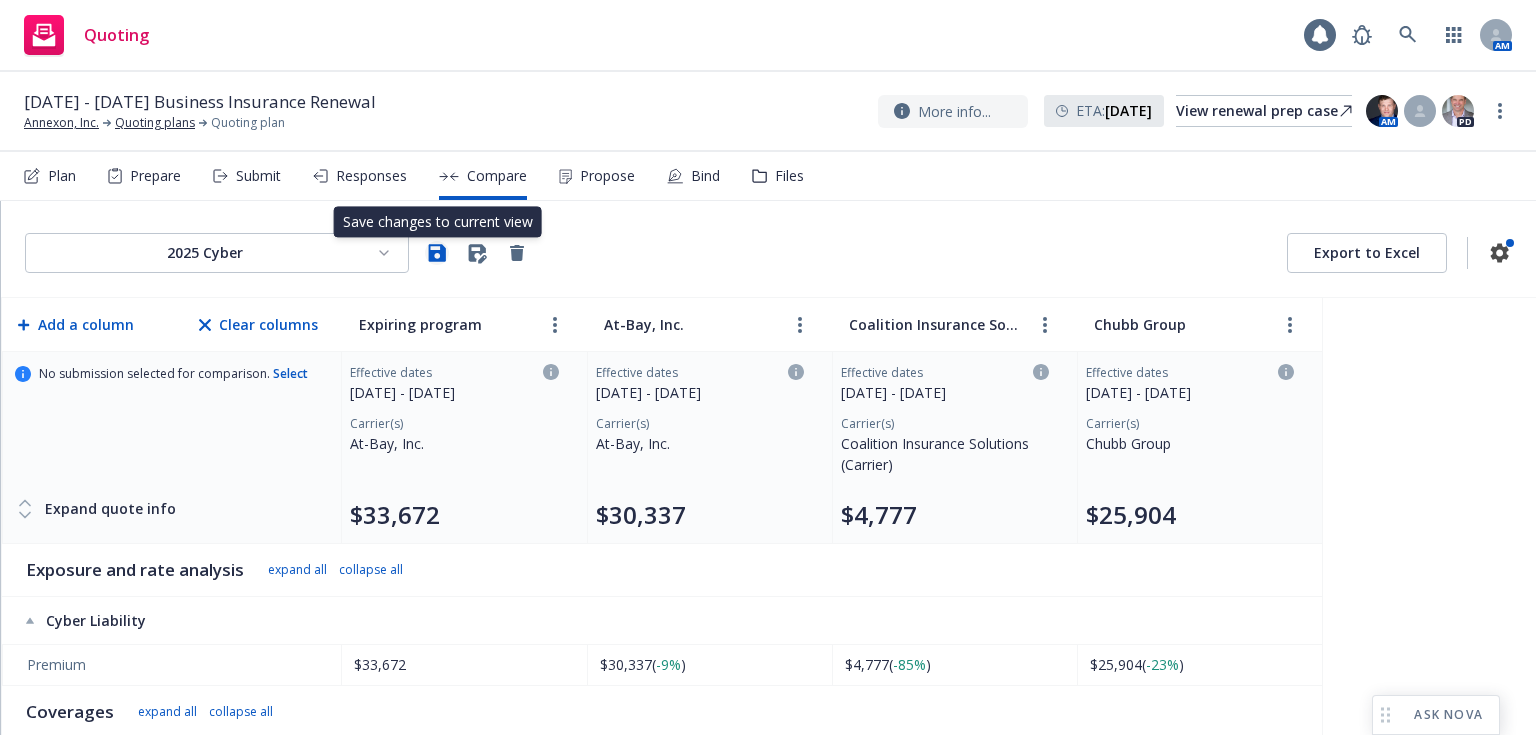 click 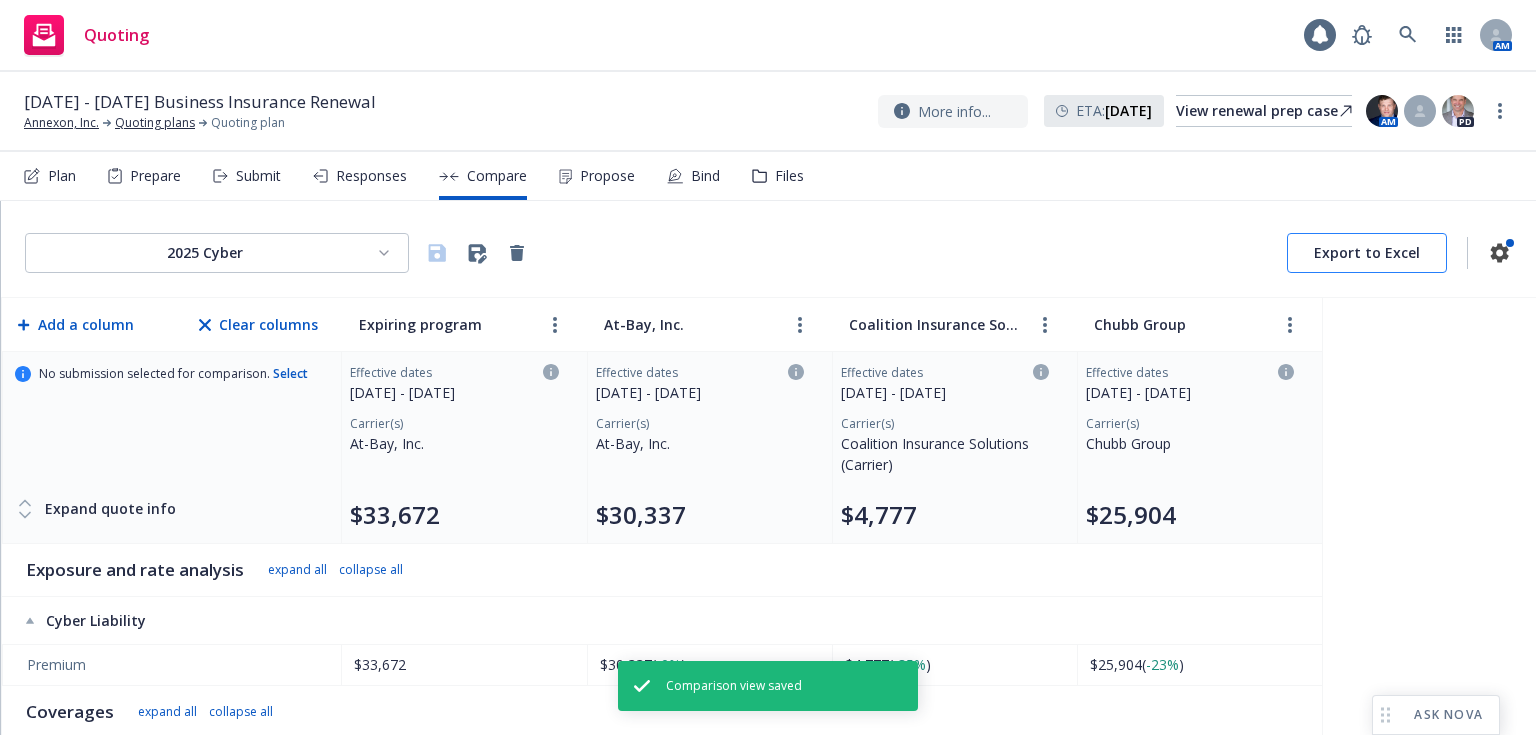 click on "Export to Excel" at bounding box center (1367, 253) 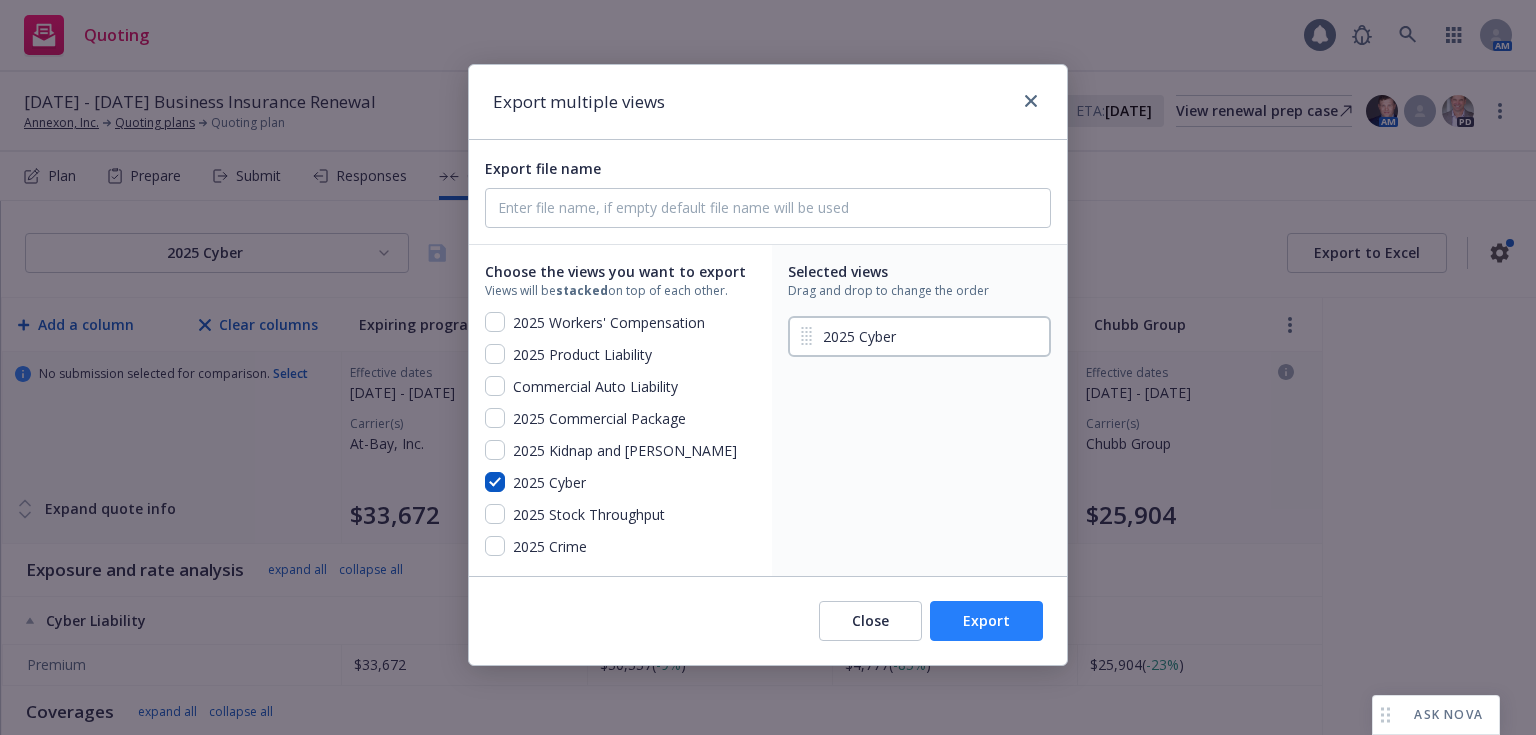 click on "Export" at bounding box center [986, 621] 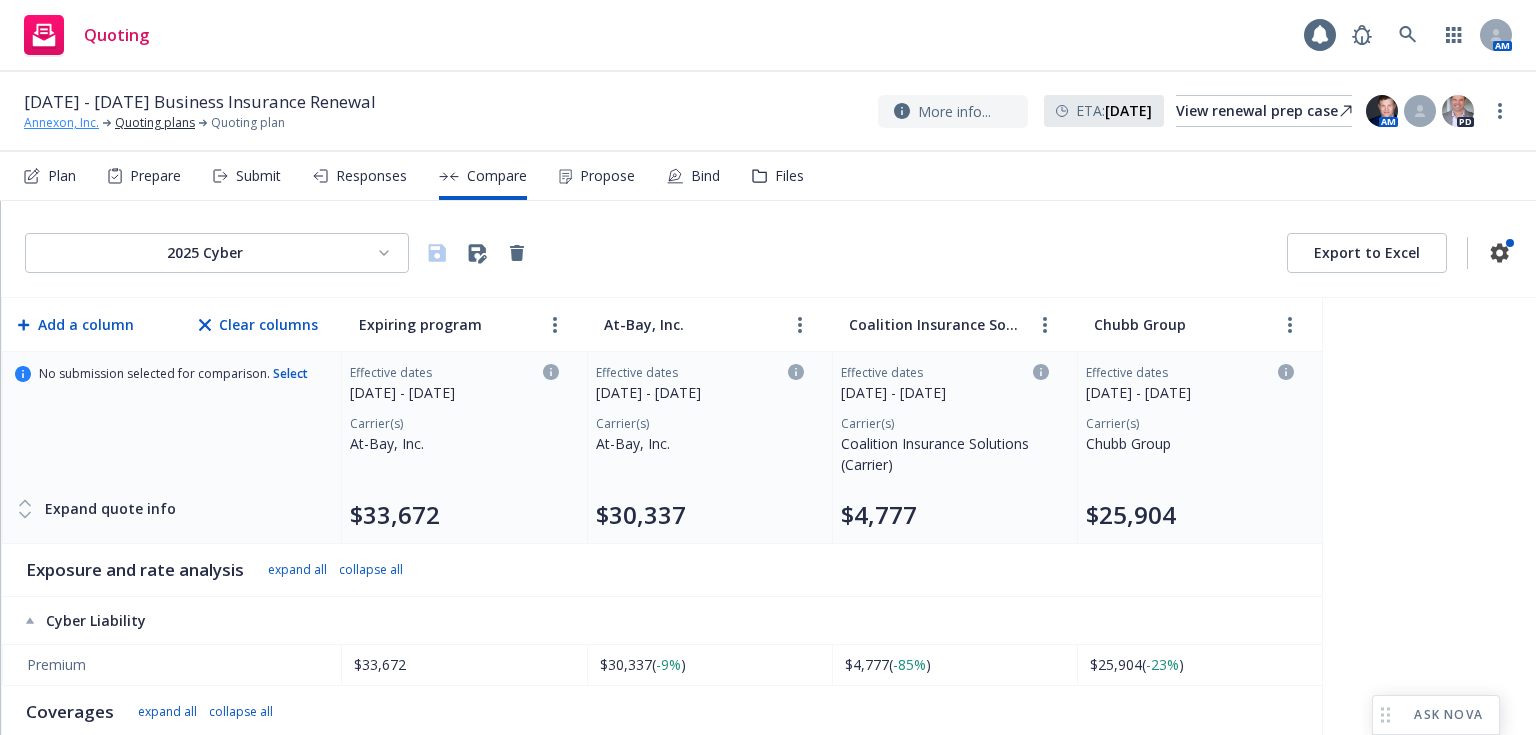 click on "Annexon, Inc." at bounding box center [61, 123] 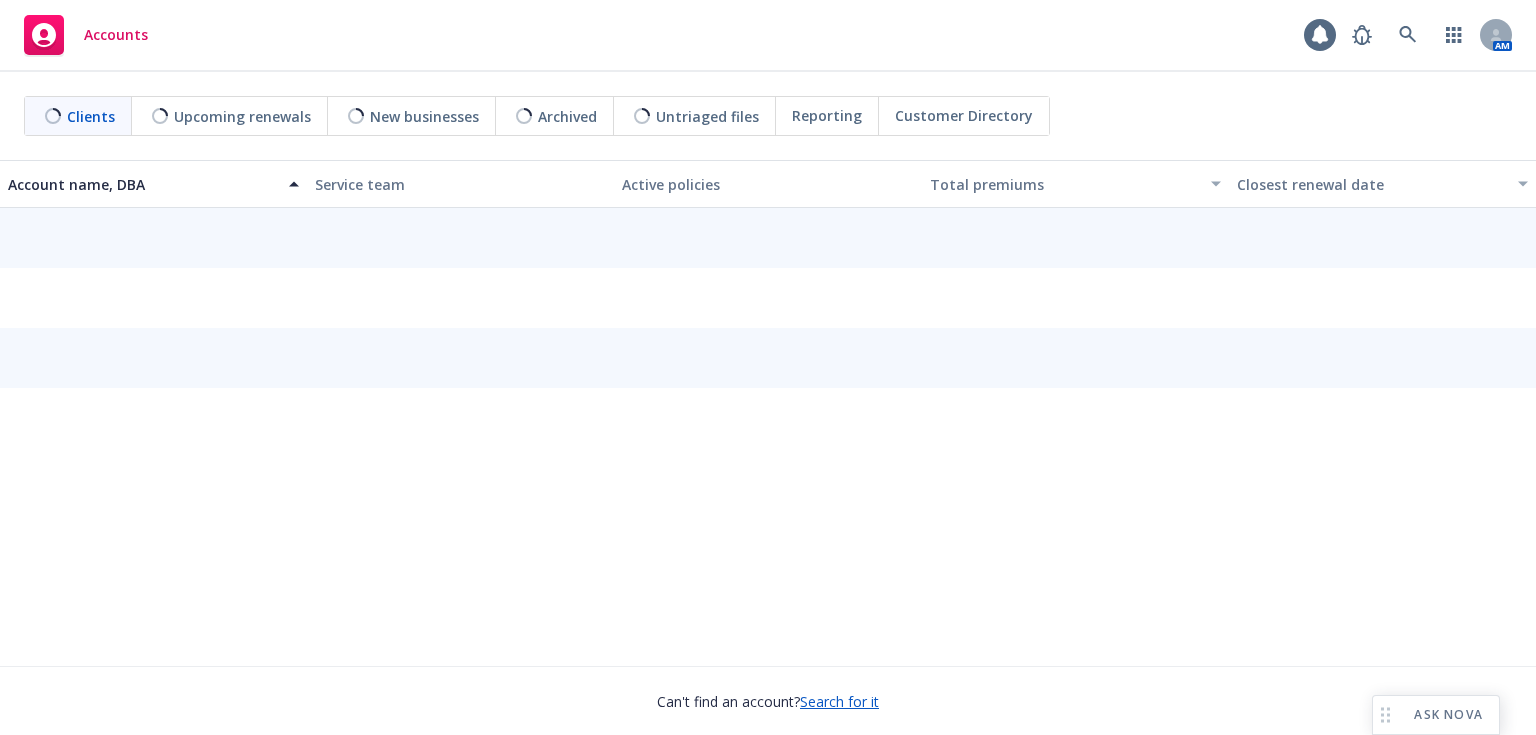 scroll, scrollTop: 0, scrollLeft: 0, axis: both 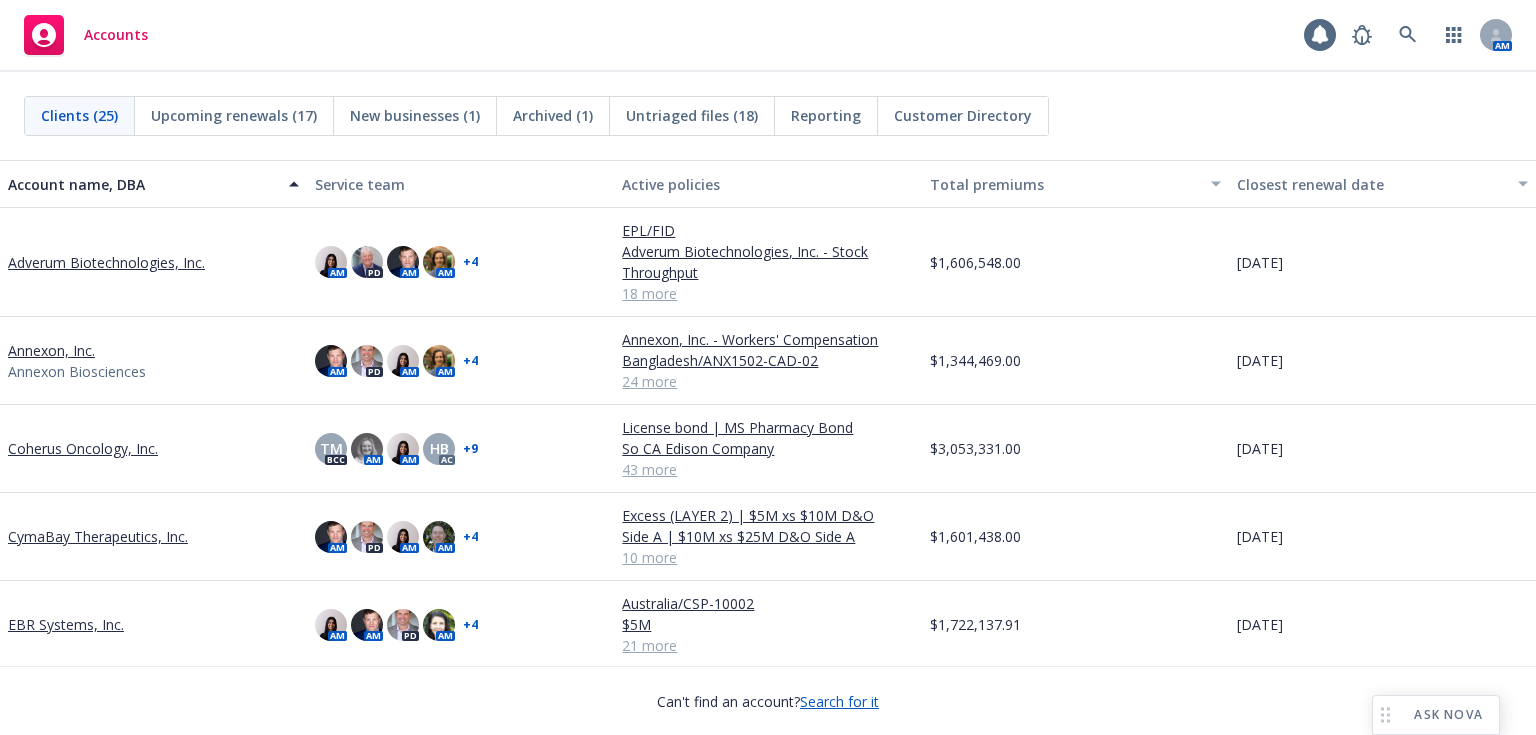 click on "EBR Systems, Inc." at bounding box center (66, 624) 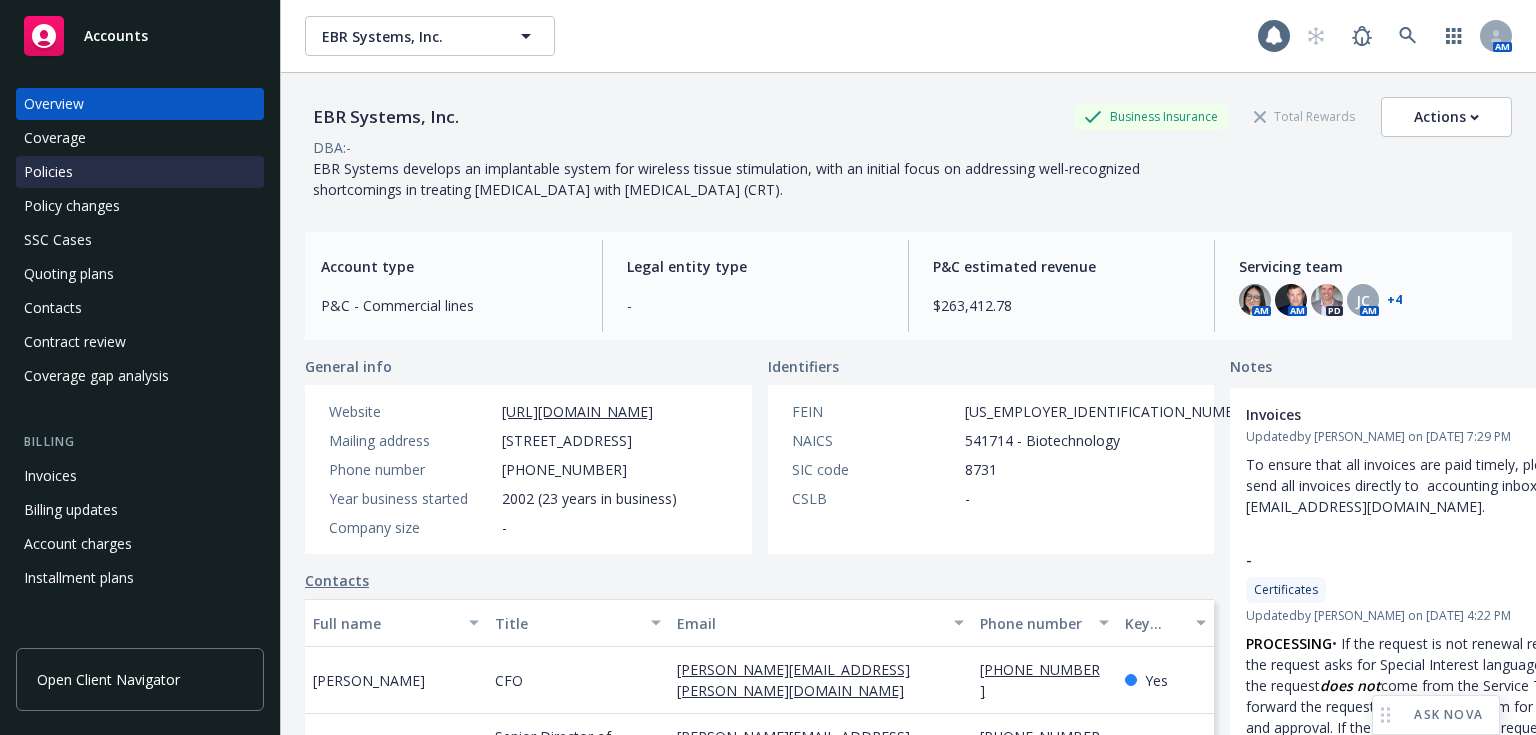 click on "Policies" at bounding box center [48, 172] 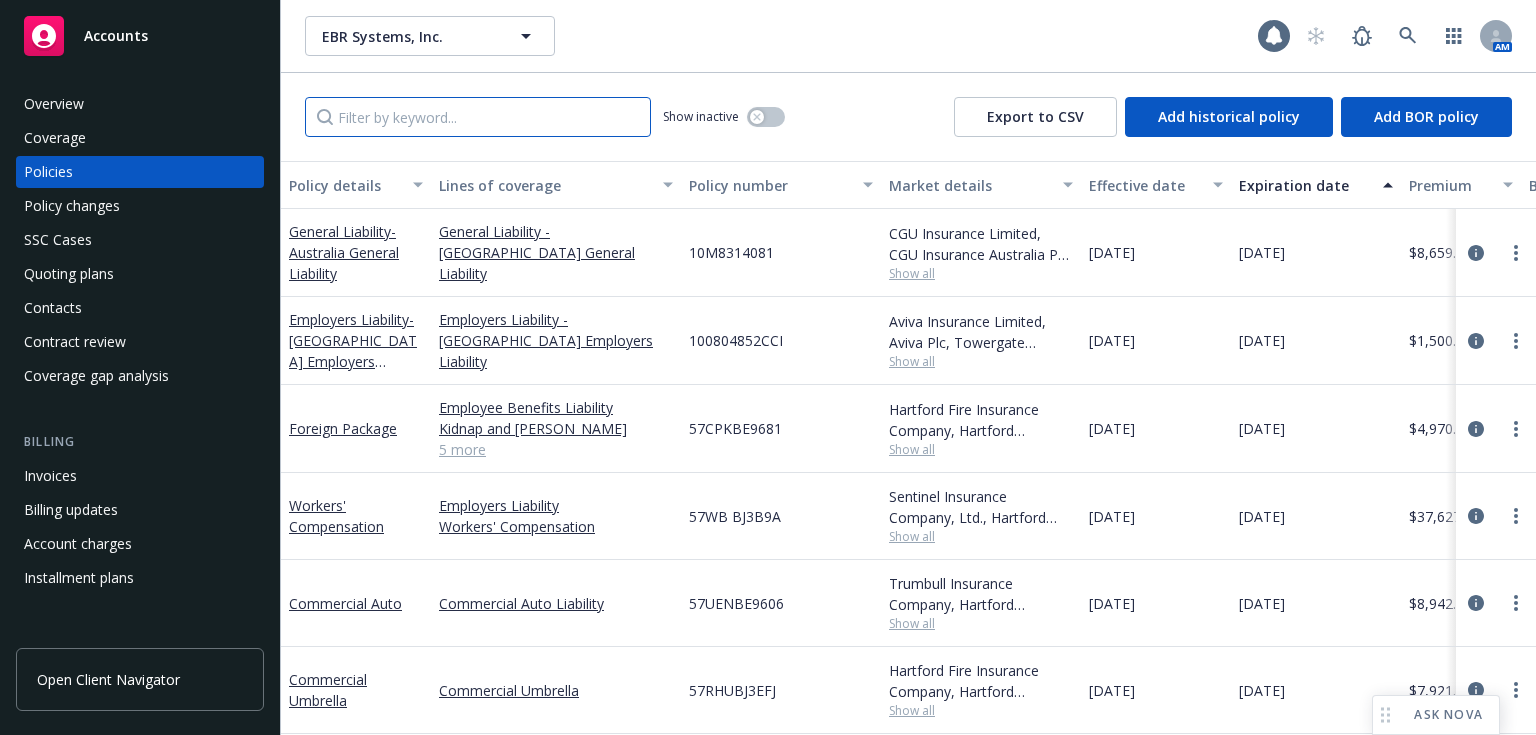 click at bounding box center [478, 117] 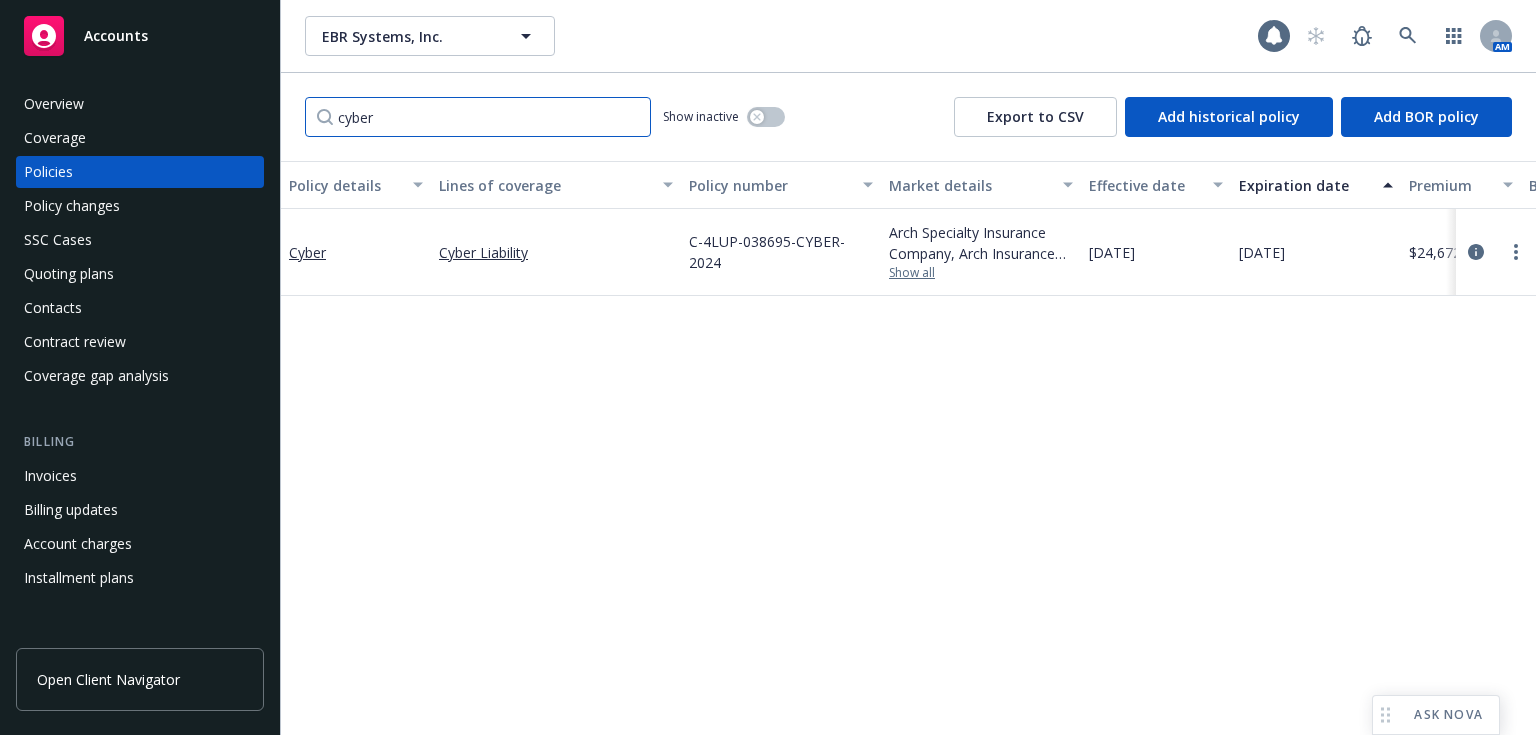 type on "cyber" 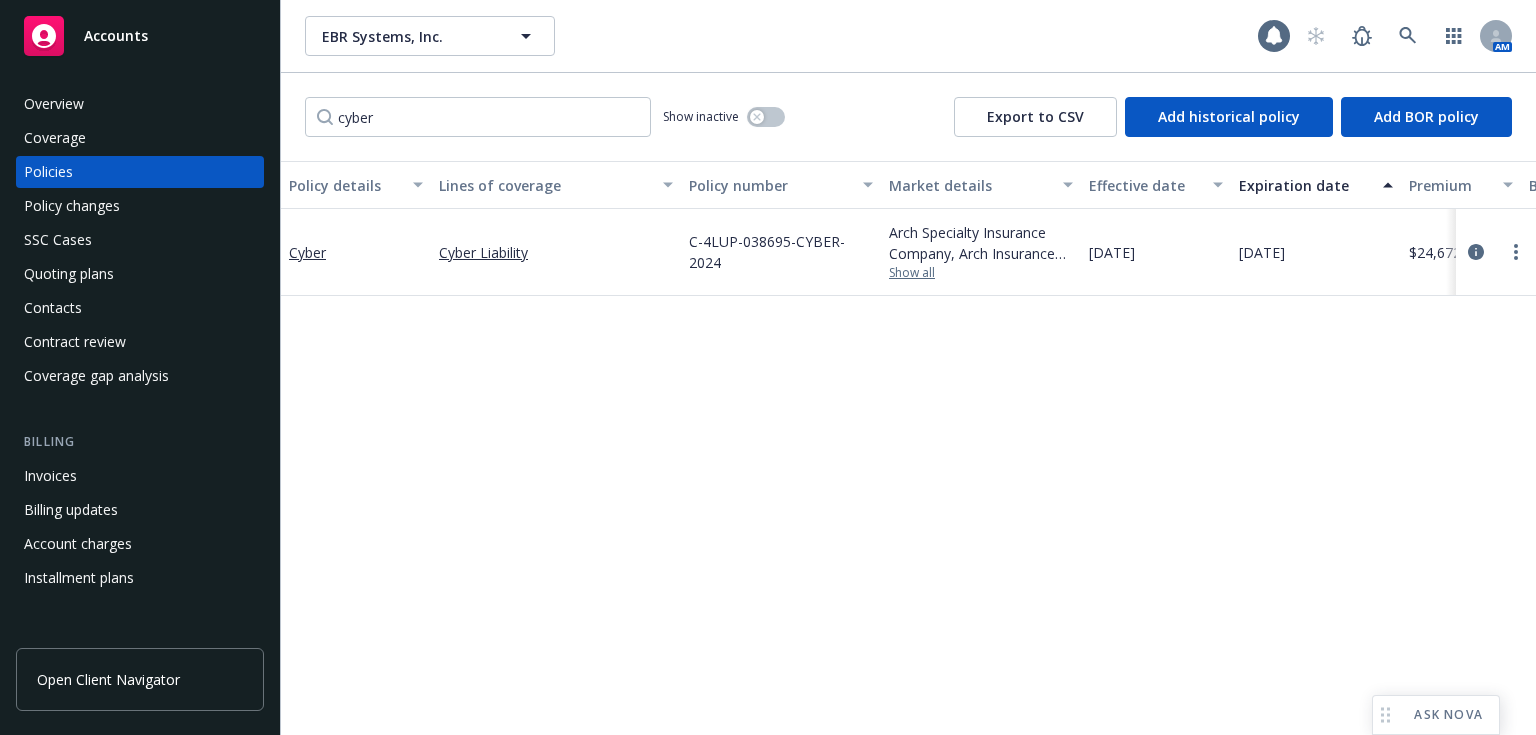 click on "Show all" at bounding box center [981, 273] 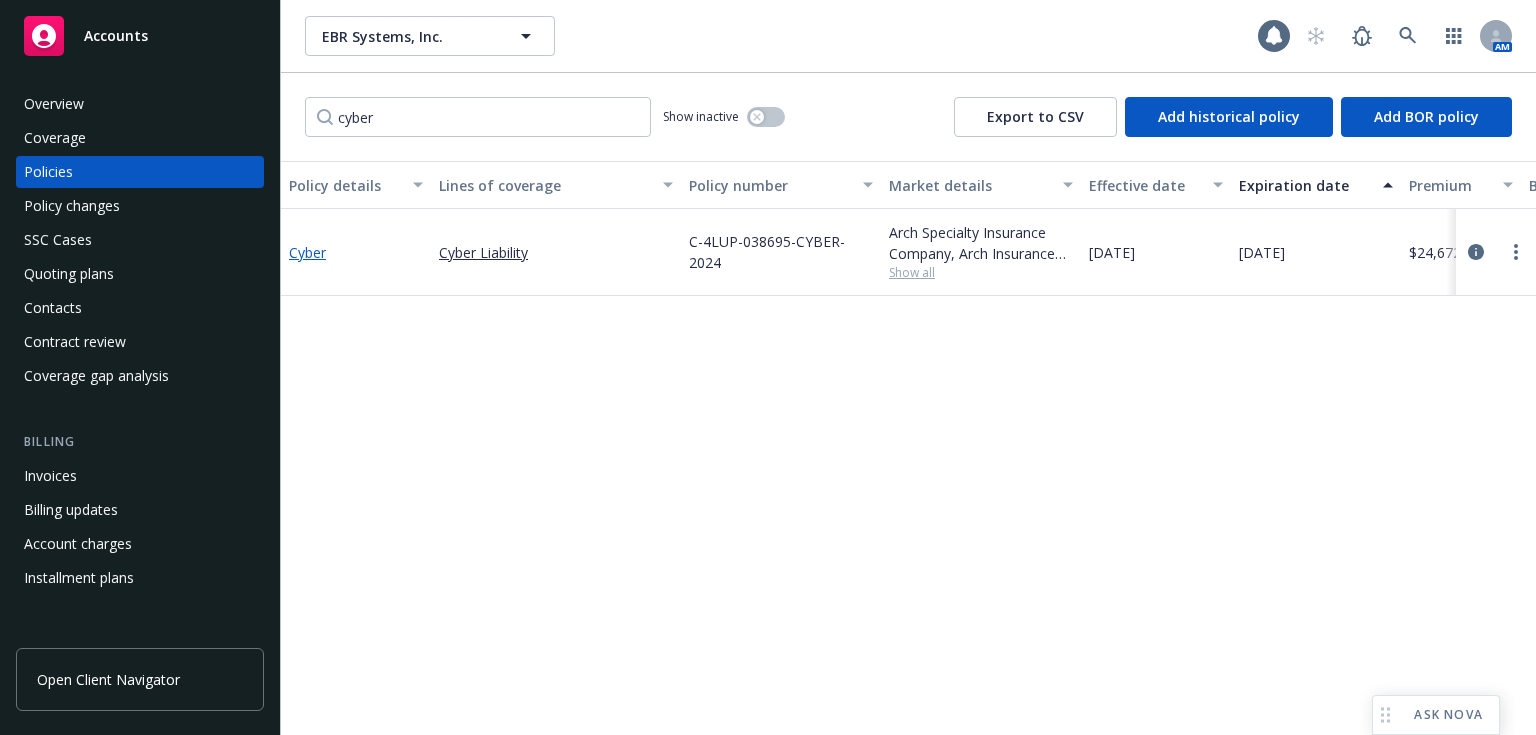 click on "Cyber" at bounding box center (307, 252) 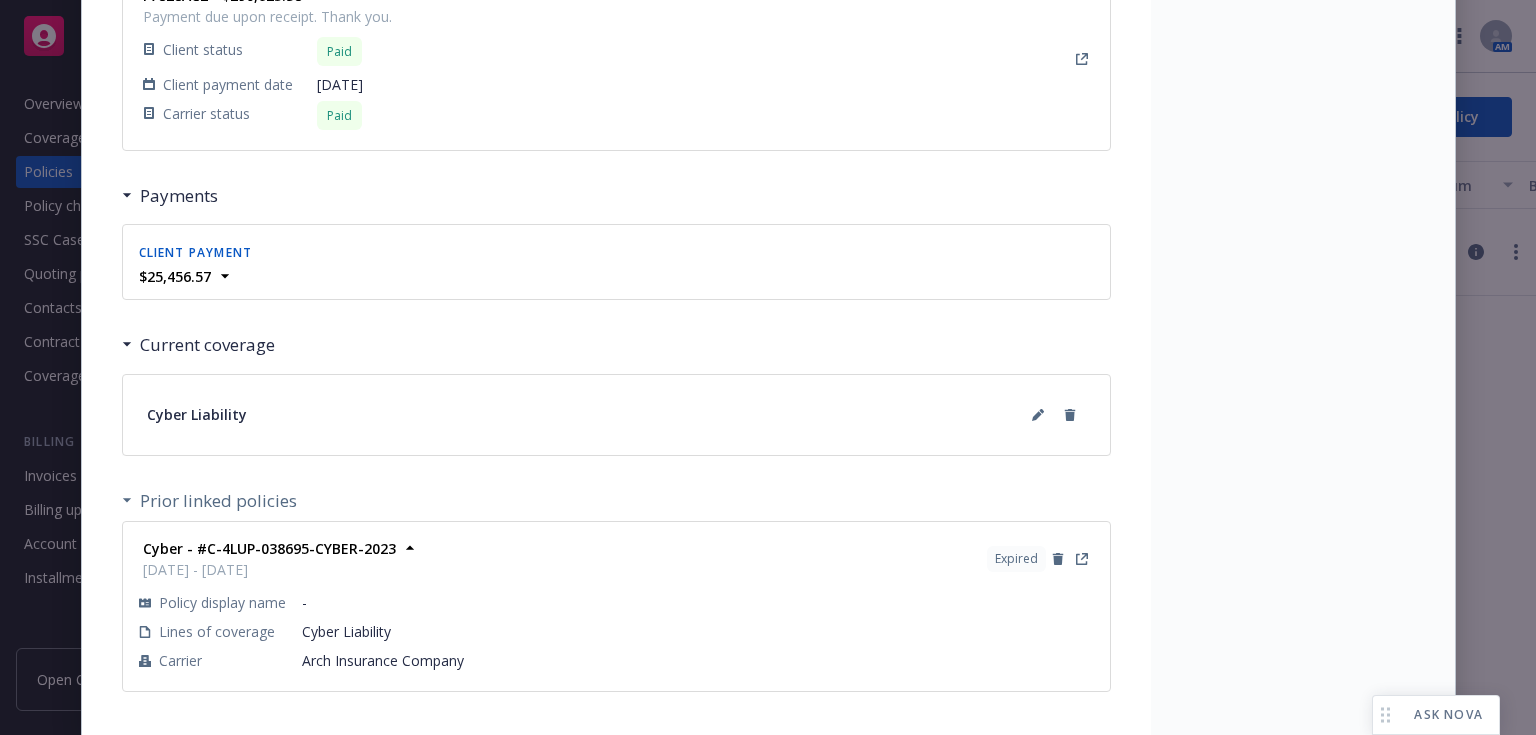 scroll, scrollTop: 0, scrollLeft: 0, axis: both 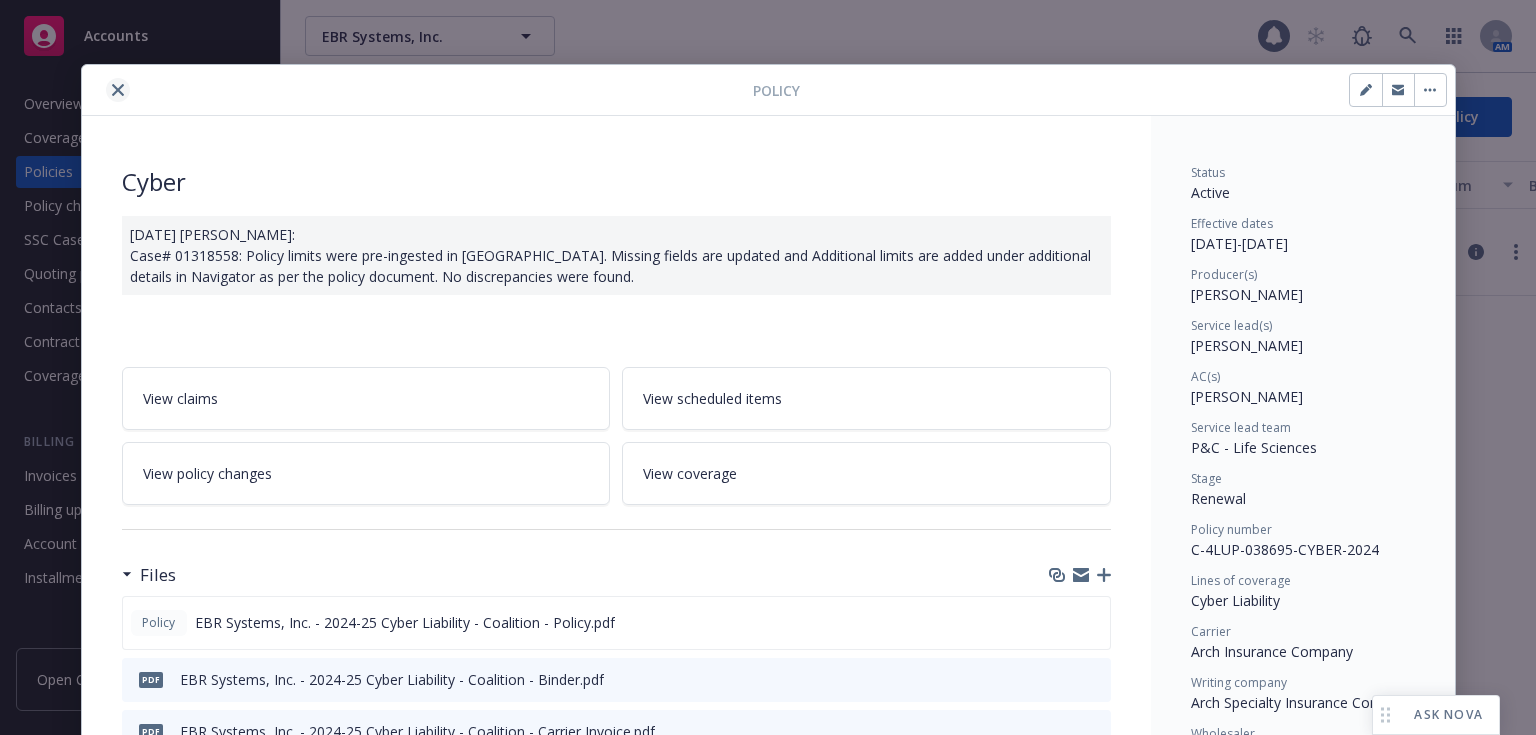 click 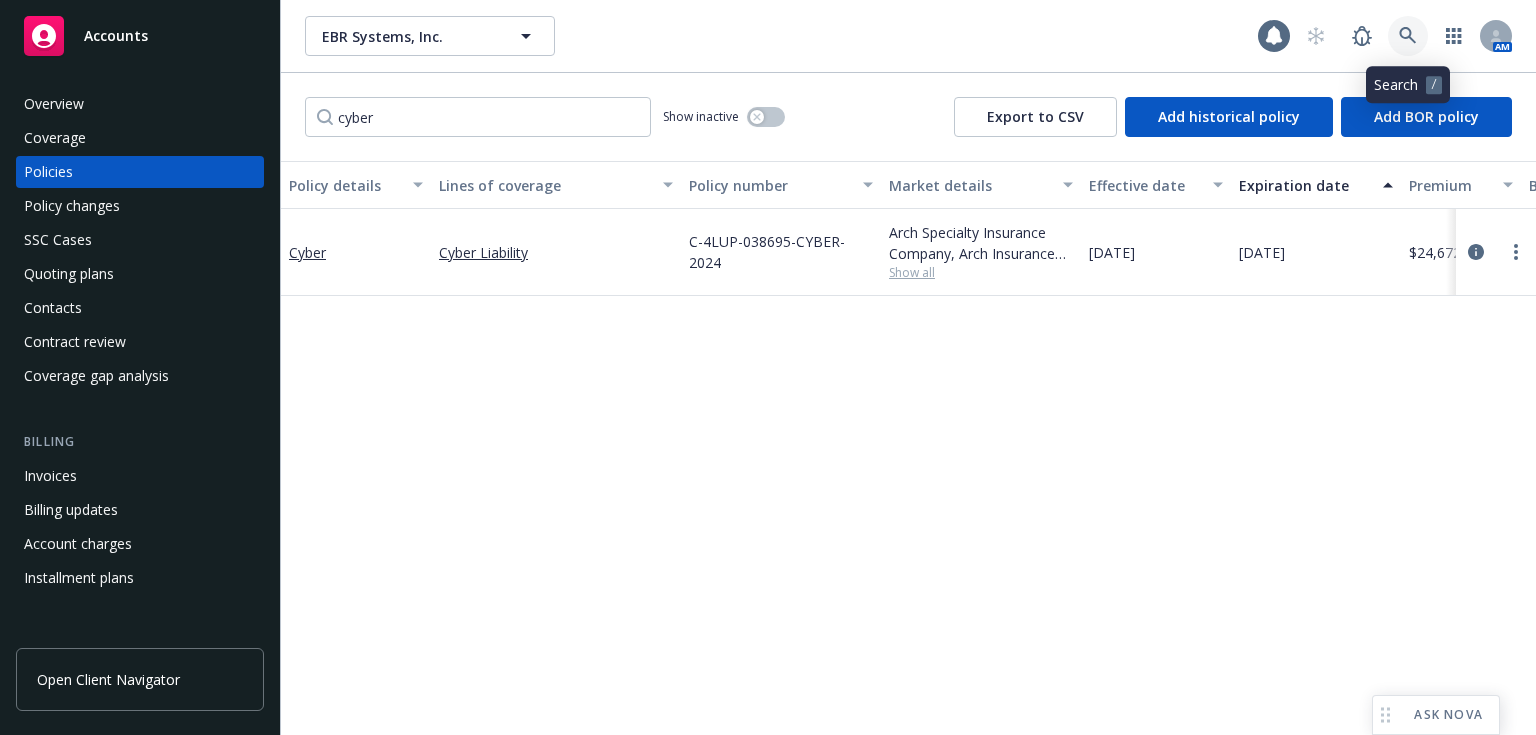 click 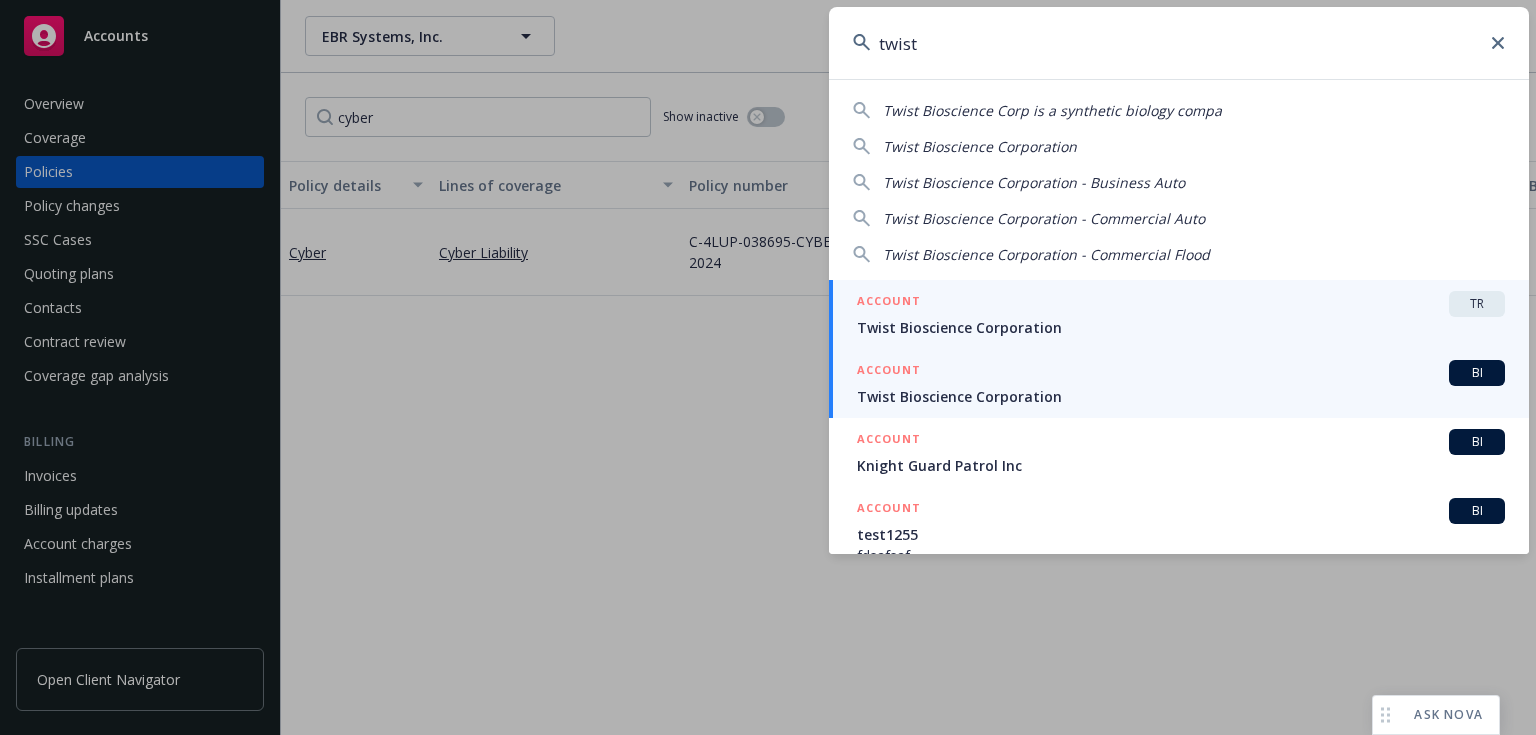 type on "twist" 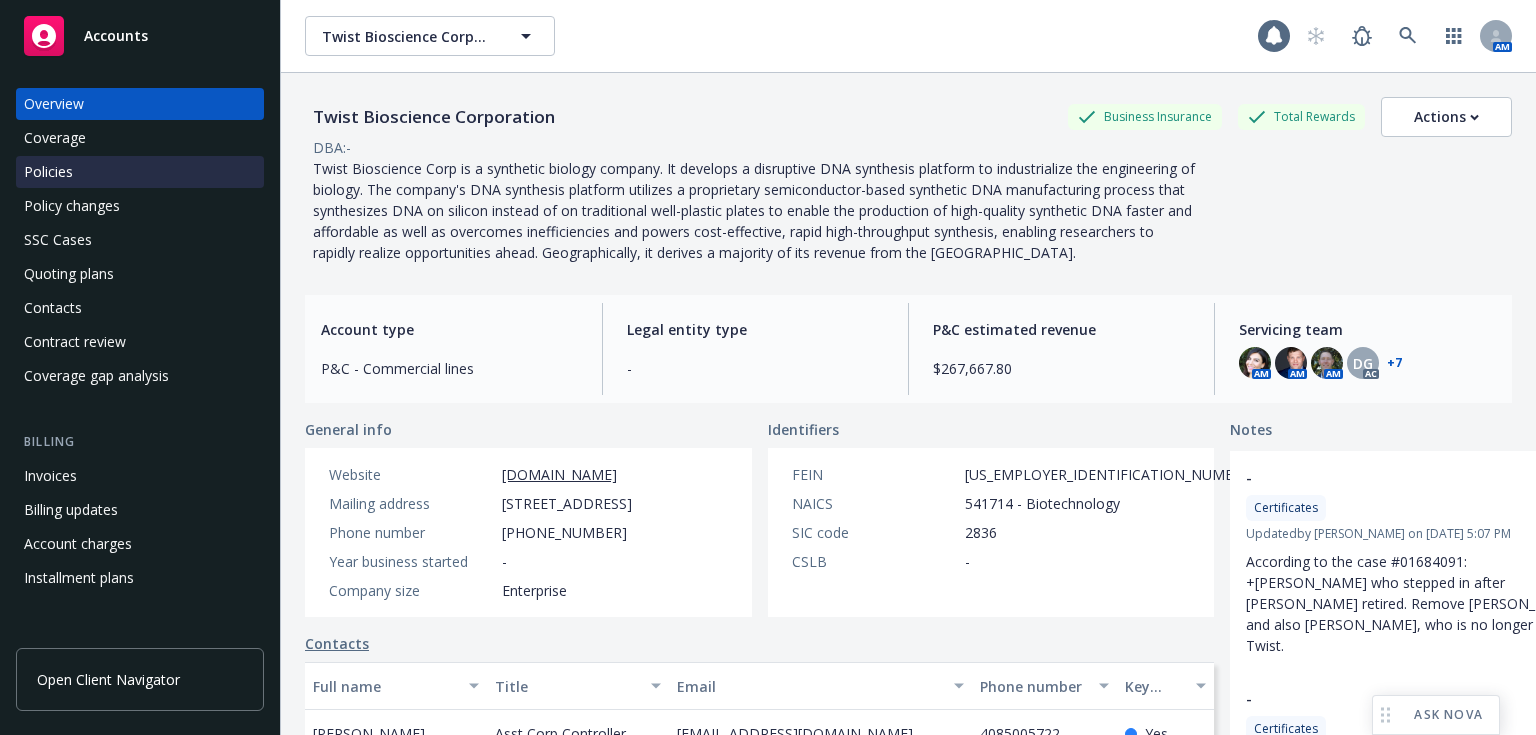 click on "Policies" at bounding box center [140, 172] 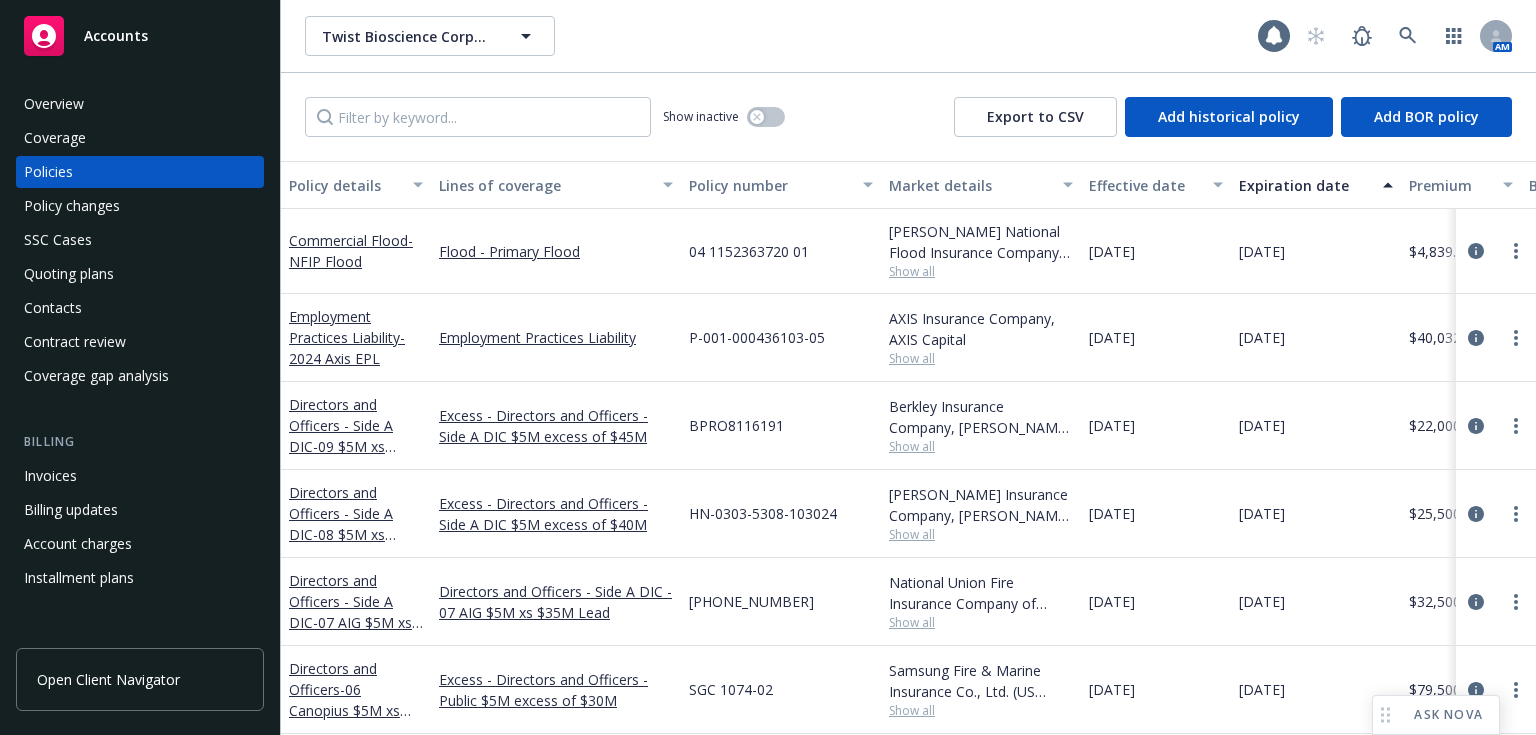 click on "Show inactive Export to CSV Add historical policy Add BOR policy" at bounding box center [908, 117] 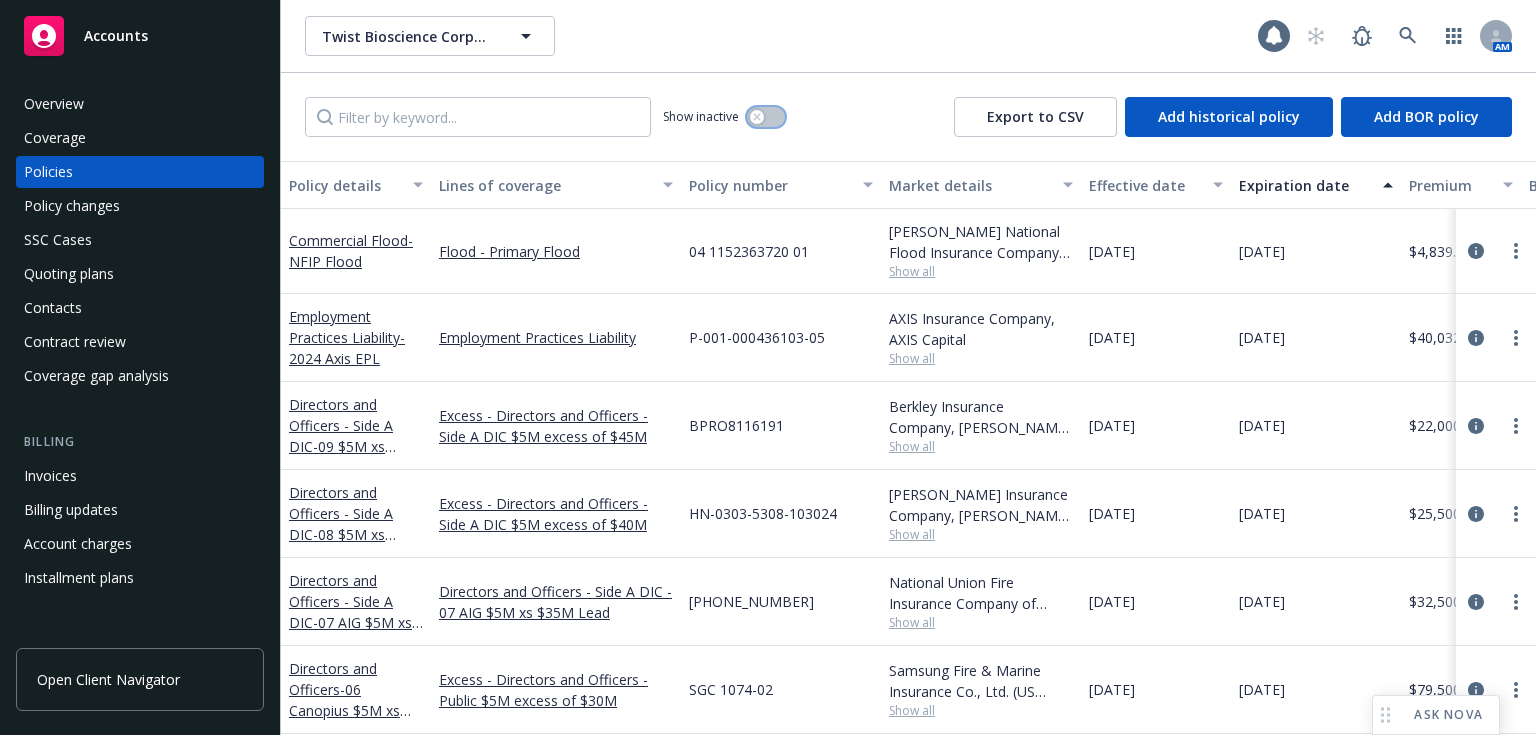 click at bounding box center (766, 117) 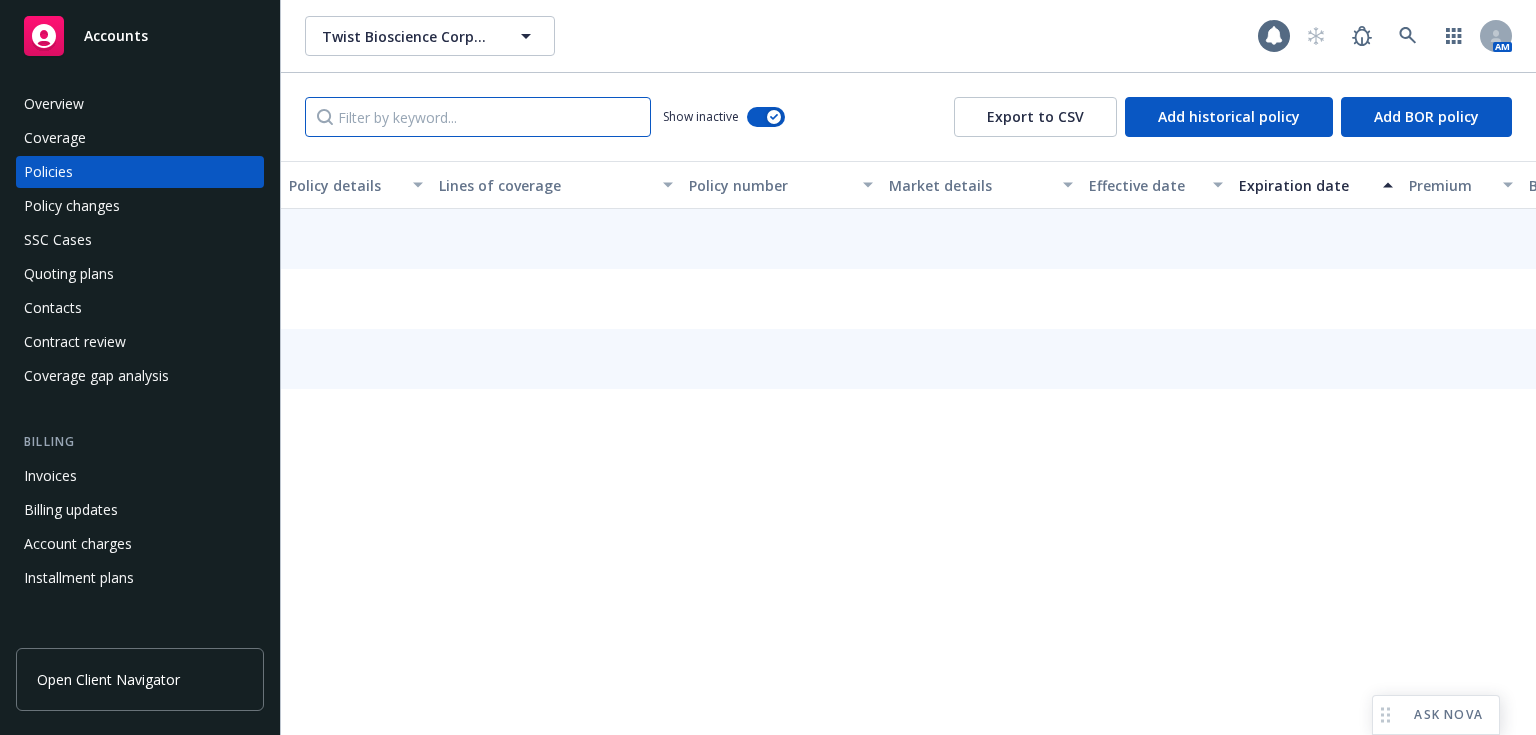 click at bounding box center (478, 117) 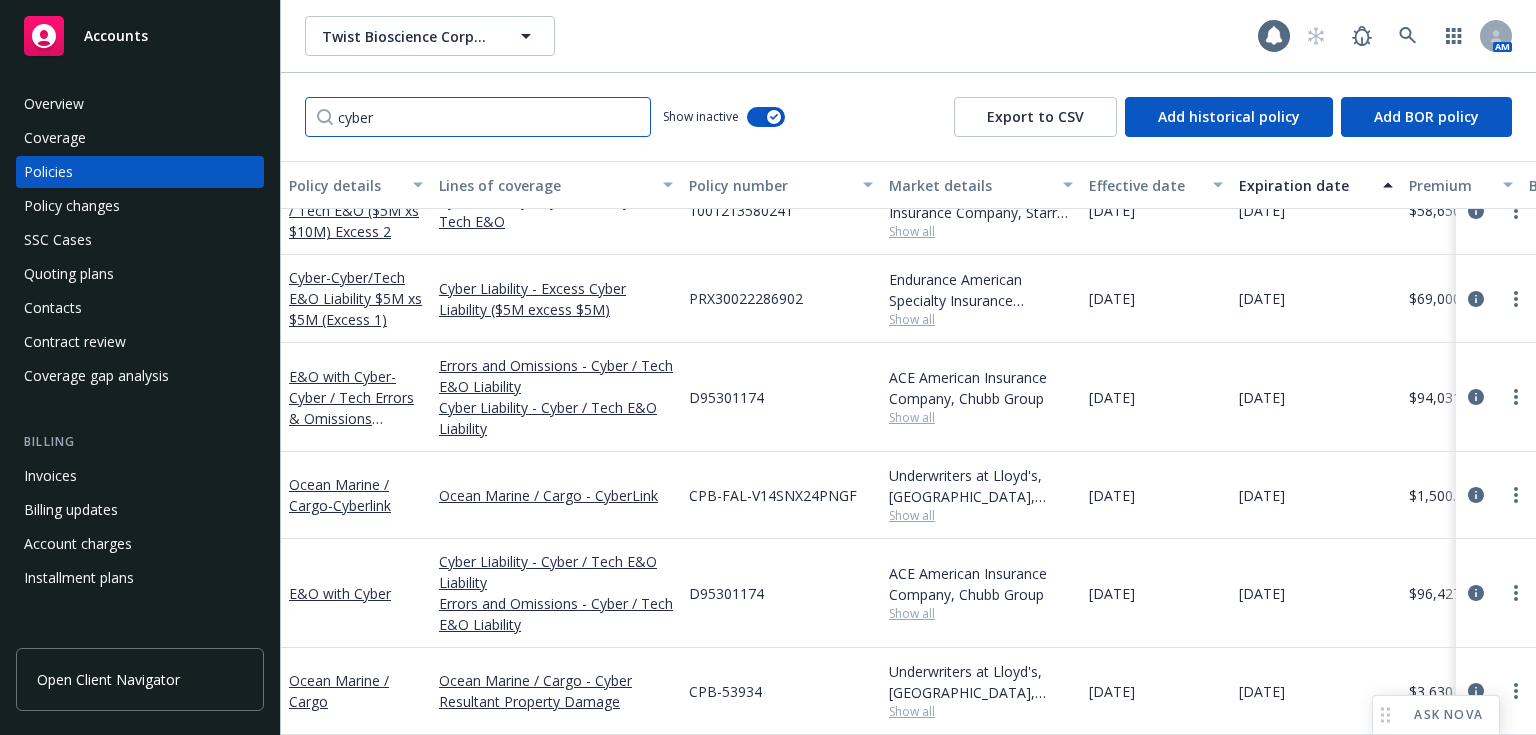 scroll, scrollTop: 1253, scrollLeft: 0, axis: vertical 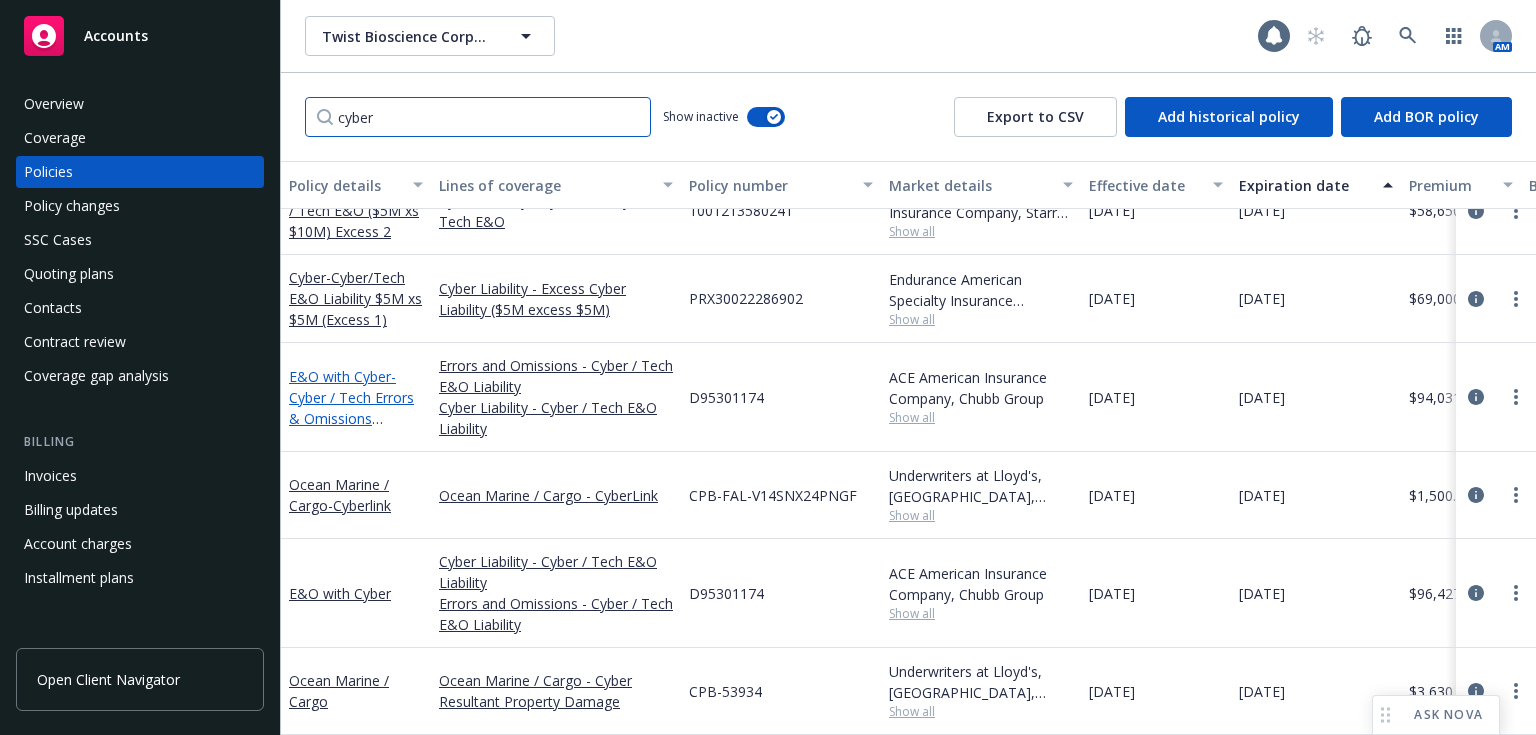 type on "cyber" 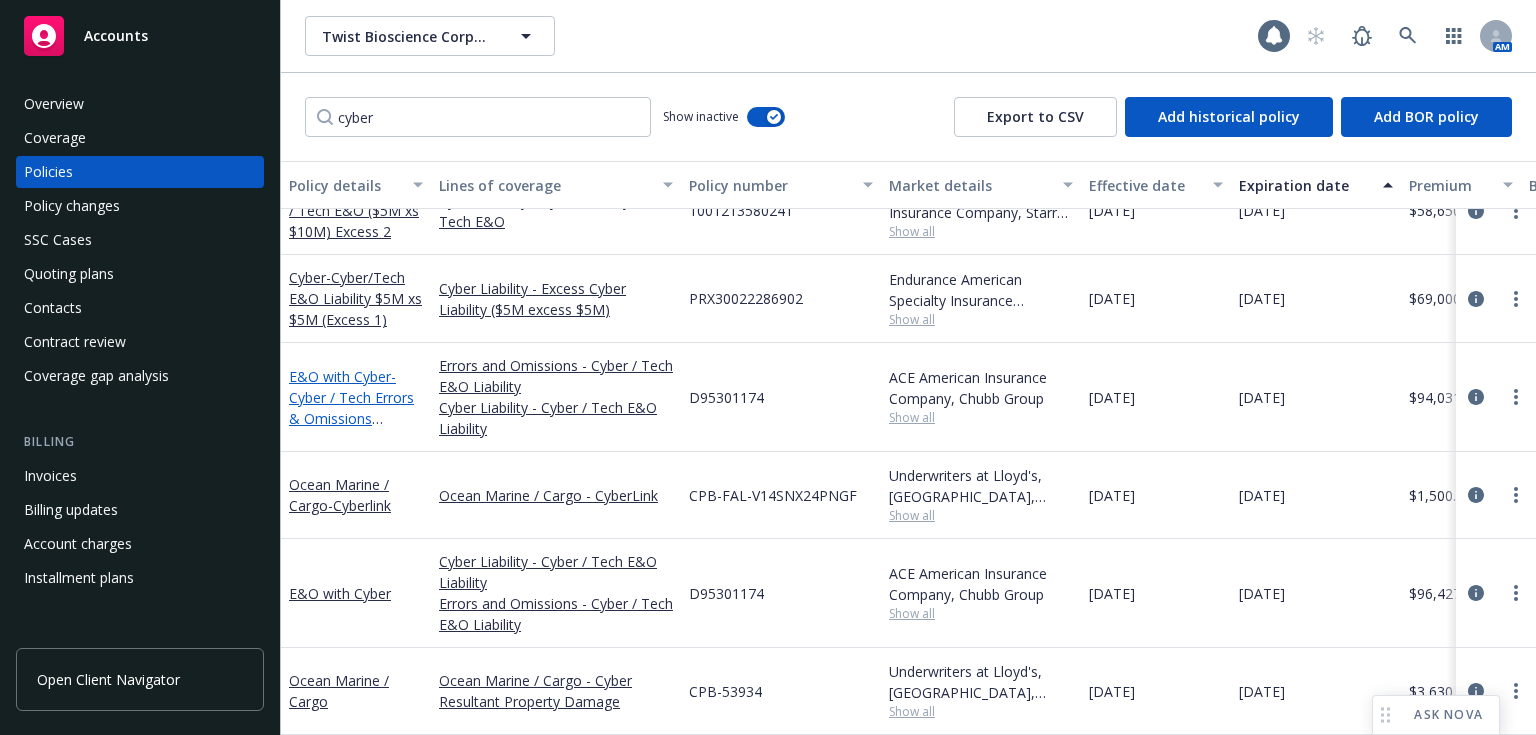 click on "-  Cyber / Tech Errors & Omissions Liability" at bounding box center [351, 408] 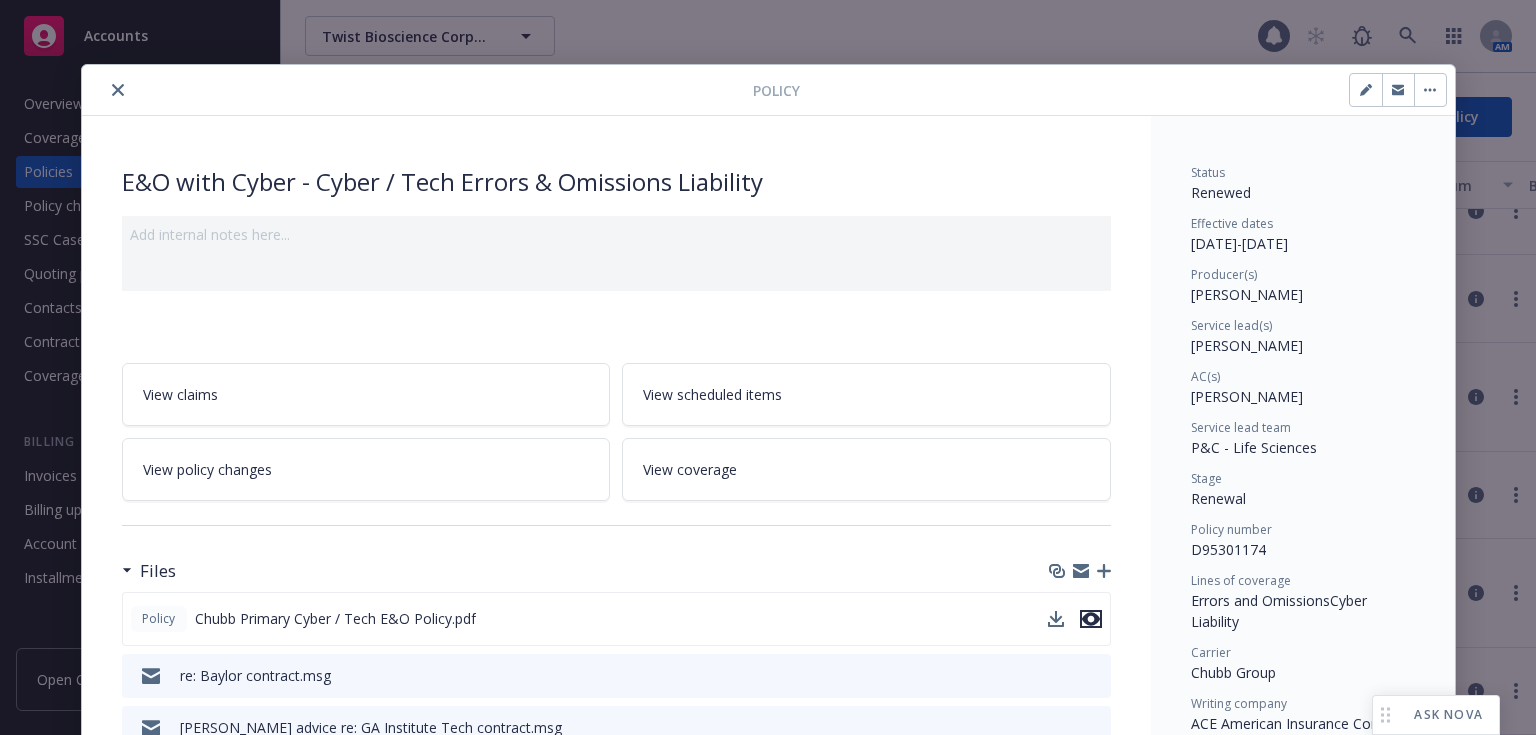 click 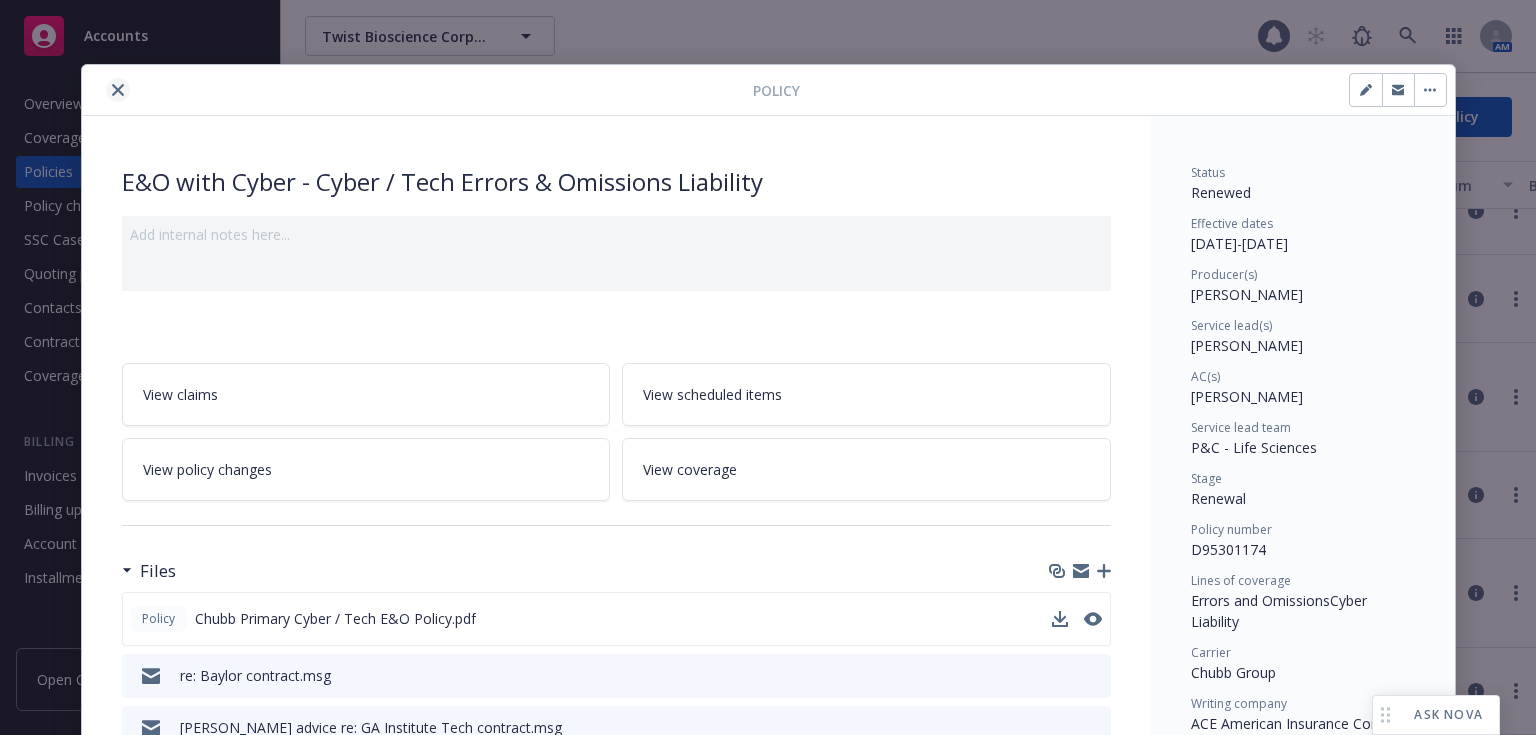 click 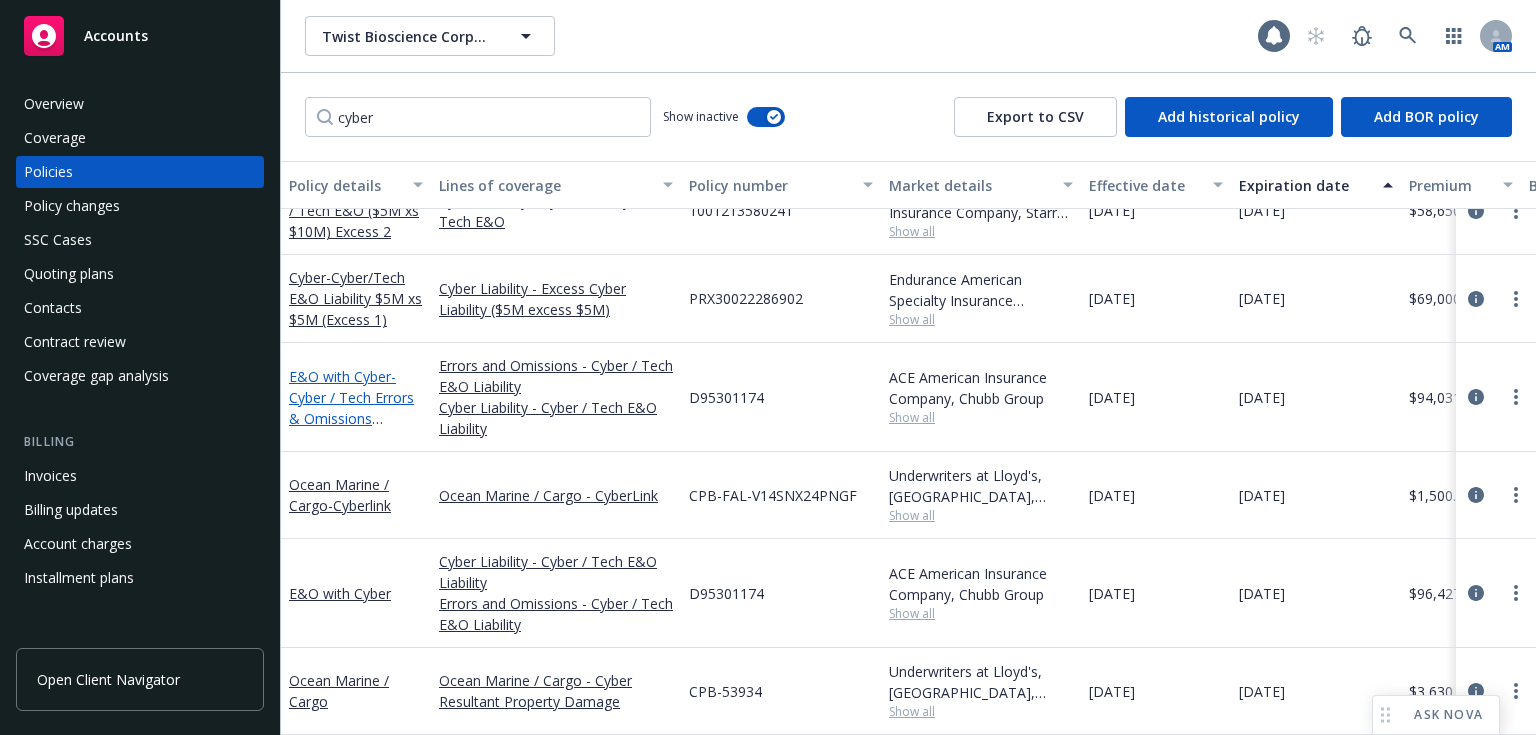 click on "-  Cyber / Tech Errors & Omissions Liability" at bounding box center (351, 408) 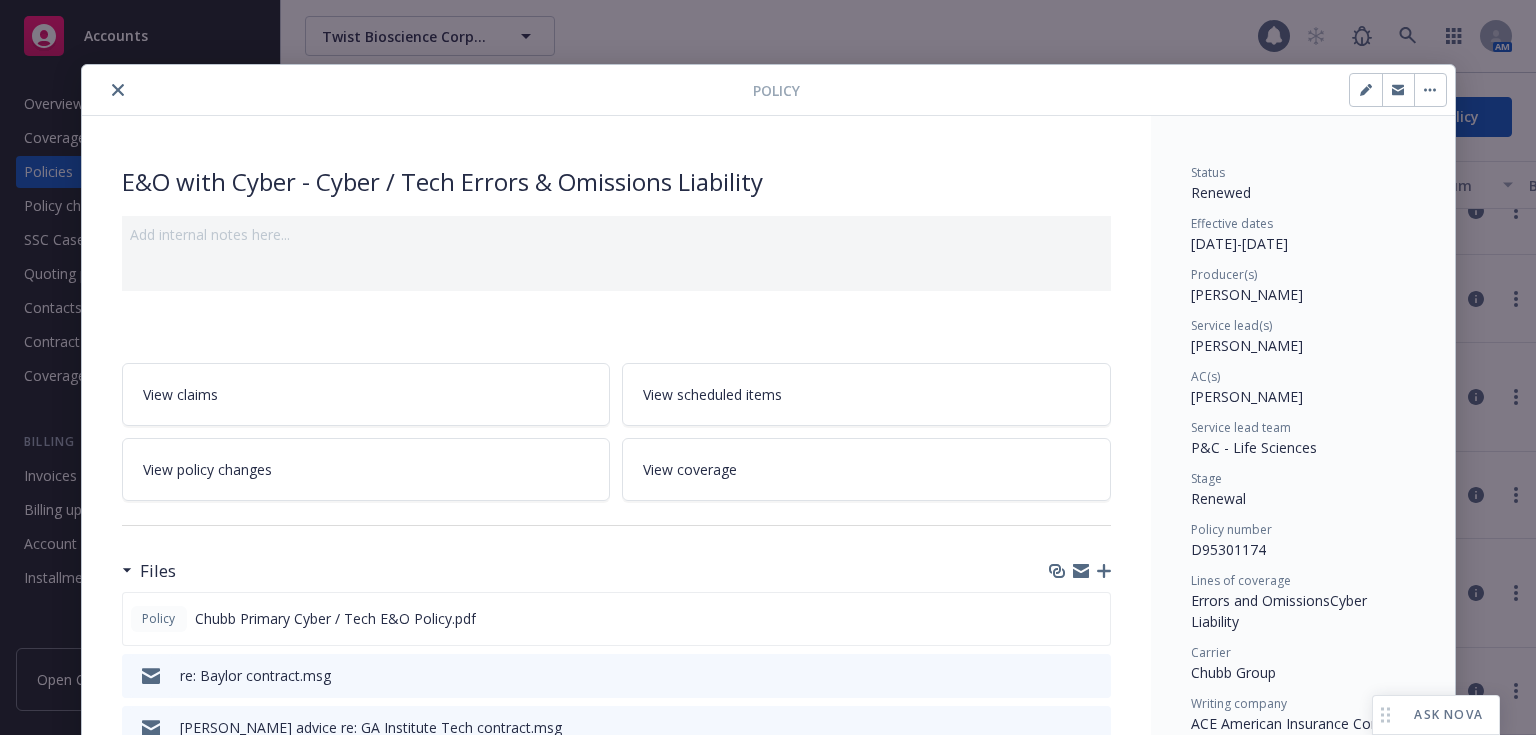 scroll, scrollTop: 60, scrollLeft: 0, axis: vertical 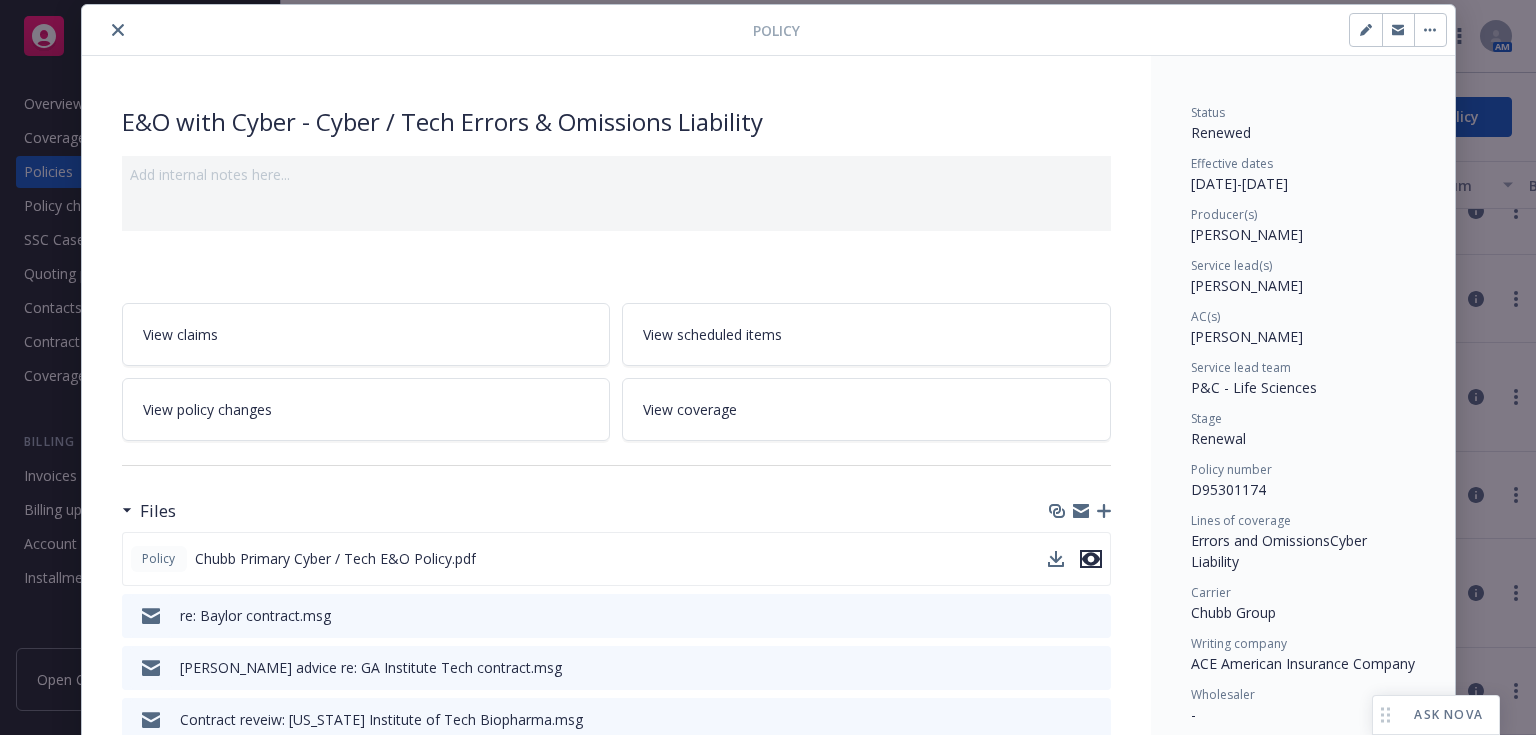 click 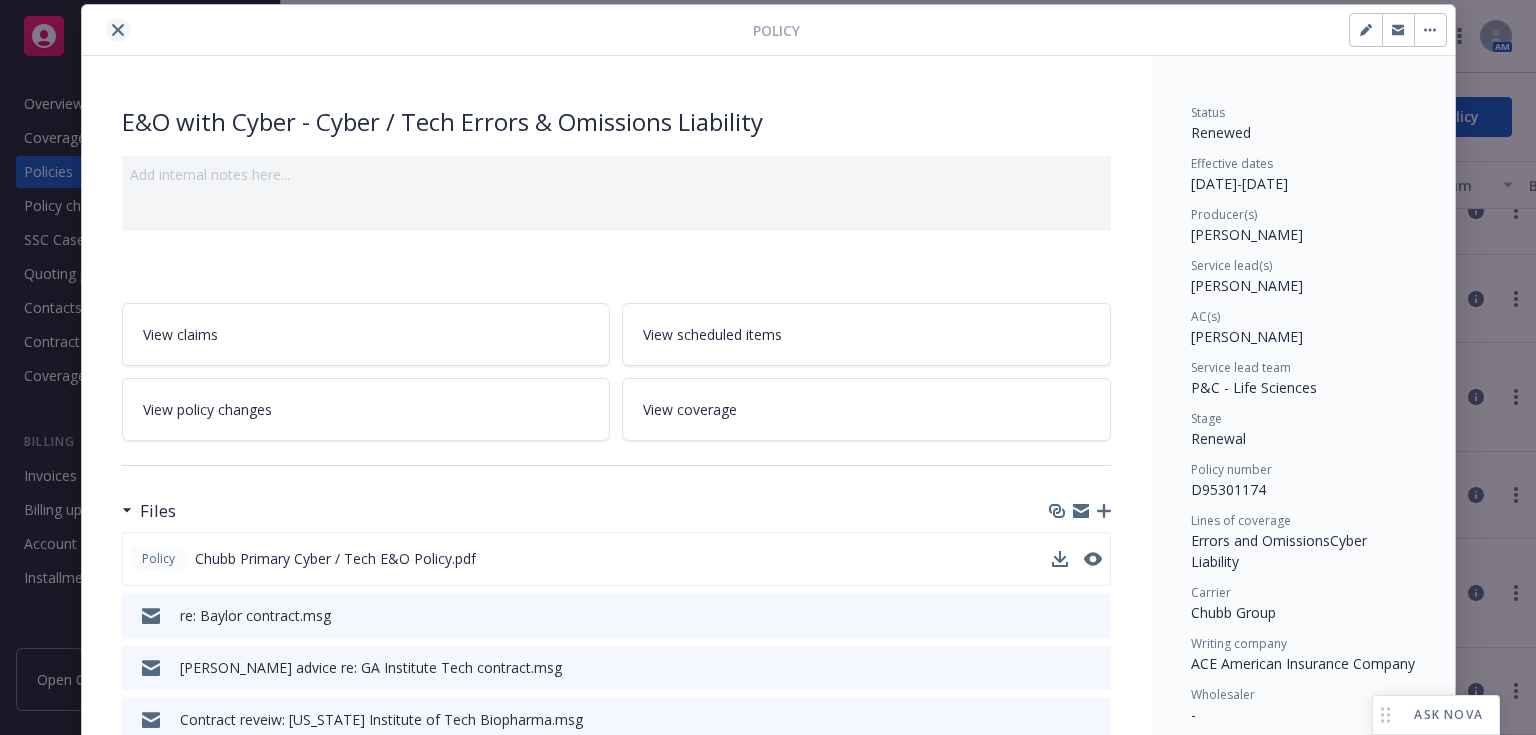 click 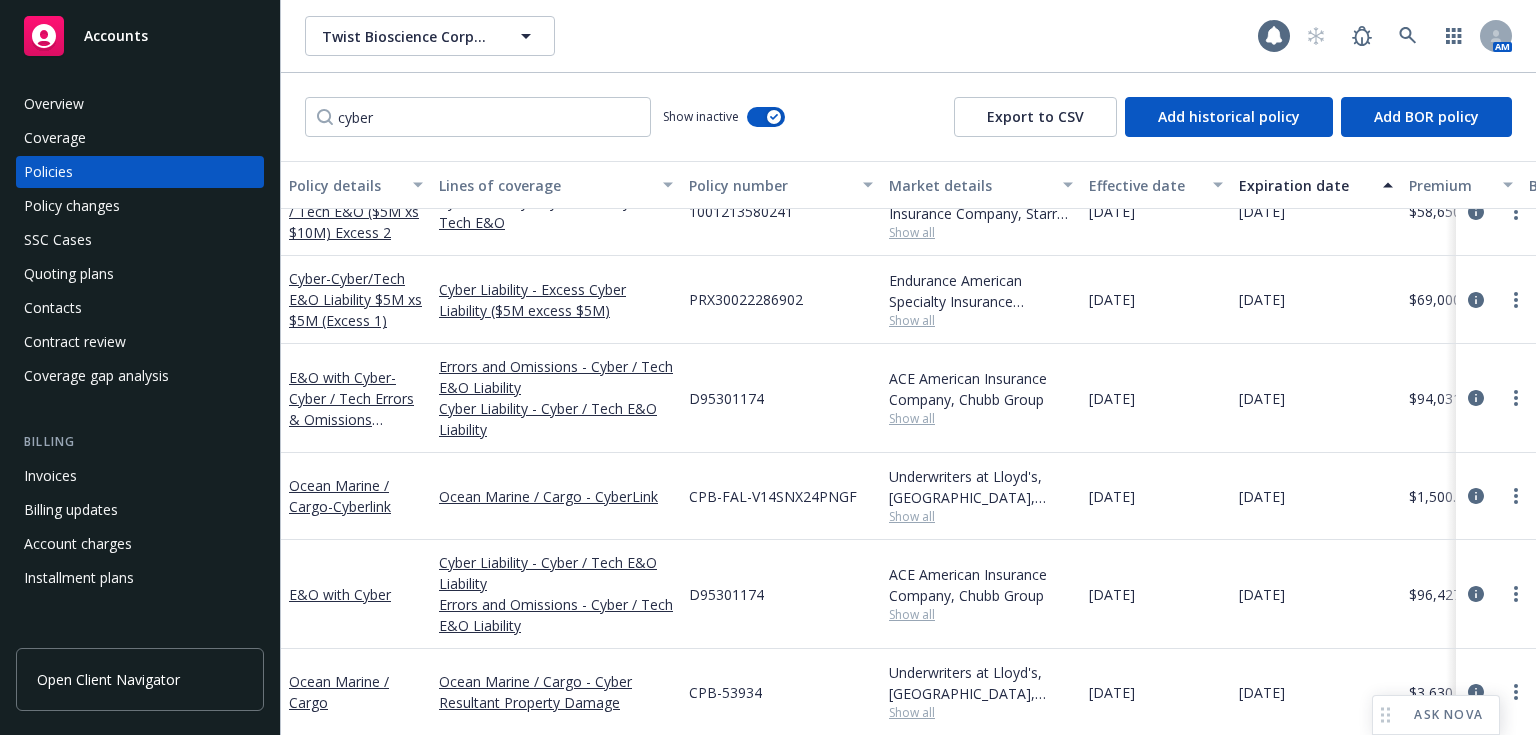 scroll, scrollTop: 1253, scrollLeft: 0, axis: vertical 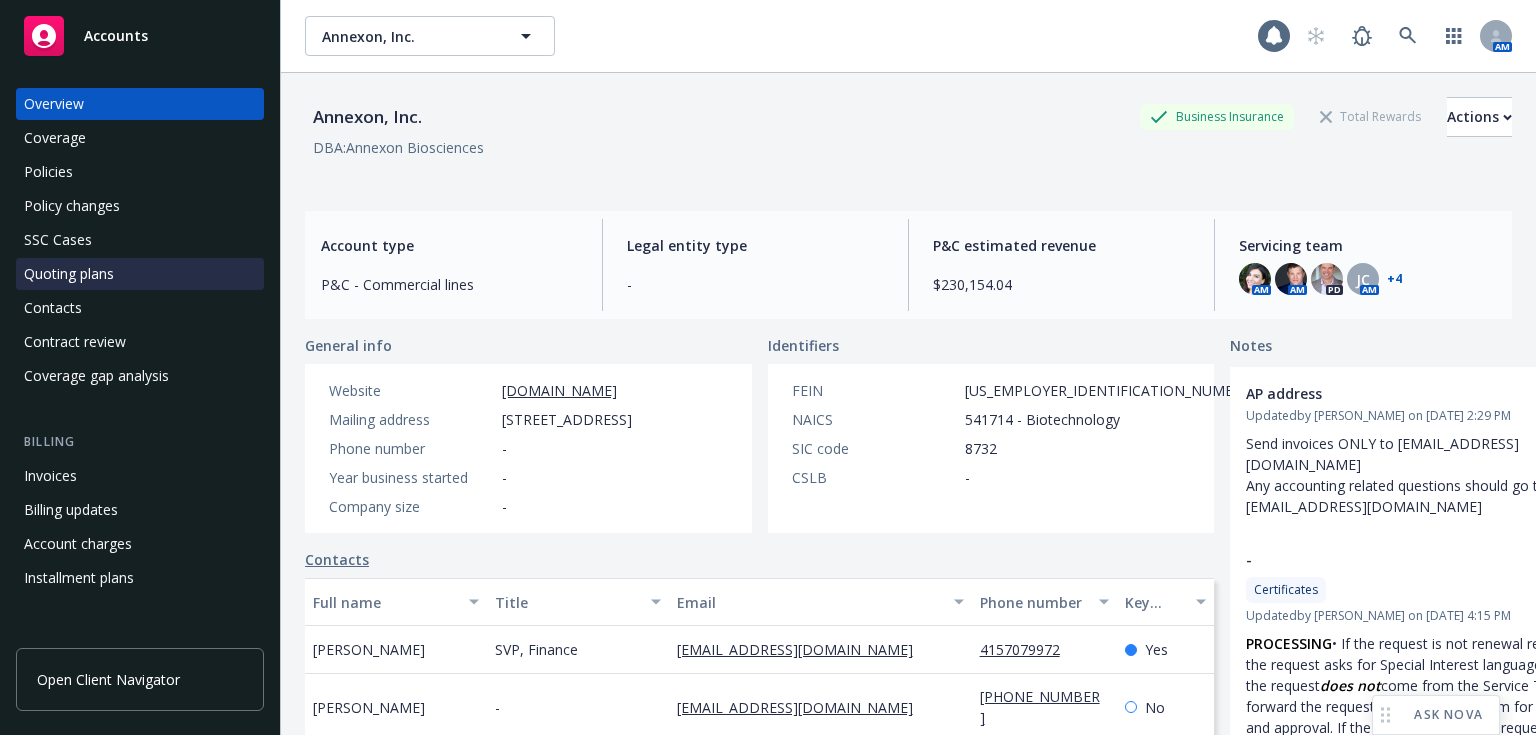 click on "Quoting plans" at bounding box center (69, 274) 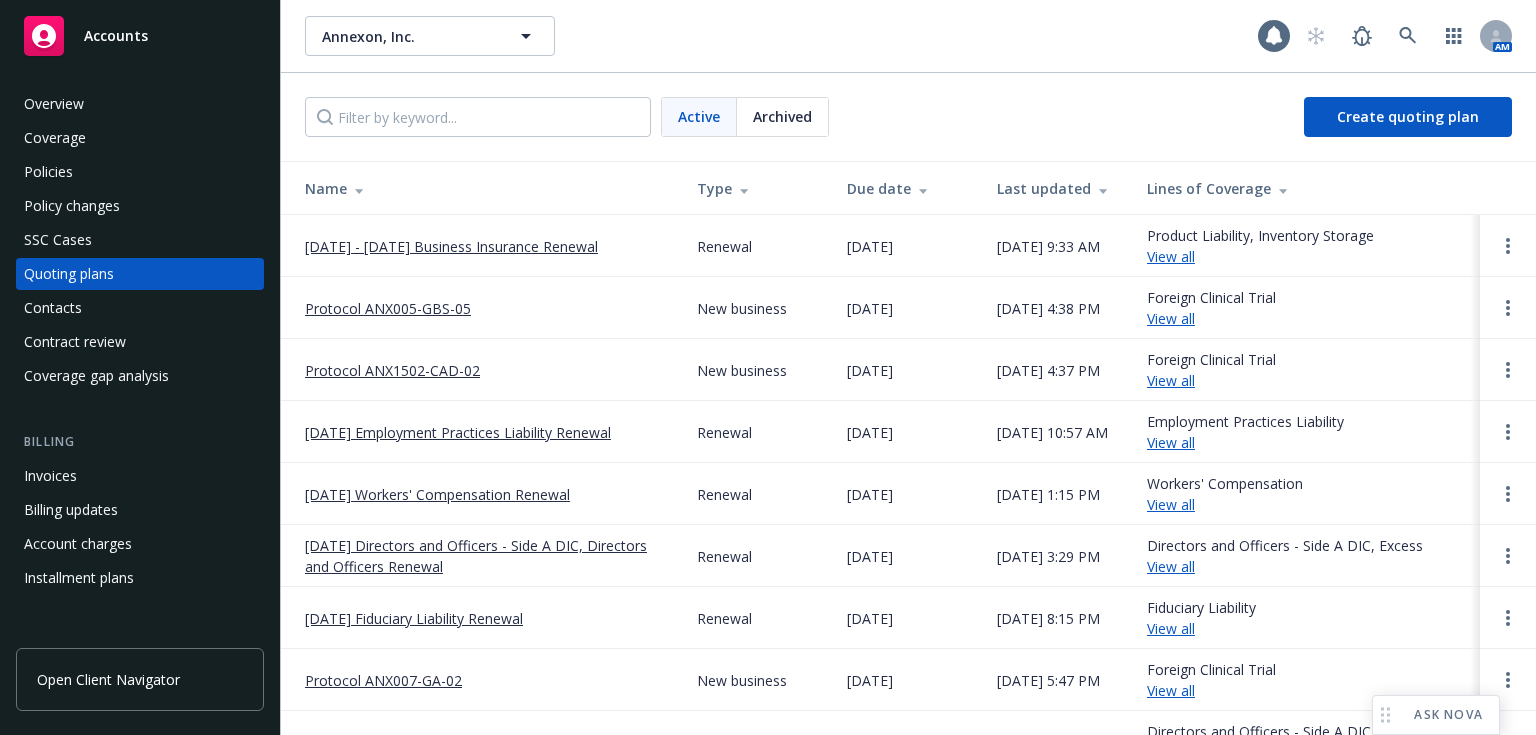 click on "July 23, 2025 - 2026 Business Insurance Renewal" at bounding box center (451, 246) 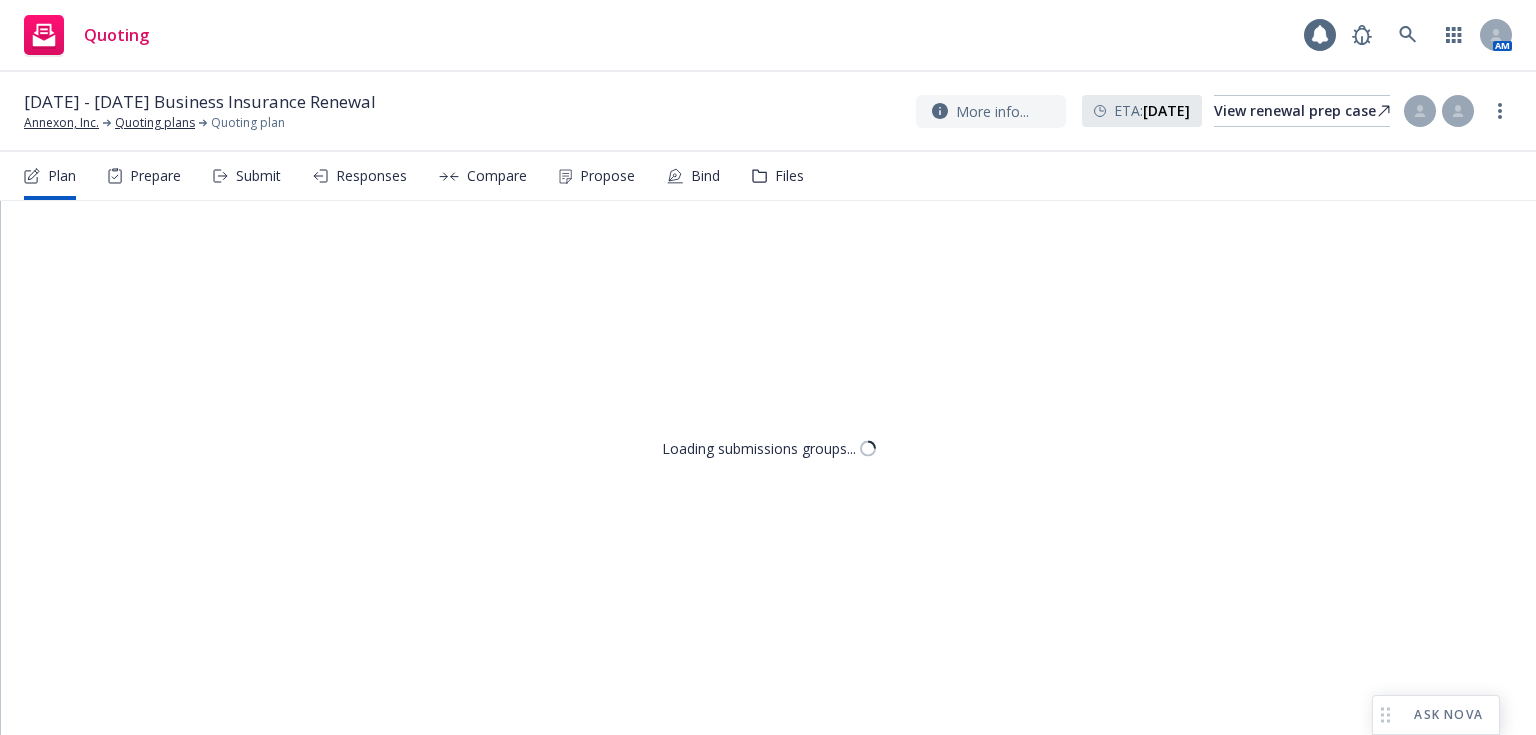 scroll, scrollTop: 0, scrollLeft: 0, axis: both 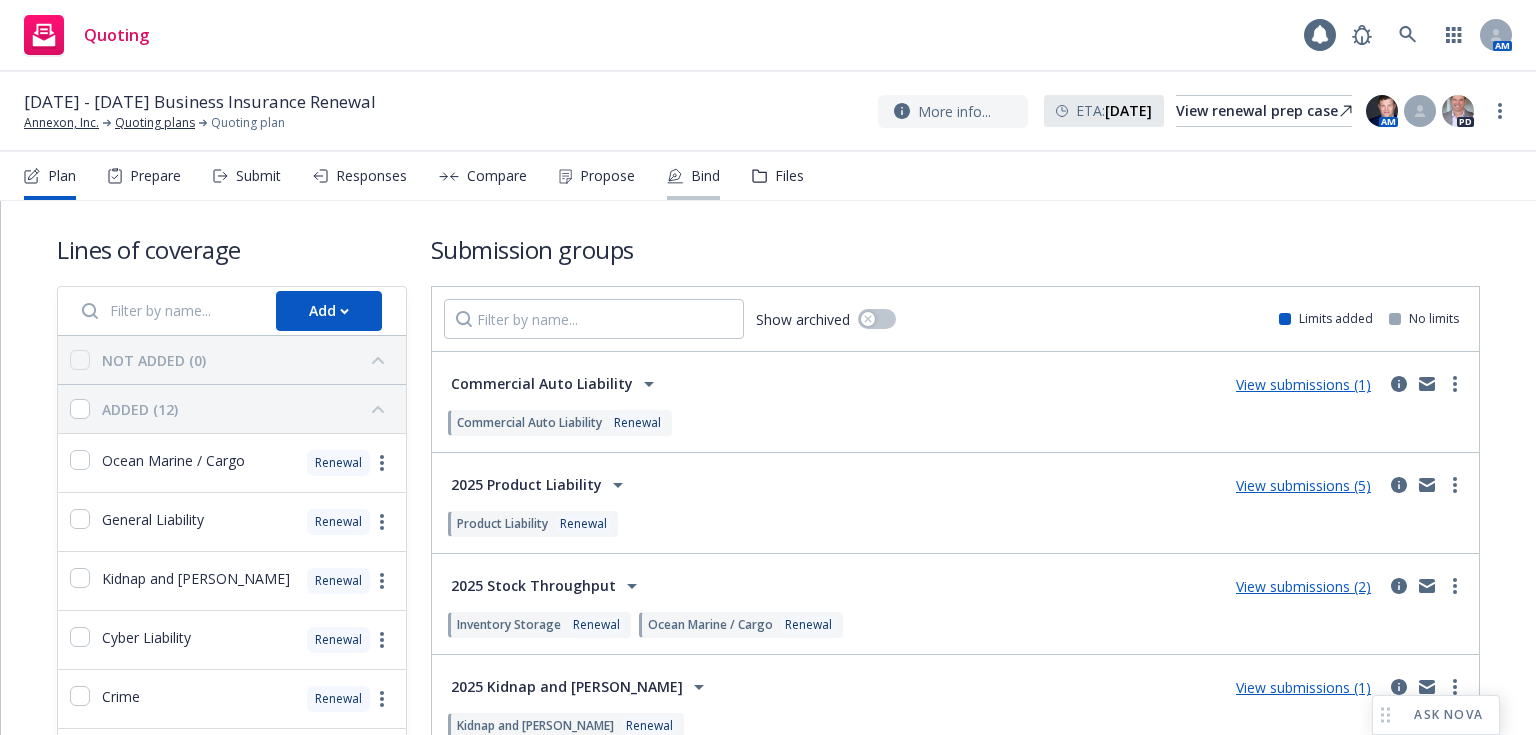 click on "Bind" at bounding box center [693, 176] 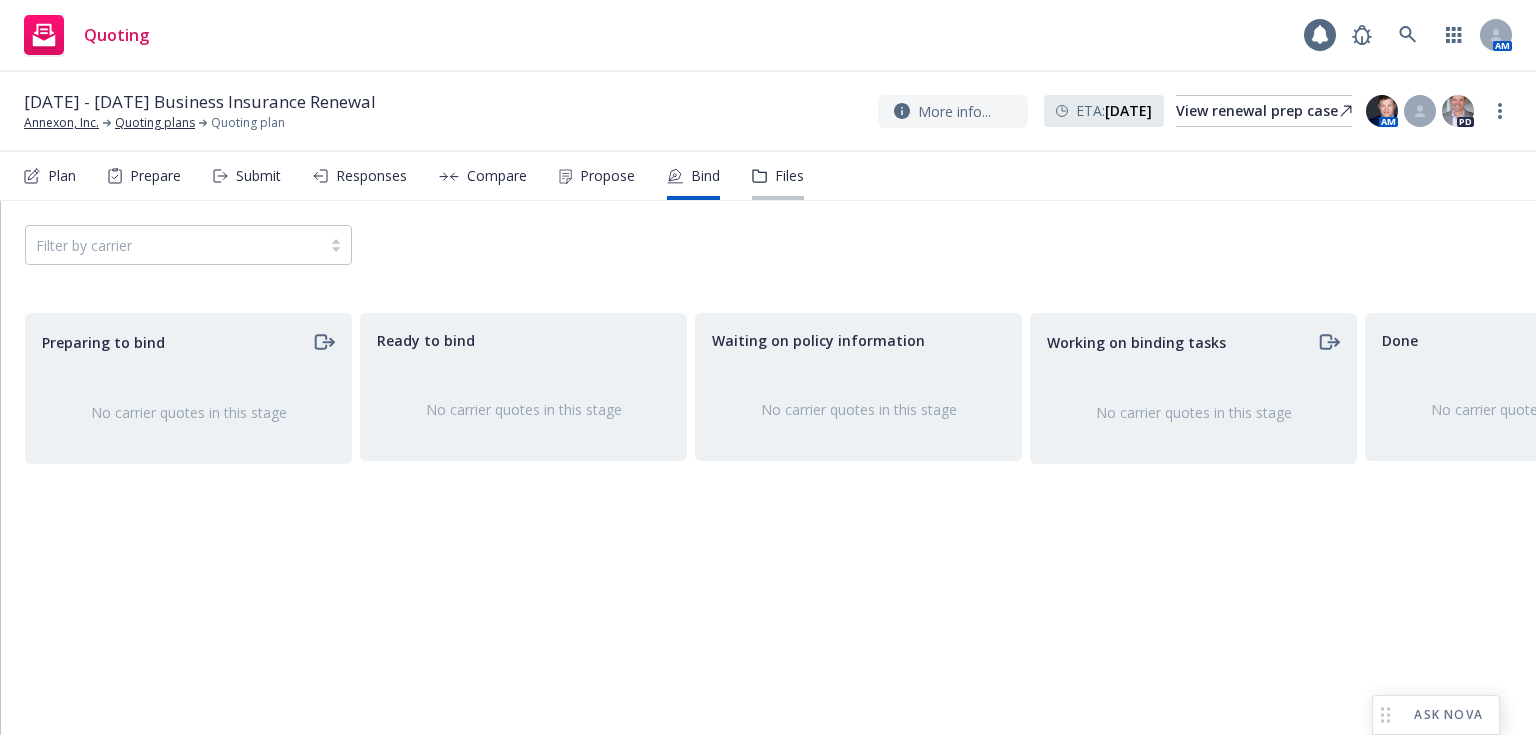 click on "Files" at bounding box center (778, 176) 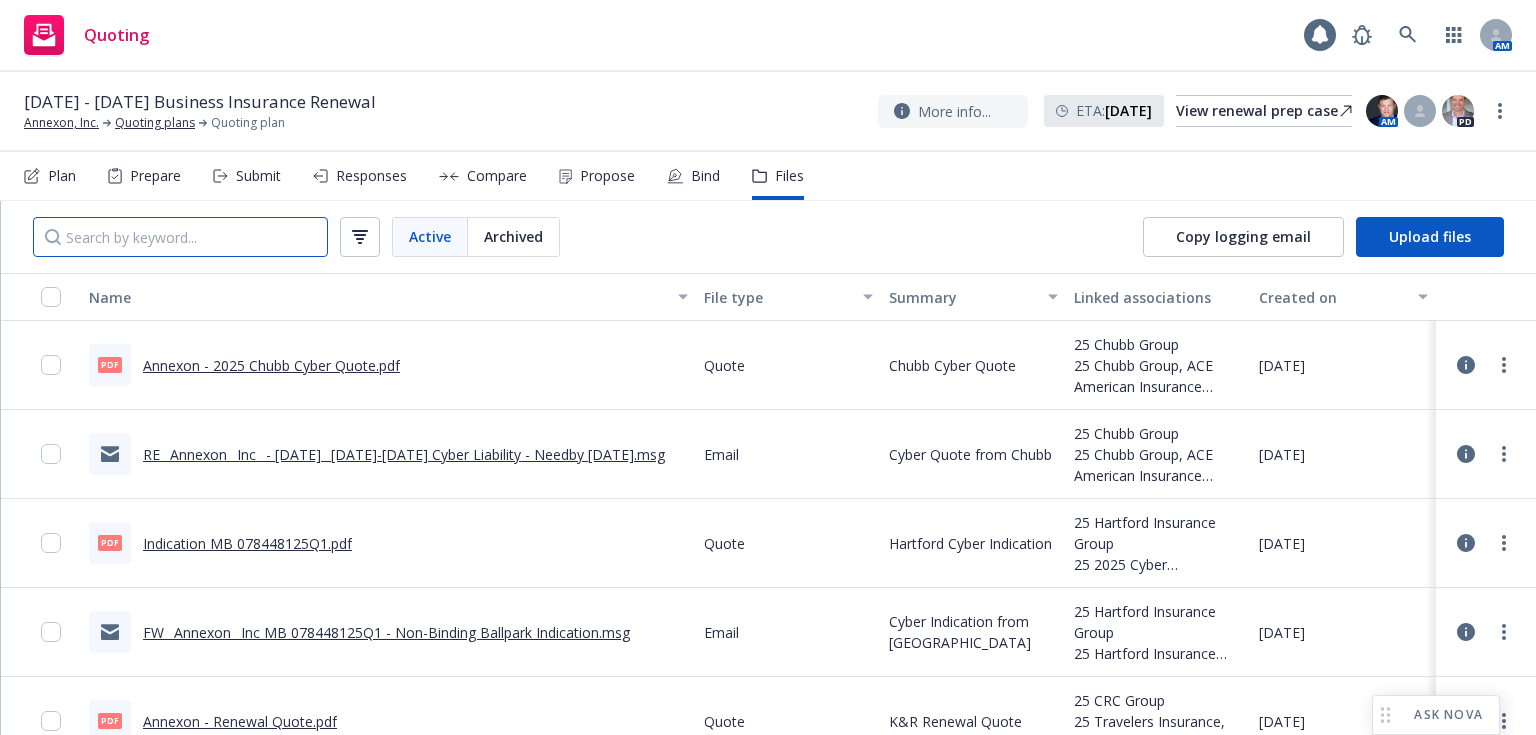 click at bounding box center [180, 237] 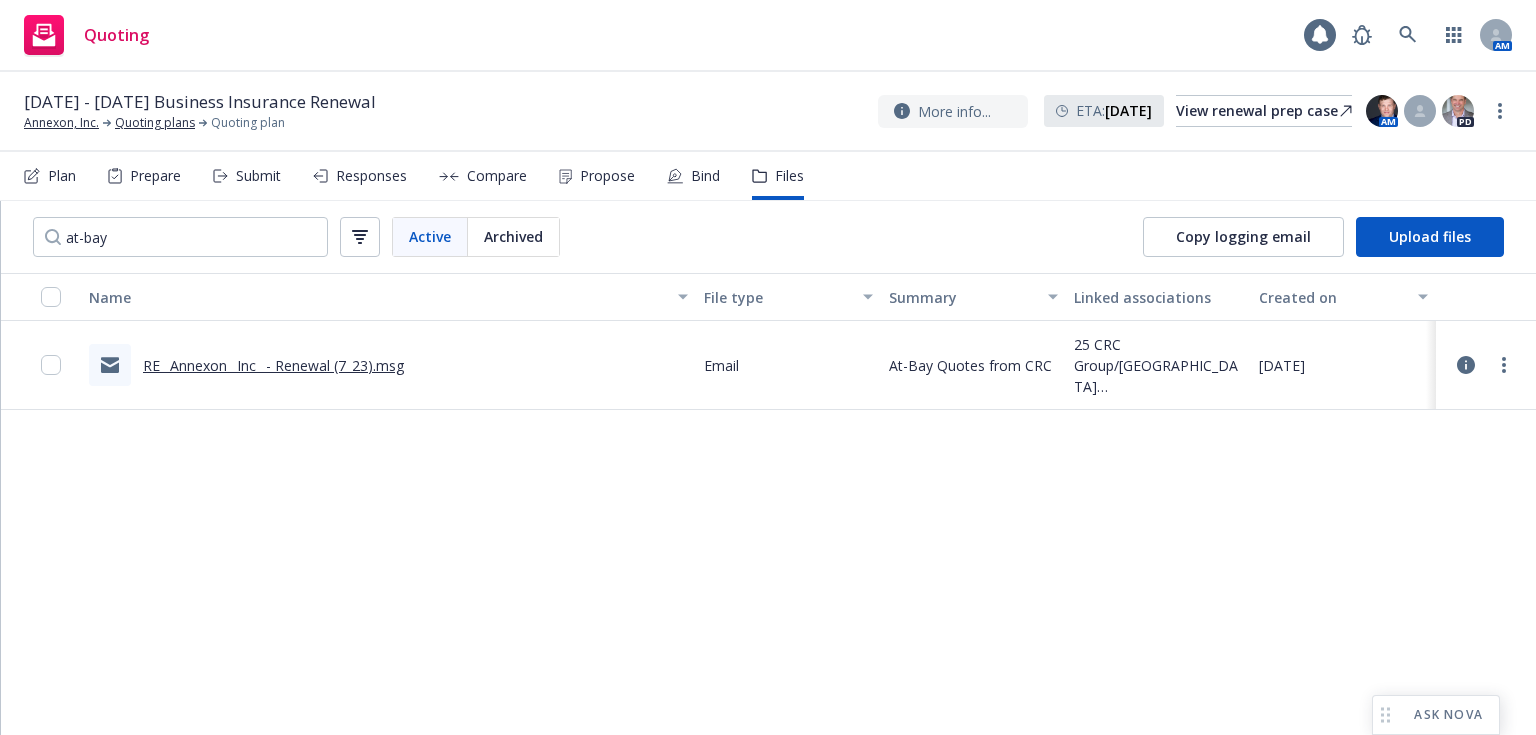 click on "RE_ Annexon_ Inc_ - Renewal (7_23).msg" at bounding box center (273, 365) 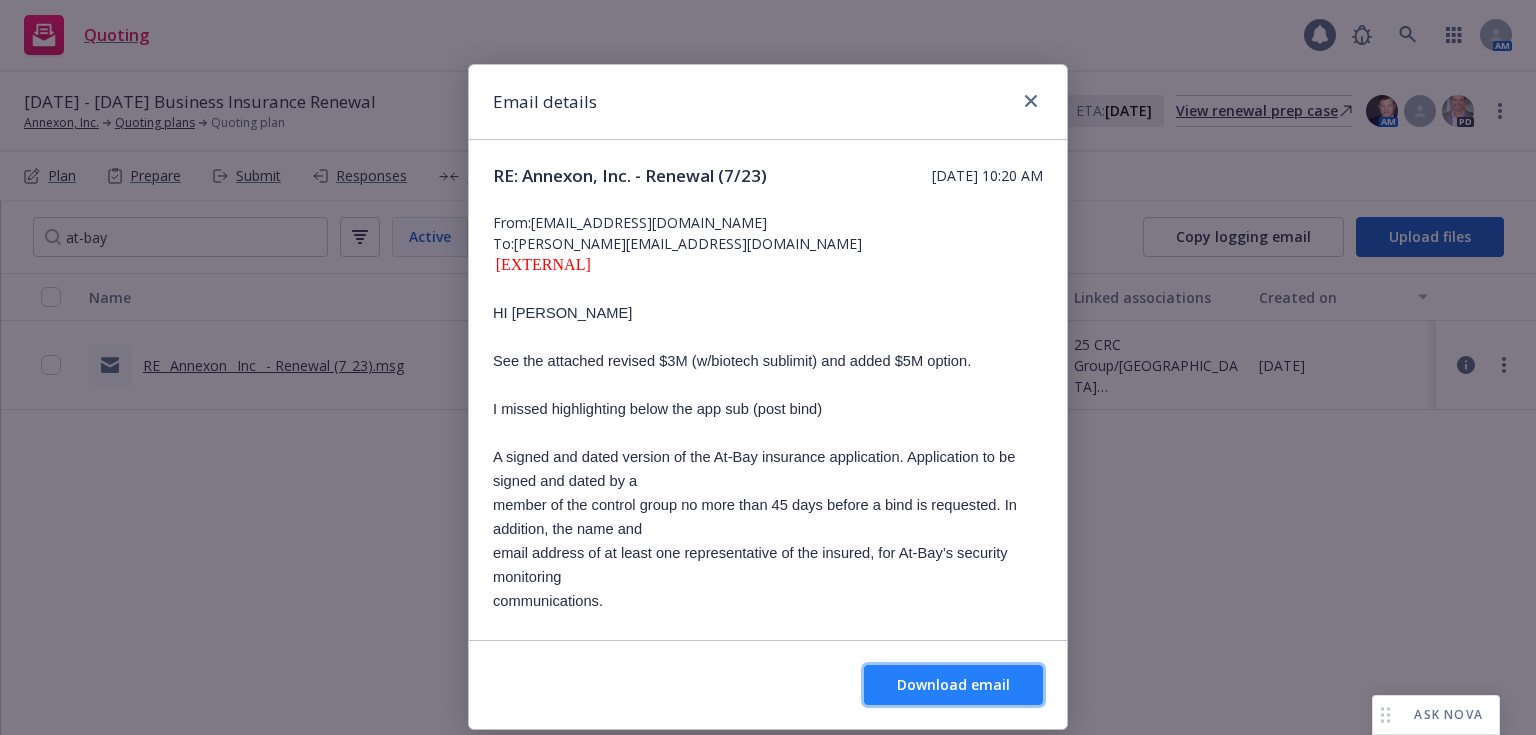 click on "Download email" at bounding box center [953, 684] 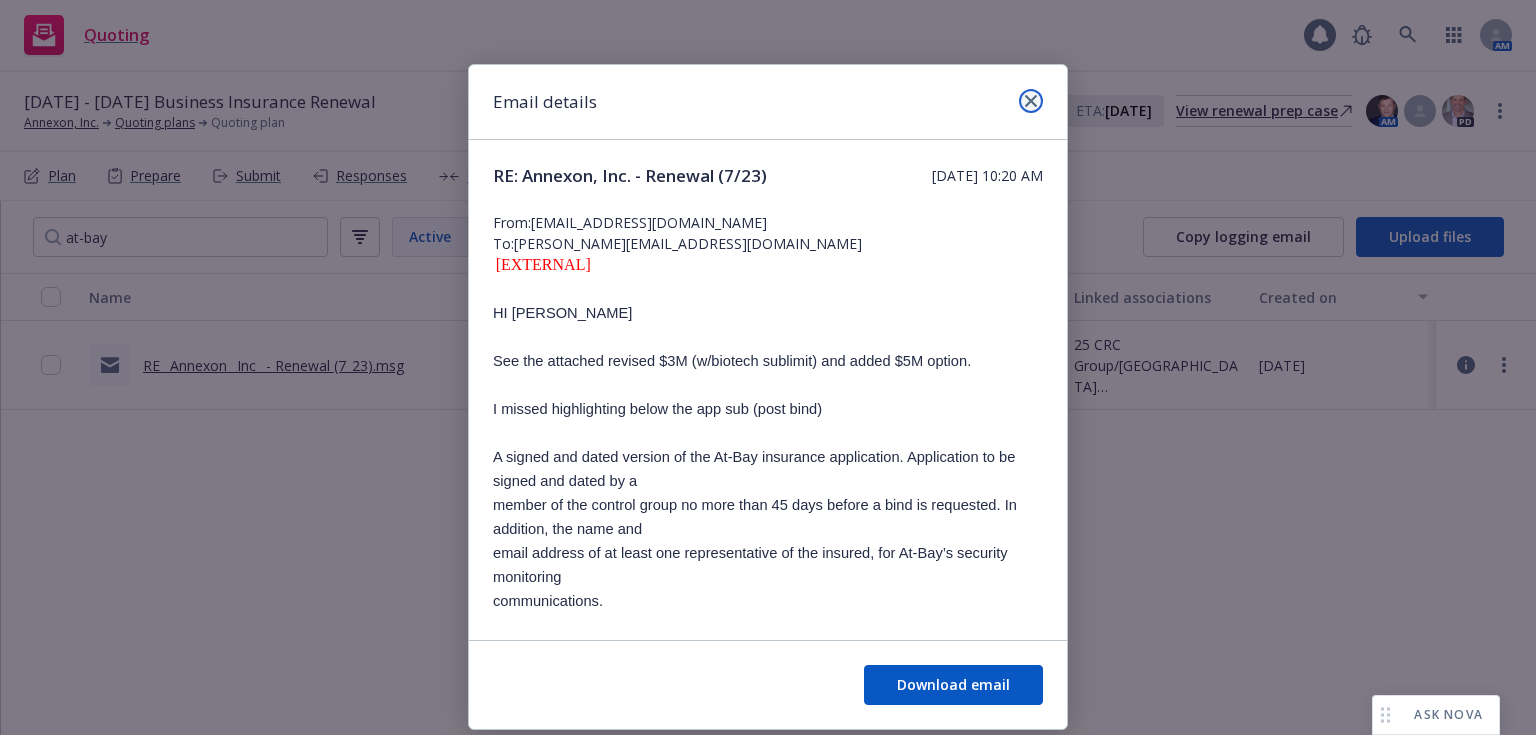 click at bounding box center (1031, 101) 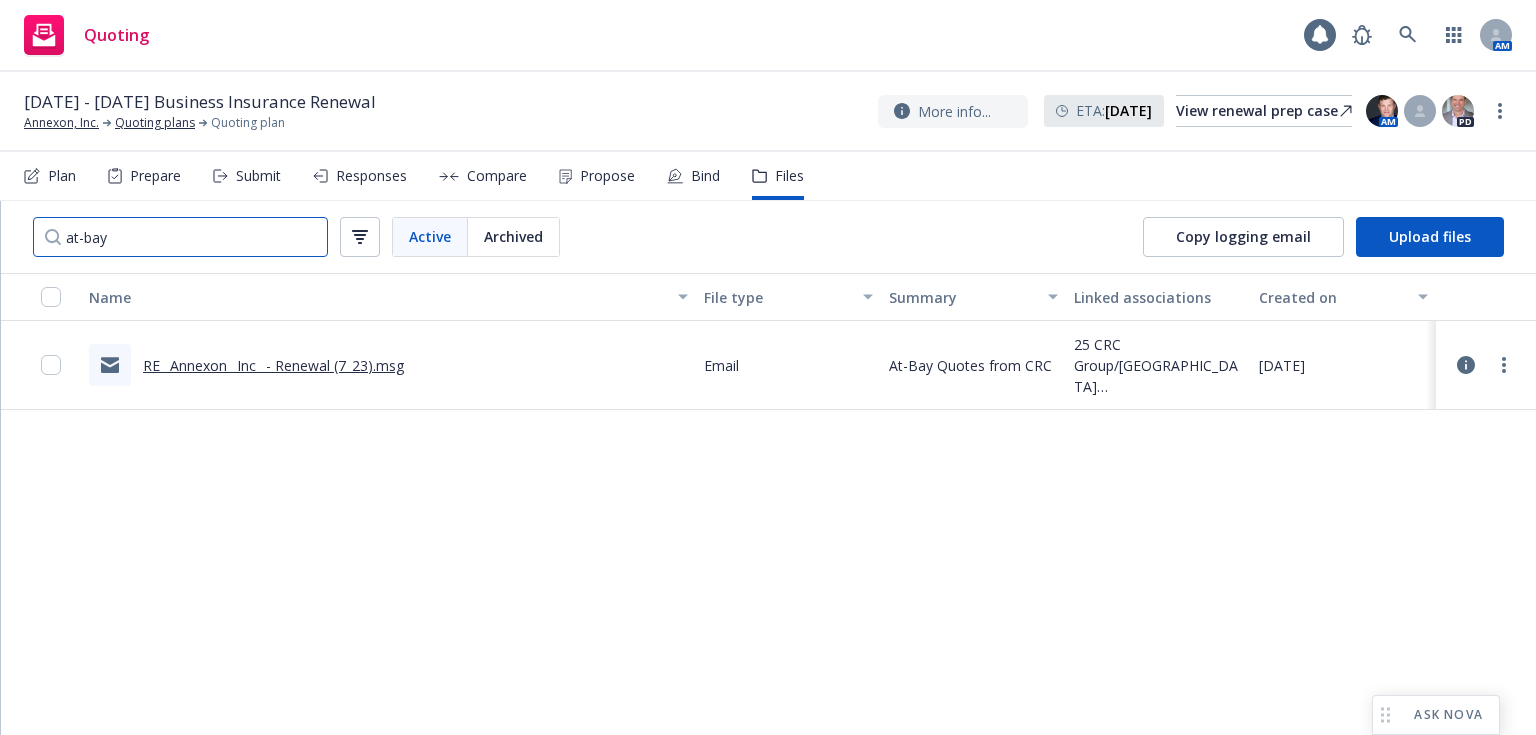 click on "at-bay" at bounding box center [180, 237] 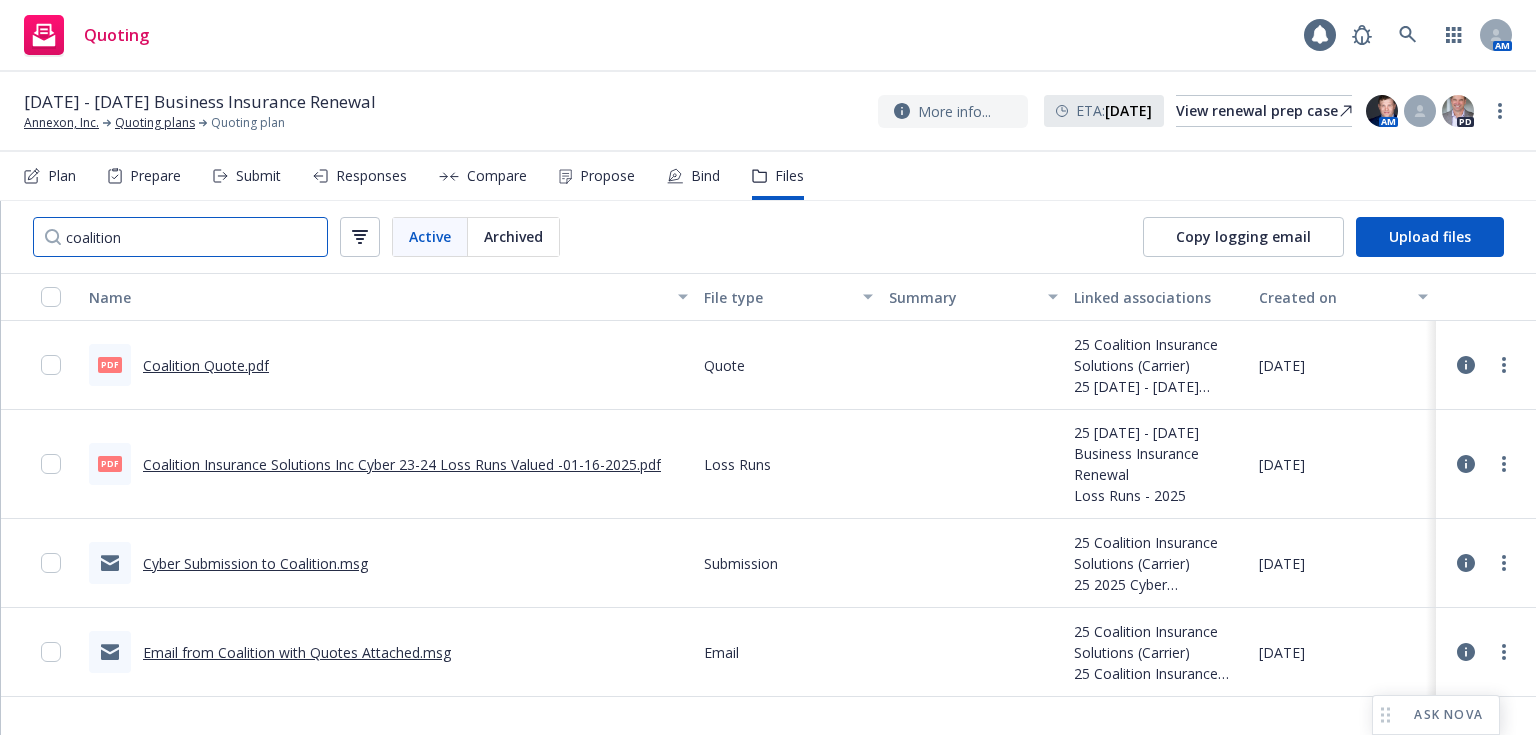 type on "coalition" 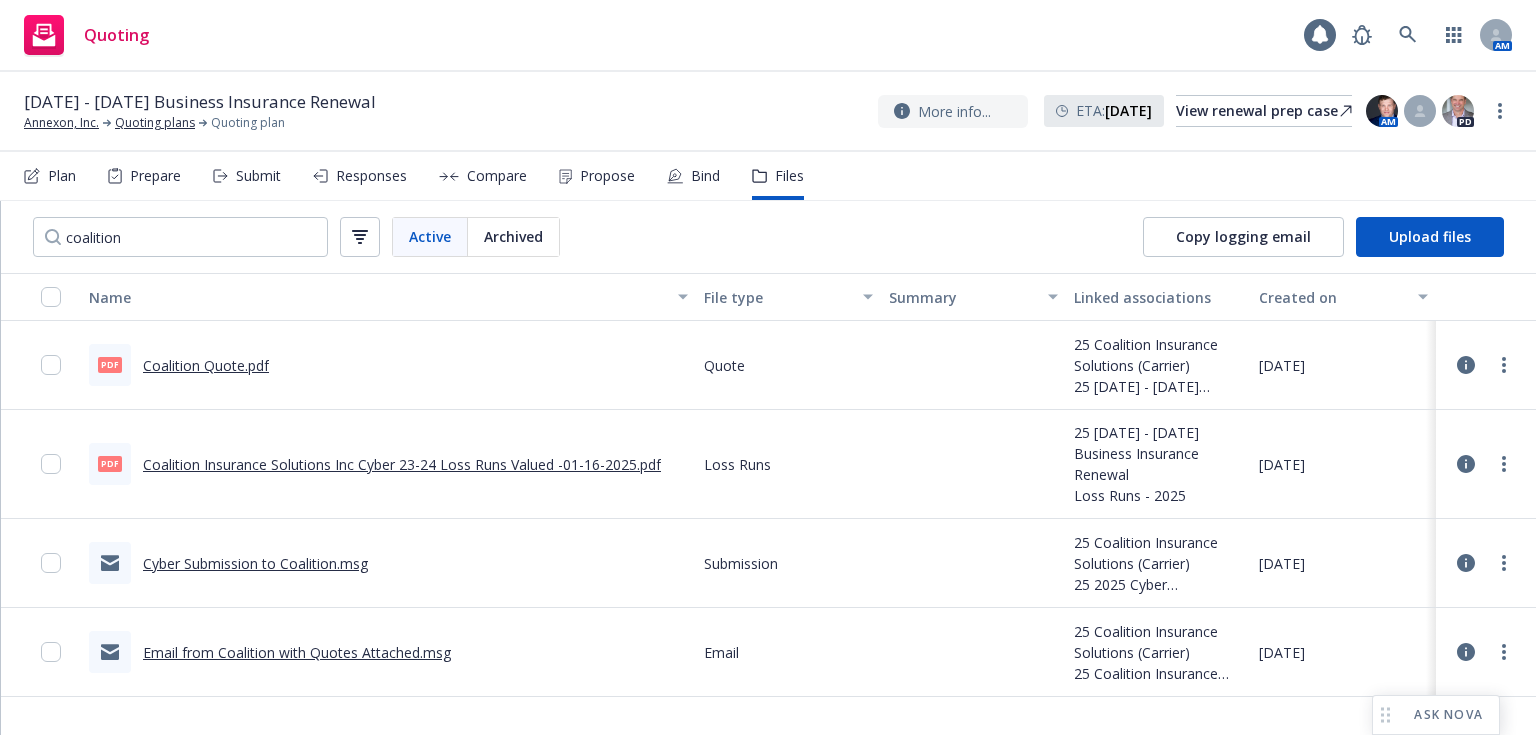 click on "Coalition Quote.pdf" at bounding box center [206, 365] 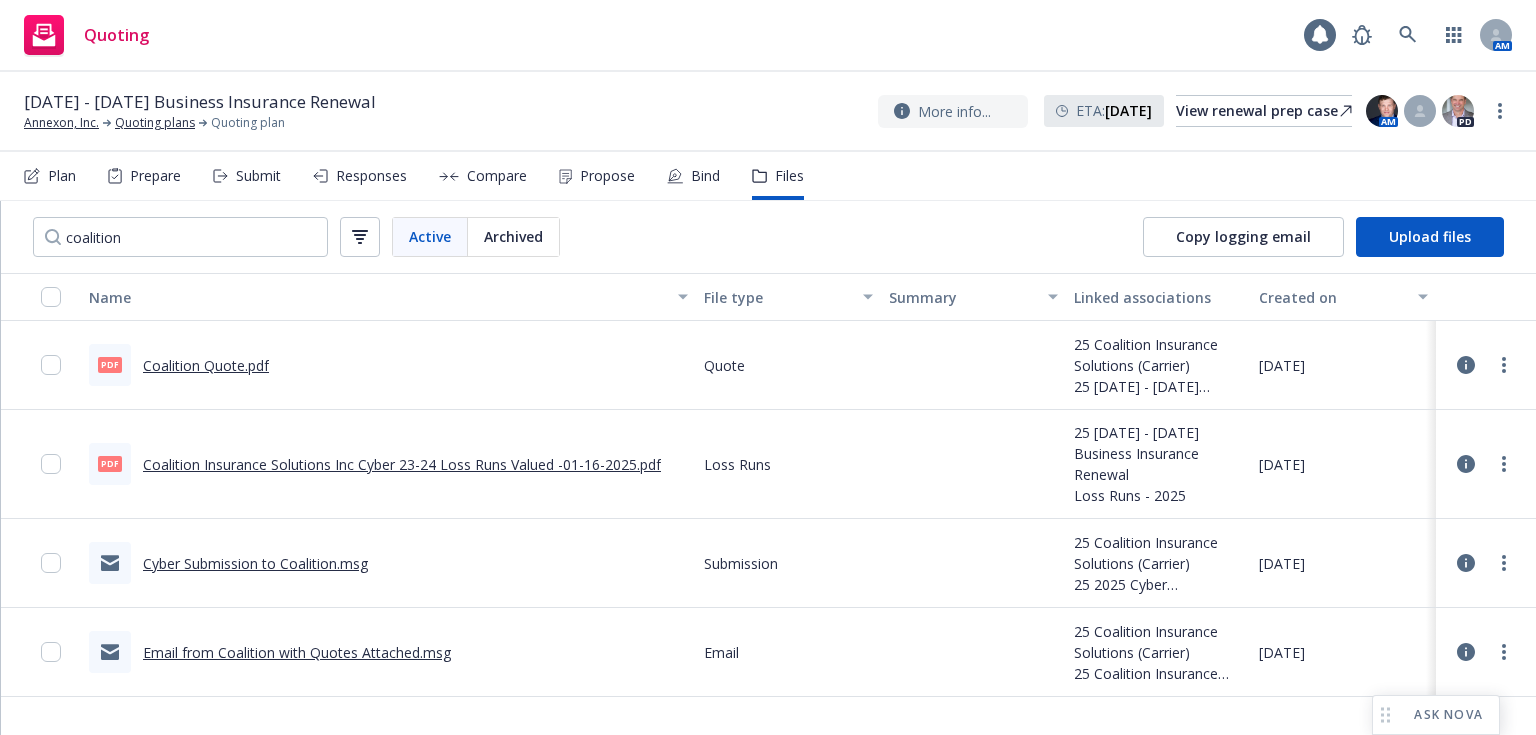 click on "Email from Coalition with Quotes Attached.msg" at bounding box center (297, 652) 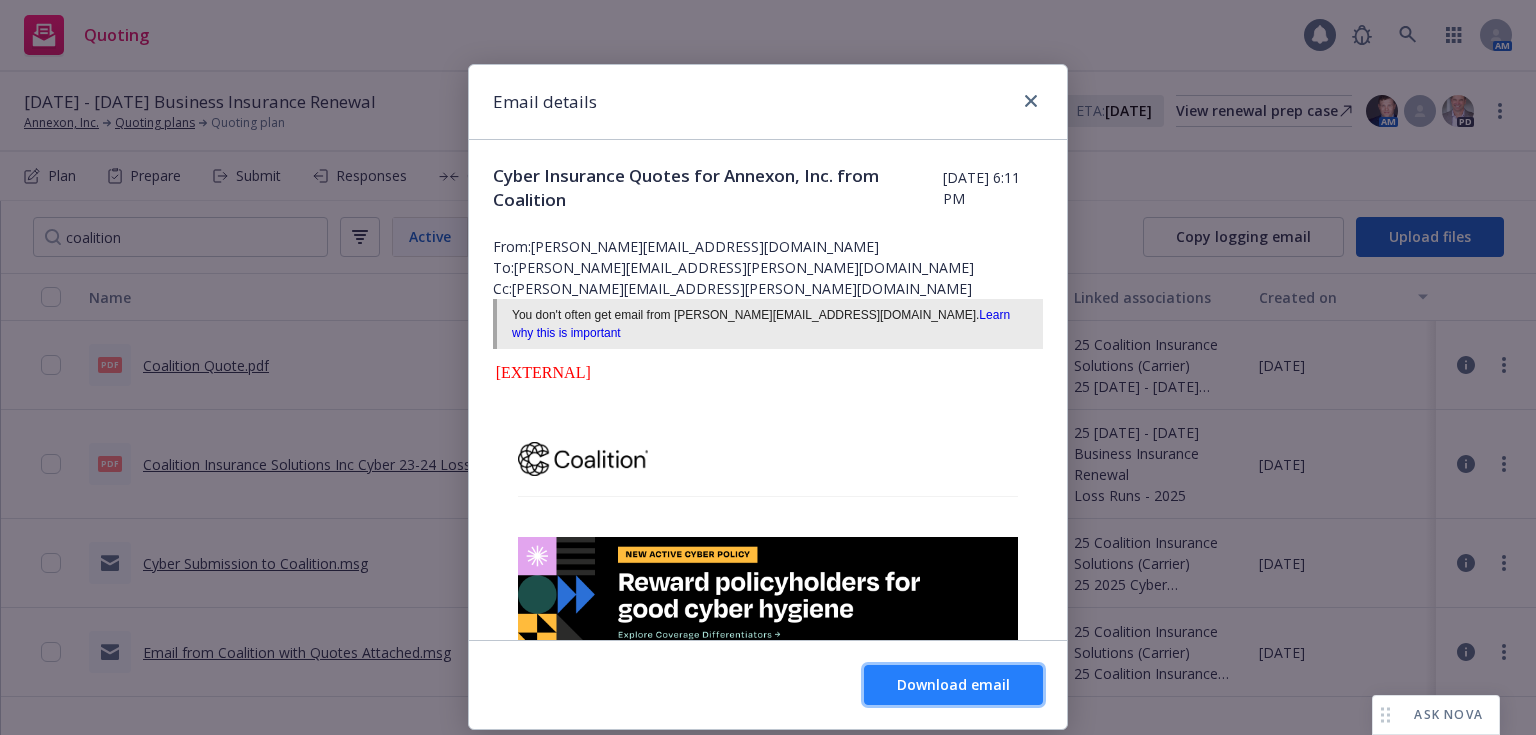click on "Download email" at bounding box center [953, 684] 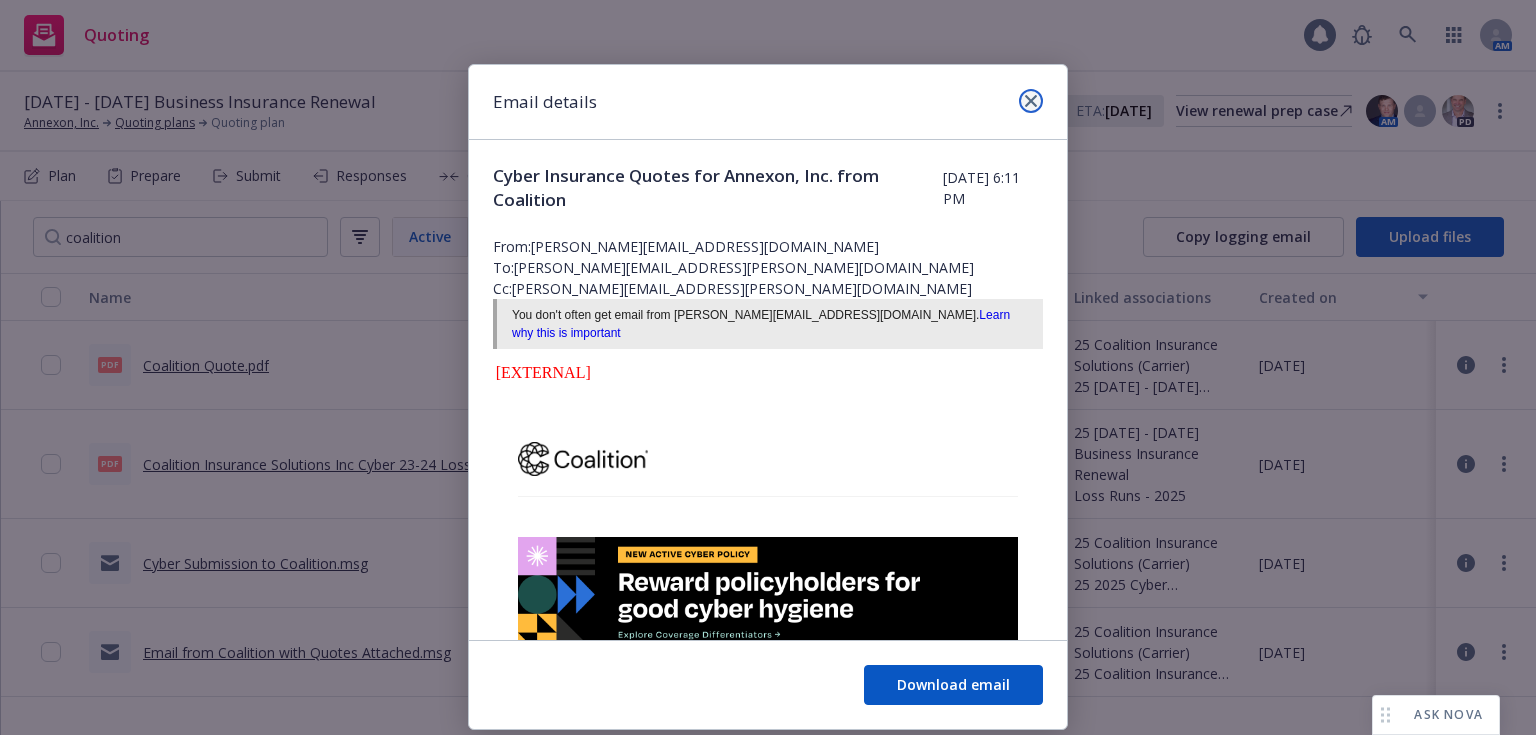 click at bounding box center [1031, 101] 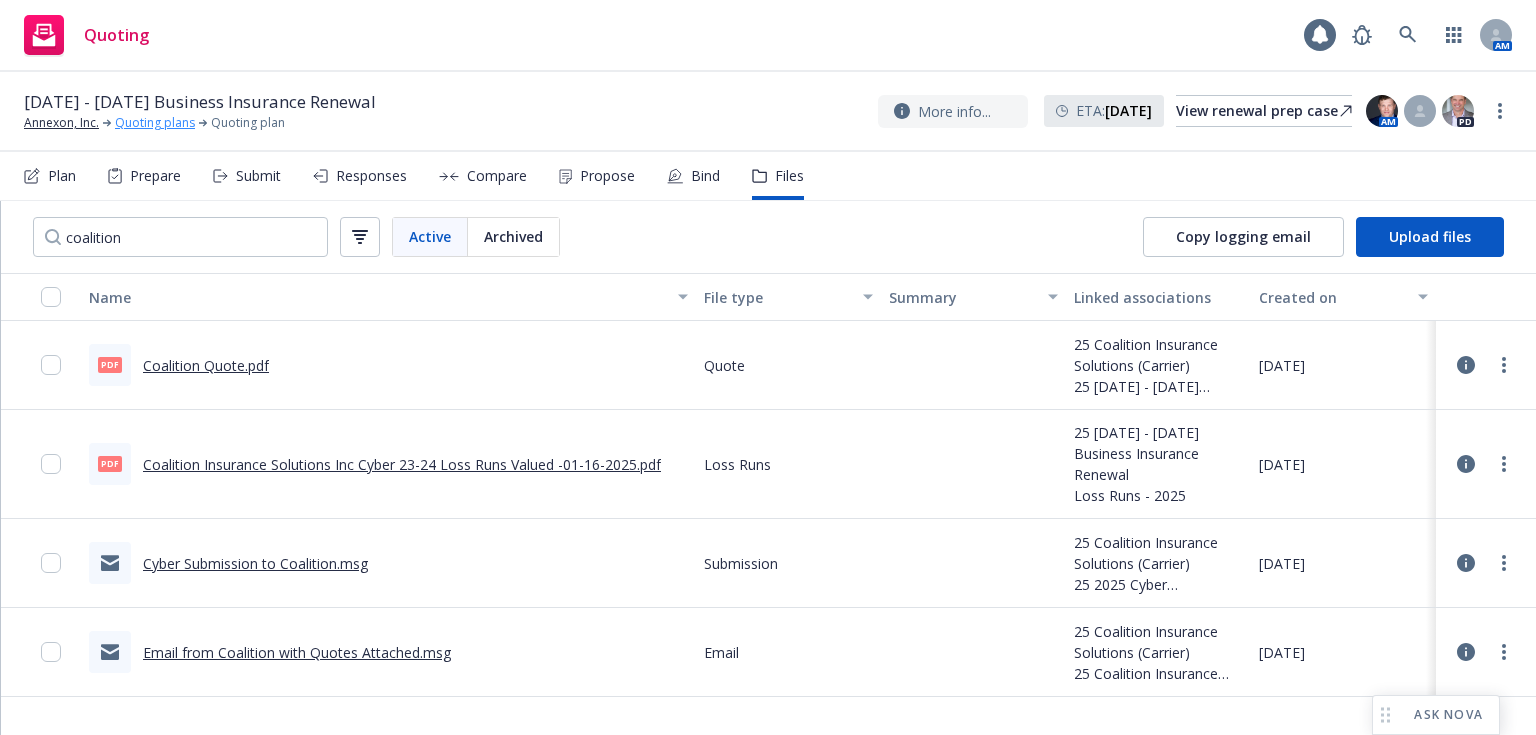 click on "Quoting plans" at bounding box center [155, 123] 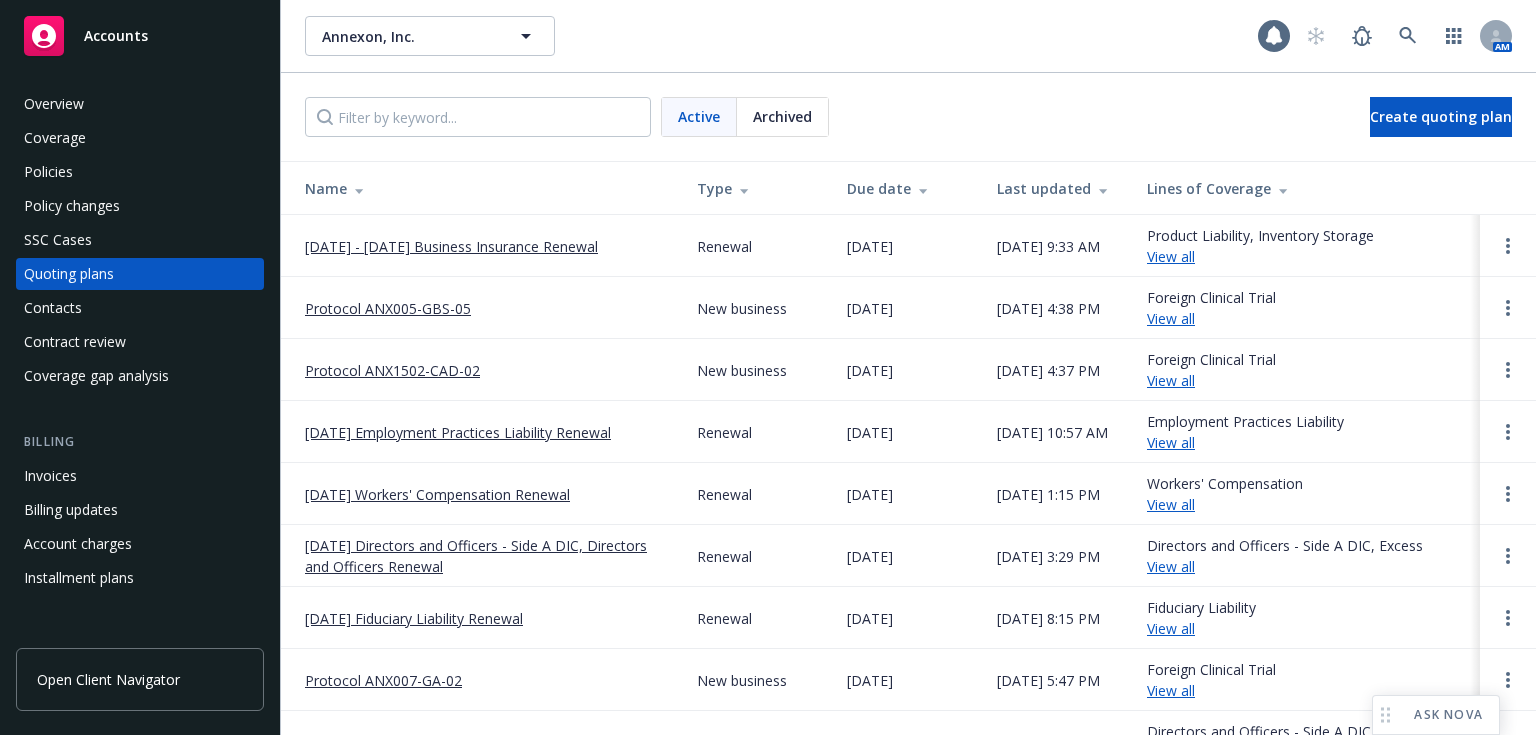 scroll, scrollTop: 0, scrollLeft: 0, axis: both 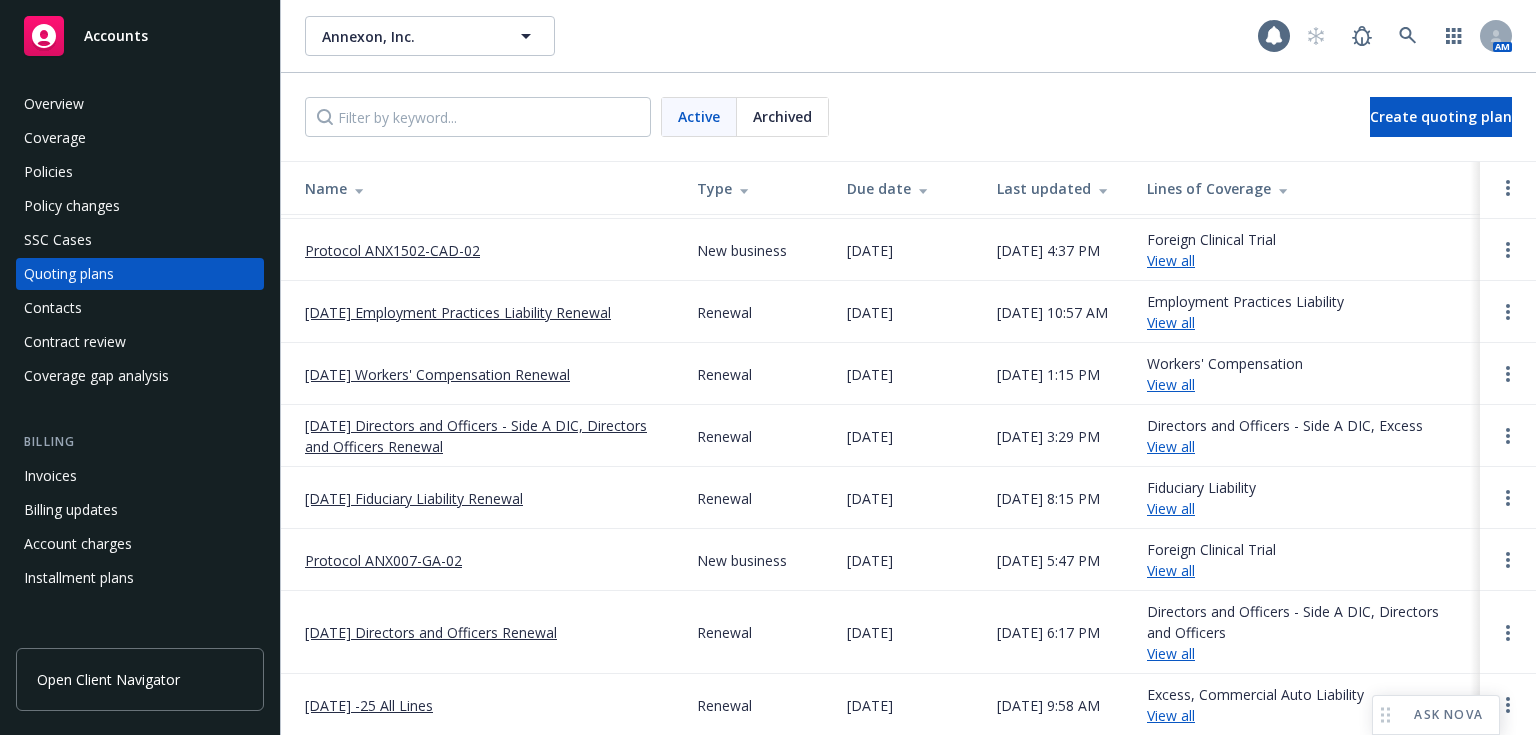 click on "[DATE] -25 All Lines" at bounding box center [369, 705] 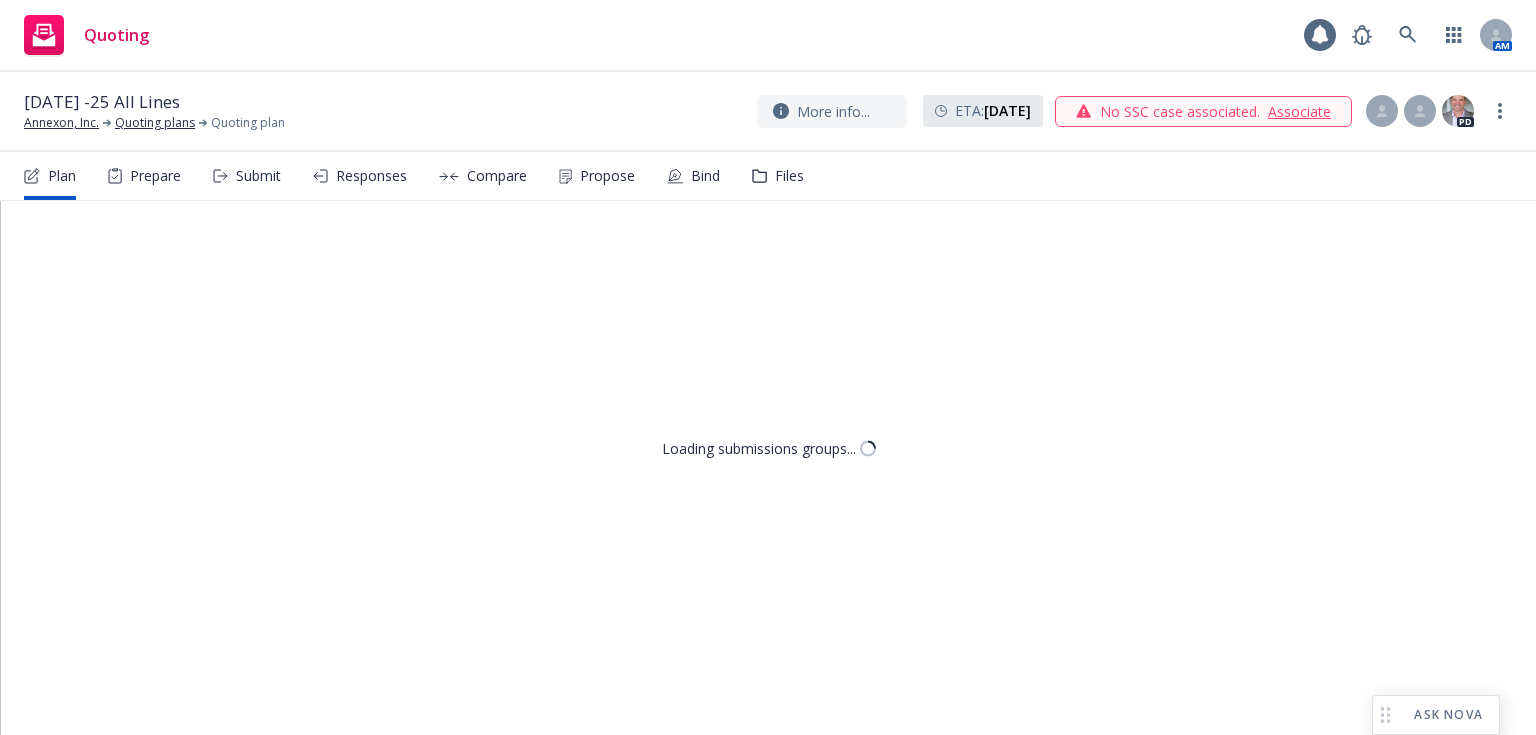 scroll, scrollTop: 0, scrollLeft: 0, axis: both 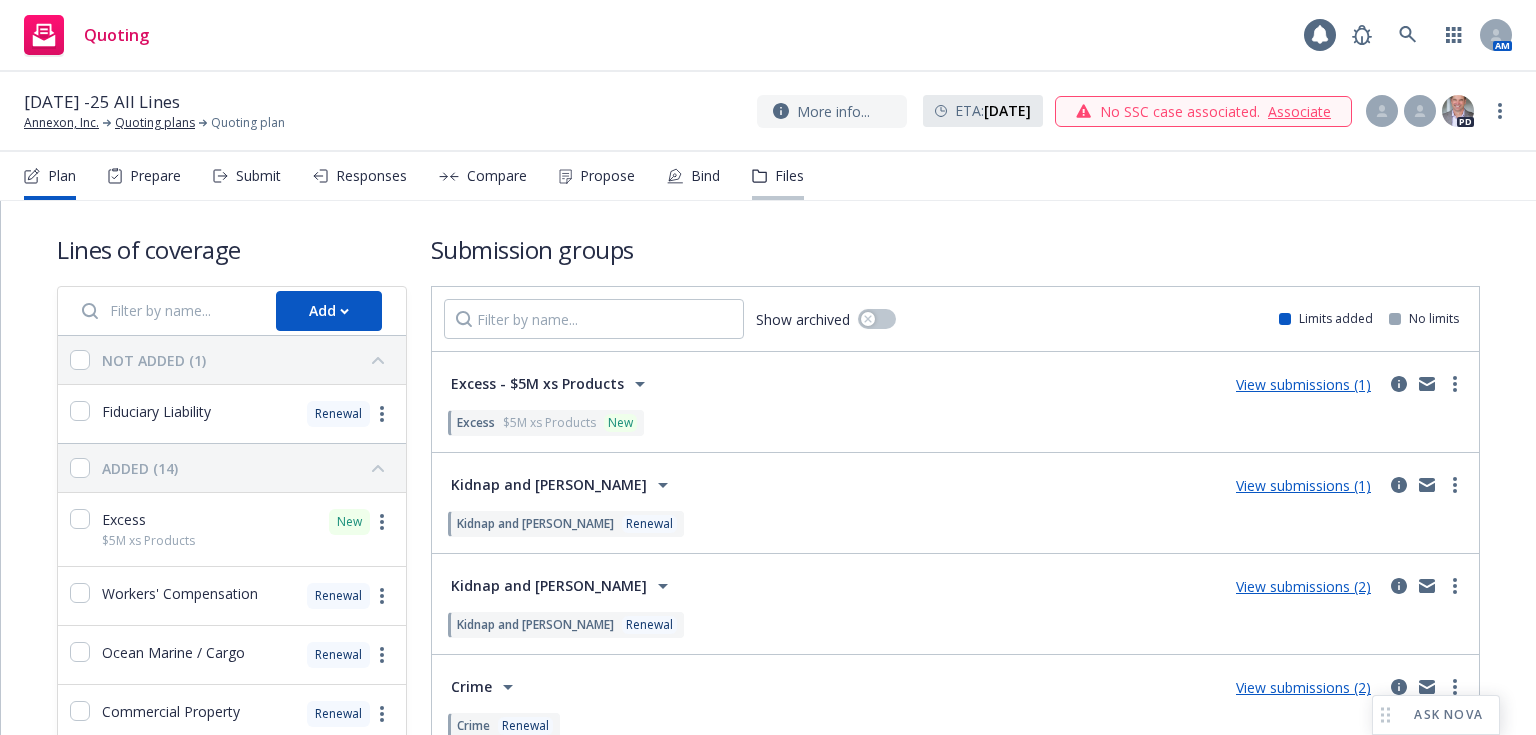 click on "Files" at bounding box center (778, 176) 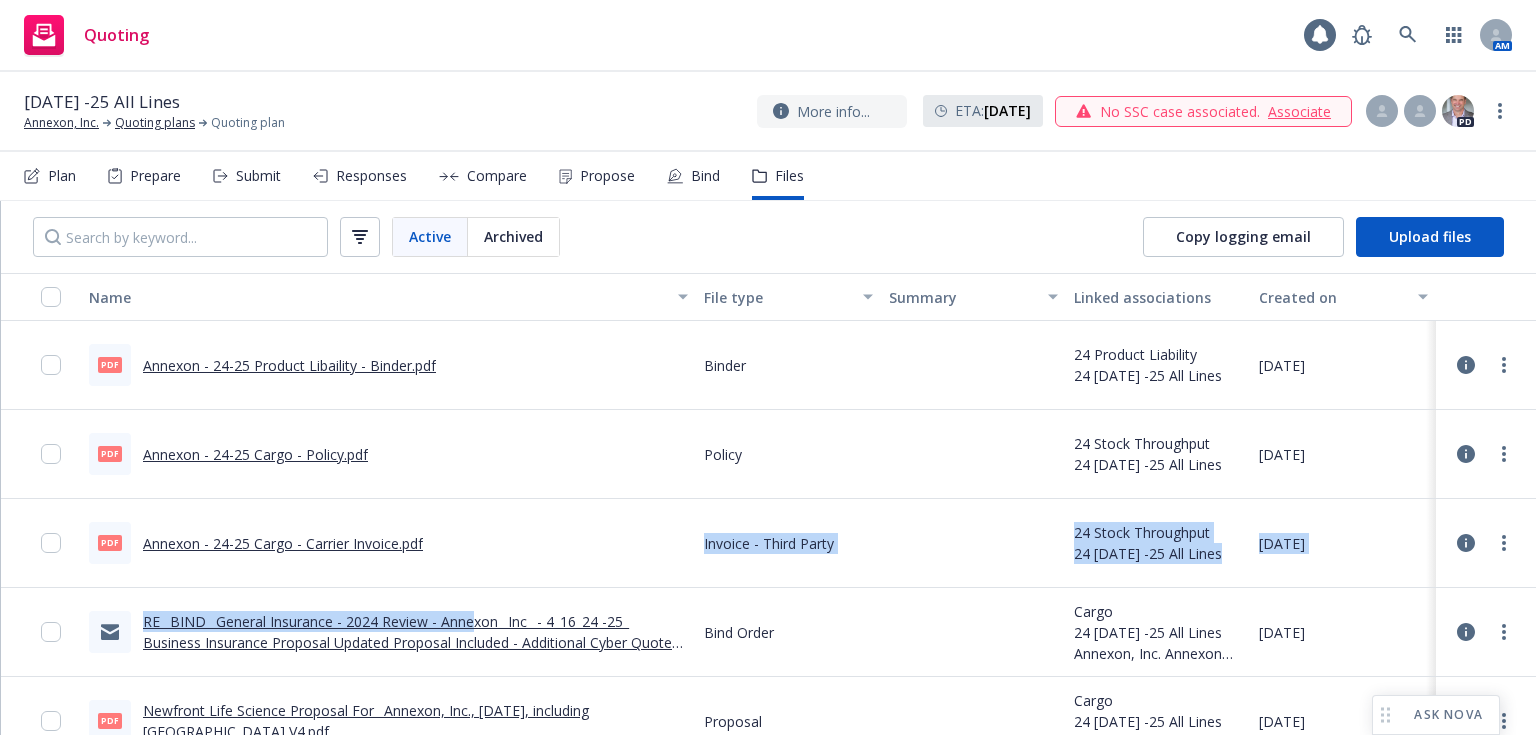 drag, startPoint x: 472, startPoint y: 622, endPoint x: 564, endPoint y: 532, distance: 128.7012 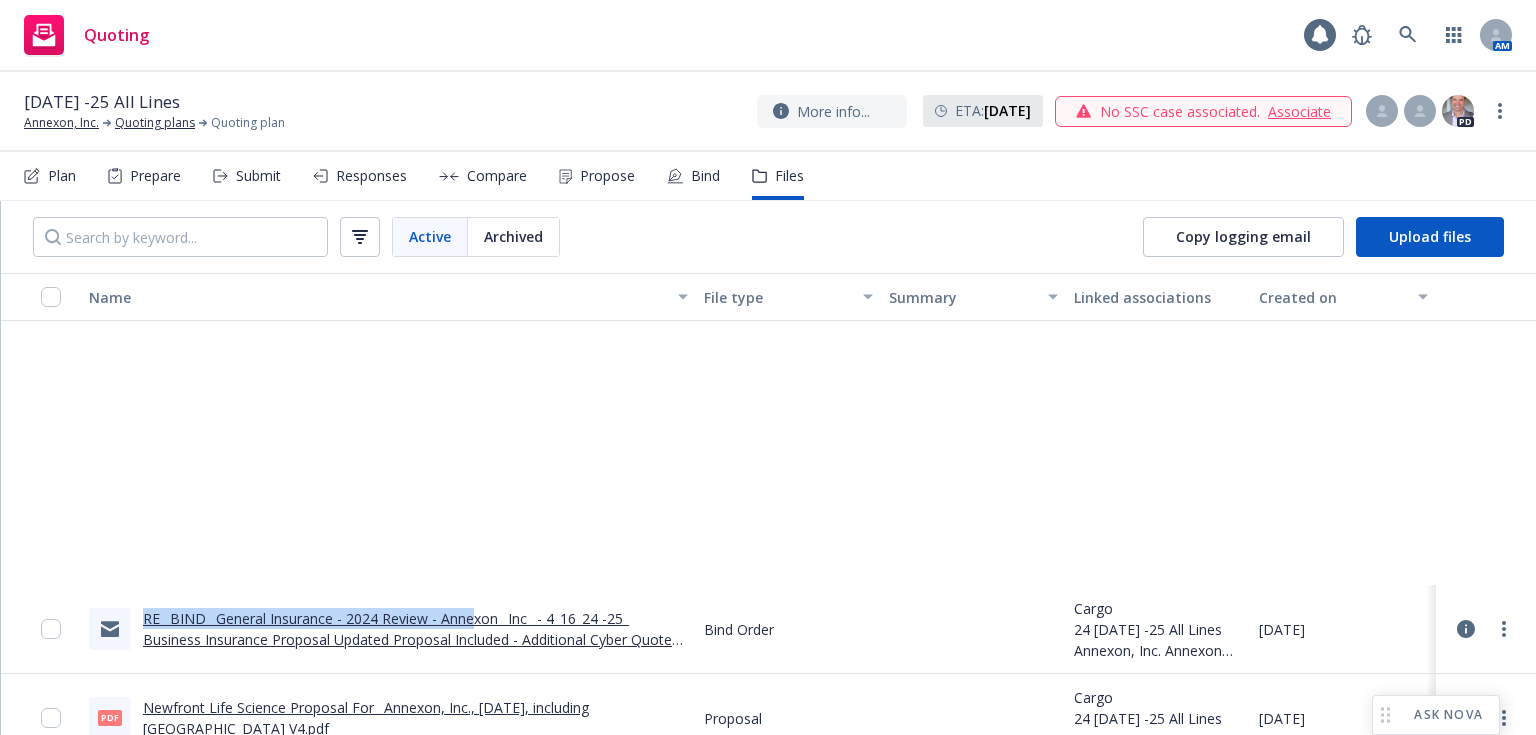 scroll, scrollTop: 404, scrollLeft: 0, axis: vertical 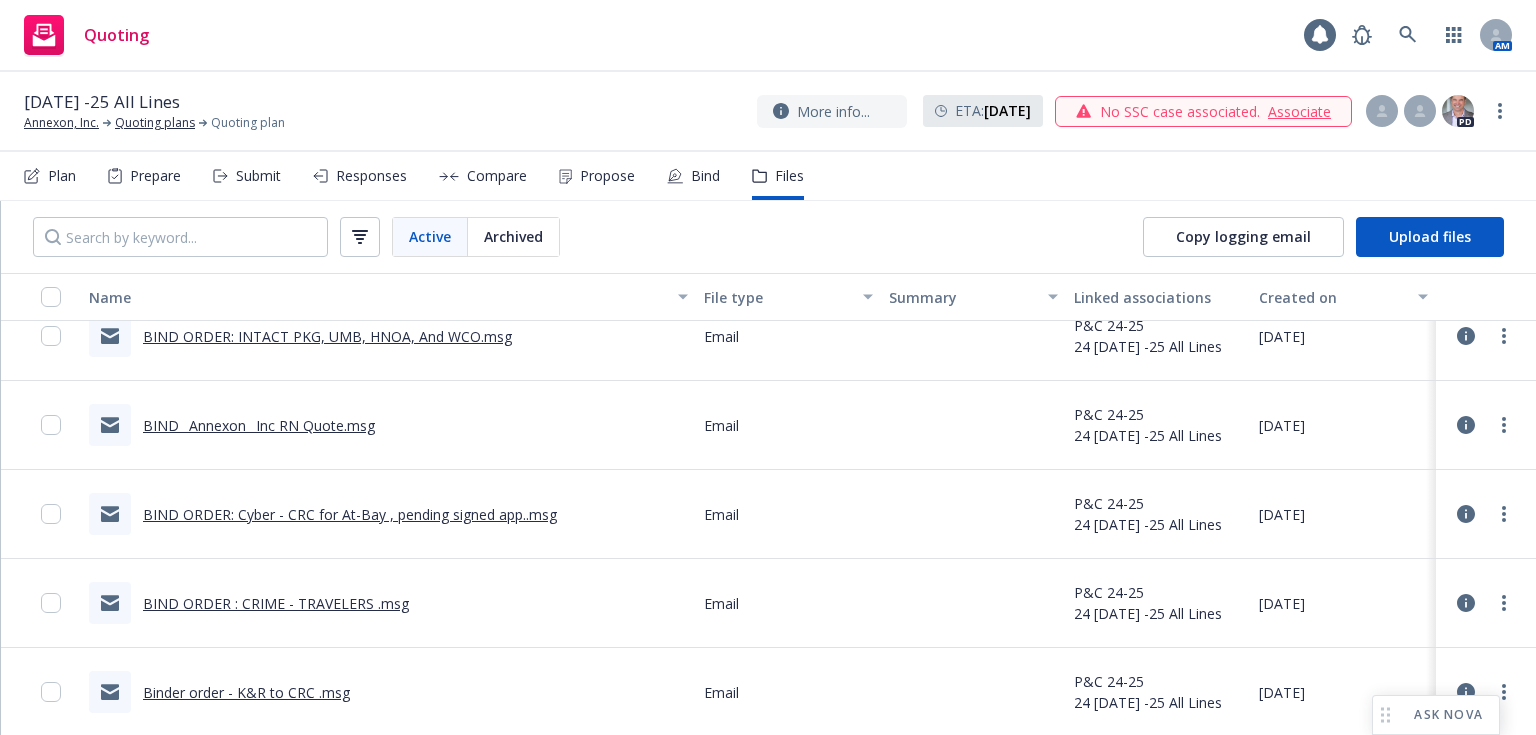 click on "BIND ORDER: Cyber - CRC for At-Bay , pending signed app..msg" at bounding box center [350, 514] 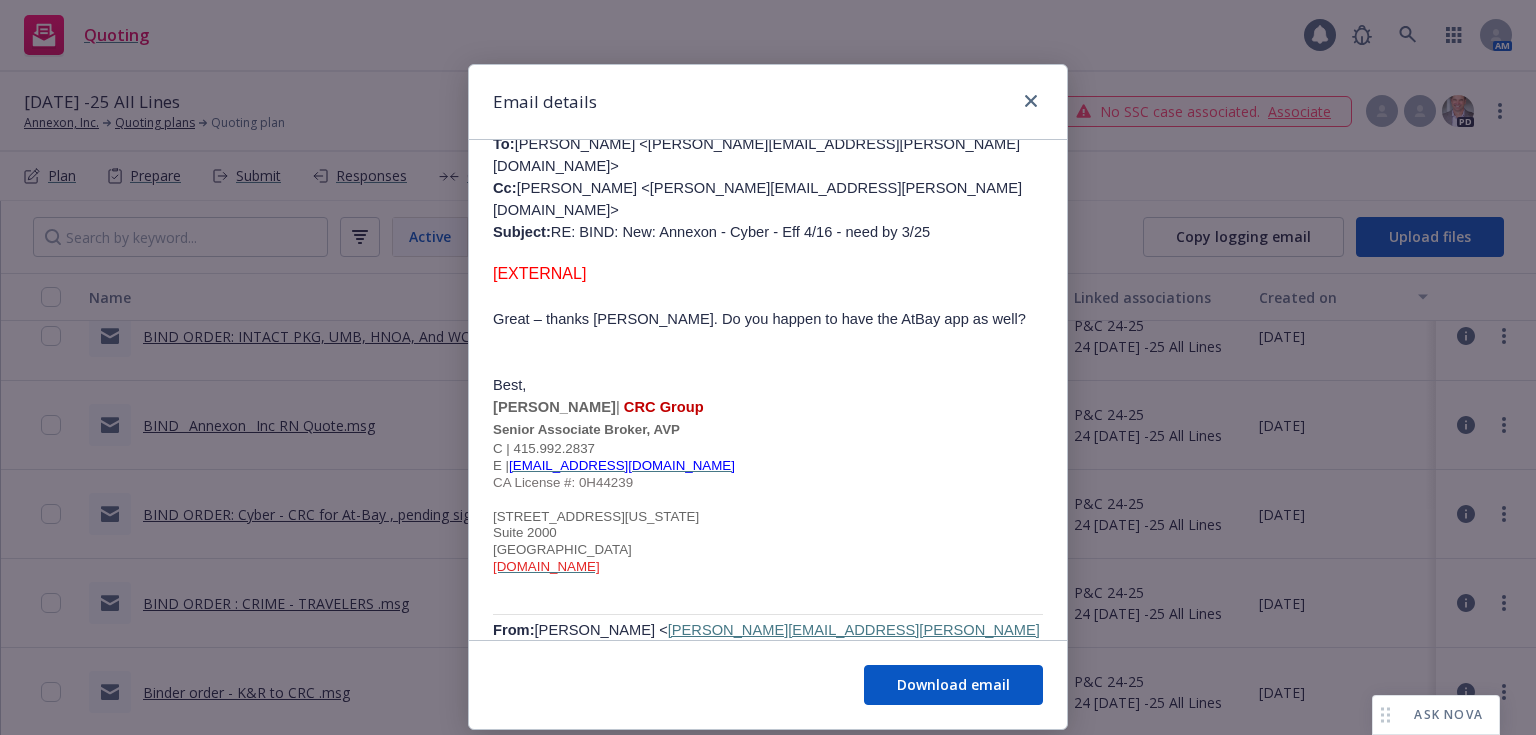 scroll, scrollTop: 1312, scrollLeft: 0, axis: vertical 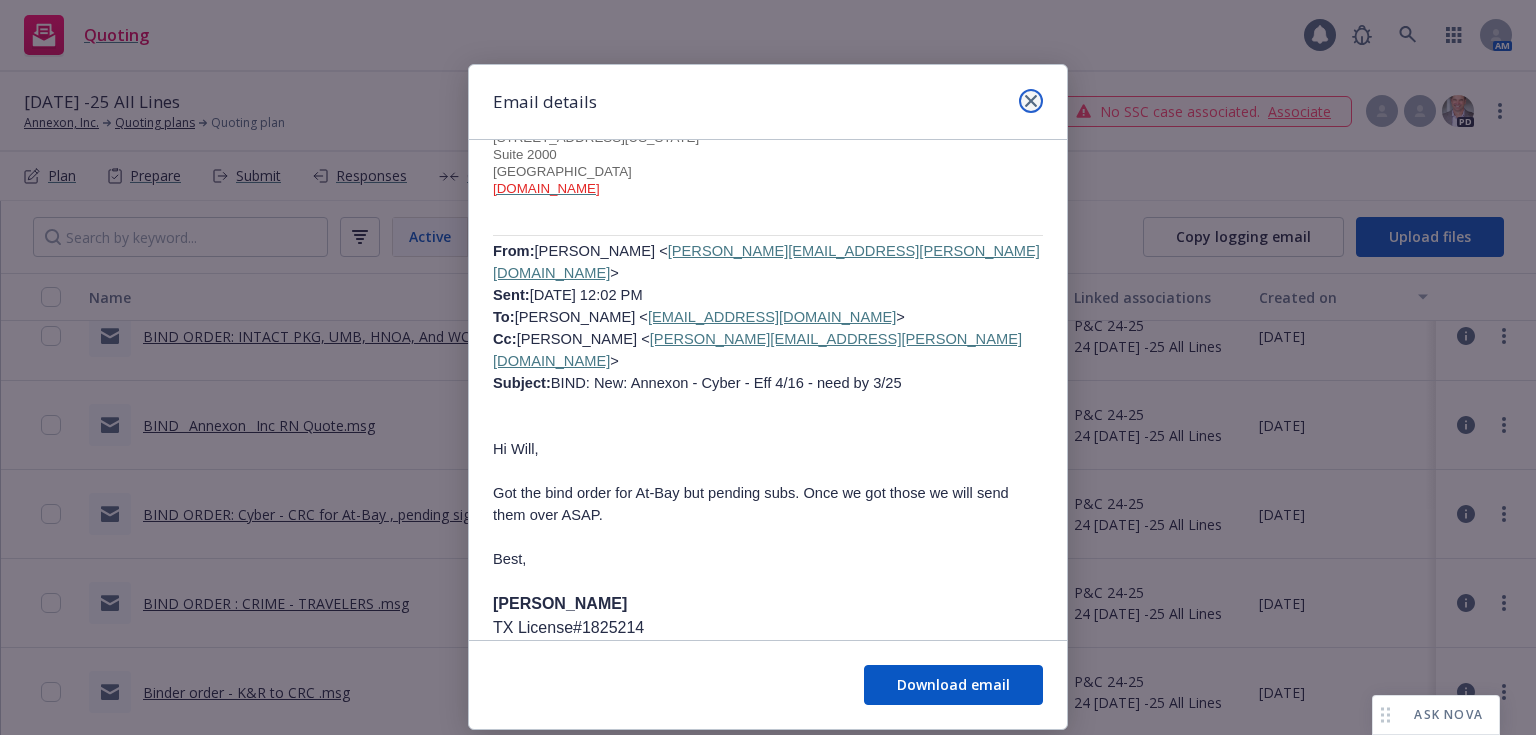 click 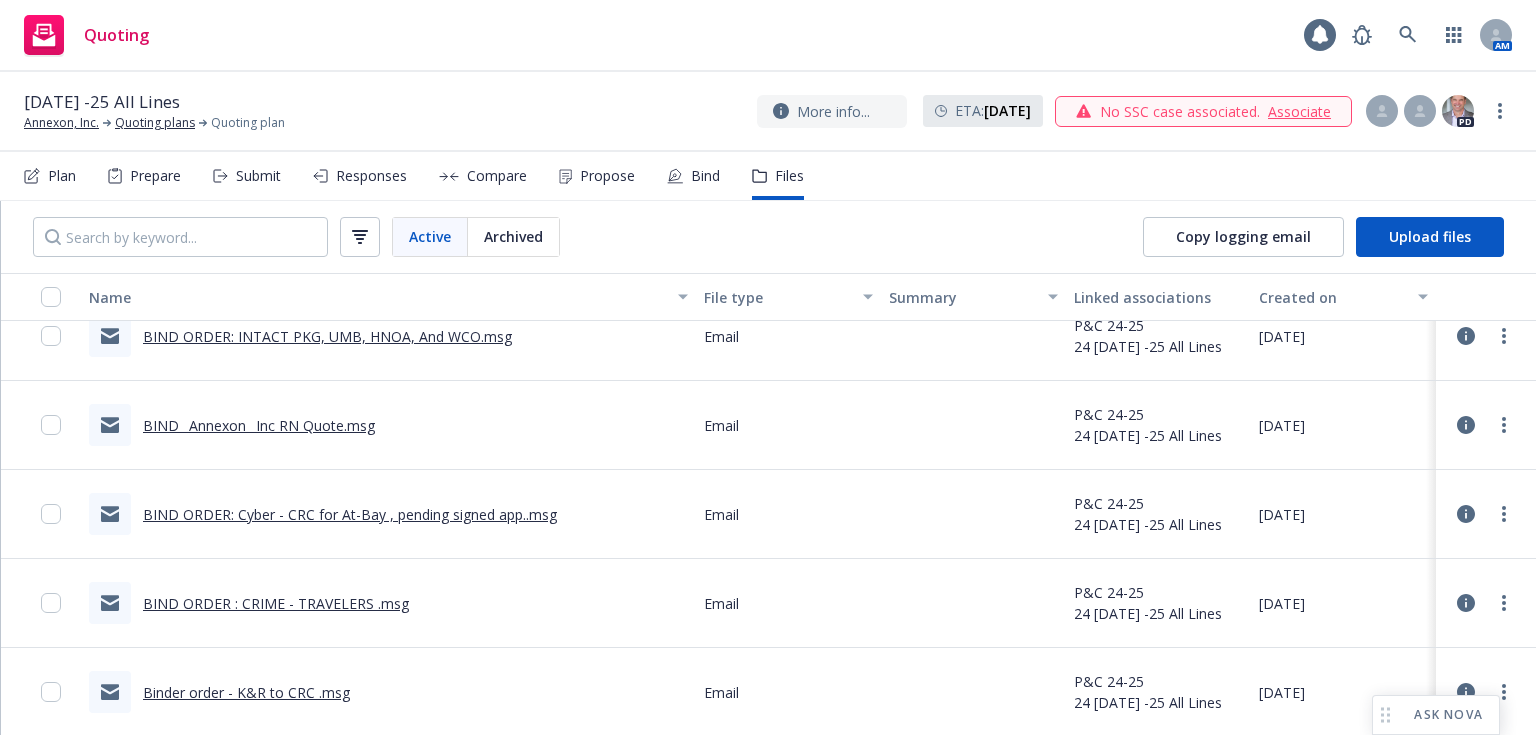 scroll, scrollTop: 2459, scrollLeft: 0, axis: vertical 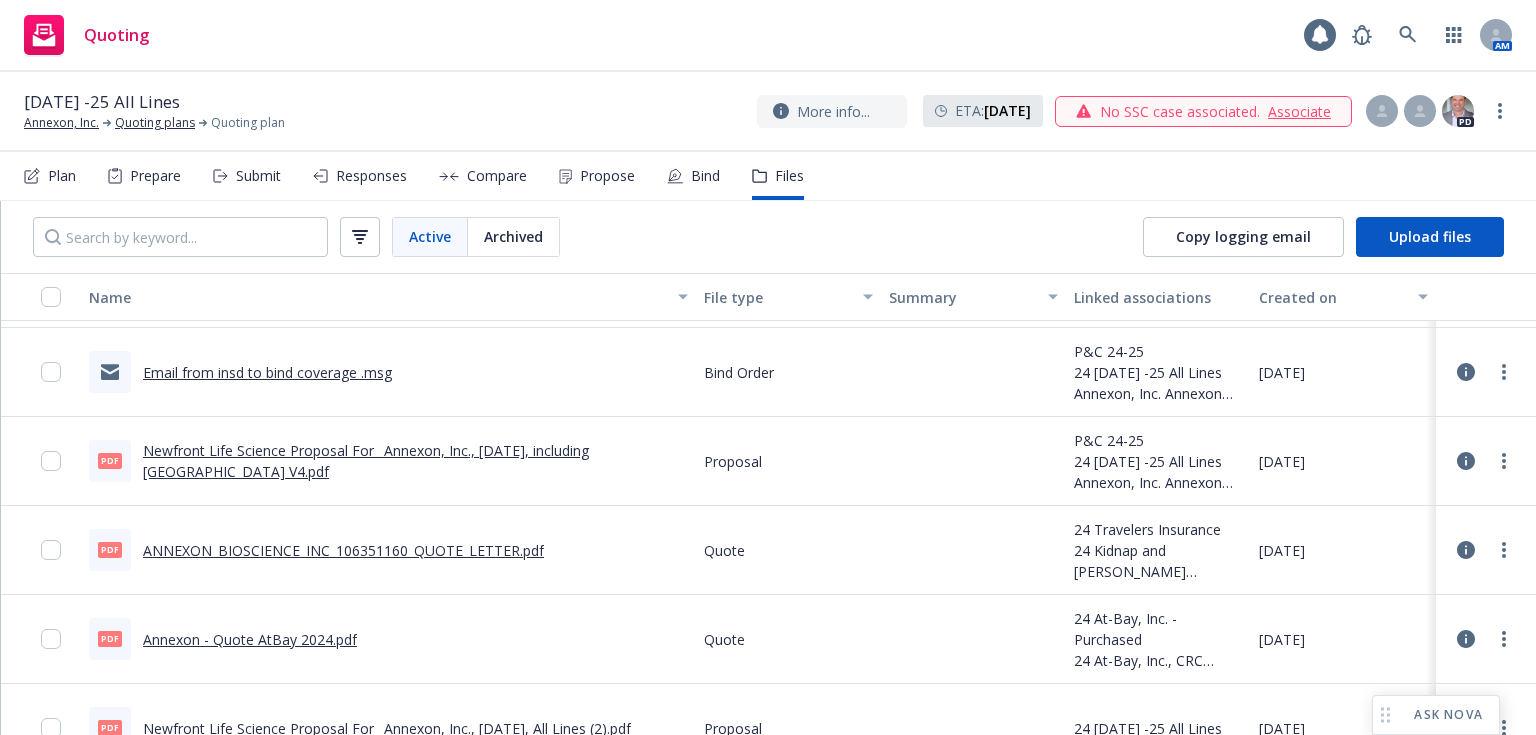 click on "Email from insd to bind coverage .msg" at bounding box center [267, 372] 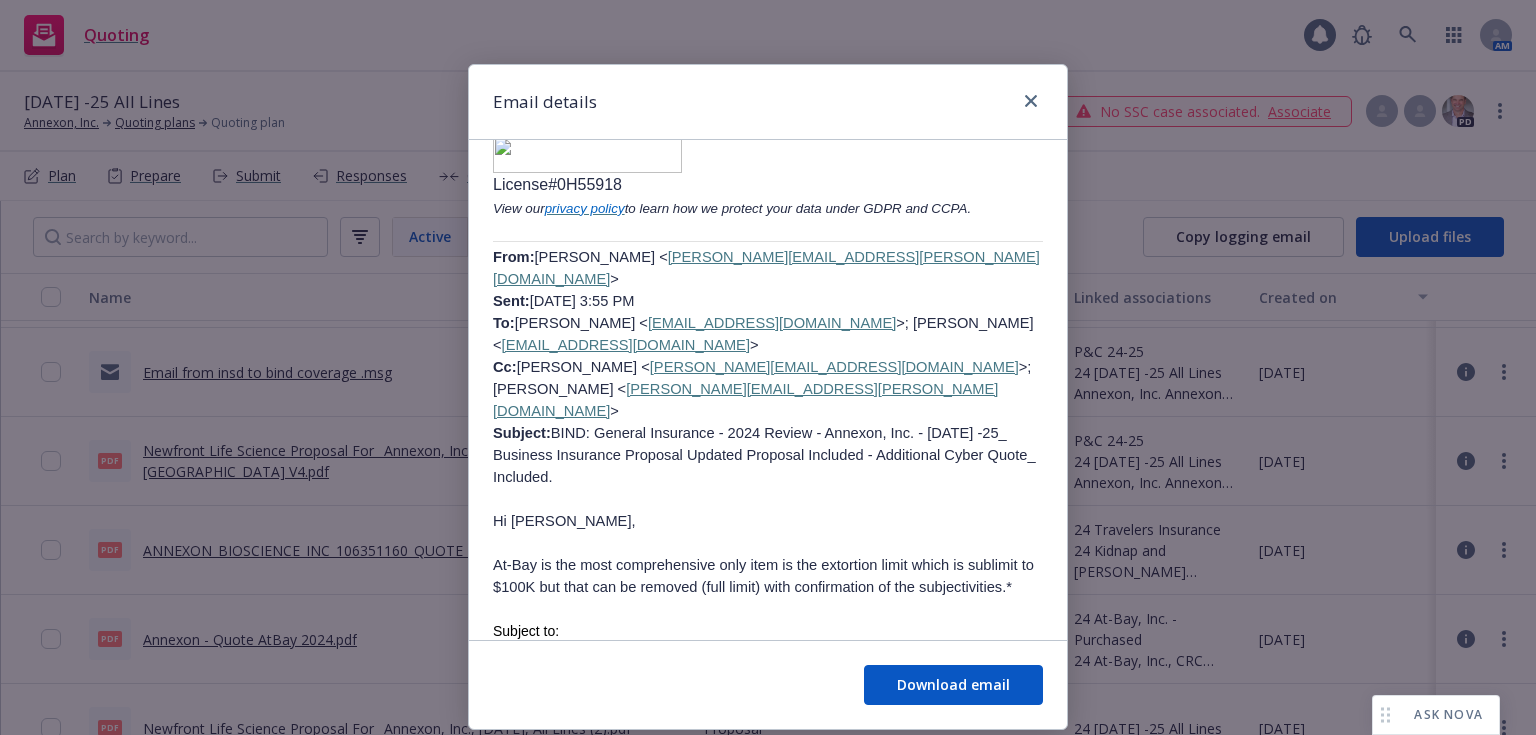 scroll, scrollTop: 3272, scrollLeft: 0, axis: vertical 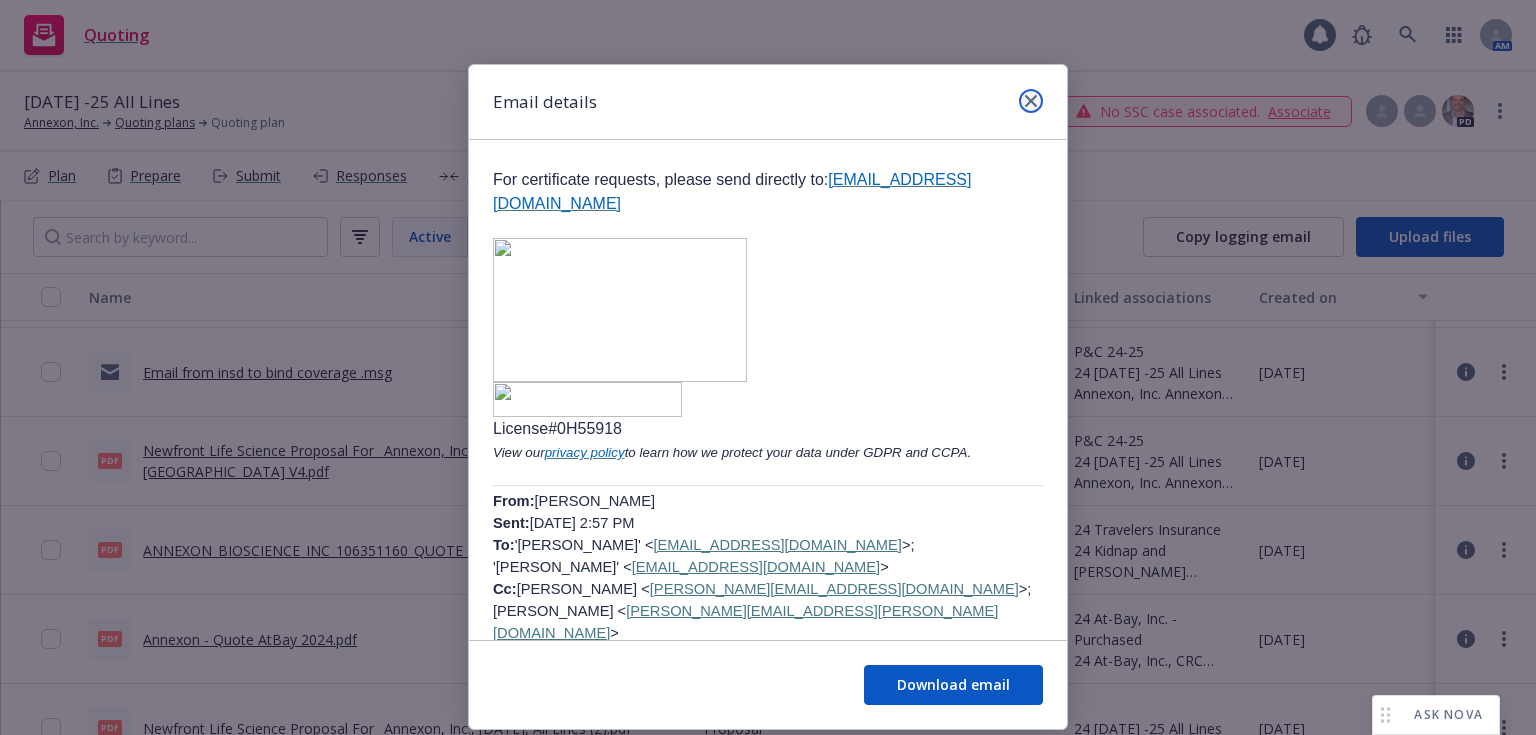 click 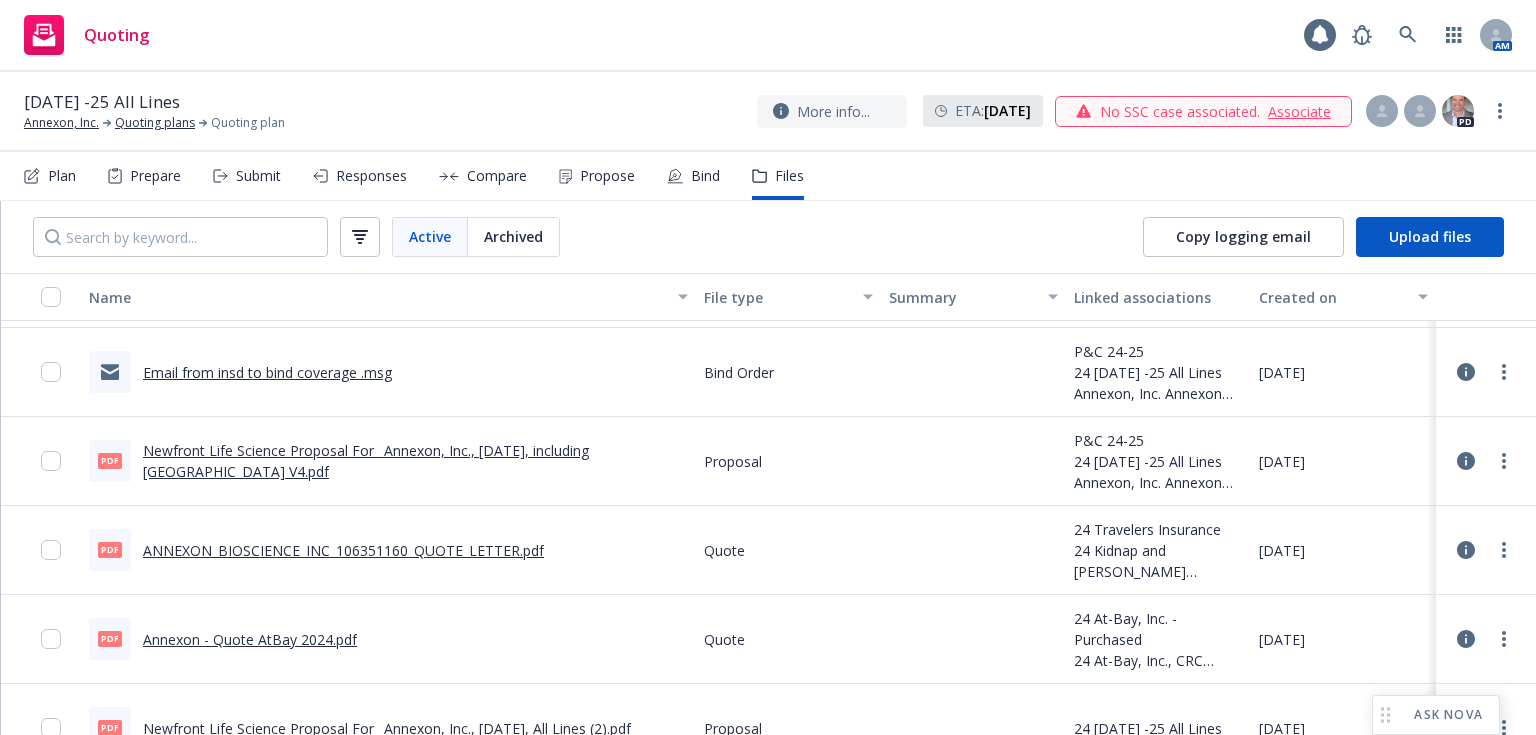 click on "Newfront Life Science Proposal For_ Annexon, Inc., April 2024, including At-Bay V4.pdf" at bounding box center [366, 461] 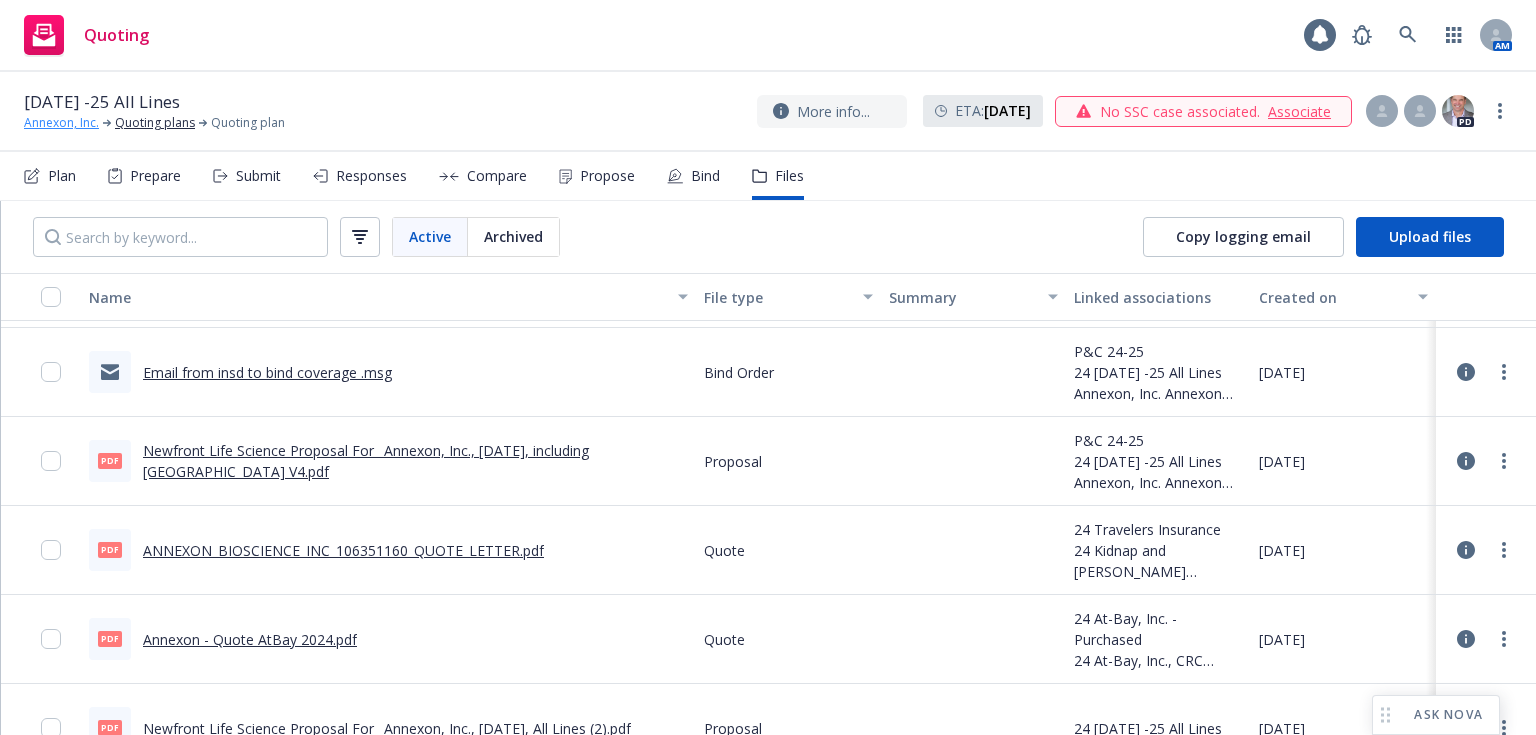 click on "Annexon, Inc." at bounding box center (61, 123) 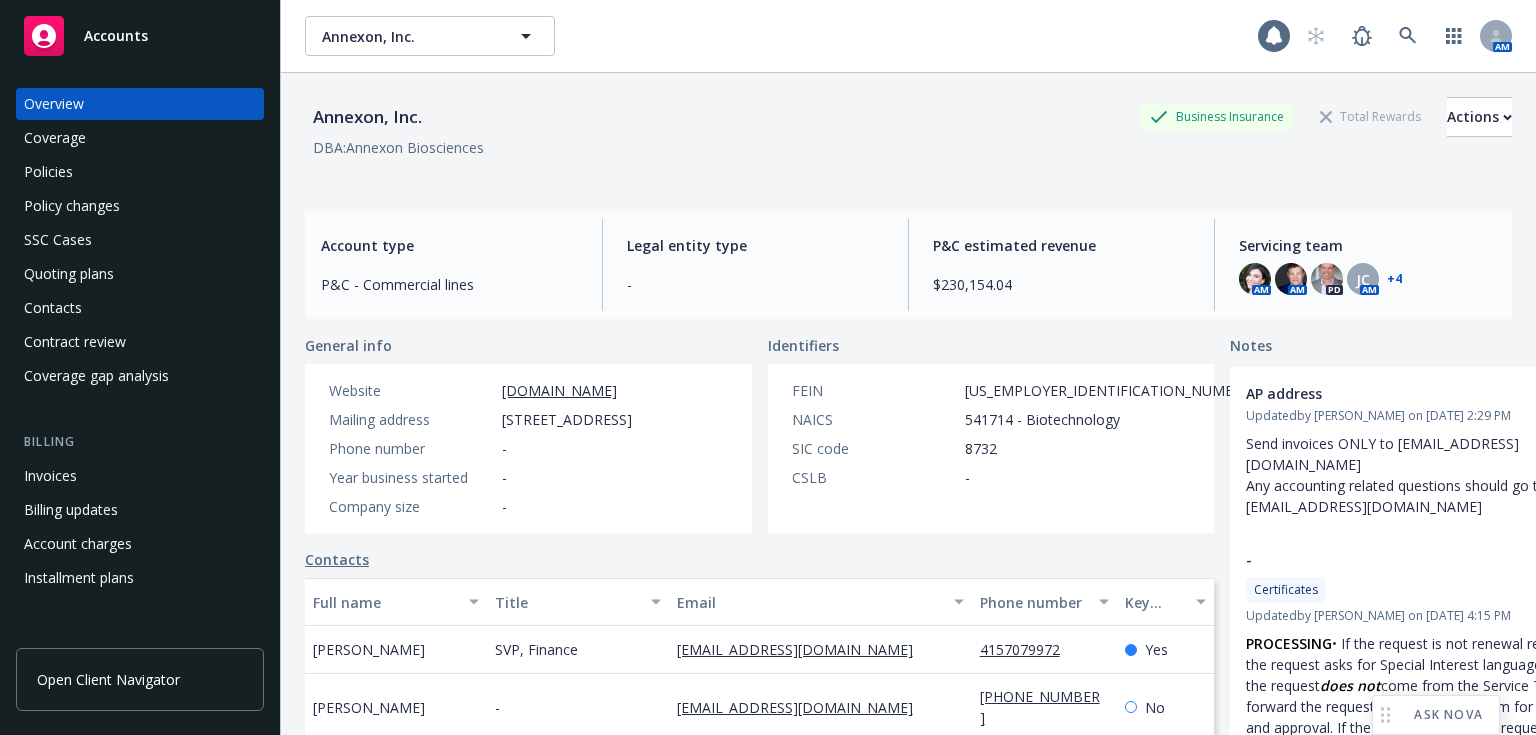 scroll, scrollTop: 0, scrollLeft: 0, axis: both 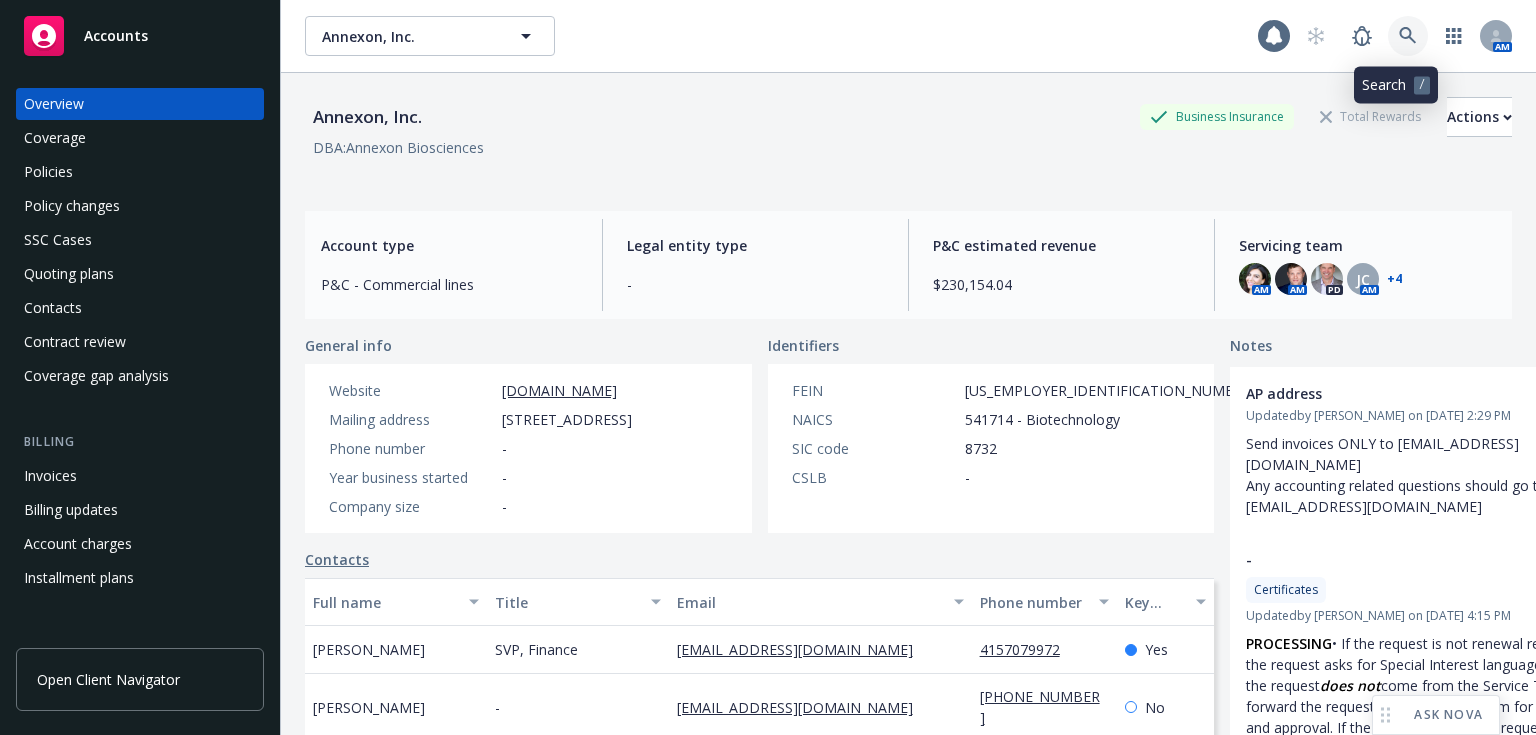 click 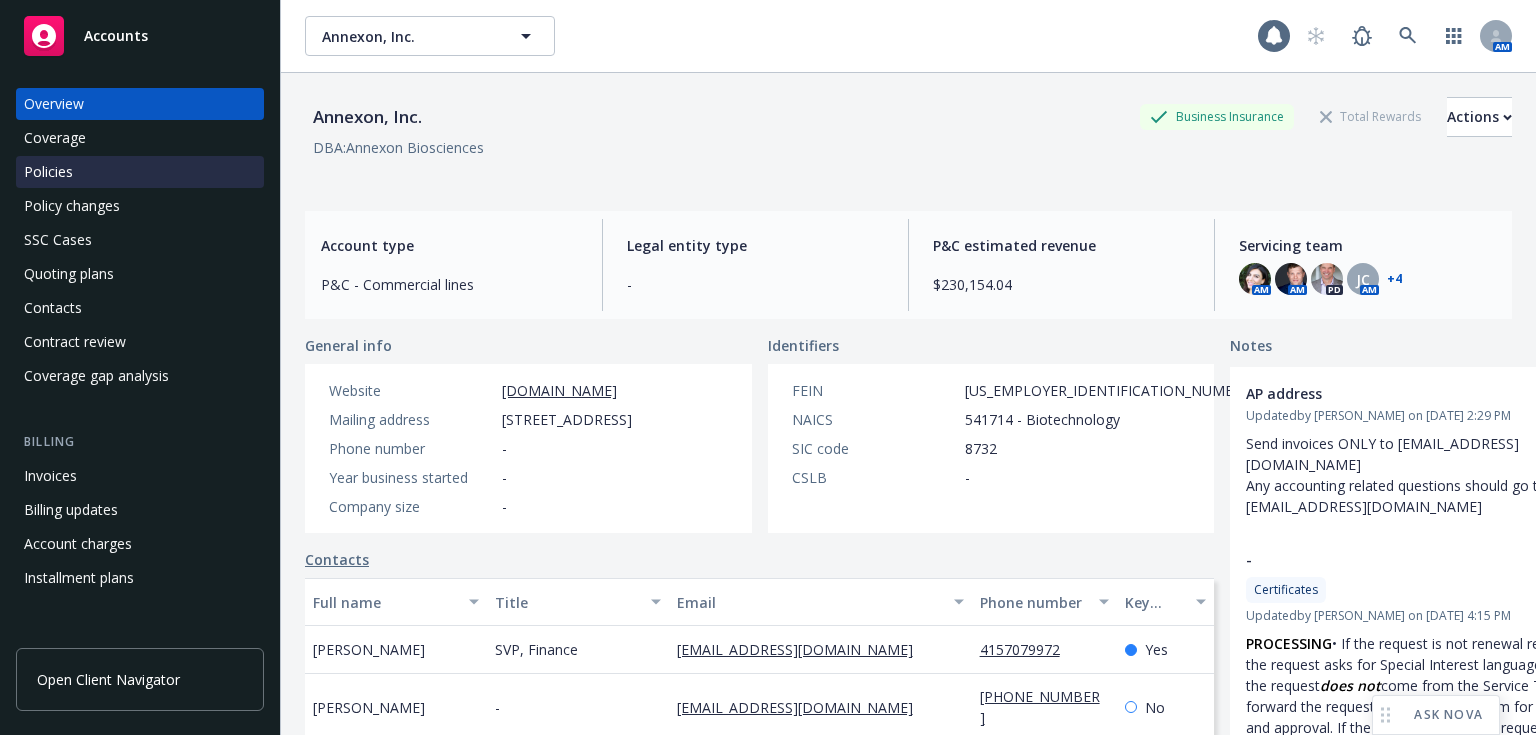 click on "Policies" at bounding box center [48, 172] 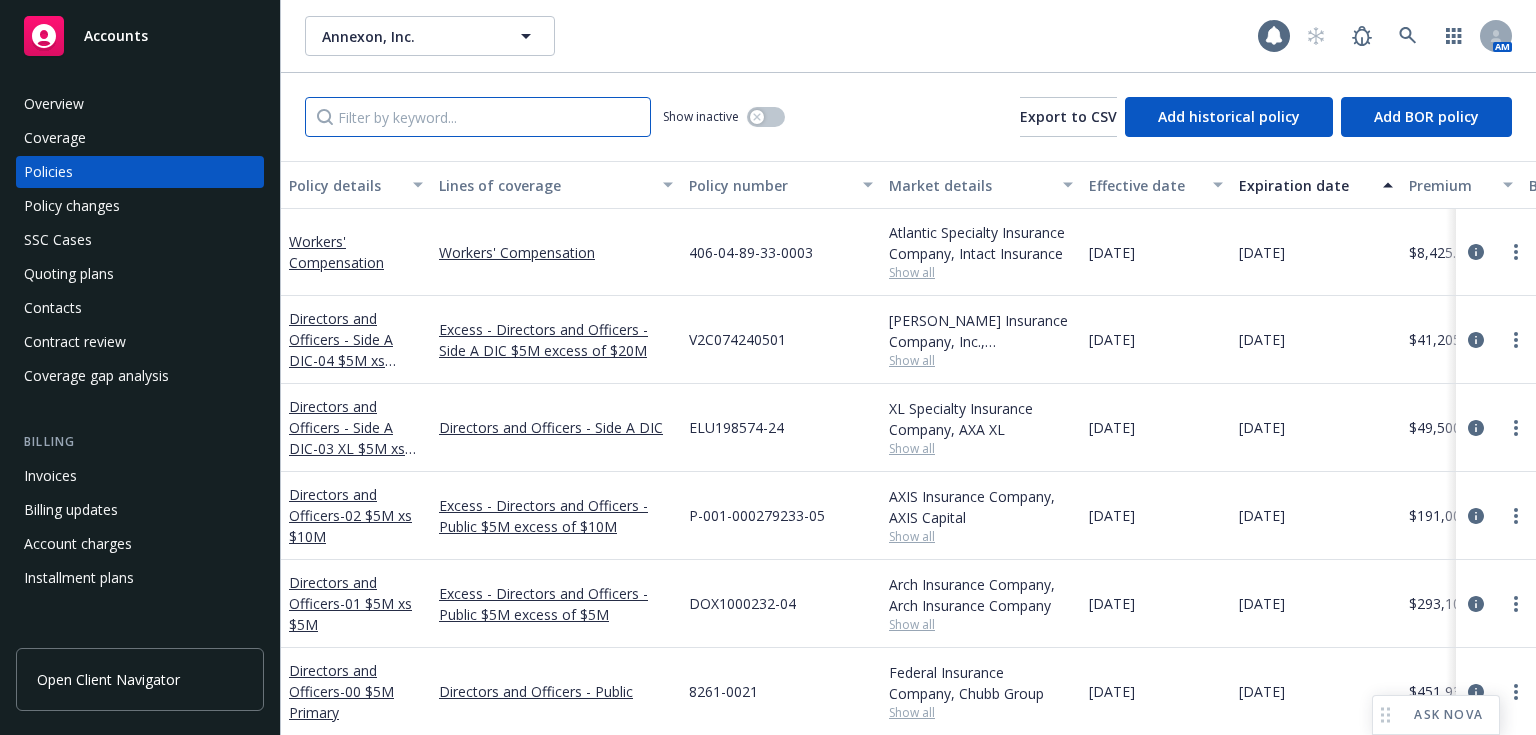 click at bounding box center (478, 117) 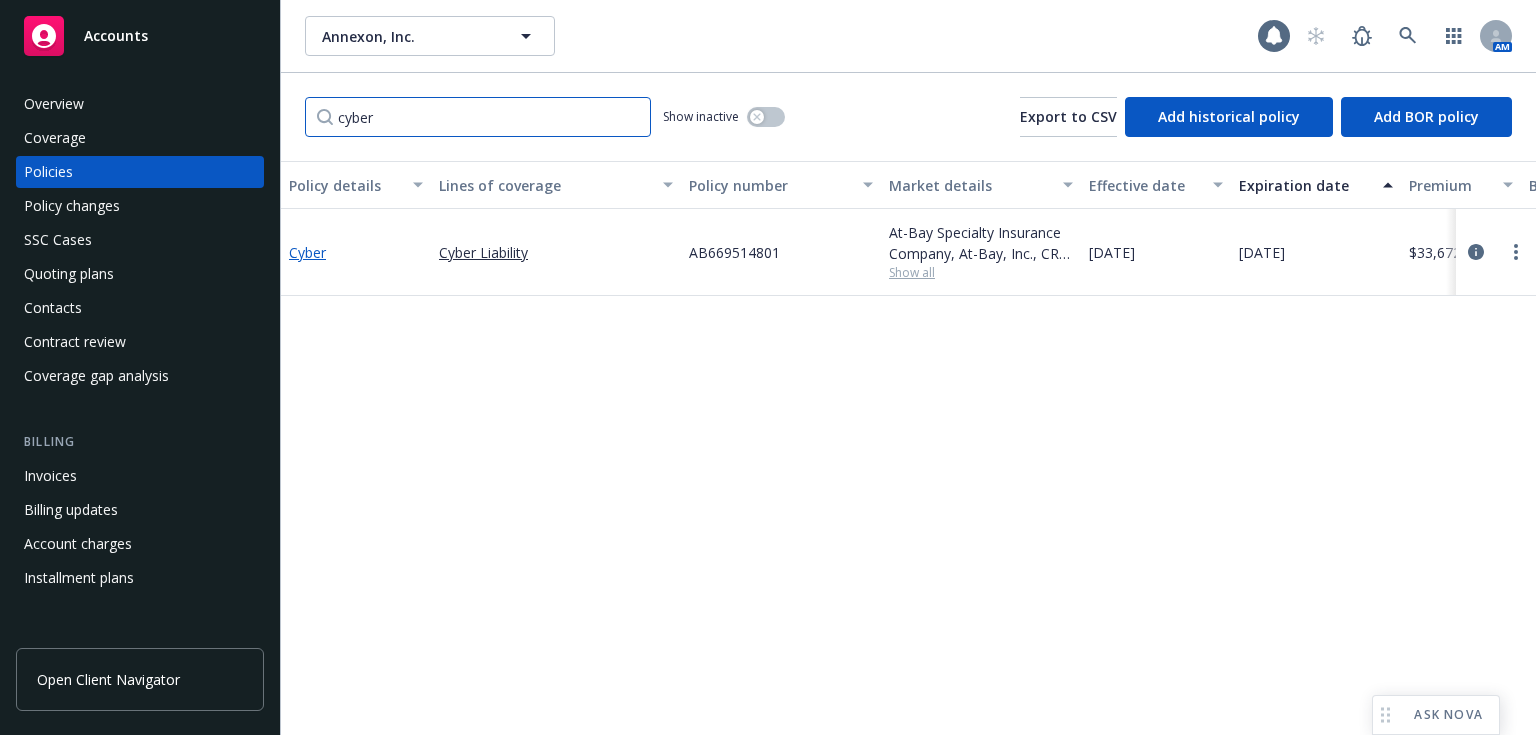 type on "cyber" 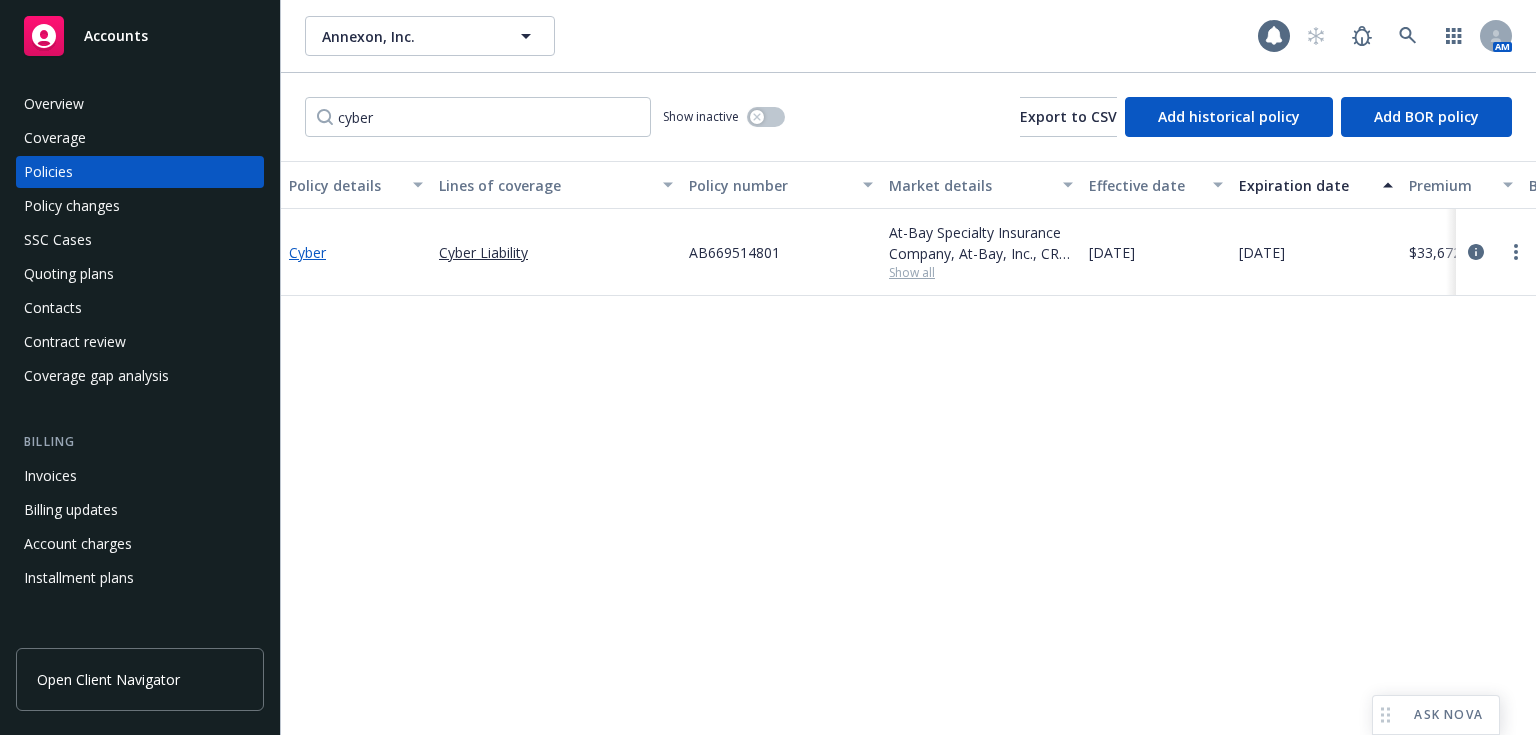 click on "Cyber" at bounding box center (307, 252) 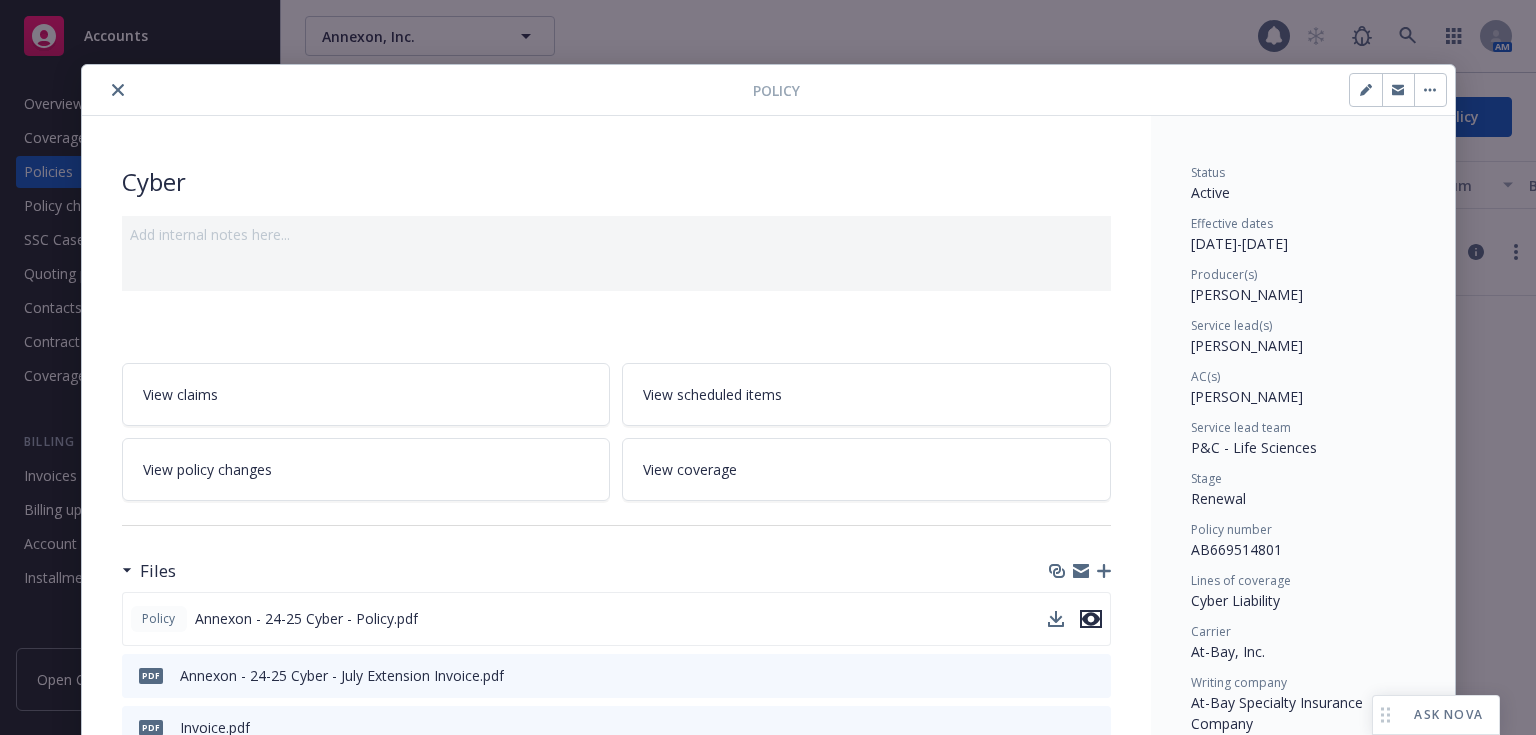 click 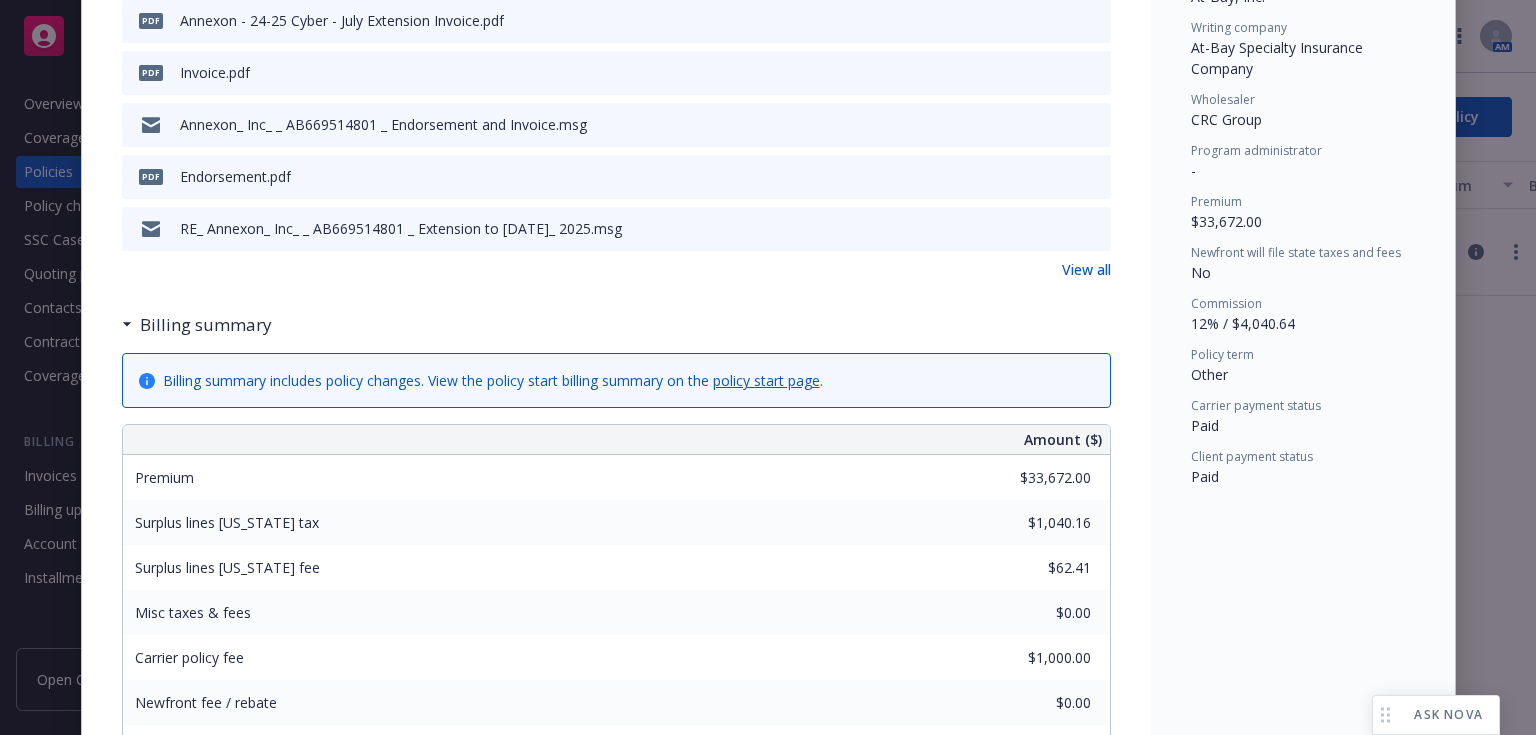 scroll, scrollTop: 0, scrollLeft: 0, axis: both 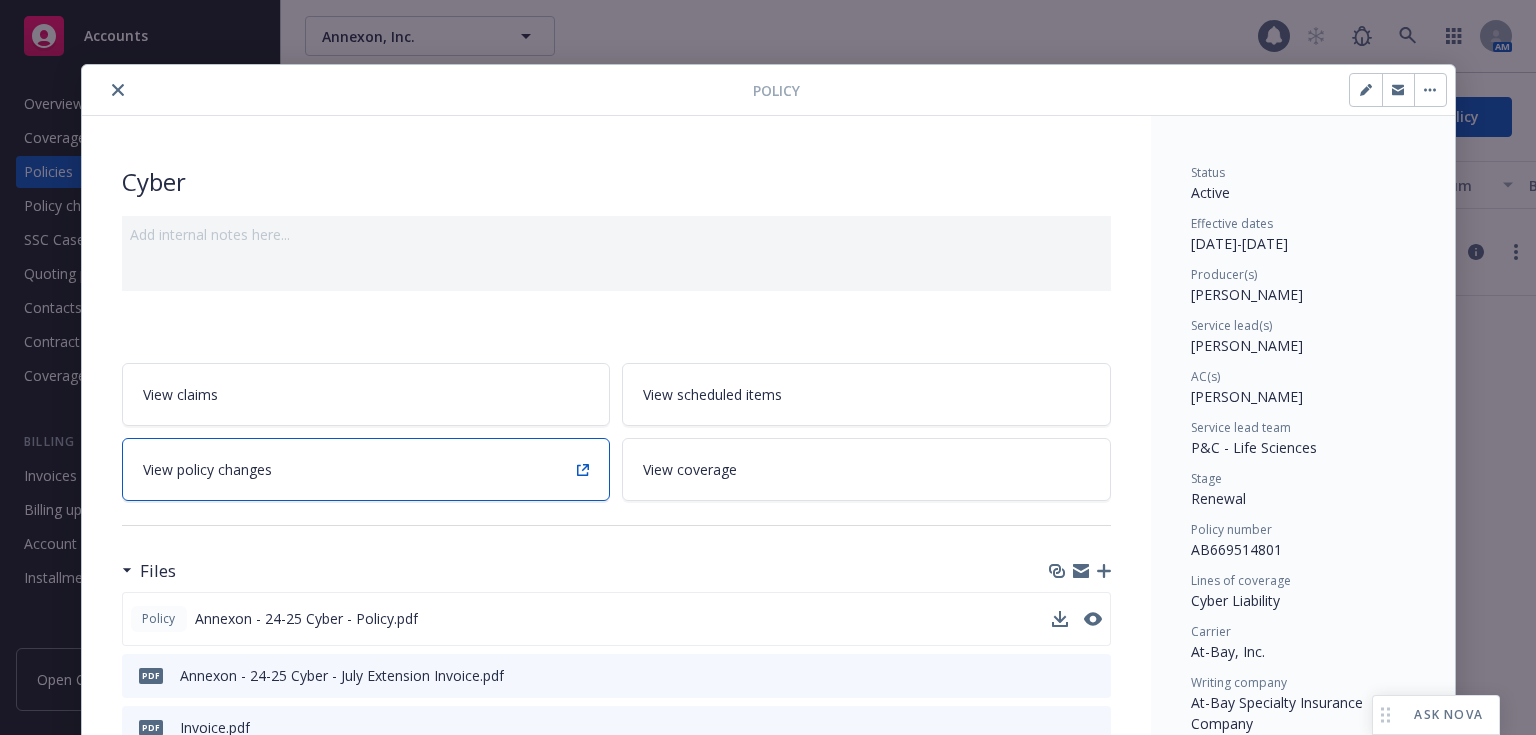 click on "View policy changes" at bounding box center [366, 469] 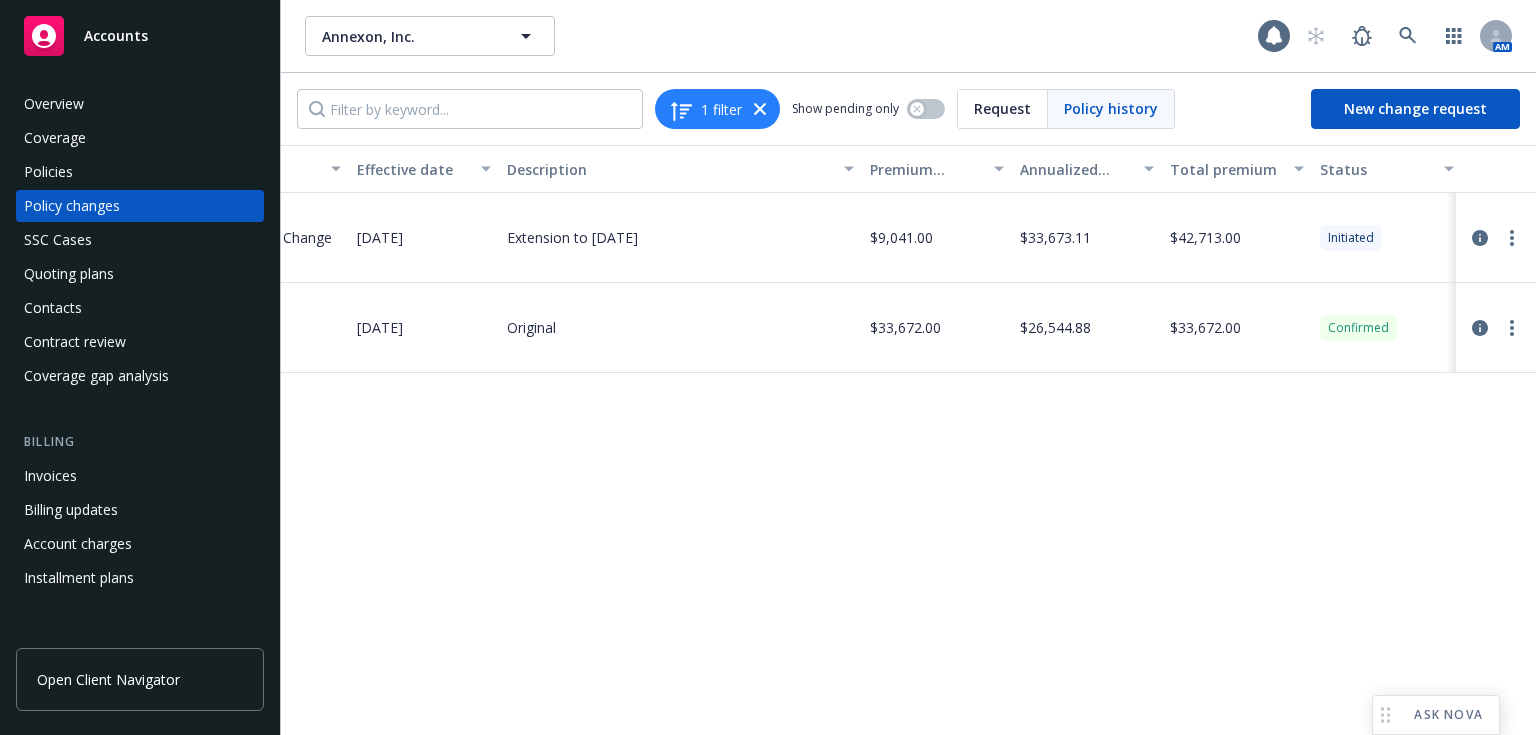 scroll, scrollTop: 0, scrollLeft: 568, axis: horizontal 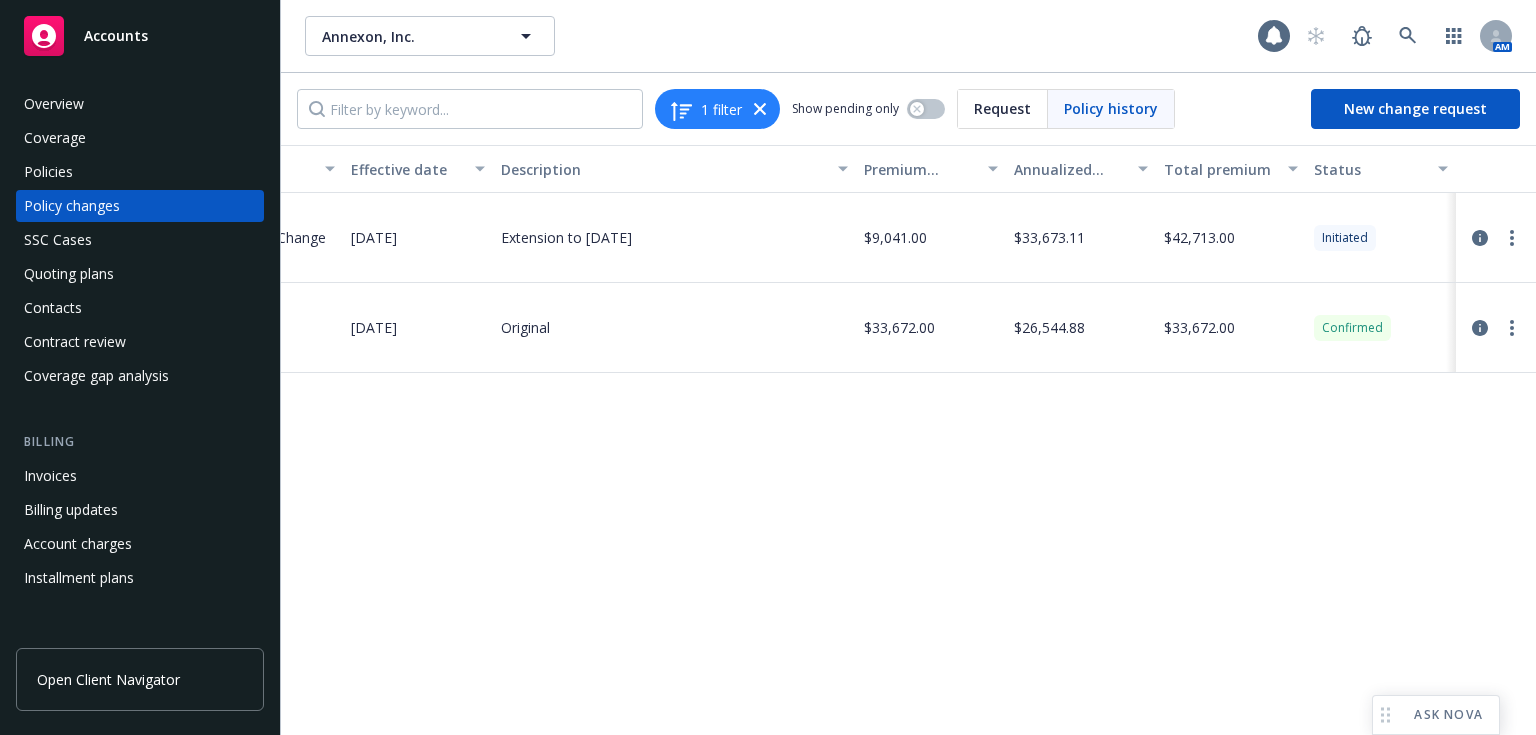 click on "Invoices Billing updates Account charges Installment plans" at bounding box center (140, 527) 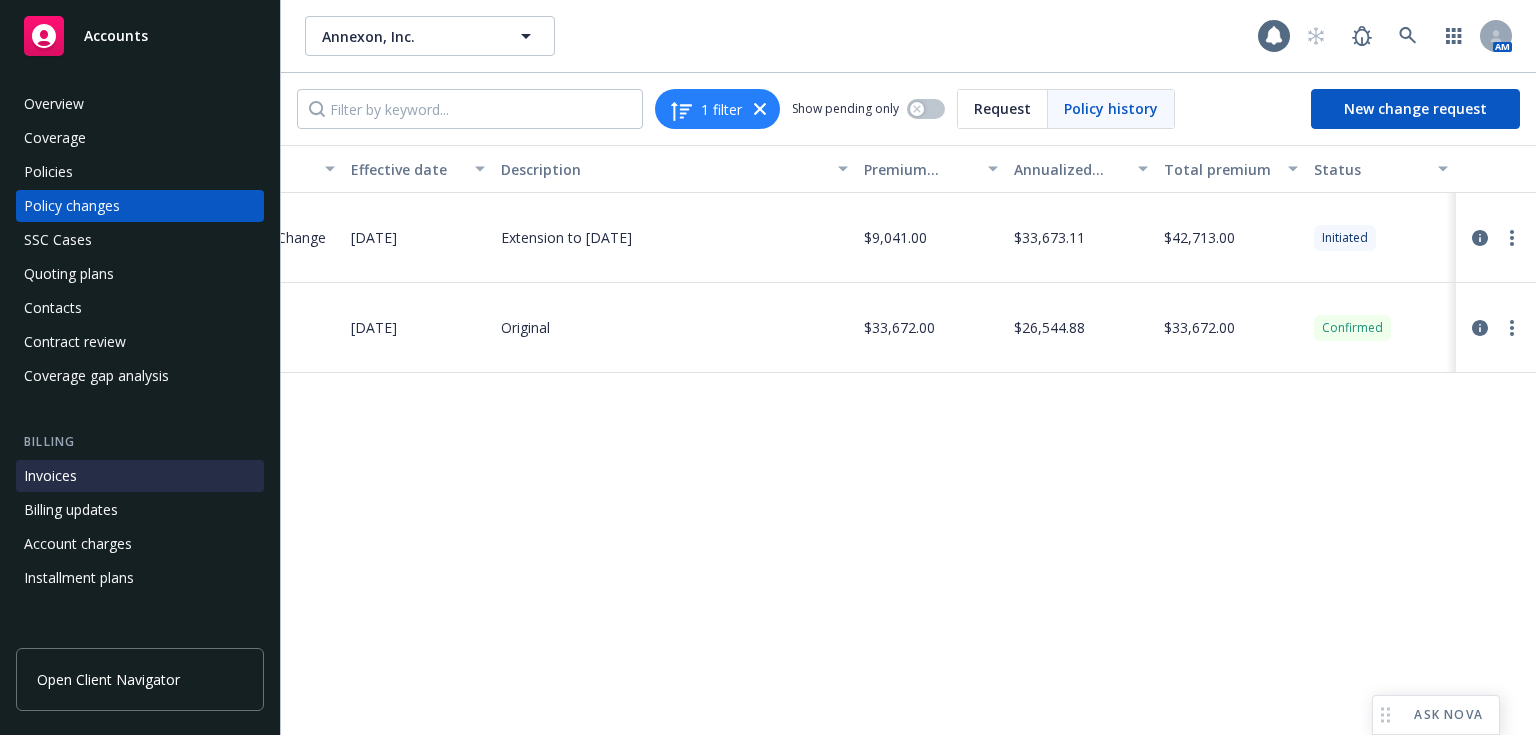 click on "Invoices" at bounding box center (140, 476) 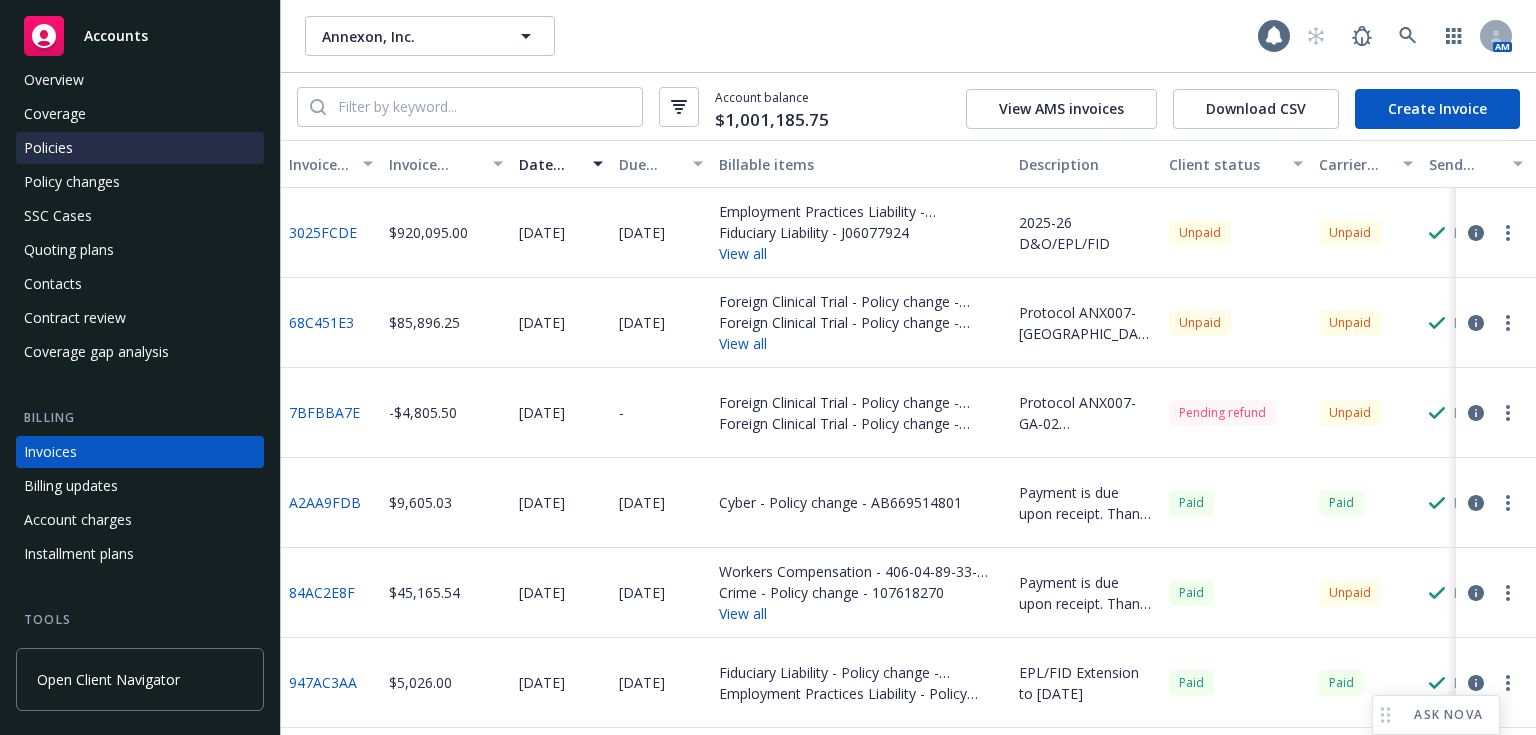 scroll, scrollTop: 0, scrollLeft: 0, axis: both 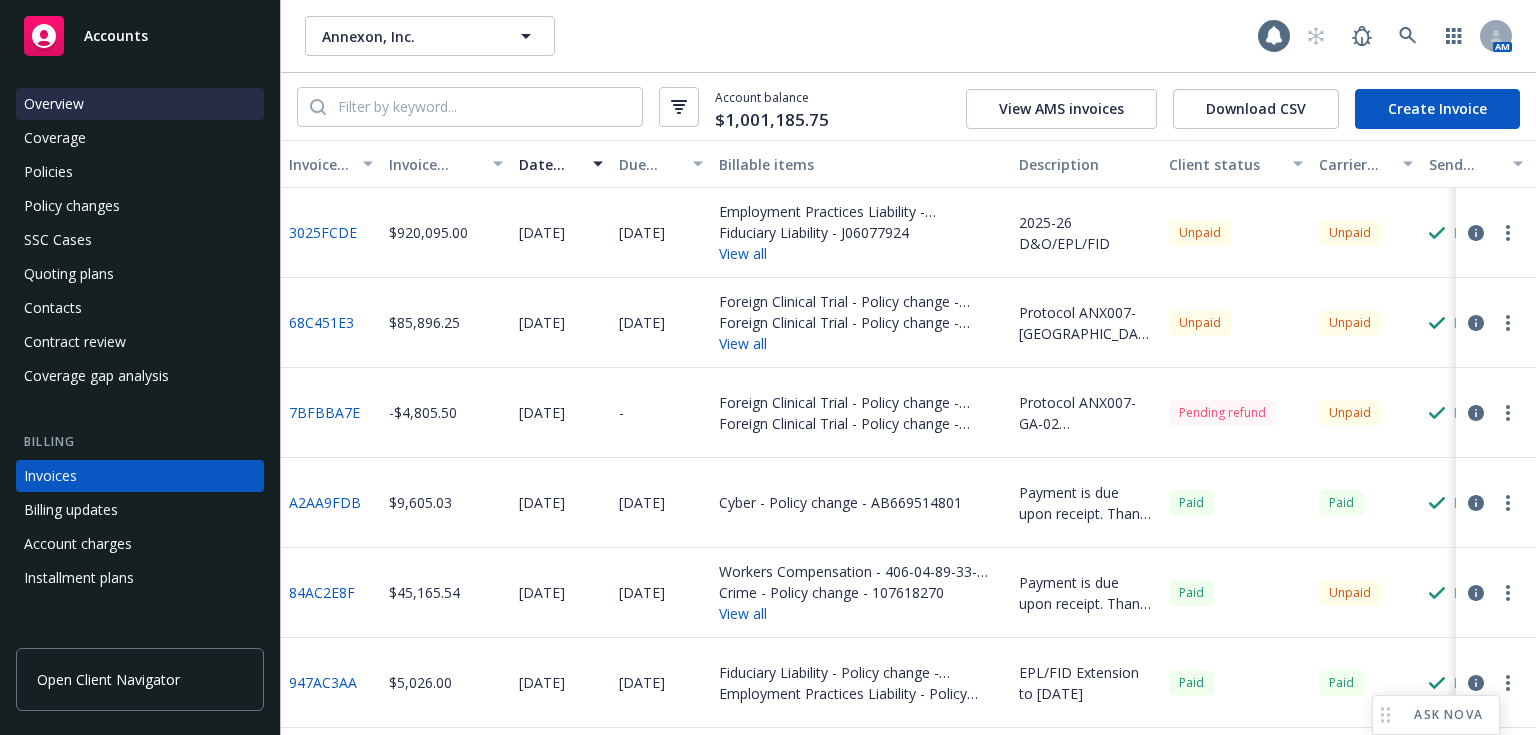 click on "Overview" at bounding box center [54, 104] 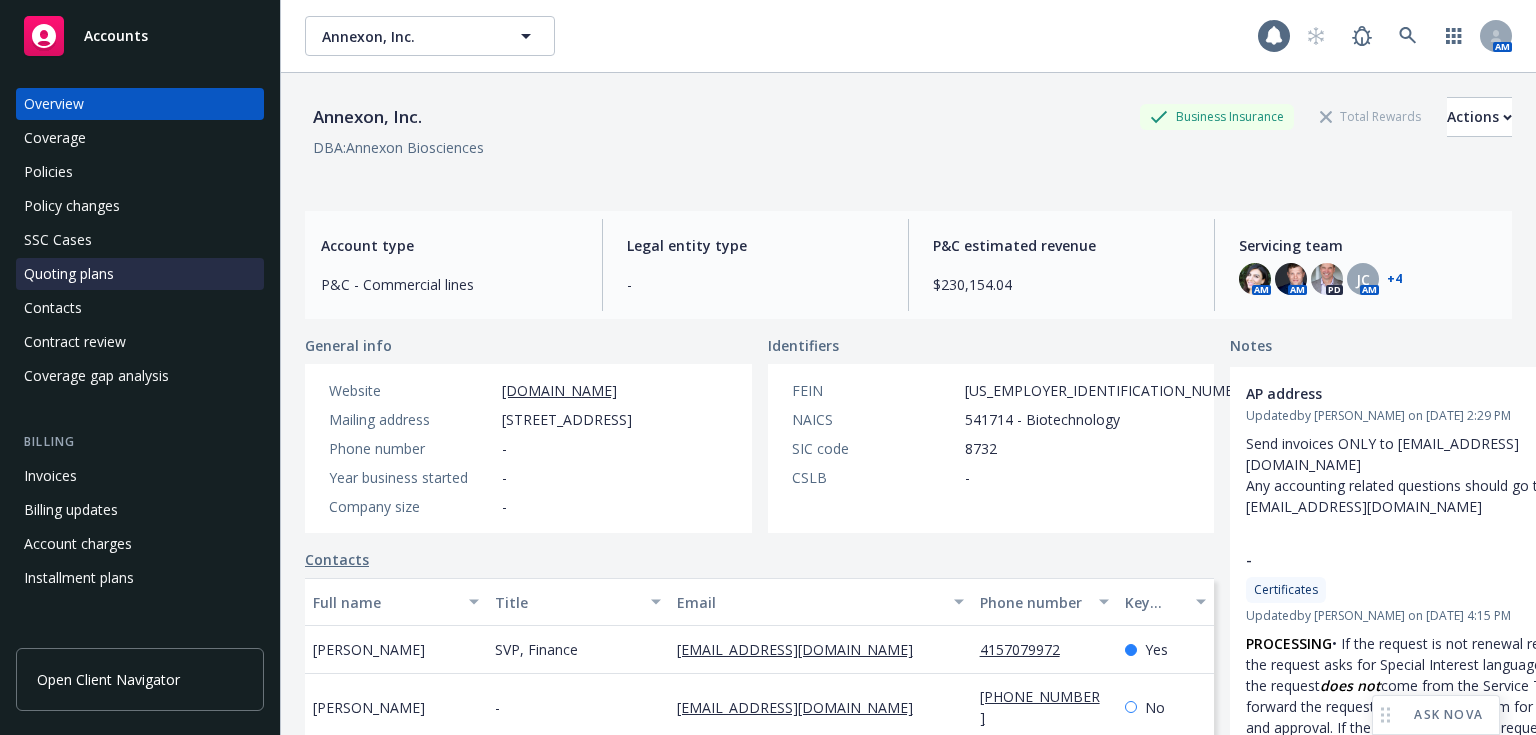 click on "Quoting plans" at bounding box center [140, 274] 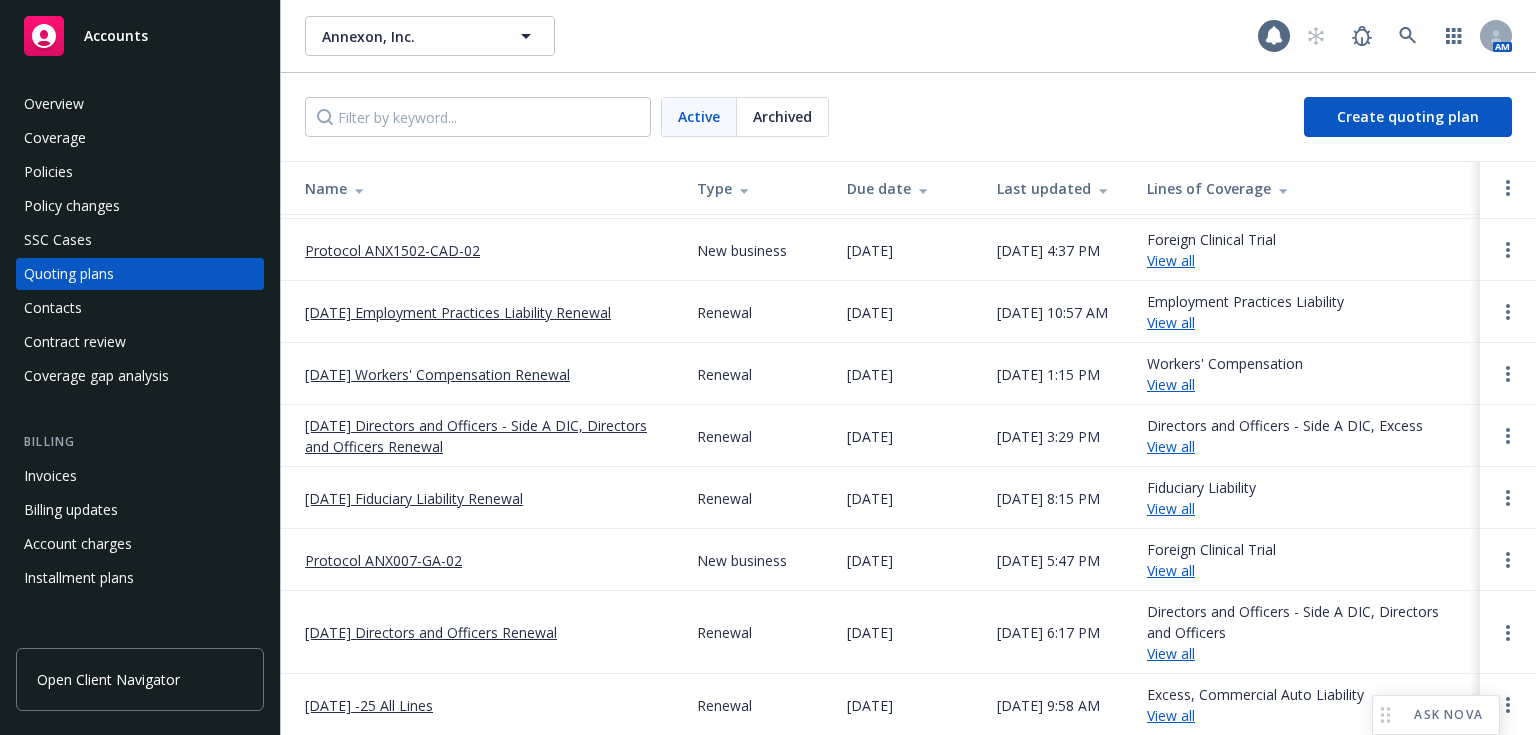 scroll, scrollTop: 0, scrollLeft: 0, axis: both 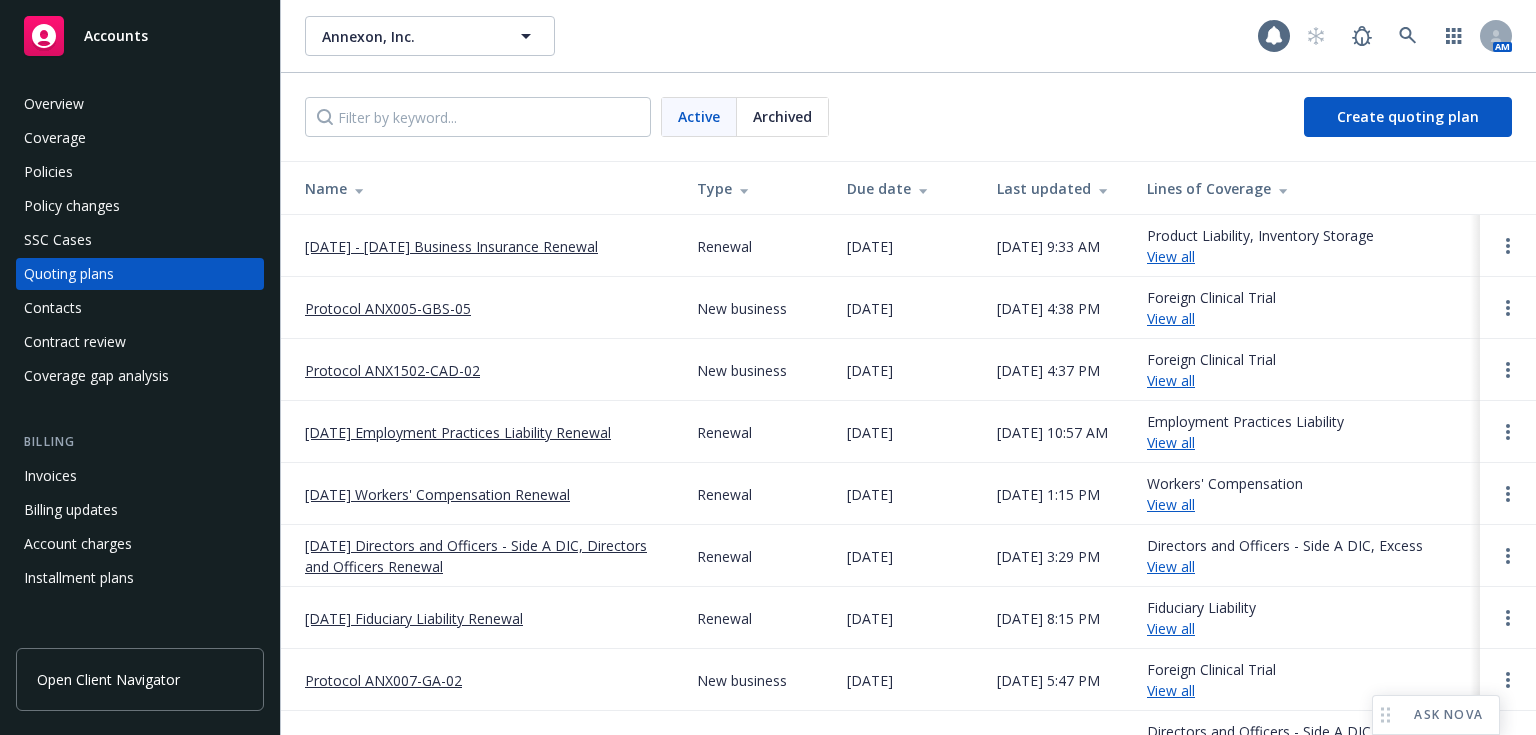 click on "[DATE] - [DATE] Business Insurance Renewal" at bounding box center [451, 246] 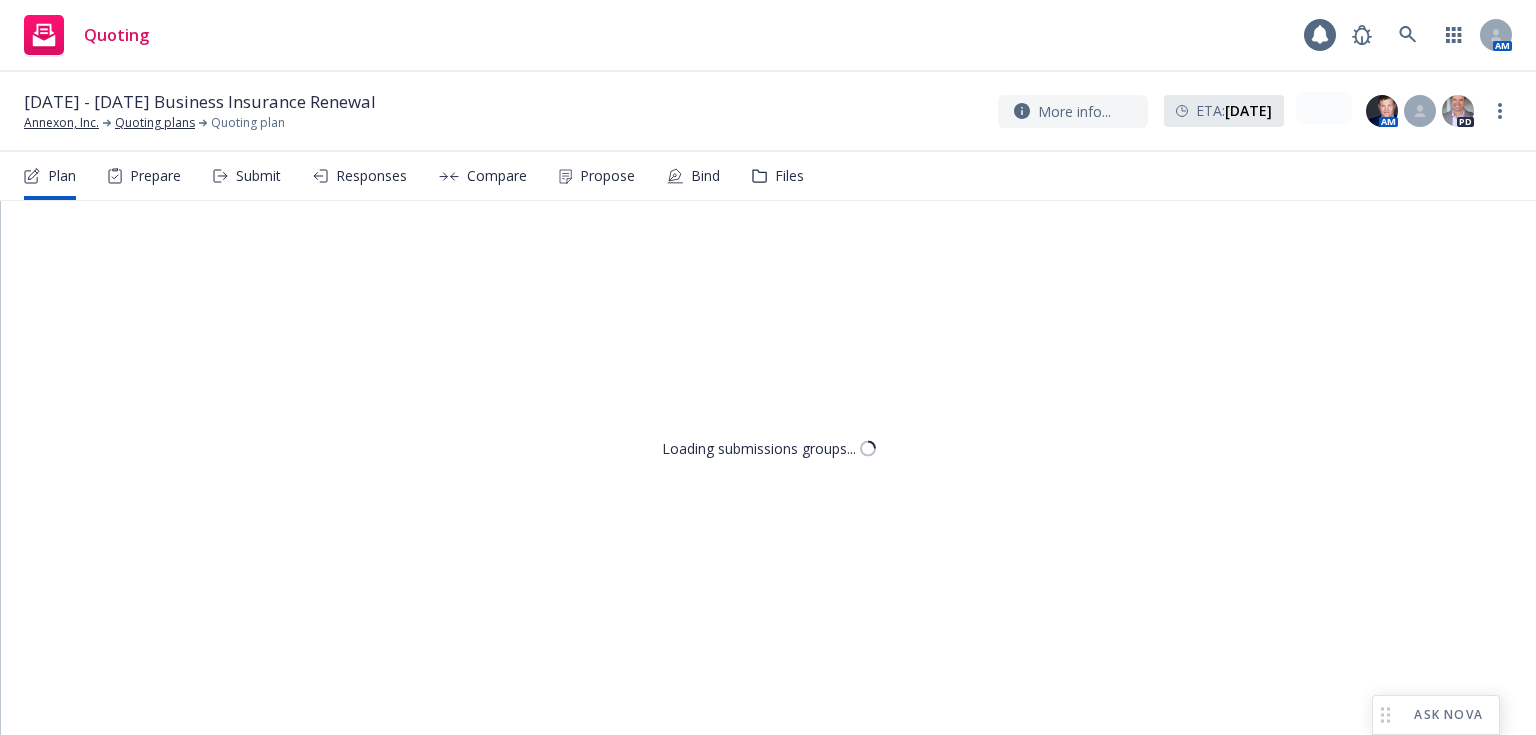 scroll, scrollTop: 0, scrollLeft: 0, axis: both 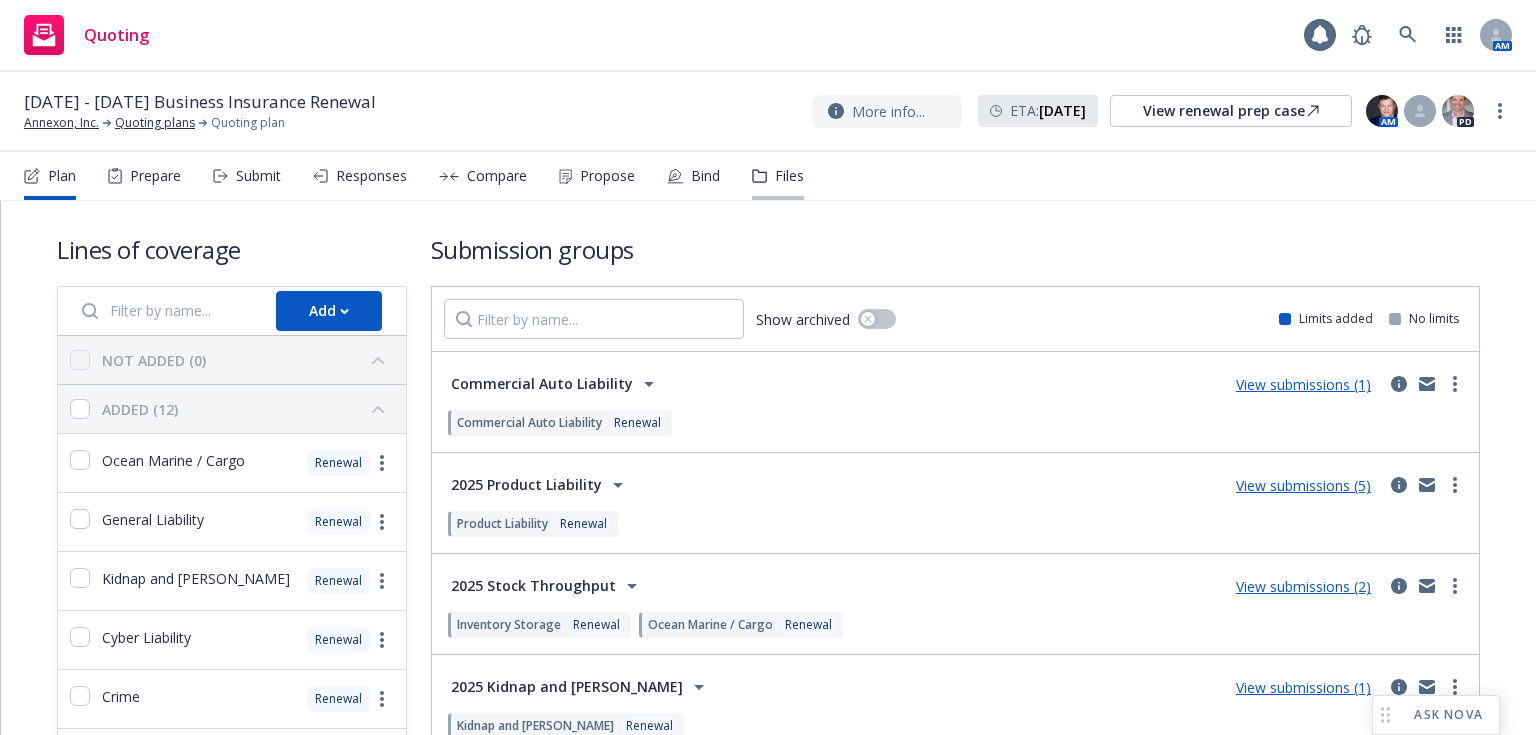 click on "Files" at bounding box center (778, 176) 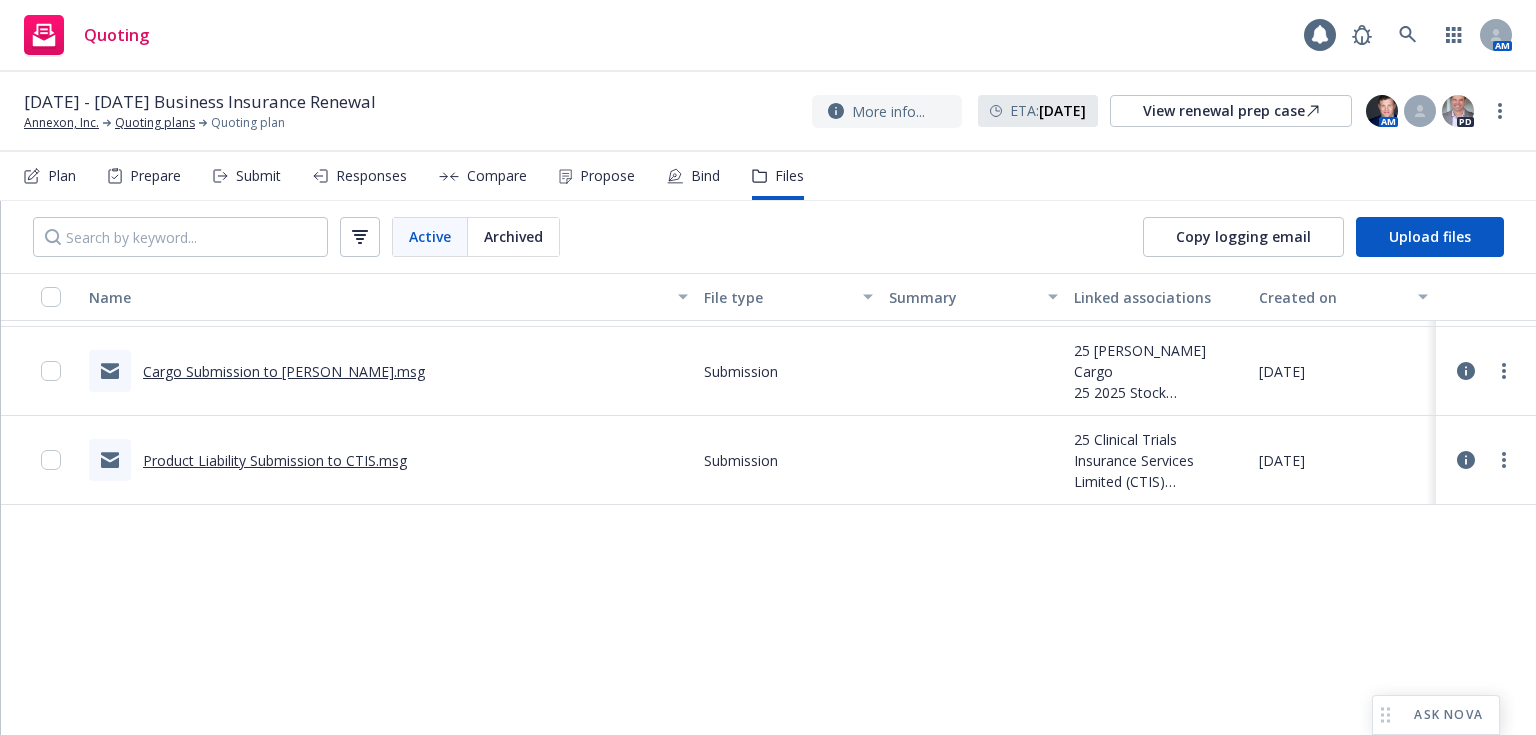 scroll, scrollTop: 3908, scrollLeft: 0, axis: vertical 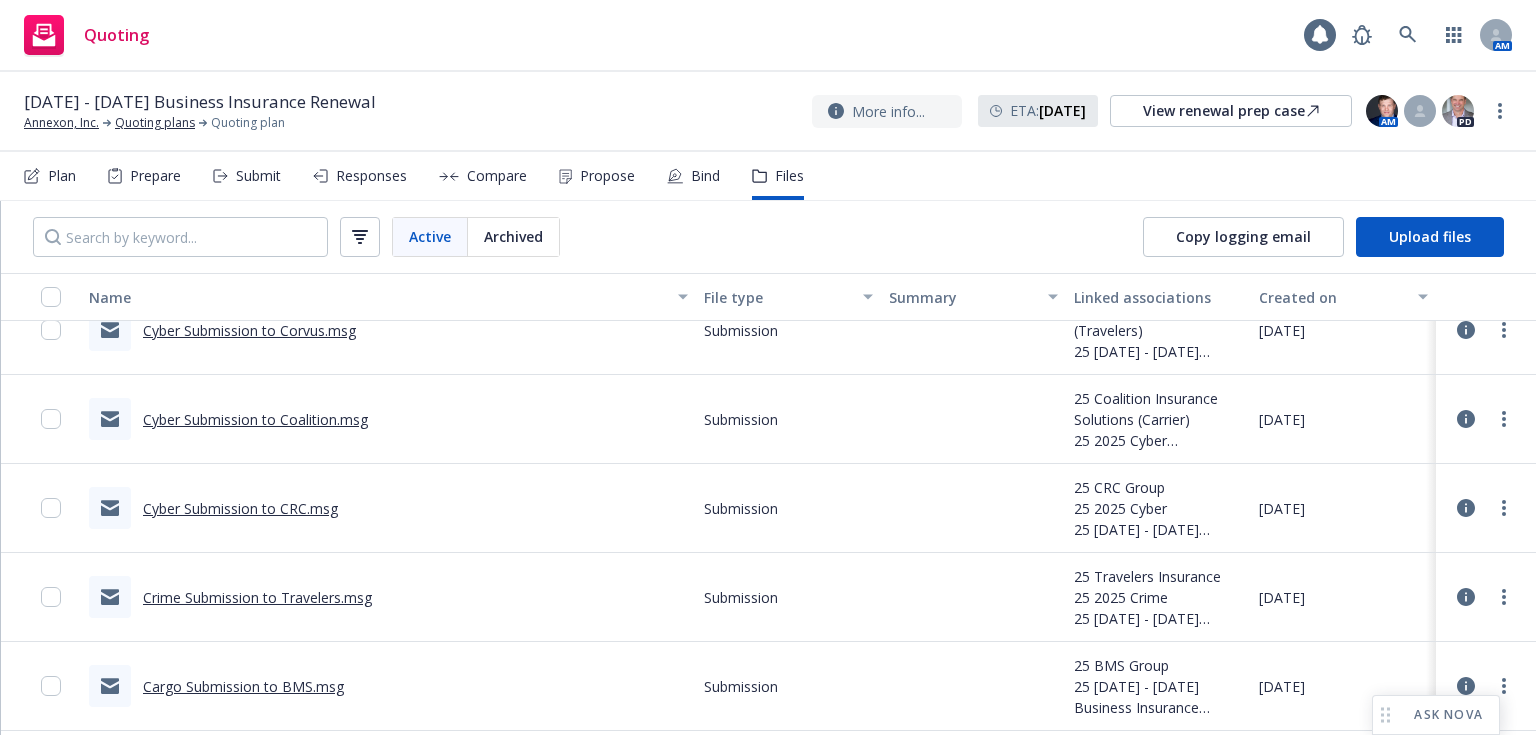 click on "Cyber Submission to CRC.msg" at bounding box center (240, 508) 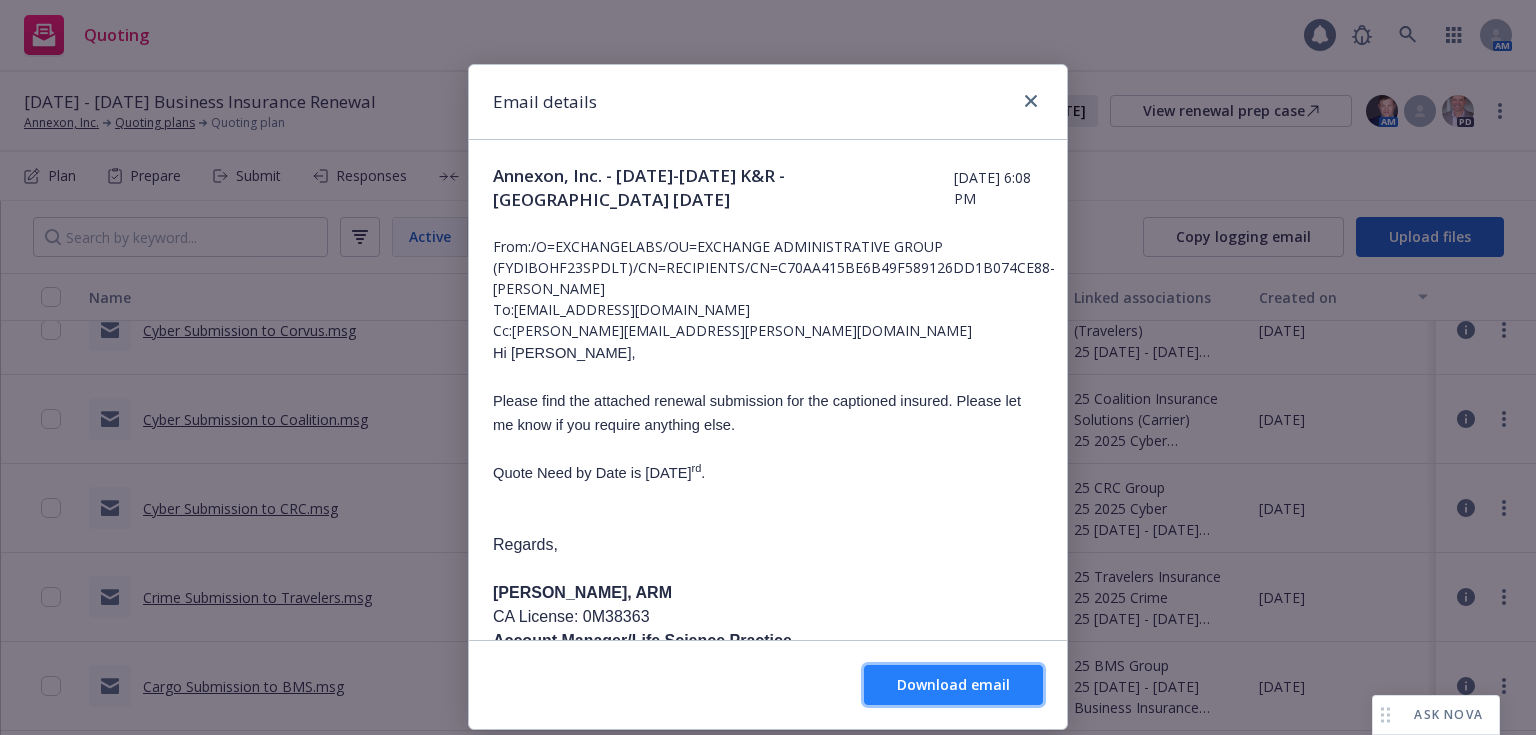 click on "Download email" at bounding box center (953, 685) 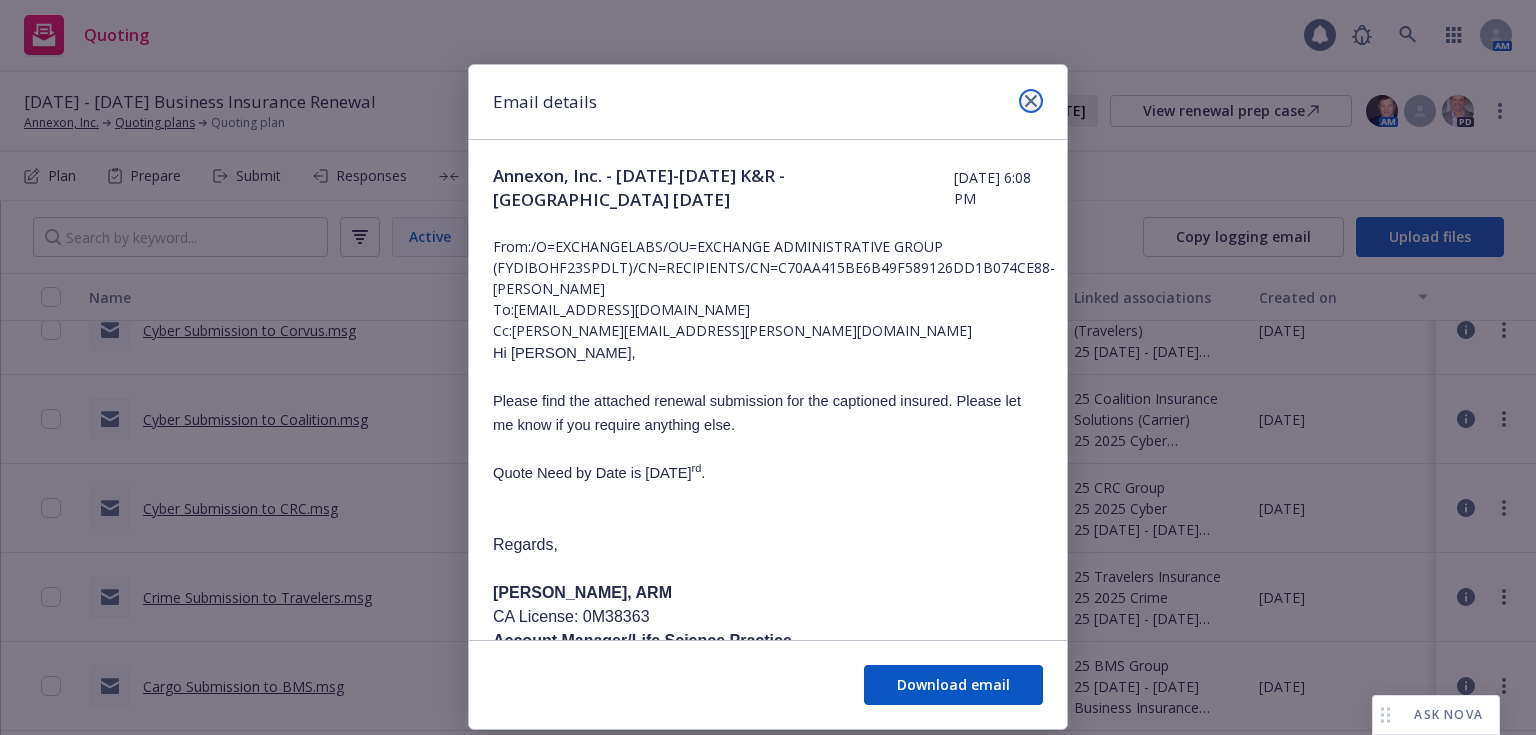 click 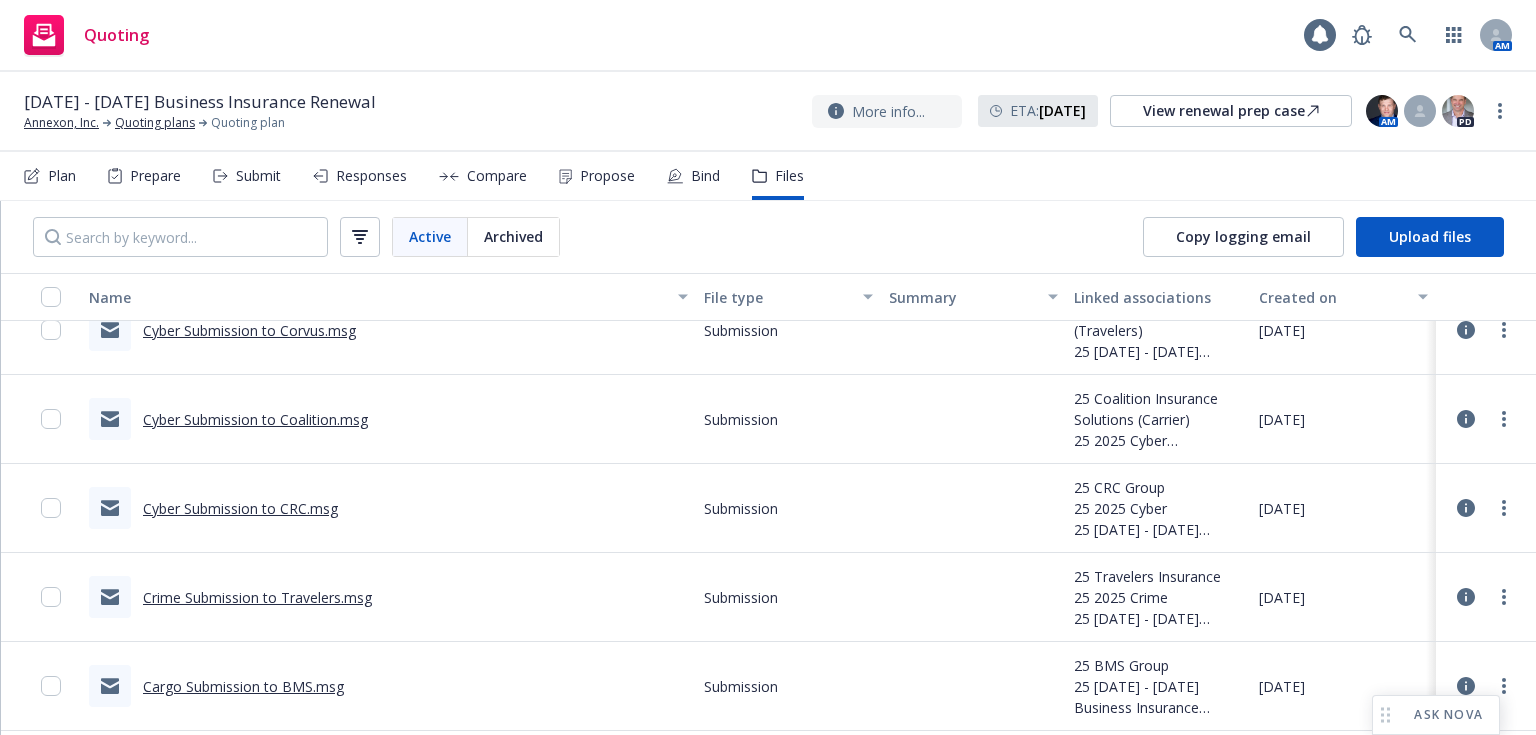 click on "Cyber Submission to Coalition.msg" at bounding box center [255, 419] 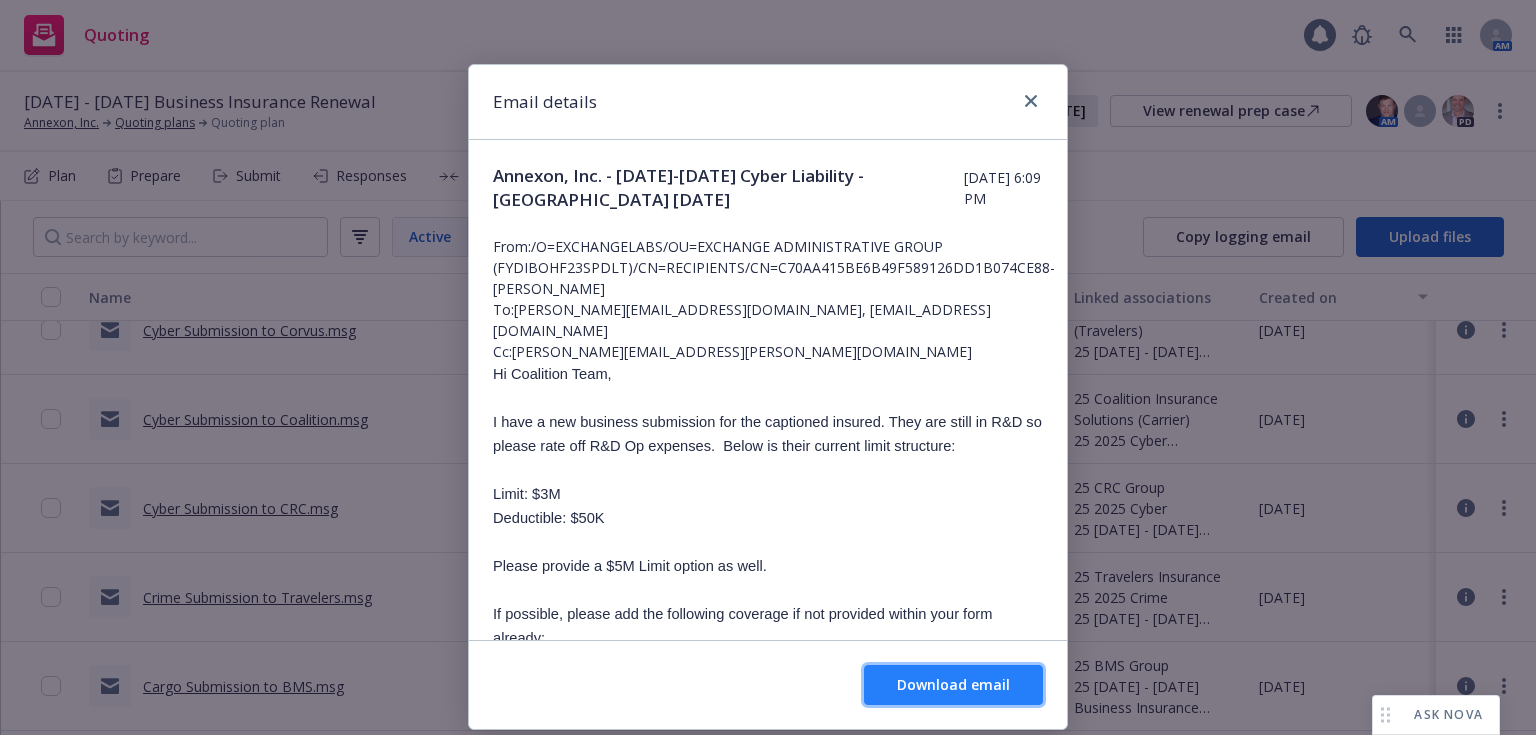 click on "Download email" at bounding box center [953, 684] 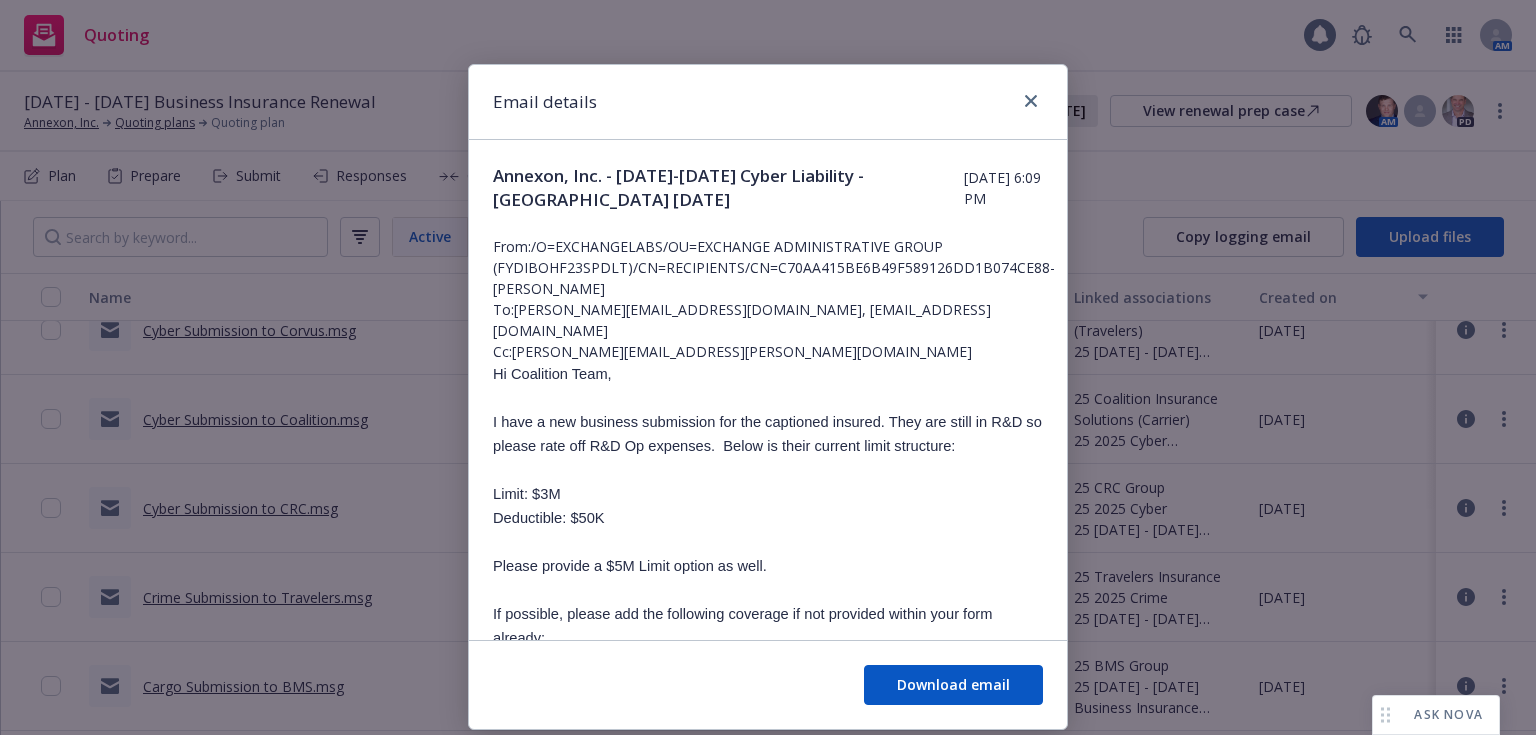 click on "Email details" at bounding box center (768, 102) 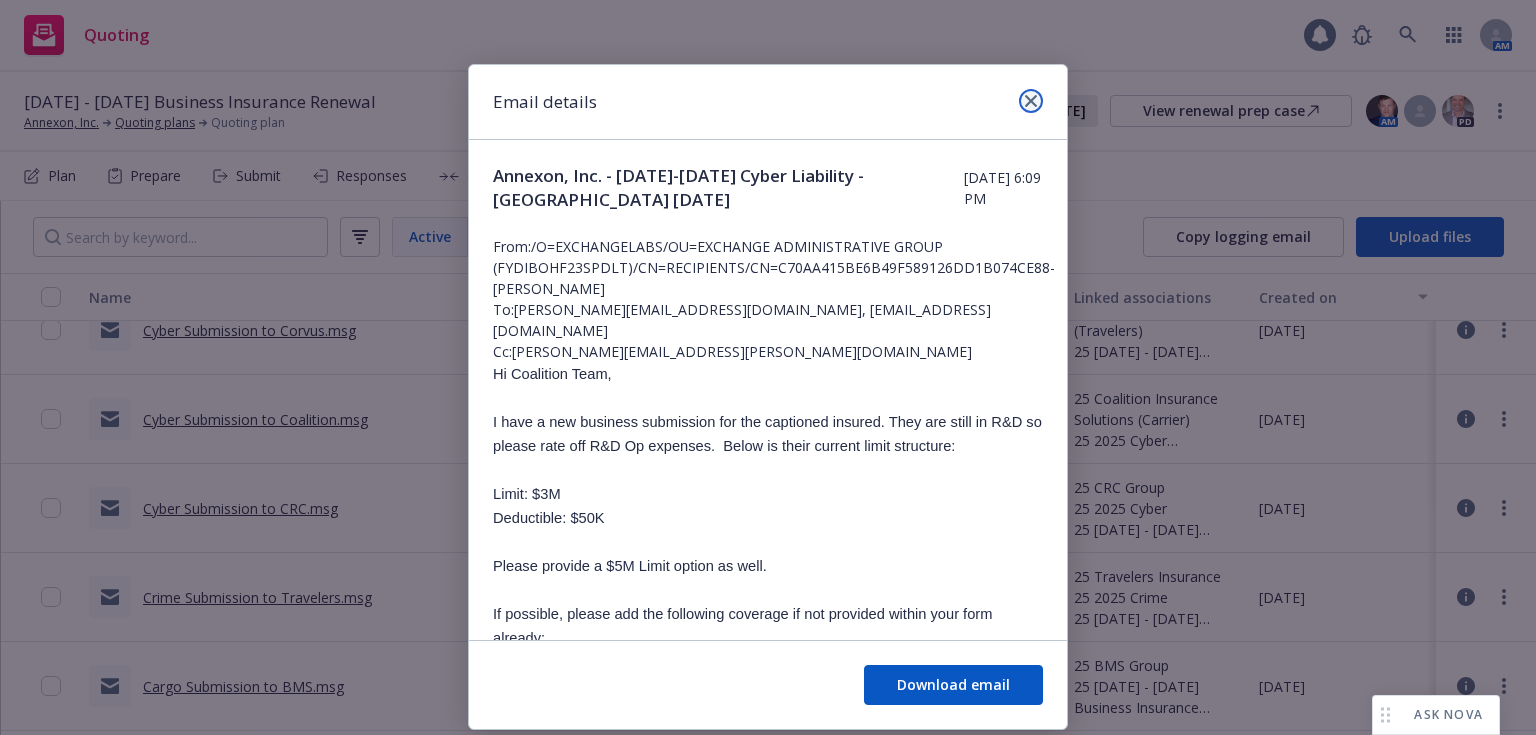 click 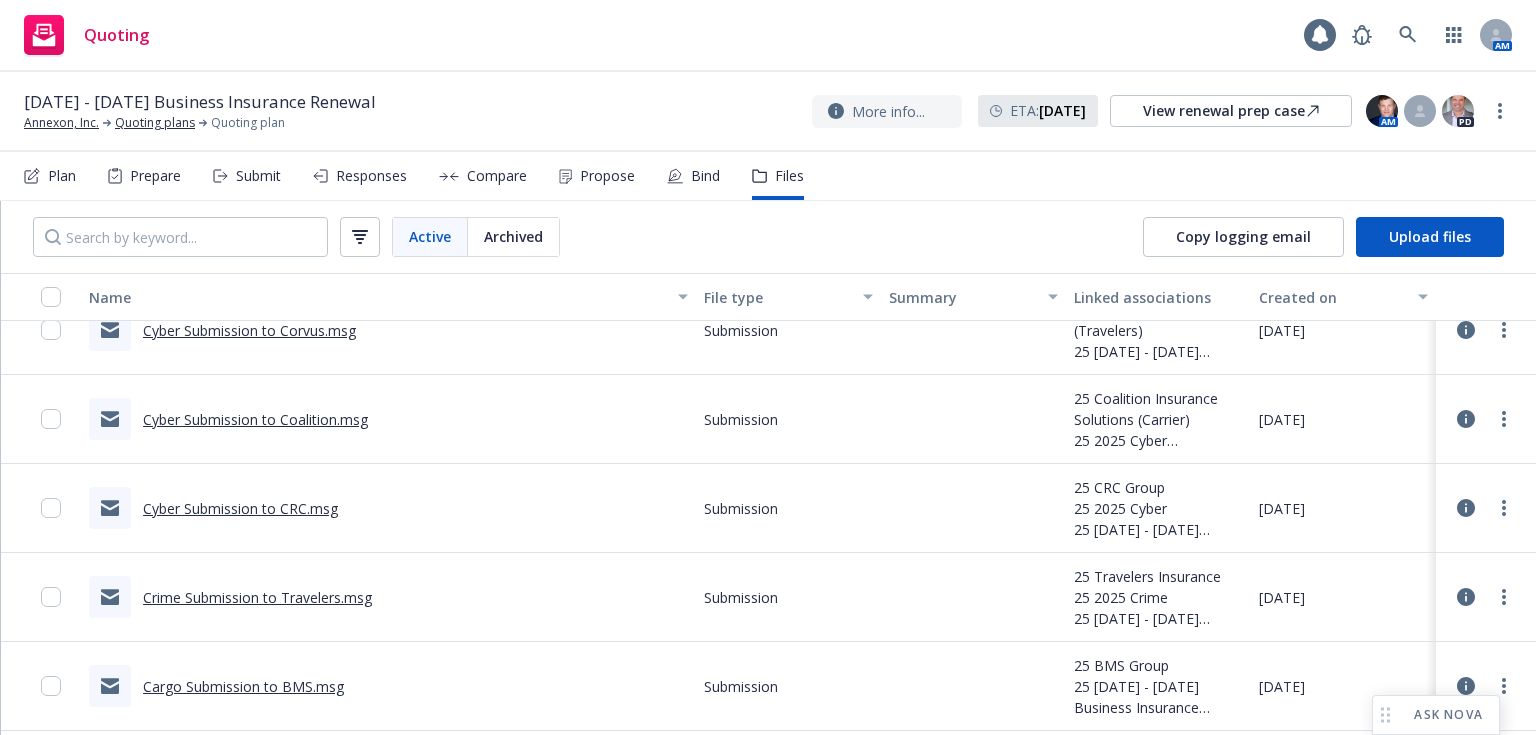 scroll, scrollTop: 3908, scrollLeft: 0, axis: vertical 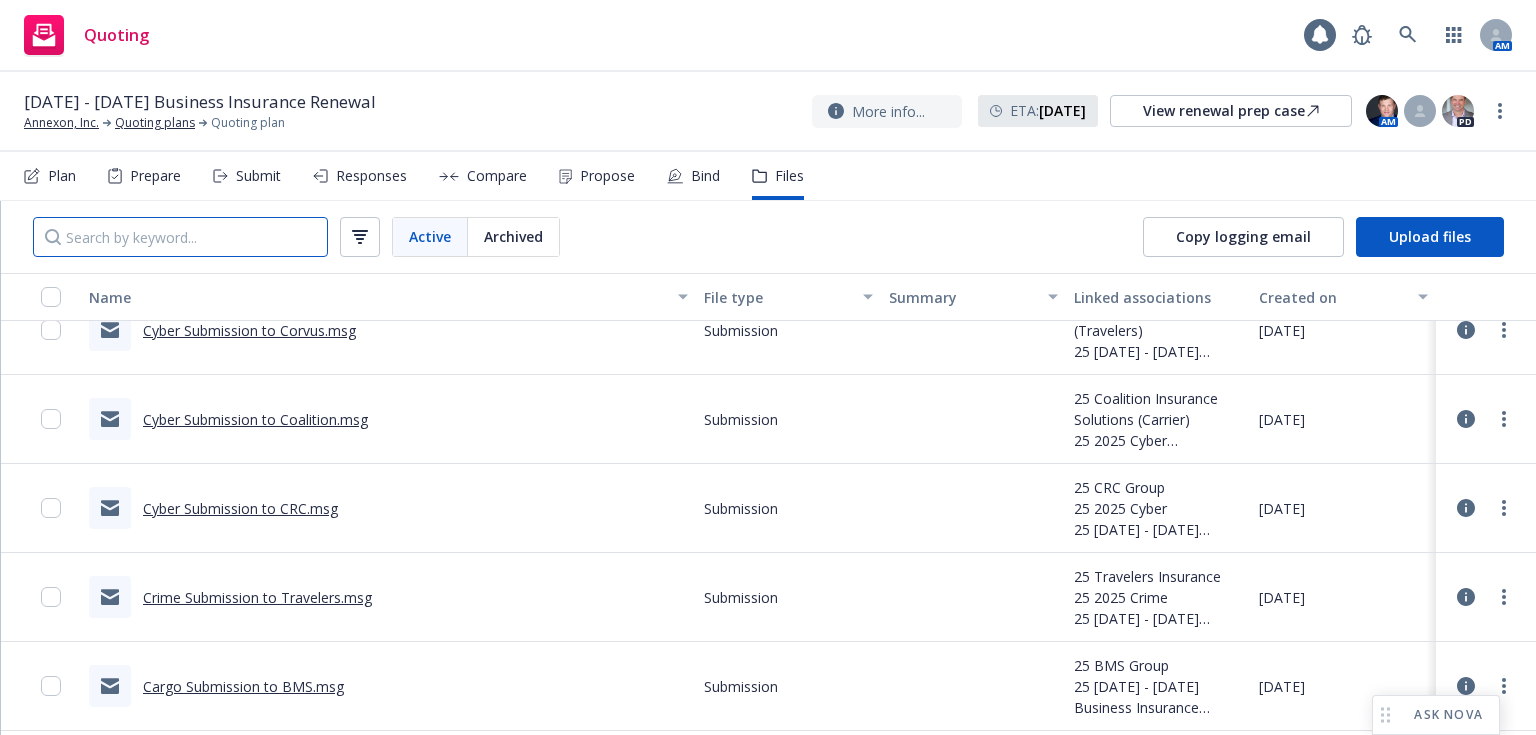 click at bounding box center (180, 237) 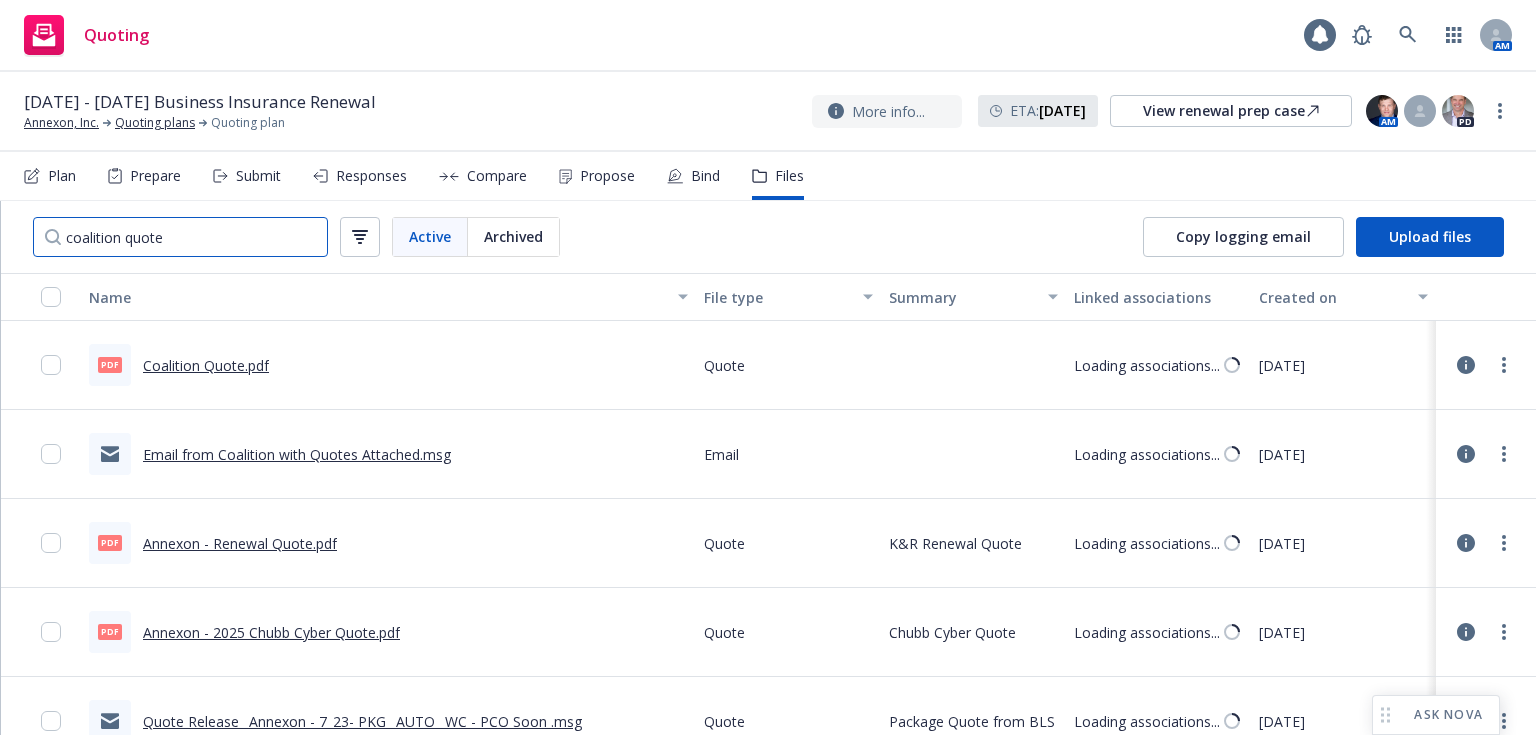 scroll, scrollTop: 0, scrollLeft: 0, axis: both 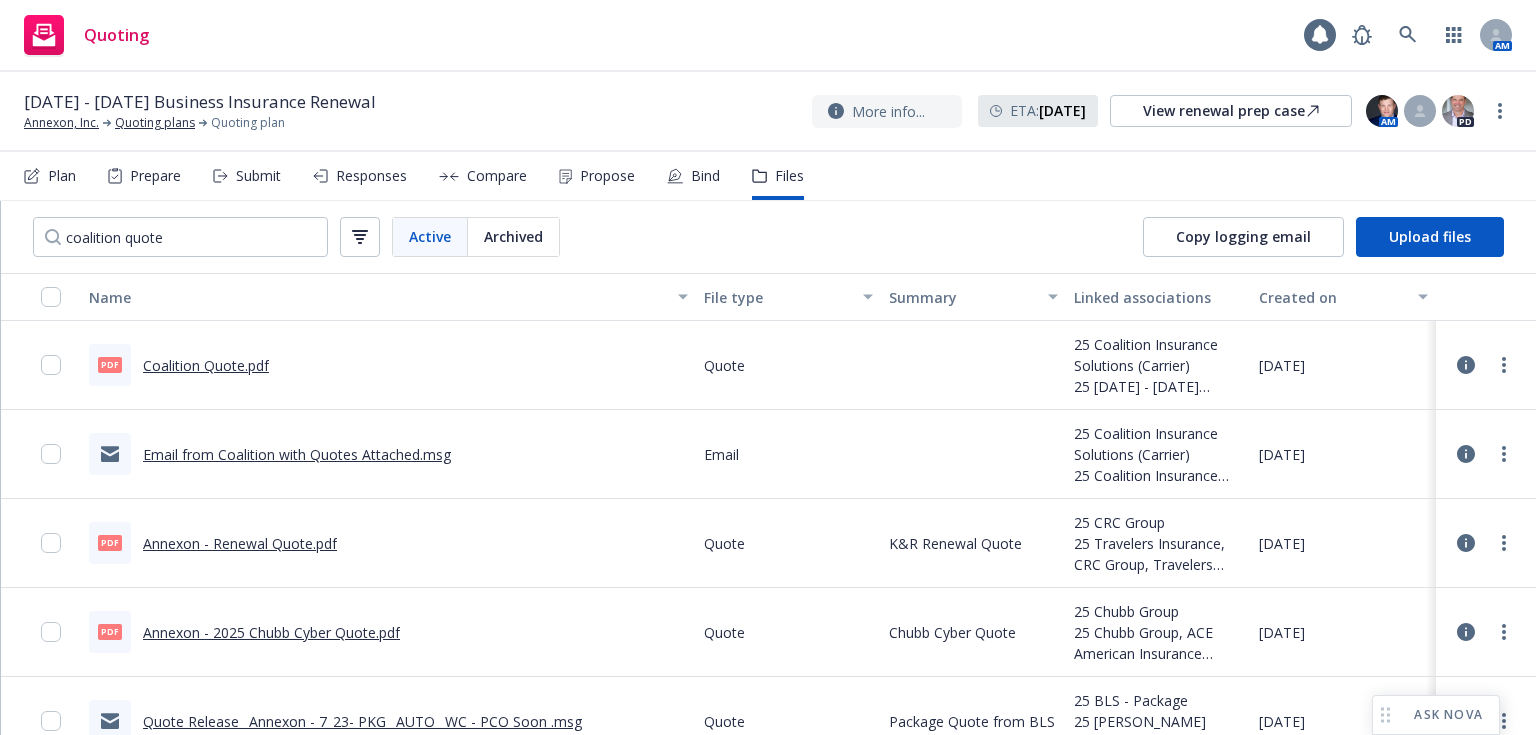 click on "Email from Coalition with Quotes Attached.msg" at bounding box center [297, 454] 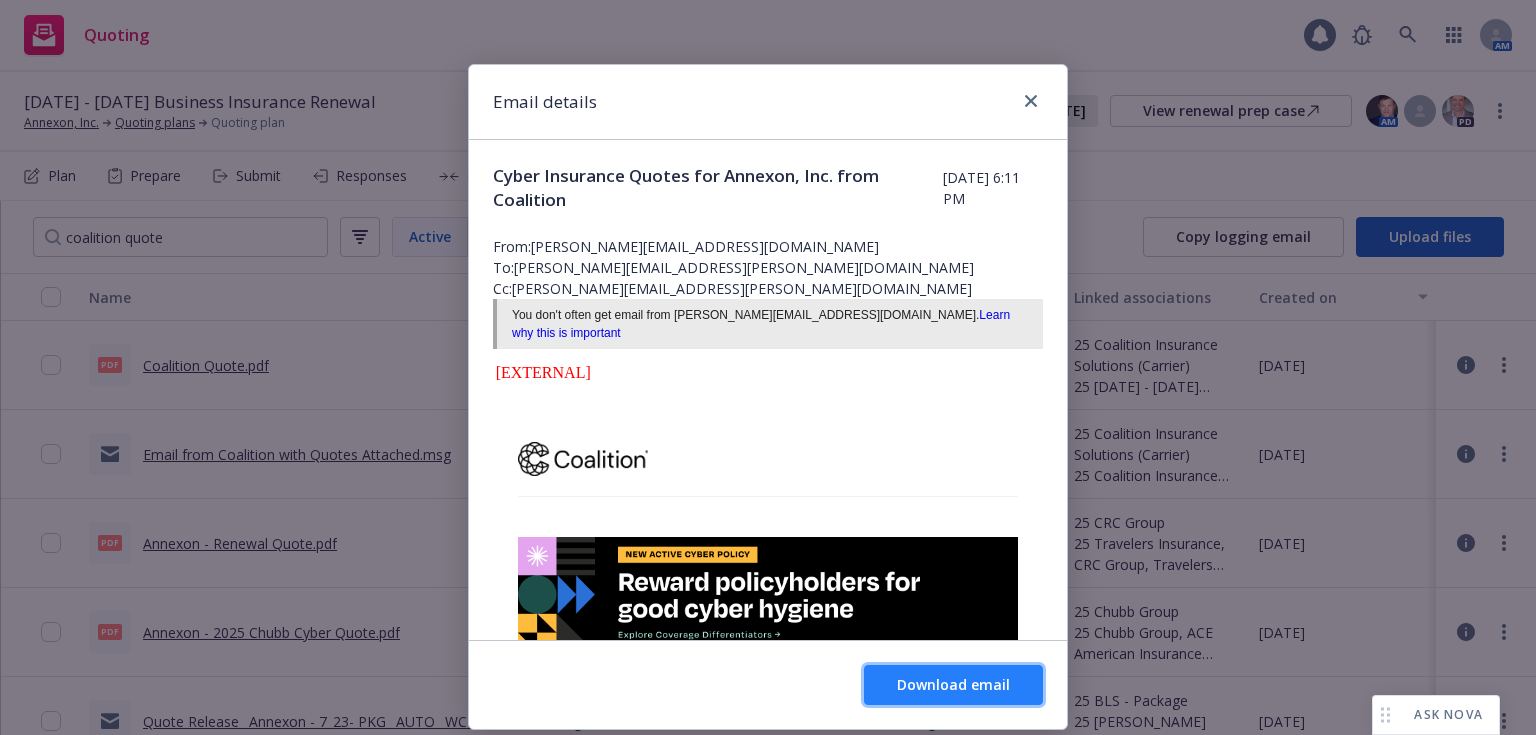 click on "Download email" at bounding box center (953, 684) 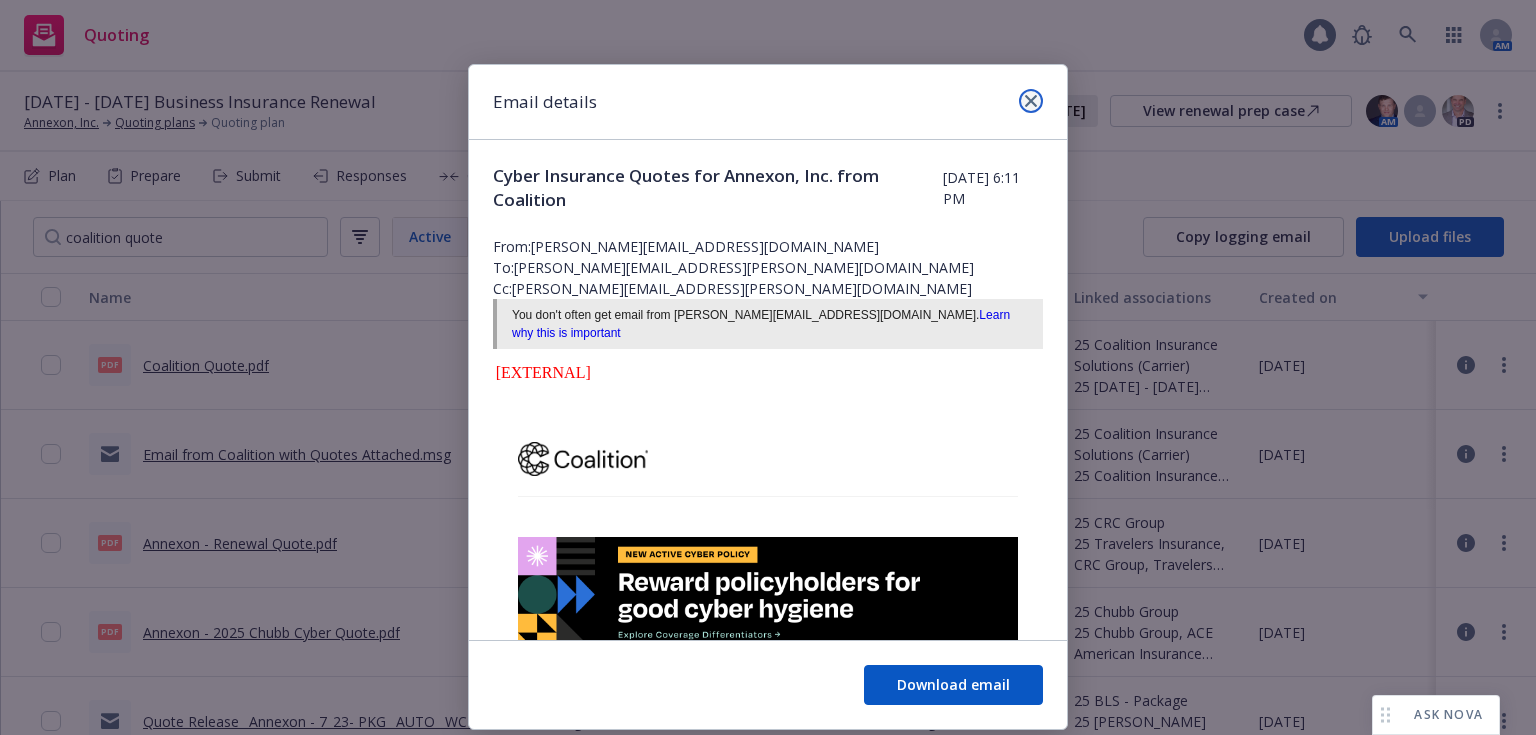 click 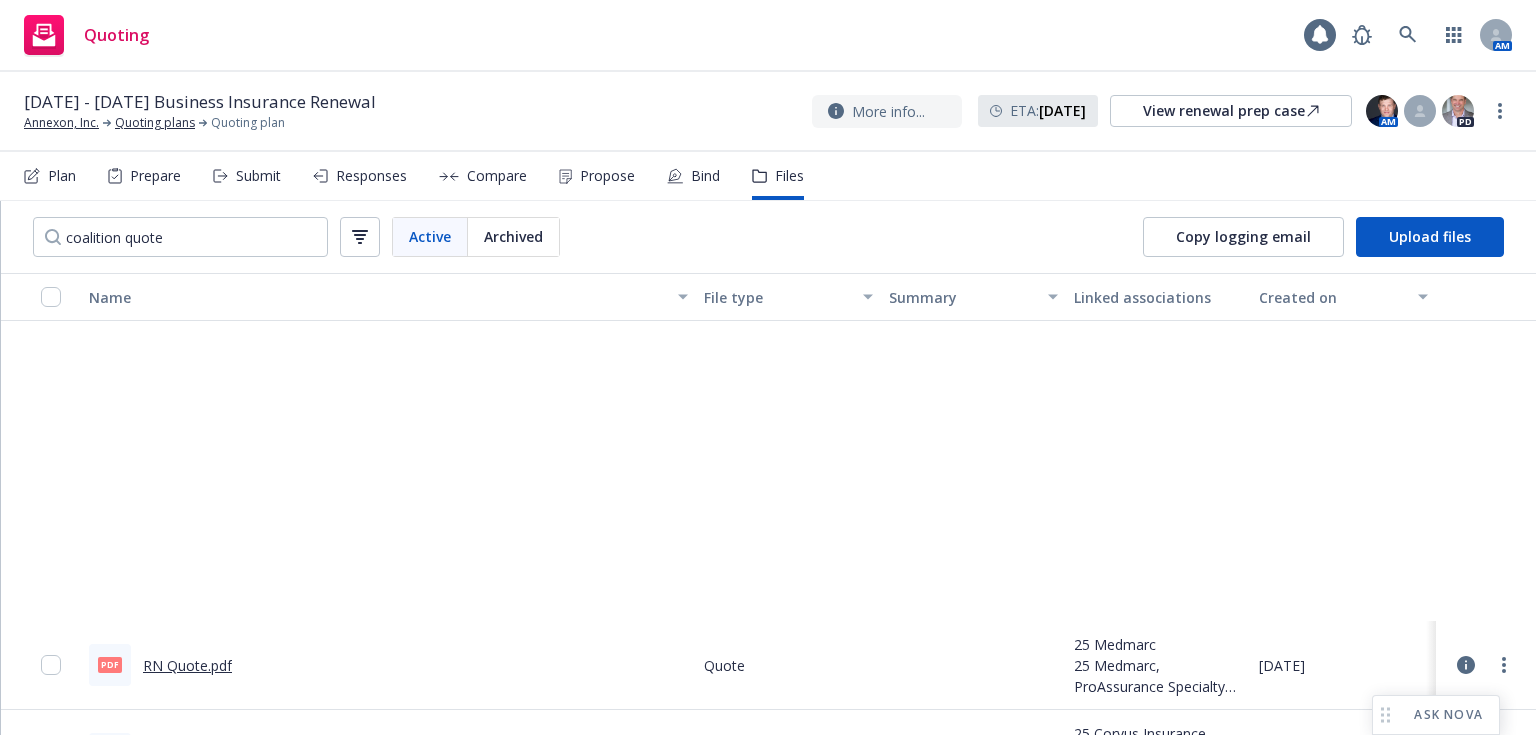scroll, scrollTop: 809, scrollLeft: 0, axis: vertical 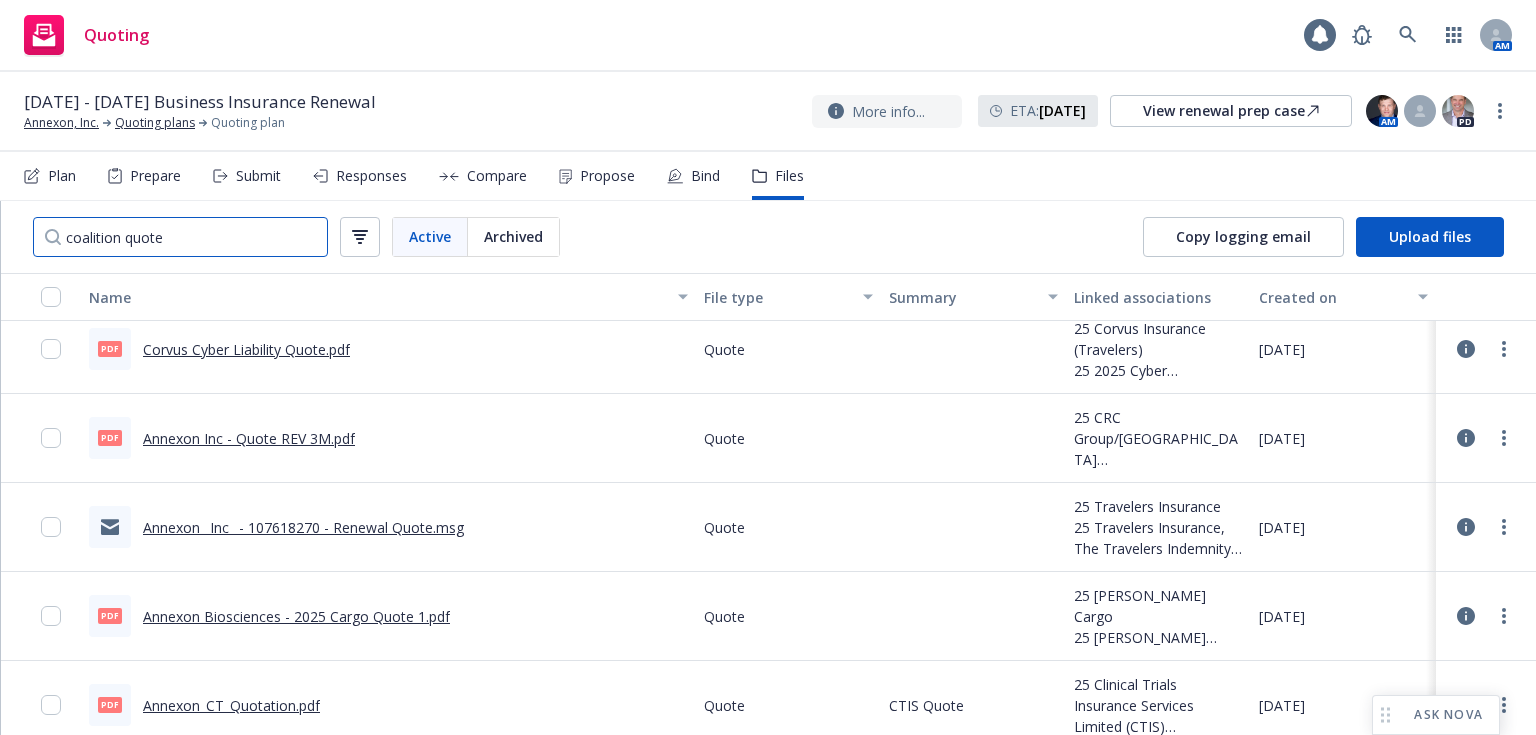 click on "coalition quote" at bounding box center [180, 237] 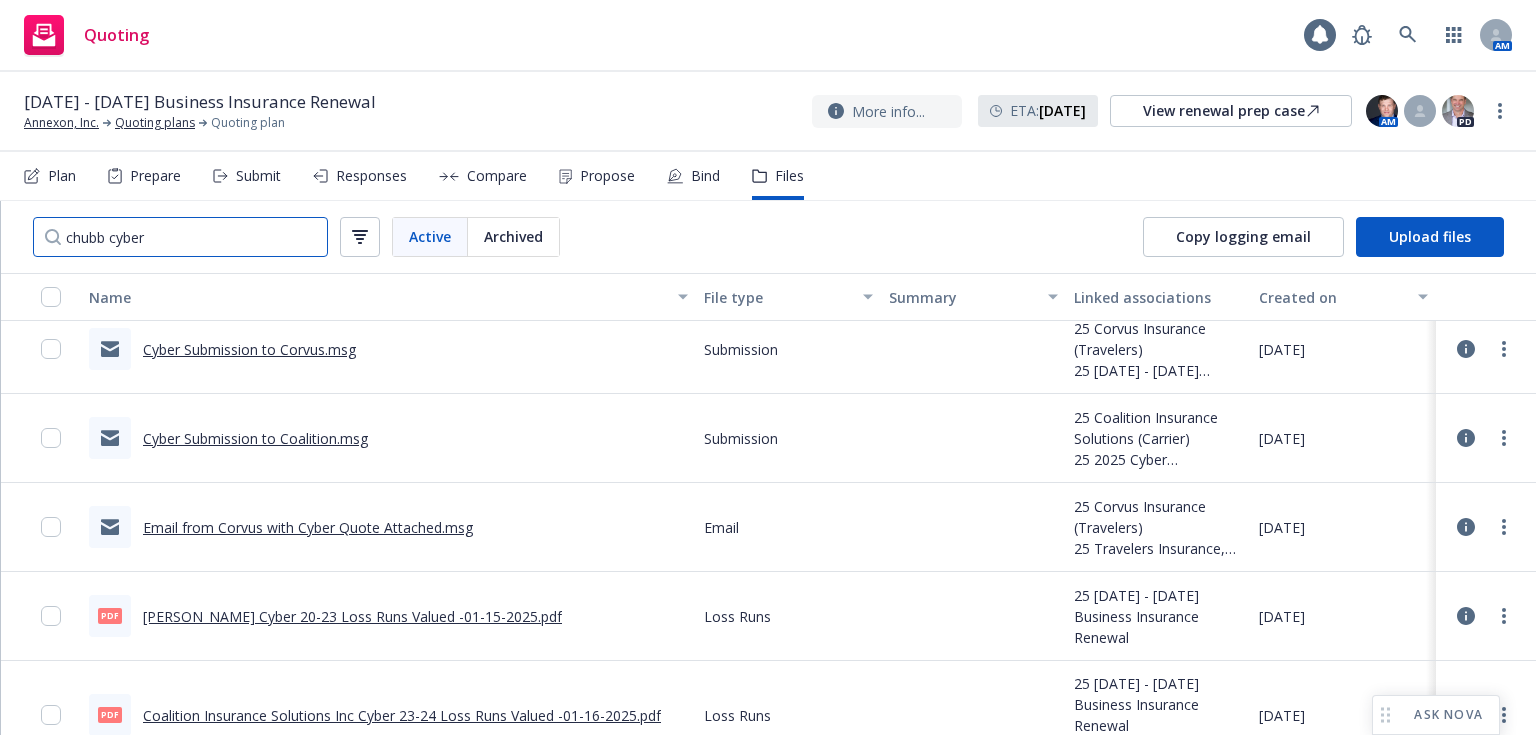 scroll, scrollTop: 0, scrollLeft: 0, axis: both 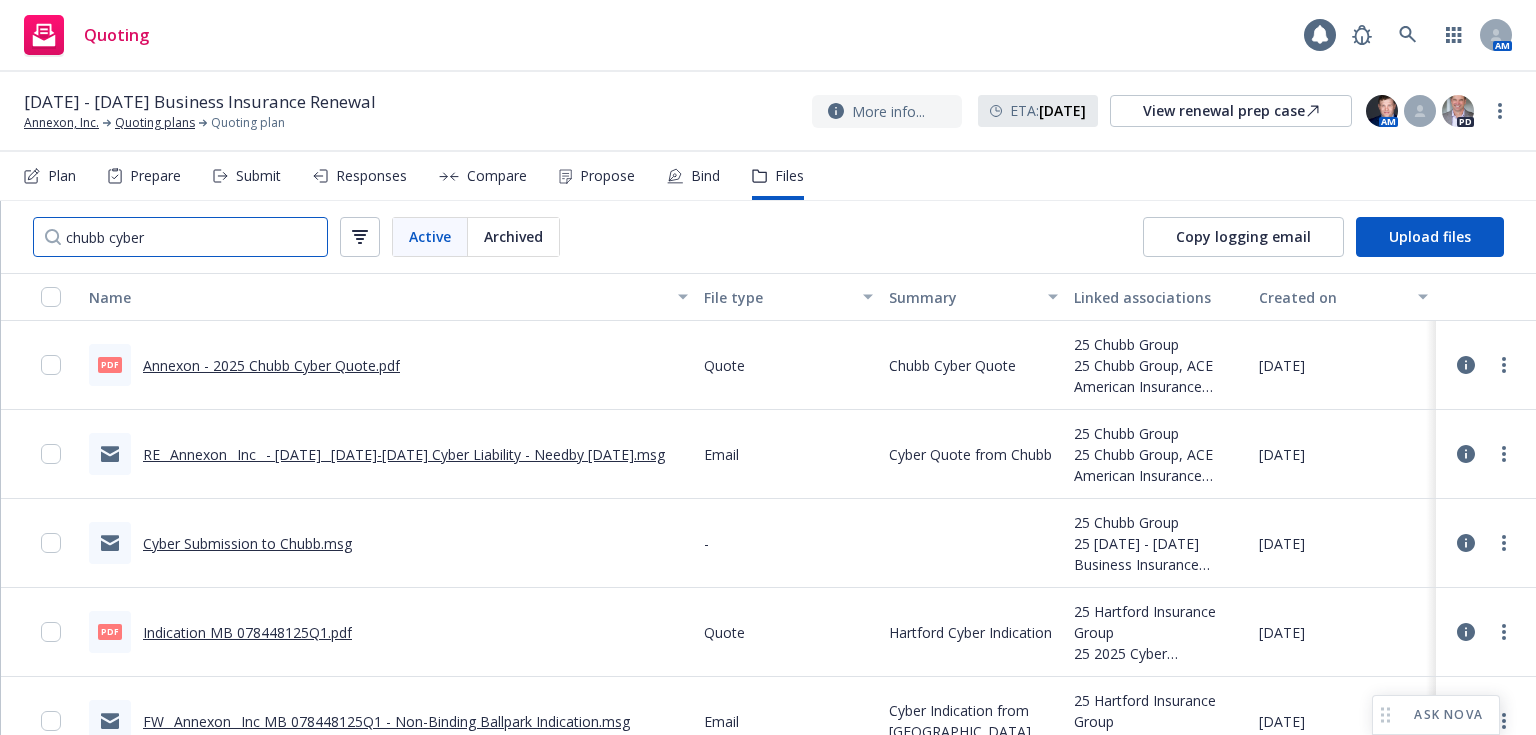 type on "chubb cyber" 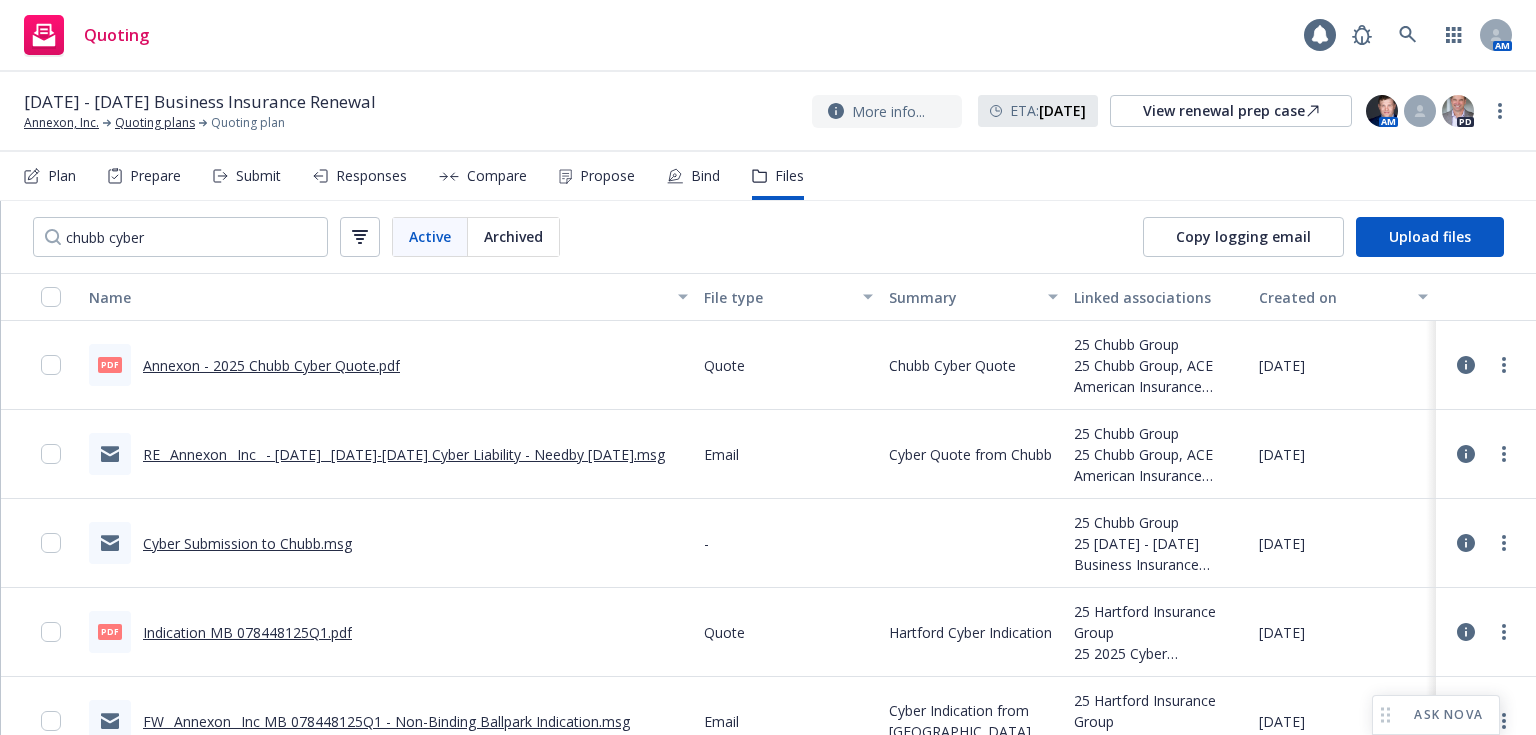 click on "Annexon - 2025 Chubb Cyber Quote.pdf" at bounding box center (271, 365) 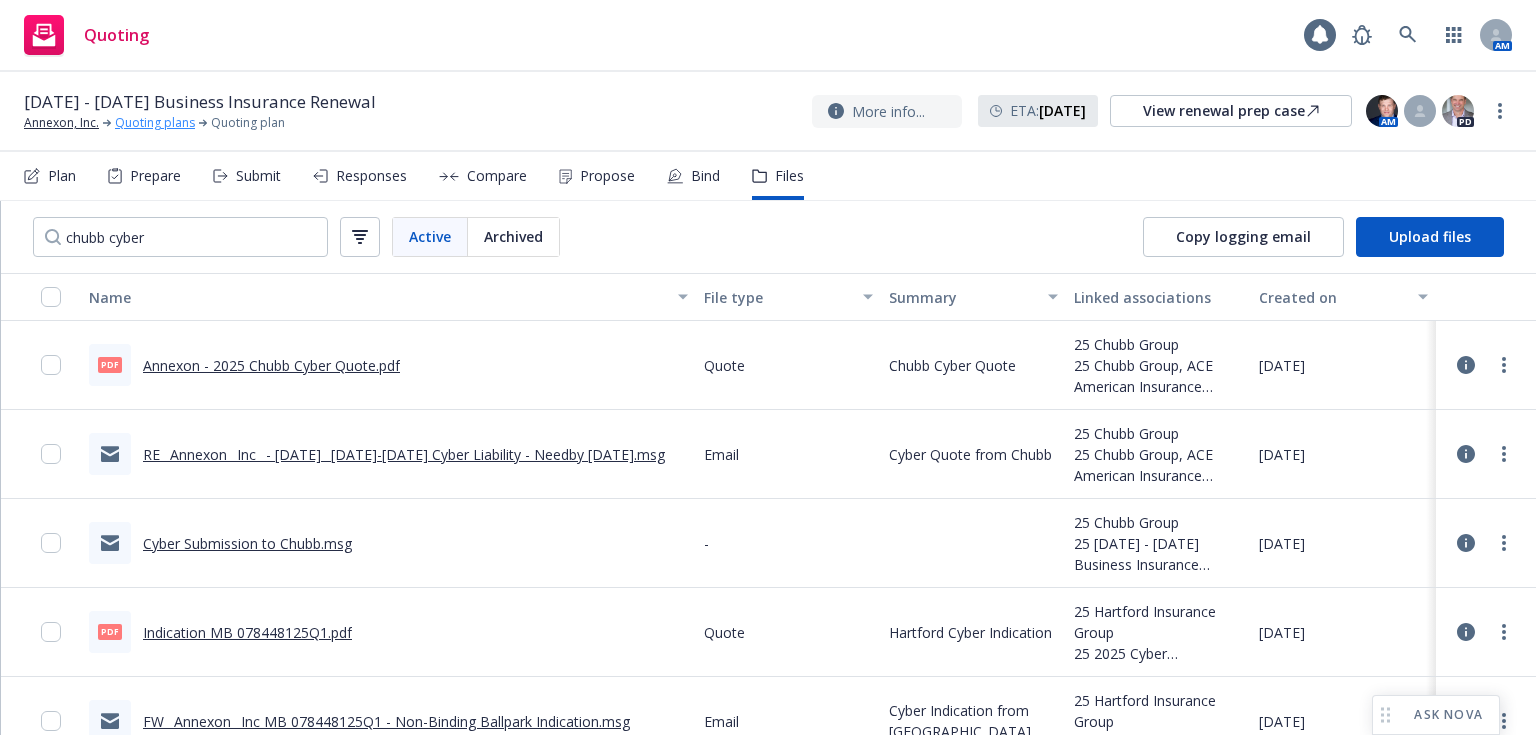 click on "Quoting plans" at bounding box center [155, 123] 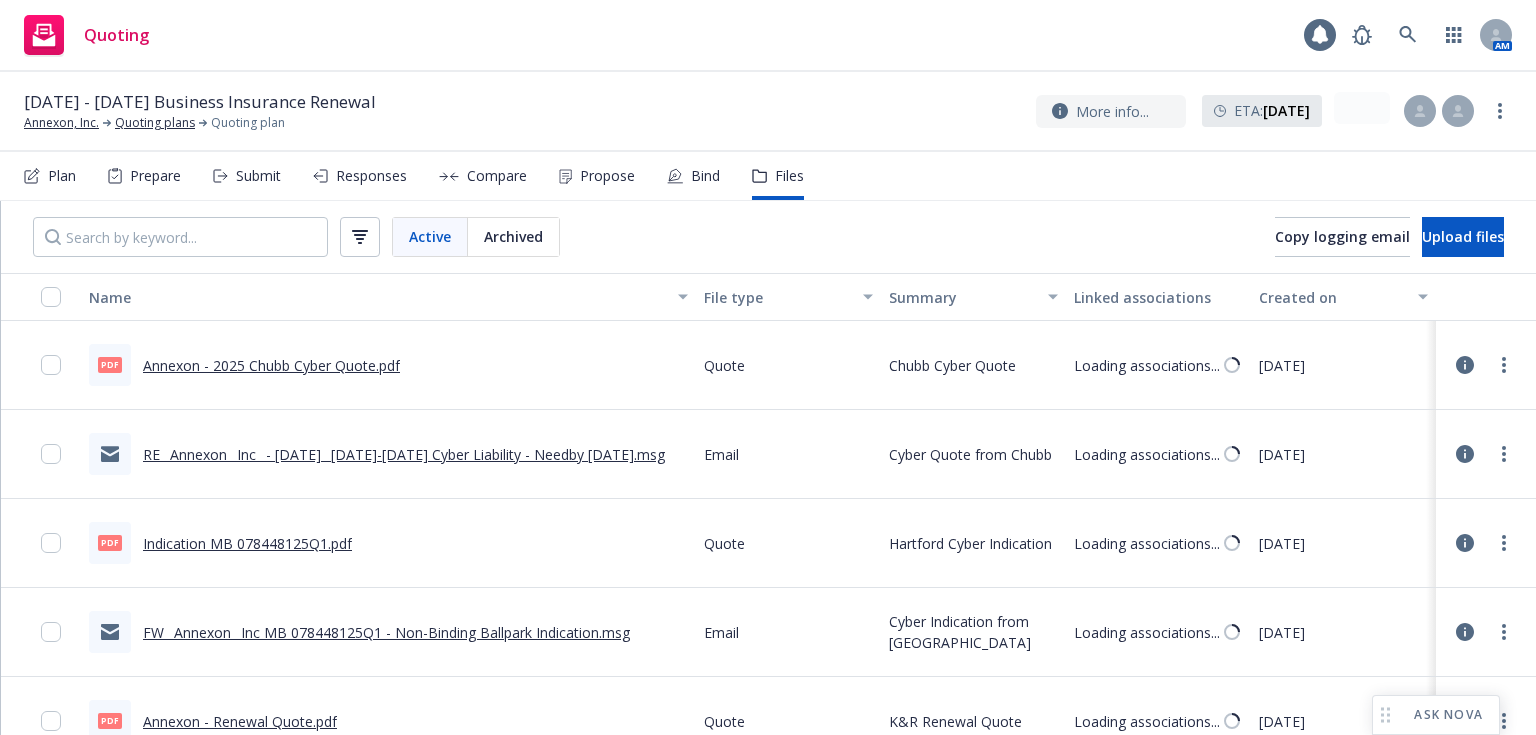 scroll, scrollTop: 0, scrollLeft: 0, axis: both 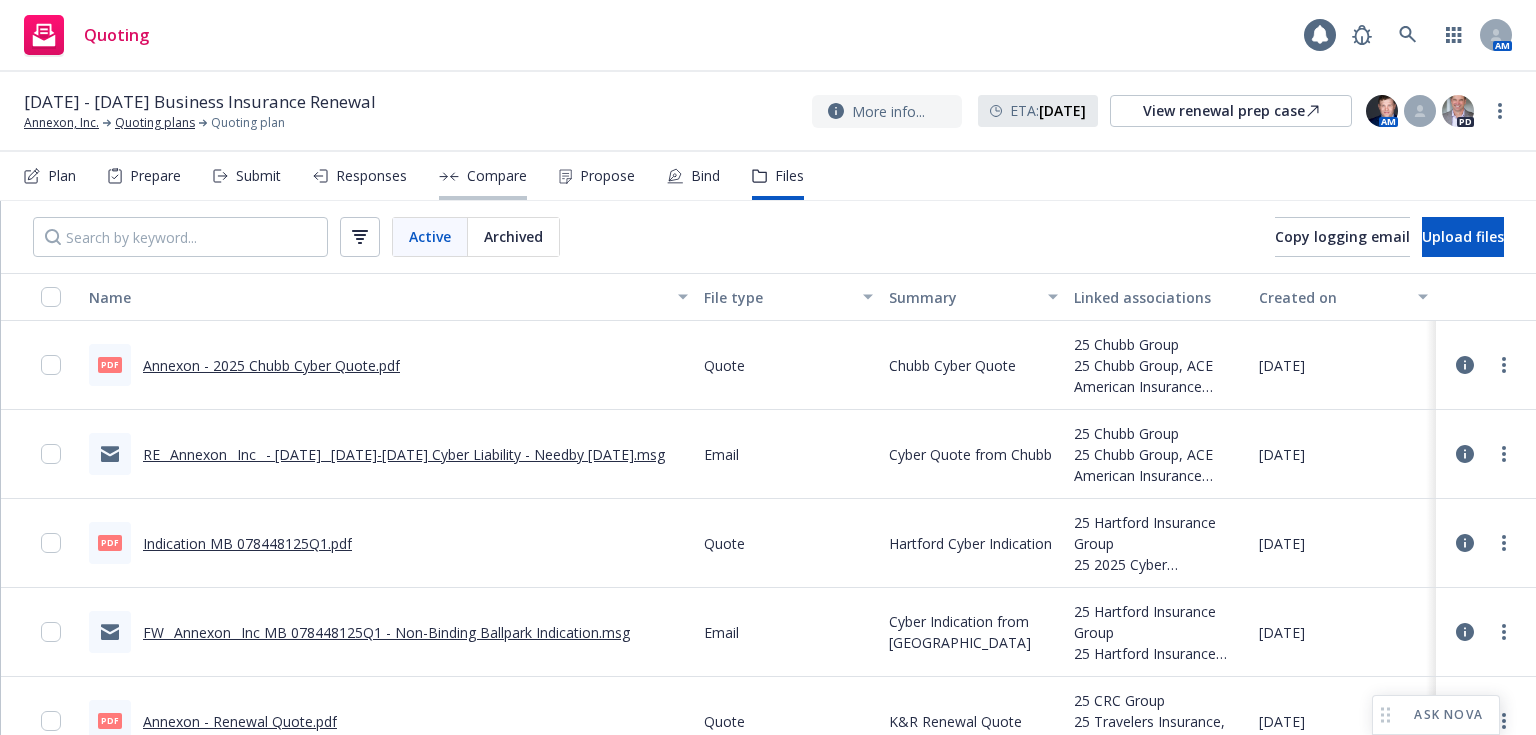 click on "Compare" at bounding box center [497, 176] 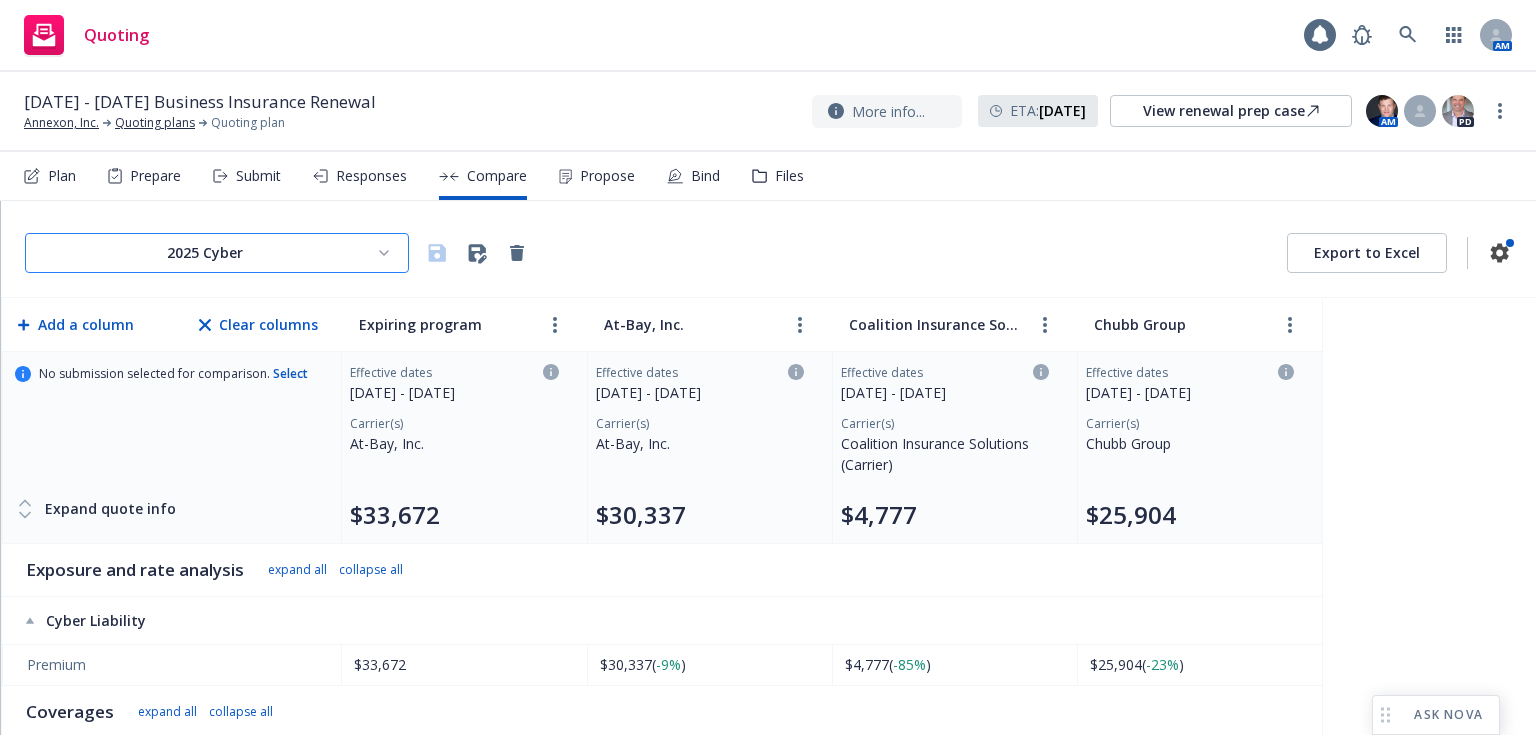click on "Quoting 1 AM [DATE] - [DATE] Business Insurance Renewal Annexon, Inc. Quoting plans Quoting plan More info... ETA :  [DATE] View renewal prep case AM PD Plan Prepare Submit Responses Compare Propose Bind Files 2025 Cyber Export to Excel Add a column Clear columns Expiring program At-Bay, Inc. Coalition Insurance Solutions (Carrier) Chubb Group No submission selected for comparison.   Select Expand quote info Effective dates [DATE] - [DATE] Carrier(s) At-Bay, Inc. $33,672 Effective dates [DATE] - [DATE] Carrier(s) At-Bay, Inc. $30,337 Effective dates [DATE] - [DATE] Carrier(s) Coalition Insurance Solutions (Carrier) $4,777 Effective dates [DATE] - [DATE] Carrier(s) Chubb Group $25,904 Exposure and rate analysis expand all collapse all   Cyber Liability Premium   $33,672 $30,337  ( -9% ) $4,777  ( -85% ) $25,904  ( -23% ) Coverages expand all collapse all   Cyber Liability Premium: $33,672 Premium: $30,337 Premium: $4,777 Premium: $25,904 Premium   $33,672 $30,337" at bounding box center (768, 367) 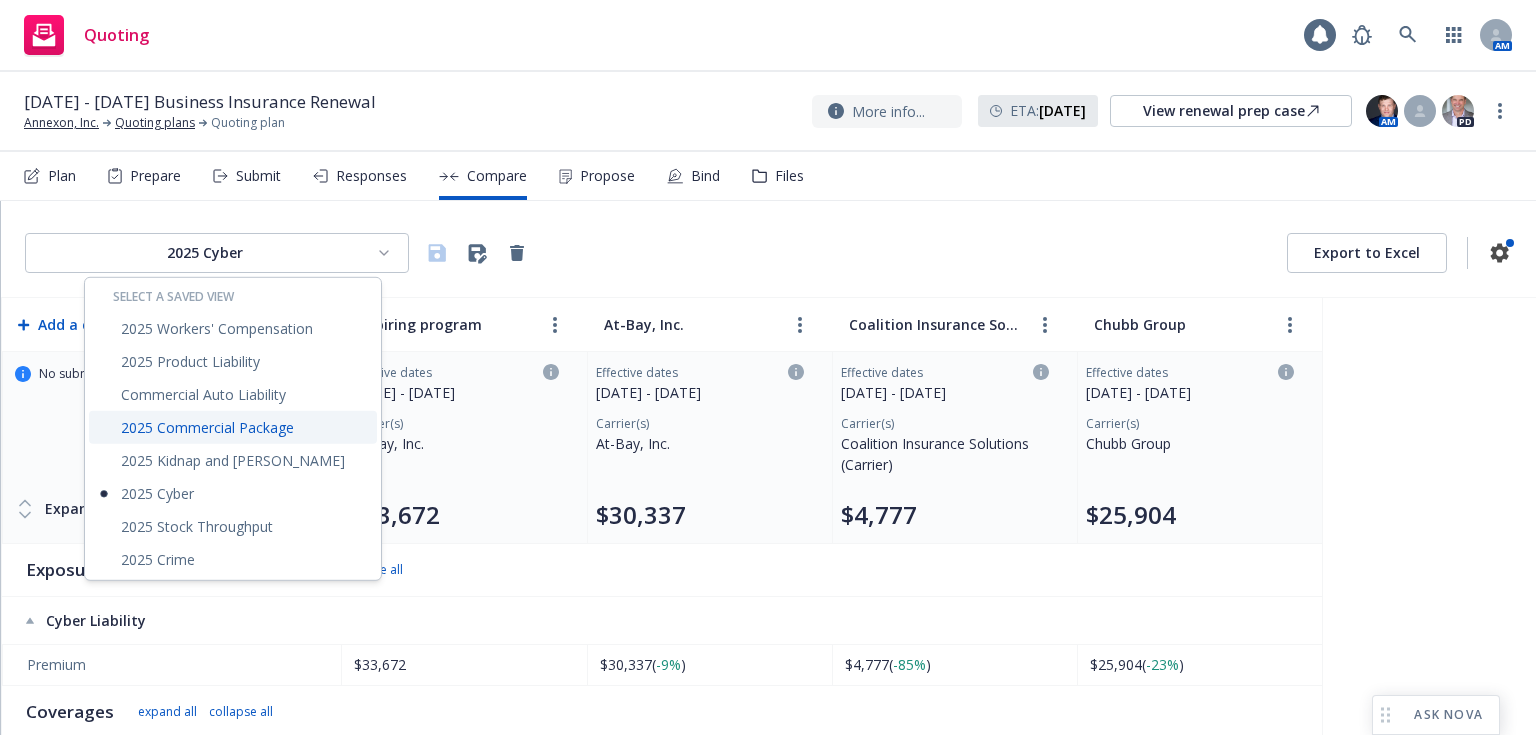 click on "2025 Commercial Package" at bounding box center [233, 427] 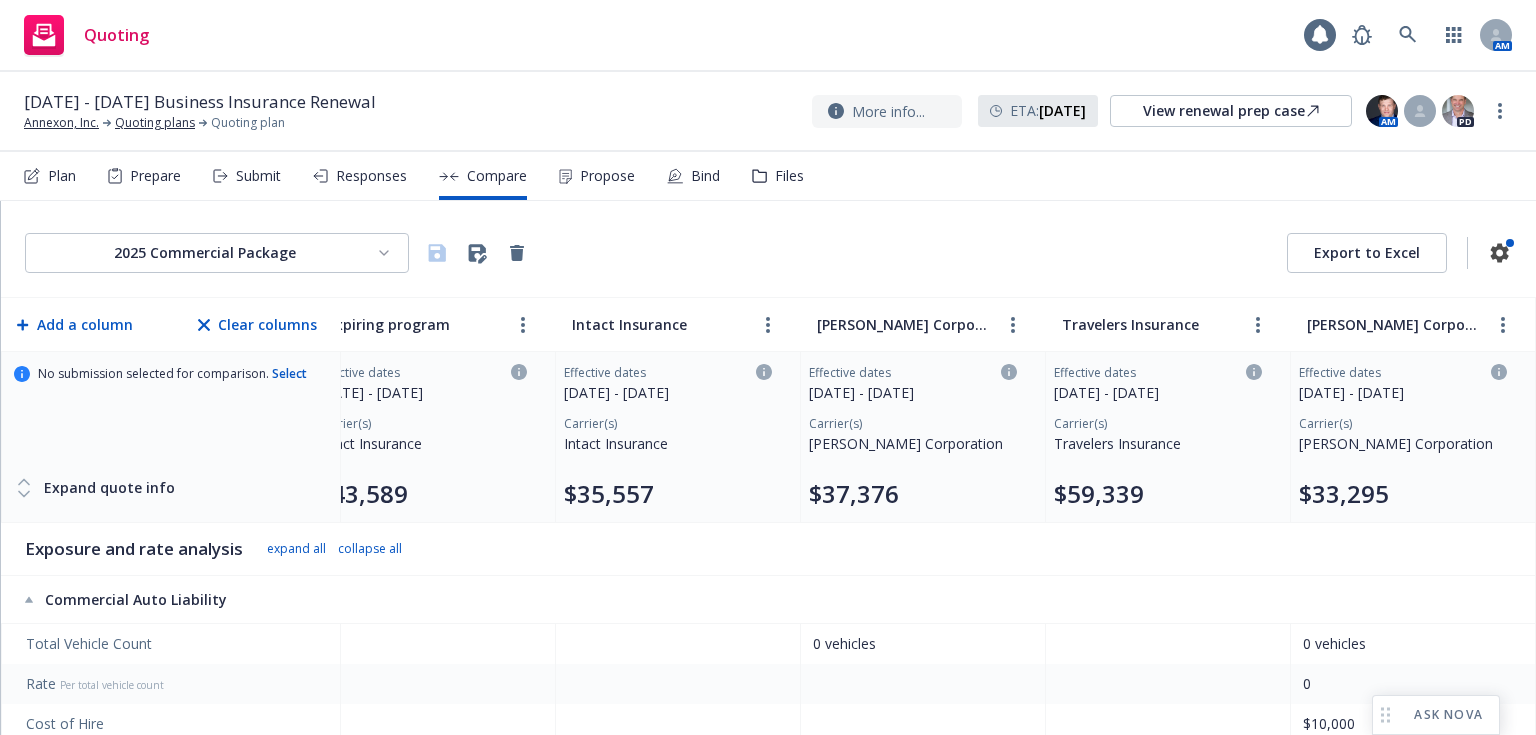 scroll, scrollTop: 0, scrollLeft: 0, axis: both 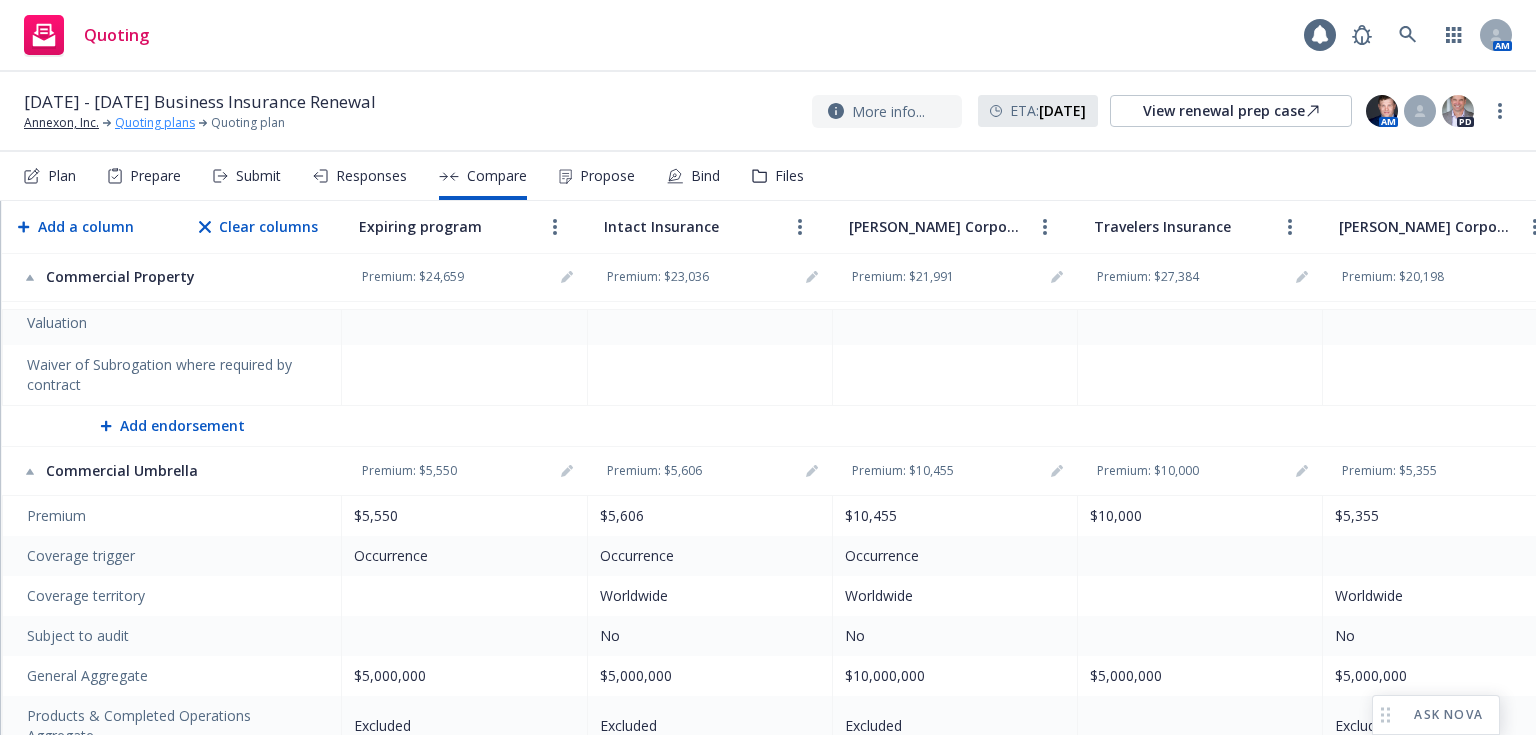 click on "Quoting plans" at bounding box center (155, 123) 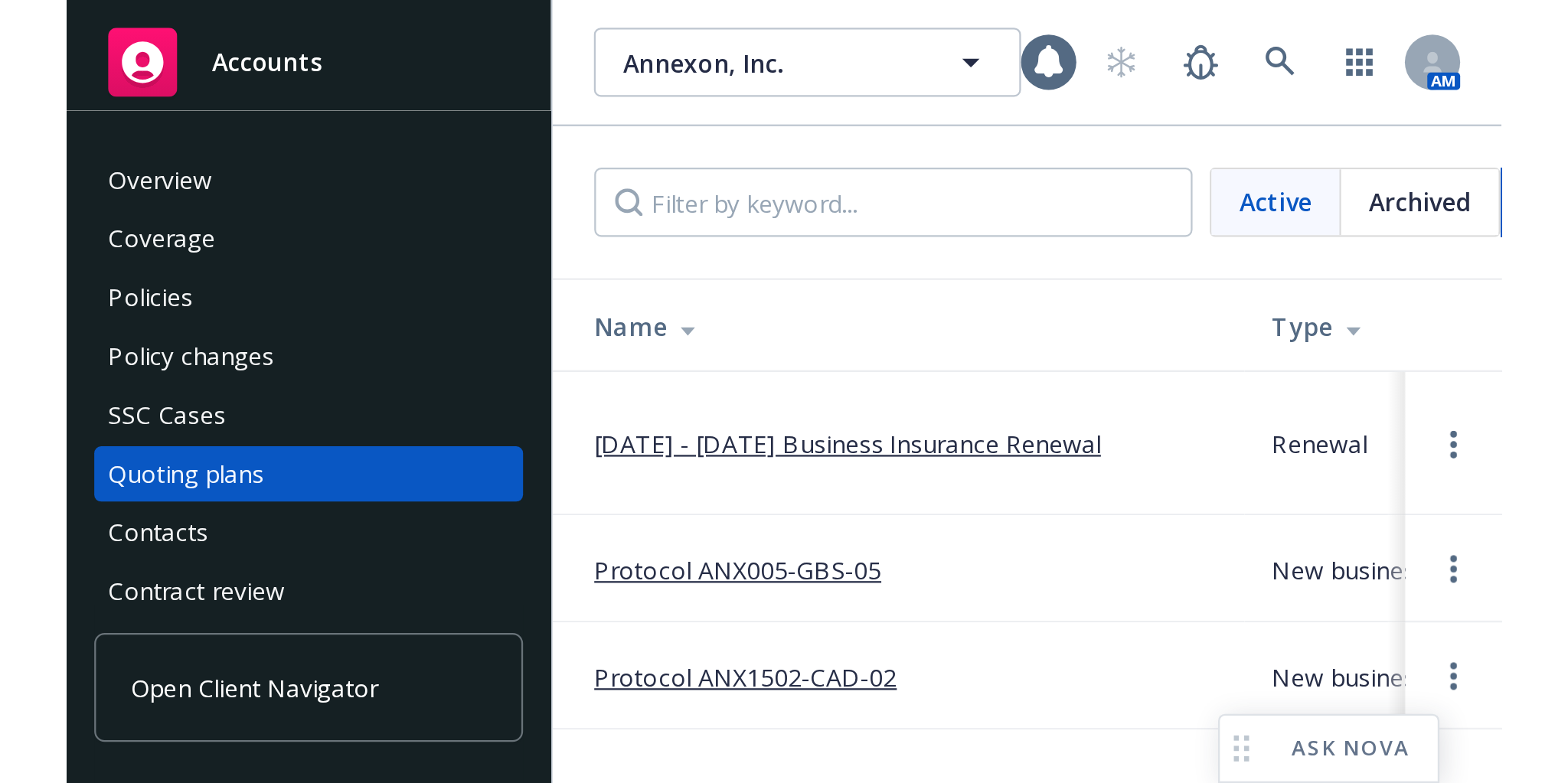 scroll, scrollTop: 0, scrollLeft: 0, axis: both 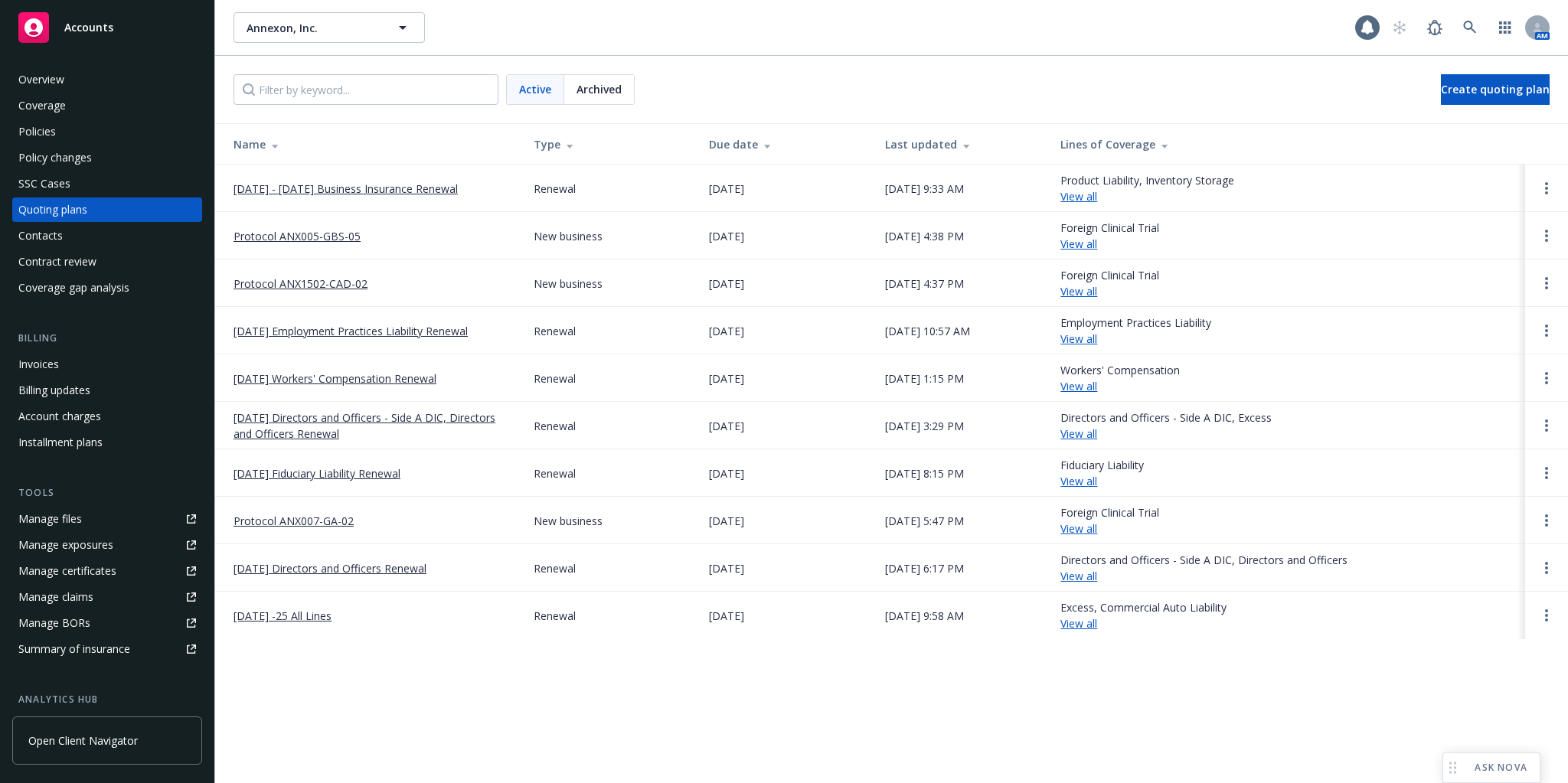 click on "[DATE] - [DATE] Business Insurance Renewal" at bounding box center [345, 188] 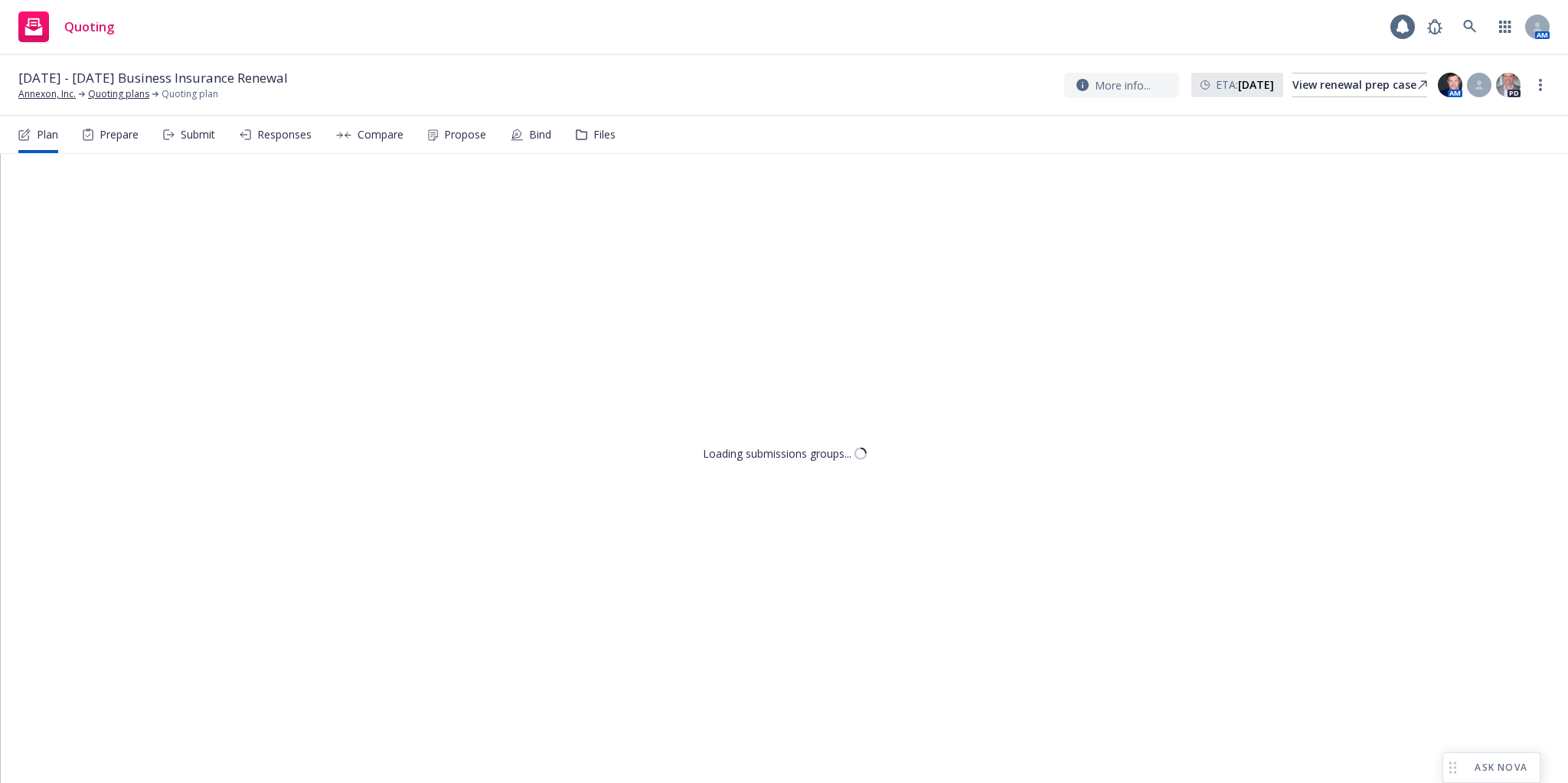 scroll, scrollTop: 0, scrollLeft: 0, axis: both 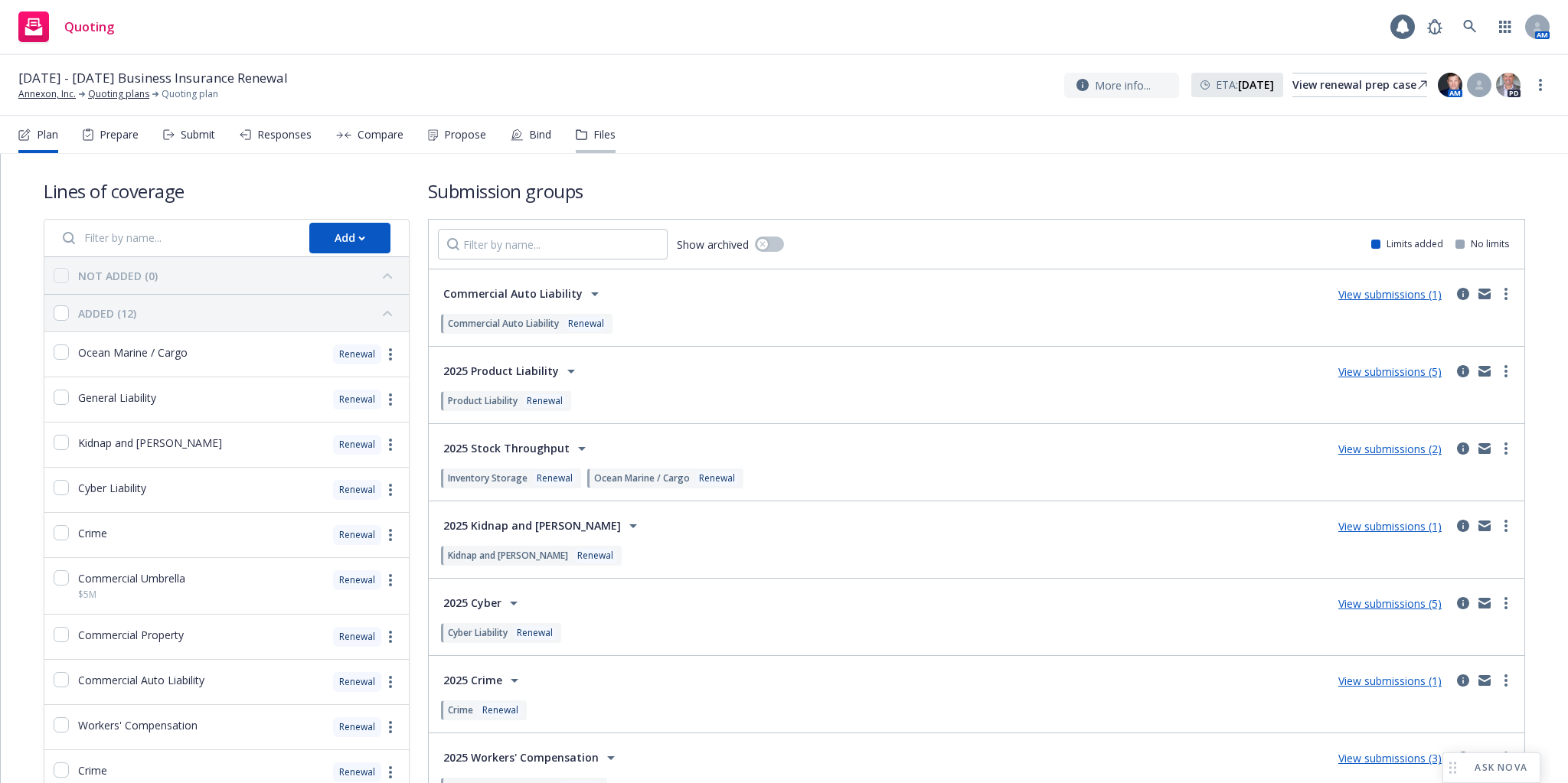 click on "Files" at bounding box center (596, 135) 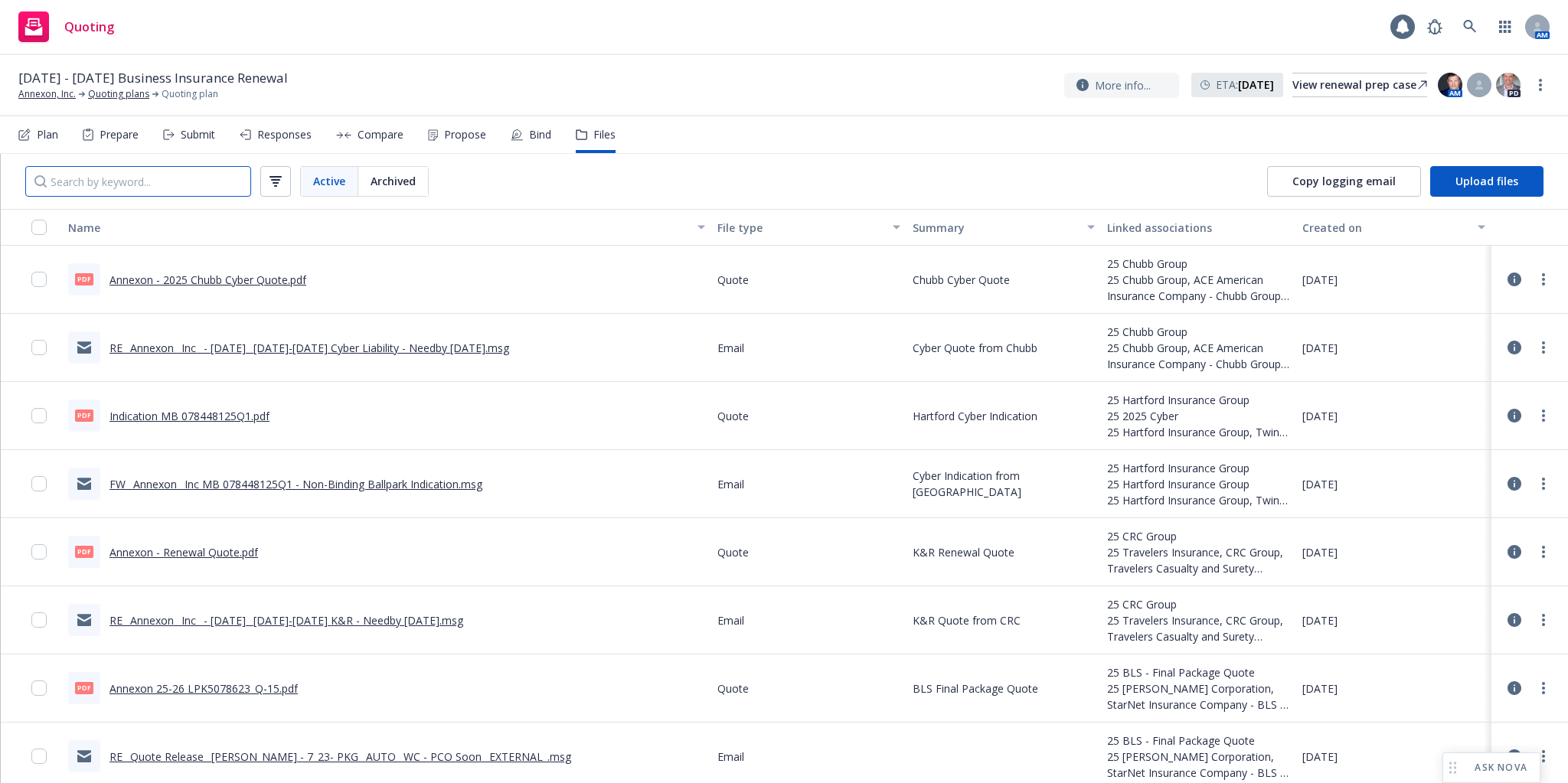 click at bounding box center [138, 181] 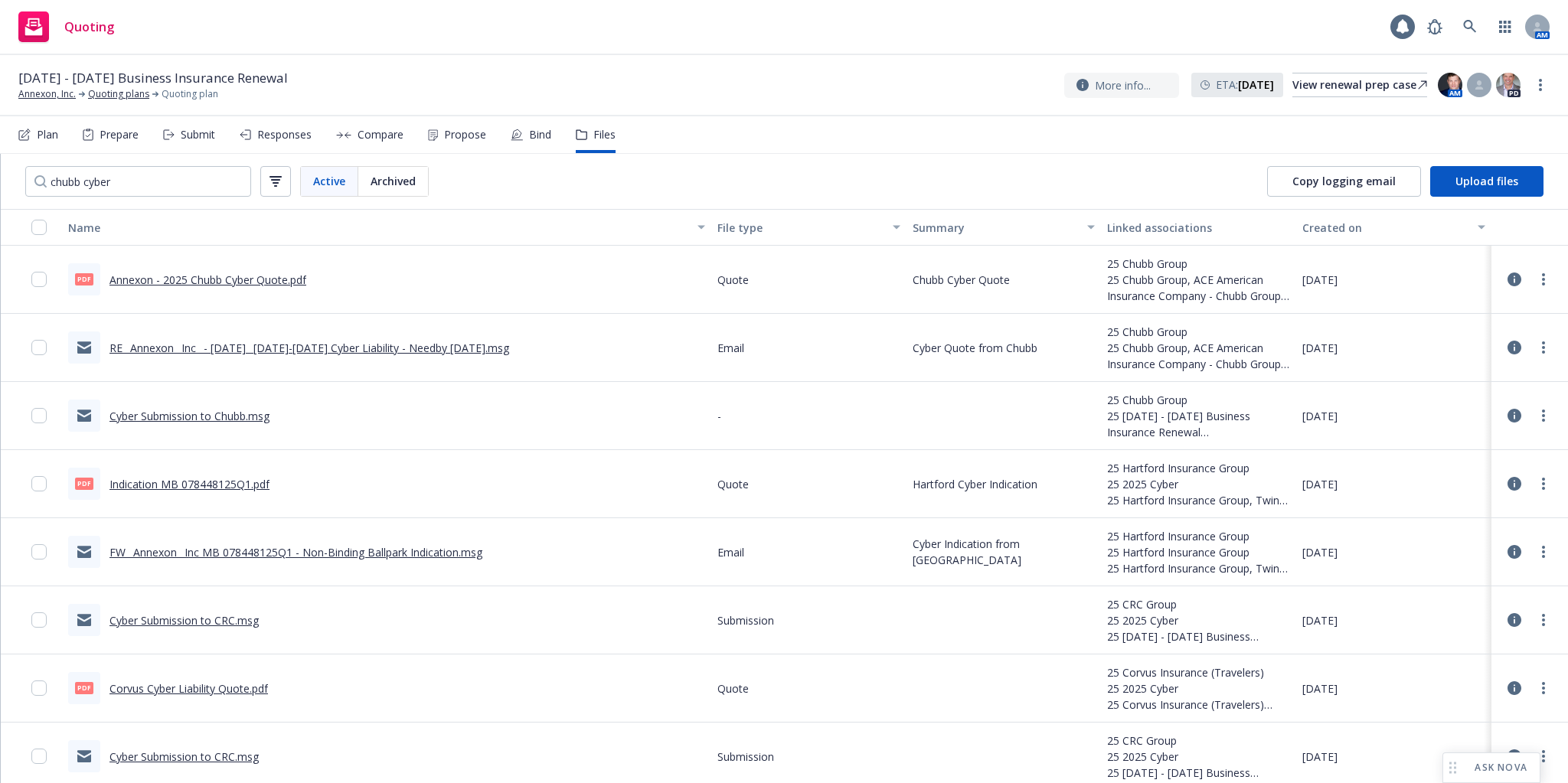 click on "Annexon - 2025 Chubb Cyber Quote.pdf" at bounding box center [207, 279] 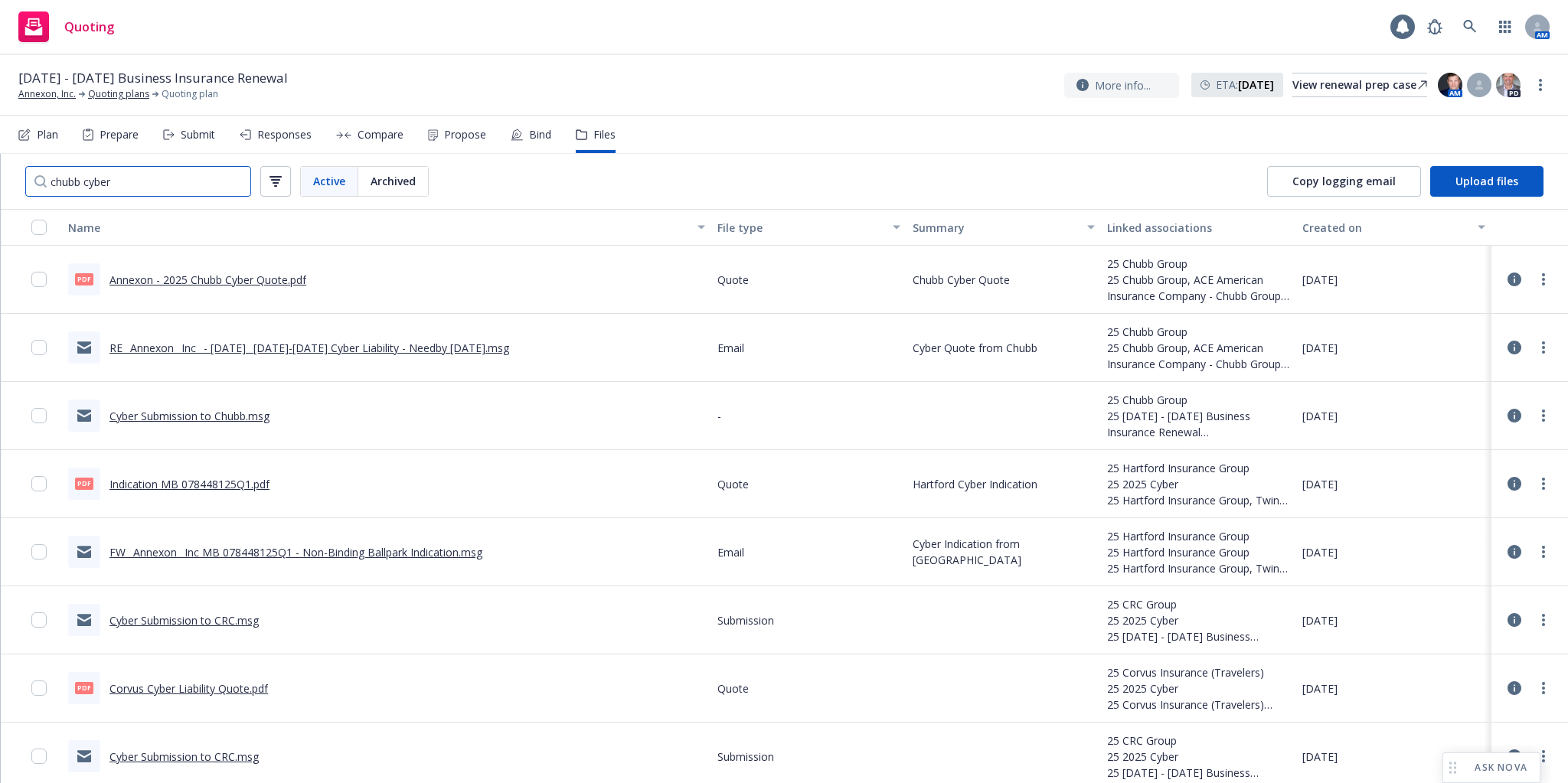 drag, startPoint x: 142, startPoint y: 181, endPoint x: 0, endPoint y: 161, distance: 143.40153 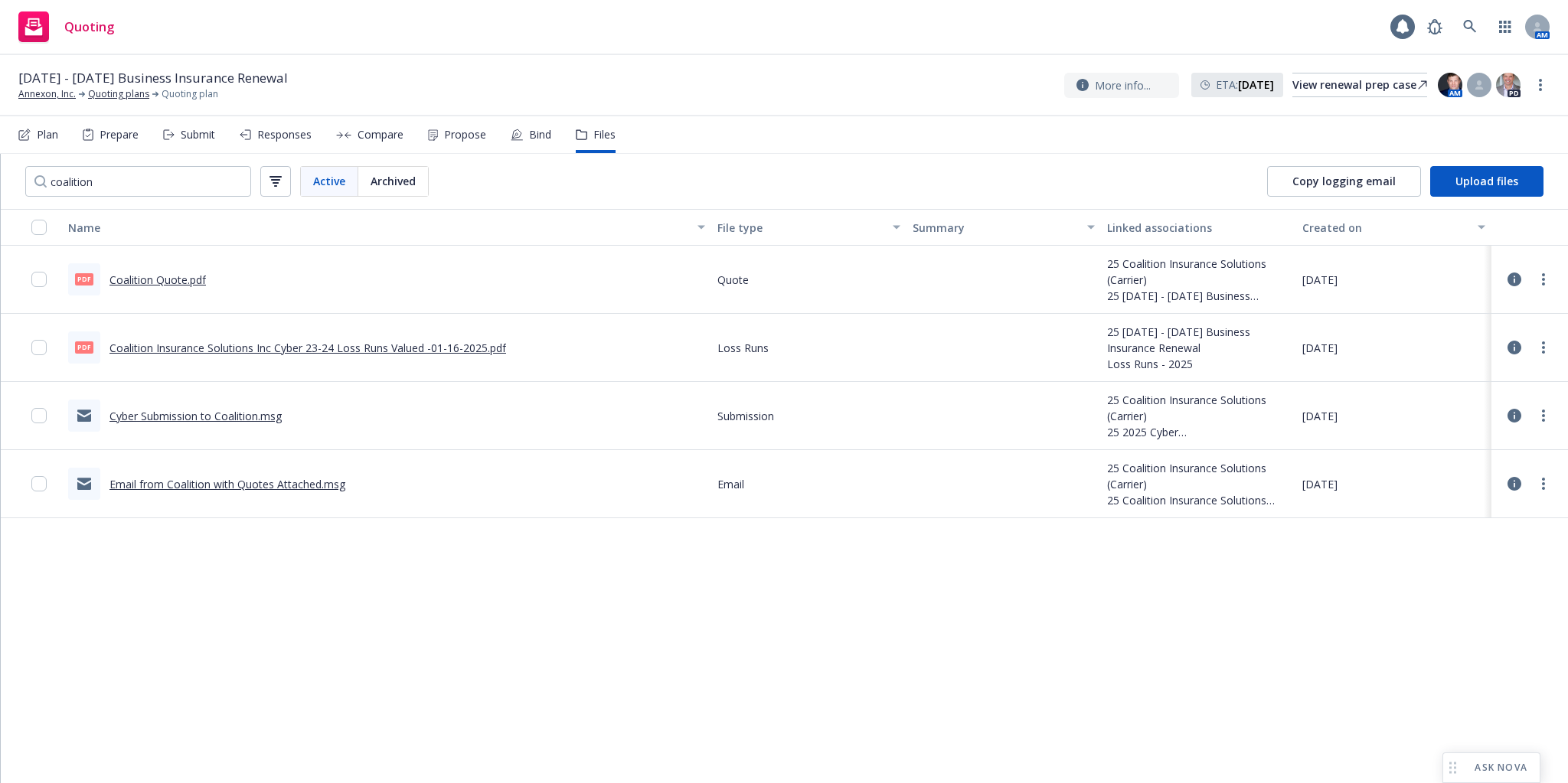 click on "Coalition Quote.pdf" at bounding box center (158, 279) 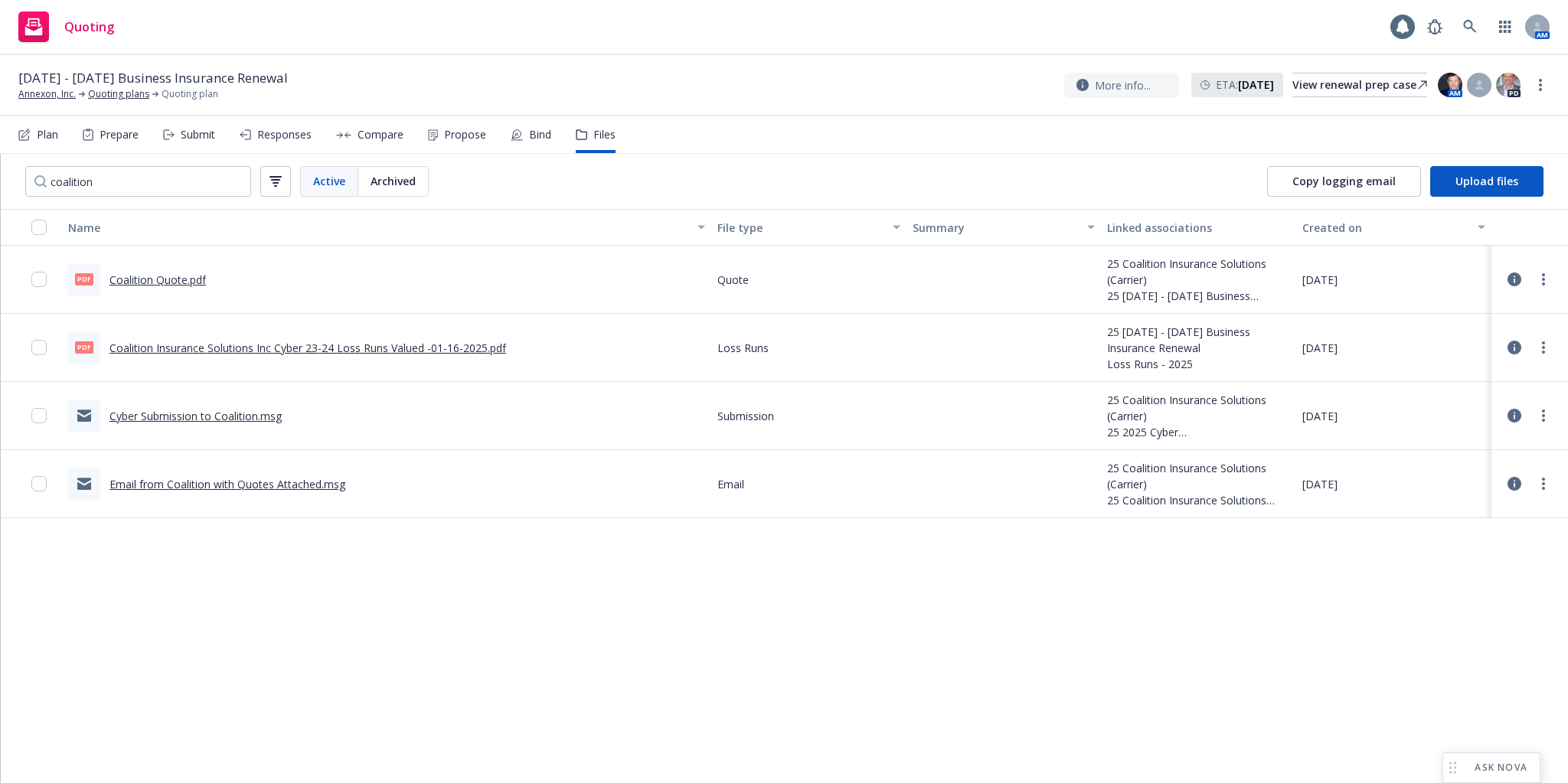 click on "Email from Coalition with Quotes Attached.msg" at bounding box center [227, 484] 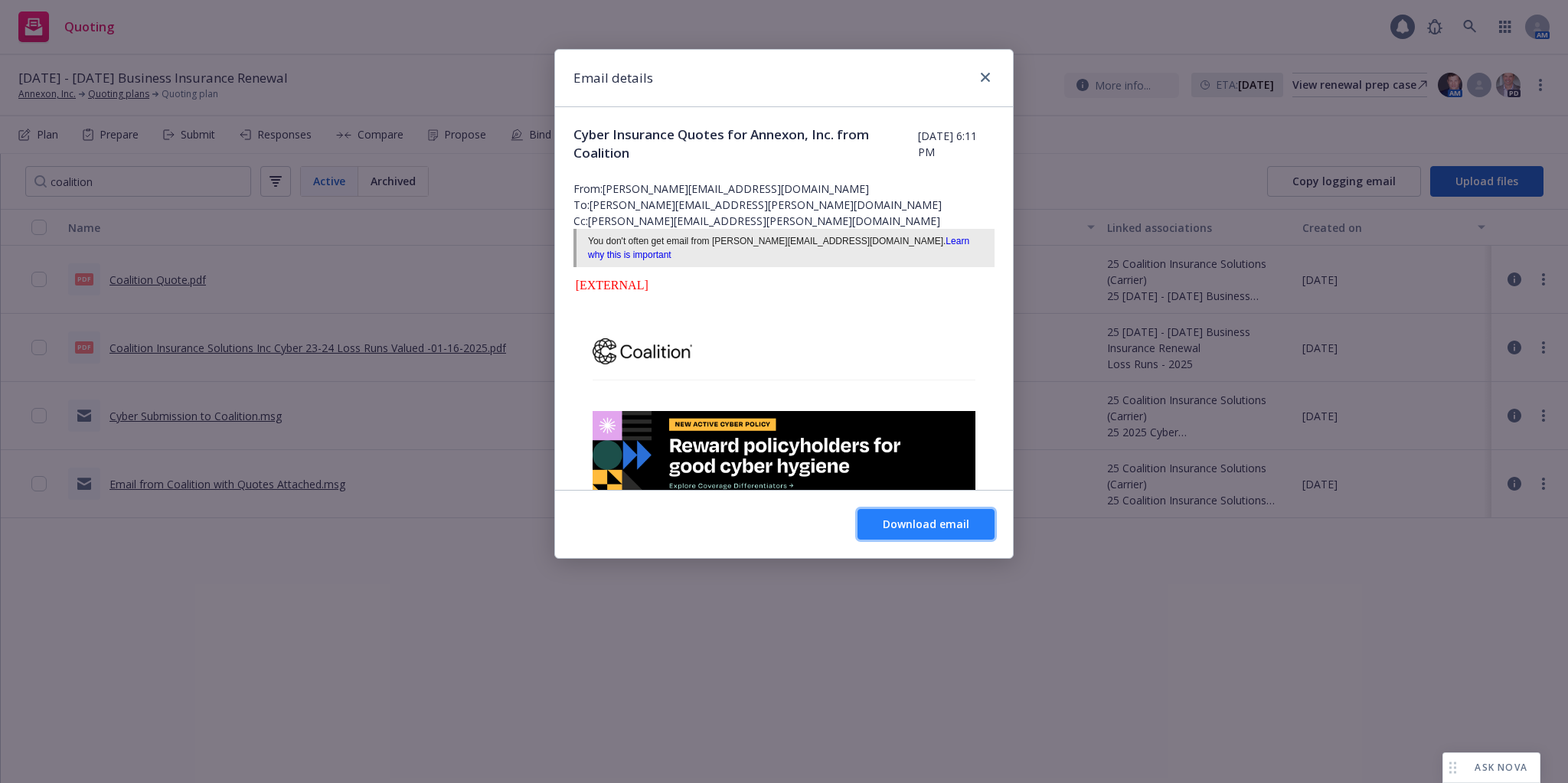 click on "Download email" at bounding box center [926, 524] 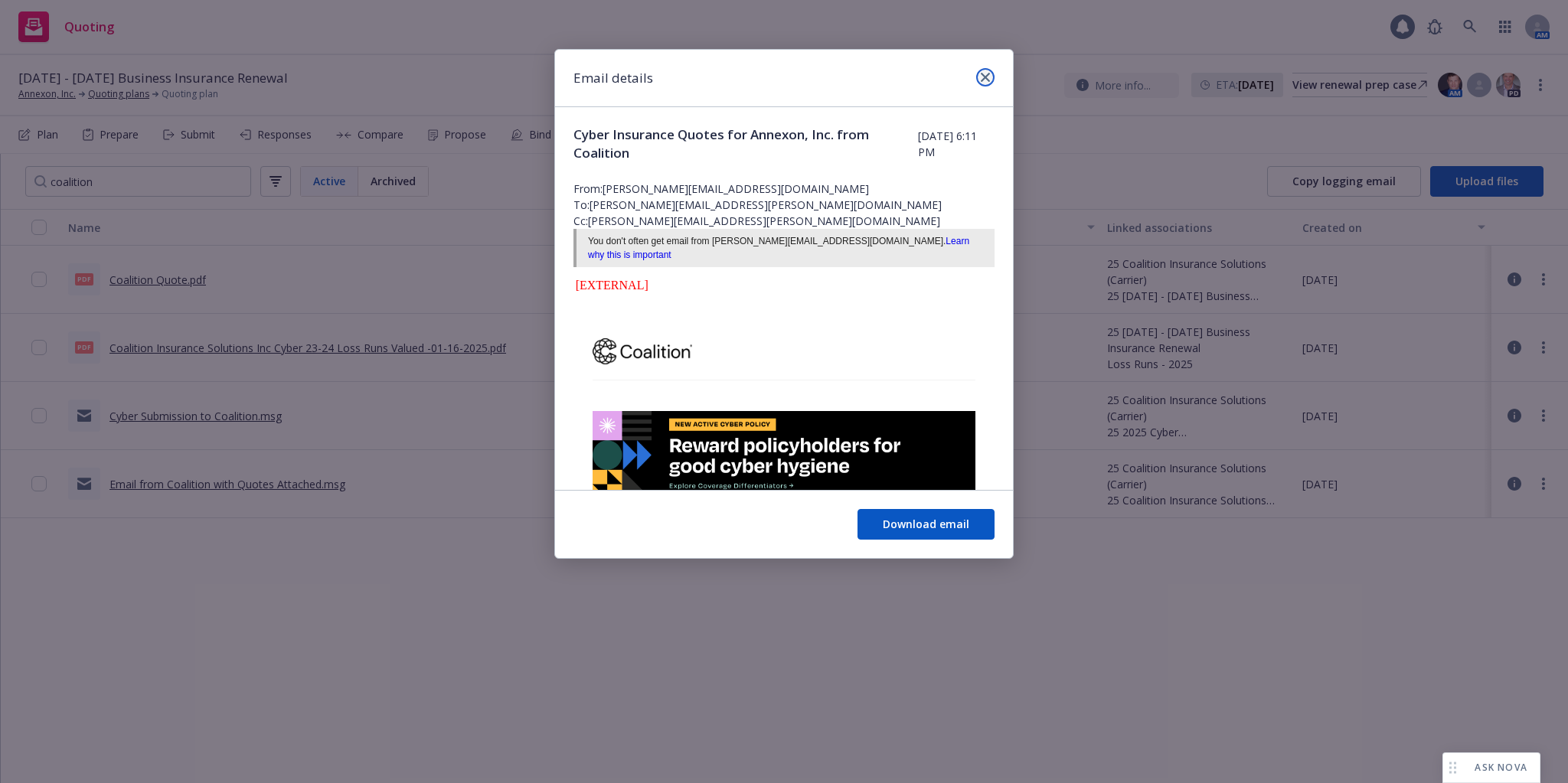click 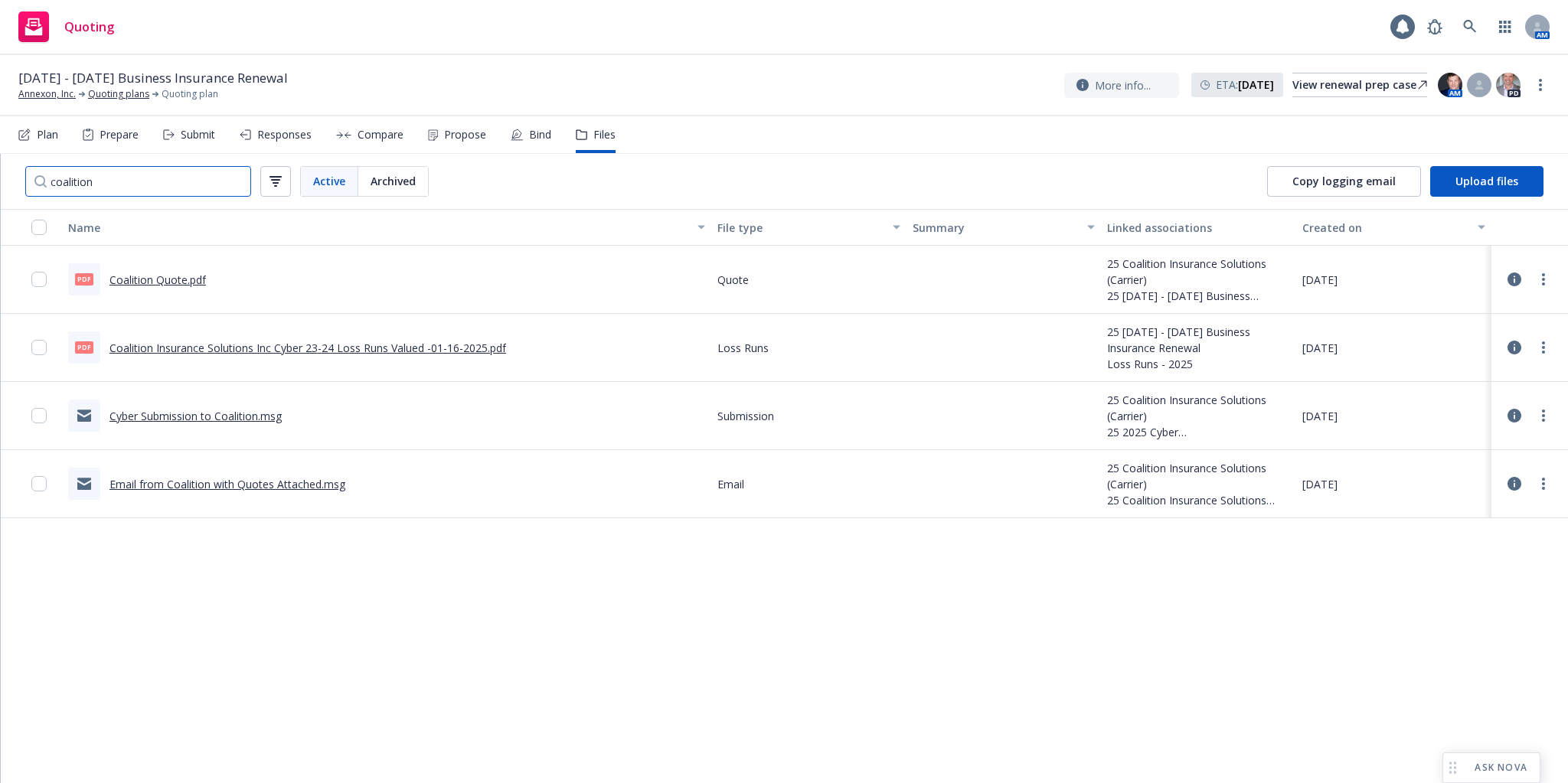 drag, startPoint x: 106, startPoint y: 181, endPoint x: 0, endPoint y: 178, distance: 106.04244 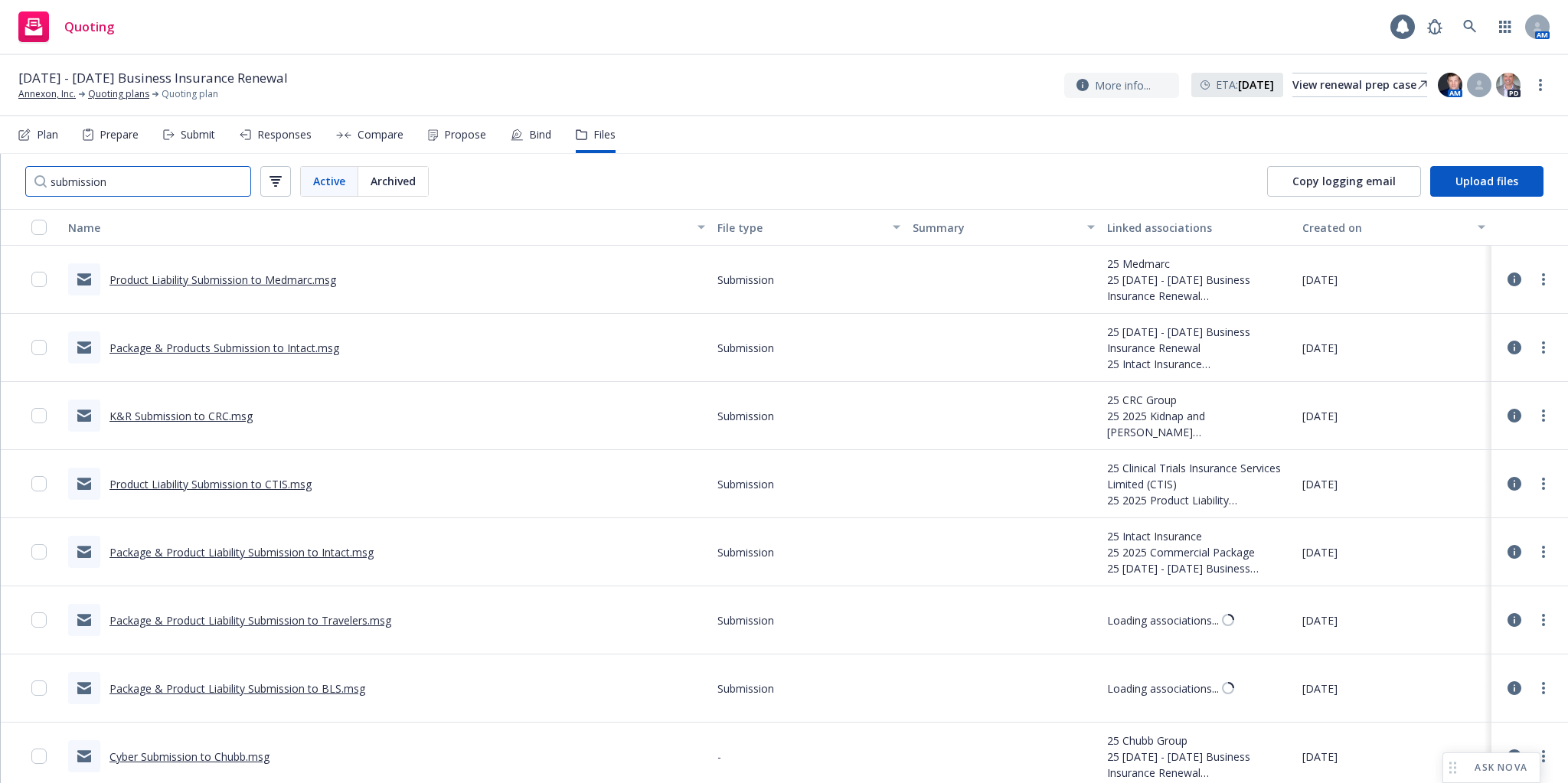 scroll, scrollTop: 543, scrollLeft: 0, axis: vertical 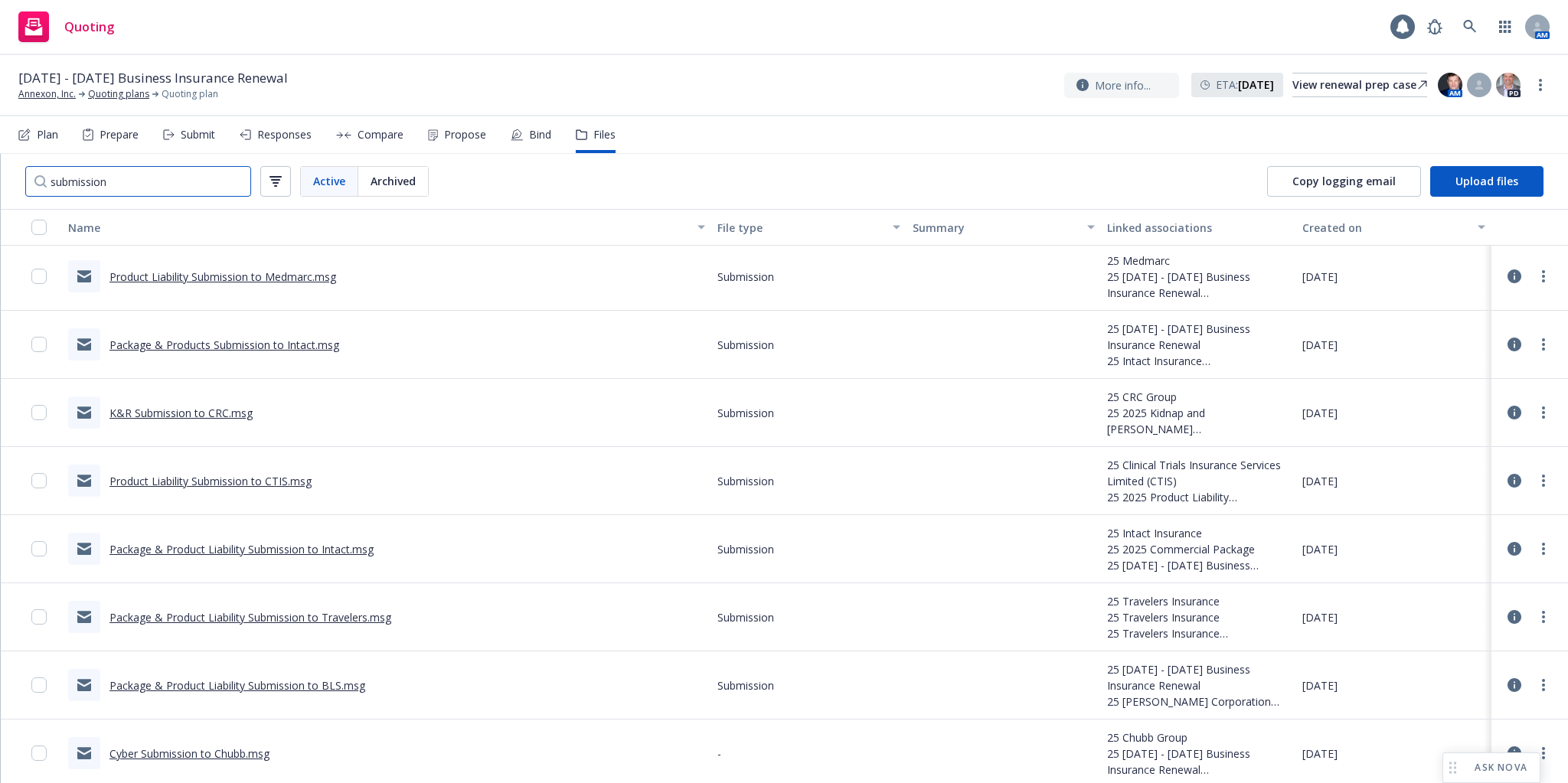 type on "submission" 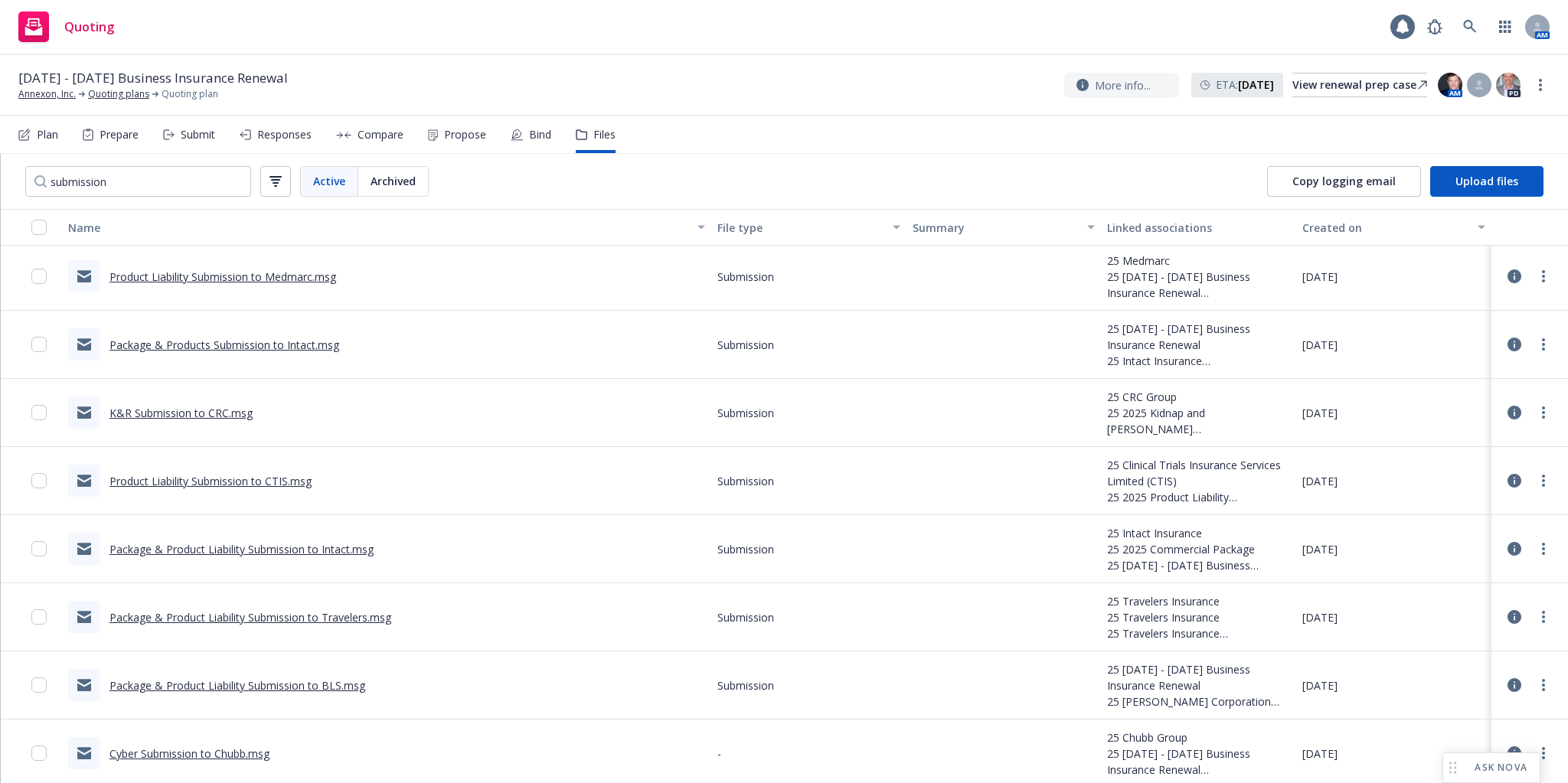 click on "Package & Product Liability Submission to Intact.msg" at bounding box center (241, 549) 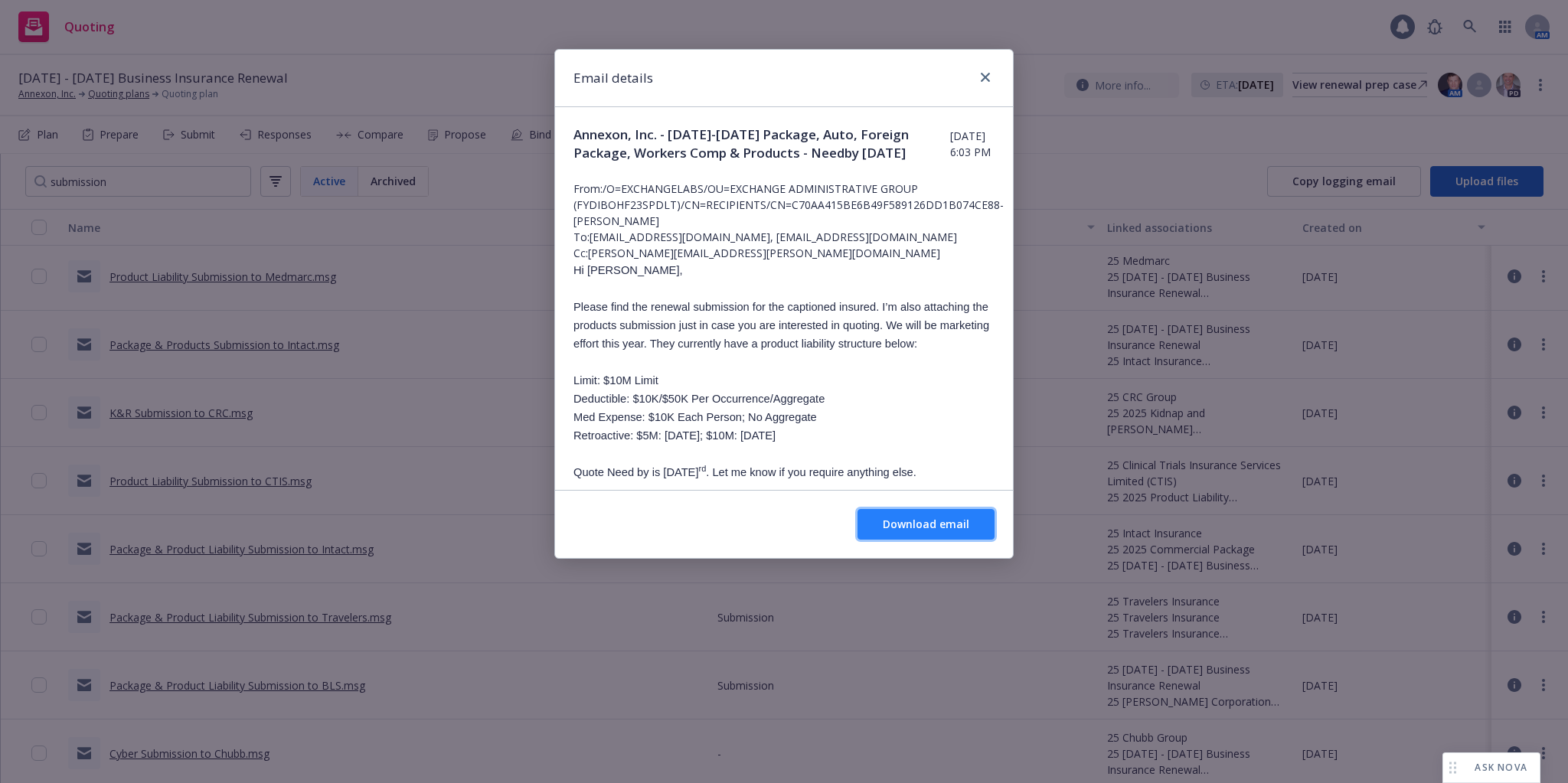 click on "Download email" at bounding box center (926, 524) 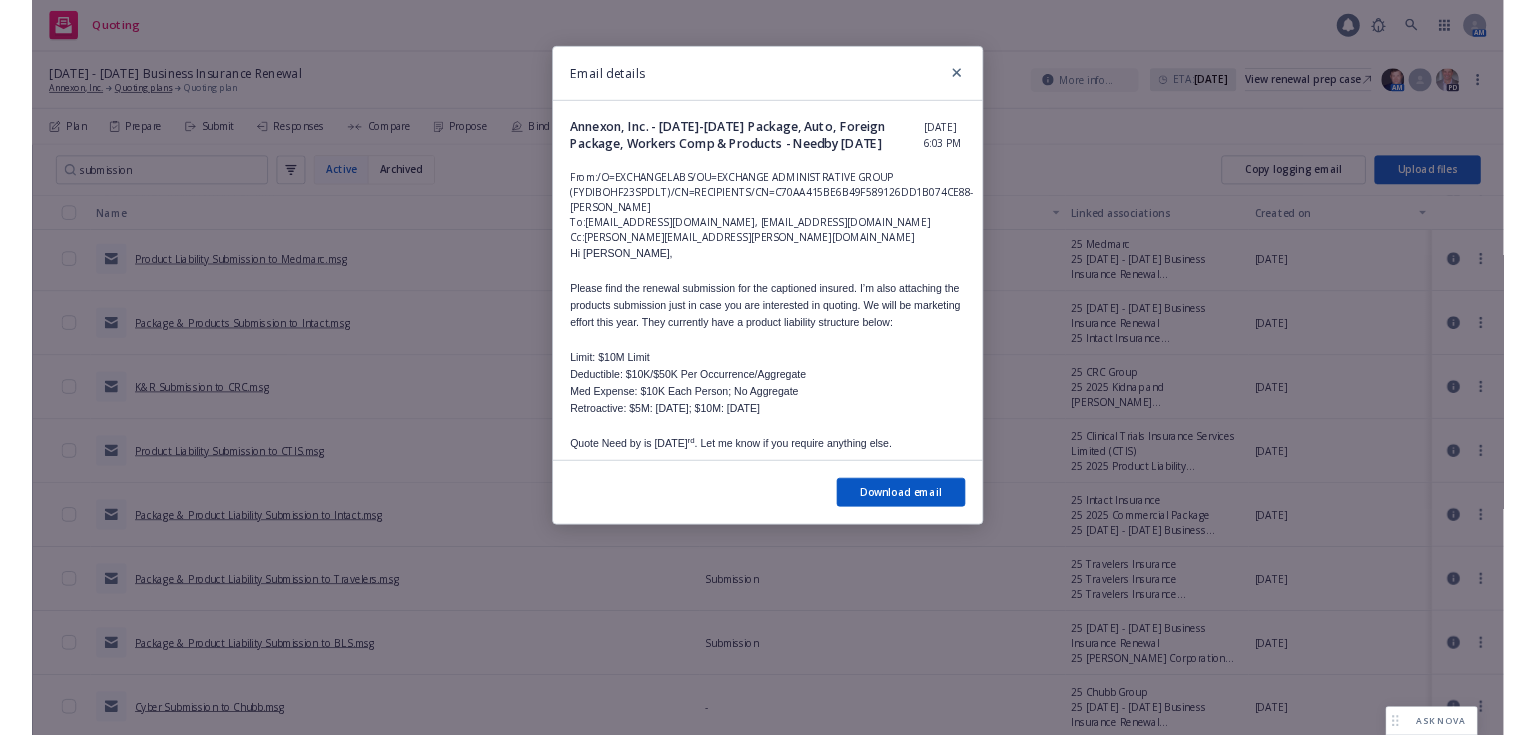 scroll, scrollTop: 709, scrollLeft: 0, axis: vertical 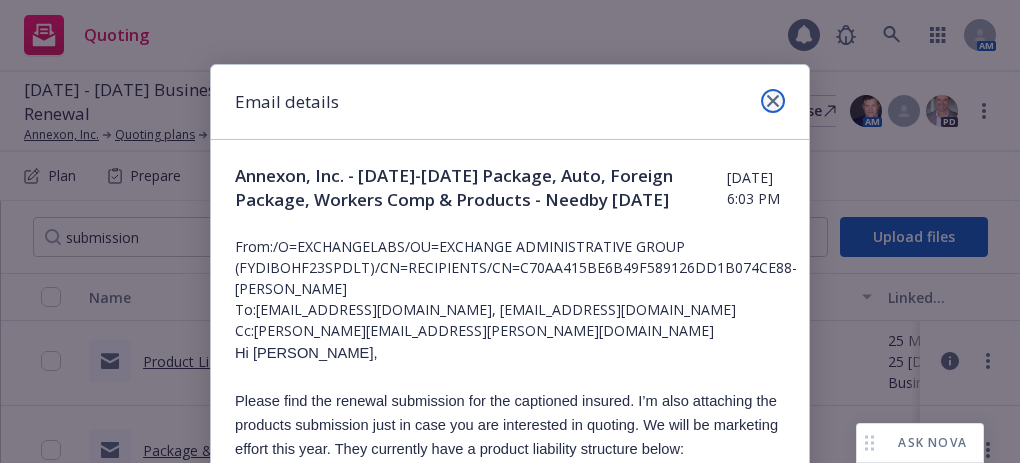 click 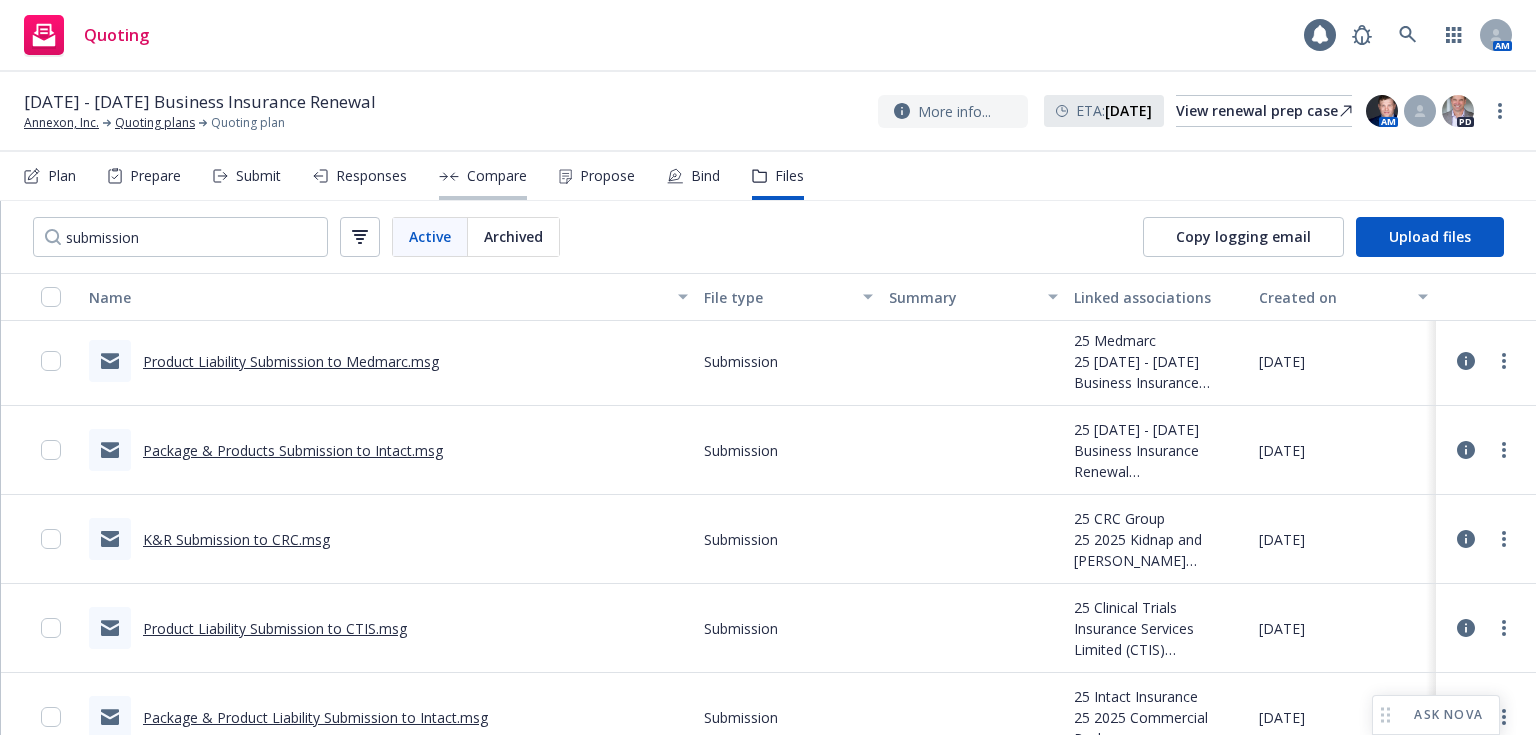 click on "Compare" at bounding box center [497, 176] 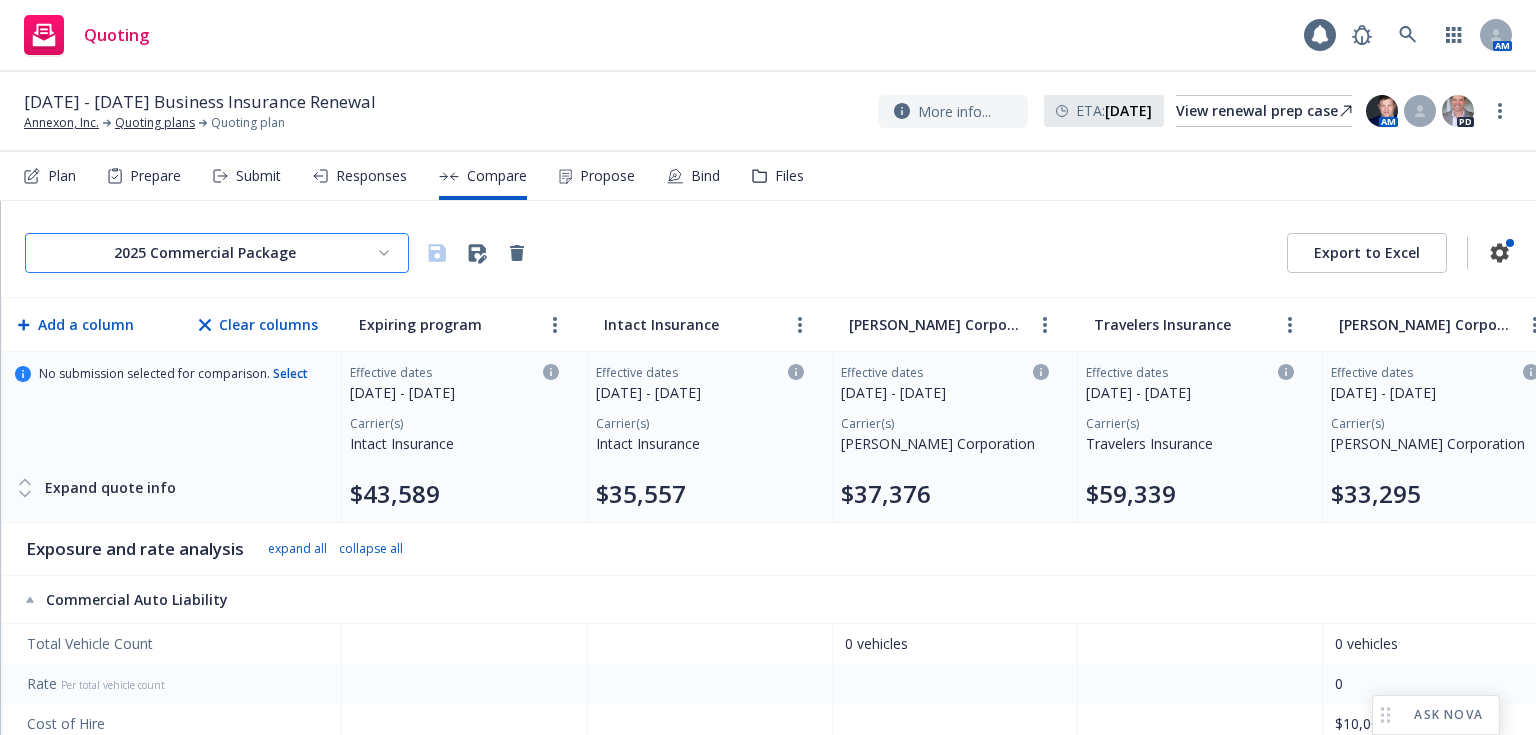 click on "Quoting 1 AM July 23, 2025 - 2026 Business Insurance Renewal Annexon, Inc. Quoting plans Quoting plan More info... ETA :  April 16, 2025 View renewal prep case AM PD Plan Prepare Submit Responses Compare Propose Bind Files 2025 Commercial Package Export to Excel Add a column Clear columns Expiring program Intact Insurance W.R. Berkley Corporation Travelers Insurance W.R. Berkley Corporation No submission selected for comparison.   Select Expand quote info Effective dates 04/16/2024 - 07/23/2025 Carrier(s) Intact Insurance $43,589 Effective dates 07/23/2025 - 07/23/2026 Carrier(s) Intact Insurance $35,557 Effective dates 07/23/2025 - 07/23/2026 Carrier(s) W.R. Berkley Corporation $37,376 Effective dates 07/23/2025 - 07/23/2026 Carrier(s) Travelers Insurance $59,339 Effective dates 07/23/2025 - 07/23/2026 Carrier(s) W.R. Berkley Corporation $33,295 Exposure and rate analysis expand all collapse all   Commercial Auto Liability Total Vehicle Count   0 vehicles 0 vehicles Rate     Per  total vehicle count 0   Rate" at bounding box center (768, 367) 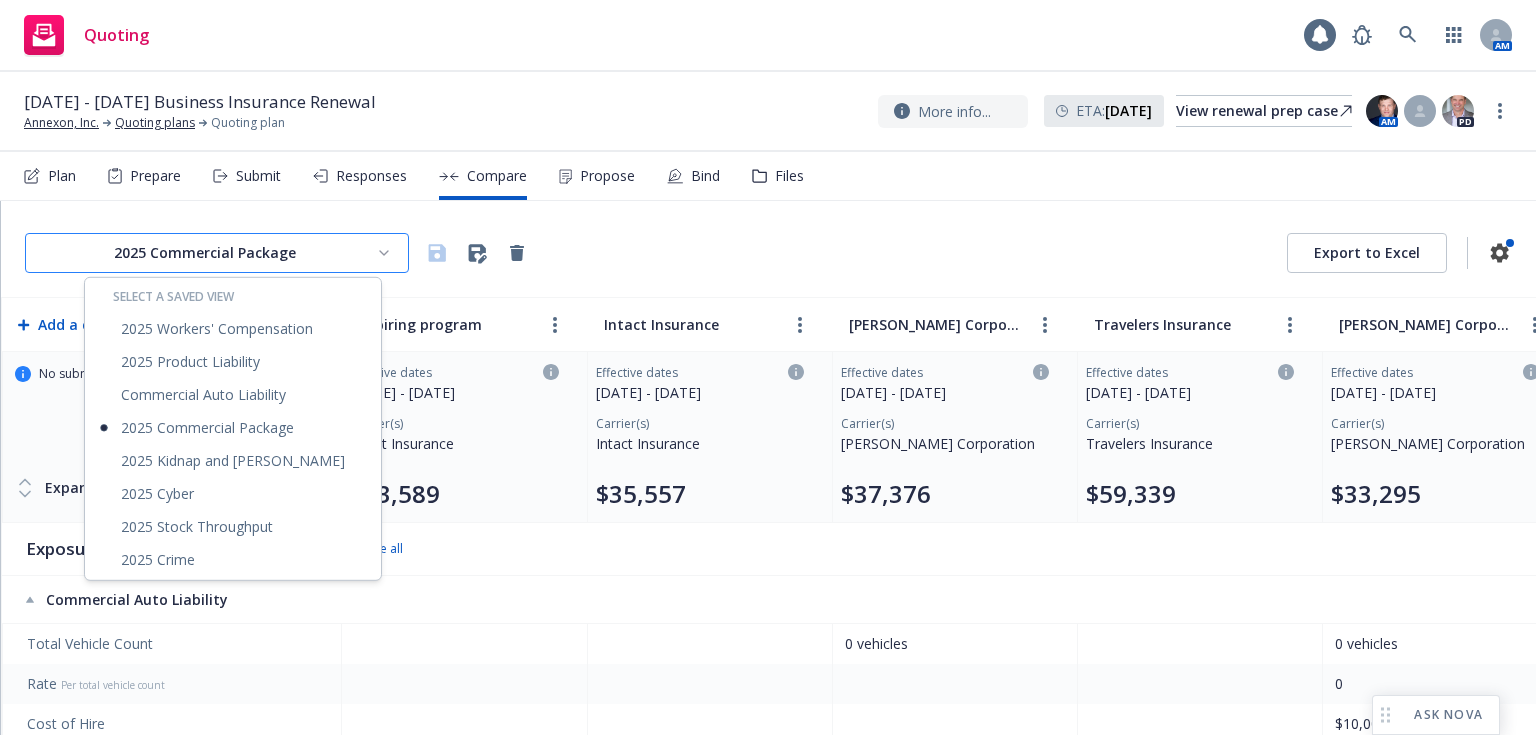 click on "Quoting 1 AM July 23, 2025 - 2026 Business Insurance Renewal Annexon, Inc. Quoting plans Quoting plan More info... ETA :  April 16, 2025 View renewal prep case AM PD Plan Prepare Submit Responses Compare Propose Bind Files 2025 Commercial Package Export to Excel Add a column Clear columns Expiring program Intact Insurance W.R. Berkley Corporation Travelers Insurance W.R. Berkley Corporation No submission selected for comparison.   Select Expand quote info Effective dates 04/16/2024 - 07/23/2025 Carrier(s) Intact Insurance $43,589 Effective dates 07/23/2025 - 07/23/2026 Carrier(s) Intact Insurance $35,557 Effective dates 07/23/2025 - 07/23/2026 Carrier(s) W.R. Berkley Corporation $37,376 Effective dates 07/23/2025 - 07/23/2026 Carrier(s) Travelers Insurance $59,339 Effective dates 07/23/2025 - 07/23/2026 Carrier(s) W.R. Berkley Corporation $33,295 Exposure and rate analysis expand all collapse all   Commercial Auto Liability Total Vehicle Count   0 vehicles 0 vehicles Rate     Per  total vehicle count 0   Rate" at bounding box center (768, 367) 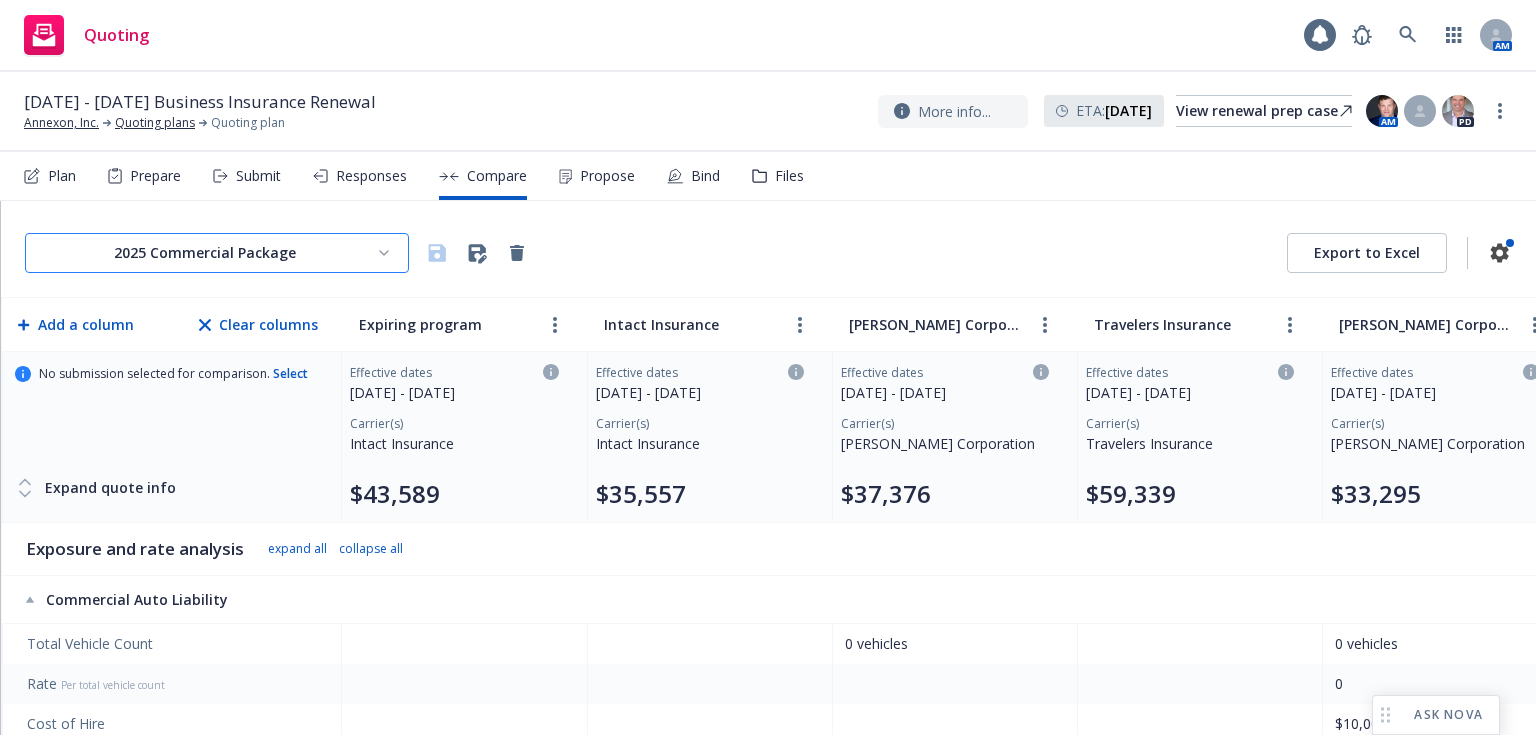 click on "Quoting 1 AM July 23, 2025 - 2026 Business Insurance Renewal Annexon, Inc. Quoting plans Quoting plan More info... ETA :  April 16, 2025 View renewal prep case AM PD Plan Prepare Submit Responses Compare Propose Bind Files 2025 Commercial Package Export to Excel Add a column Clear columns Expiring program Intact Insurance W.R. Berkley Corporation Travelers Insurance W.R. Berkley Corporation No submission selected for comparison.   Select Expand quote info Effective dates 04/16/2024 - 07/23/2025 Carrier(s) Intact Insurance $43,589 Effective dates 07/23/2025 - 07/23/2026 Carrier(s) Intact Insurance $35,557 Effective dates 07/23/2025 - 07/23/2026 Carrier(s) W.R. Berkley Corporation $37,376 Effective dates 07/23/2025 - 07/23/2026 Carrier(s) Travelers Insurance $59,339 Effective dates 07/23/2025 - 07/23/2026 Carrier(s) W.R. Berkley Corporation $33,295 Exposure and rate analysis expand all collapse all   Commercial Auto Liability Total Vehicle Count   0 vehicles 0 vehicles Rate     Per  total vehicle count 0   Rate" at bounding box center (768, 367) 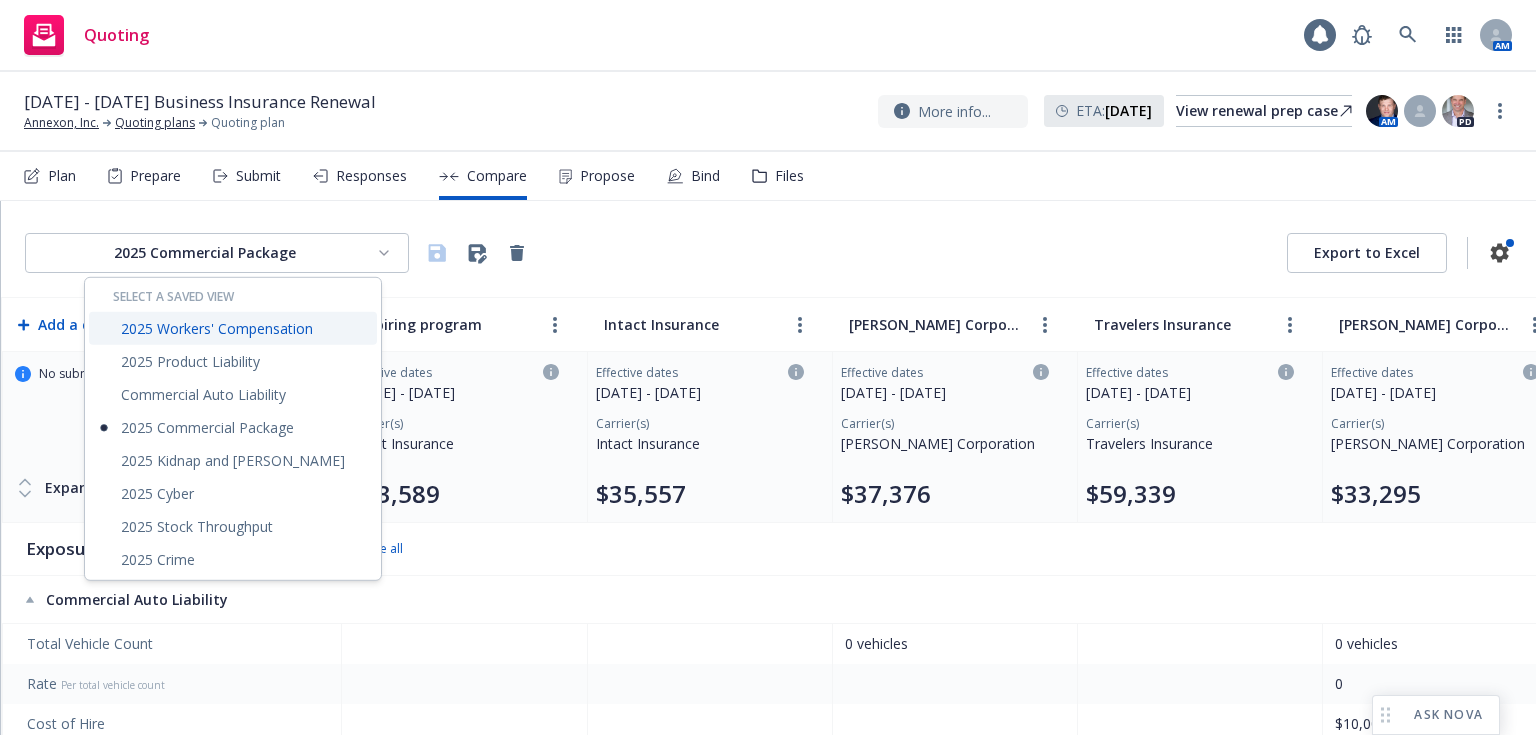 click on "2025 Workers' Compensation" at bounding box center (233, 328) 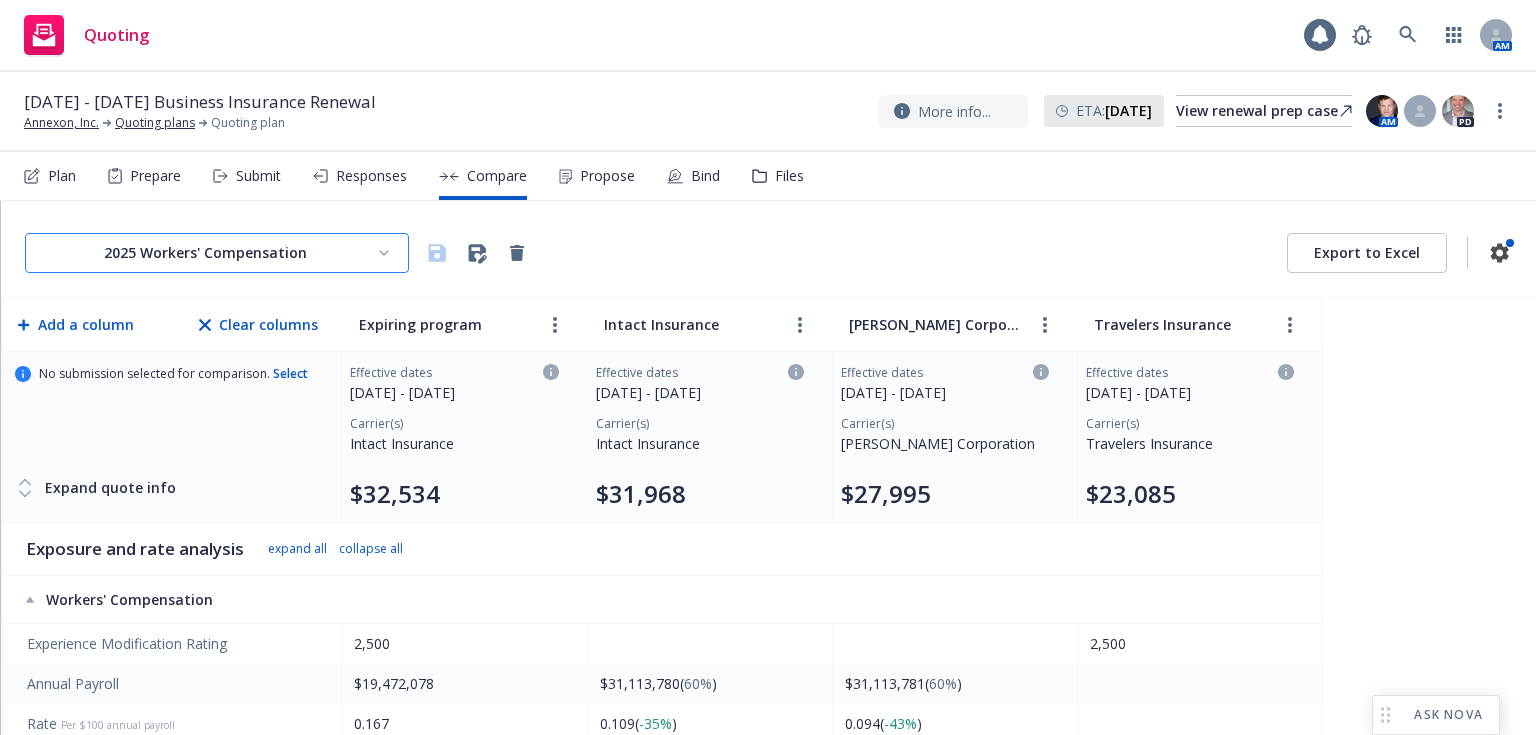 click on "Quoting 1 AM July 23, 2025 - 2026 Business Insurance Renewal Annexon, Inc. Quoting plans Quoting plan More info... ETA :  April 16, 2025 View renewal prep case AM PD Plan Prepare Submit Responses Compare Propose Bind Files 2025 Workers' Compensation Export to Excel Add a column Clear columns Expiring program Intact Insurance W.R. Berkley Corporation Travelers Insurance No submission selected for comparison.   Select Expand quote info Effective dates 04/16/2024 - 04/16/2025 Carrier(s) Intact Insurance $32,534 Effective dates 07/23/2025 - 07/23/2026 Carrier(s) Intact Insurance $31,968 Effective dates 07/23/2025 - 07/23/2026 Carrier(s) W.R. Berkley Corporation $27,995 Effective dates 07/23/2025 - 07/23/2026 Carrier(s) Travelers Insurance $23,085 Exposure and rate analysis expand all collapse all   Workers' Compensation Experience Modification Rating   2,500 2,500 Annual Payroll   $19,472,078 $31,113,780  ( 60% ) $31,113,781  ( 60% ) Rate     Per $100 annual payroll 0.167 0.109  ( -35% ) 0.094  ( -43% )   0.72" at bounding box center [768, 367] 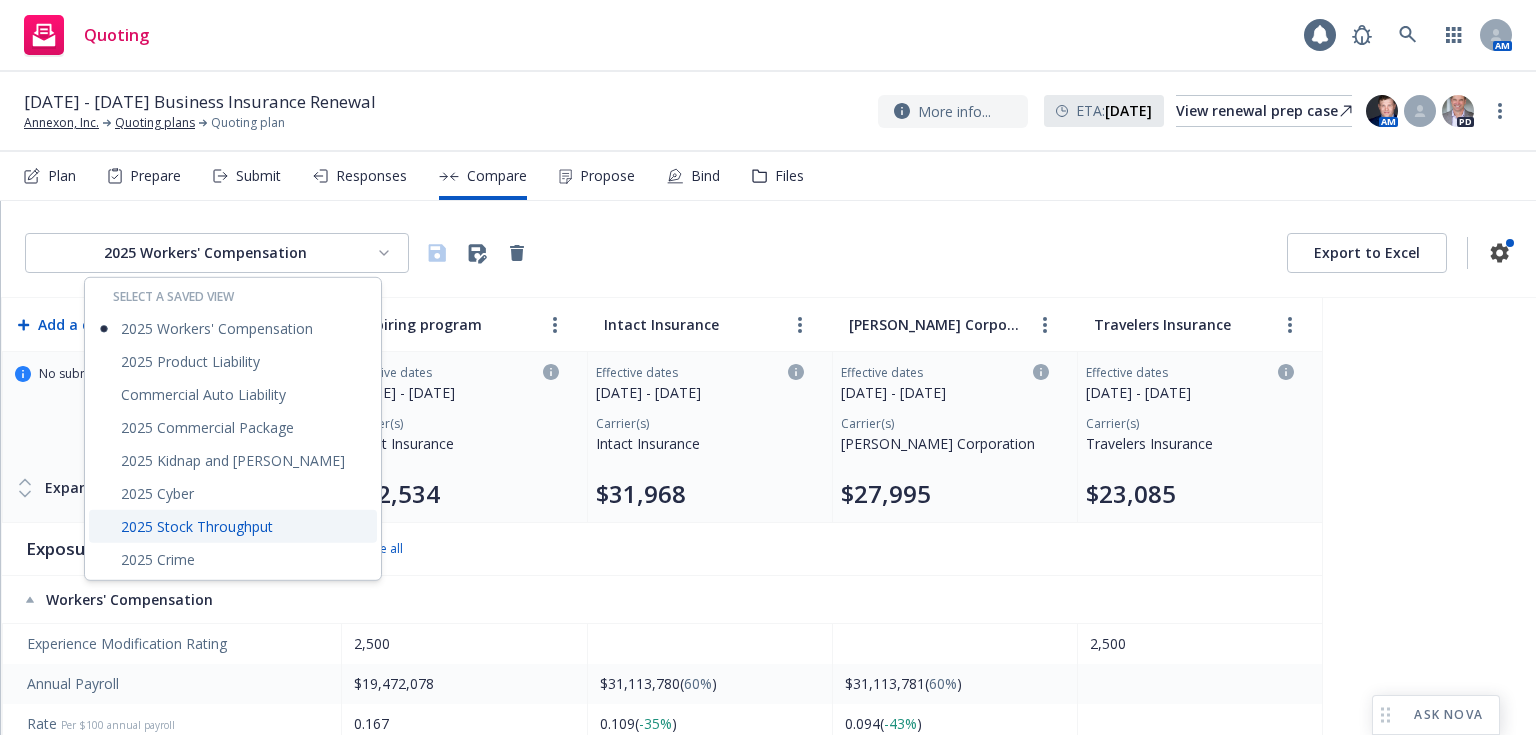 click on "2025 Stock Throughput" at bounding box center (233, 526) 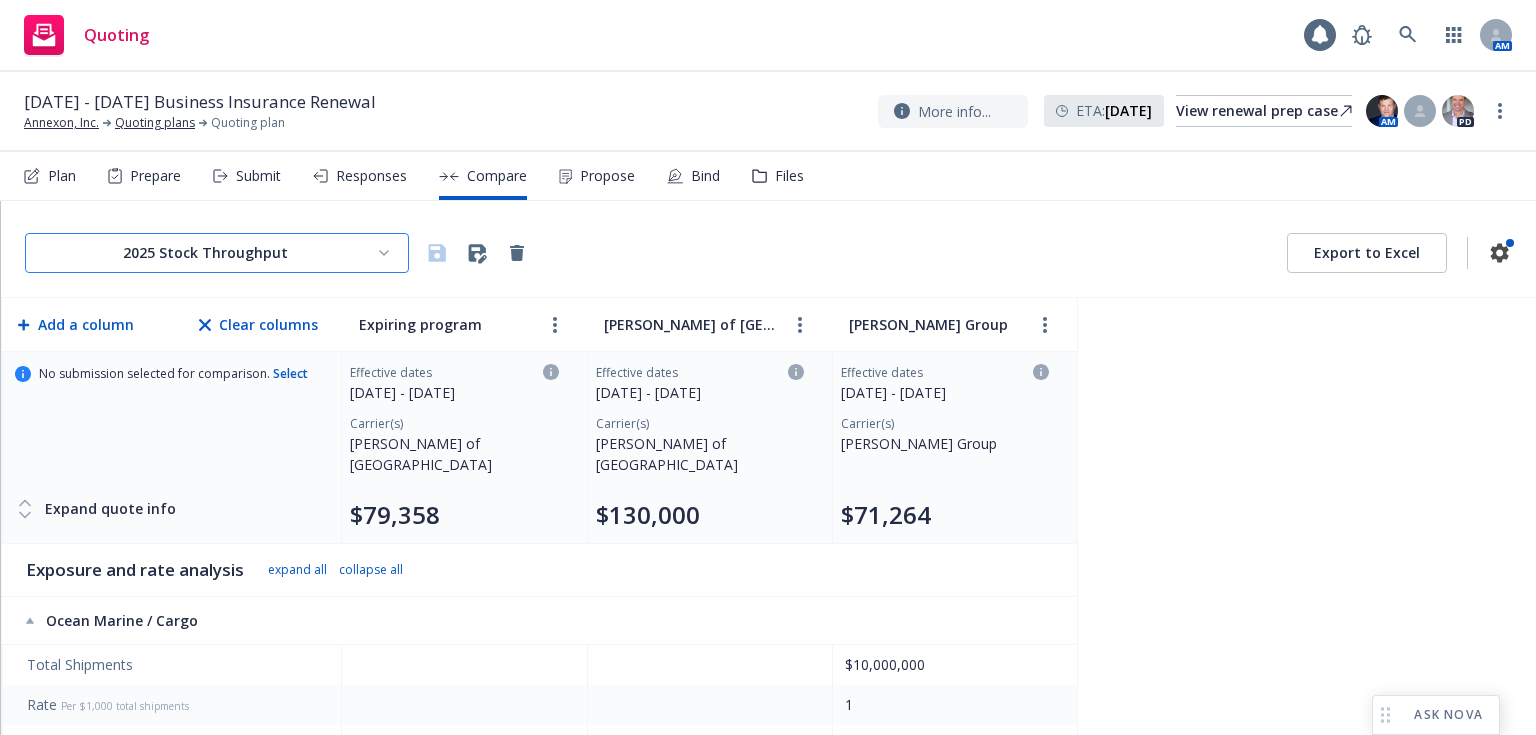 click on "Quoting 1 AM July 23, 2025 - 2026 Business Insurance Renewal Annexon, Inc. Quoting plans Quoting plan More info... ETA :  April 16, 2025 View renewal prep case AM PD Plan Prepare Submit Responses Compare Propose Bind Files 2025 Stock Throughput Export to Excel Add a column Clear columns Expiring program Lloyd's of London Beazley Group No submission selected for comparison.   Select Expand quote info Effective dates 04/16/2024 - 07/23/2025 Carrier(s) Lloyd's of London $79,358 Effective dates 07/23/2025 - 07/23/2026 Carrier(s) Lloyd's of London $130,000 Effective dates 07/23/2025 - 07/23/2026 Carrier(s) Beazley Group $71,264 Exposure and rate analysis expand all collapse all   Ocean Marine / Cargo Total Shipments   $10,000,000 Rate     Per $1,000 total shipments 1 Premium   $18,320 $130,000  ( 610% ) $10,000  ( -45% )   Inventory Storage Premium   $39,241 $61,264  ( 57% ) Coverages expand all collapse all   Ocean Marine / Cargo Premium: $18,320 Premium: $130,000 Premium: $10,000 Premium   $18,320 $130,000" at bounding box center [768, 367] 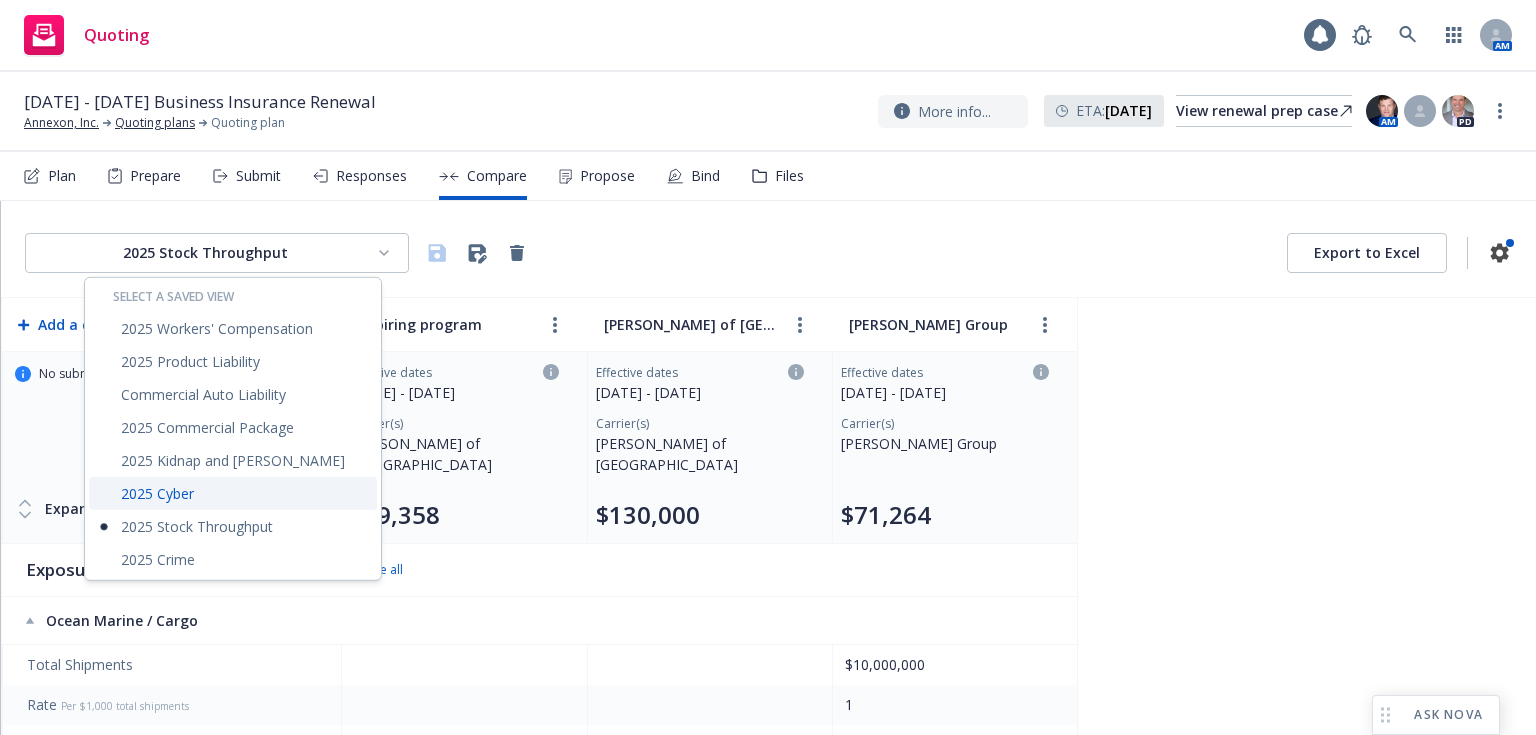 click on "2025 Cyber" at bounding box center [233, 493] 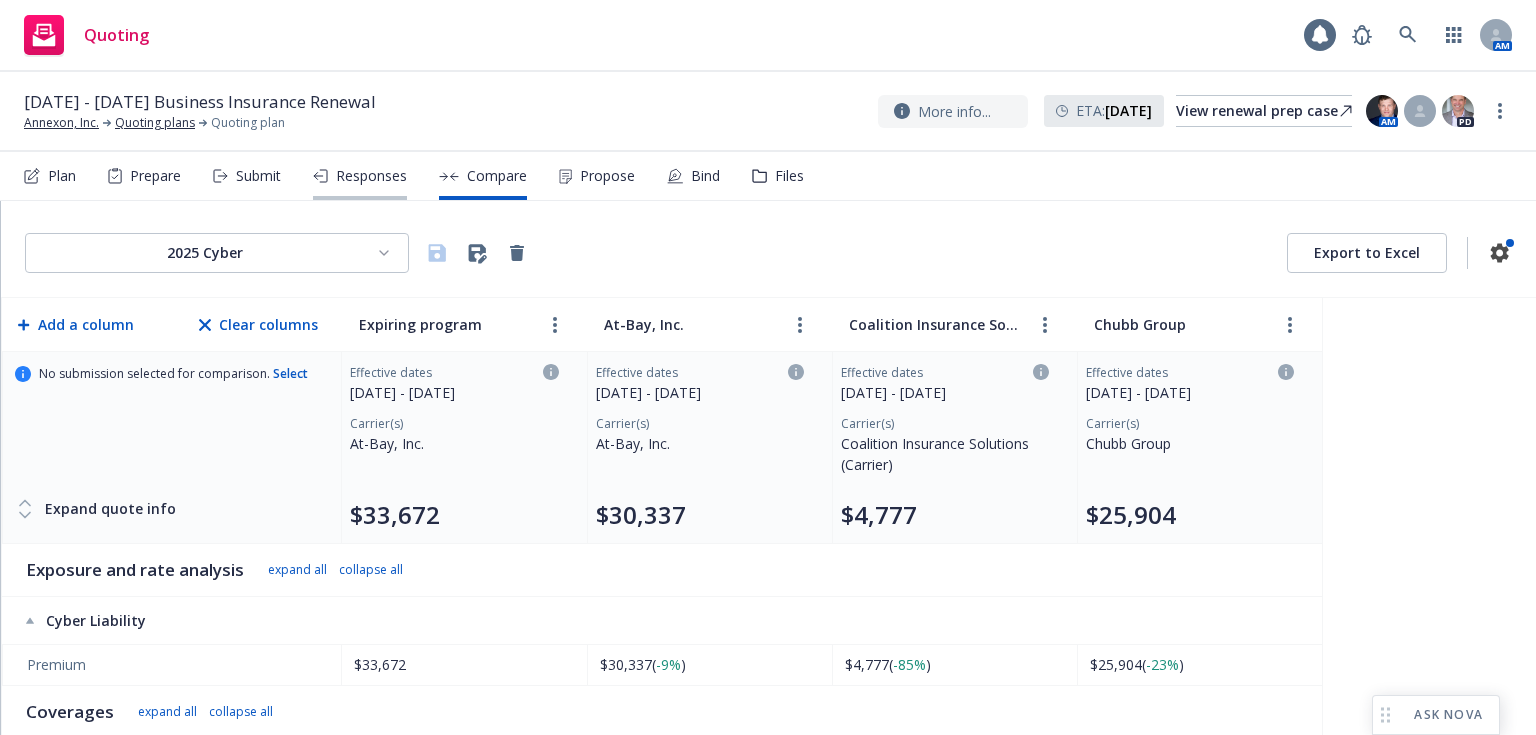 click on "Responses" at bounding box center (371, 176) 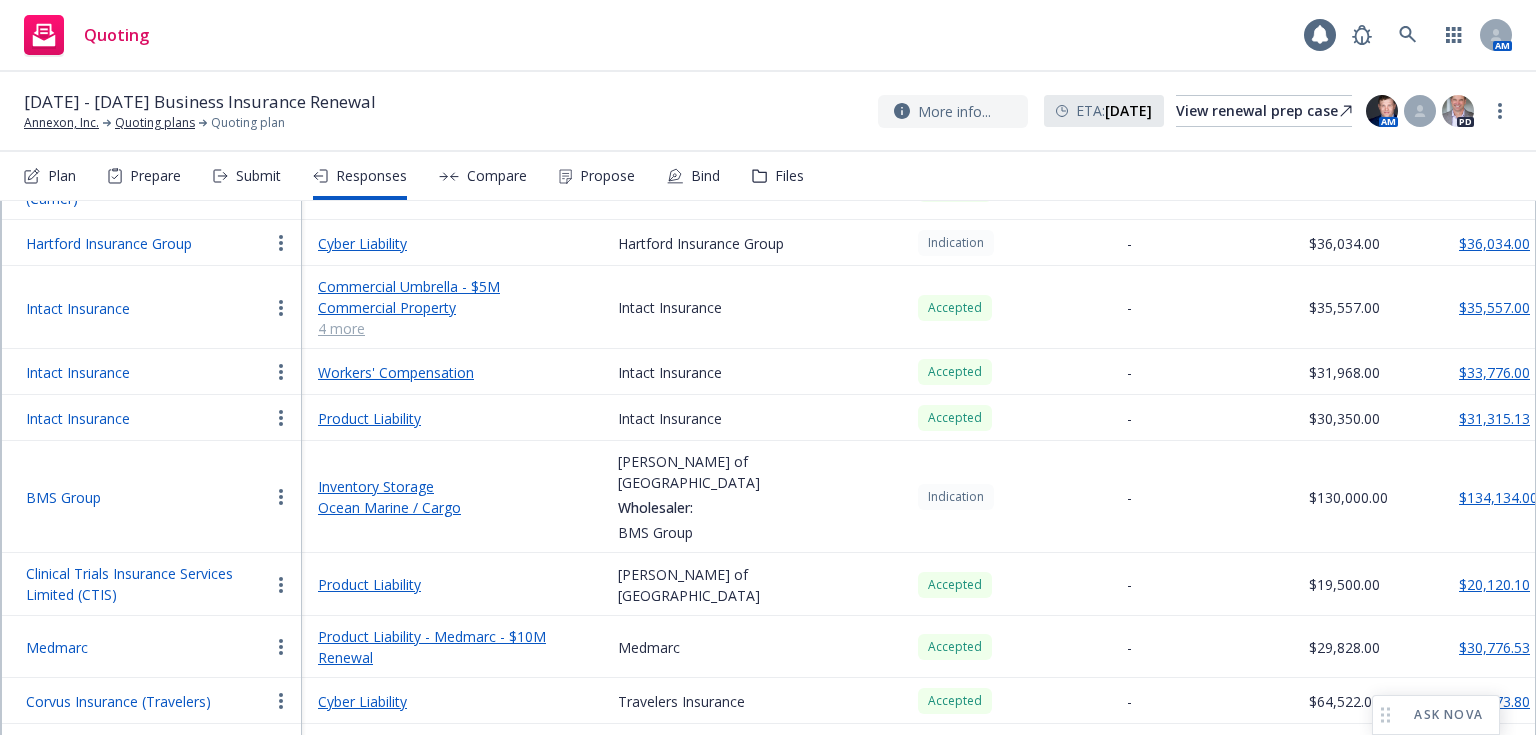scroll, scrollTop: 1018, scrollLeft: 0, axis: vertical 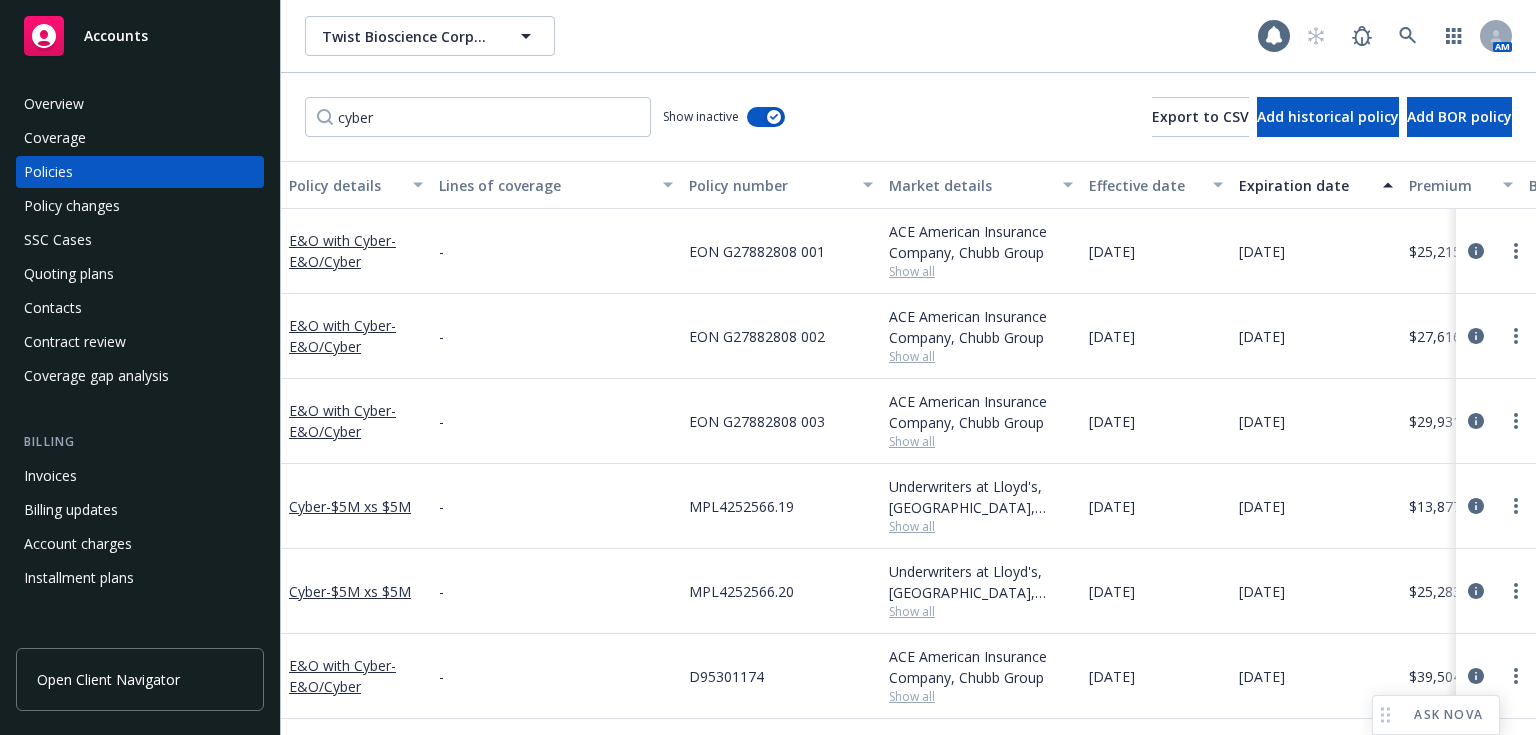 click on "Policies" at bounding box center (48, 172) 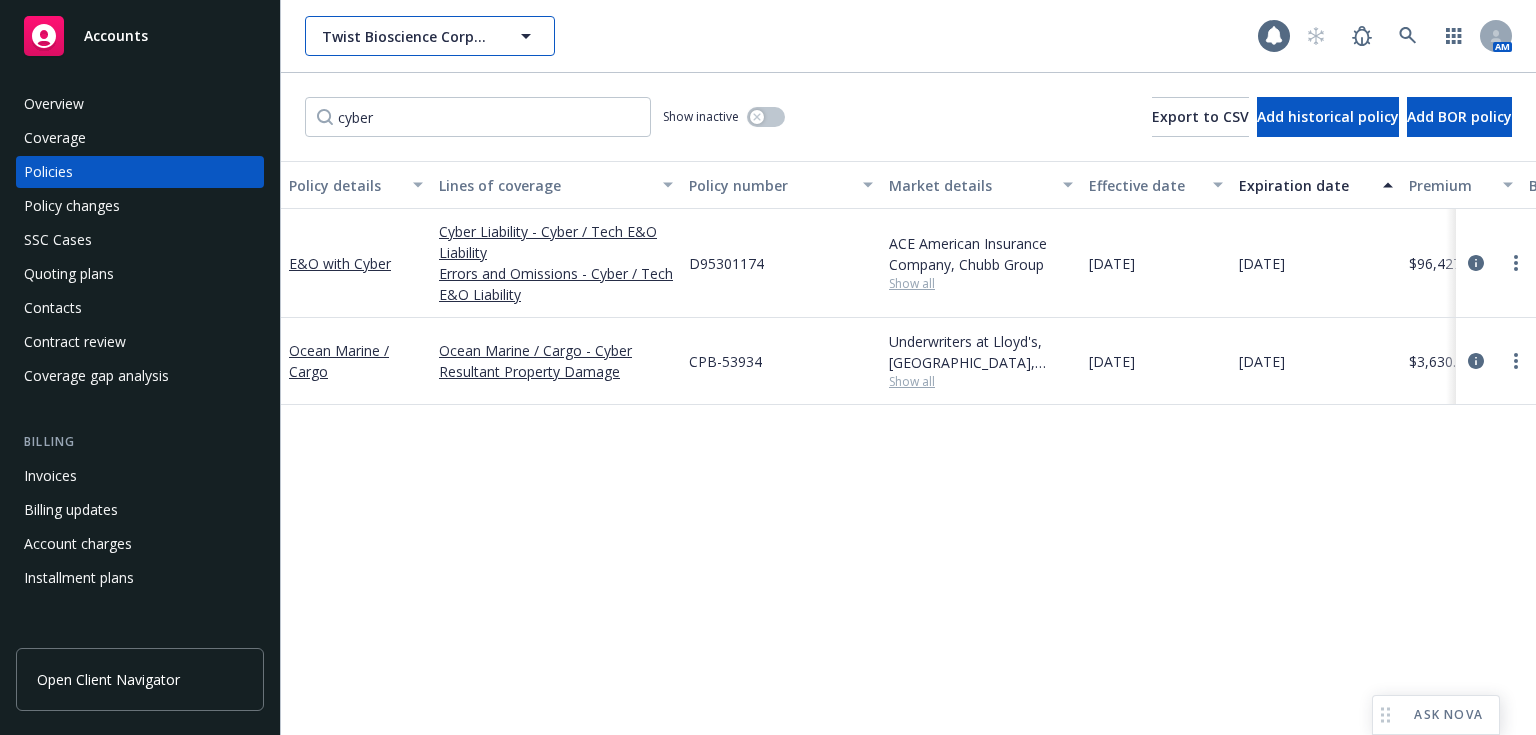 click on "Twist Bioscience Corporation" at bounding box center (408, 36) 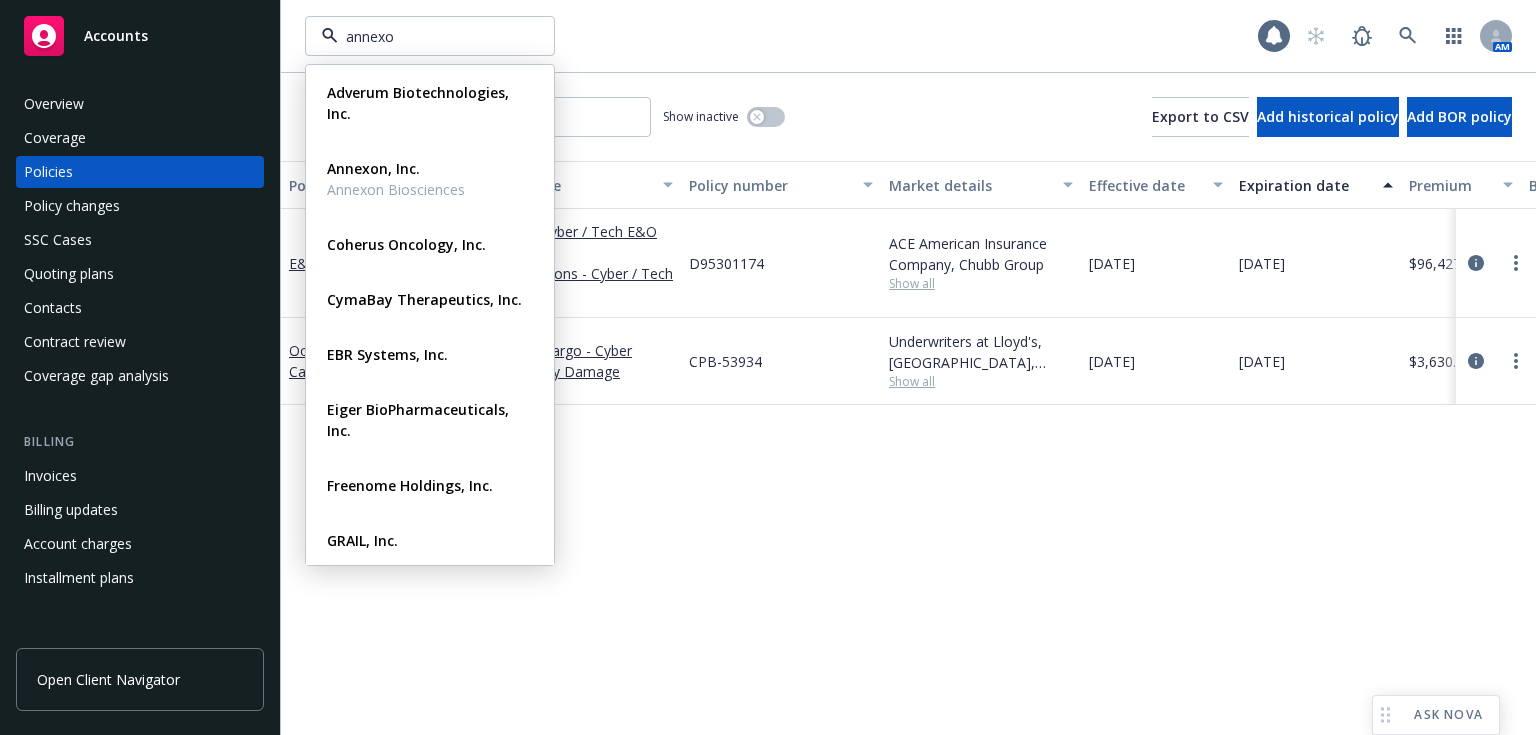 type on "annexon" 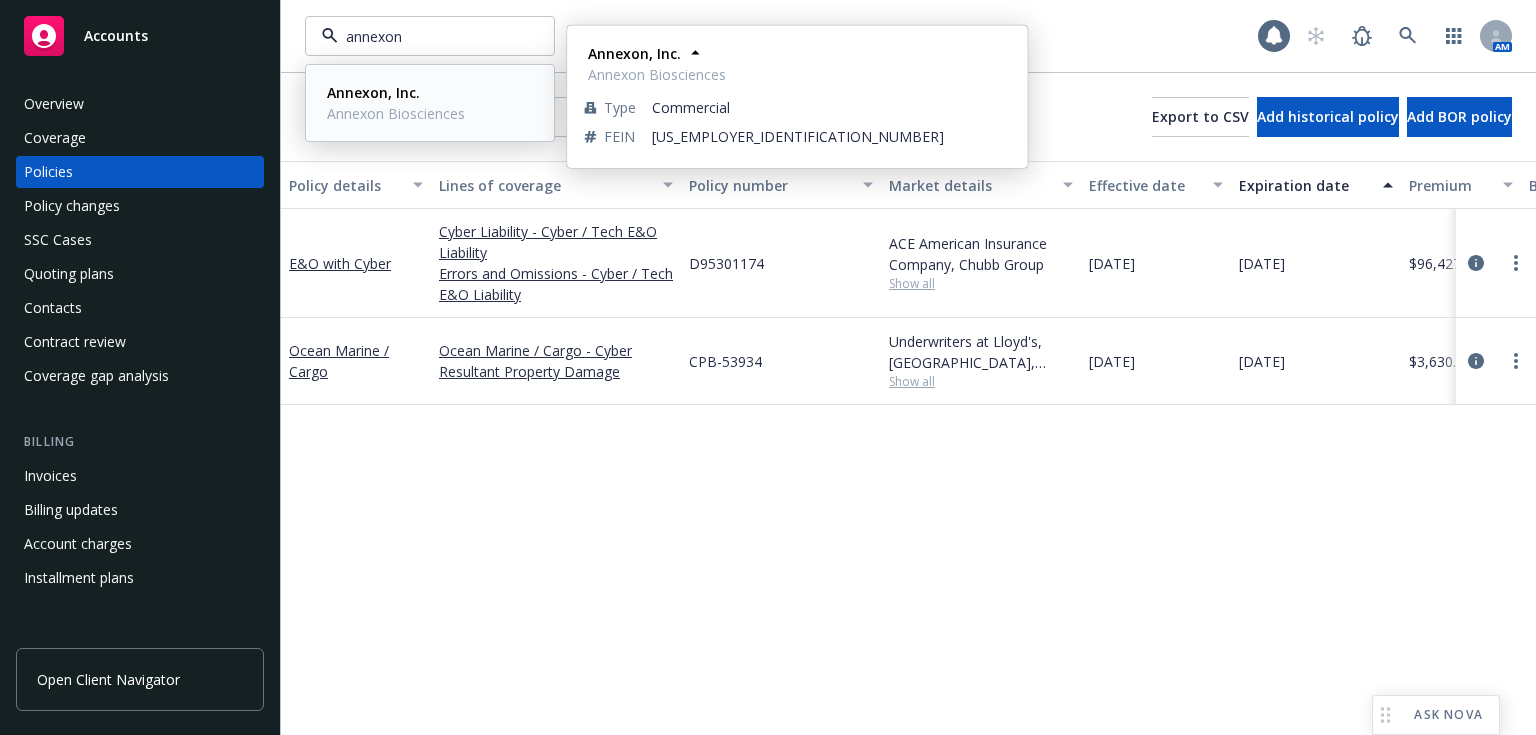 click on "Annexon Biosciences" at bounding box center (396, 113) 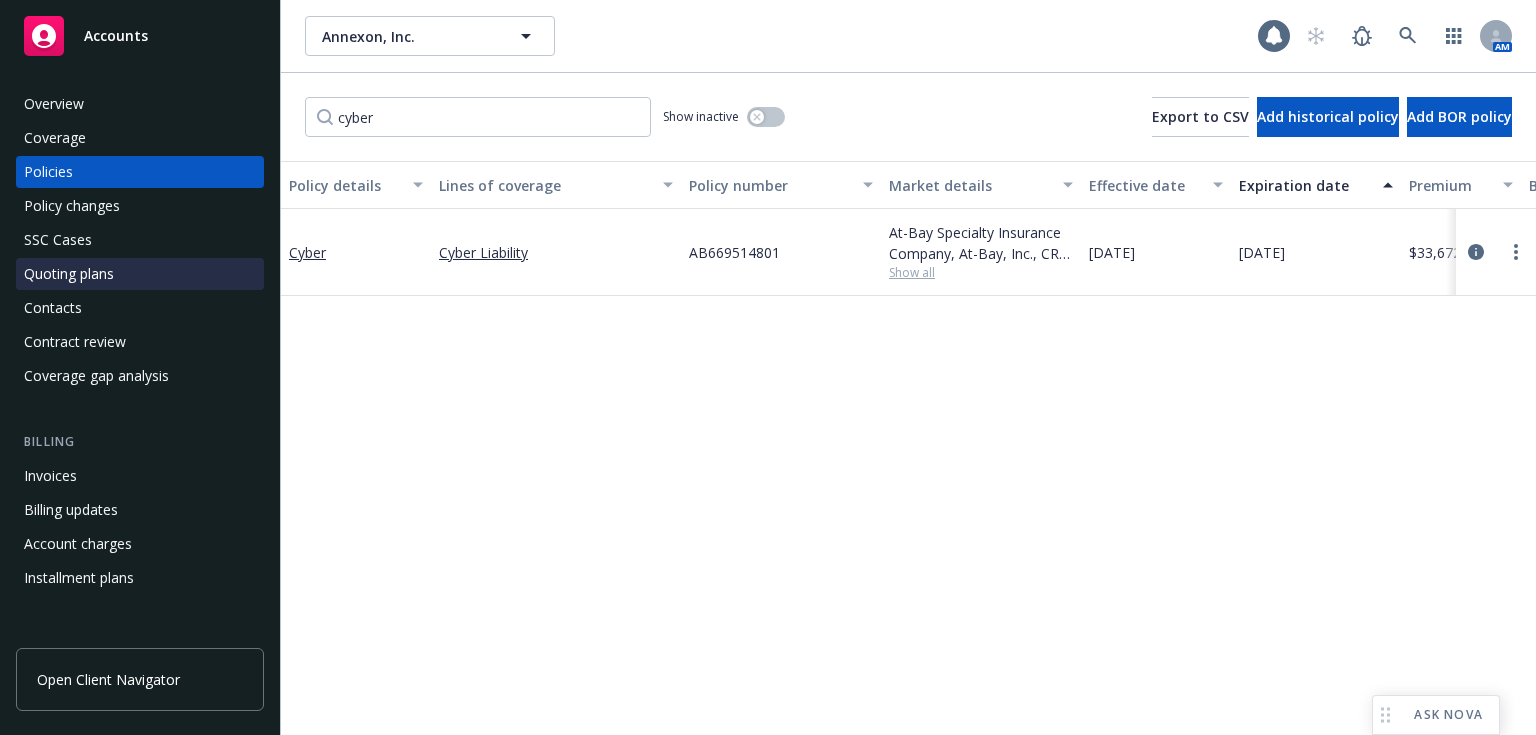 click on "Quoting plans" at bounding box center (69, 274) 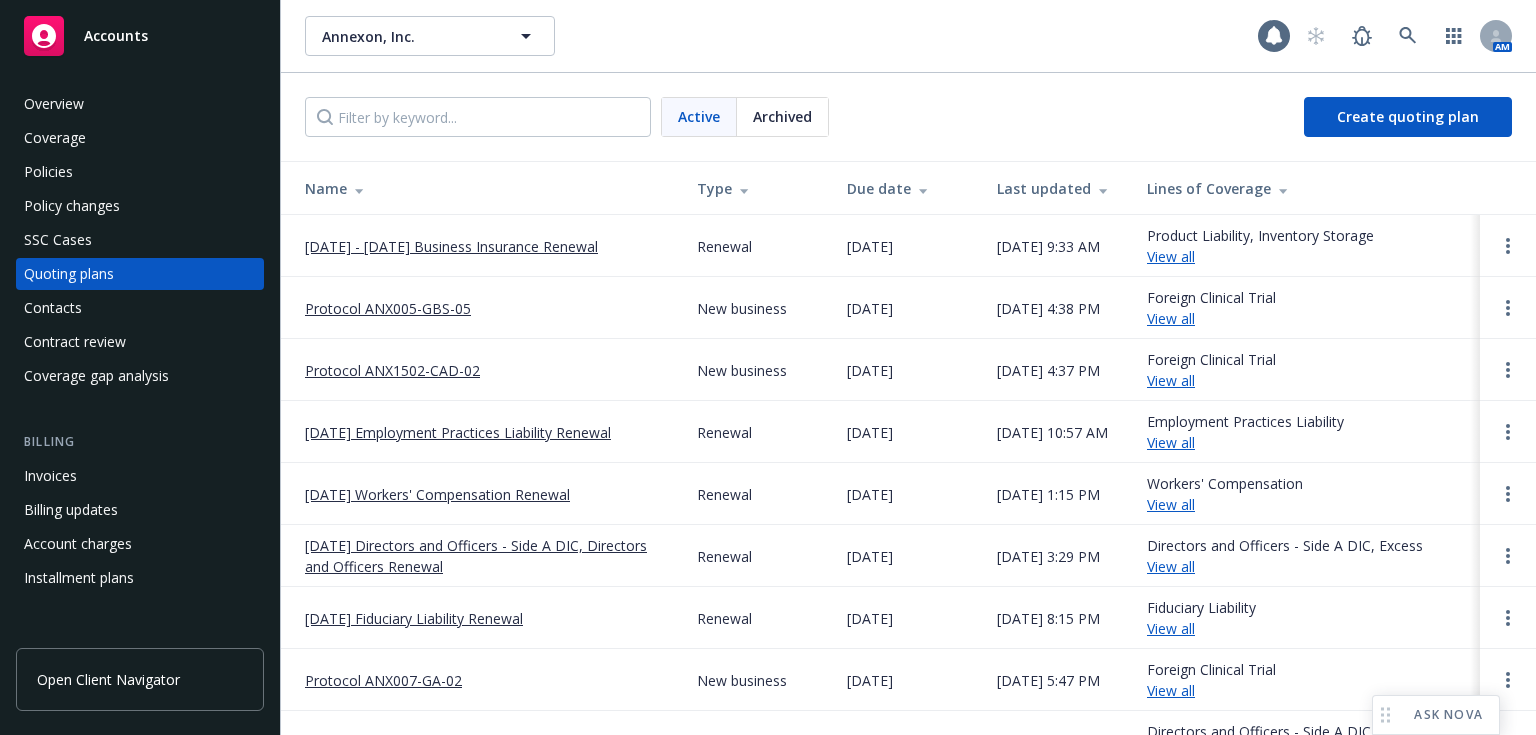 scroll, scrollTop: 120, scrollLeft: 0, axis: vertical 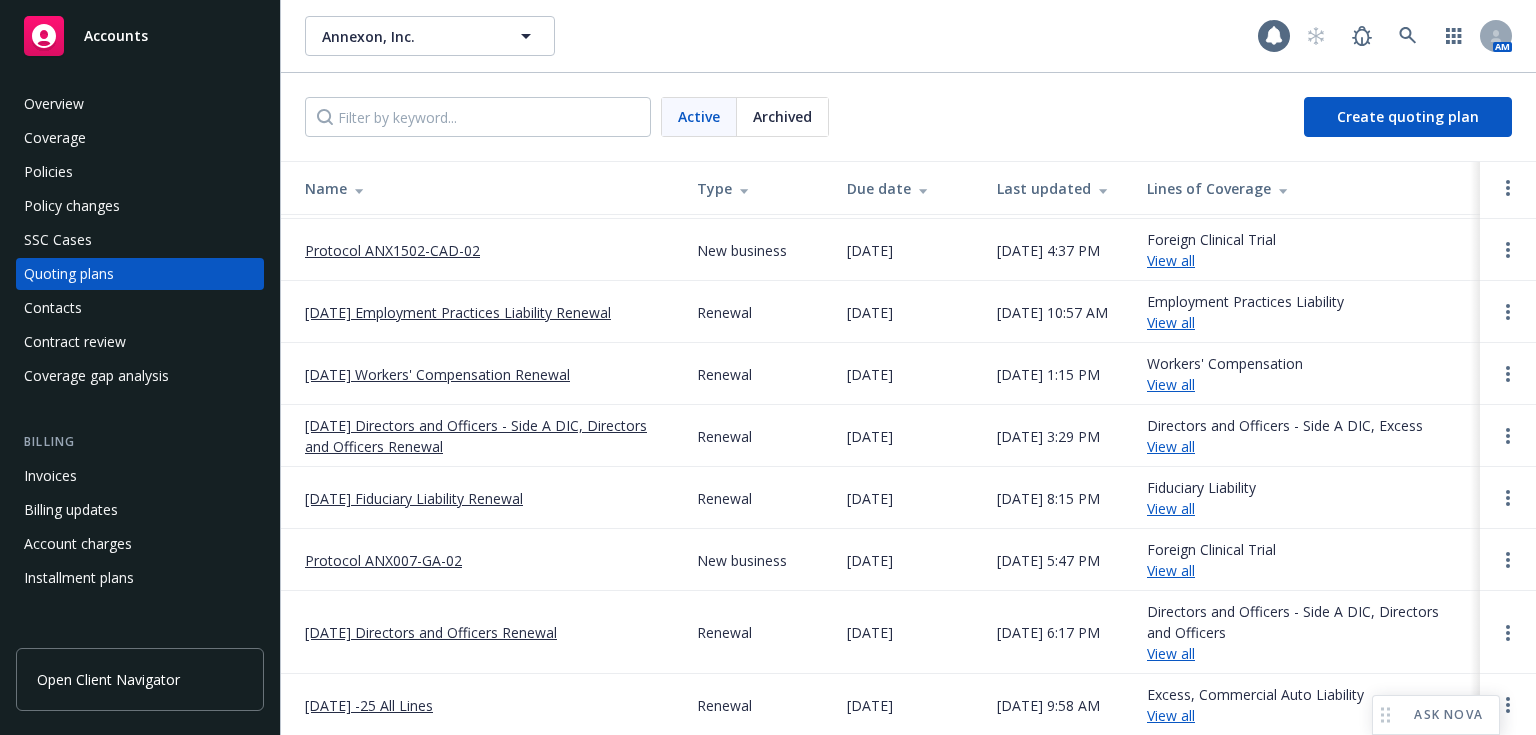 click on "04/16/2024 -25 All Lines" at bounding box center (369, 705) 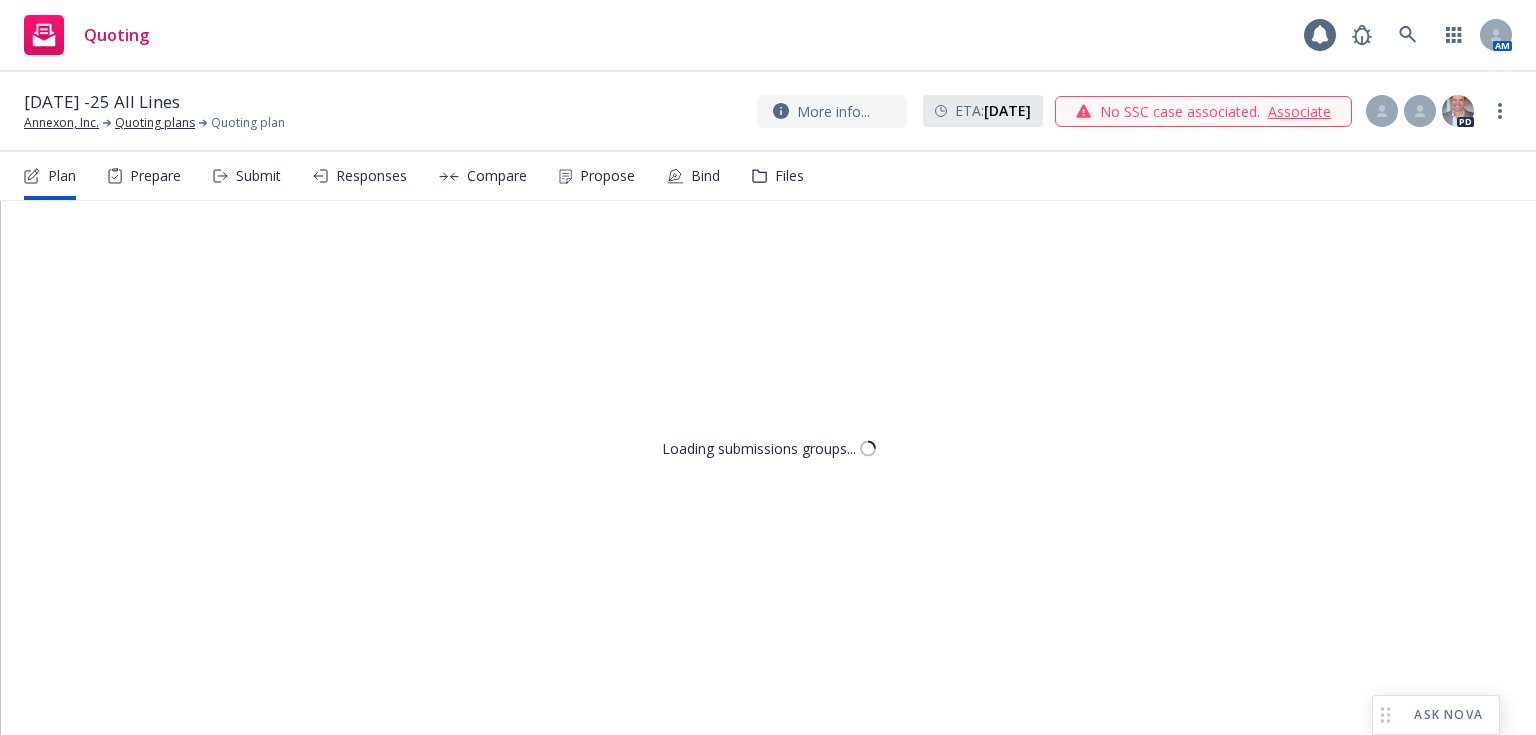 scroll, scrollTop: 0, scrollLeft: 0, axis: both 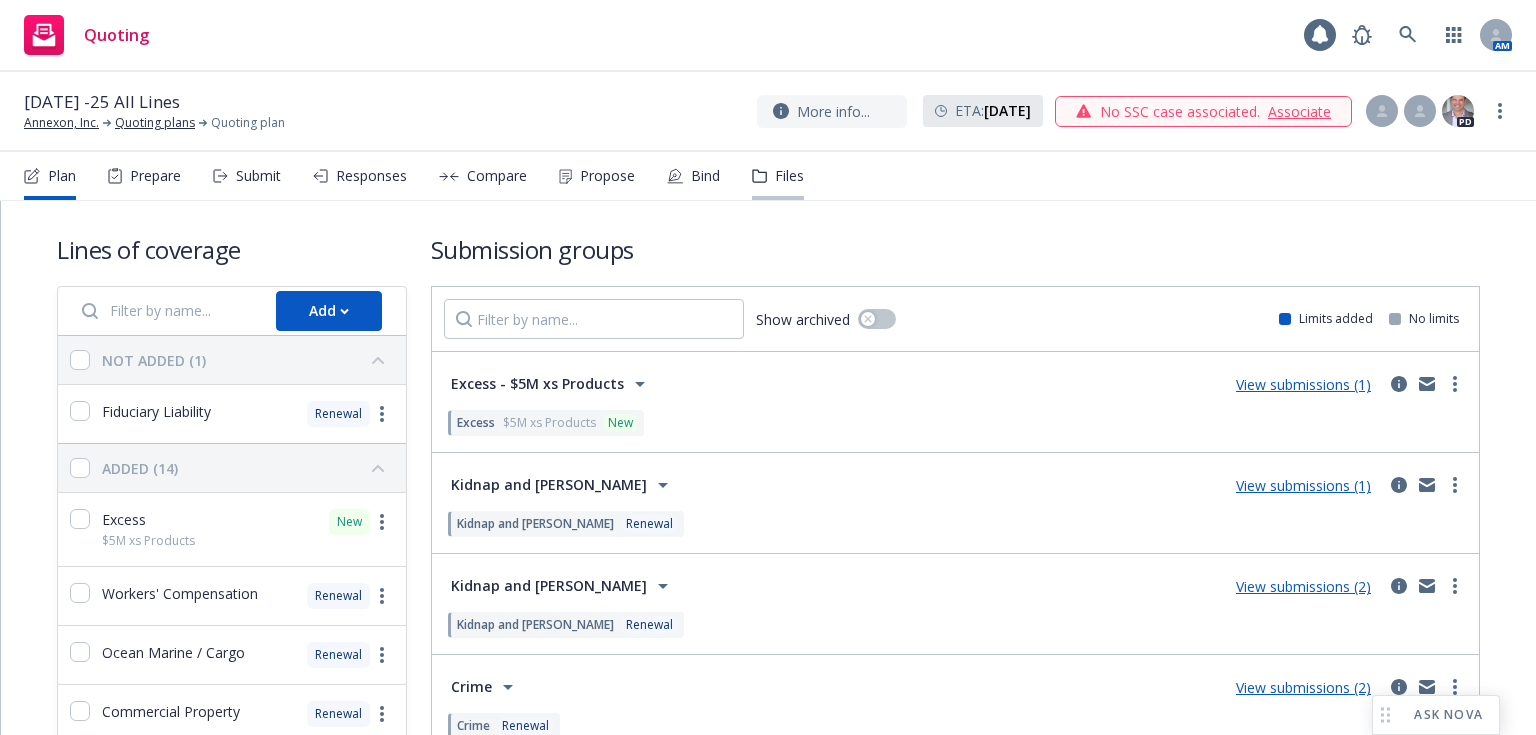 click on "Files" at bounding box center [789, 176] 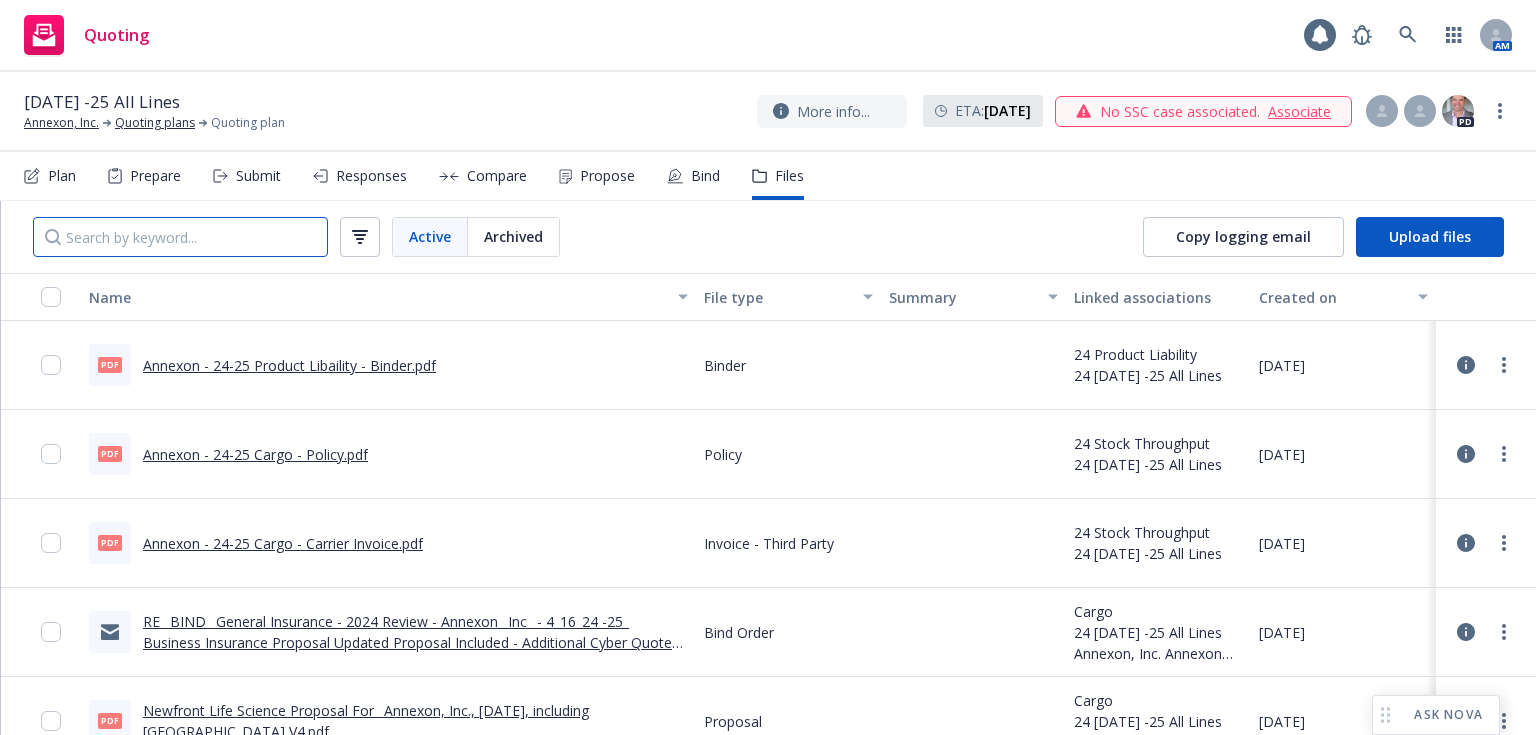click at bounding box center (180, 237) 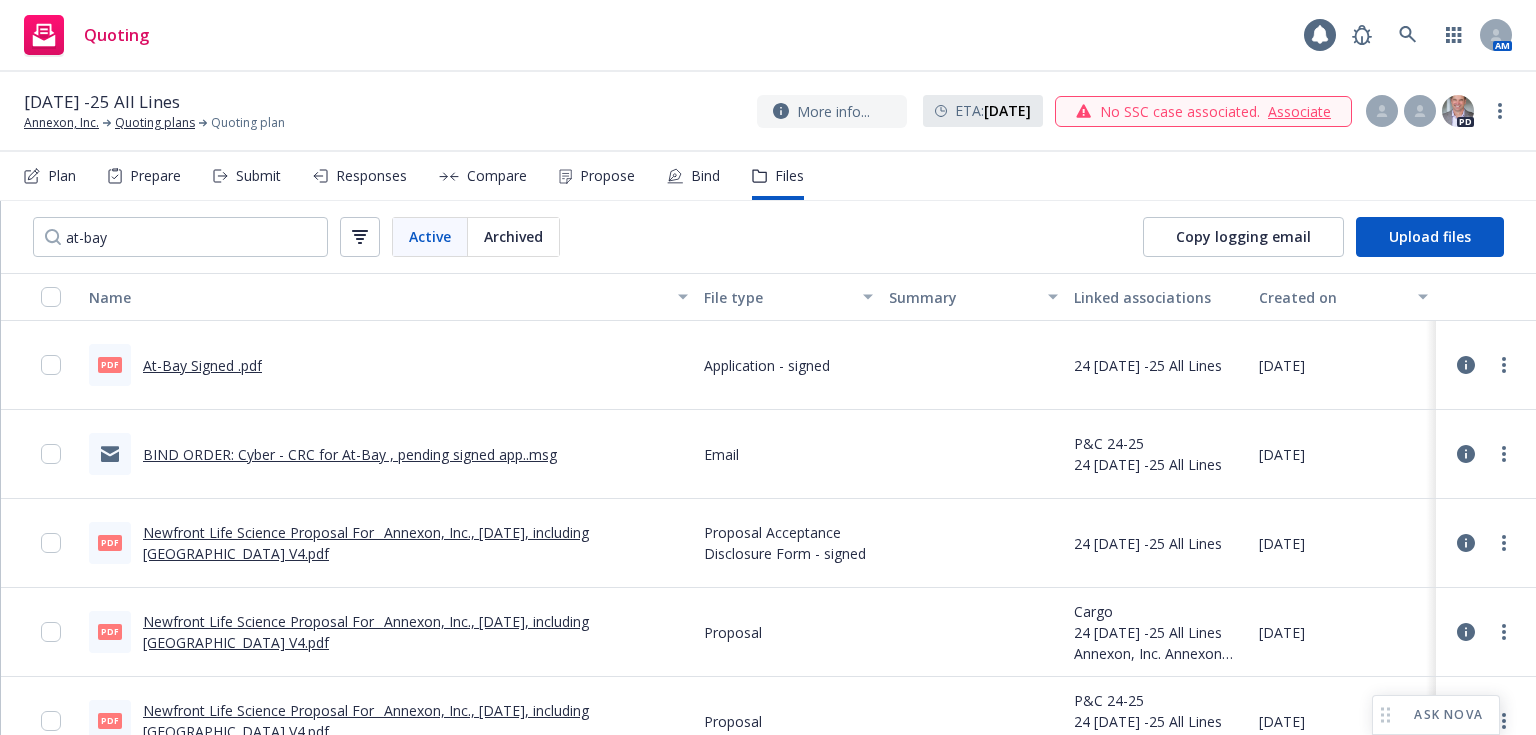 click on "At-Bay Signed .pdf" at bounding box center (202, 365) 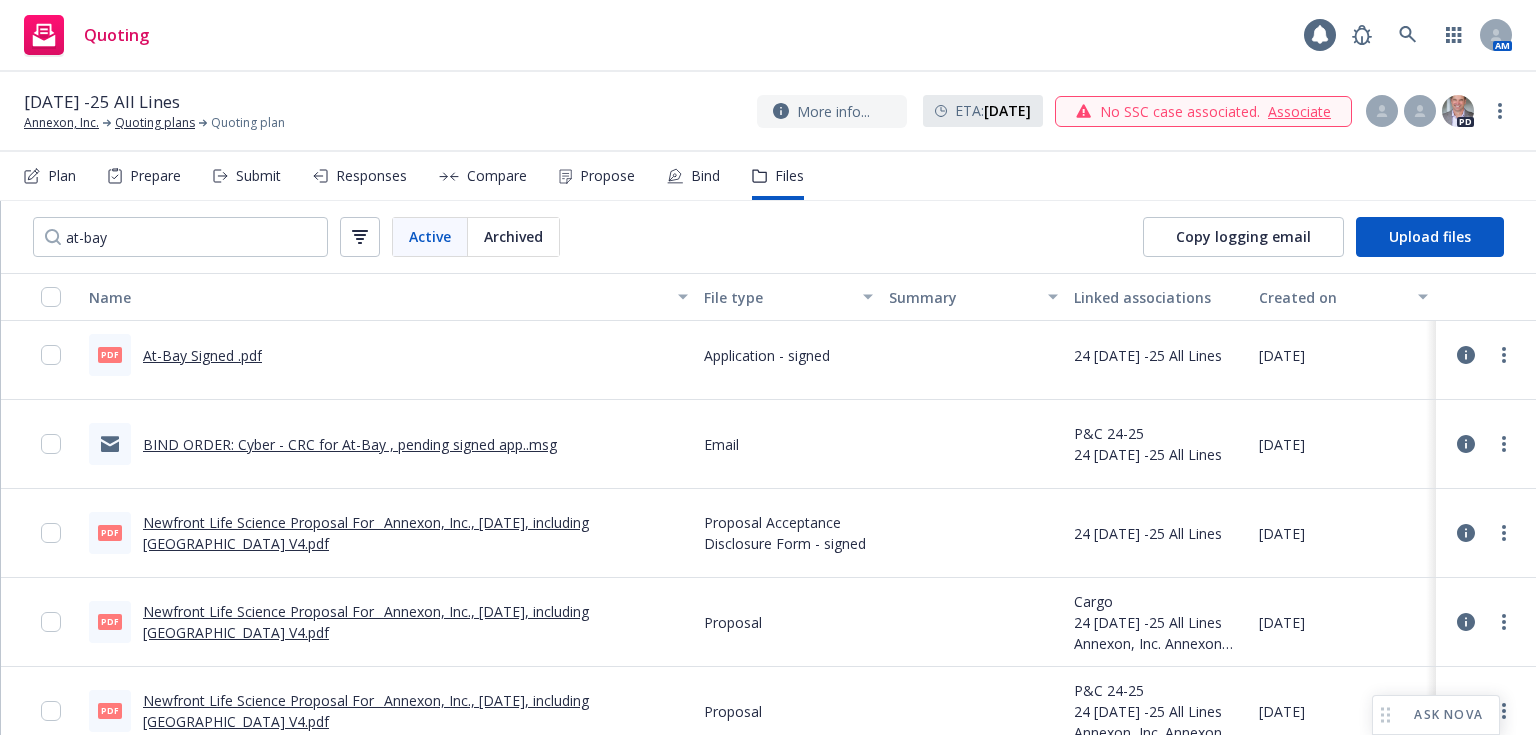 scroll, scrollTop: 0, scrollLeft: 0, axis: both 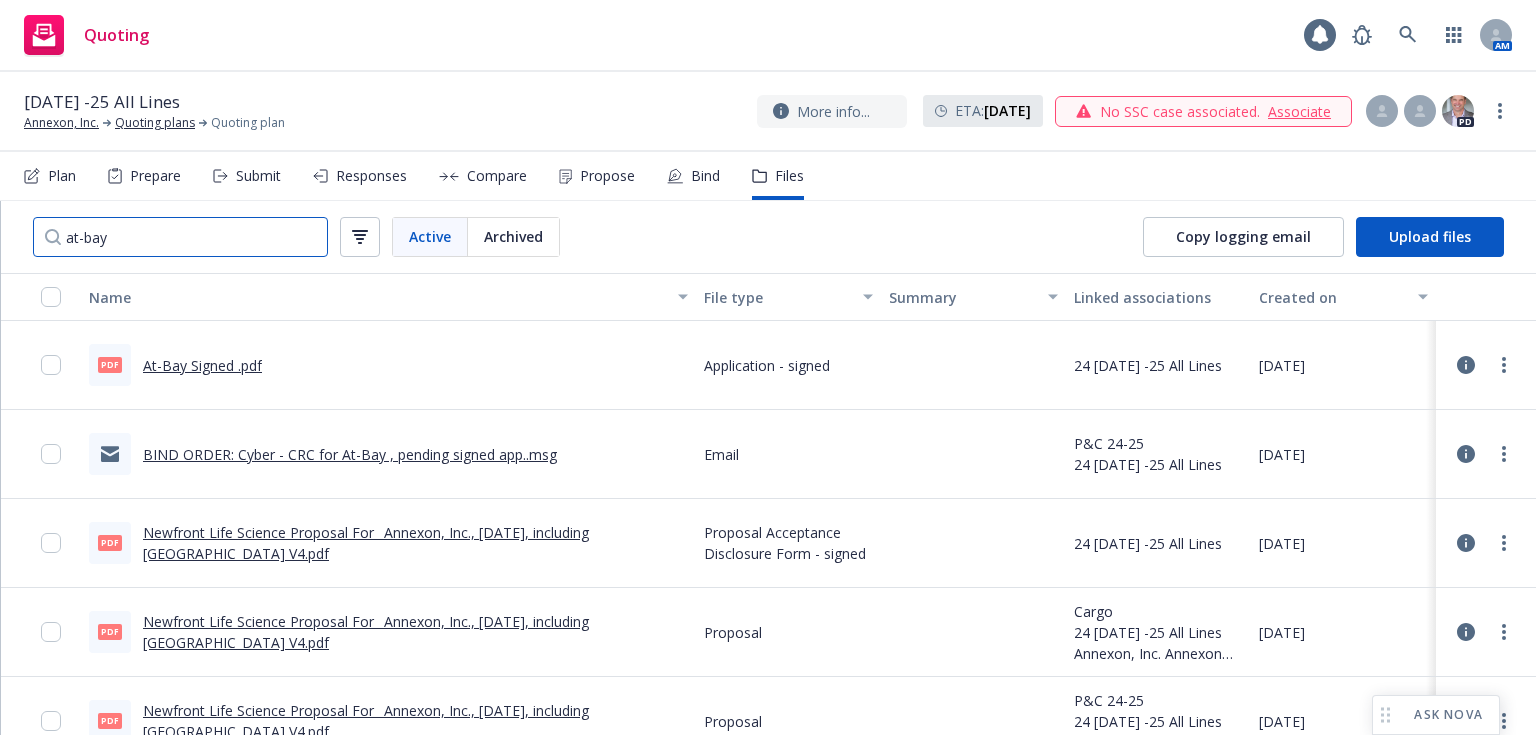 drag, startPoint x: 152, startPoint y: 246, endPoint x: 4, endPoint y: 241, distance: 148.08444 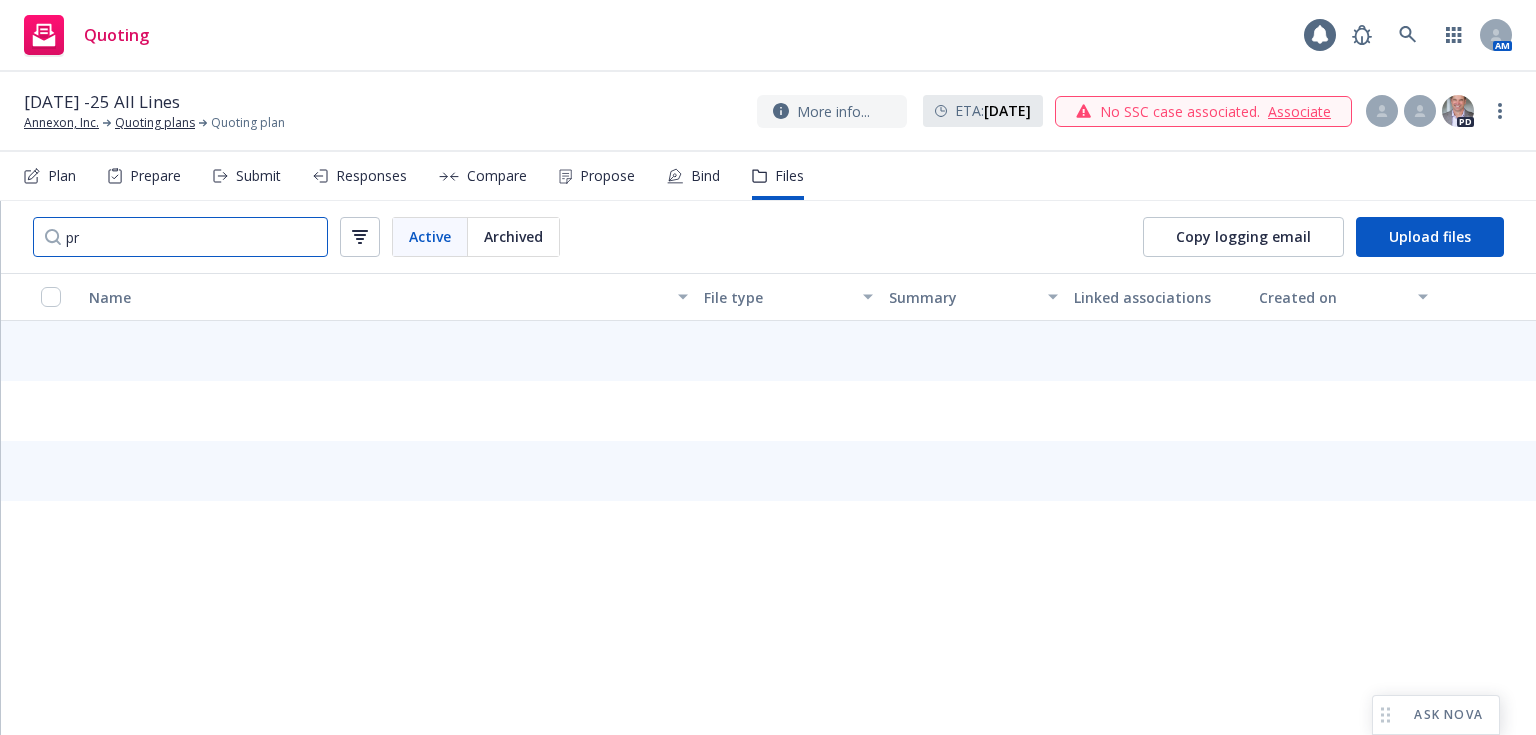 type on "p" 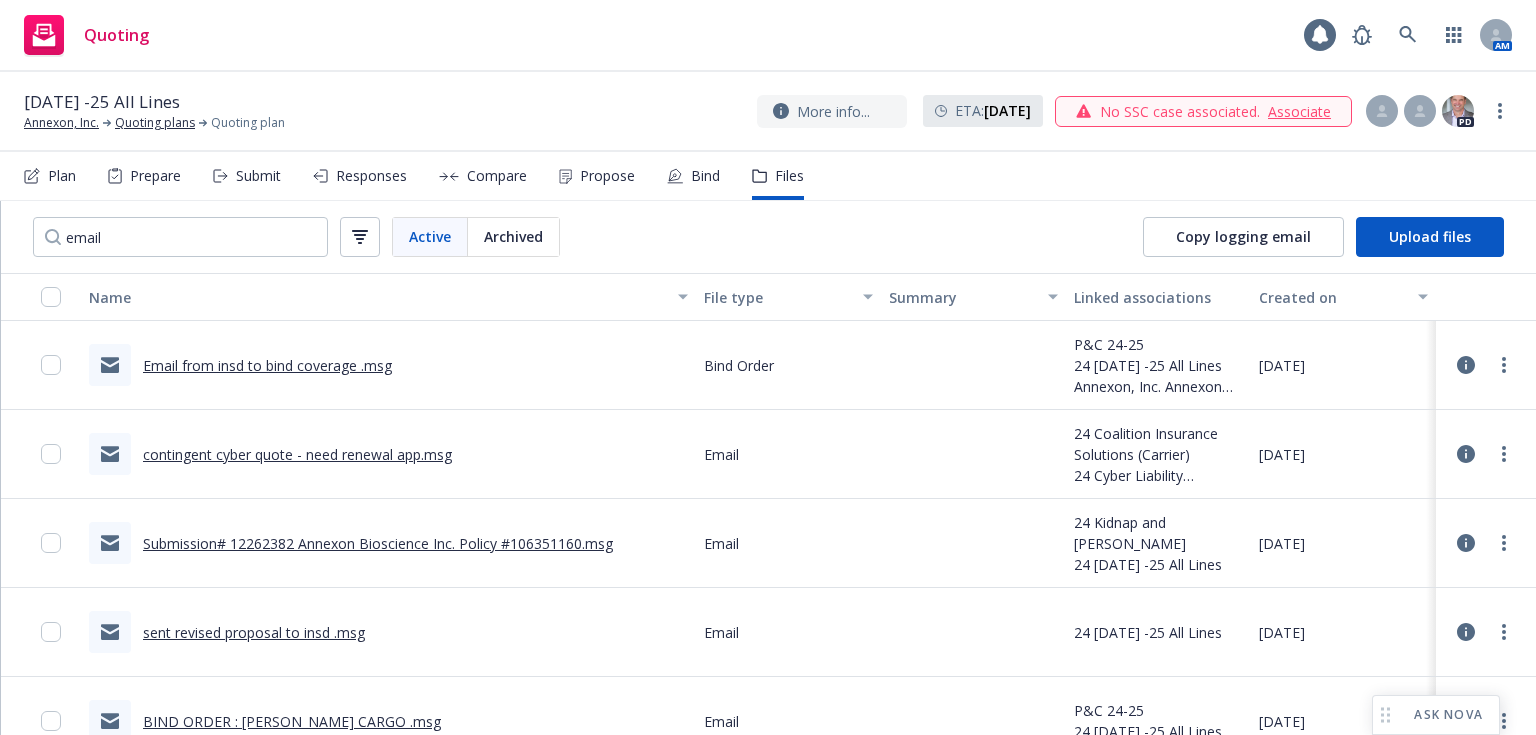 click on "sent revised proposal to insd .msg" at bounding box center (254, 632) 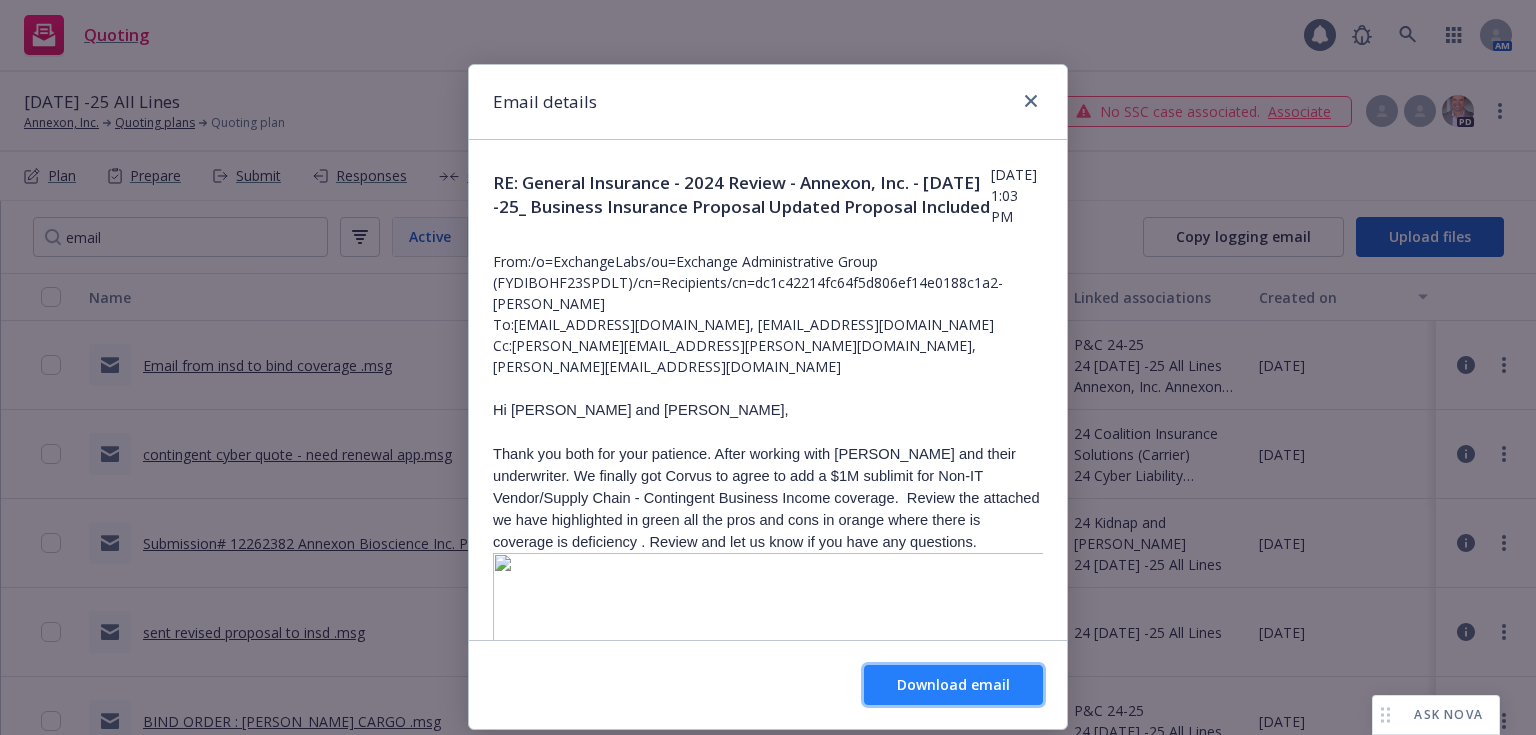 click on "Download email" at bounding box center [953, 684] 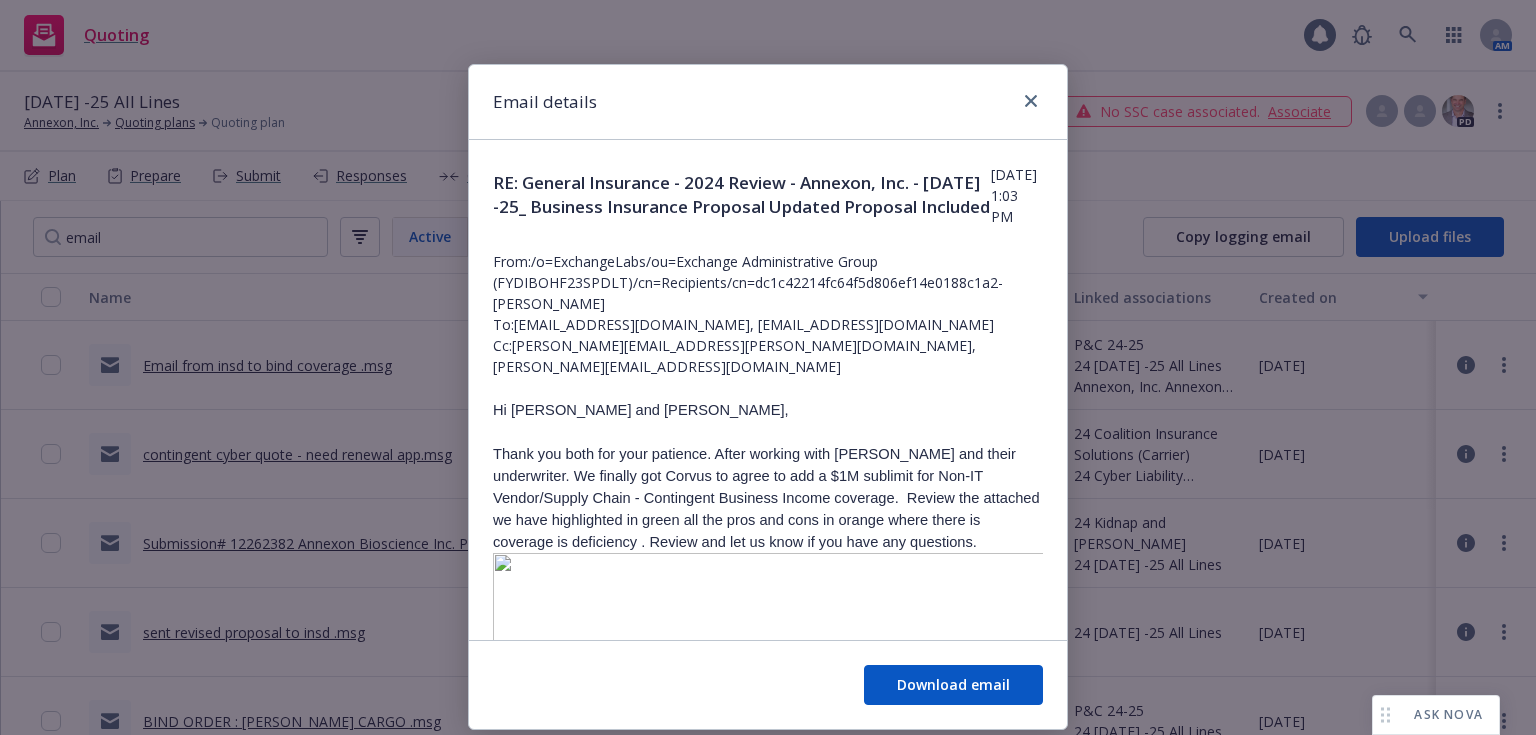 click on "Email details RE: General Insurance - 2024 Review - Annexon, Inc. - 4/16/24 -25_ Business Insurance Proposal Updated Proposal Included Tuesday, April 9, 2024 at 1:03 PM From:  /o=ExchangeLabs/ou=Exchange Administrative Group (FYDIBOHF23SPDLT)/cn=Recipients/cn=dc1c42214fc64f5d806ef14e0188c1a2-Natalie Ini To:  jlew@annexonbio.com, saleem@annexonbio.com Cc:  scott.eberhard@newfront.com, Eric.Long@newfront.com   Hi Saba and Jen,   Thank you both for your patience. After working with Corvus and their underwriter. We finally got Corvus to agree to add a $1M sublimit for Non-IT Vendor/Supply Chain - Contingent Business Income coverage.  Review the attached we have highlighted in green all the pros and cons in orange where there is coverage is deficiency . Review and let us know if you have any questions. Best,   Natalie Iniguez TX License#1825214 Account Manager/ Life Science Practice   650-529-7148 - Direct Natalie.iniguez@newfront.com     Note: my office hours are 8am to 5pm Central / 6am to 3pm Pacific." at bounding box center (768, 367) 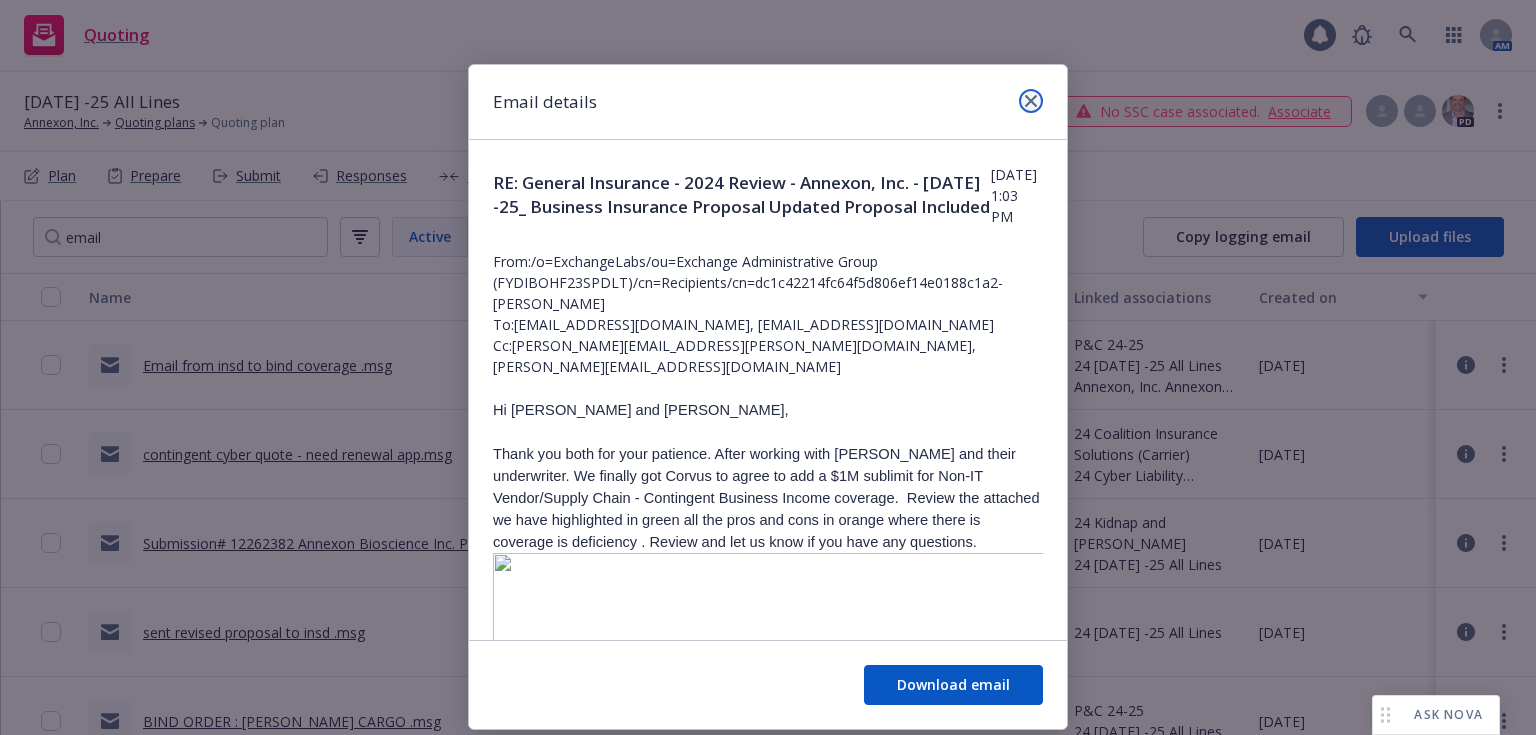 click 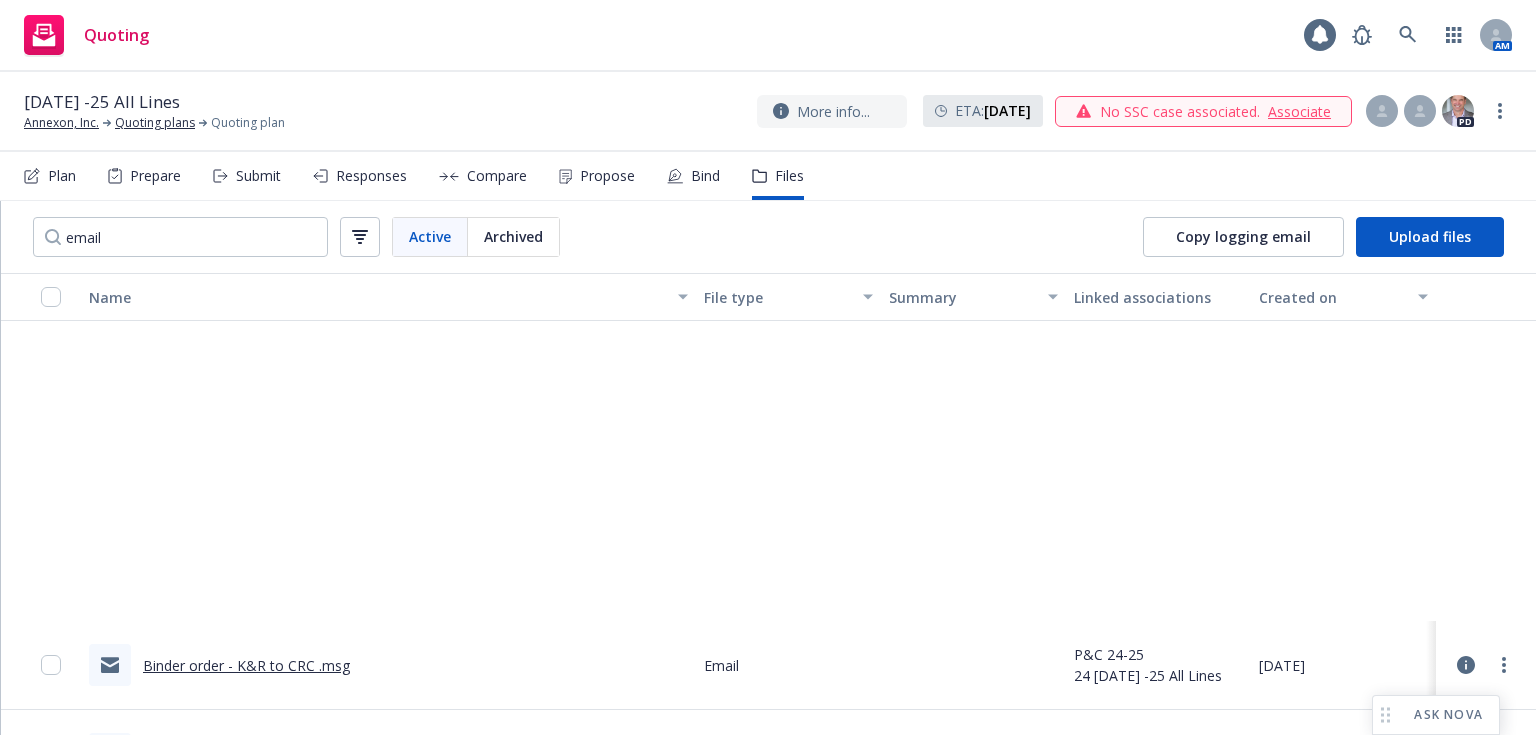 scroll, scrollTop: 809, scrollLeft: 0, axis: vertical 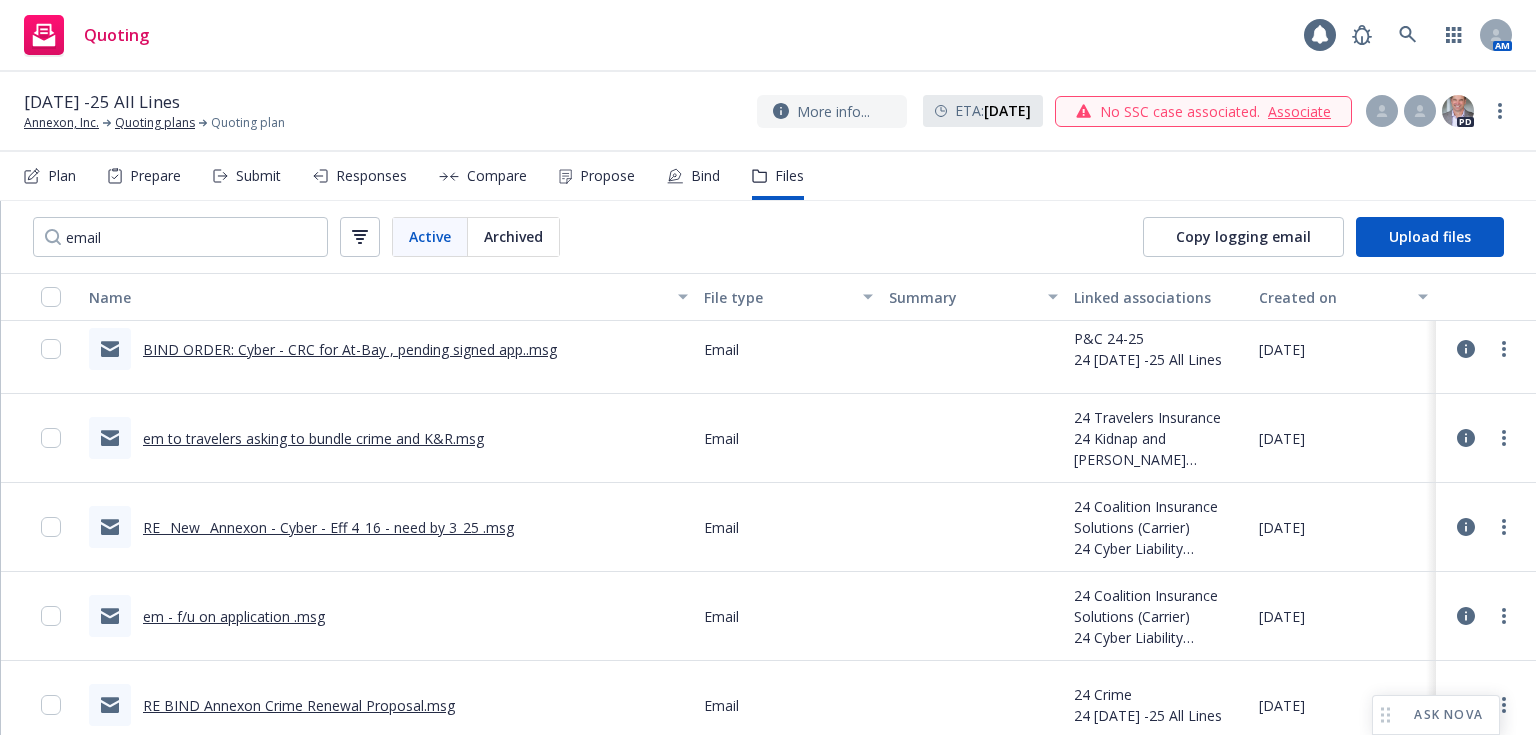 click on "BIND ORDER: Cyber - CRC for At-Bay , pending signed app..msg" at bounding box center [350, 349] 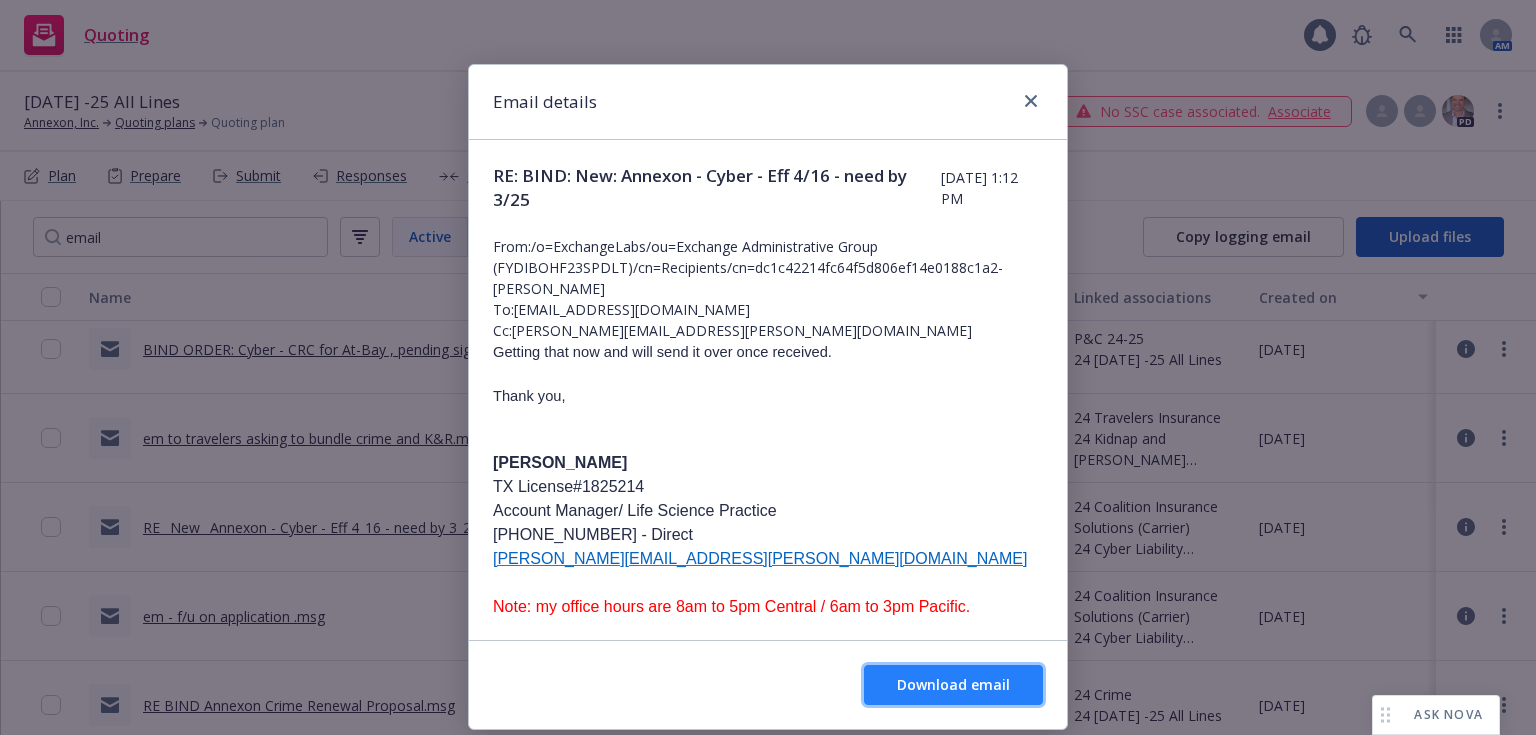 click on "Download email" at bounding box center (953, 685) 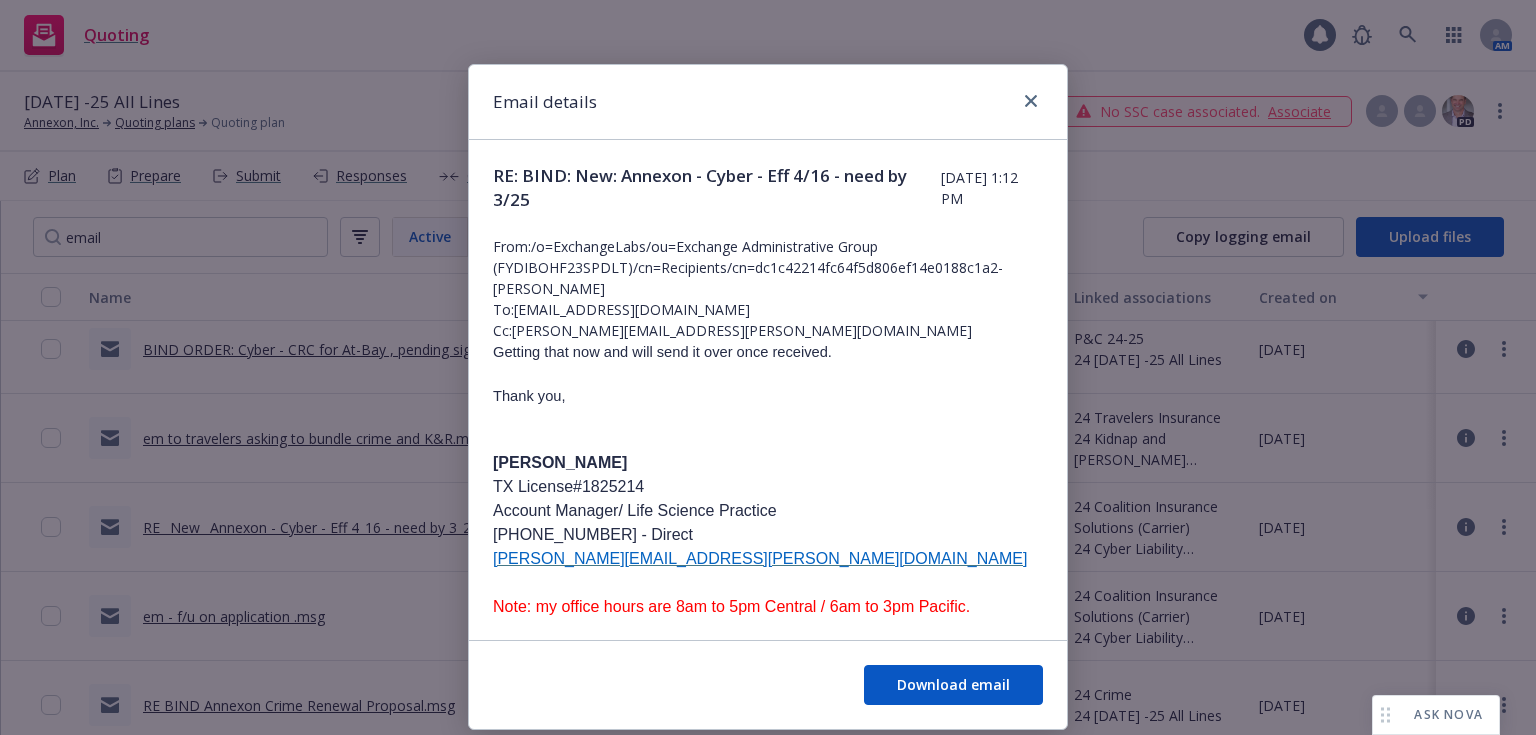 click on "Email details RE: BIND: New: Annexon - Cyber - Eff 4/16 - need by 3/25  Wednesday, April 17, 2024 at 1:12 PM From:  /o=ExchangeLabs/ou=Exchange Administrative Group (FYDIBOHF23SPDLT)/cn=Recipients/cn=dc1c42214fc64f5d806ef14e0188c1a2-Natalie Ini To:  WKrahl@CRCGroup.com Cc:  raveena.johl@newfront.com Getting that now and will send it over once received.   Thank you,     Natalie Iniguez TX License#1825214 Account Manager/ Life Science Practice   650-529-7148 - Direct Natalie.iniguez@newfront.com     Note: my office hours are 8am to 5pm Central / 6am to 3pm Pacific.     For certificate requests, please send directly to:  techcertrequest@newfront.com   License#0H55918 View our  privacy policy  to learn how we protect your data under GDPR and CCPA.   From:  William Krahl <WKrahl@CRCGroup.com>  Sent:  Tuesday, April 16, 2024 4:57 PM To:  Natalie Iniguez <natalie.iniguez@newfront.com> Cc:  Raveena Johl <raveena.johl@newfront.com> Subject:  RE: BIND: New: Annexon - Cyber - Eff 4/16 - need by 3/25        |" at bounding box center (768, 367) 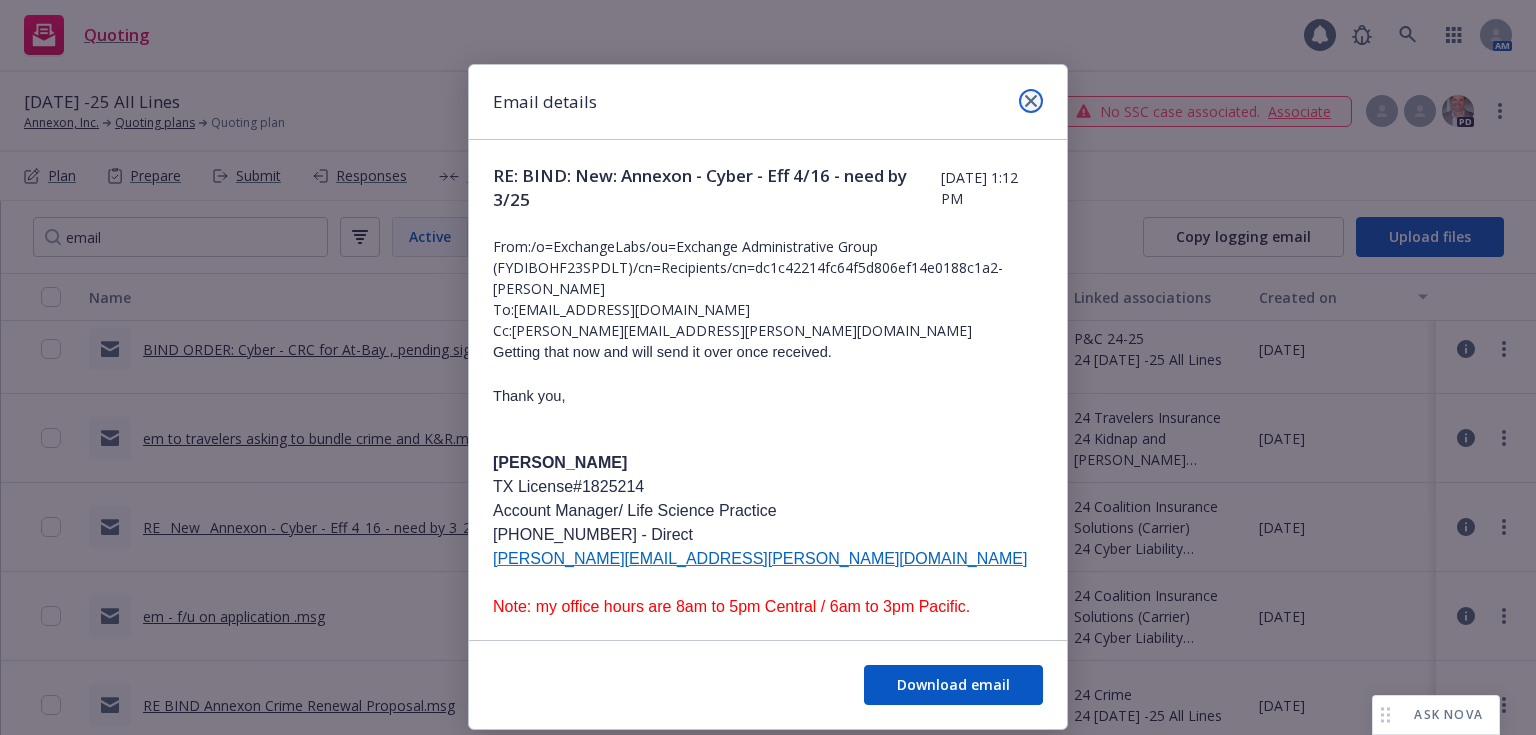 click at bounding box center [1031, 101] 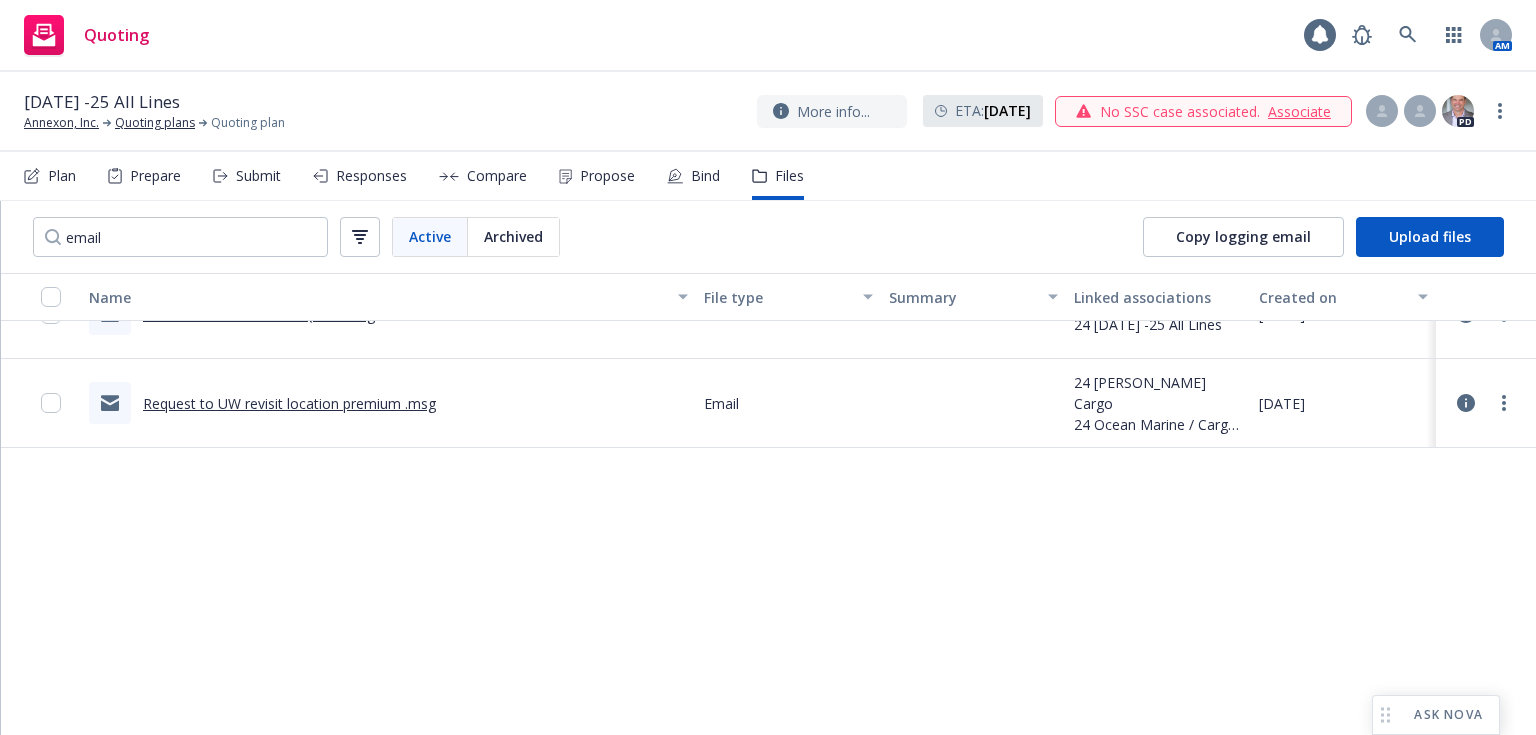 scroll, scrollTop: 0, scrollLeft: 0, axis: both 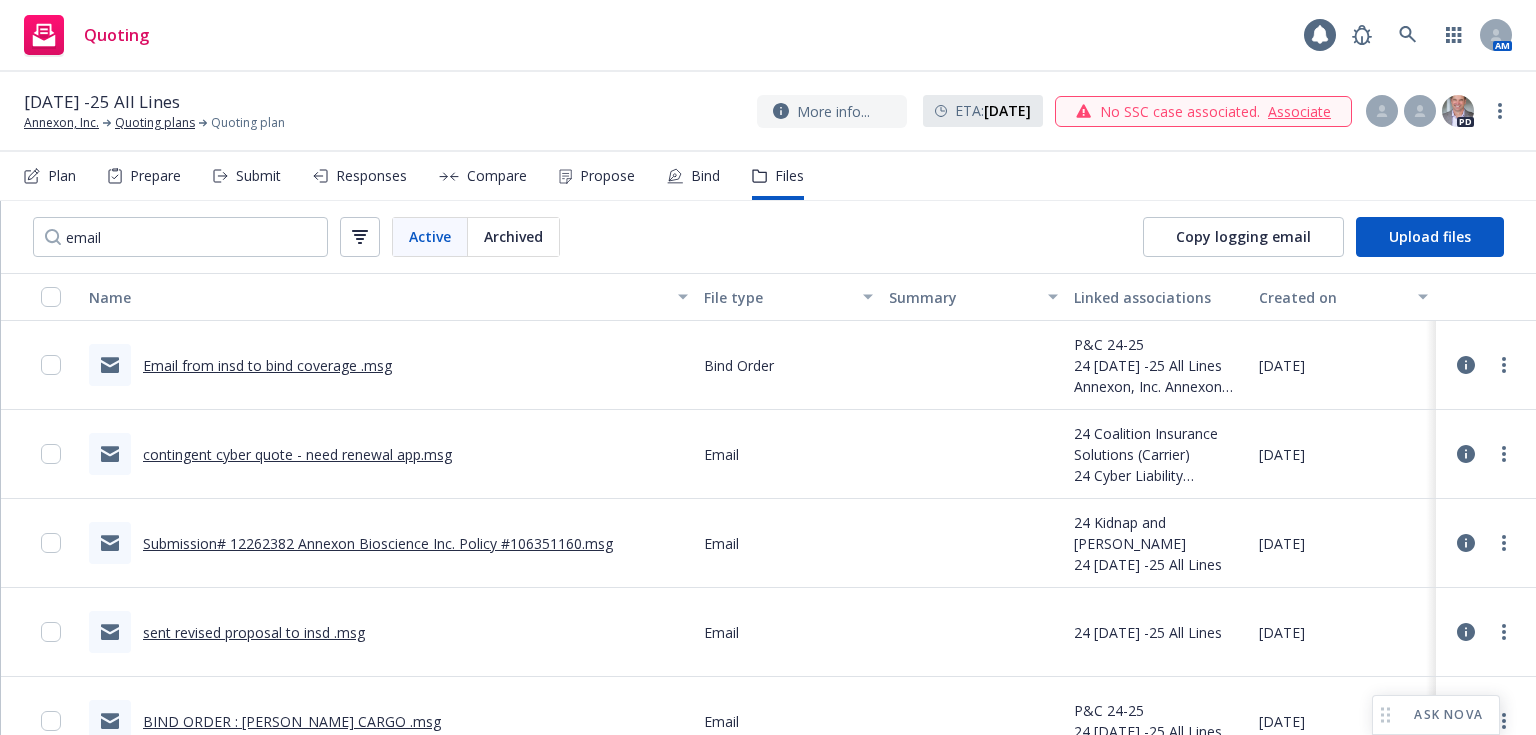 click on "Email from insd to bind coverage .msg" at bounding box center [267, 365] 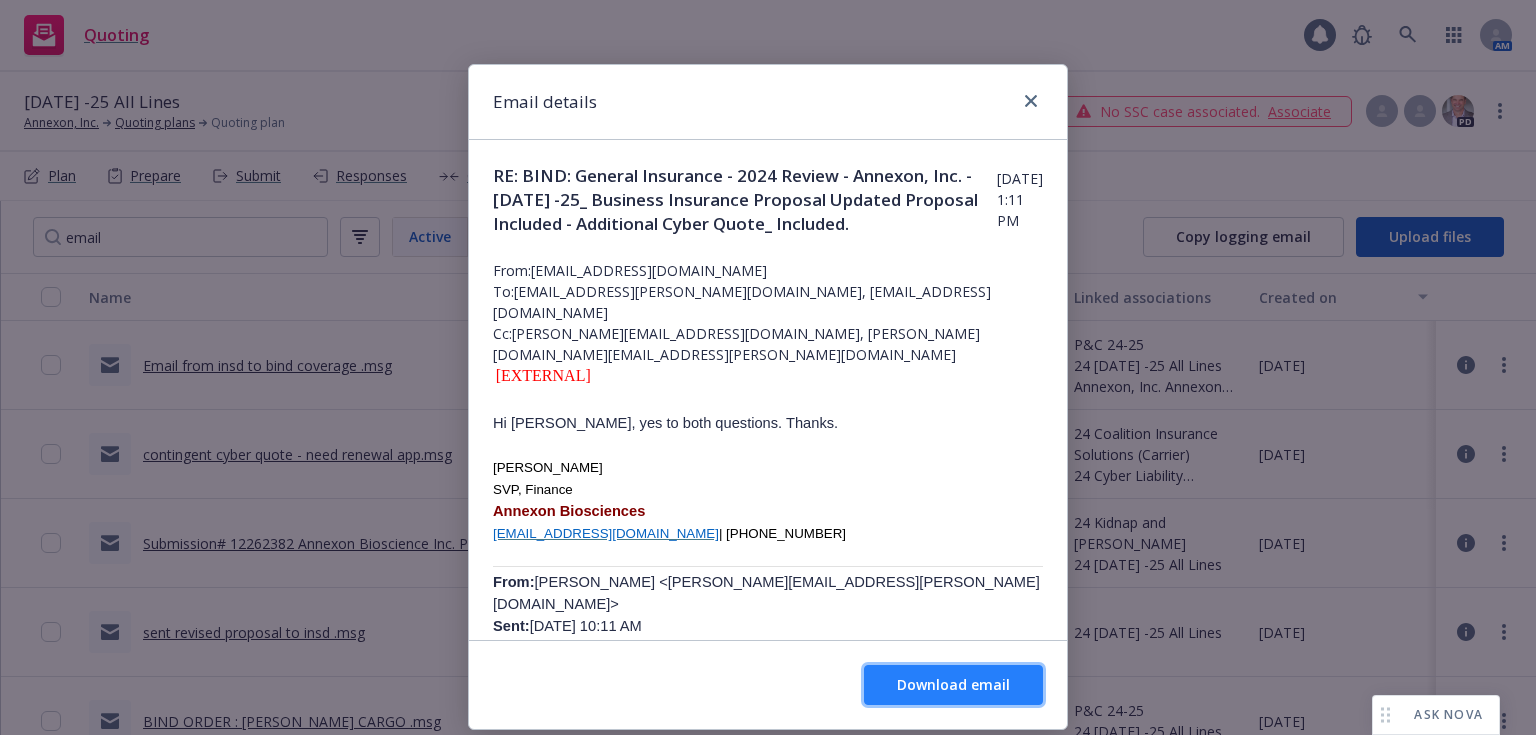 click on "Download email" at bounding box center [953, 684] 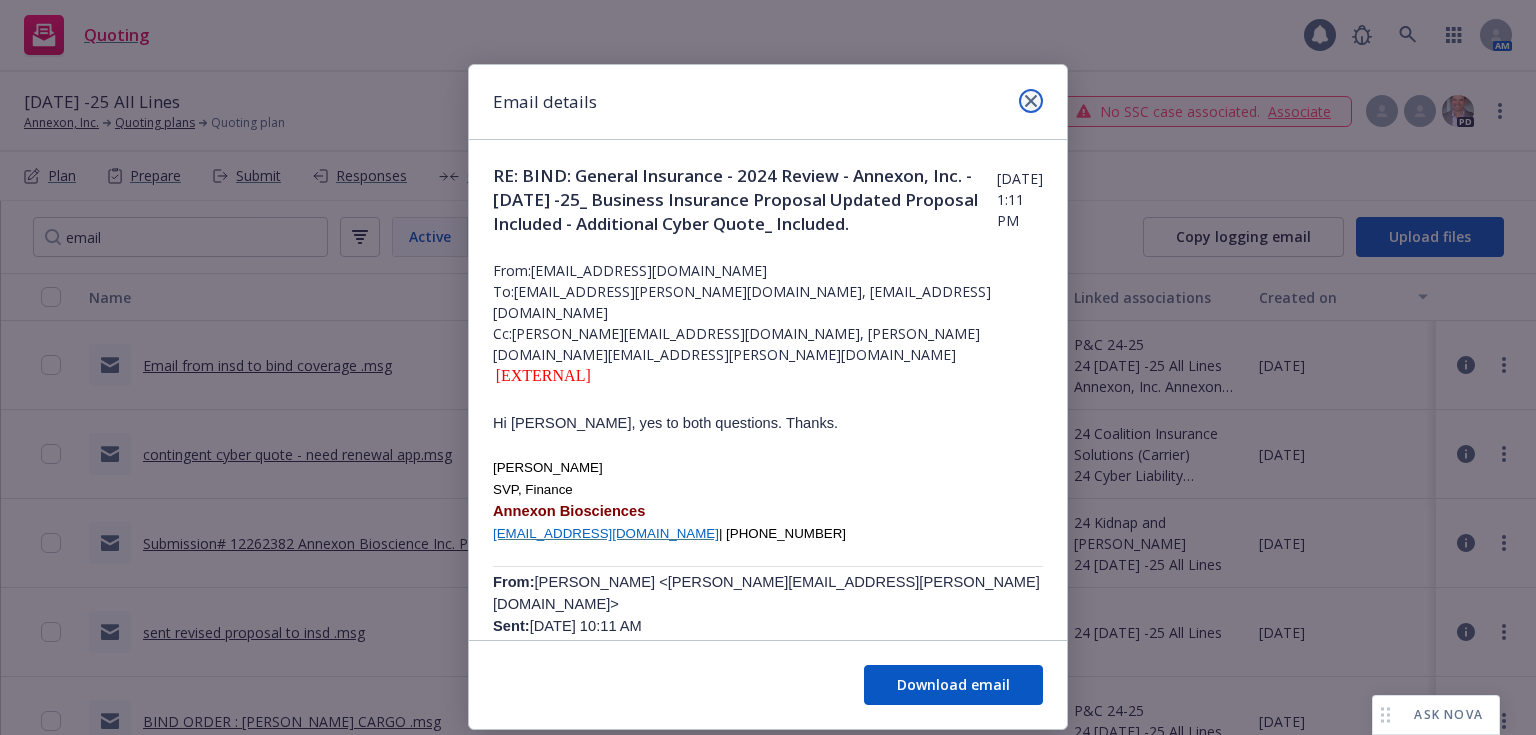 click at bounding box center (1031, 101) 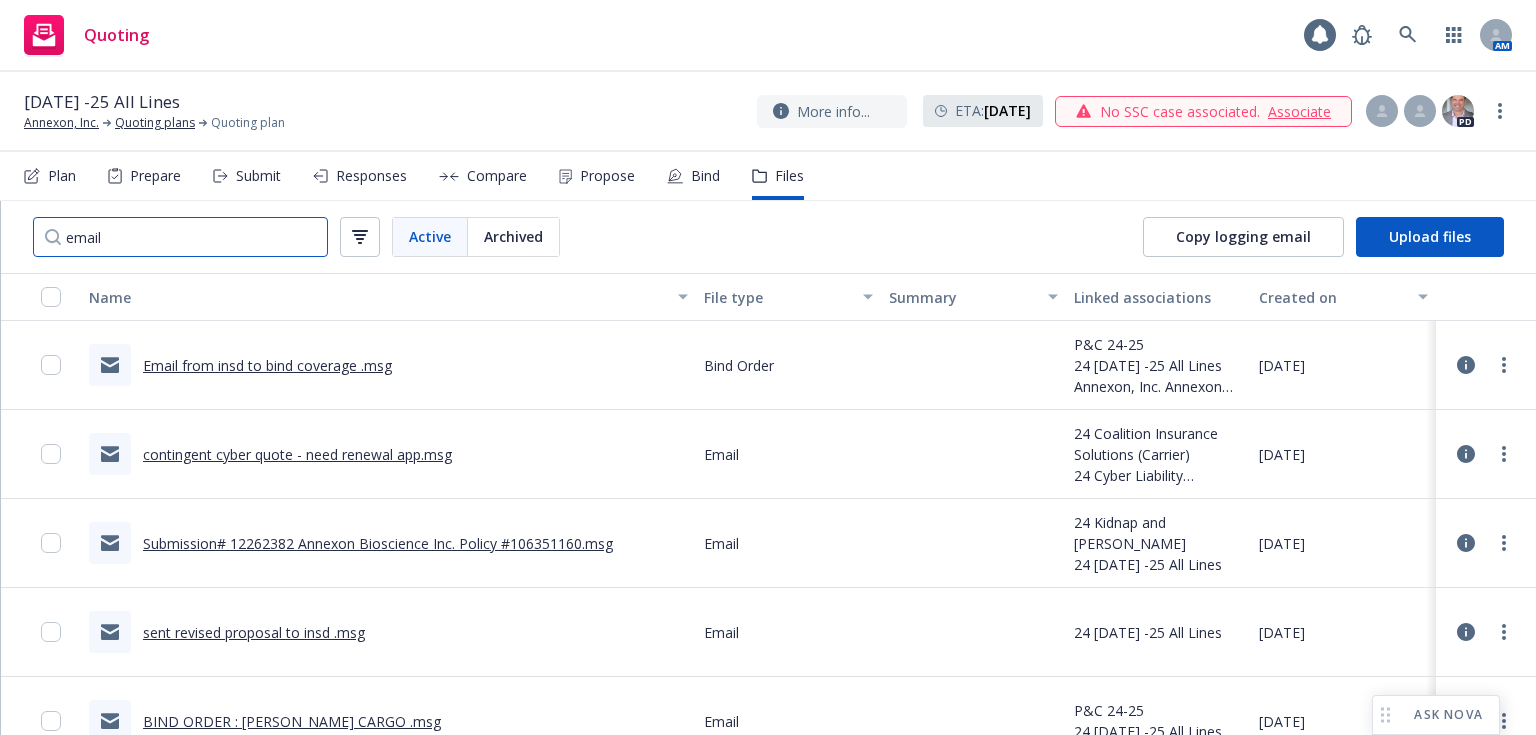drag, startPoint x: 236, startPoint y: 236, endPoint x: 0, endPoint y: 220, distance: 236.54175 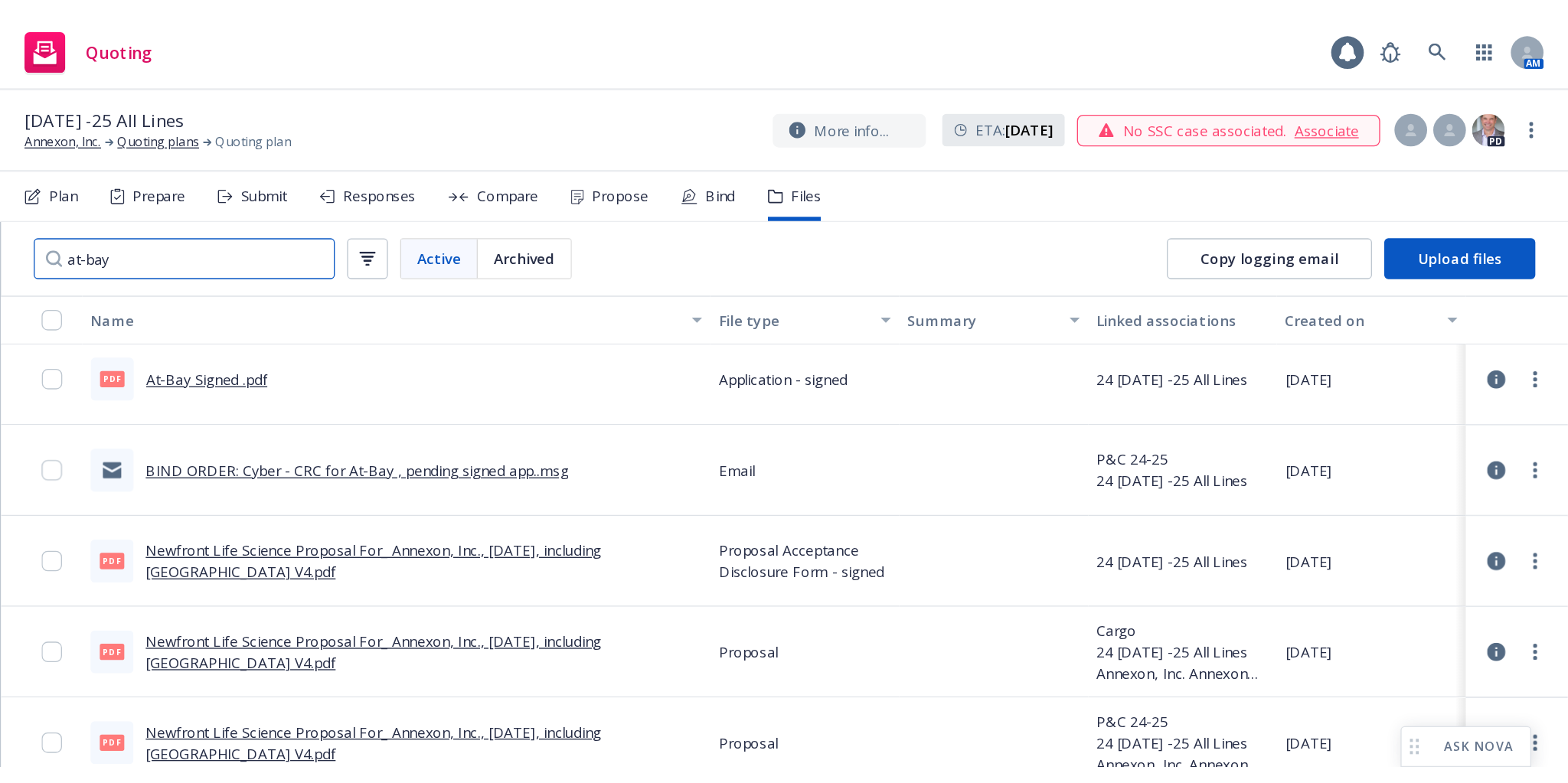 scroll, scrollTop: 0, scrollLeft: 0, axis: both 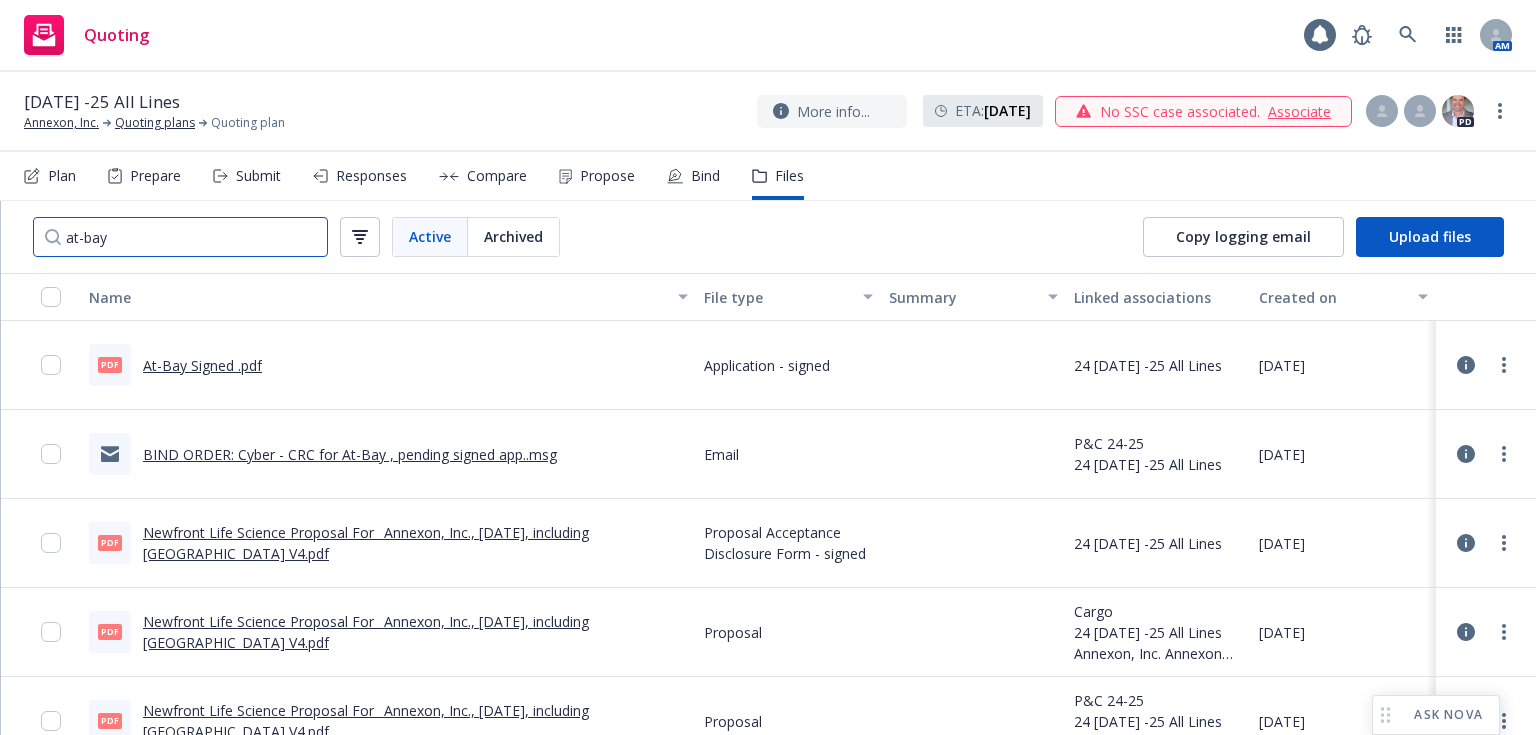 type on "at-bay" 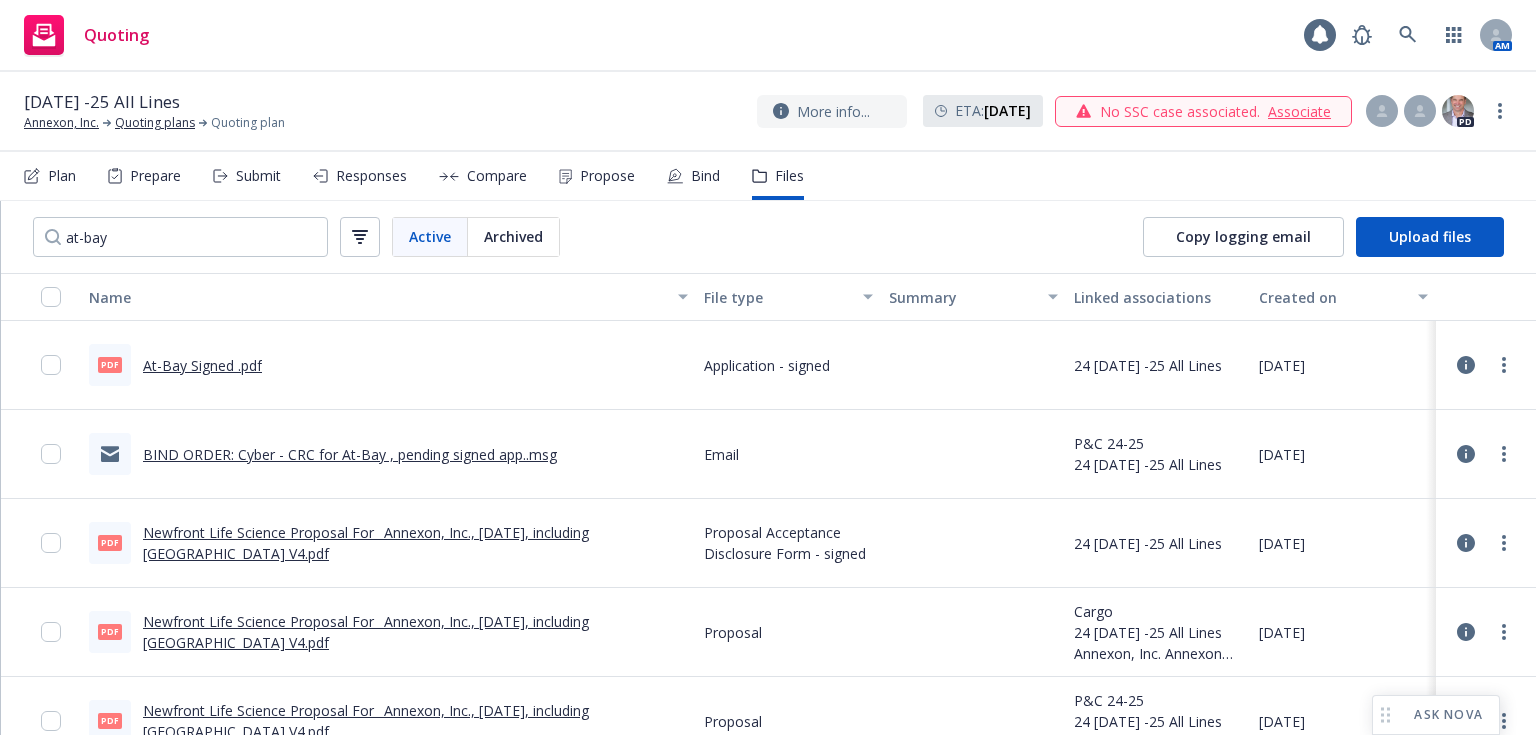 click on "Newfront Life Science Proposal For_ Annexon, Inc., April 2024, including At-Bay V4.pdf" at bounding box center [366, 543] 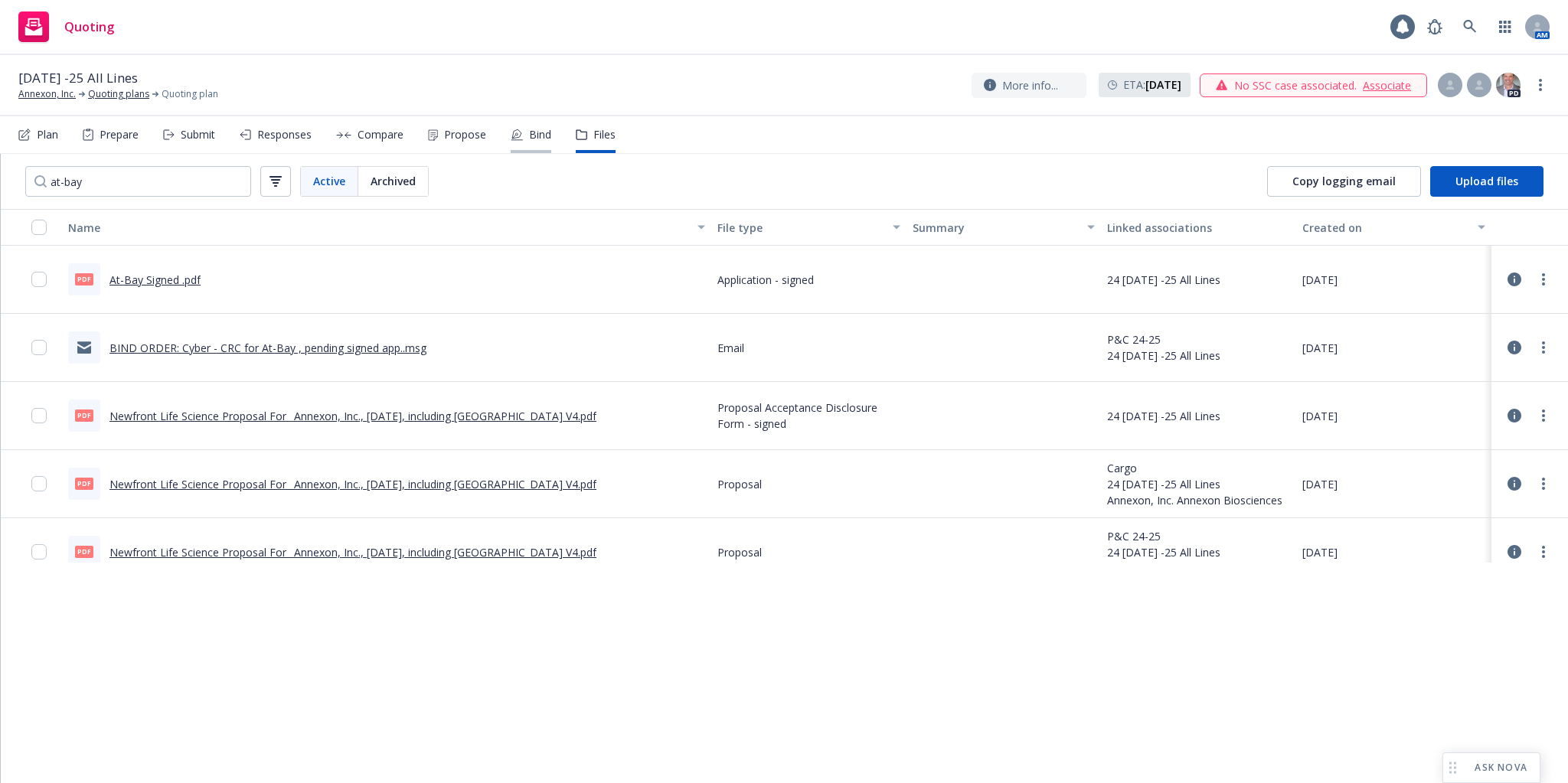 click on "Bind" at bounding box center [540, 135] 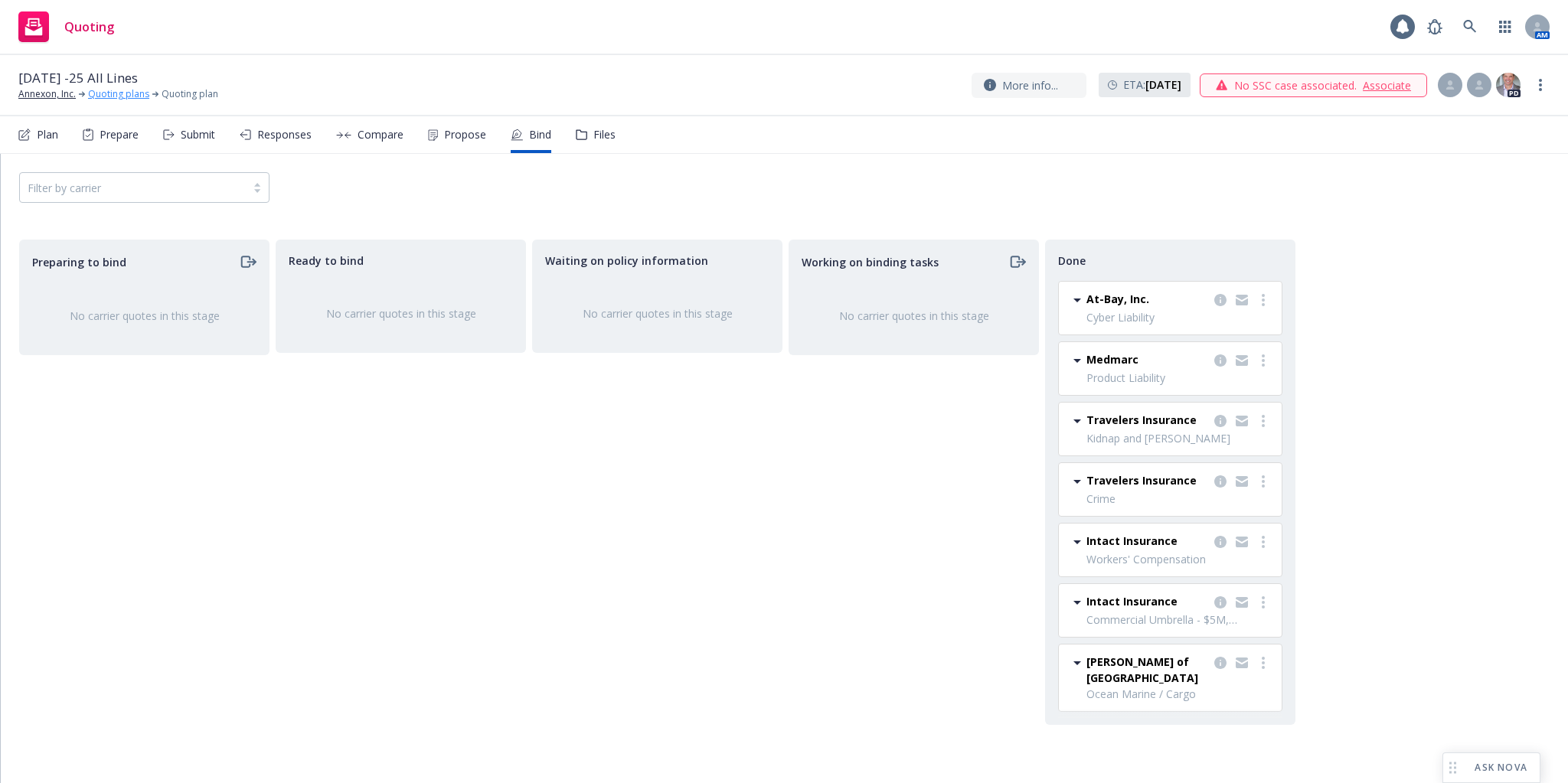 click on "Quoting plans" at bounding box center [119, 94] 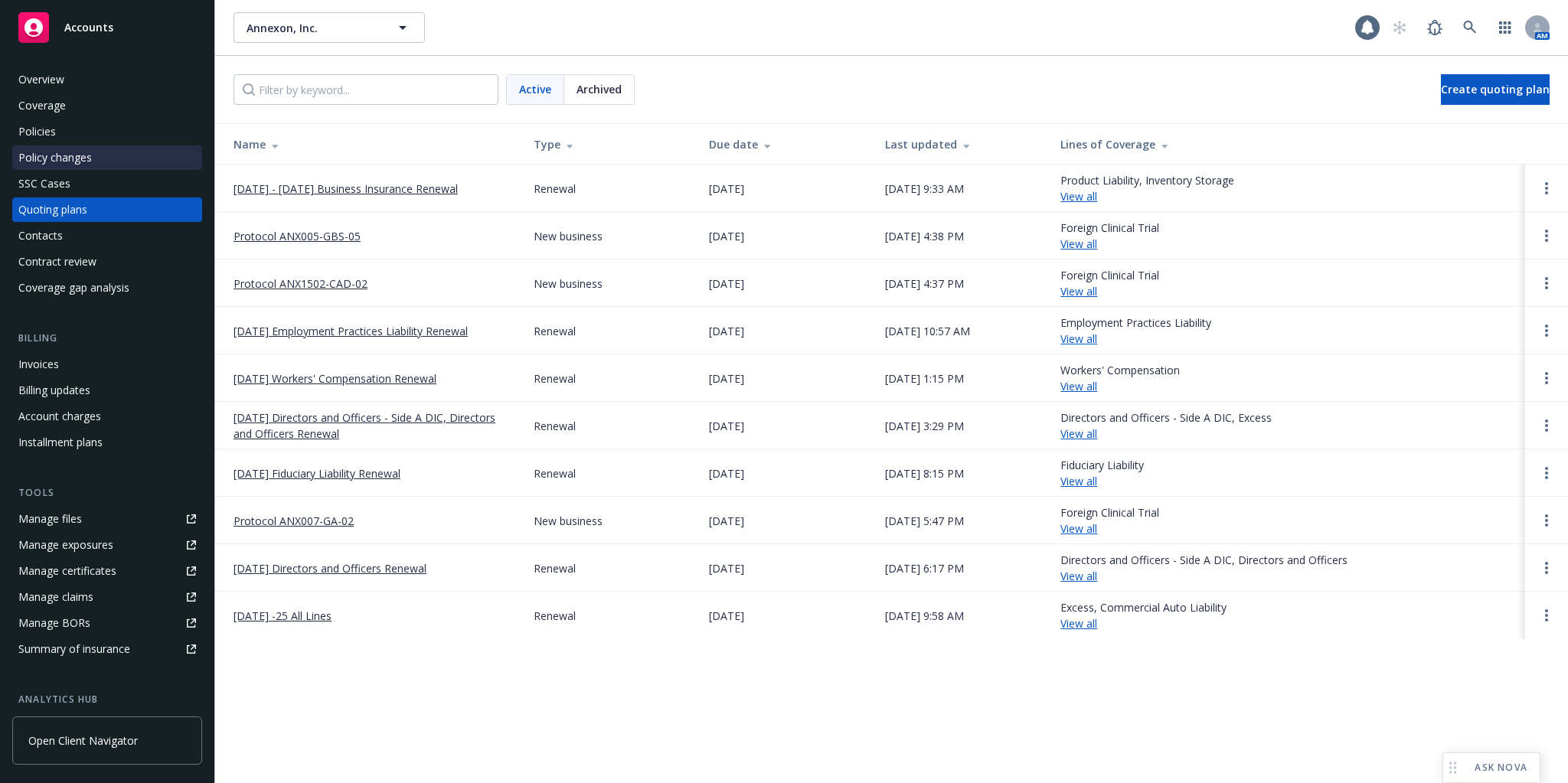 scroll, scrollTop: 0, scrollLeft: 0, axis: both 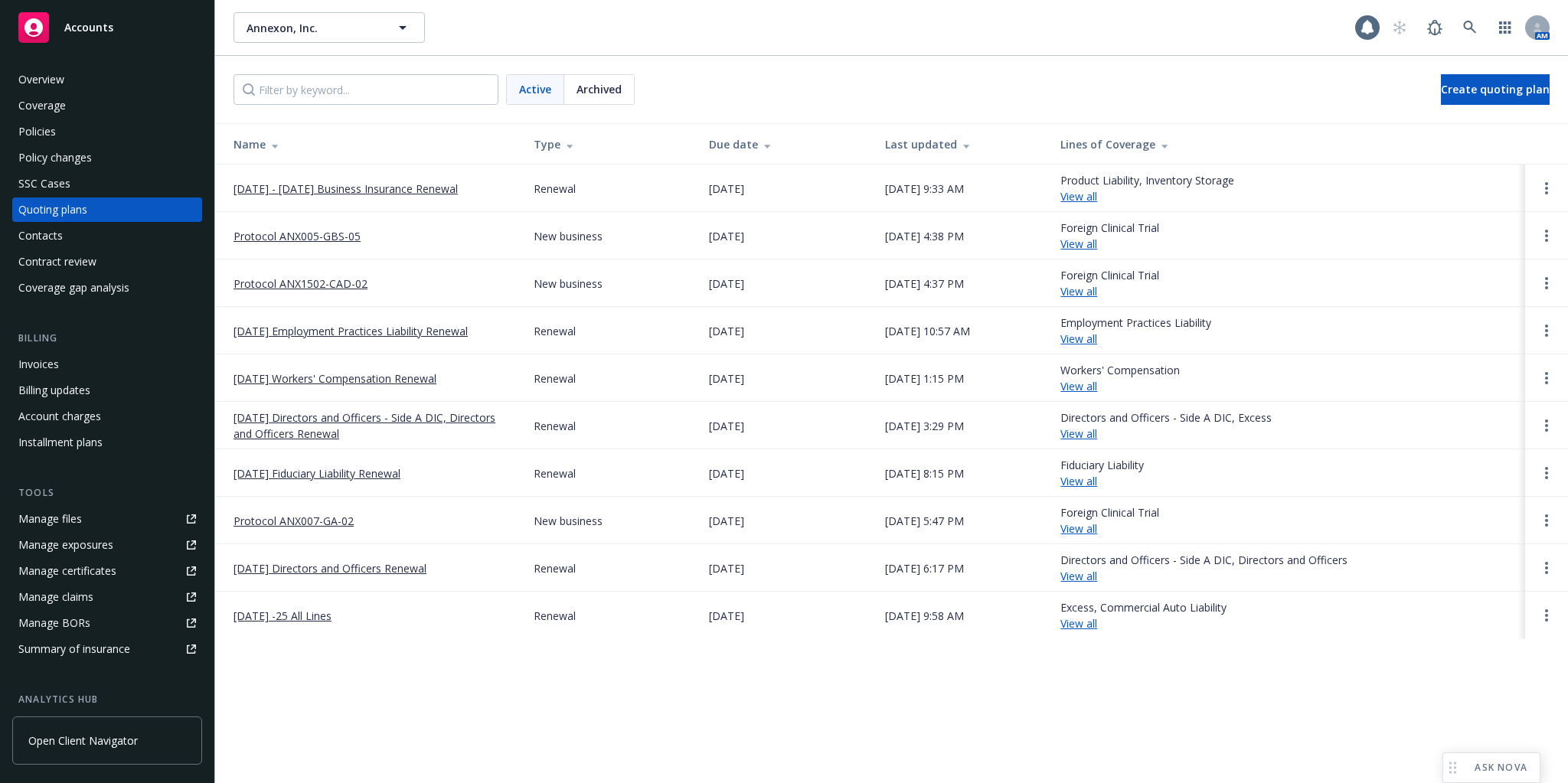 click on "[DATE] - [DATE] Business Insurance Renewal" at bounding box center (345, 188) 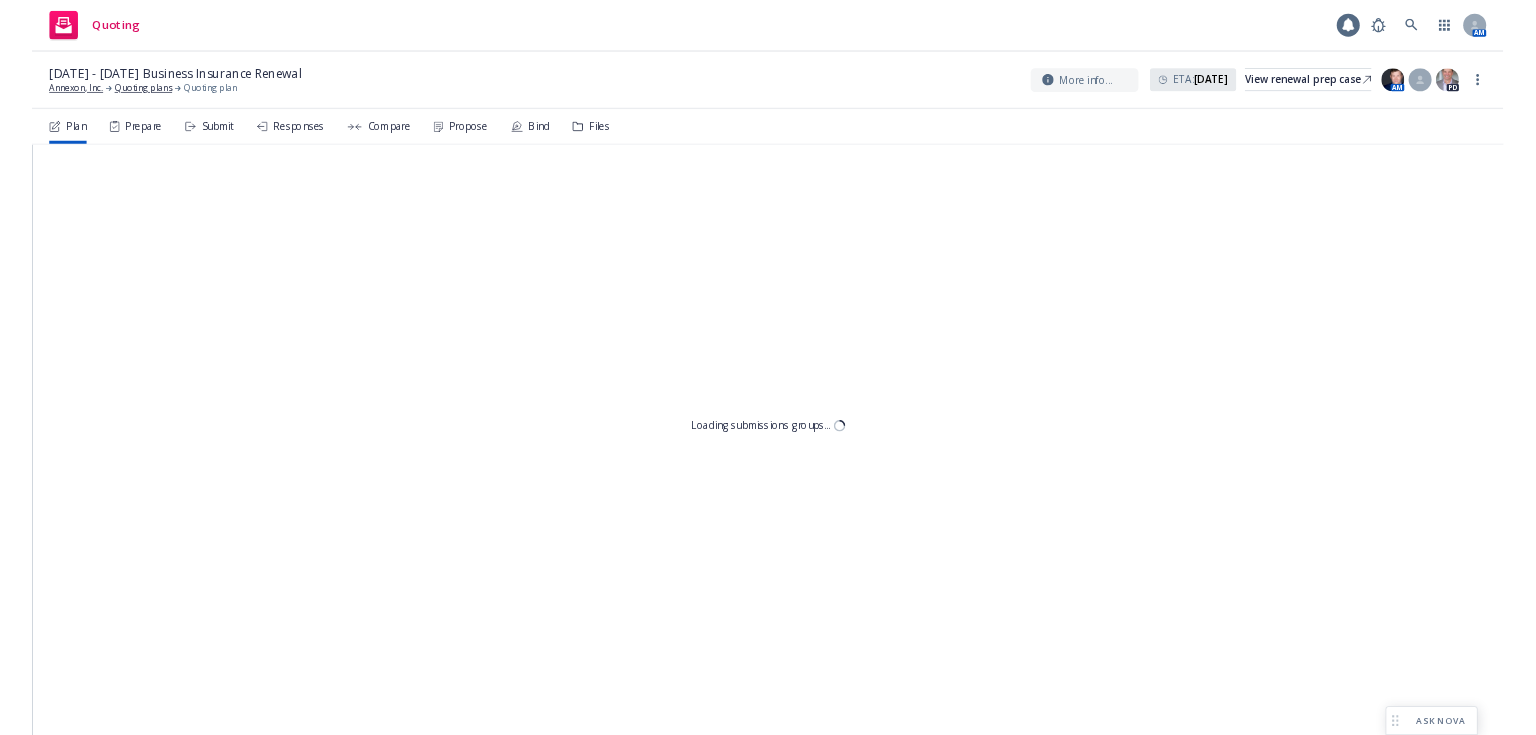scroll, scrollTop: 0, scrollLeft: 0, axis: both 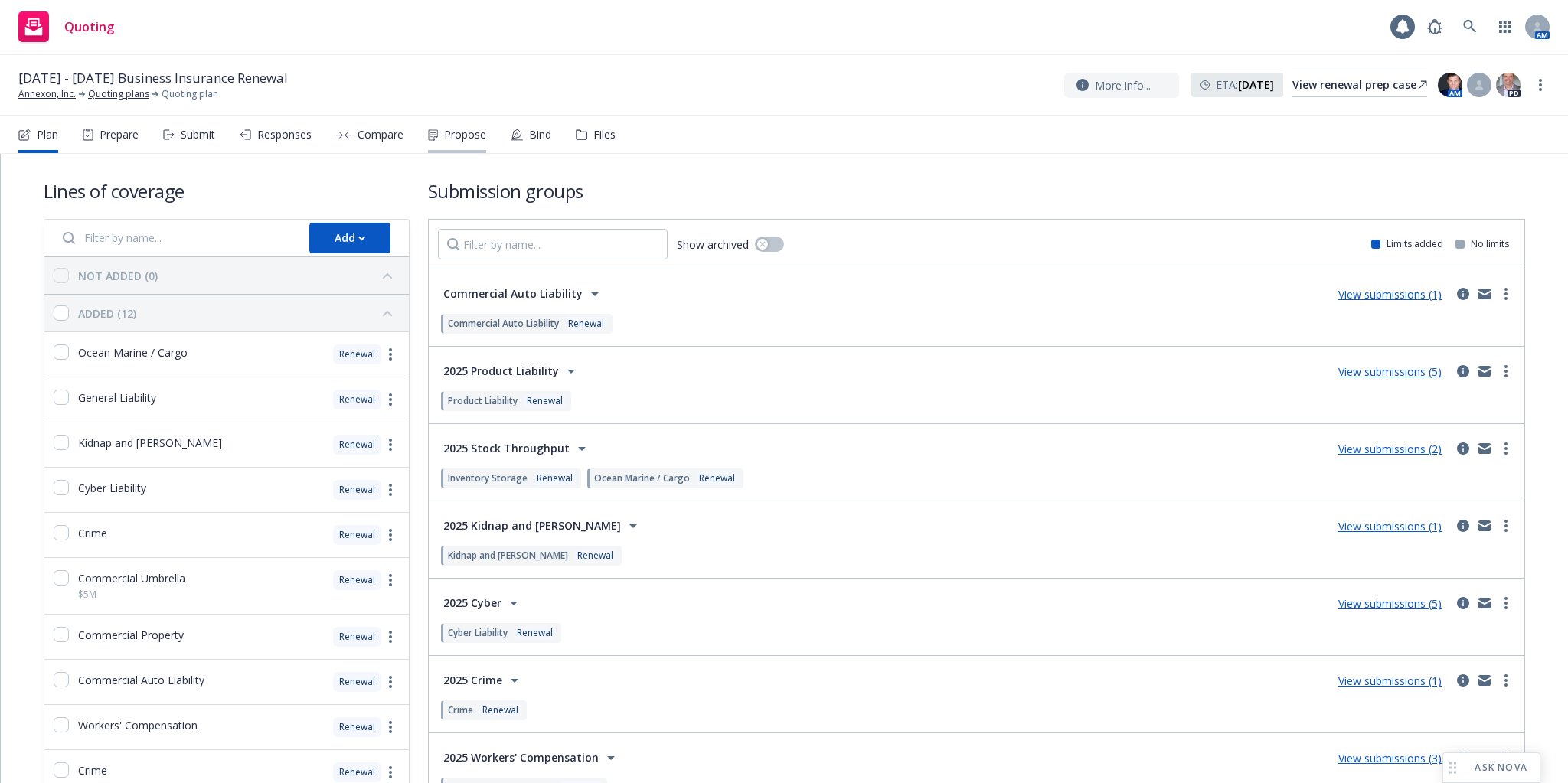 click on "Propose" at bounding box center [465, 135] 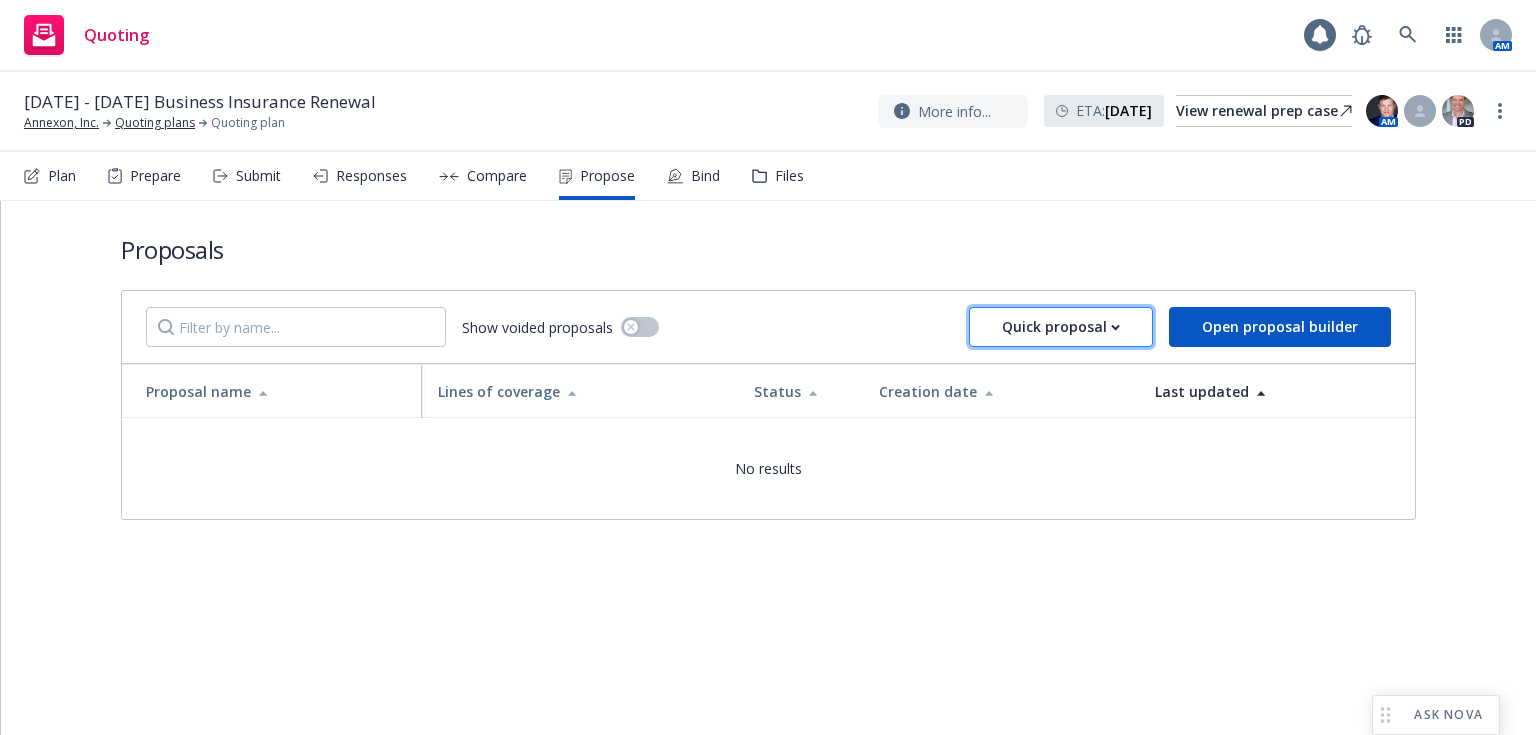 click on "Quick proposal" at bounding box center [1061, 327] 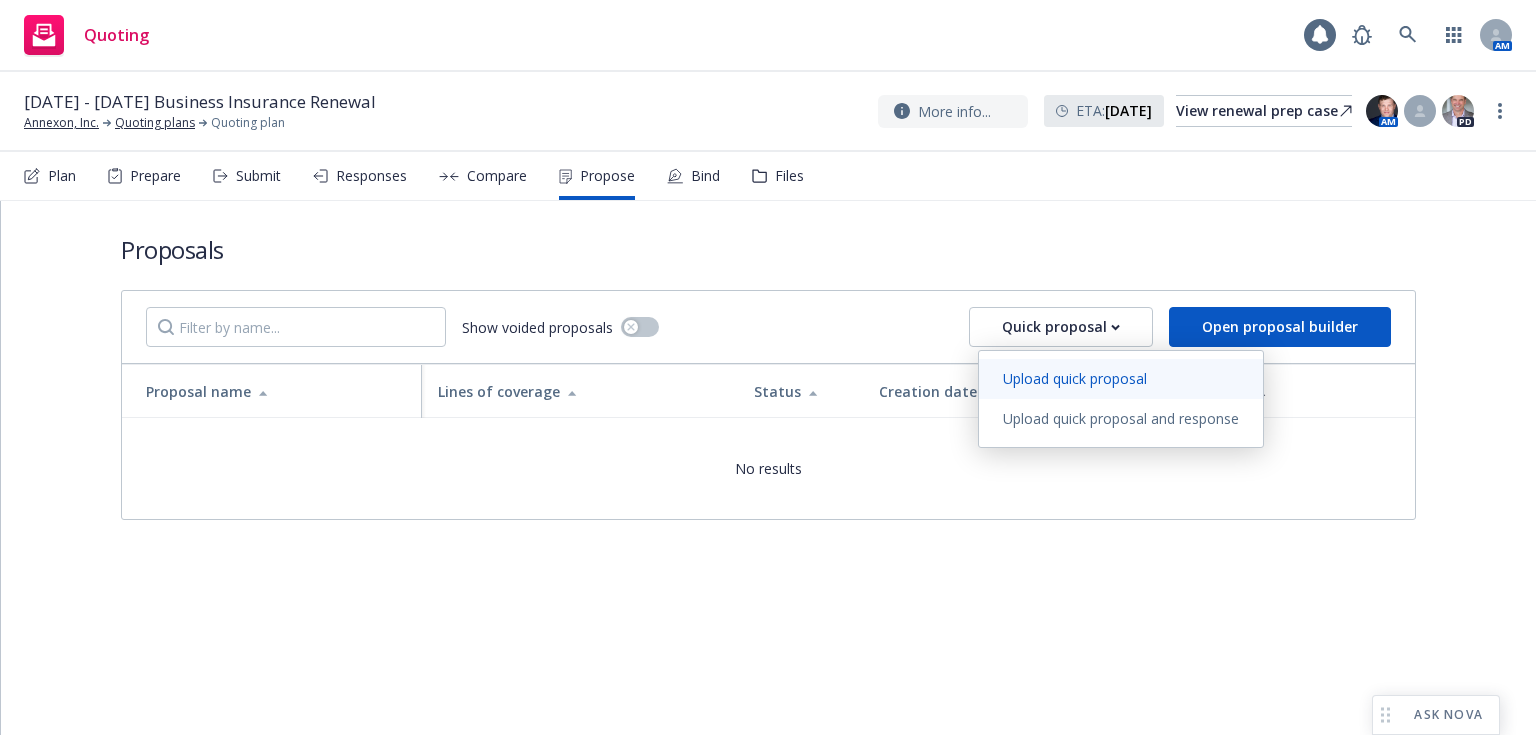 click on "Upload quick proposal" at bounding box center (1075, 378) 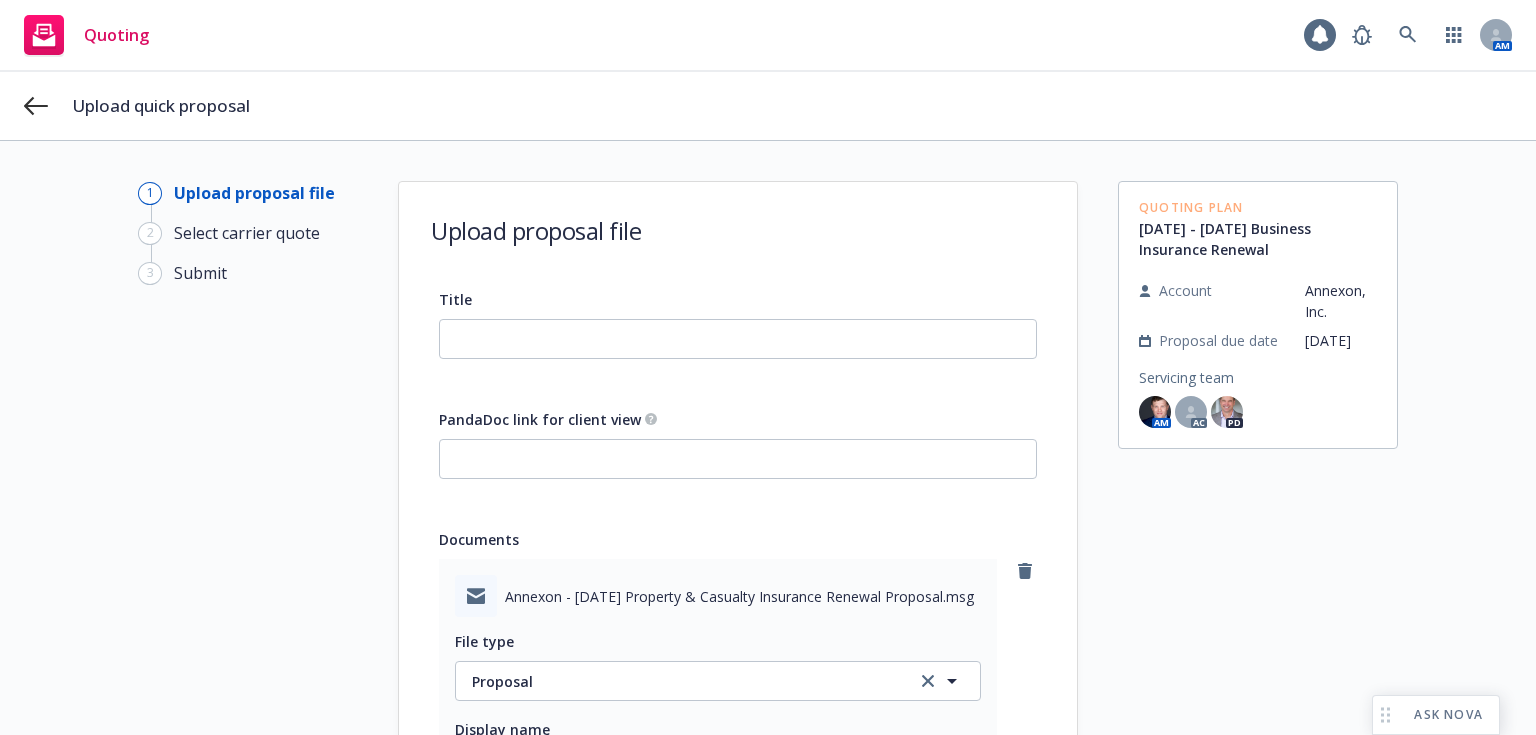 scroll, scrollTop: 403, scrollLeft: 0, axis: vertical 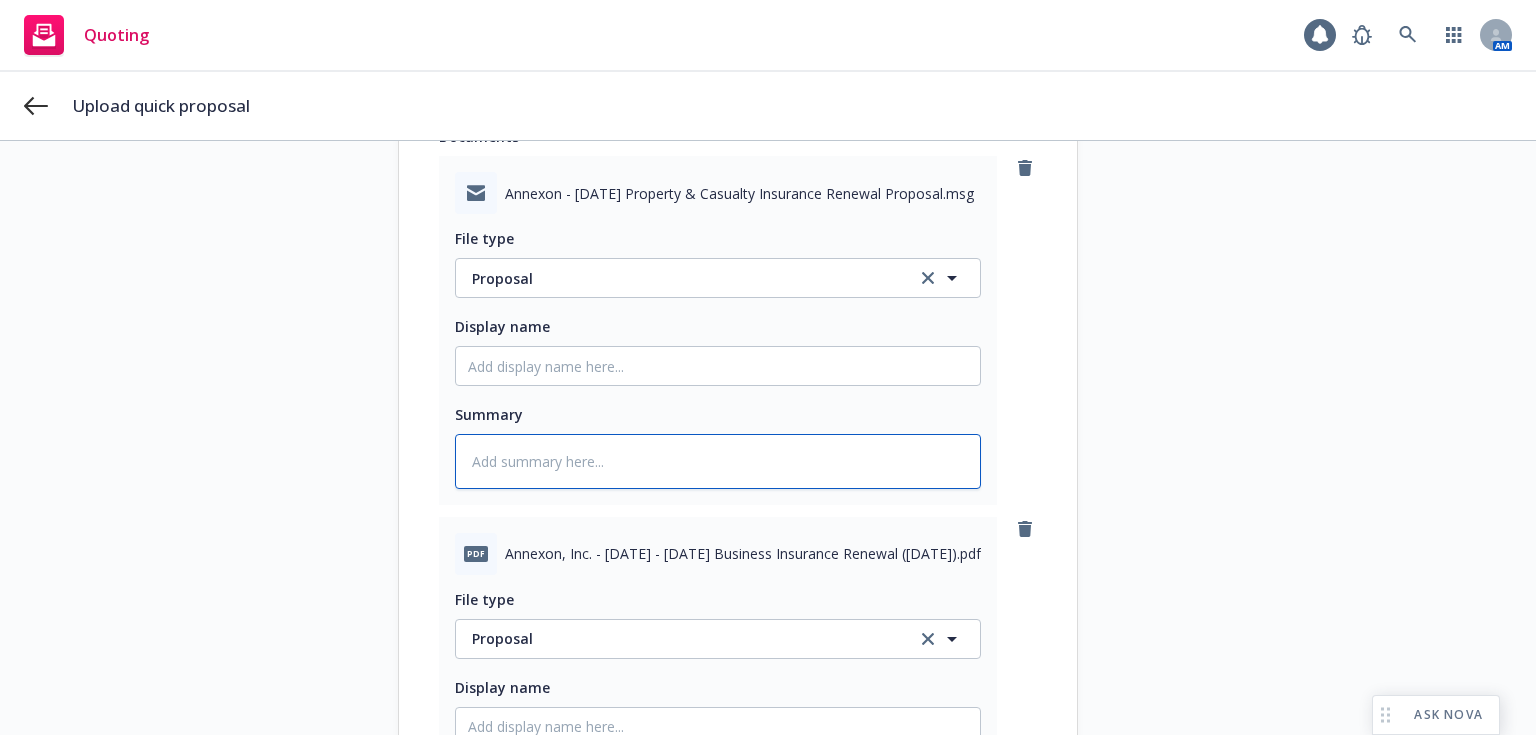 click at bounding box center (718, 461) 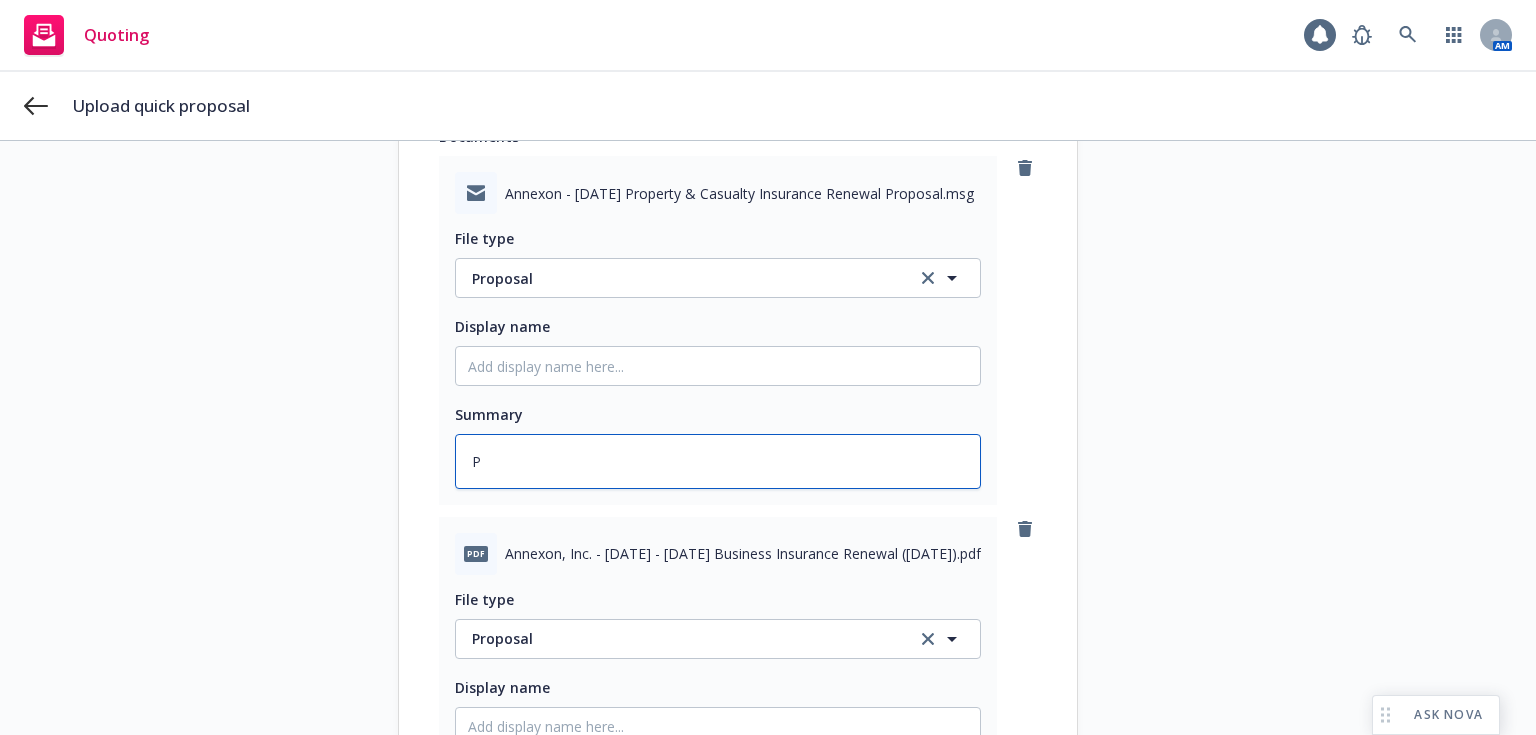 type on "x" 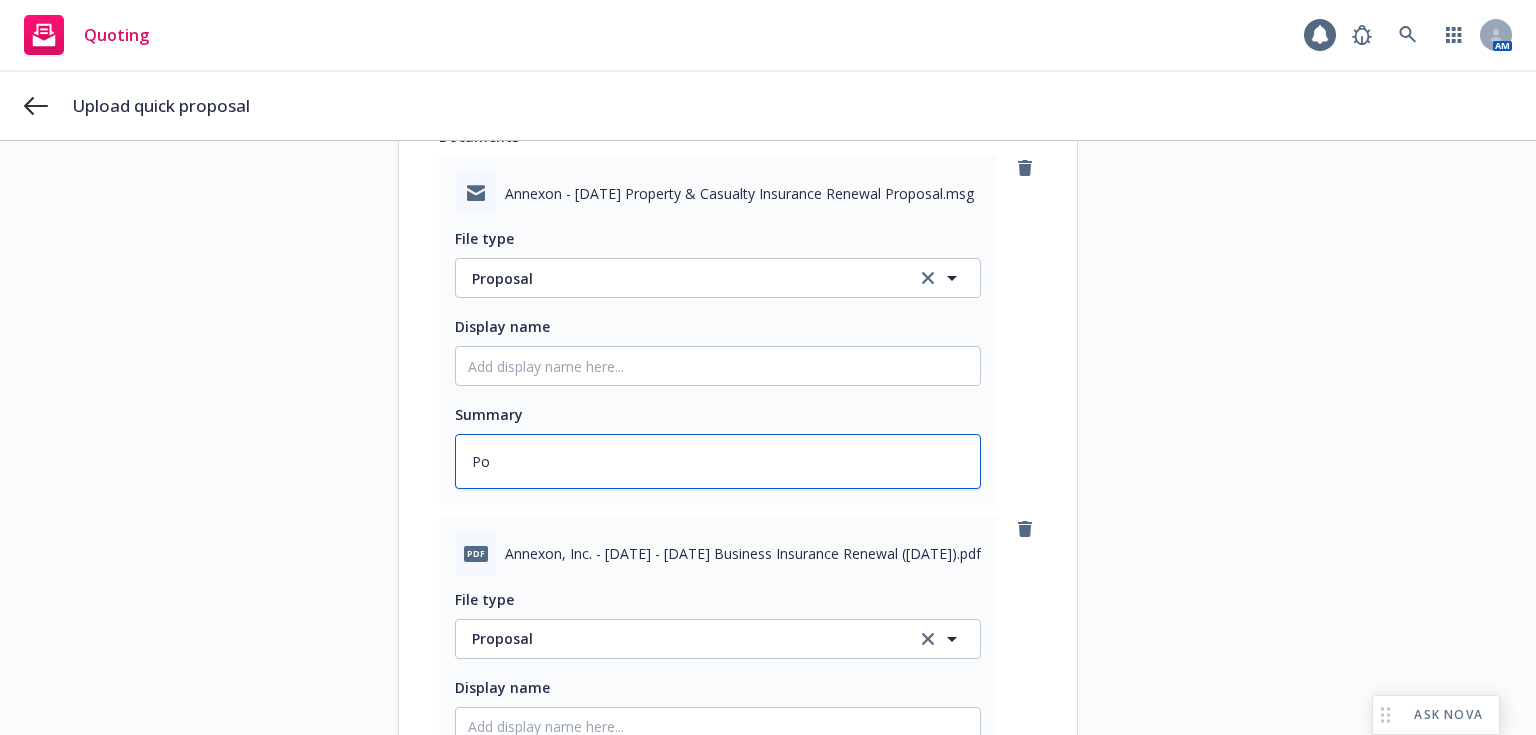 type on "x" 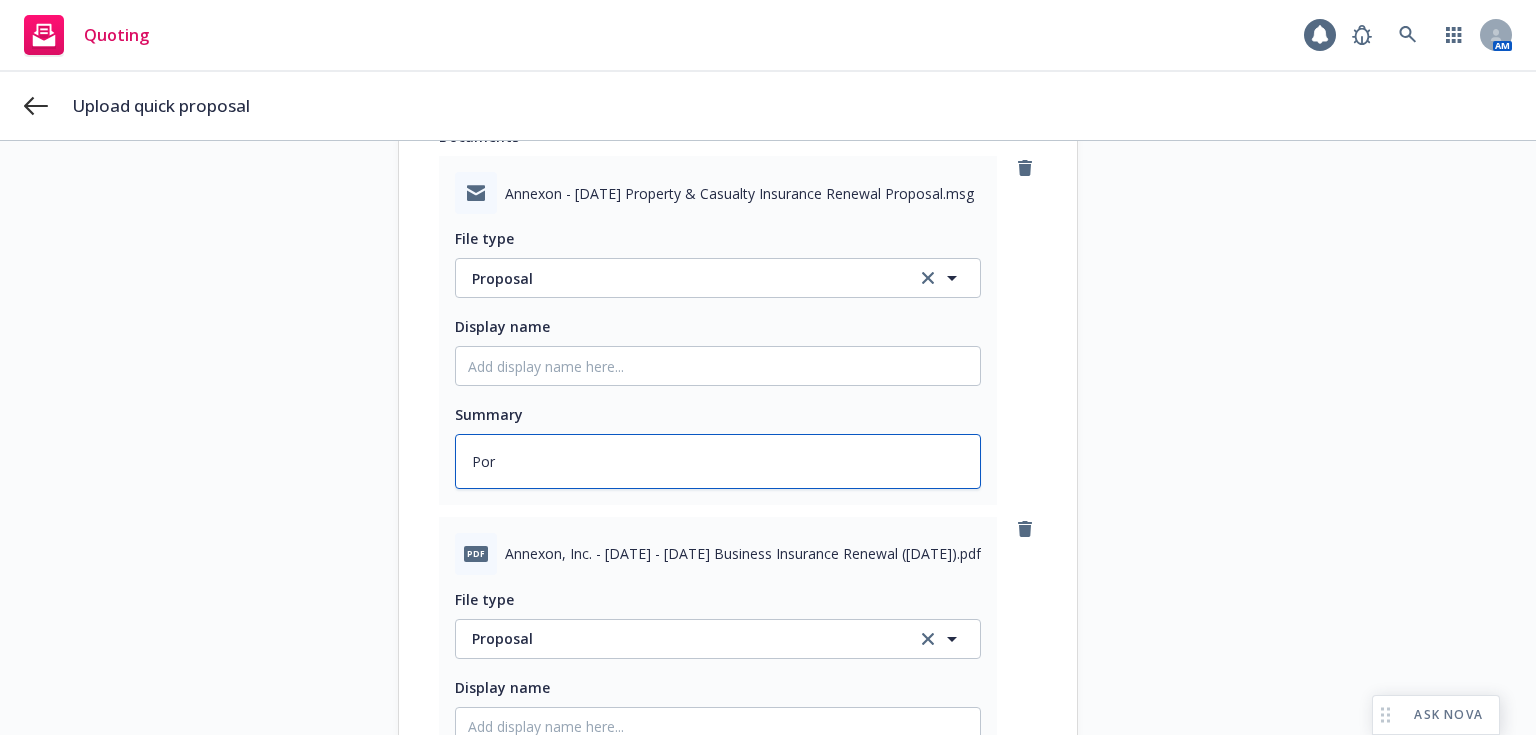 type on "x" 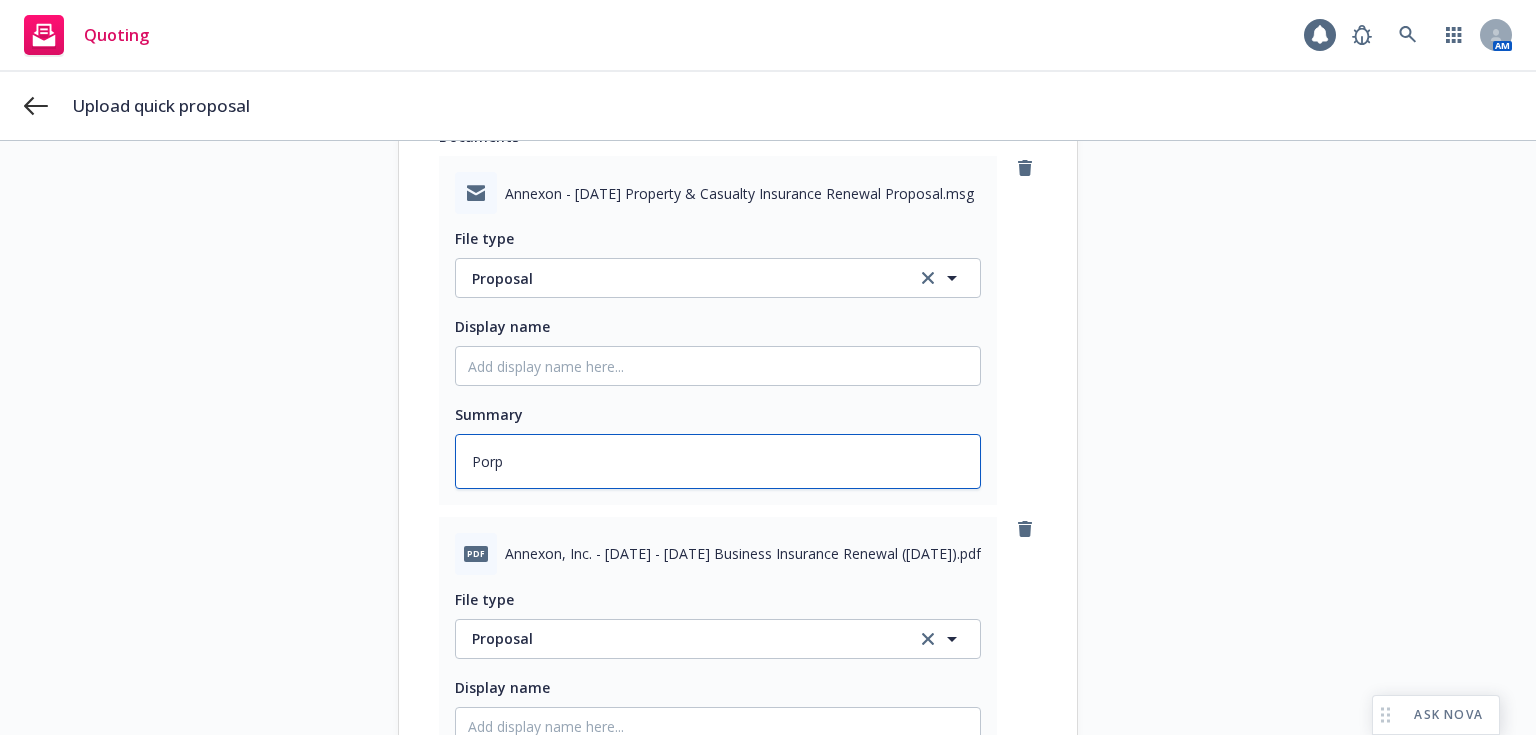 type on "x" 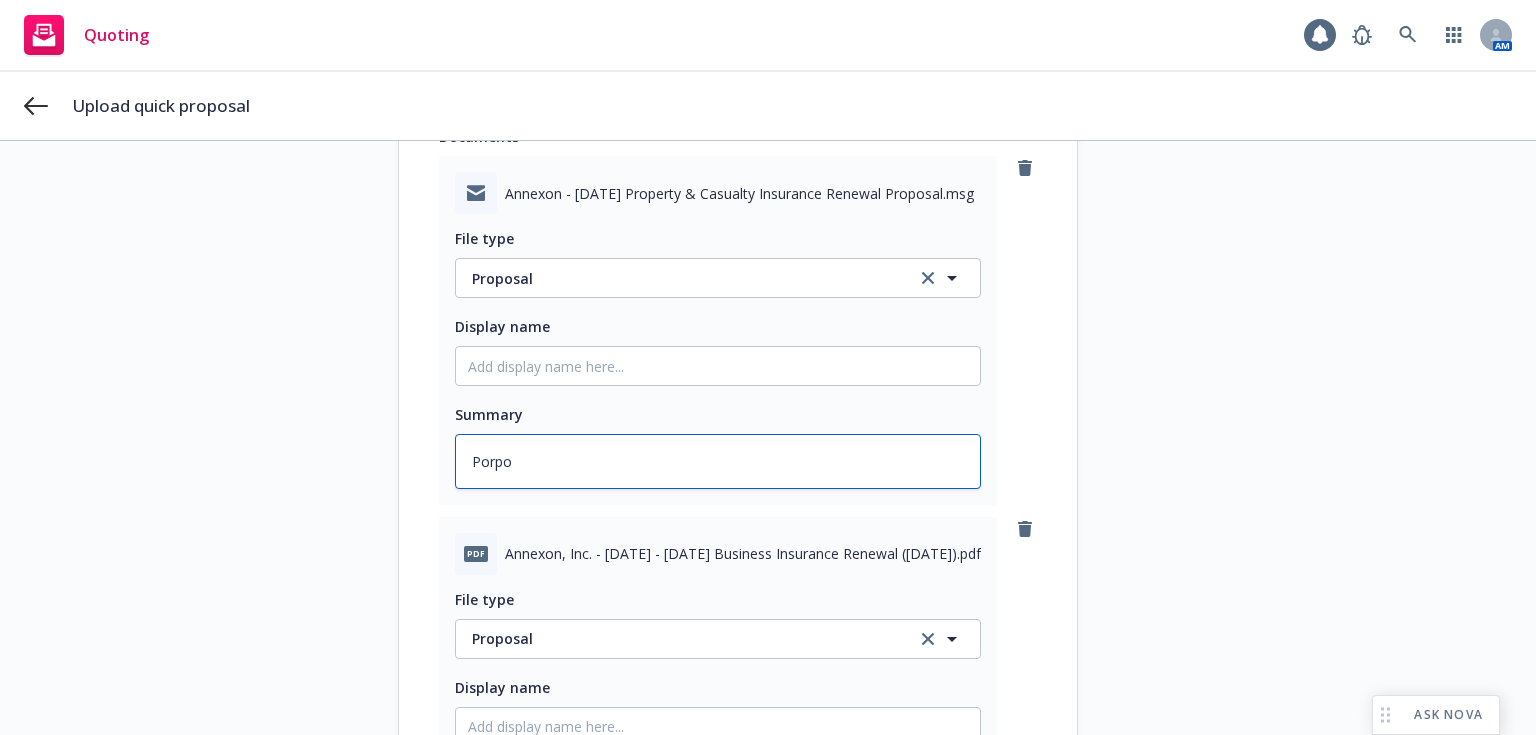 type on "Porpos" 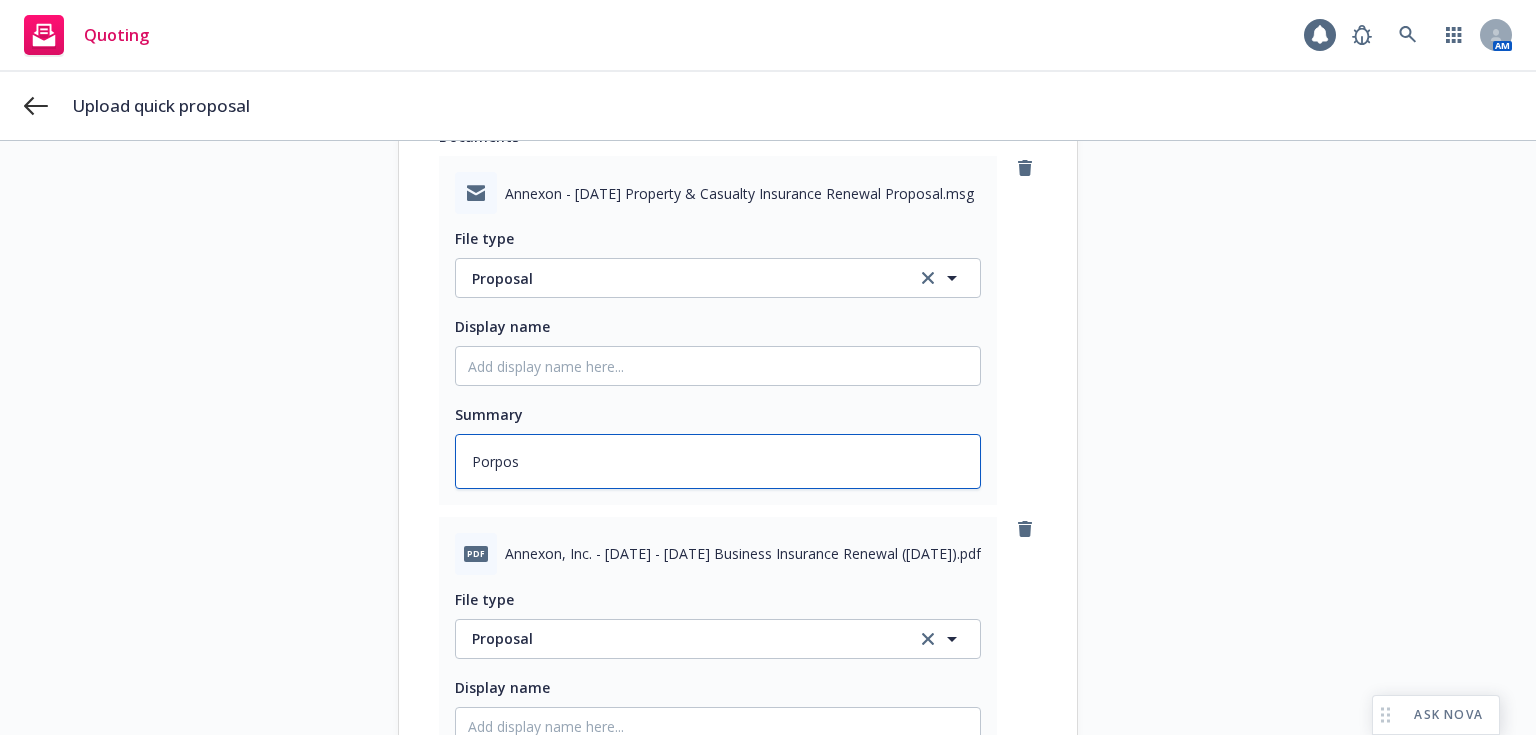type on "x" 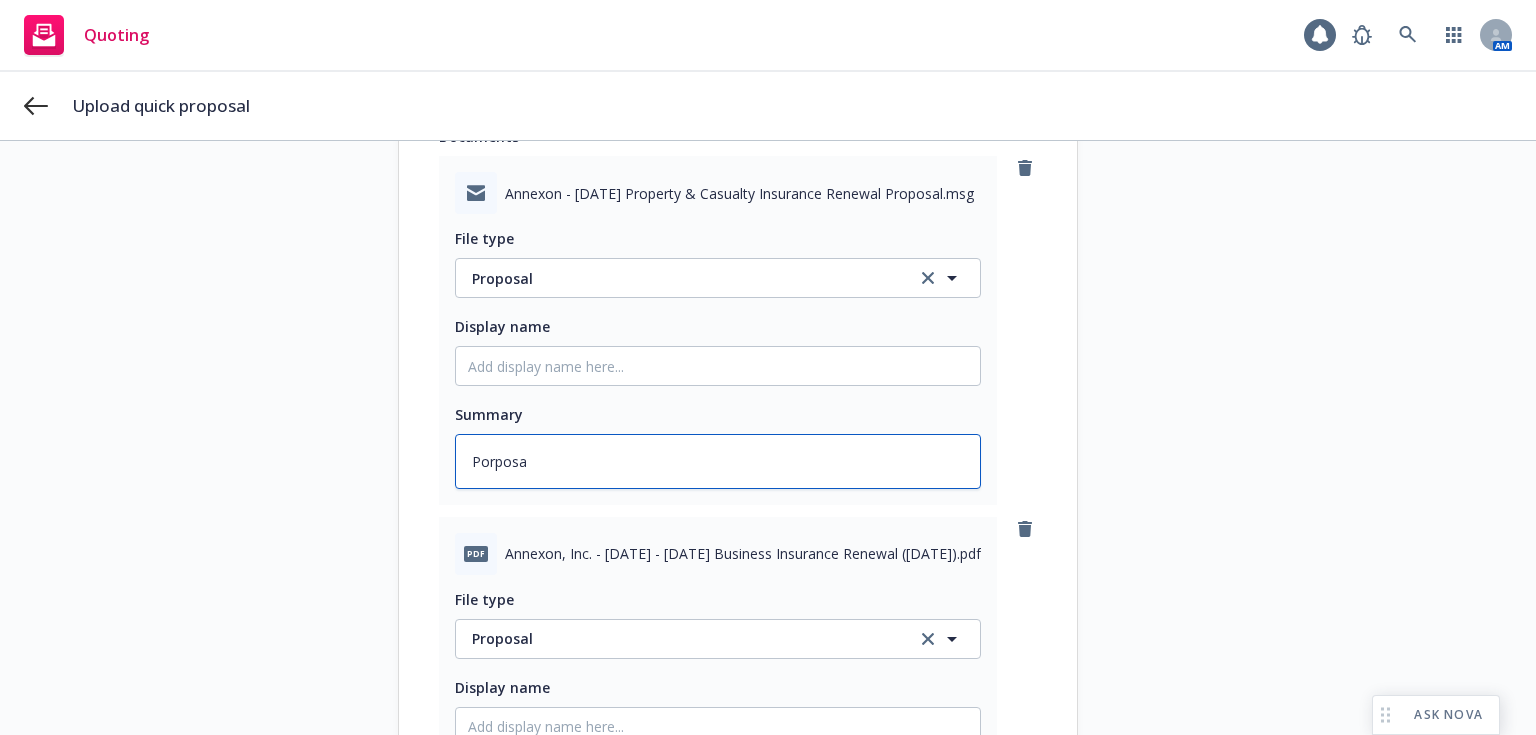 type on "x" 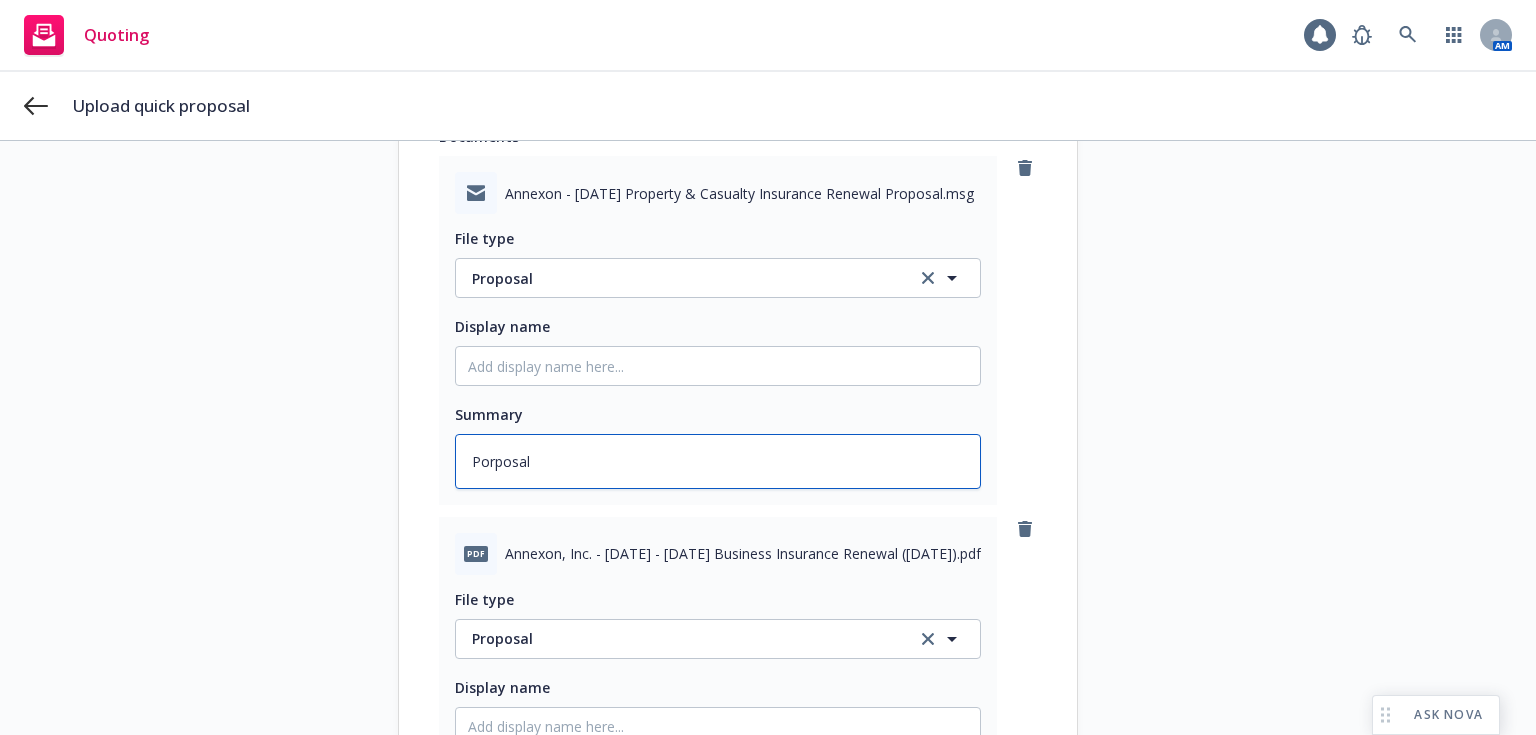 type on "Porposal" 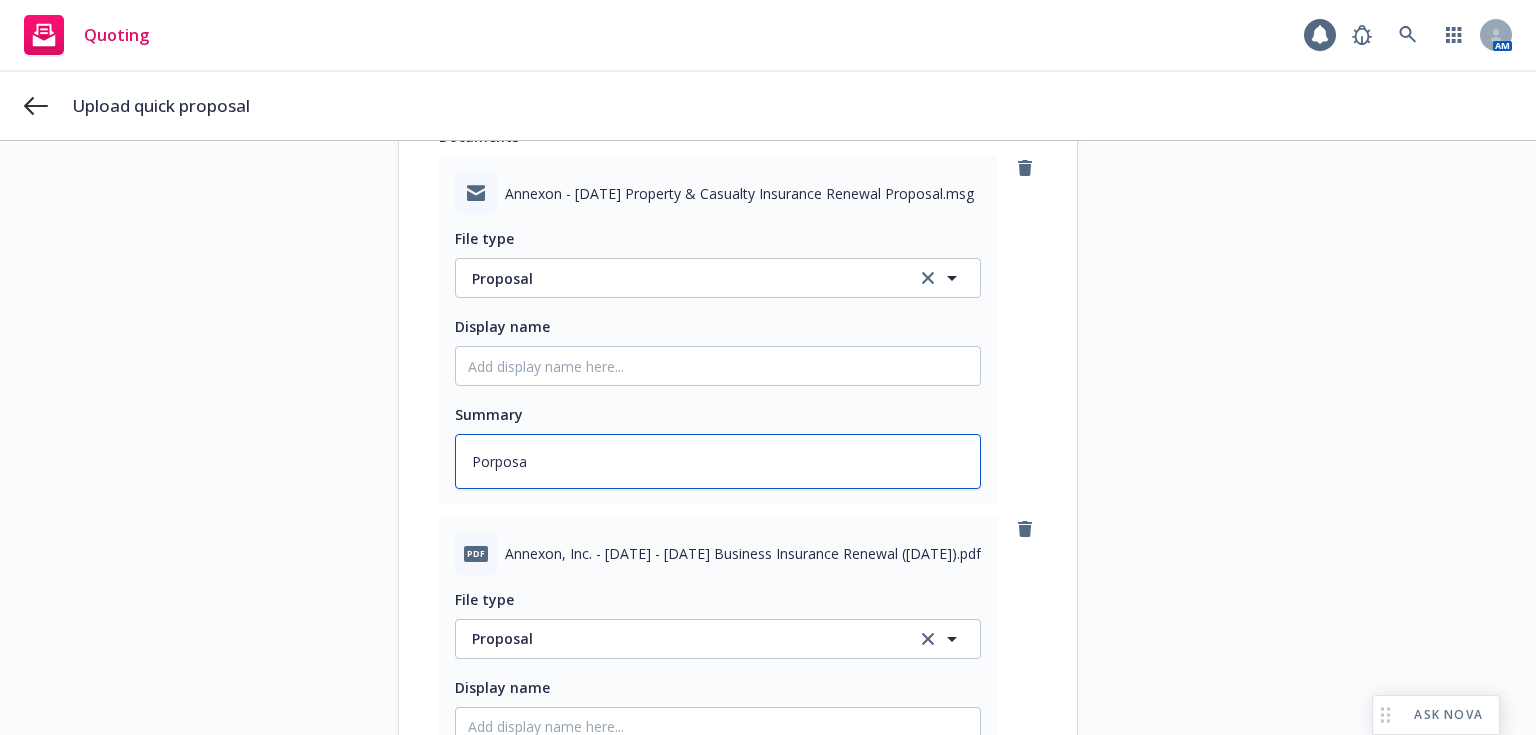 type on "x" 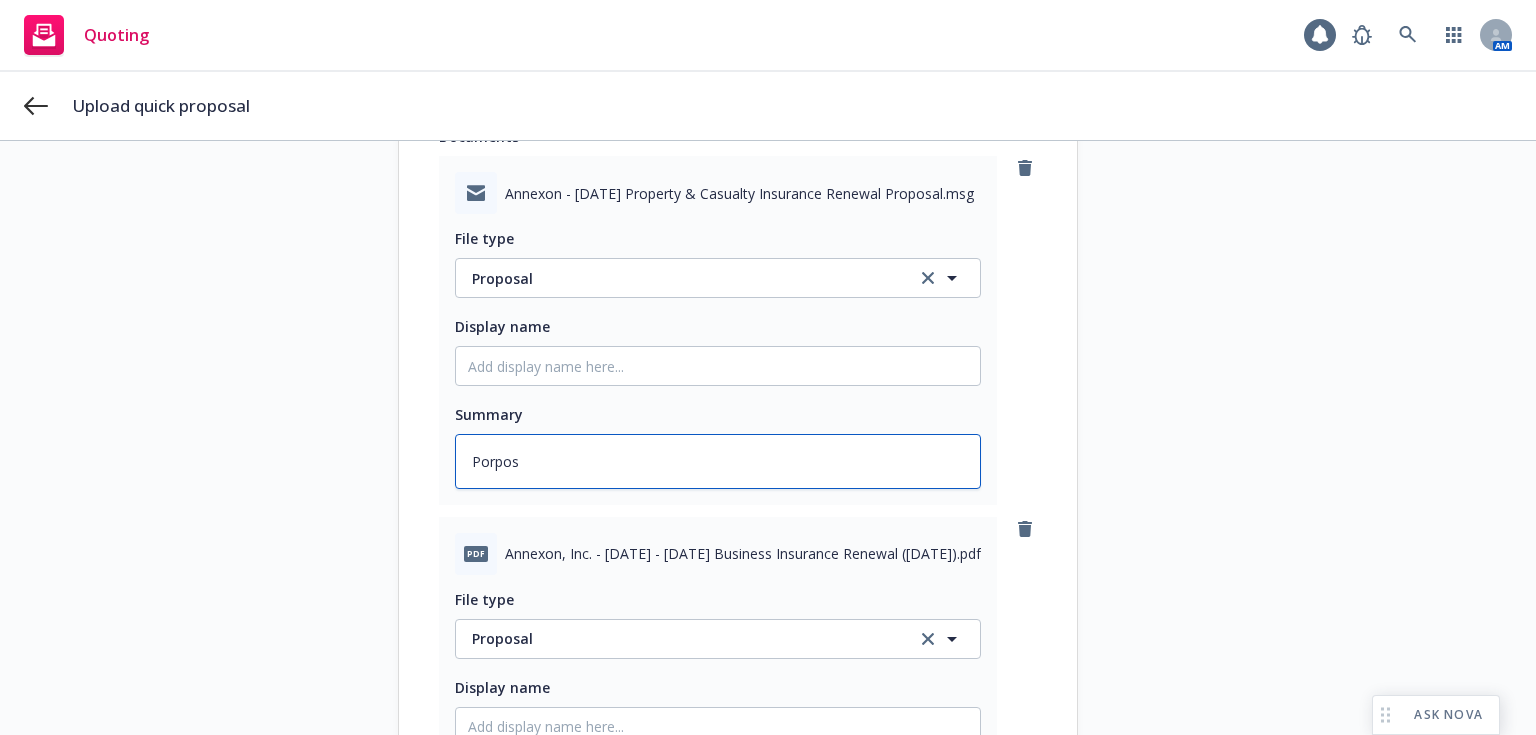 type on "x" 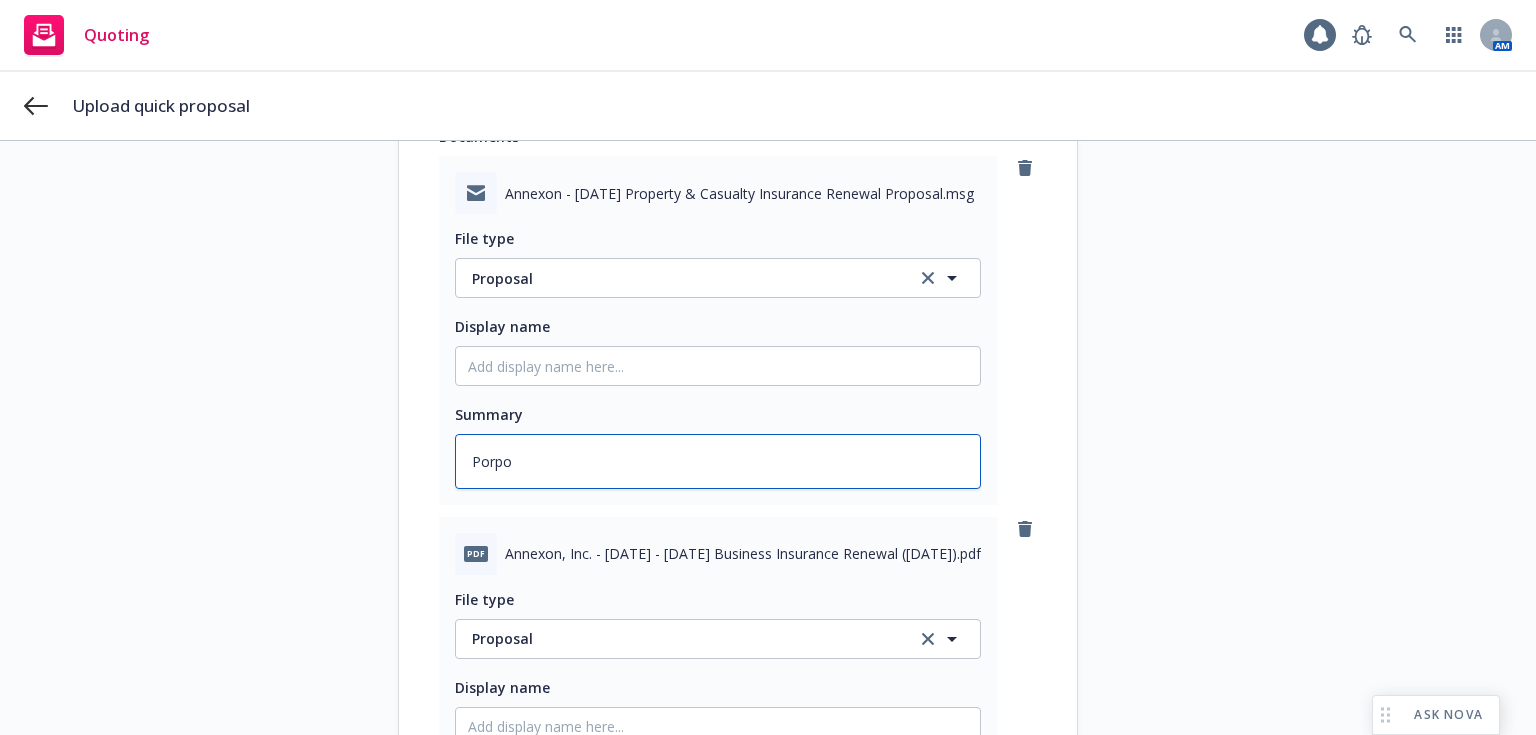 type on "x" 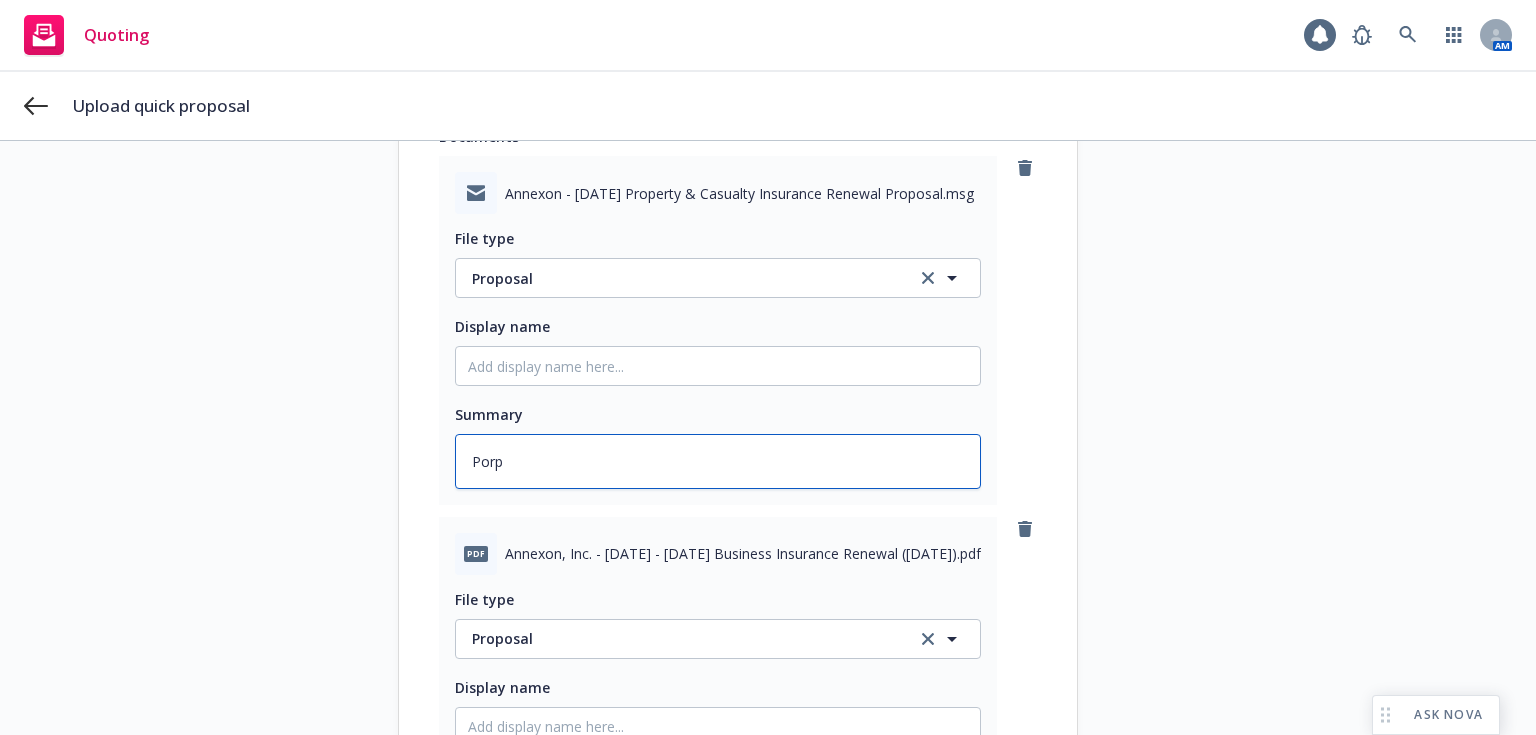 type on "x" 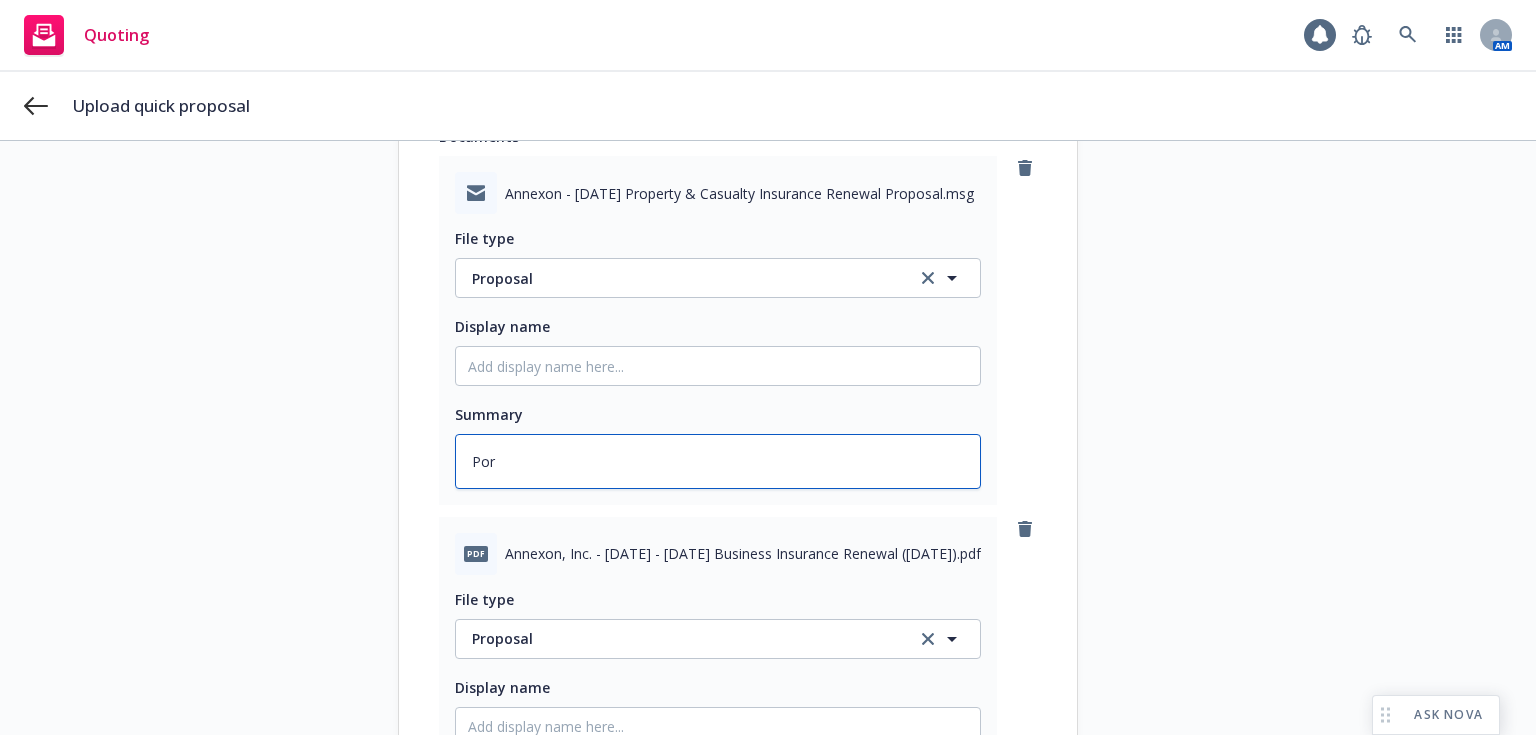 type on "x" 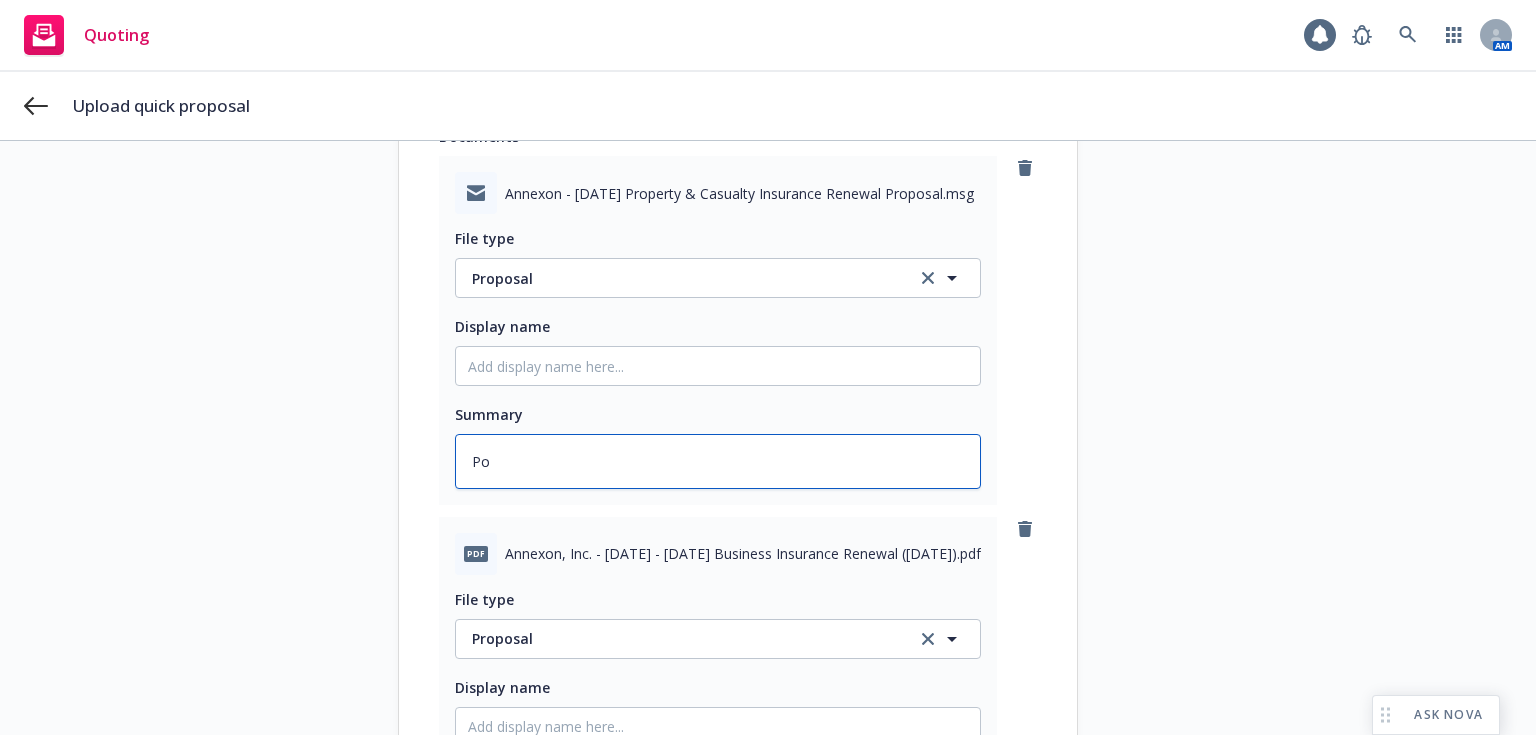 type on "x" 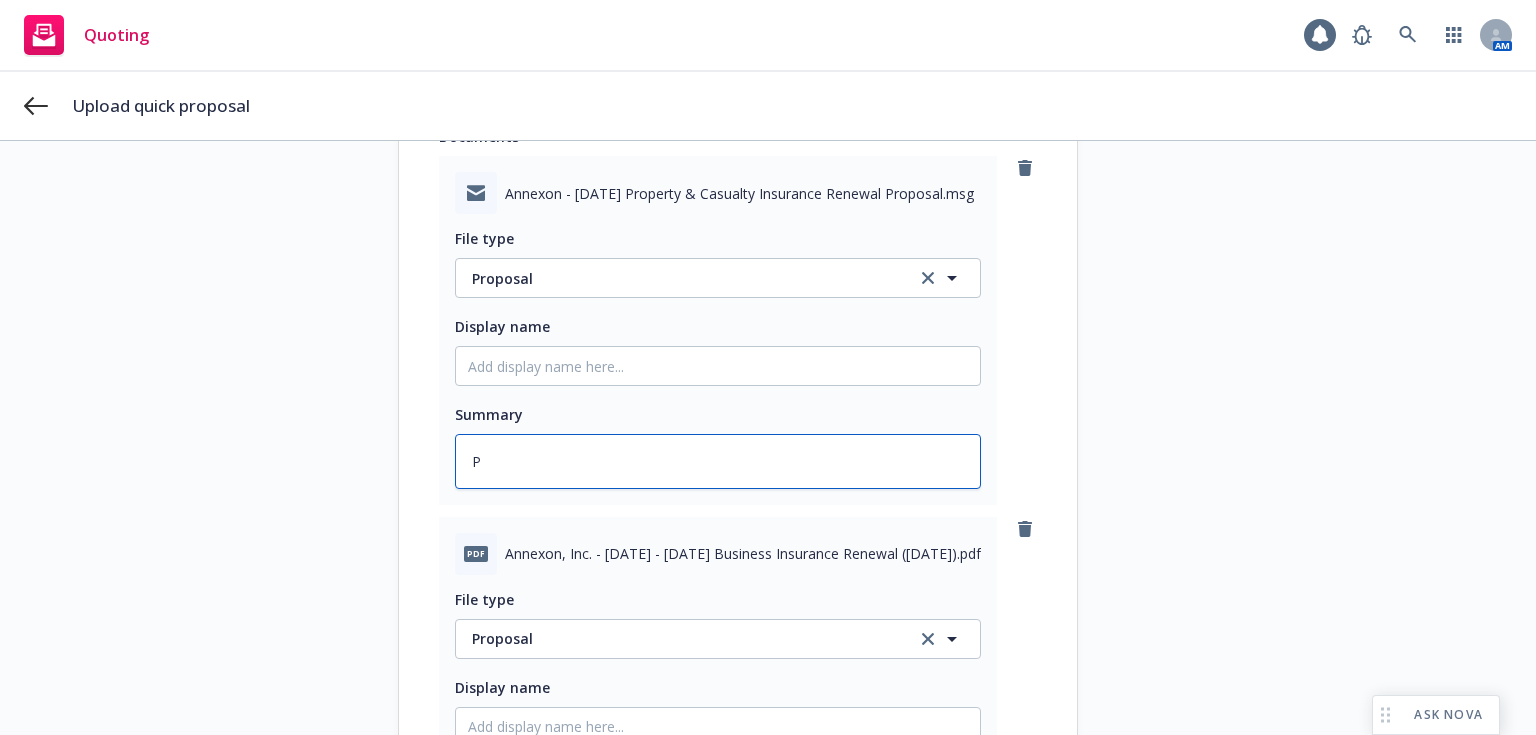 type on "x" 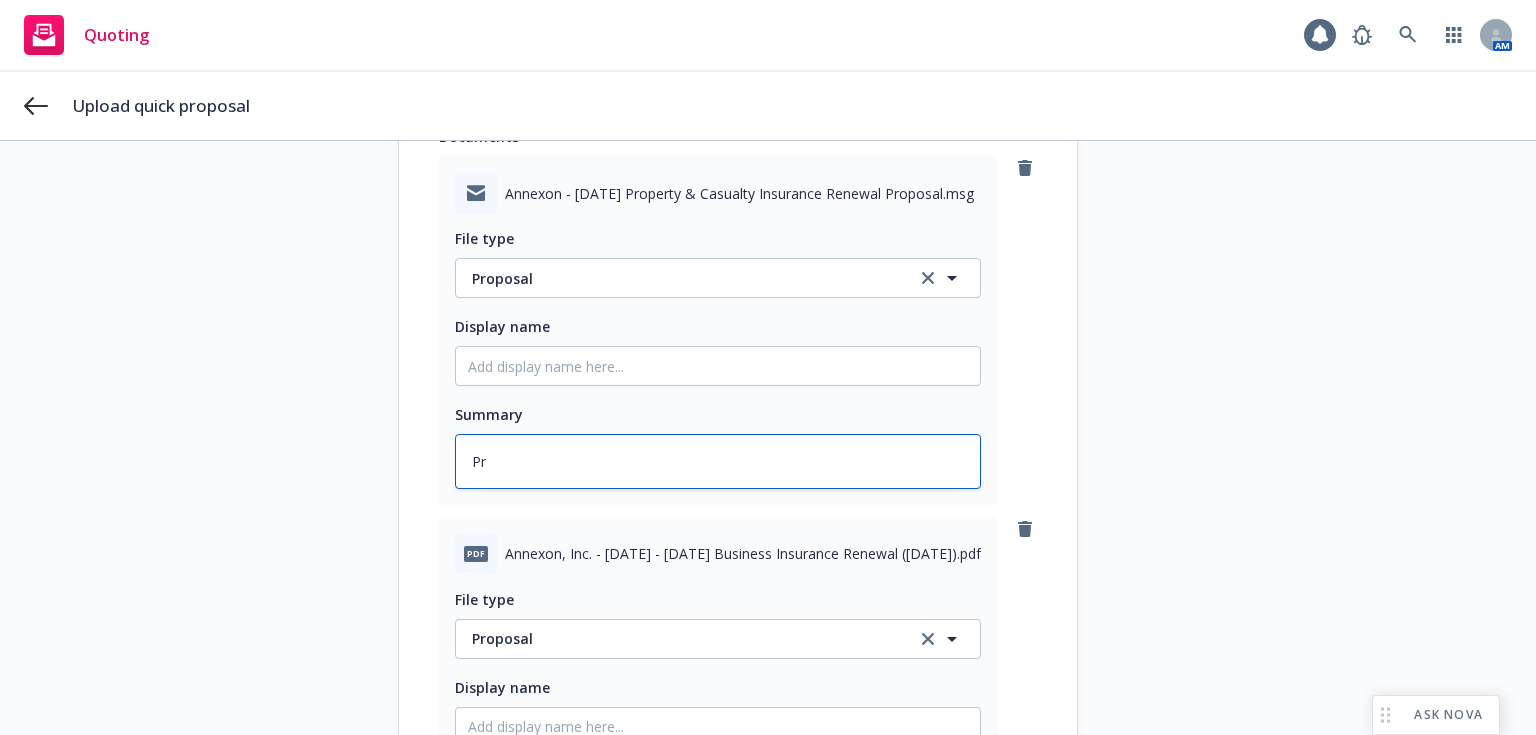type on "x" 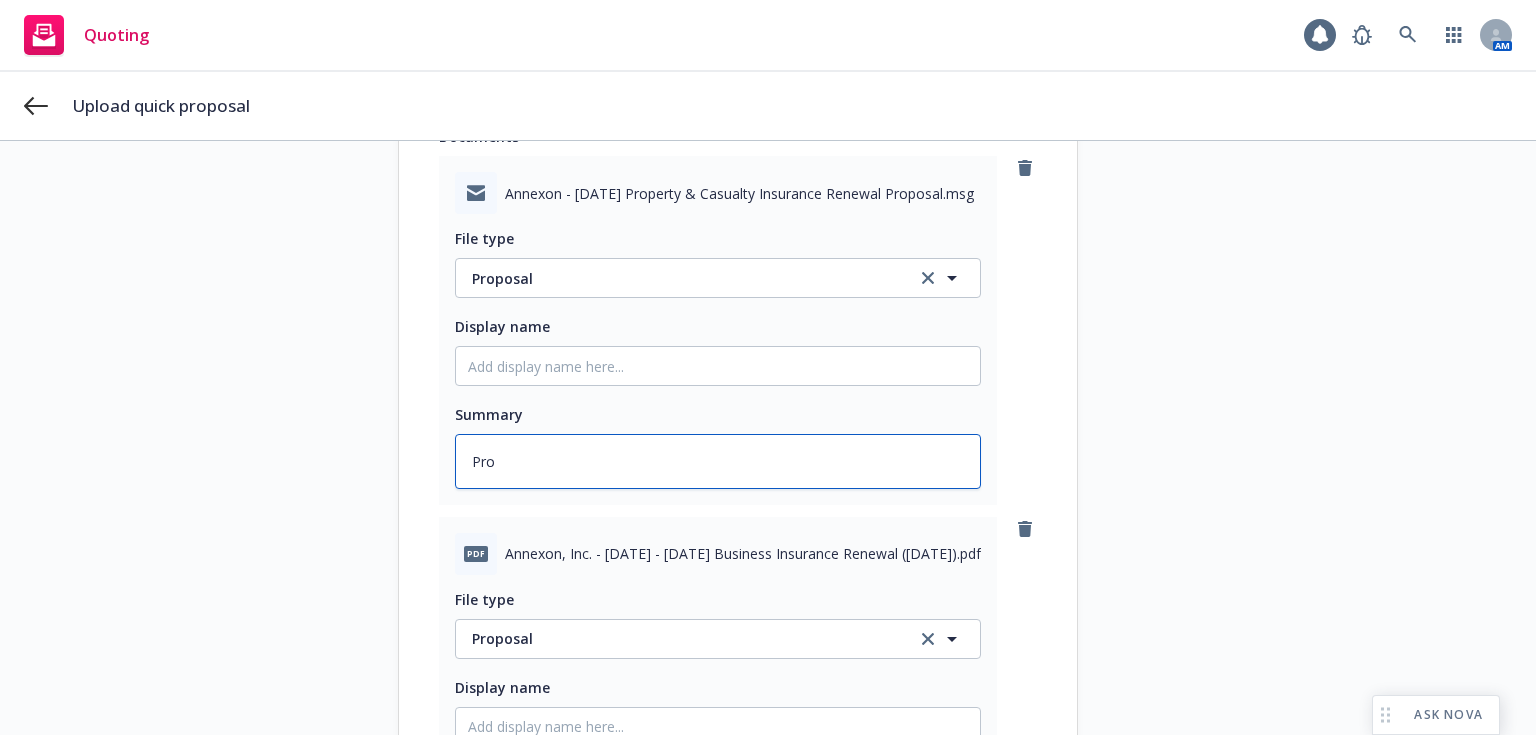 type on "x" 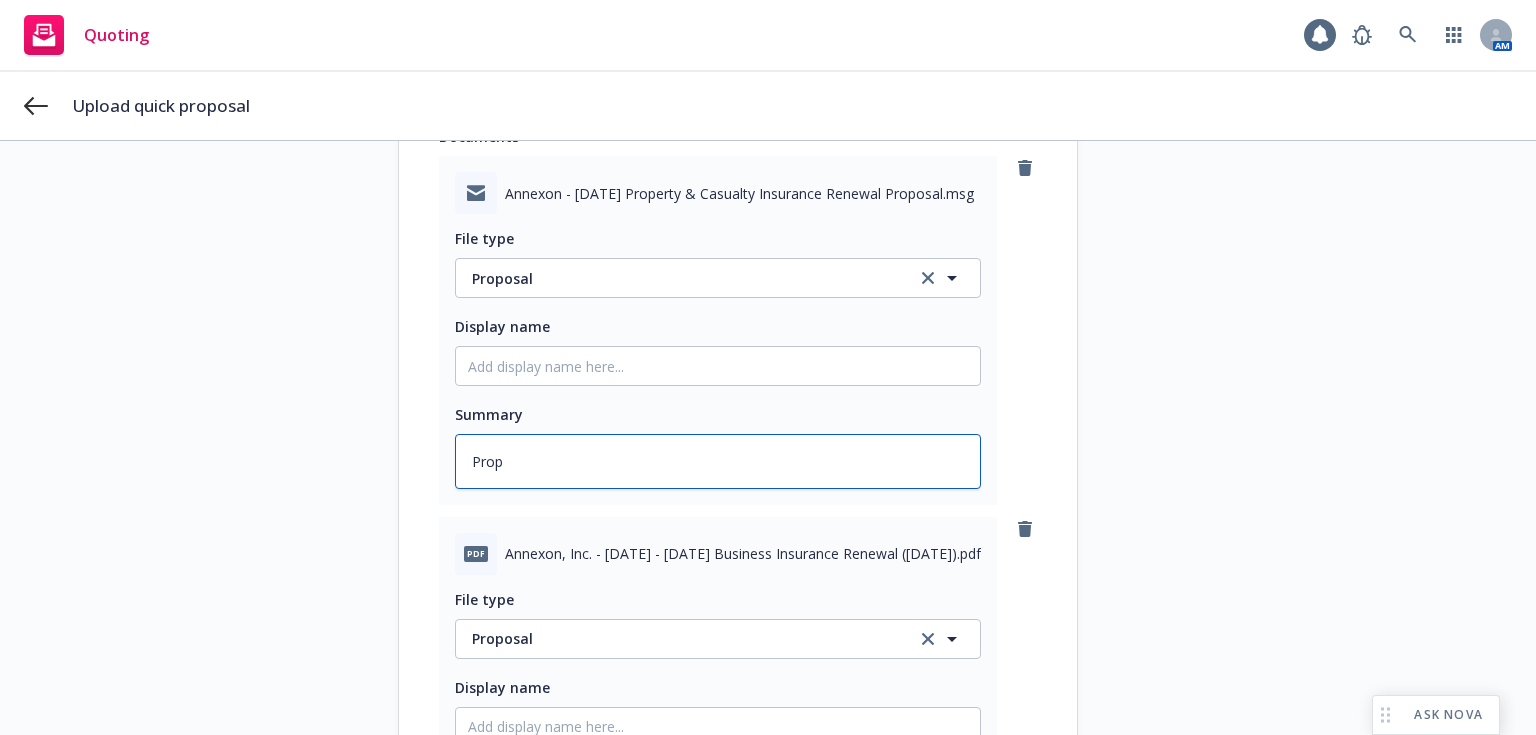 type on "x" 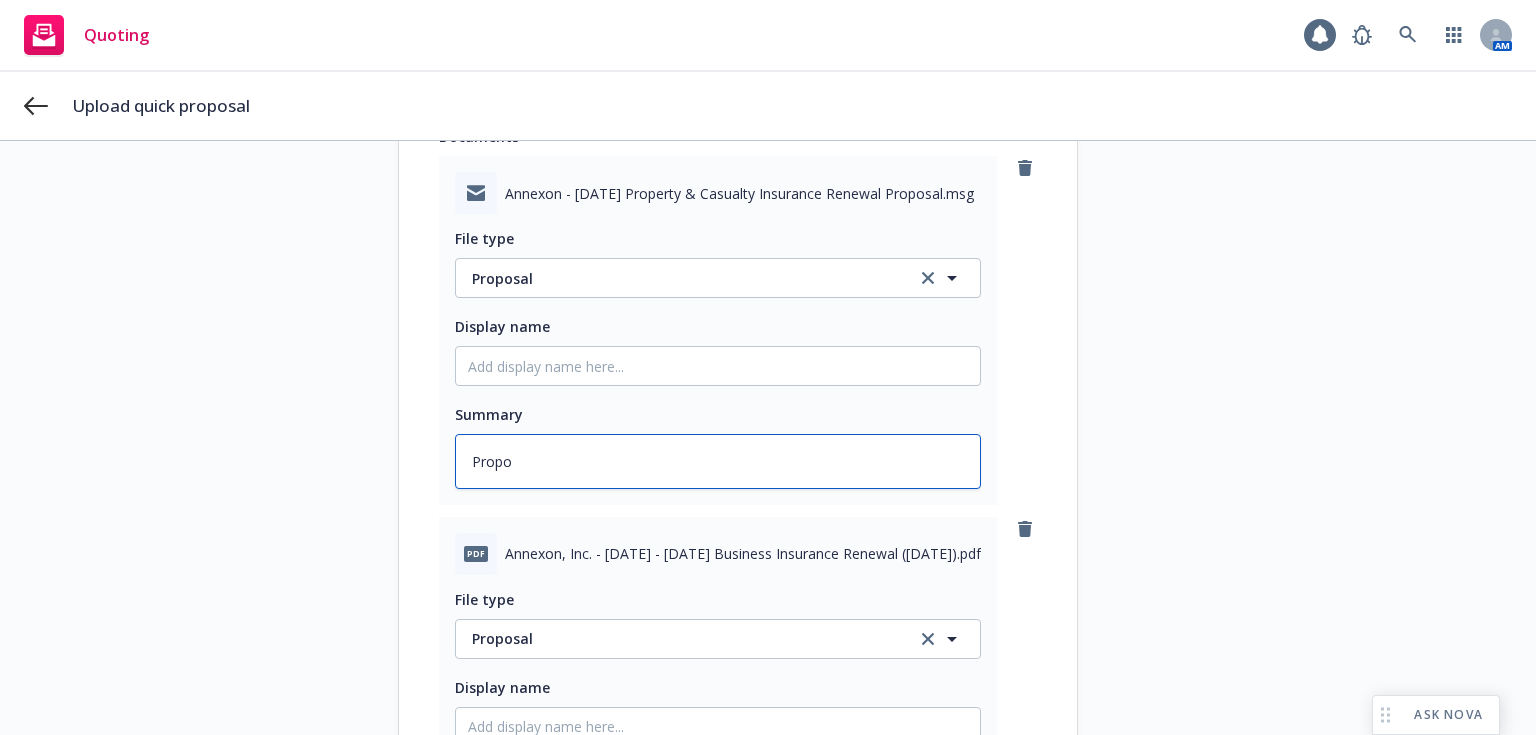 type on "x" 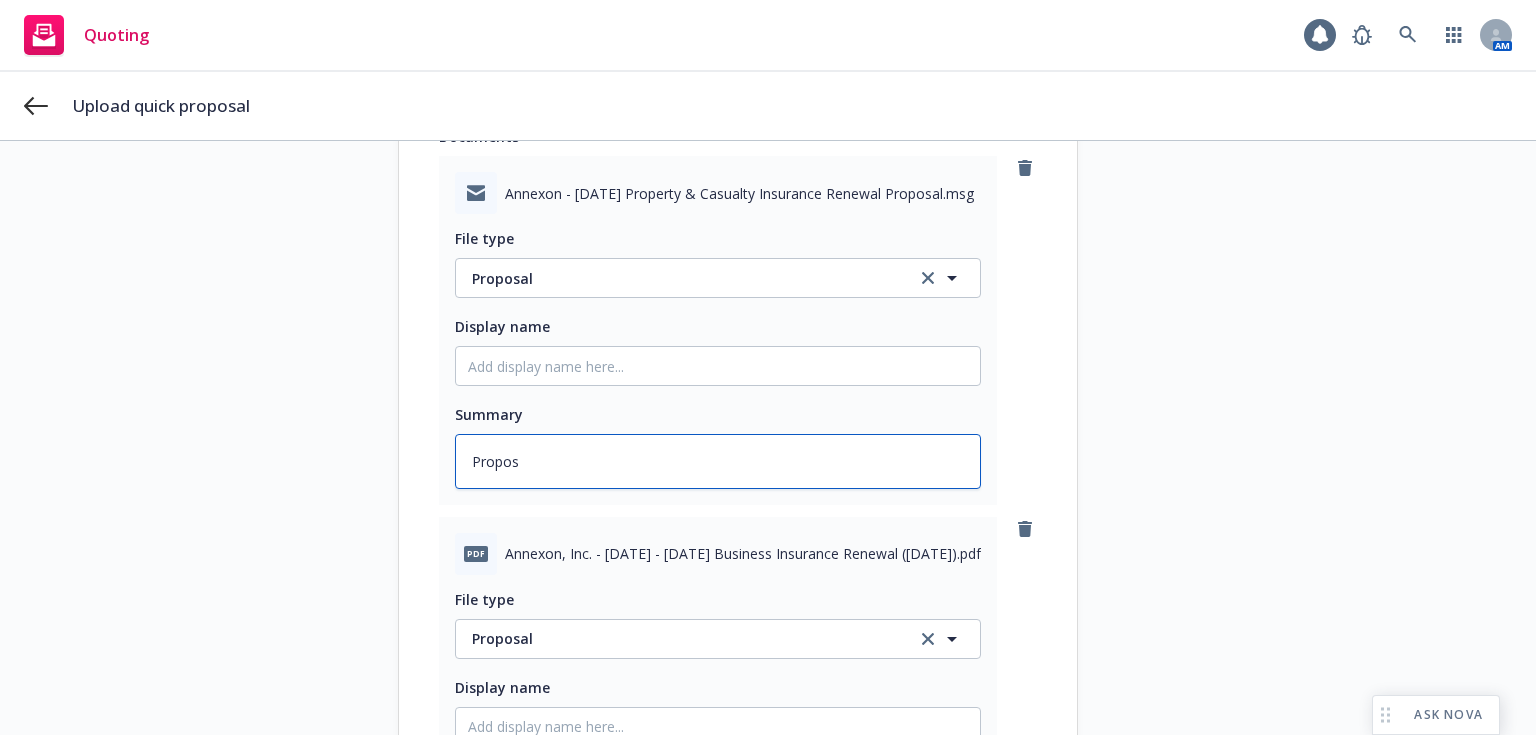 type on "x" 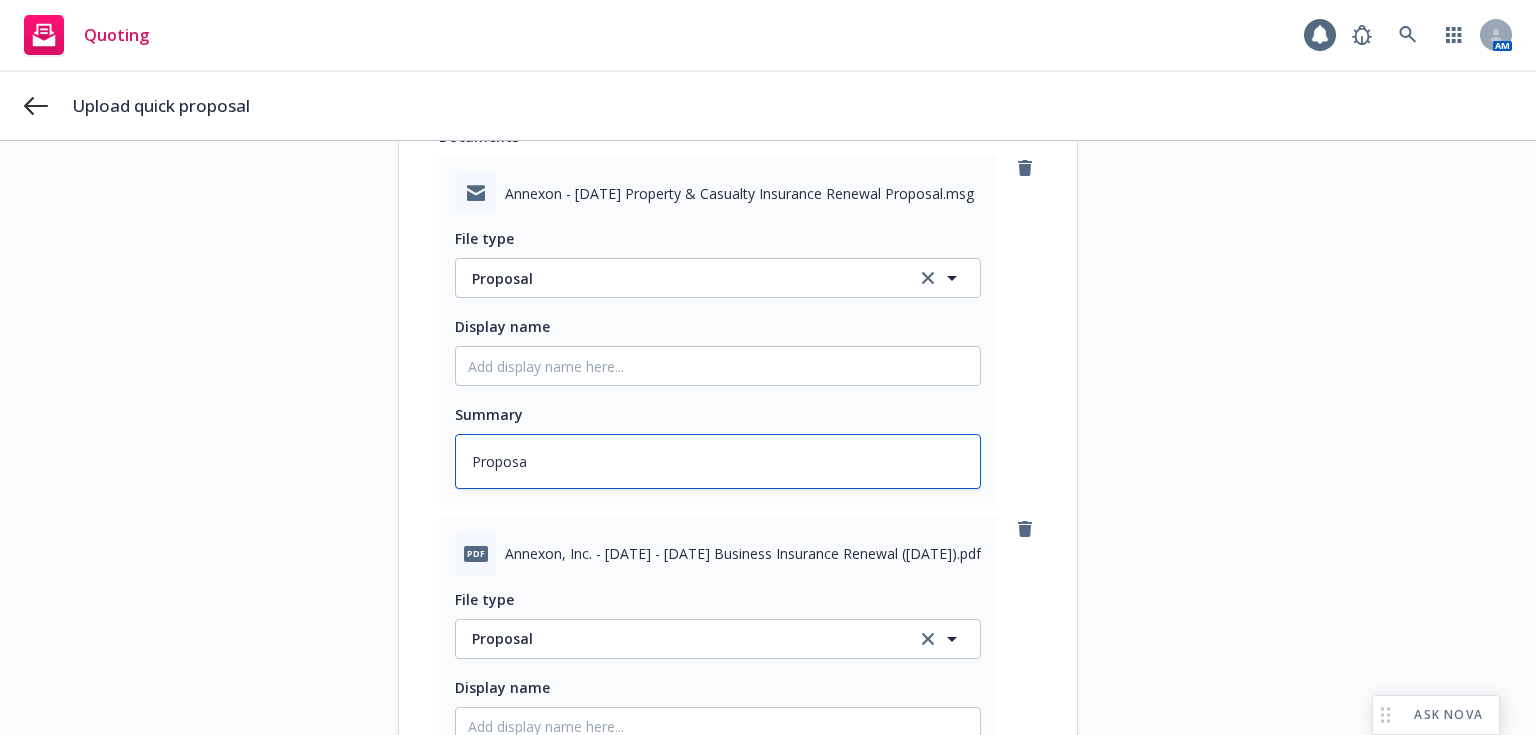 type on "x" 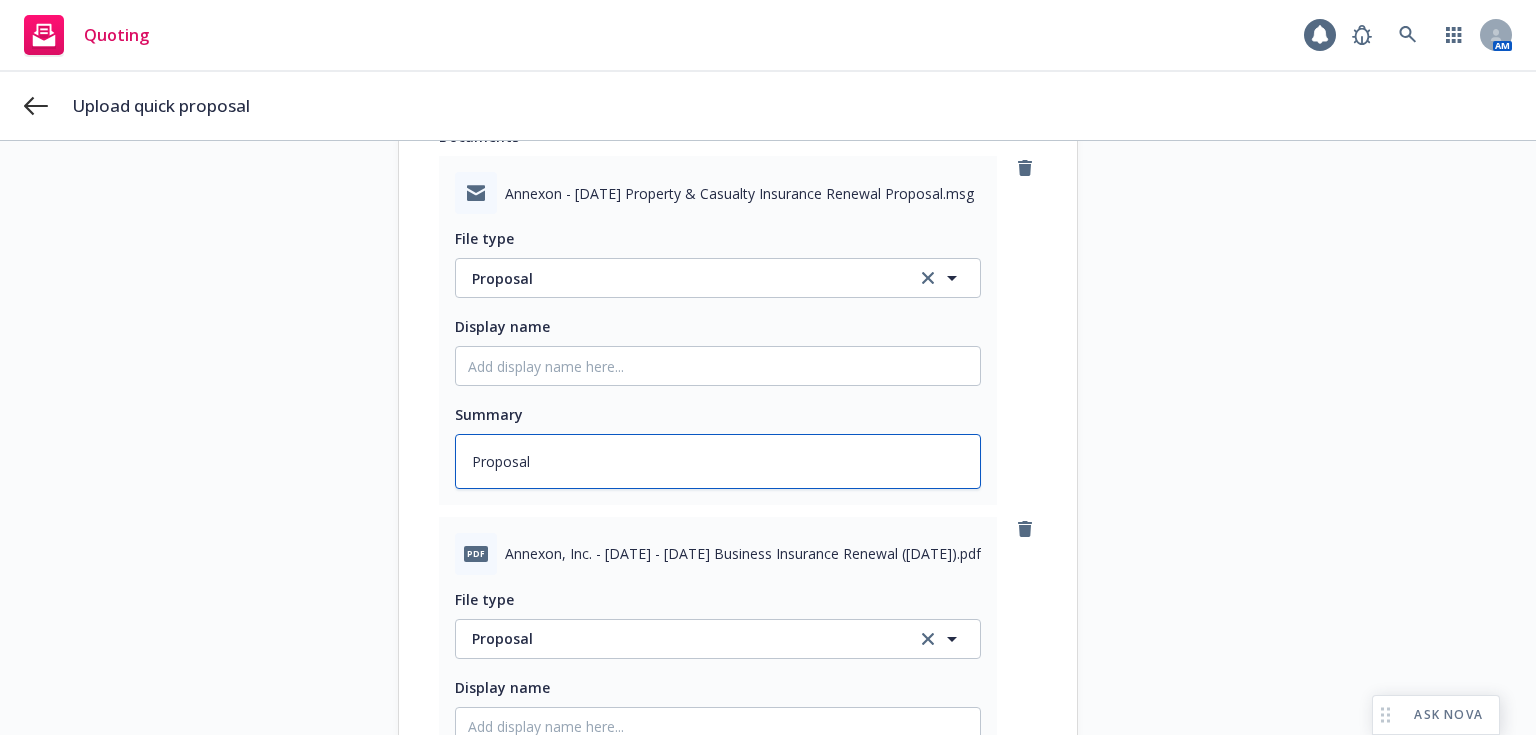 type on "x" 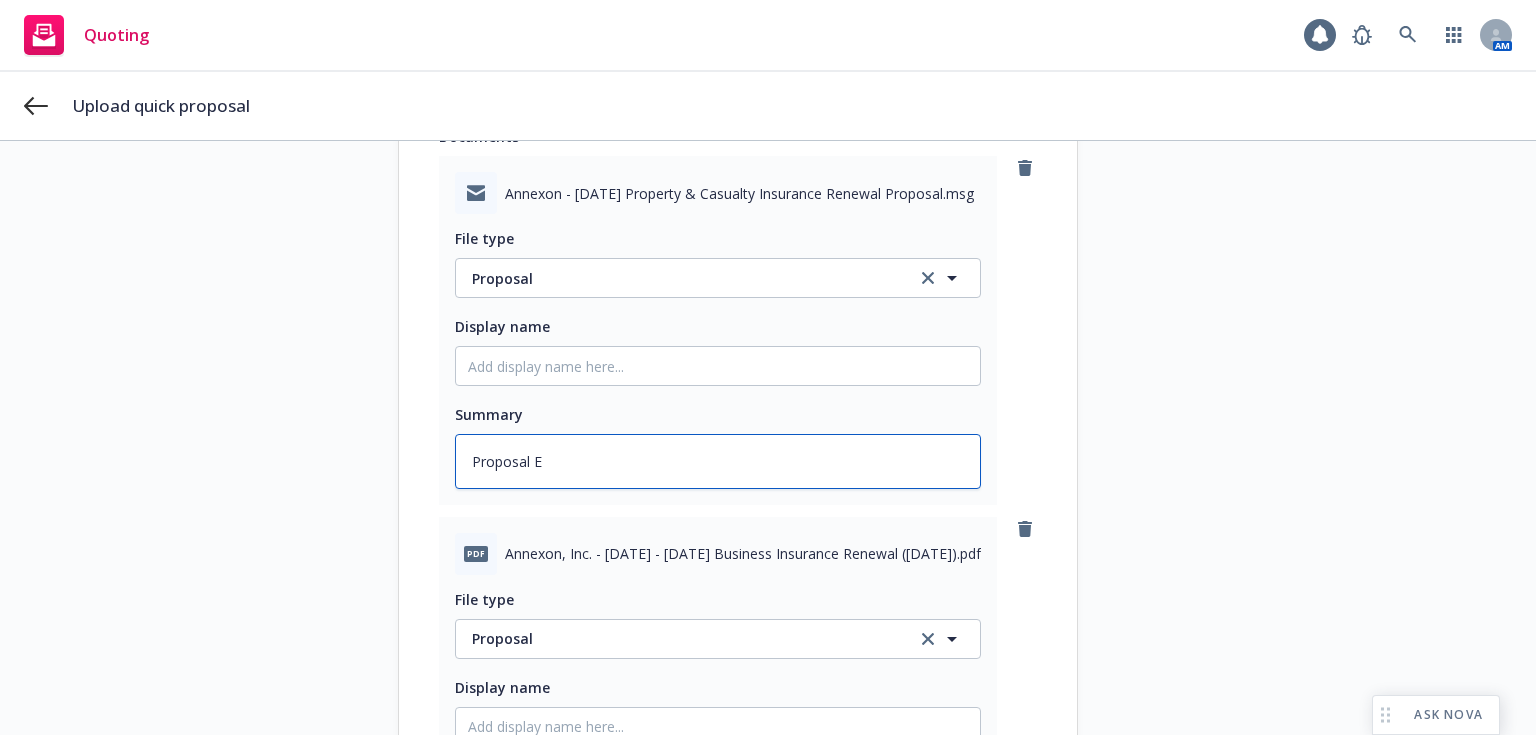 type on "x" 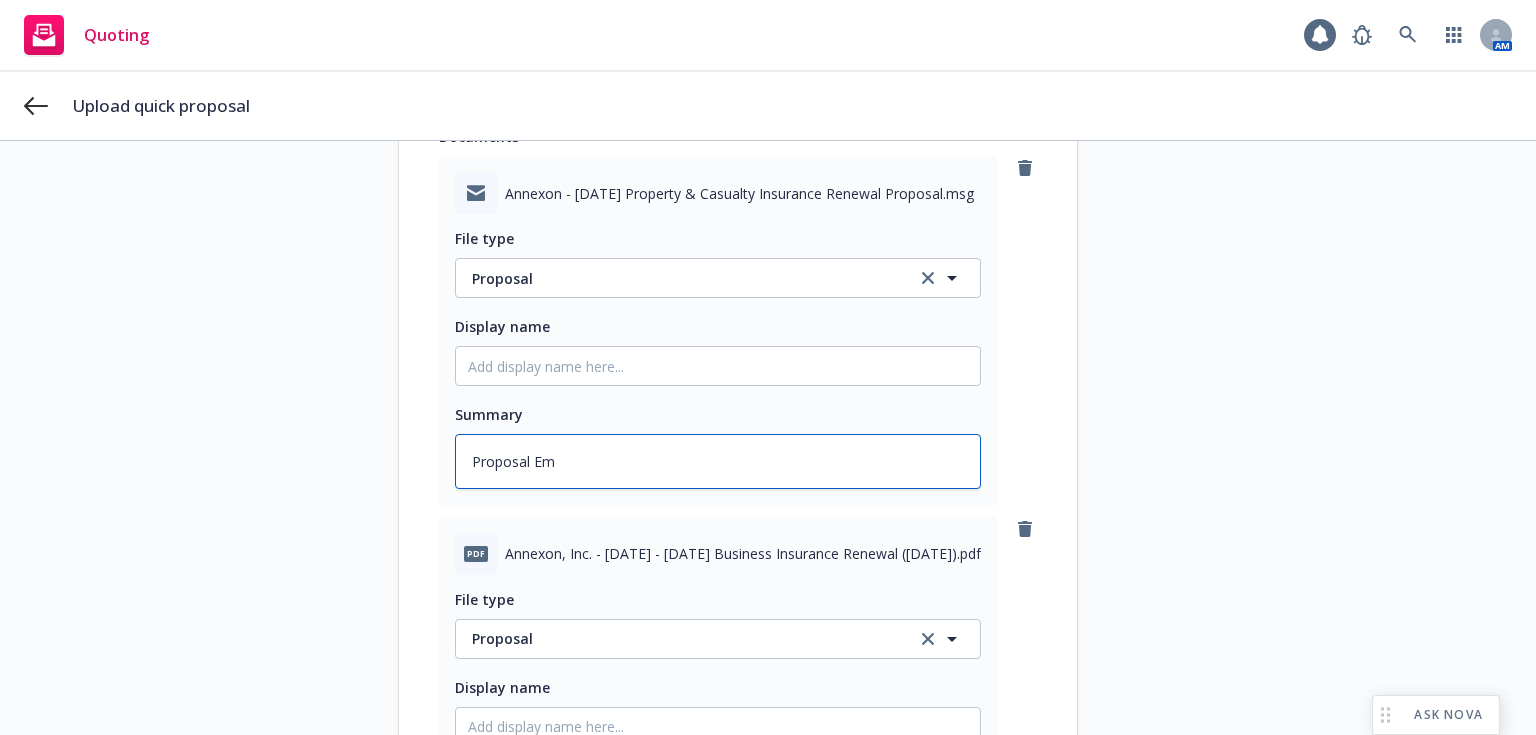 type on "x" 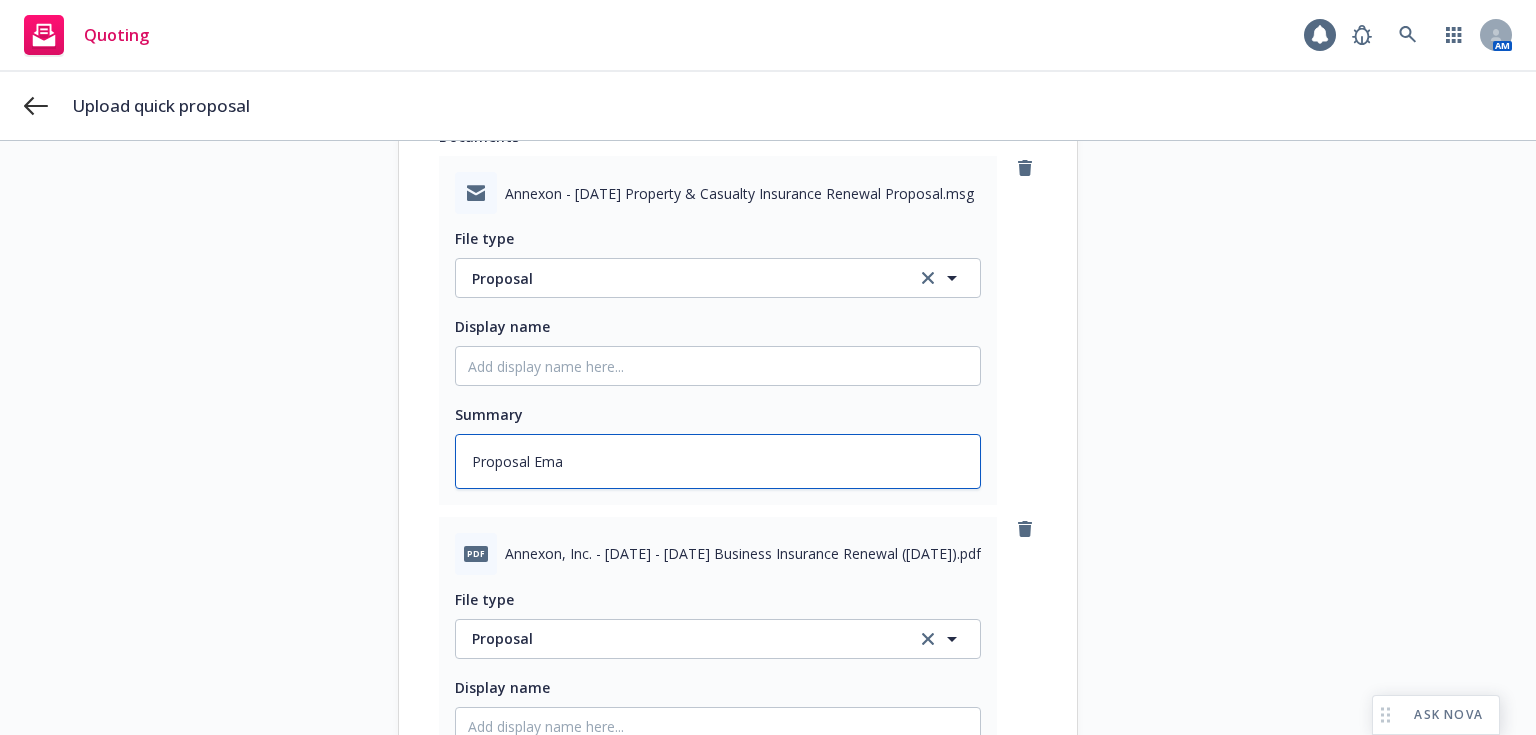 type on "x" 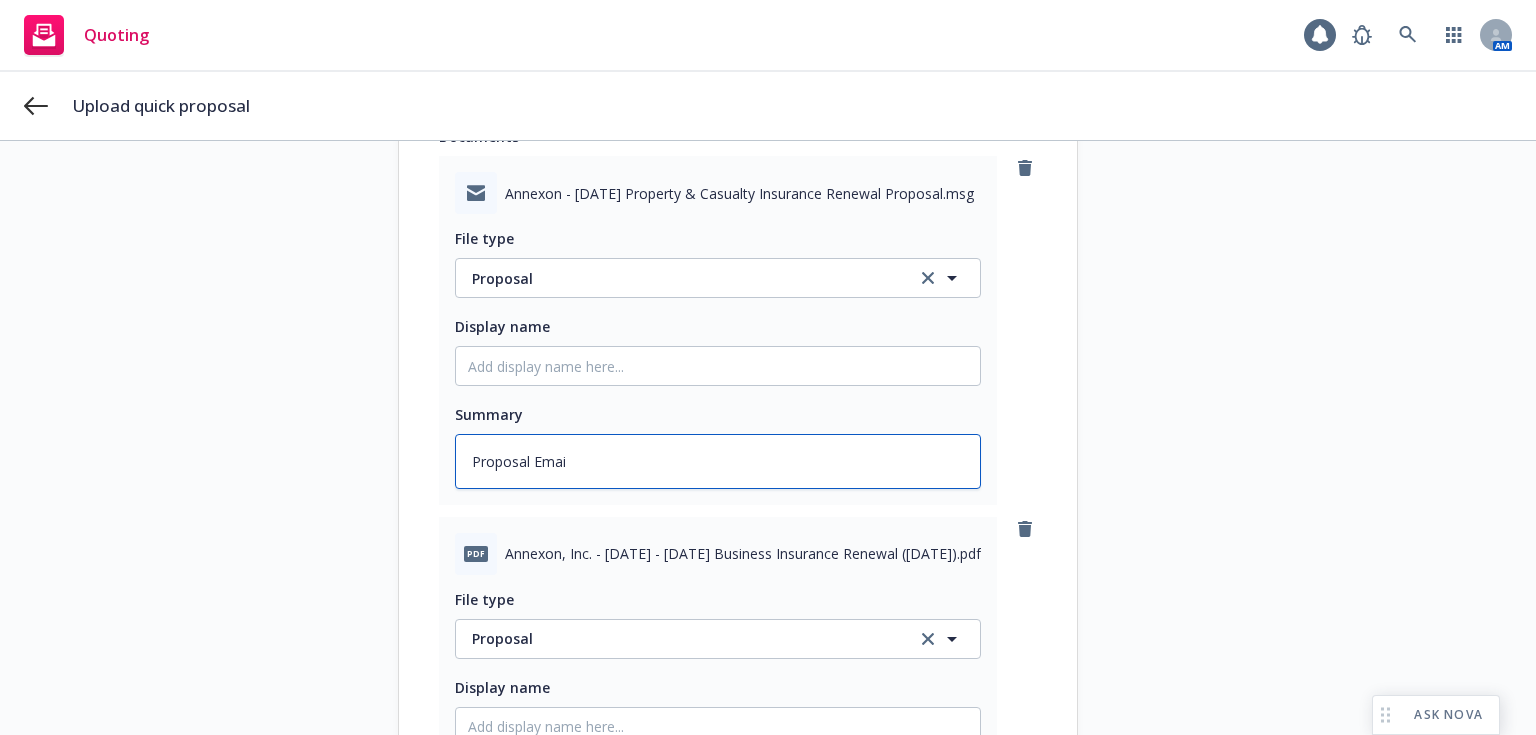 type on "x" 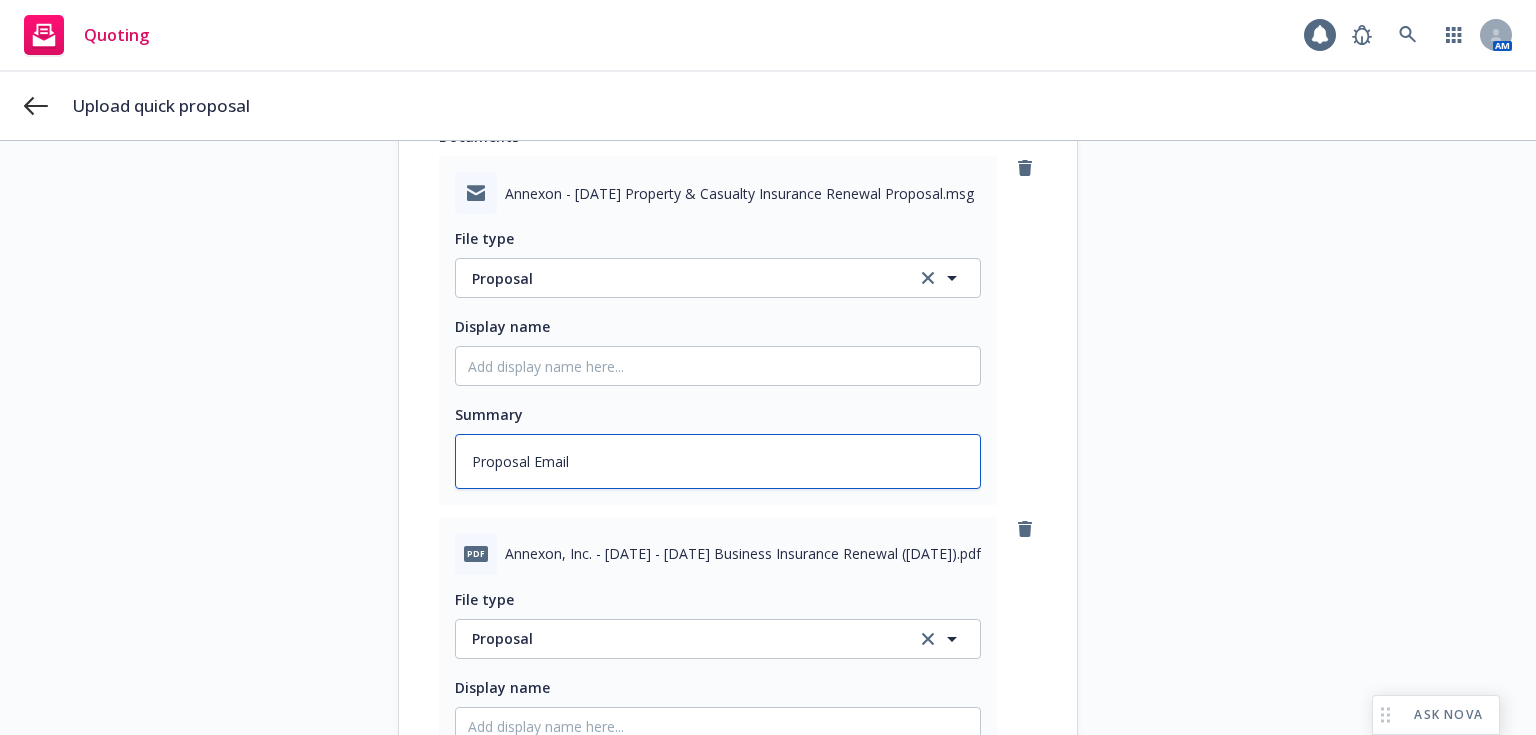 type on "x" 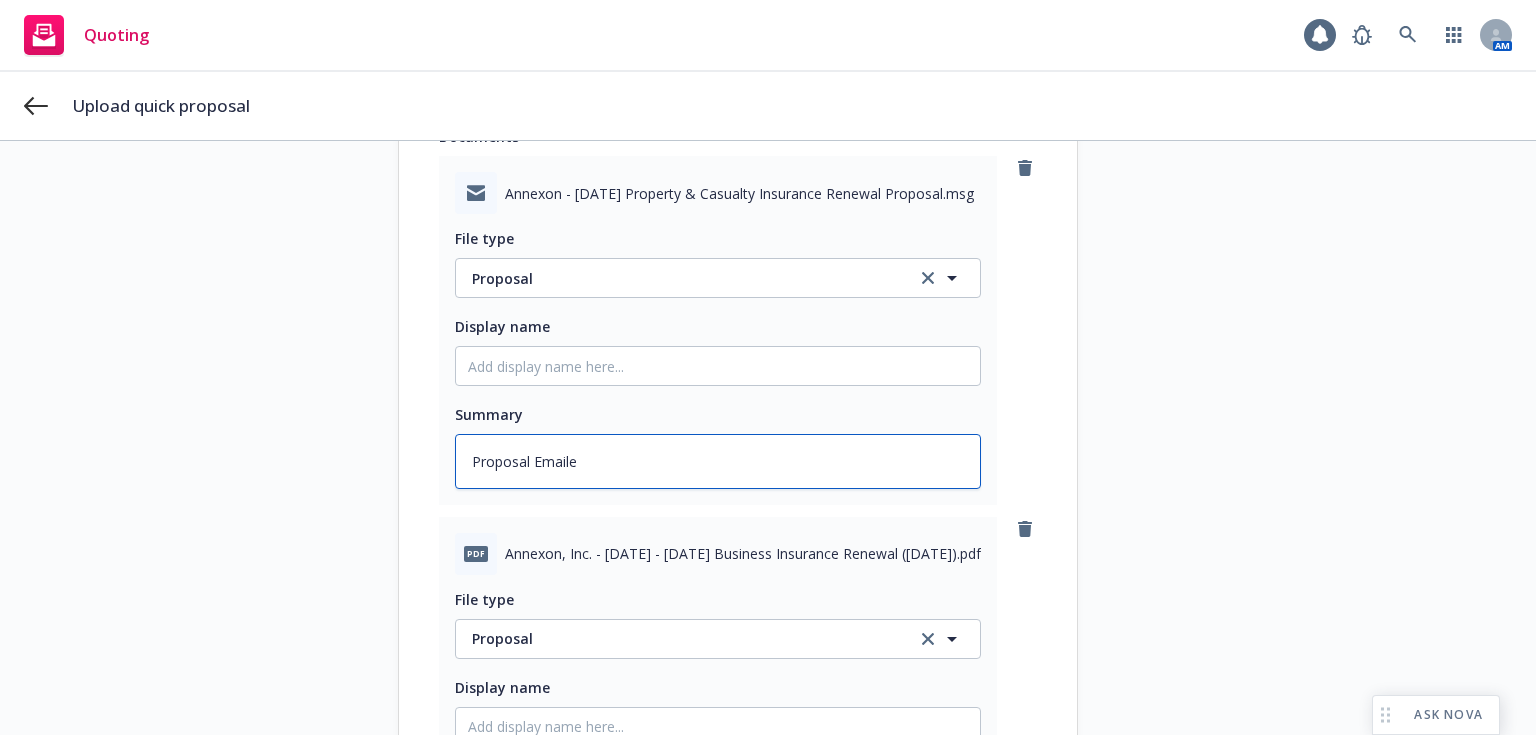 type on "x" 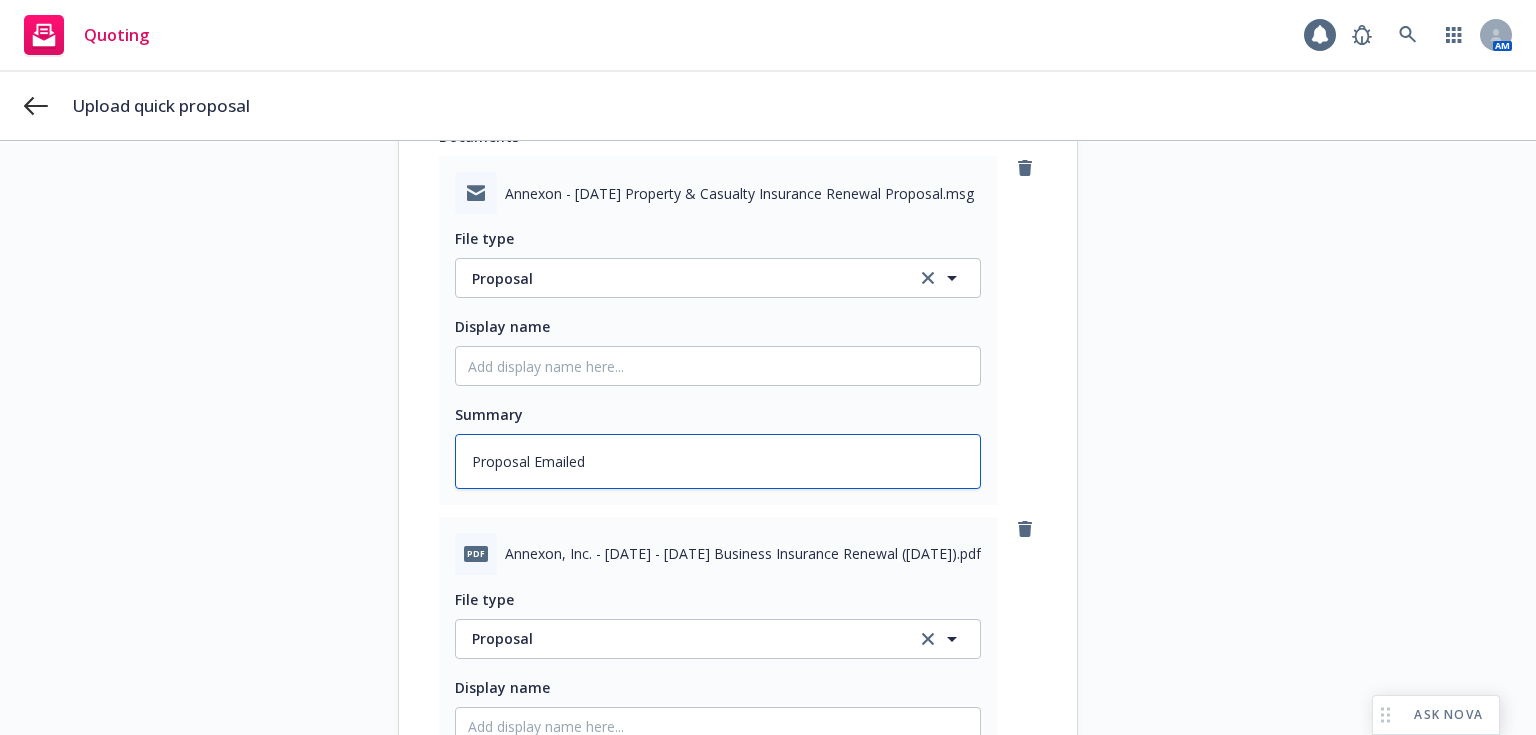 type on "x" 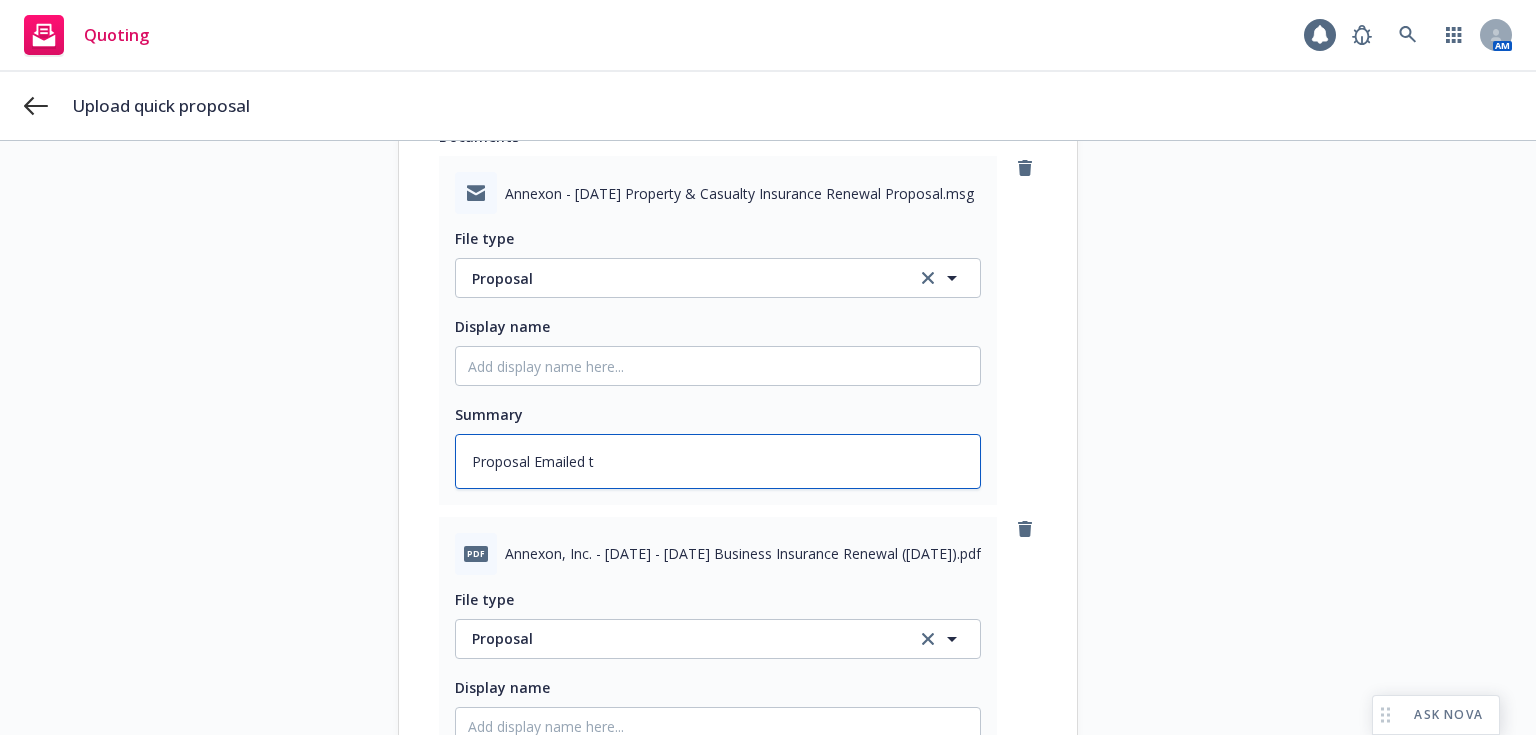 type on "x" 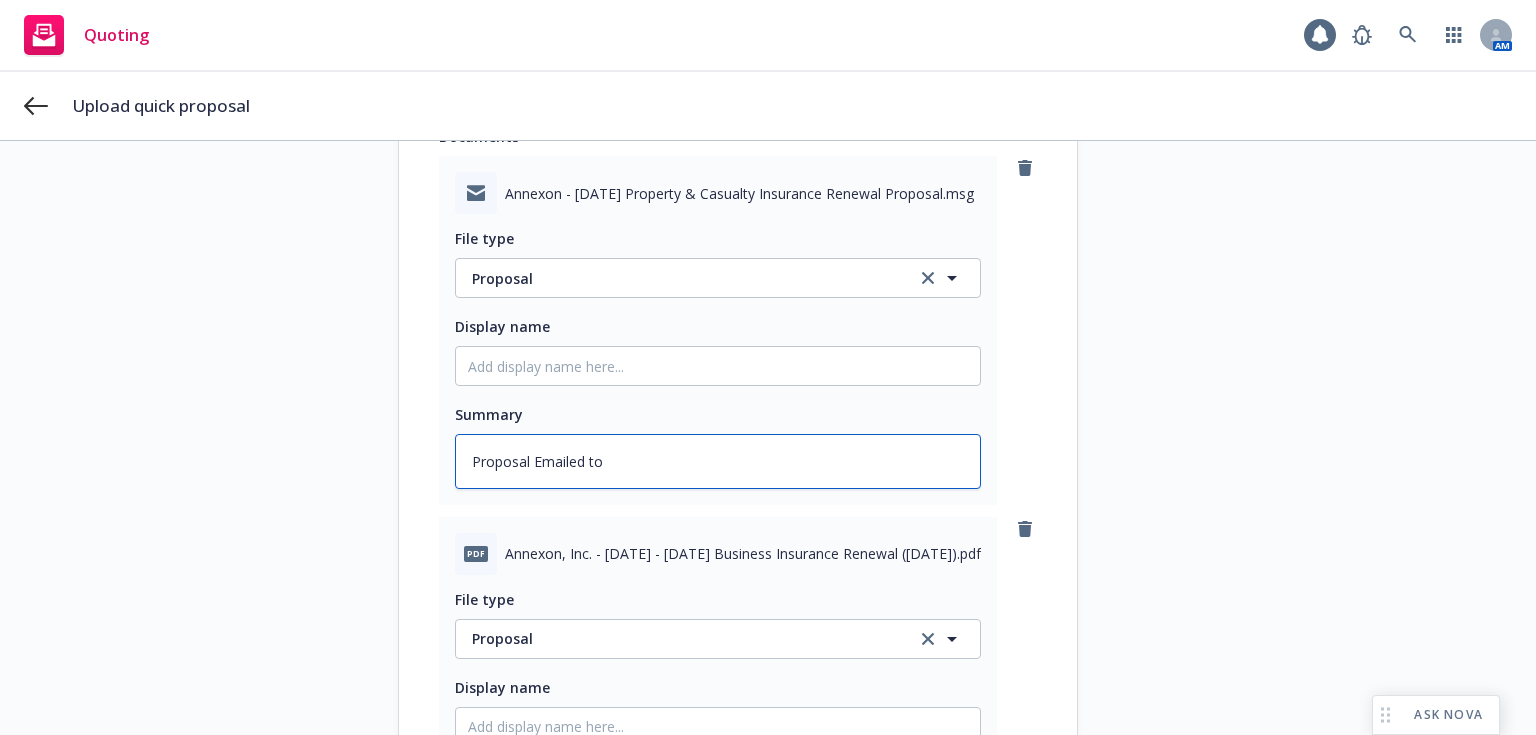 type on "x" 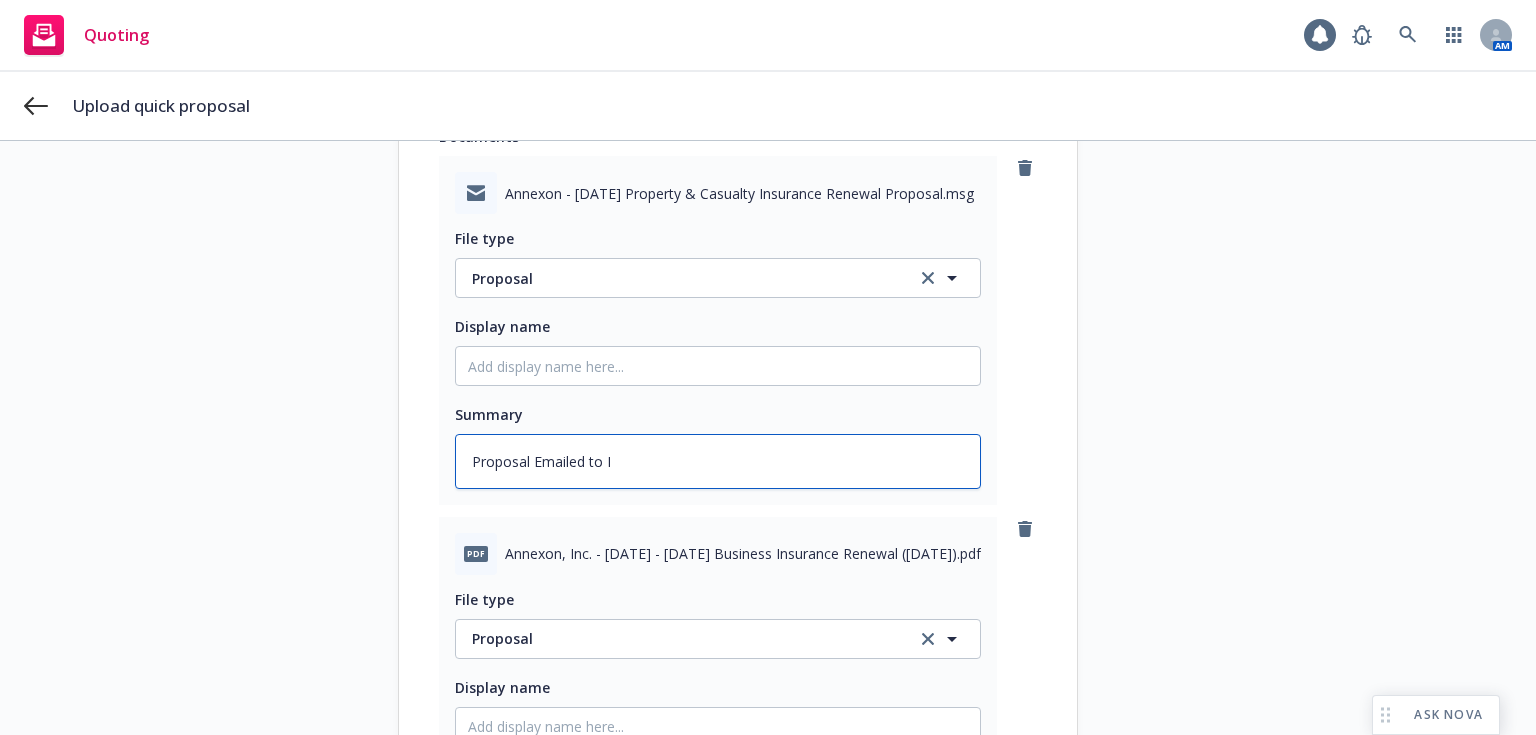 type on "x" 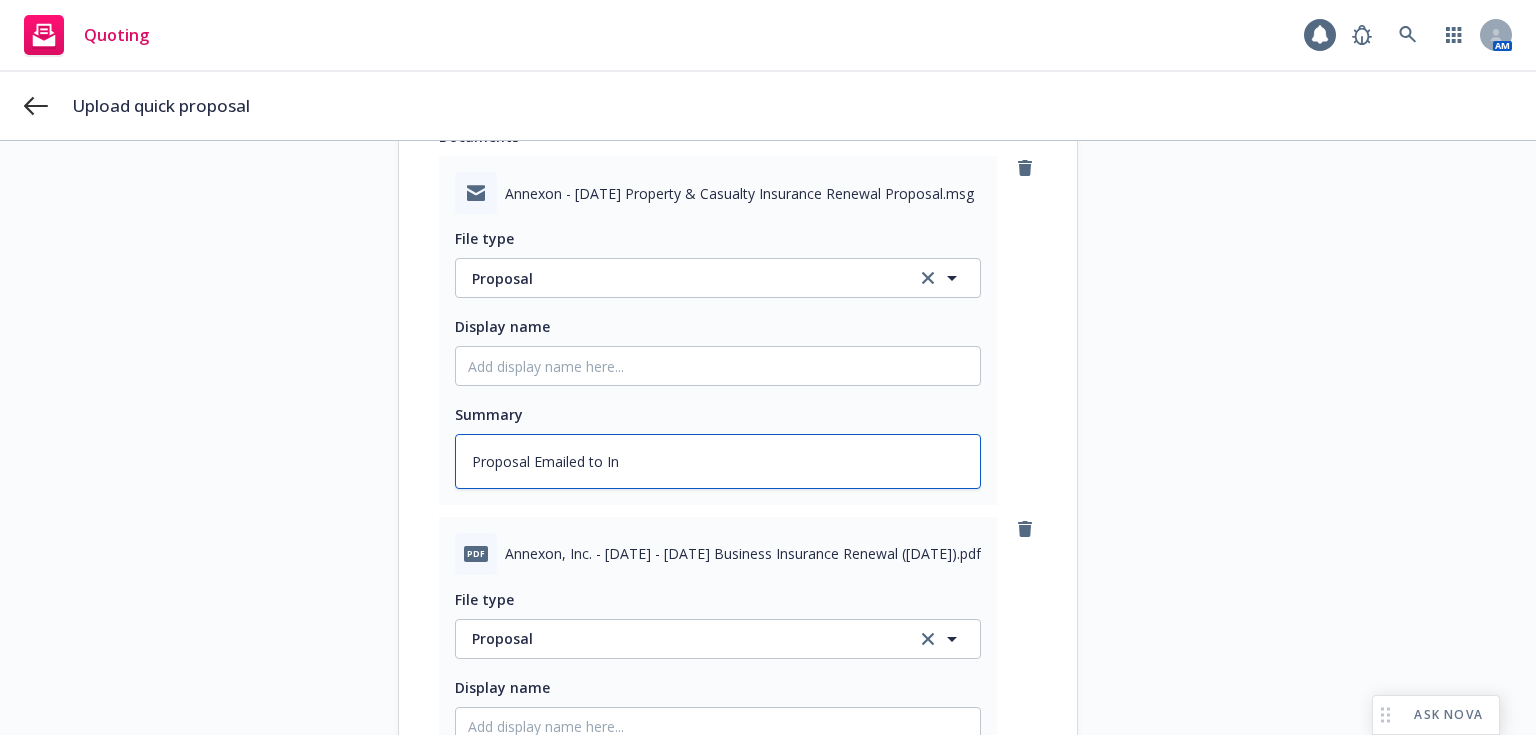 type on "x" 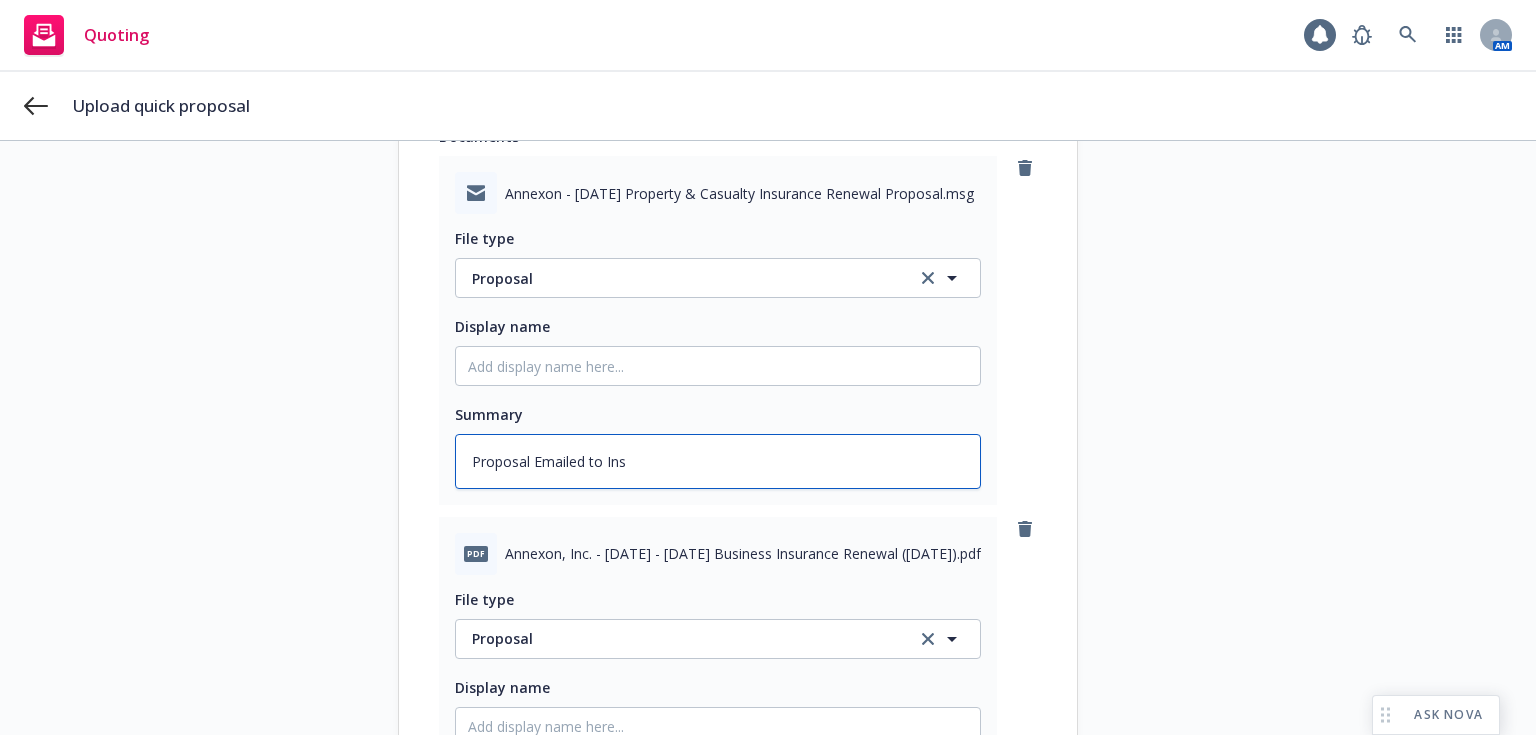 type on "x" 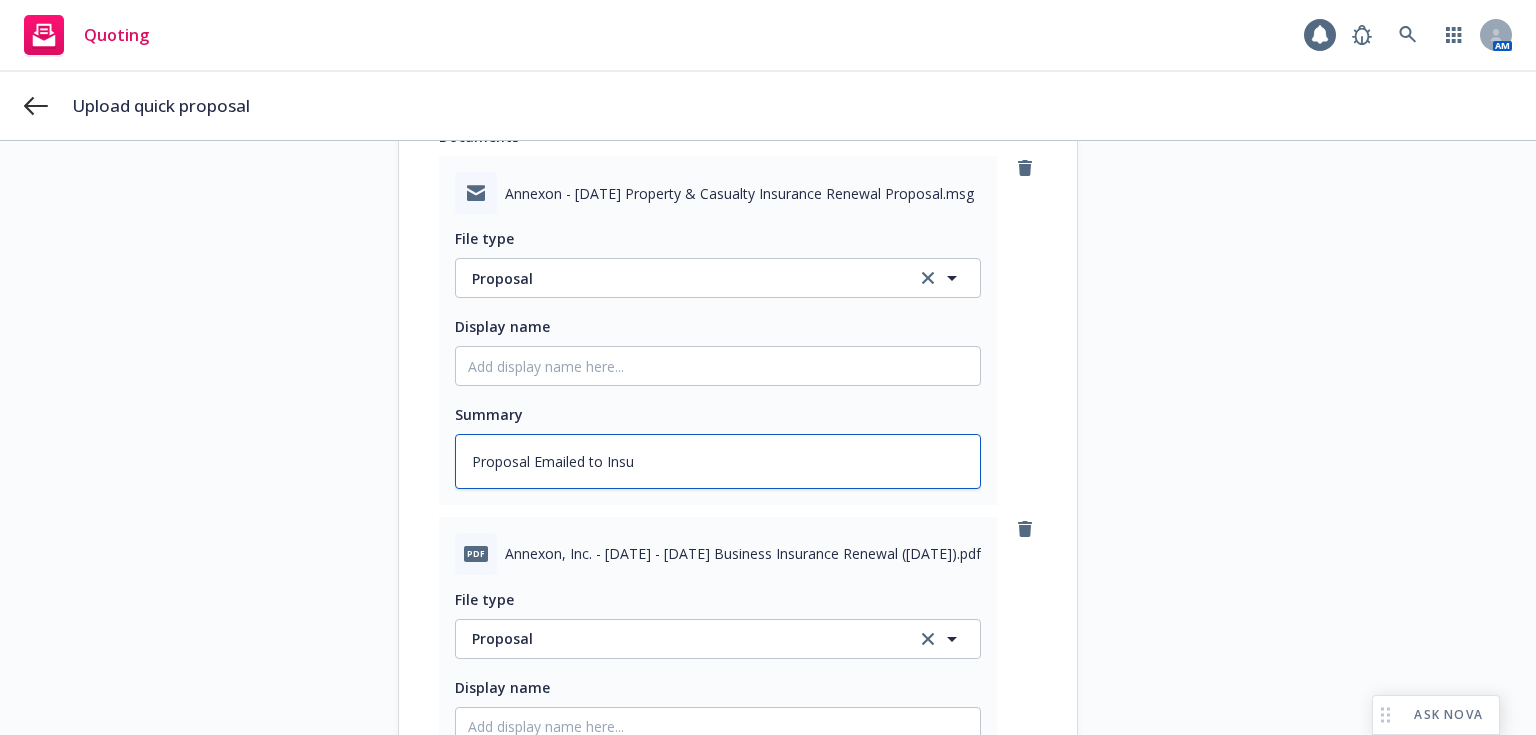 type on "x" 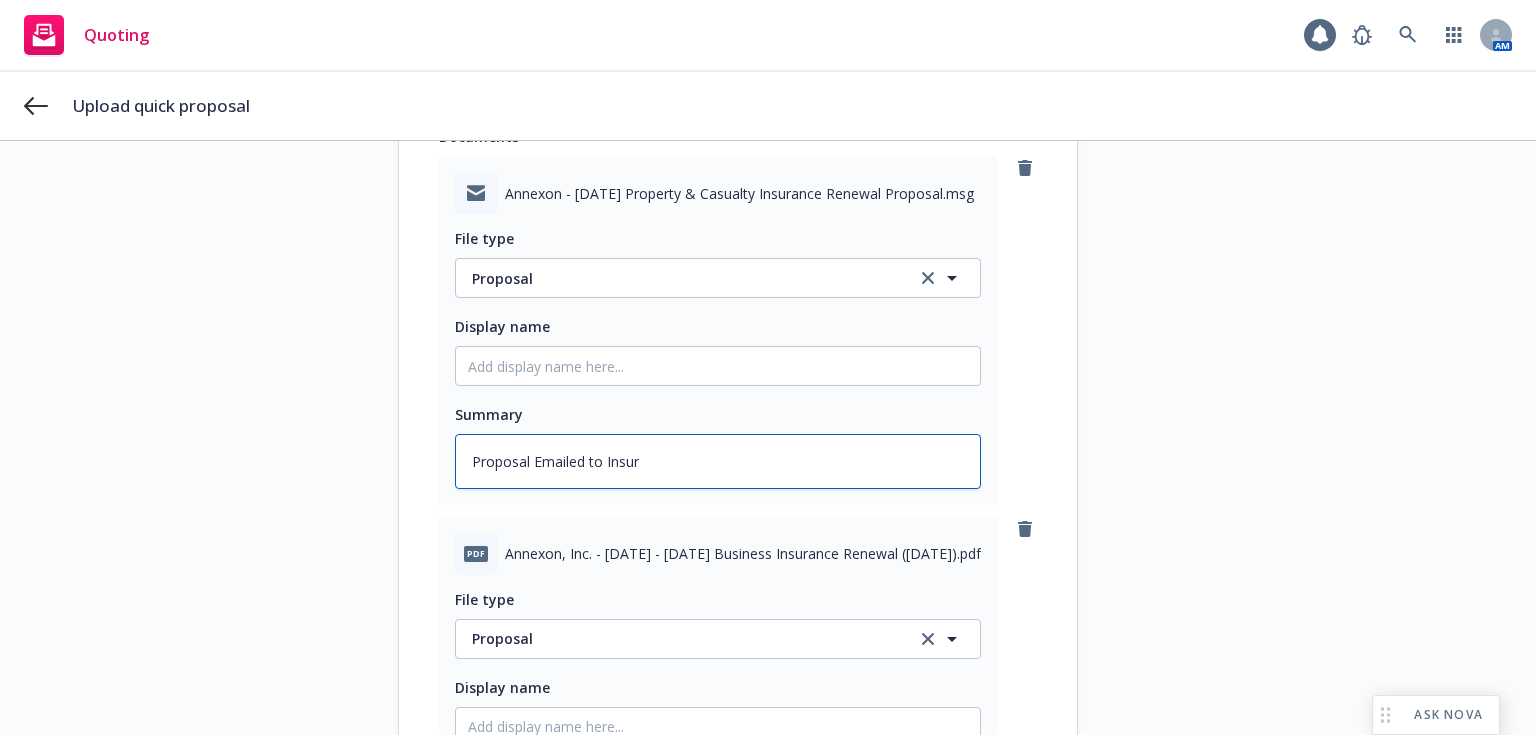 type on "x" 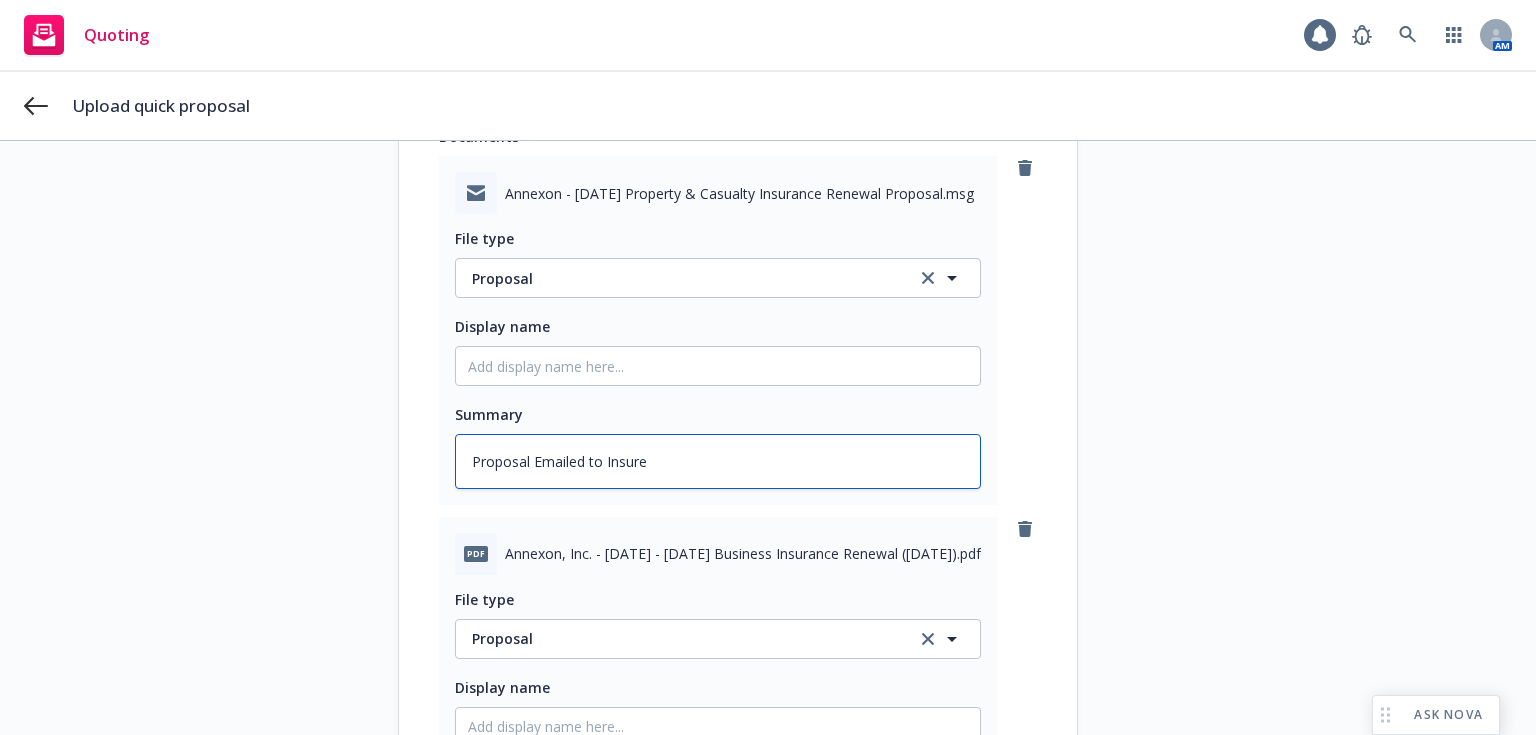 type on "x" 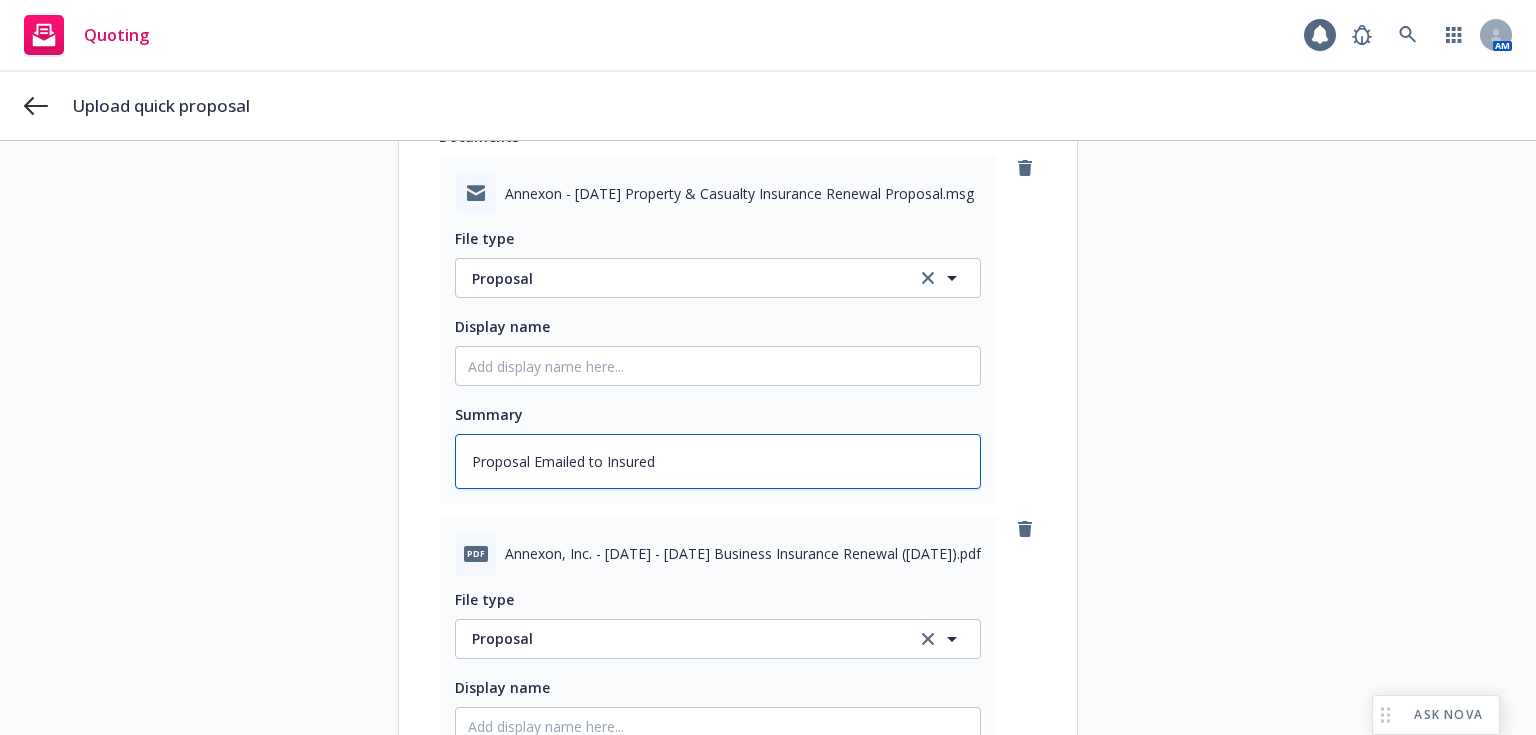 scroll, scrollTop: 0, scrollLeft: 0, axis: both 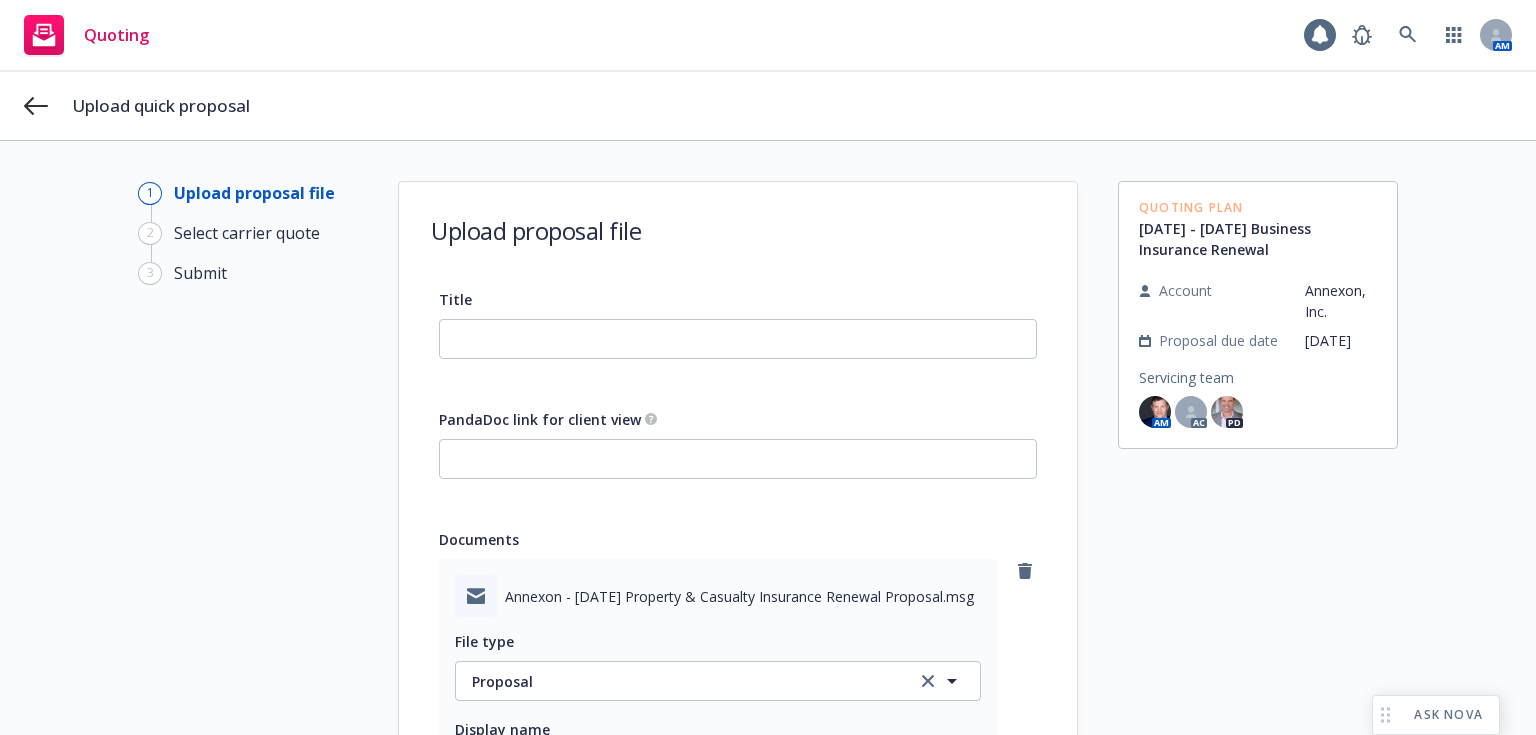 type on "Proposal Emailed to Insured" 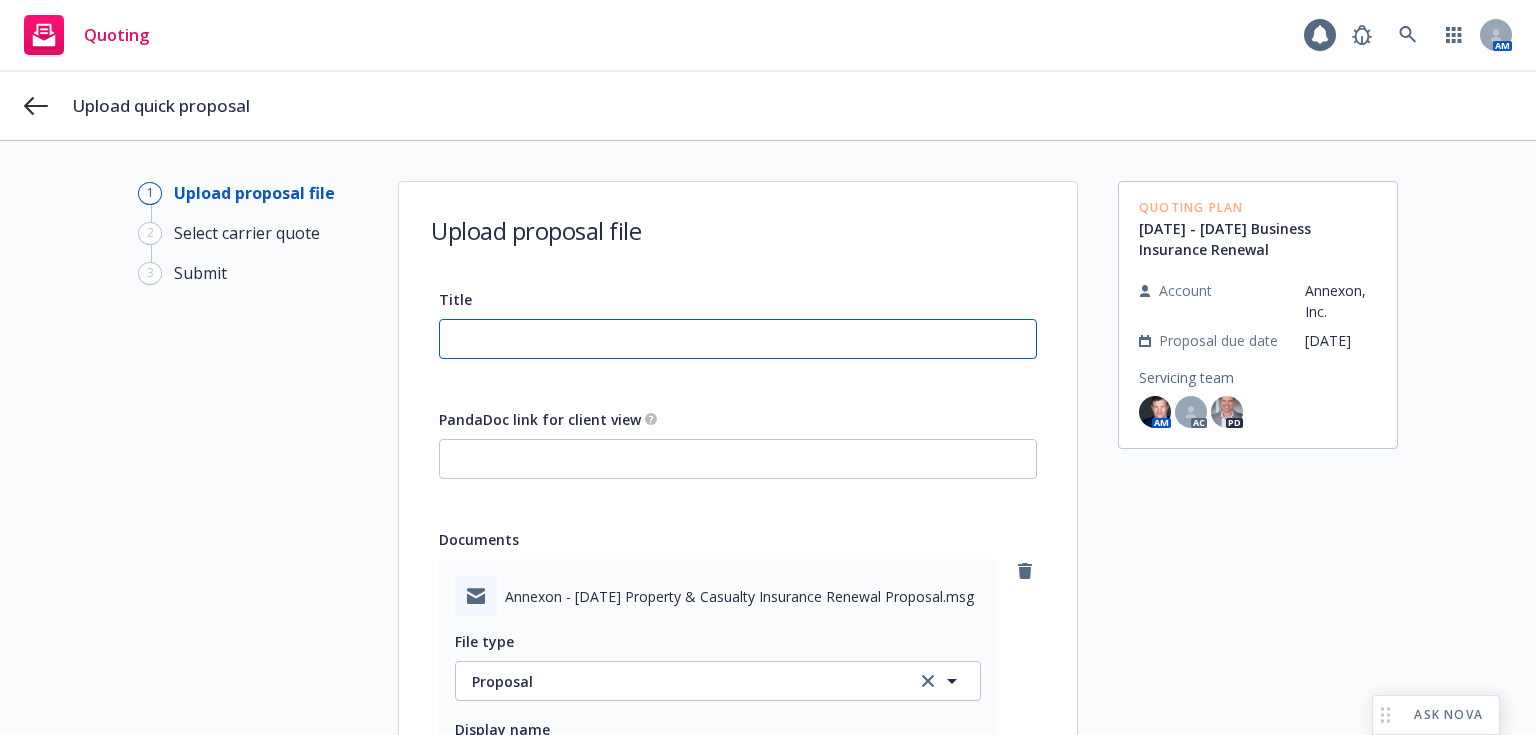 click on "Title" at bounding box center (738, 339) 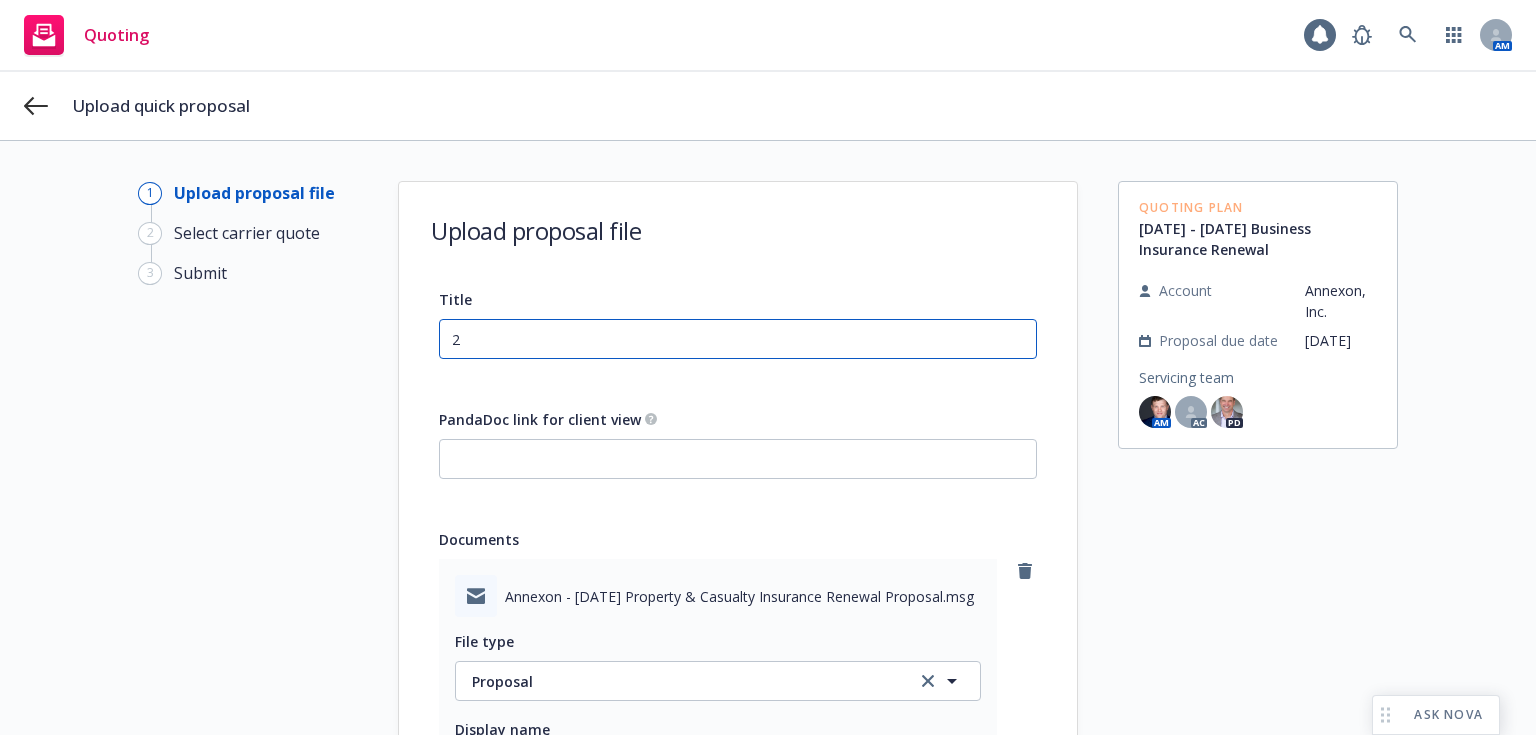 type on "20" 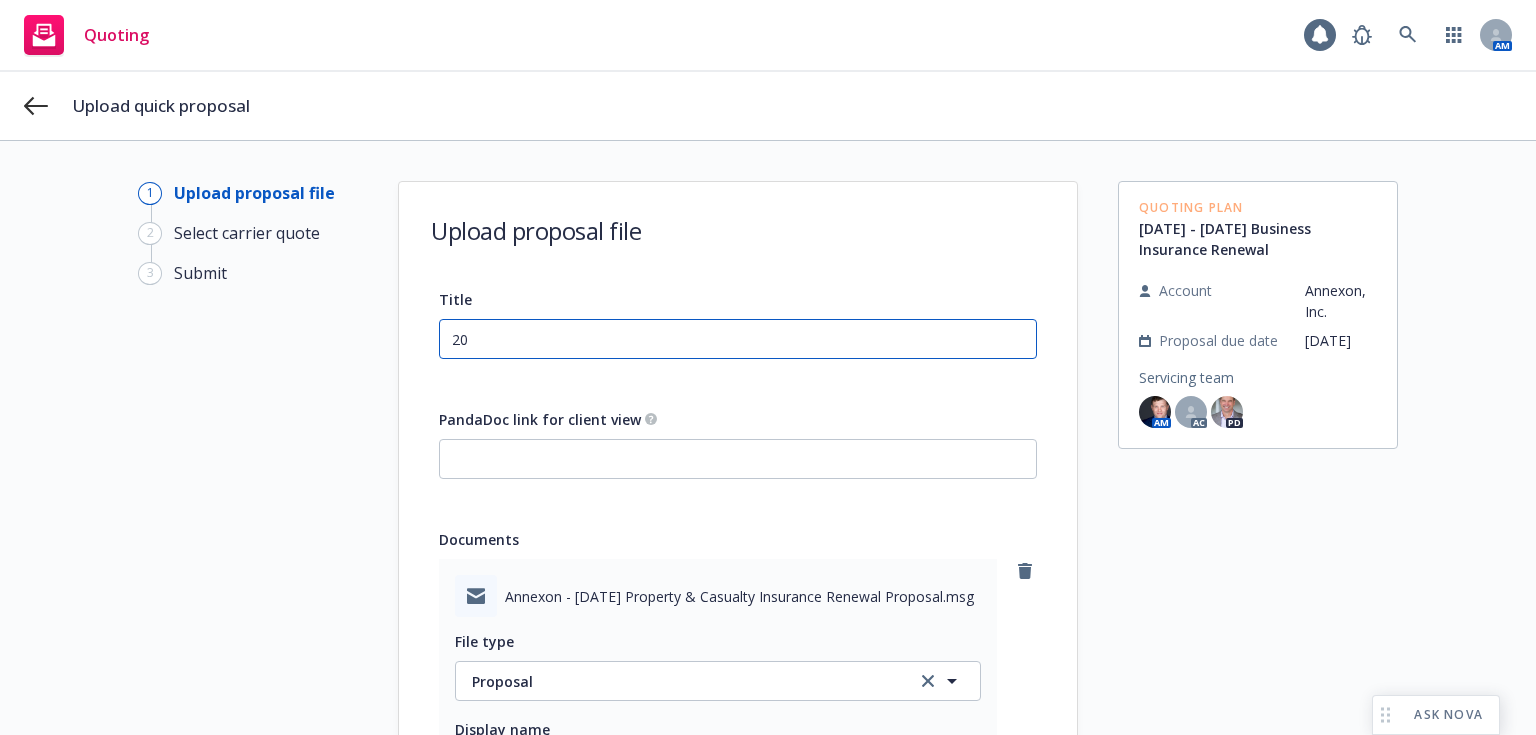 type on "202" 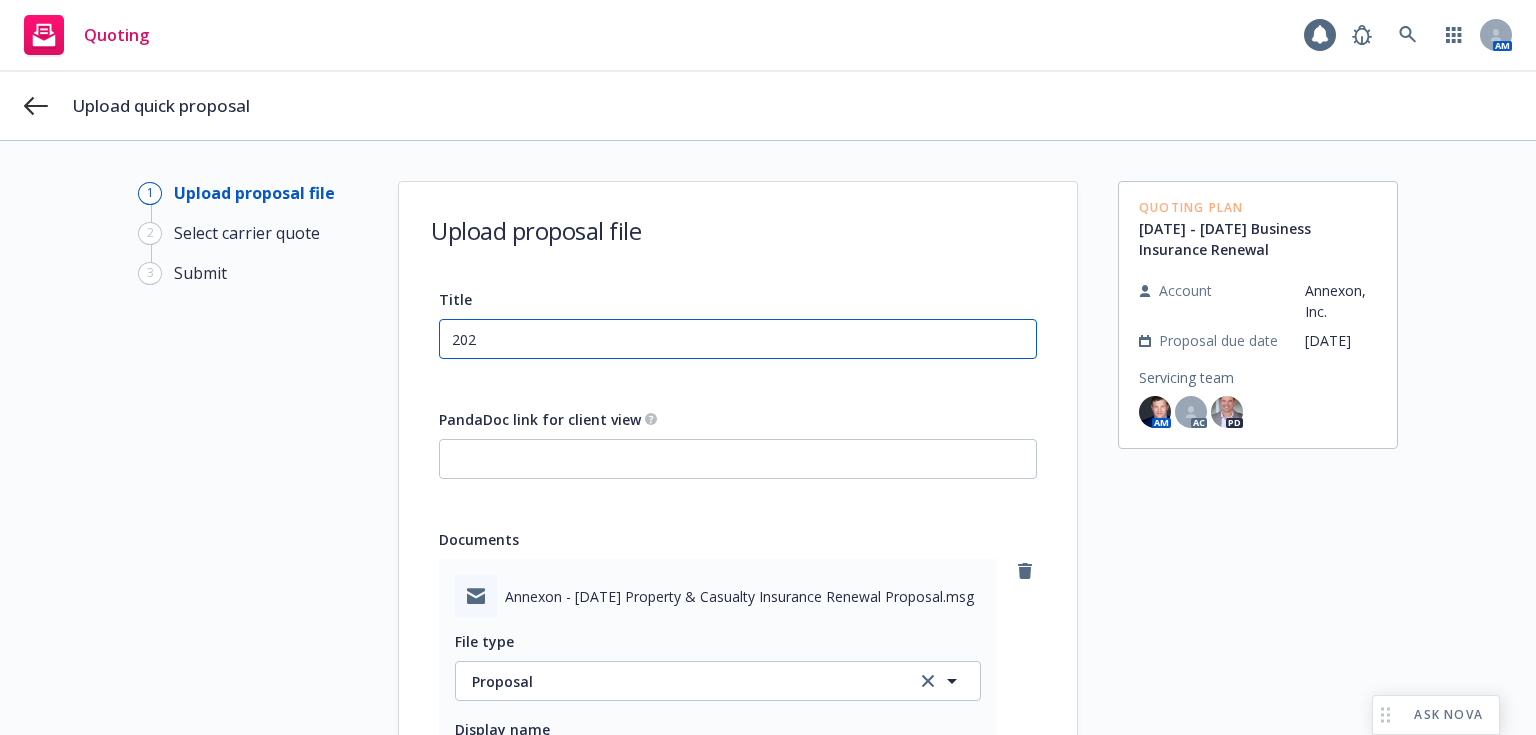 type on "x" 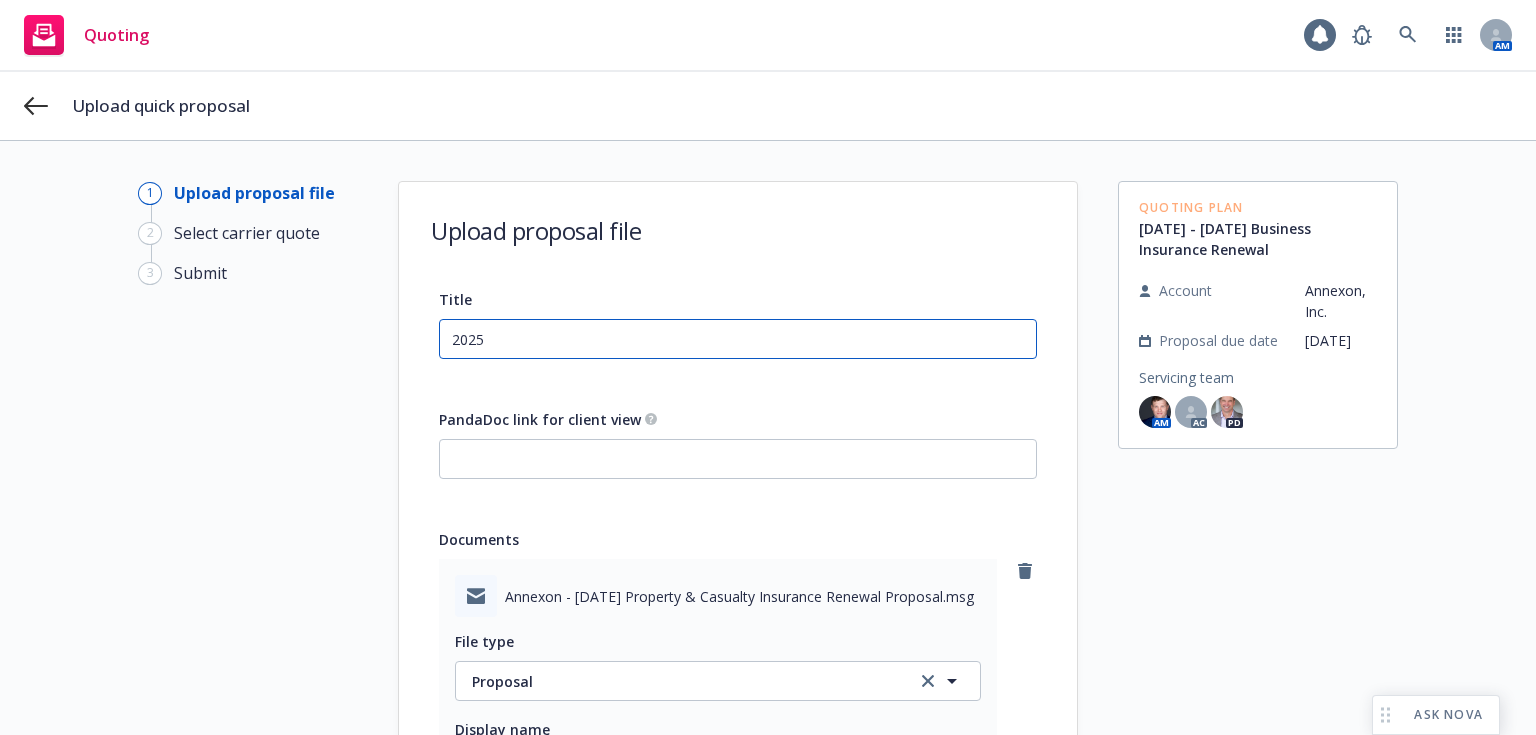 type on "2025-" 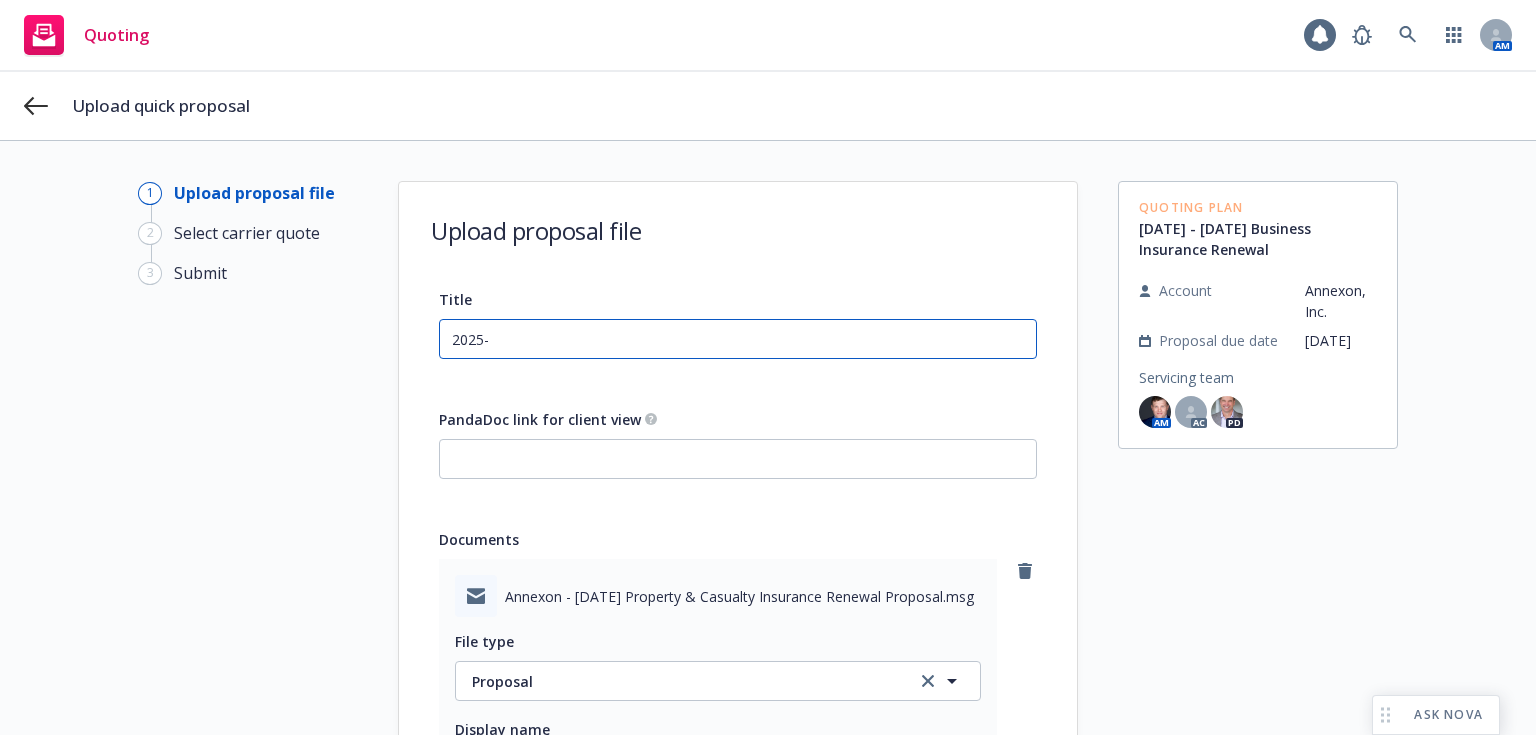 type on "2025-2" 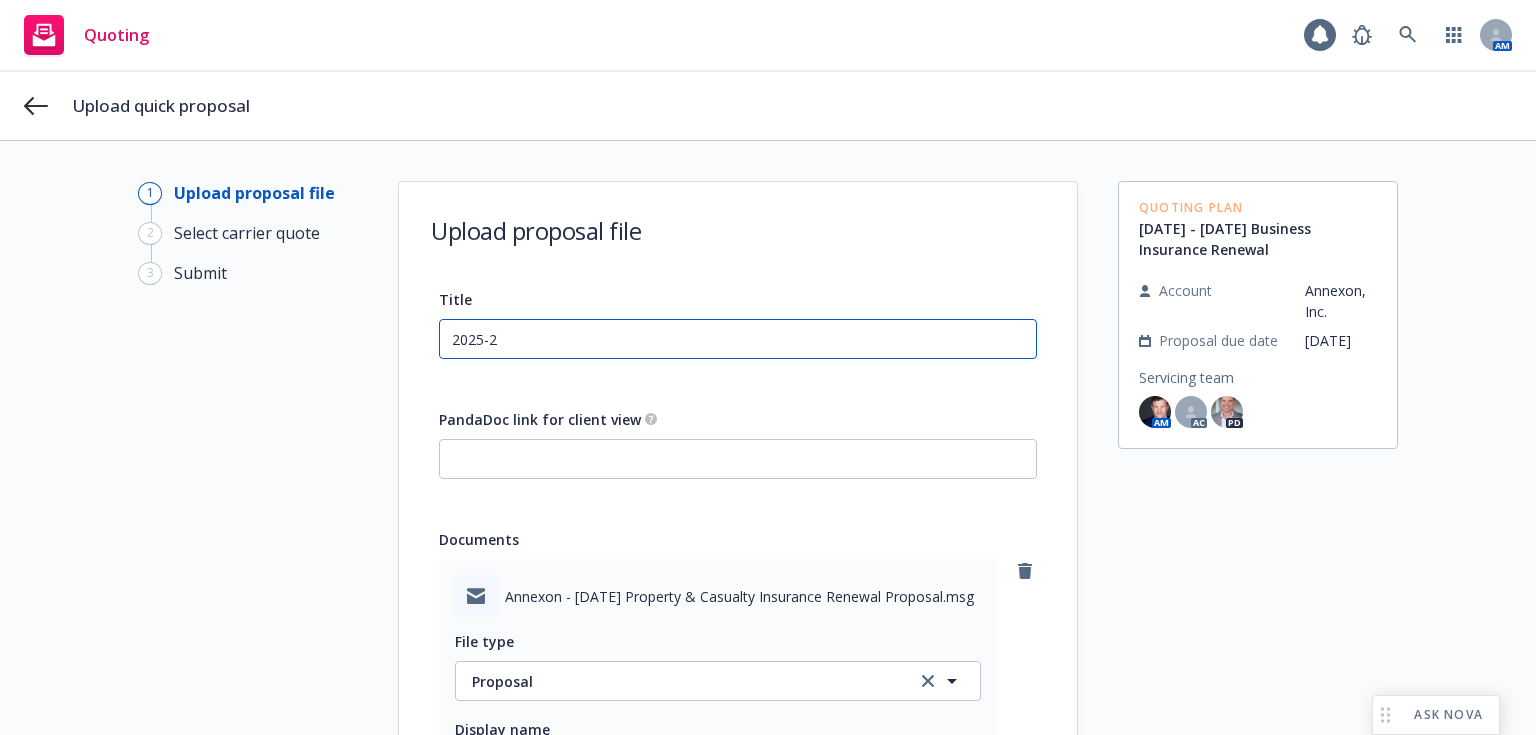 type on "x" 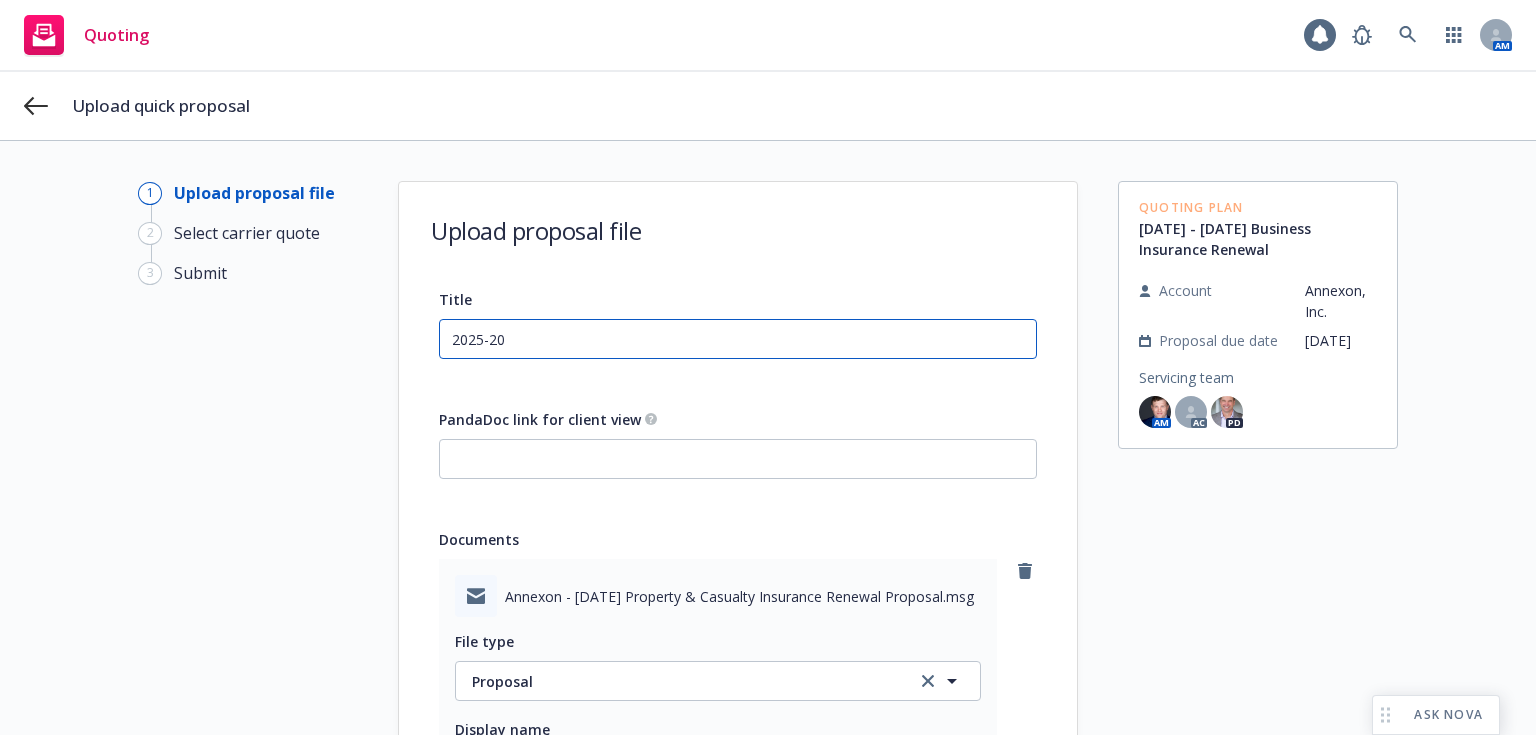 type on "2025-202" 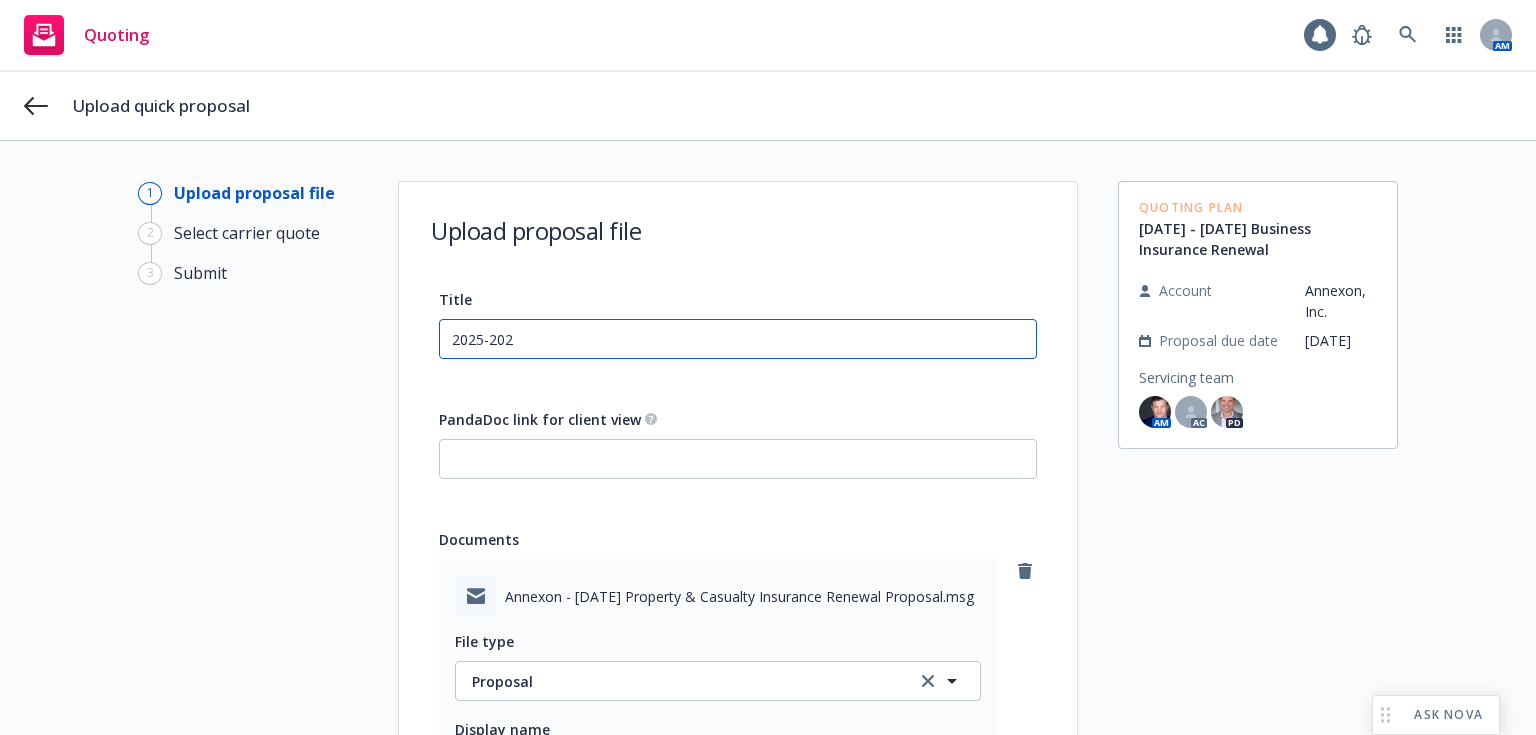type on "[DATE]-[DATE]" 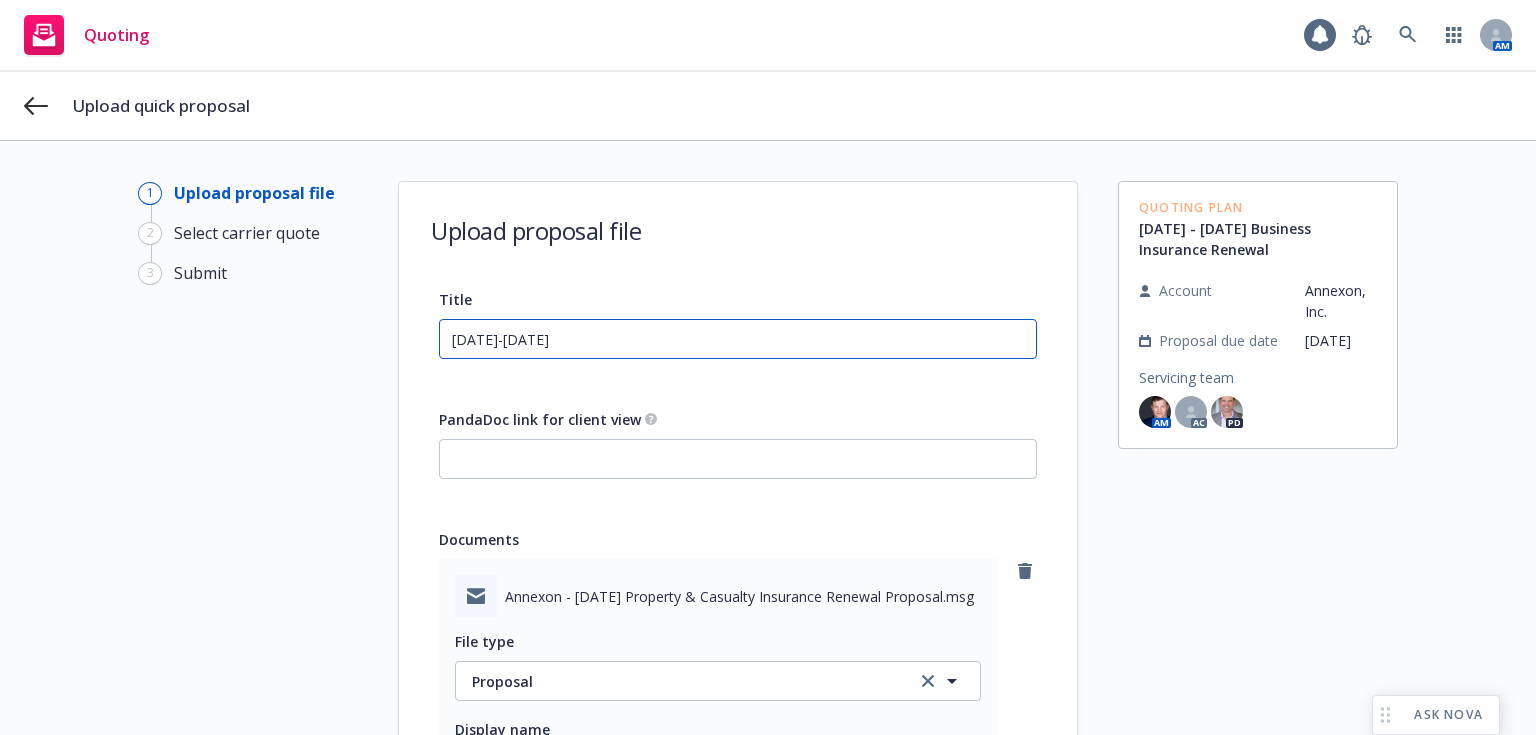 type on "[DATE]-[DATE]" 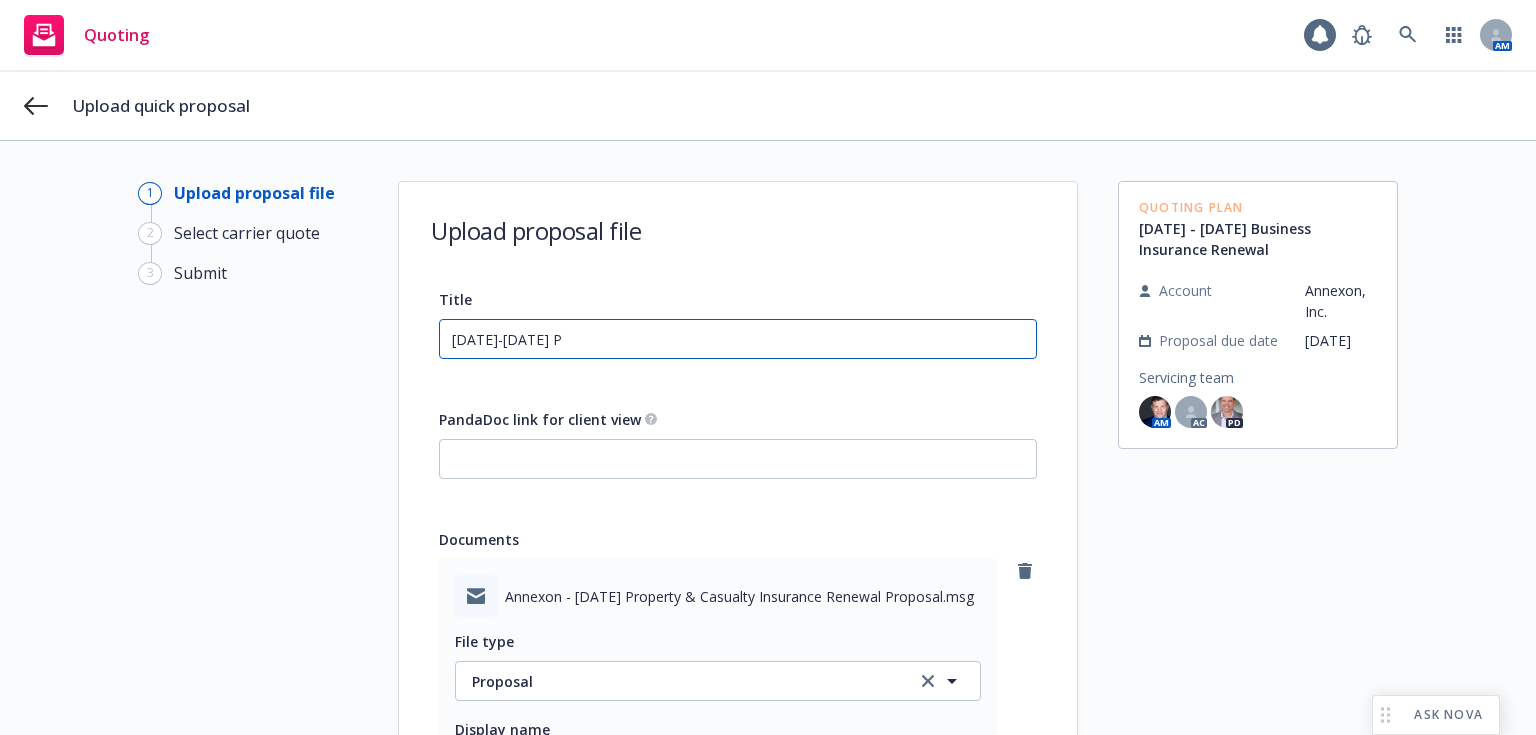 type on "[DATE]-[DATE] Pr" 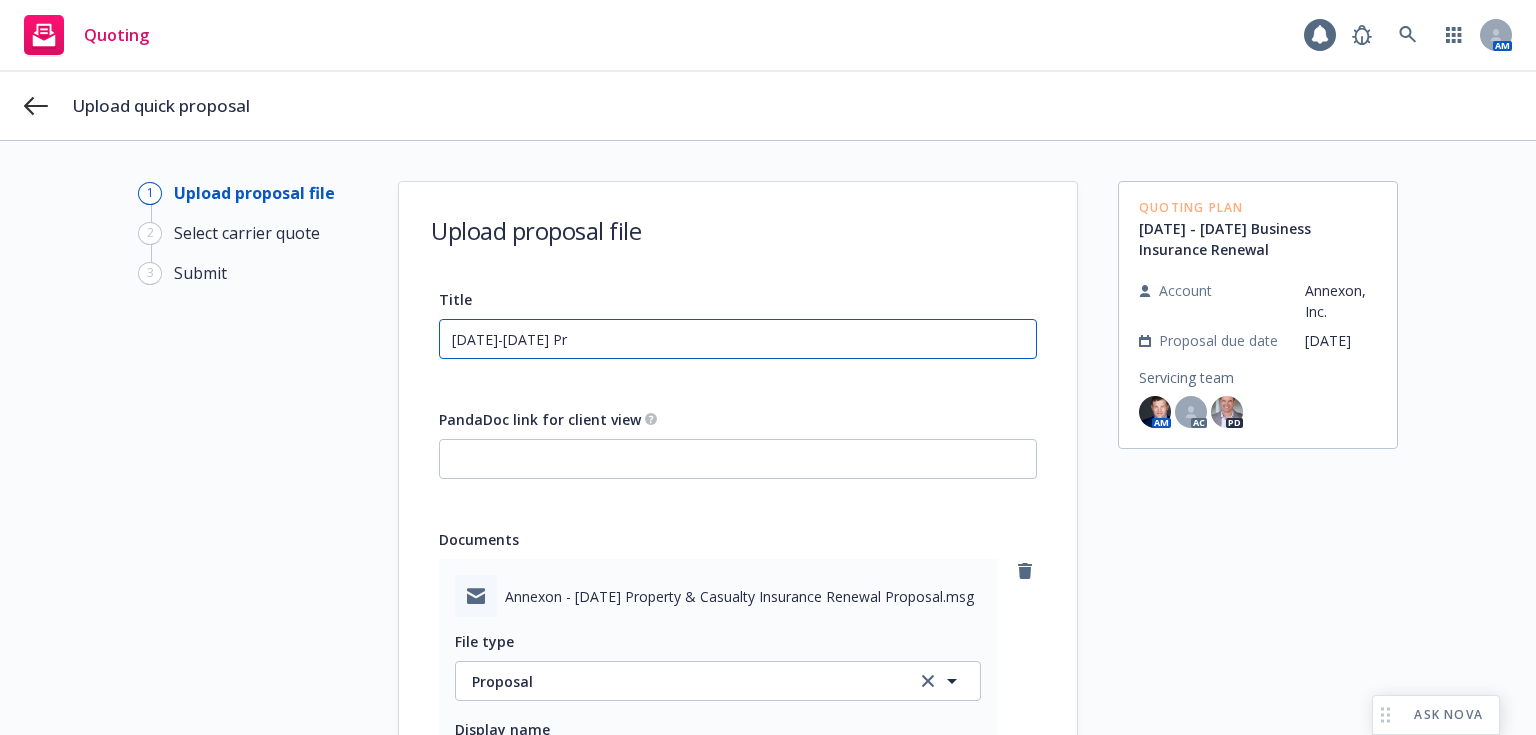 type on "[DATE]-[DATE] Pro" 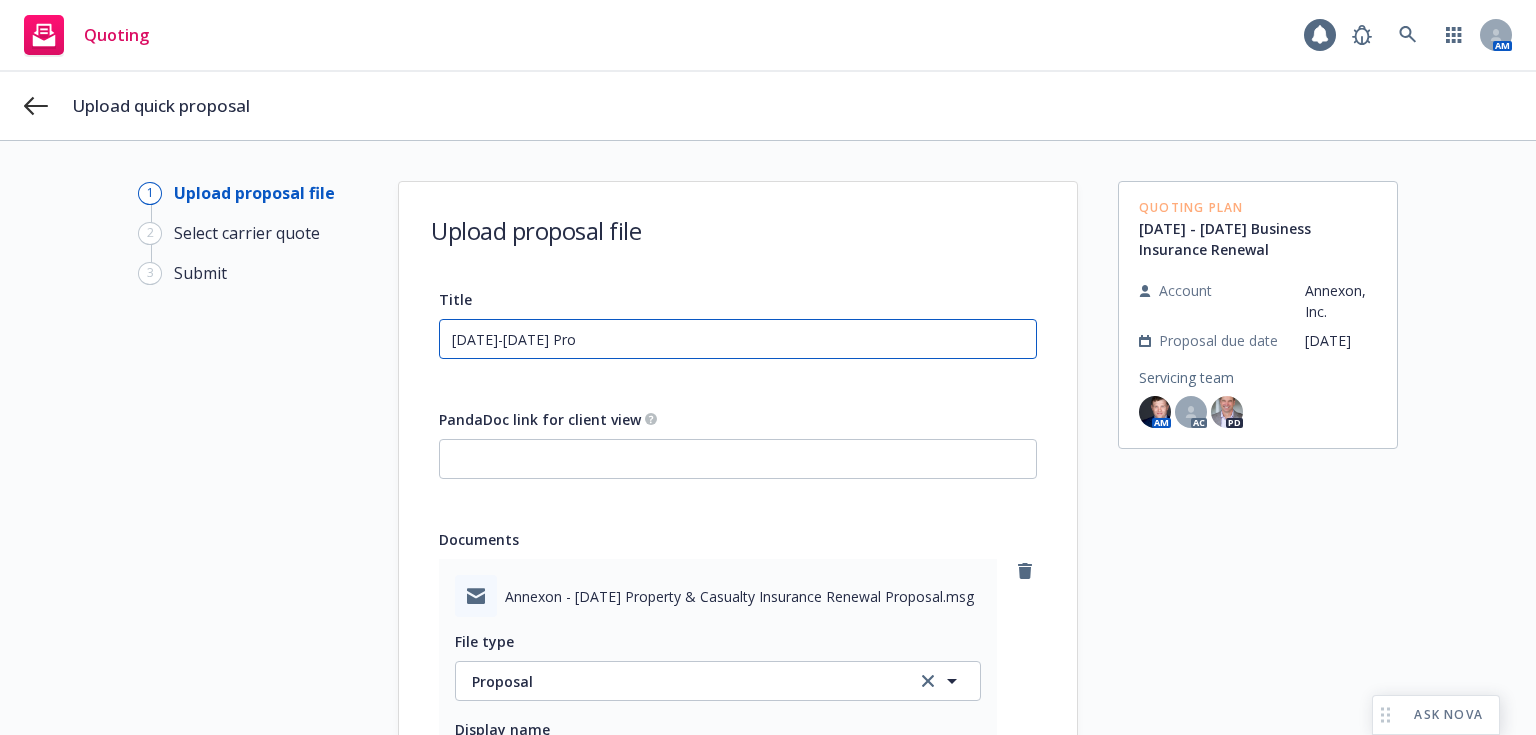 type on "[DATE]-[DATE] Prop" 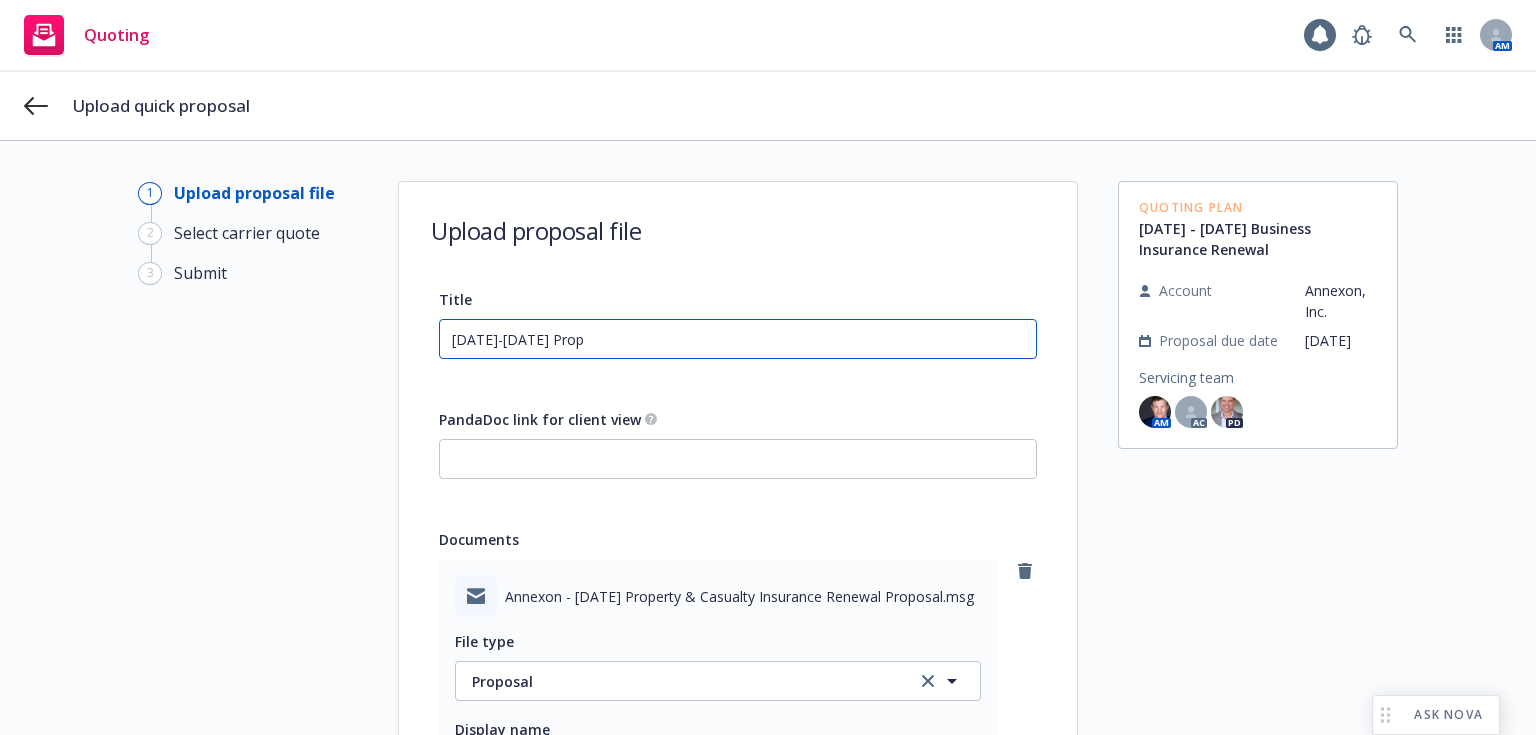 type on "[DATE]-[DATE] Prope" 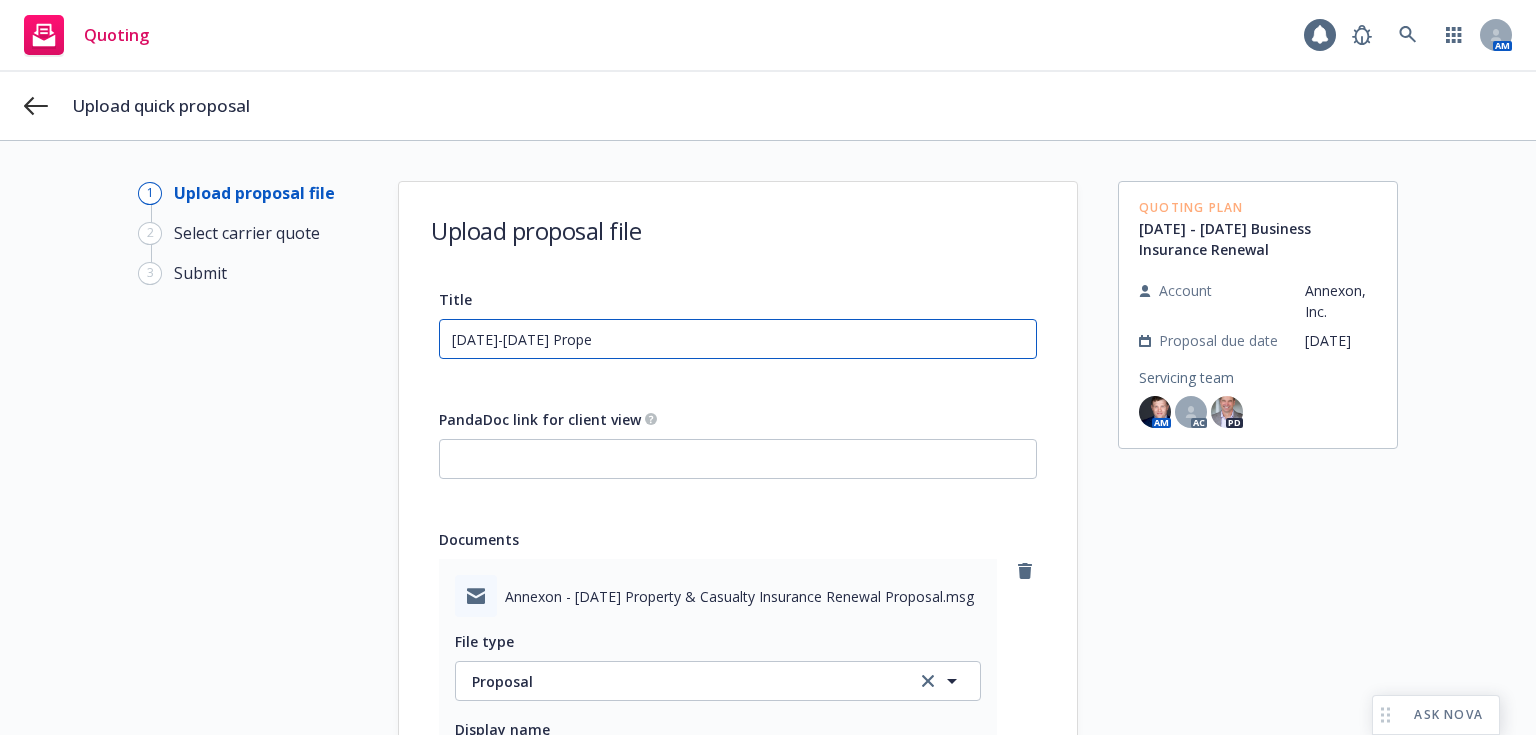 type on "[DATE]-[DATE] Proper" 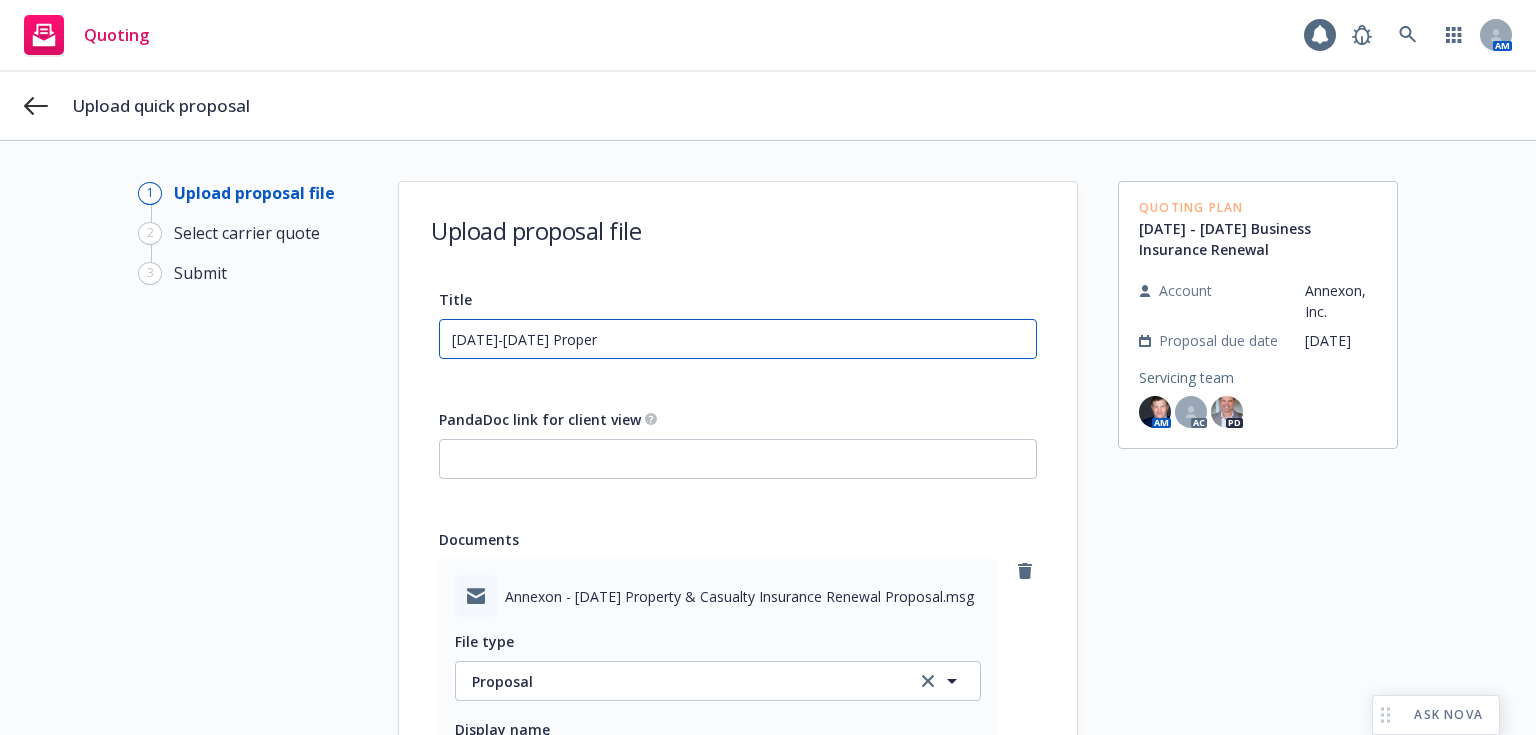 type on "[DATE]-[DATE] Propert" 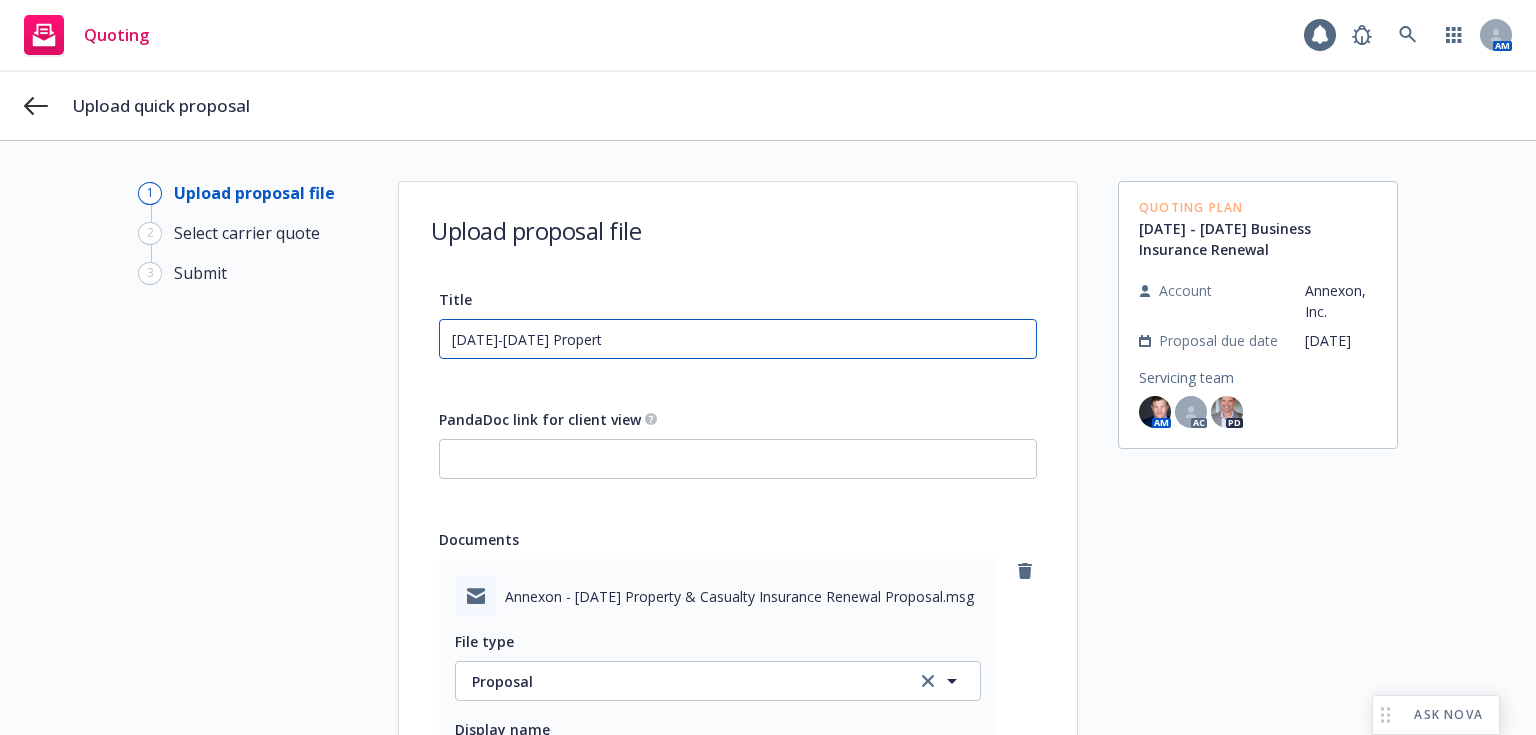 type on "[DATE]-[DATE] Property" 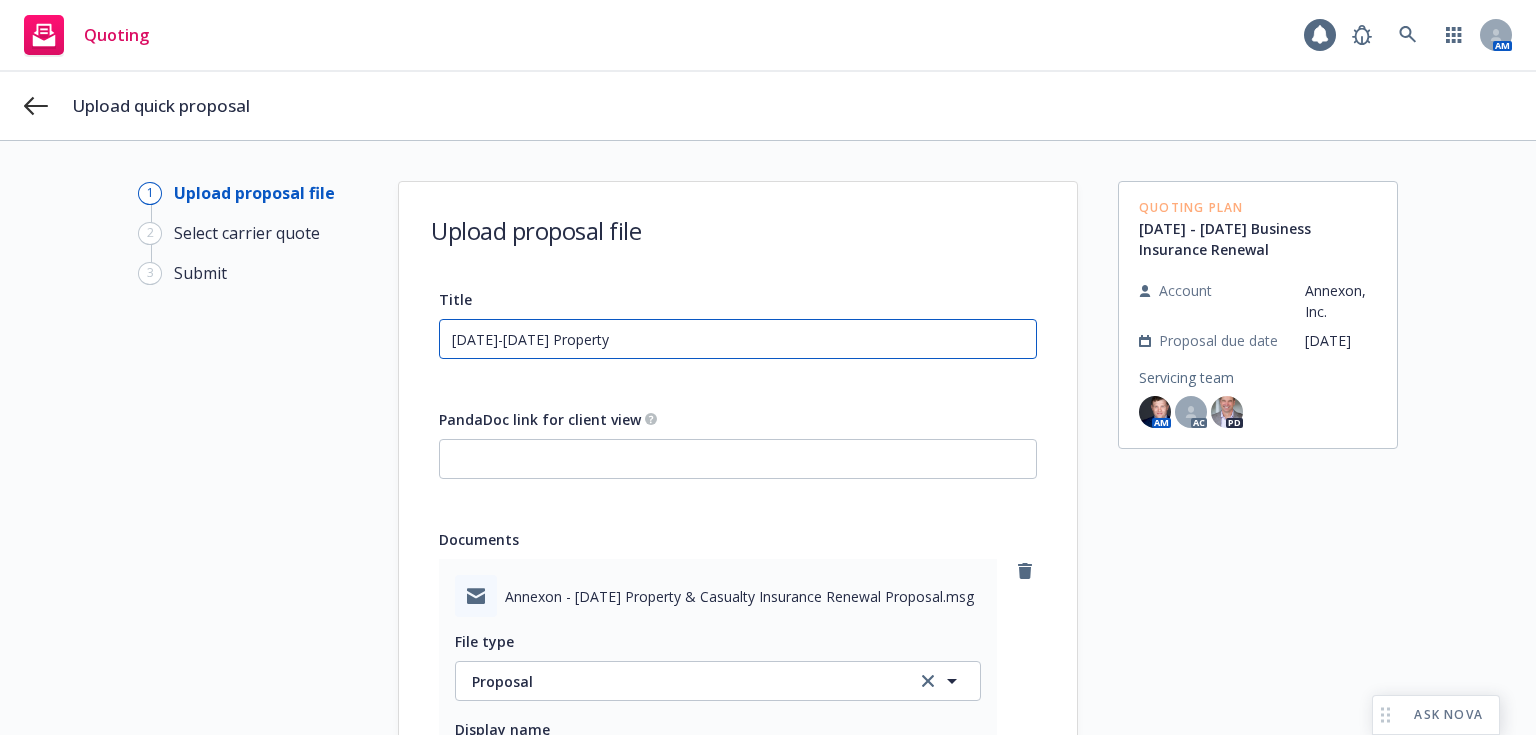 type on "[DATE]-[DATE] Property" 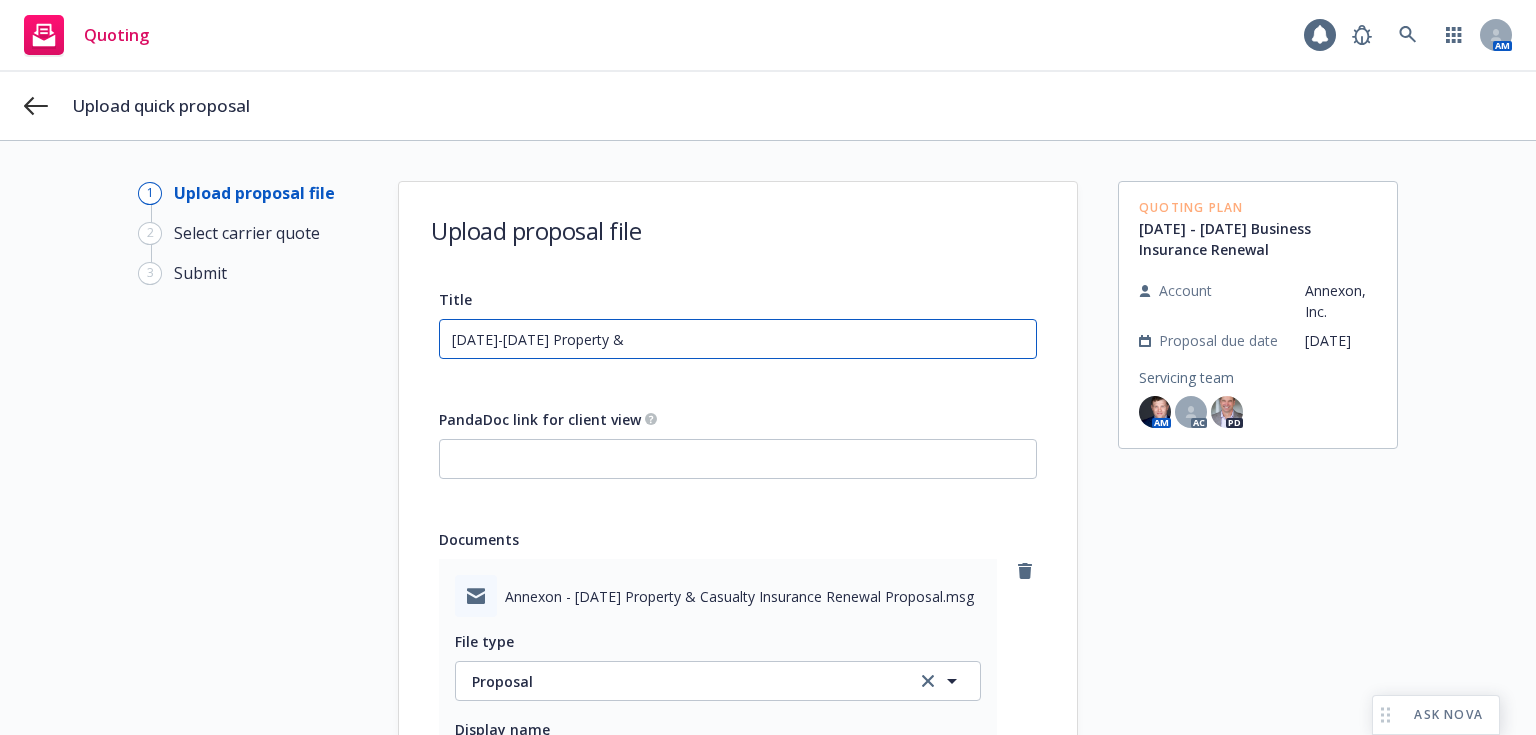 type on "[DATE]-[DATE] Property &" 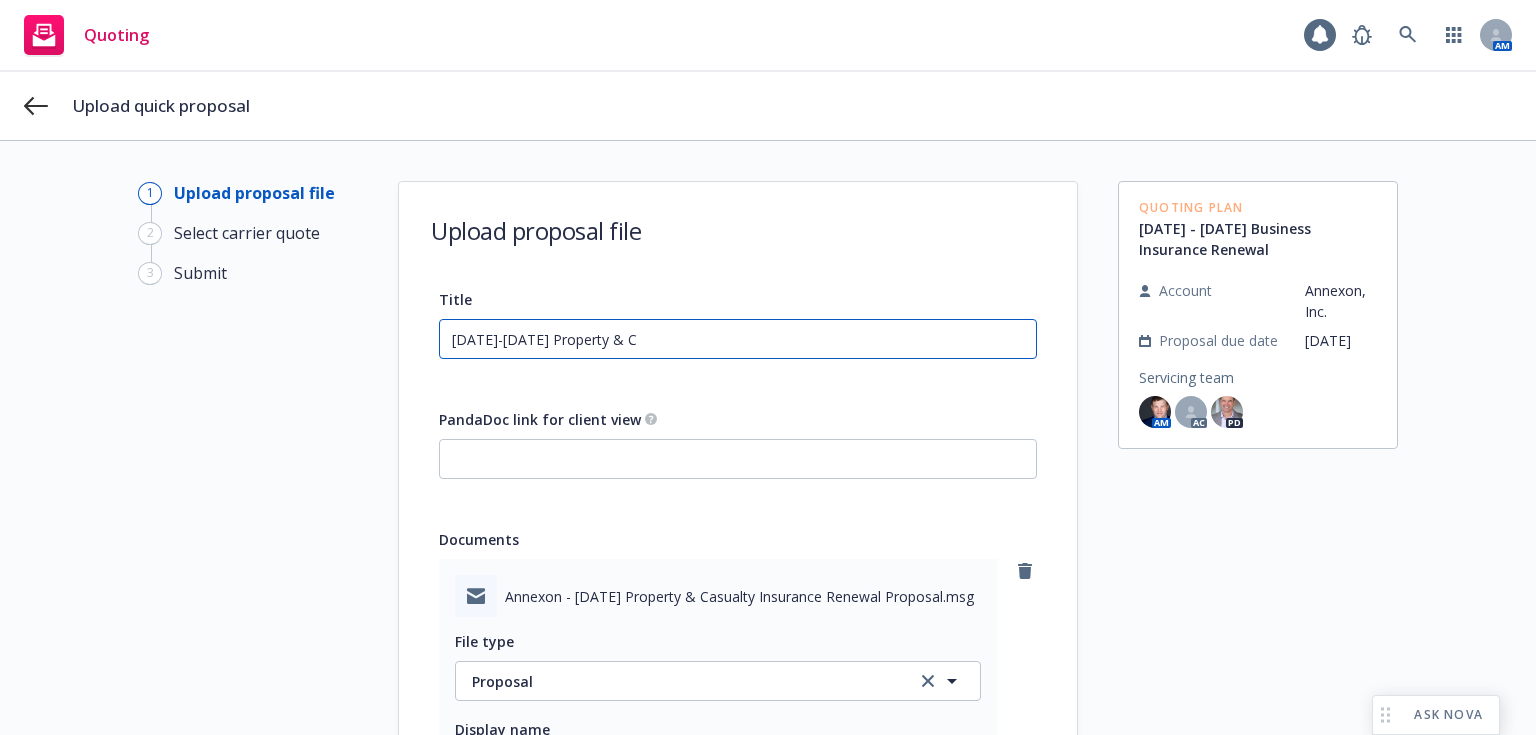 type on "[DATE]-[DATE] Property & Ca" 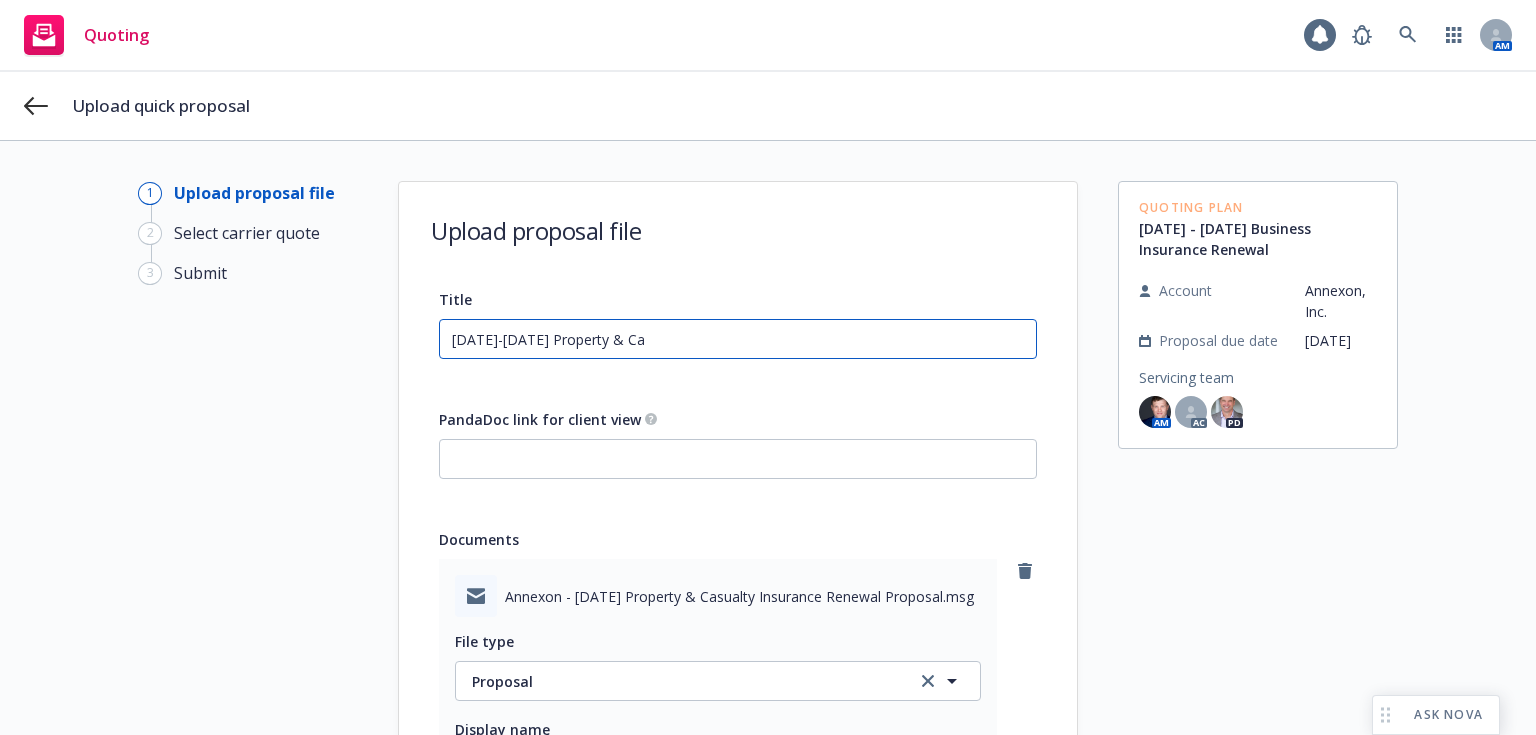 type on "x" 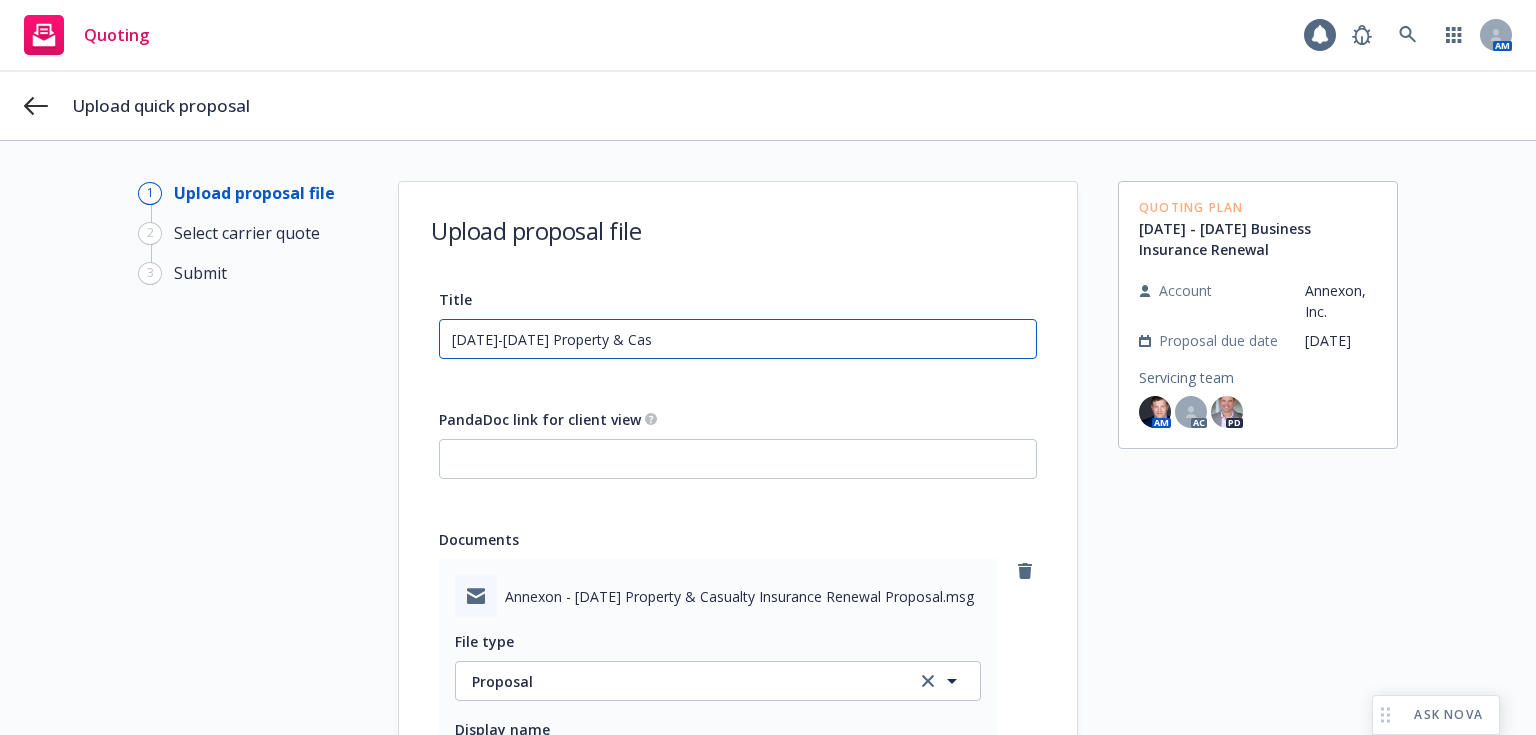 type on "[DATE]-[DATE] Property & Casu" 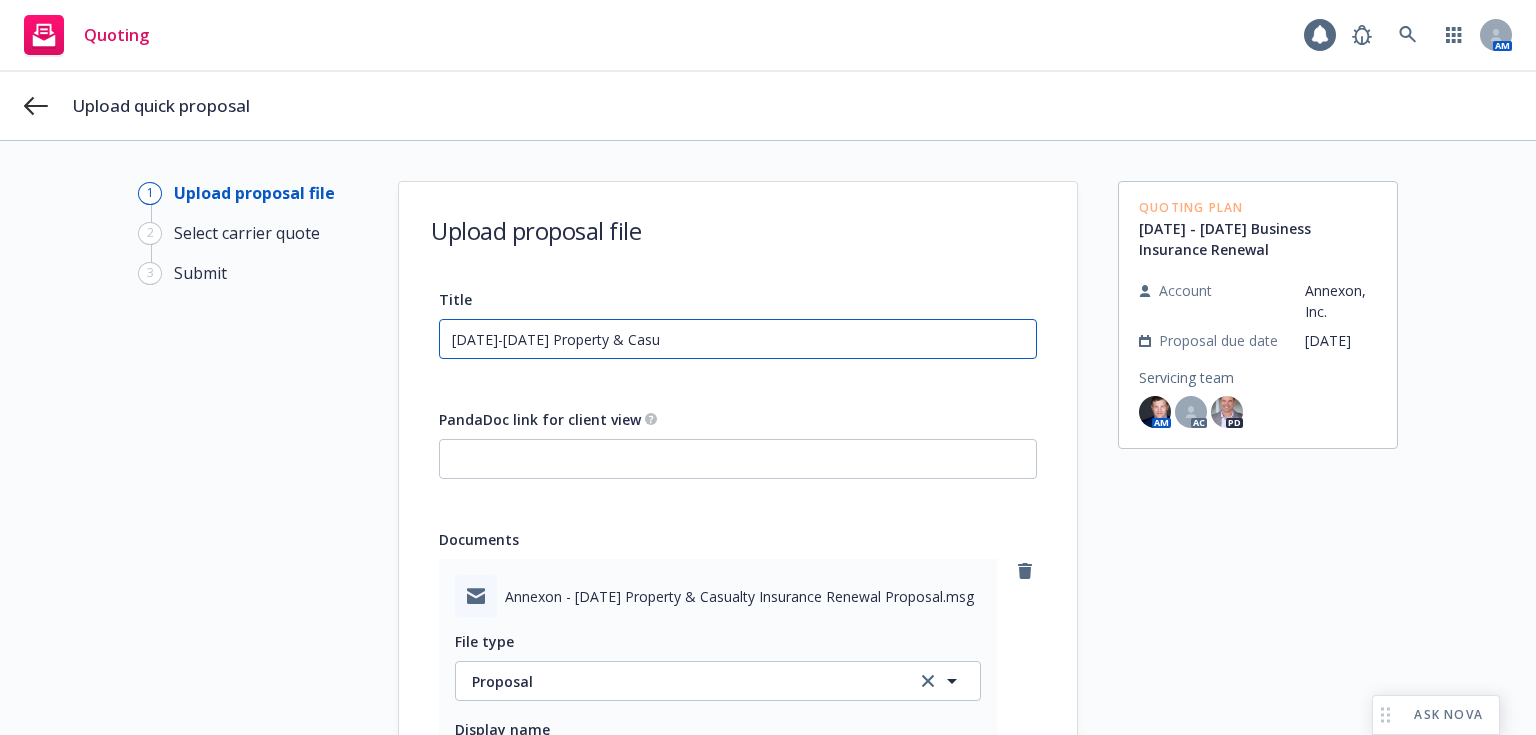 type on "[DATE]-[DATE] Property & Casua" 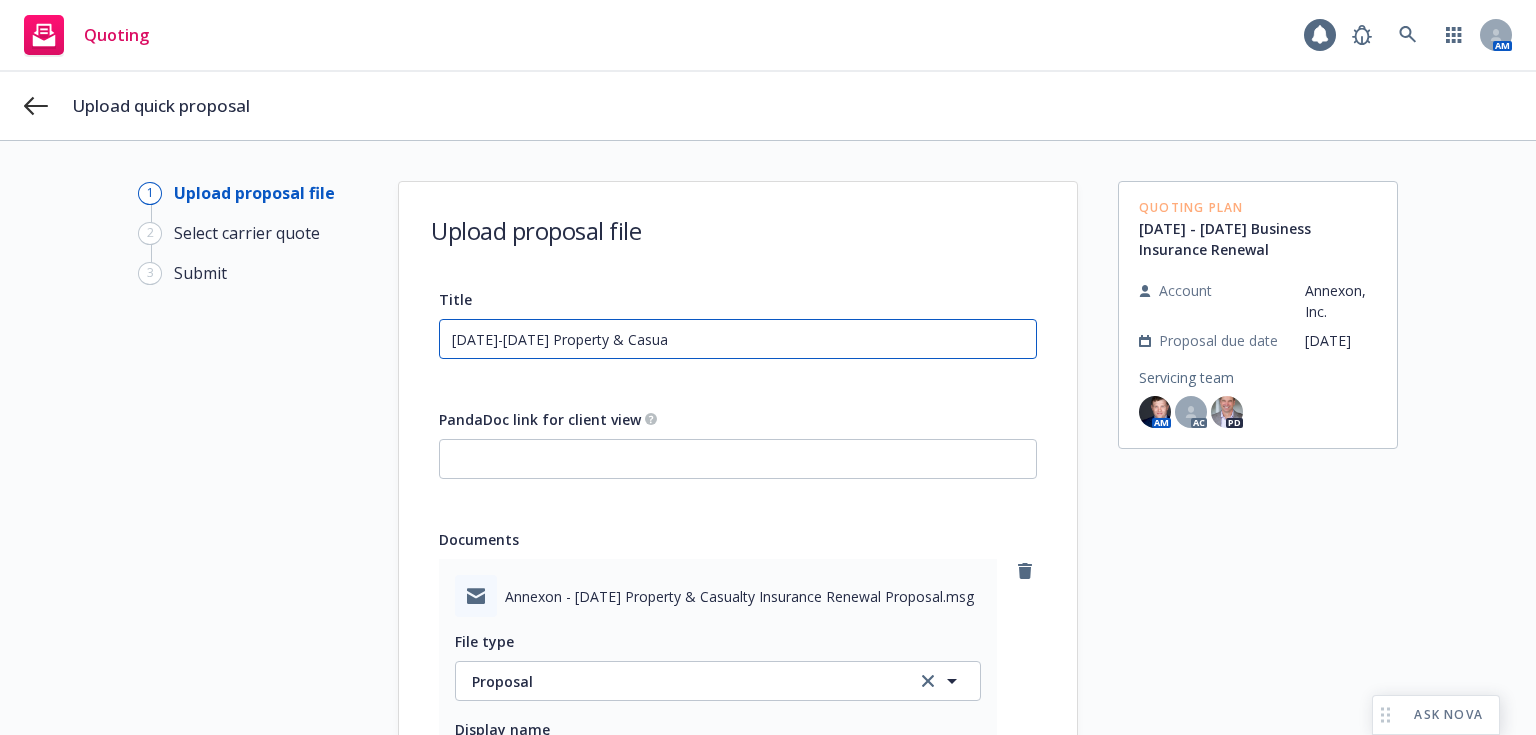 type on "[DATE]-[DATE] Property & Casual" 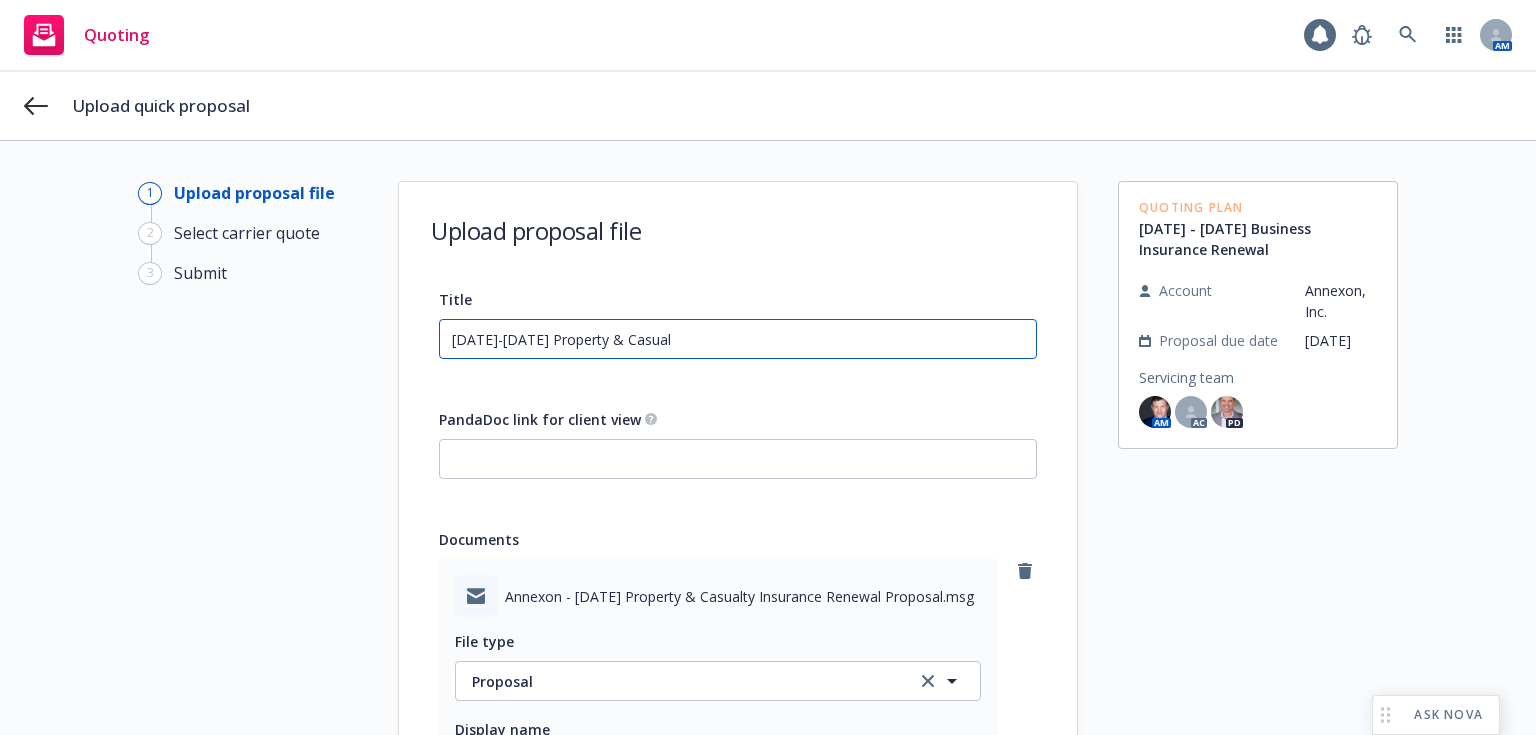 type on "[DATE]-[DATE] Property & Casualt" 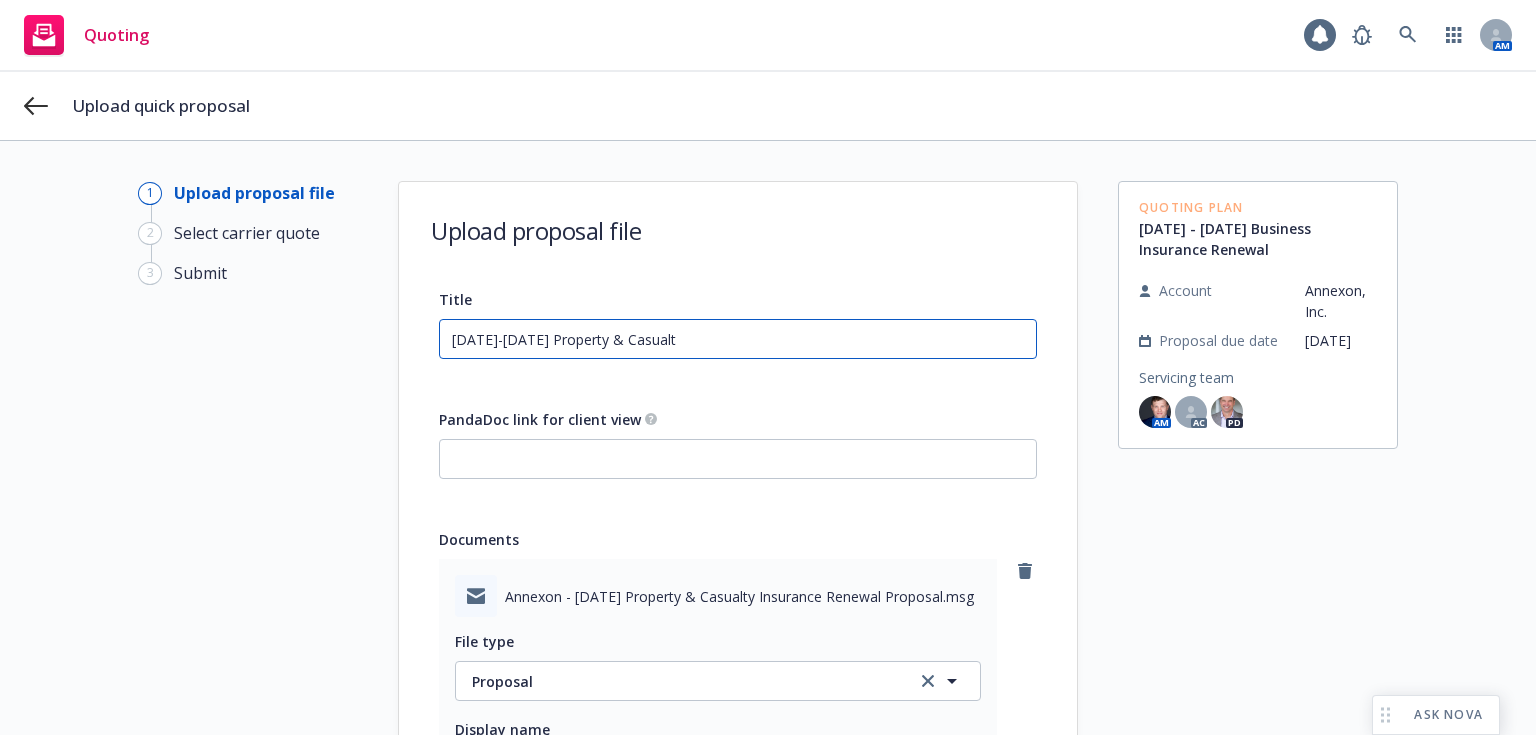 type on "x" 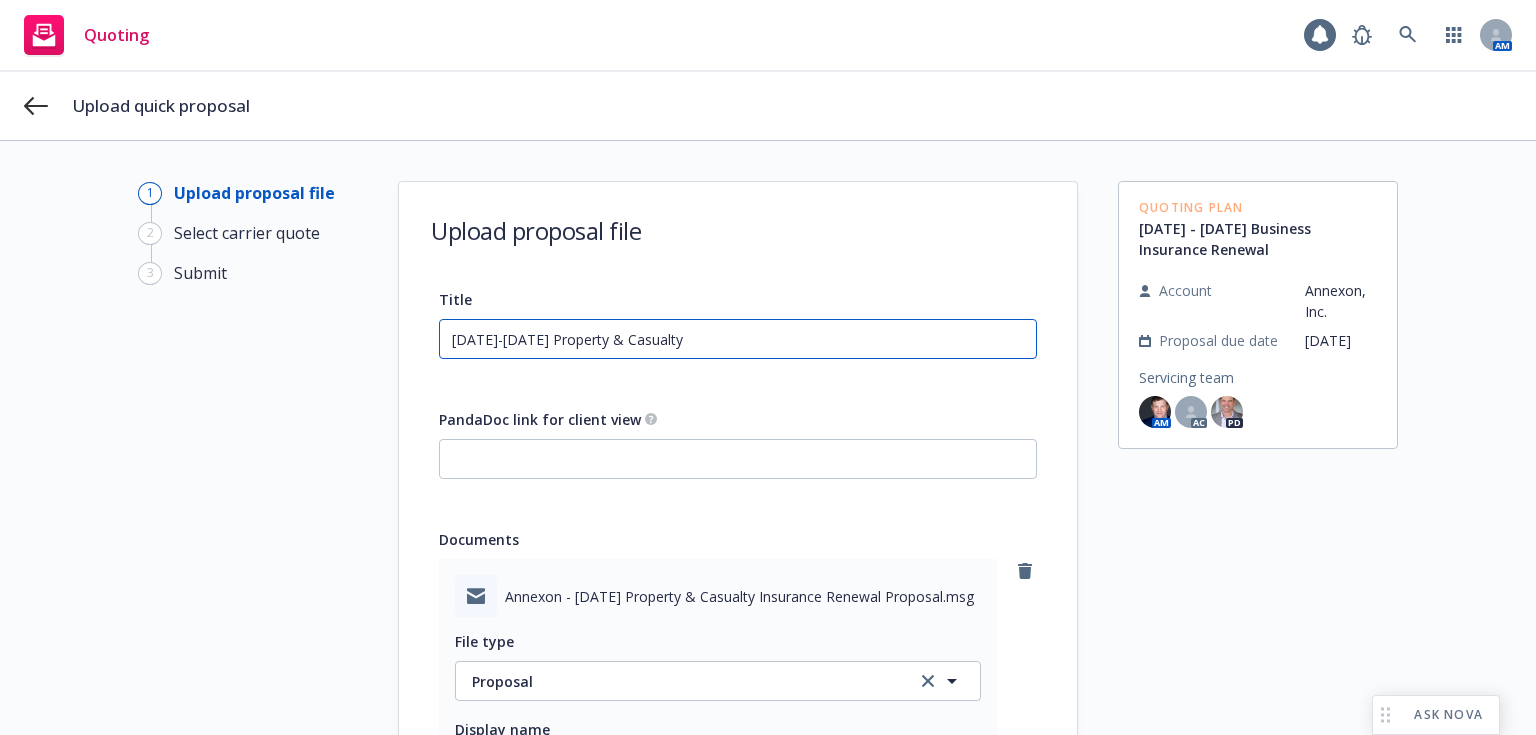type on "[DATE]-[DATE] Property & Casualty" 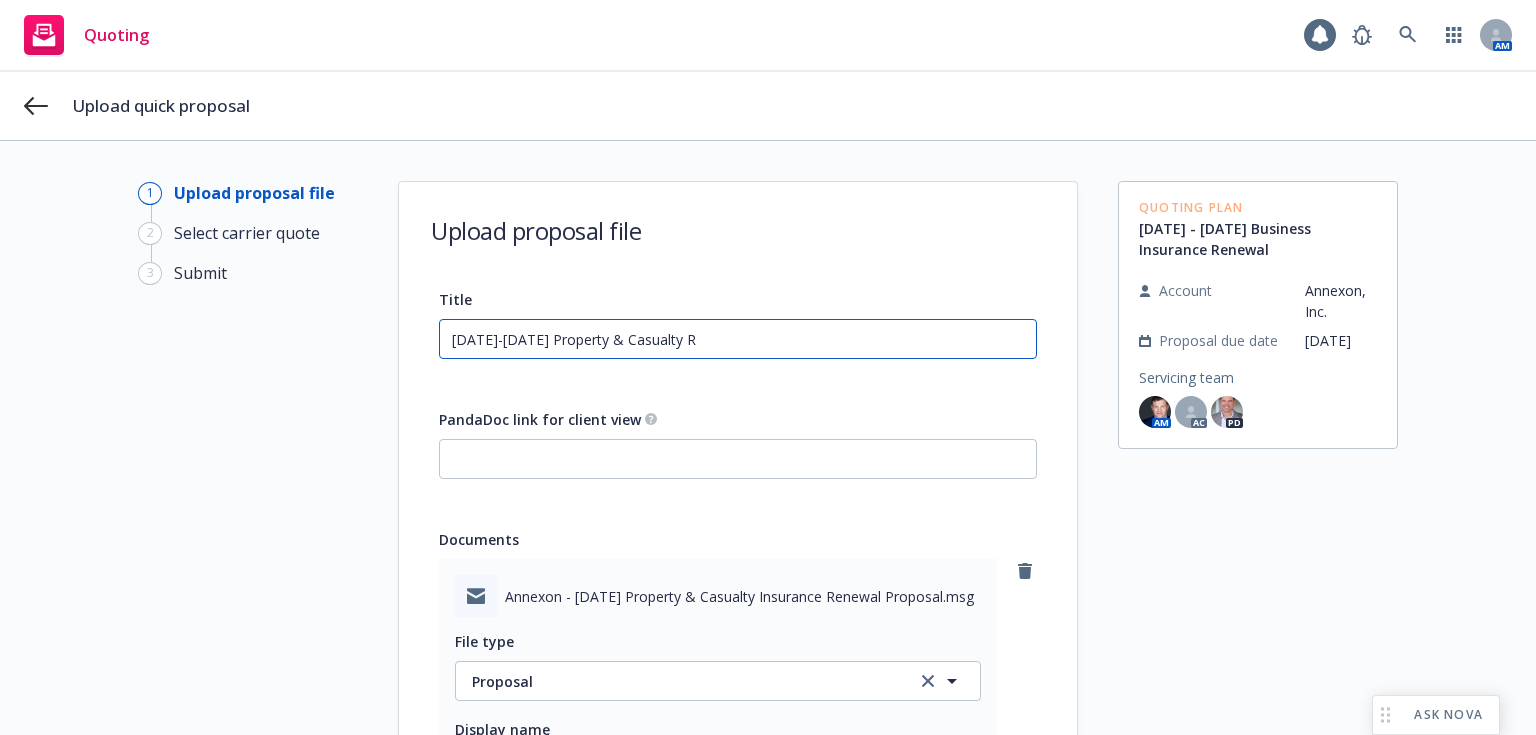 type on "[DATE]-[DATE] Property & Casualty Re" 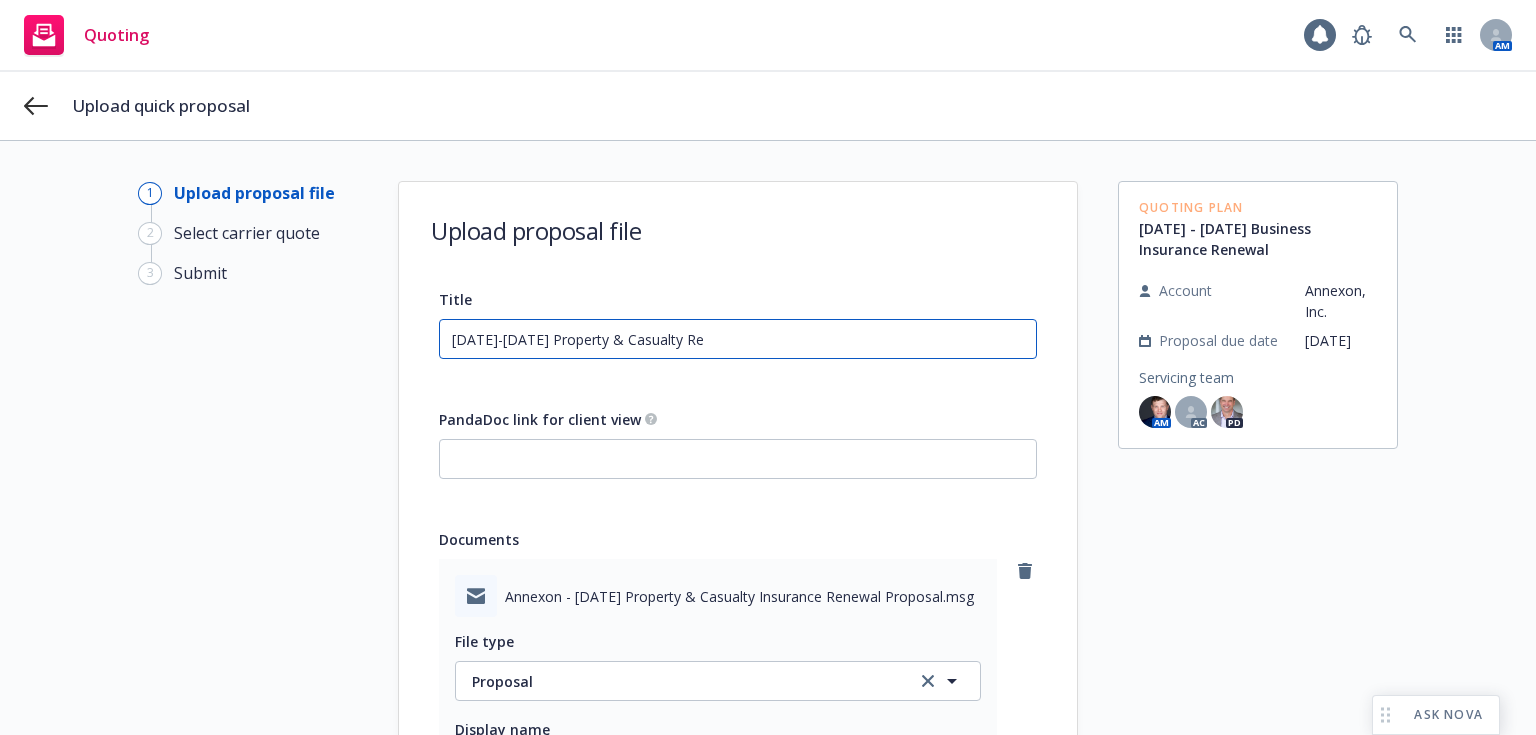 type on "[DATE]-[DATE] Property & Casualty Ren" 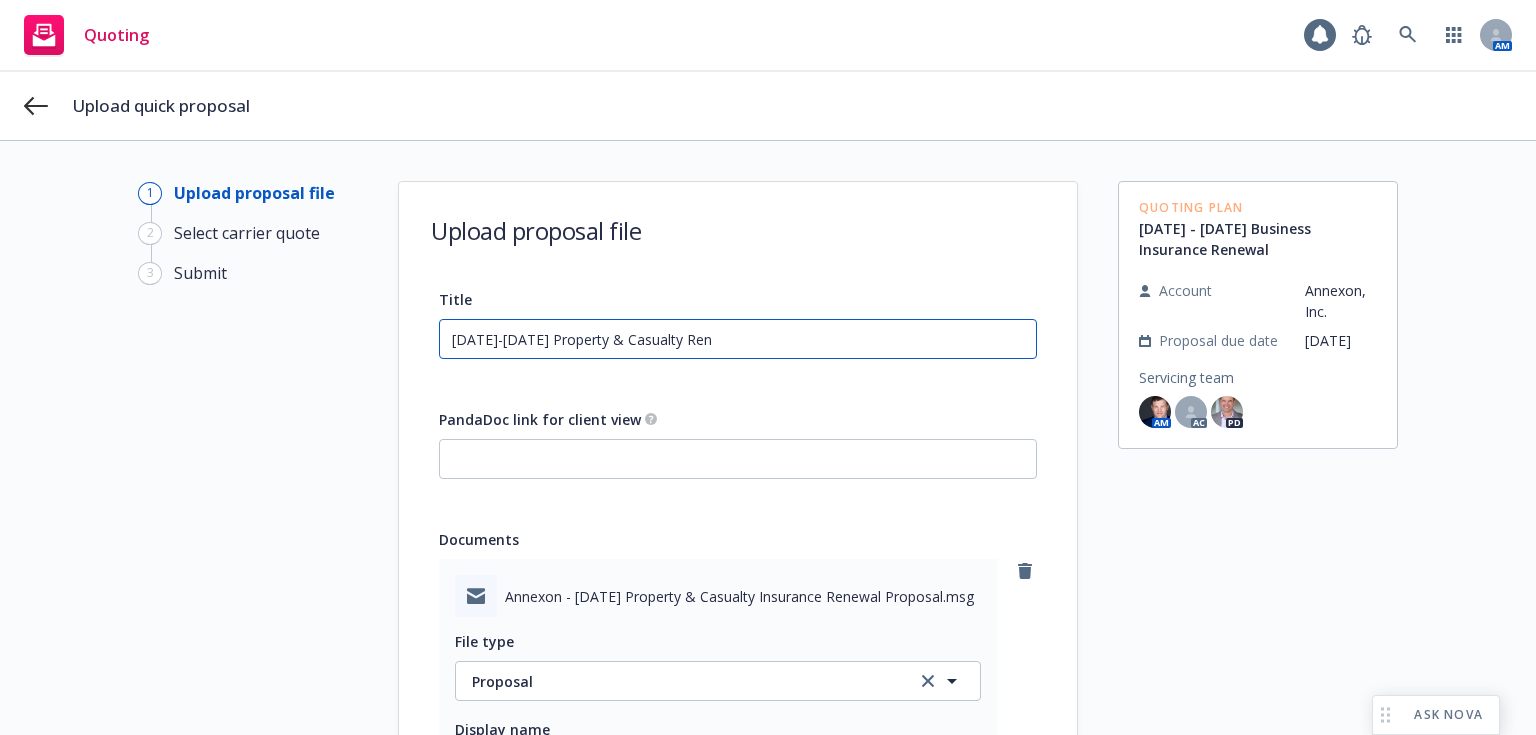 type on "x" 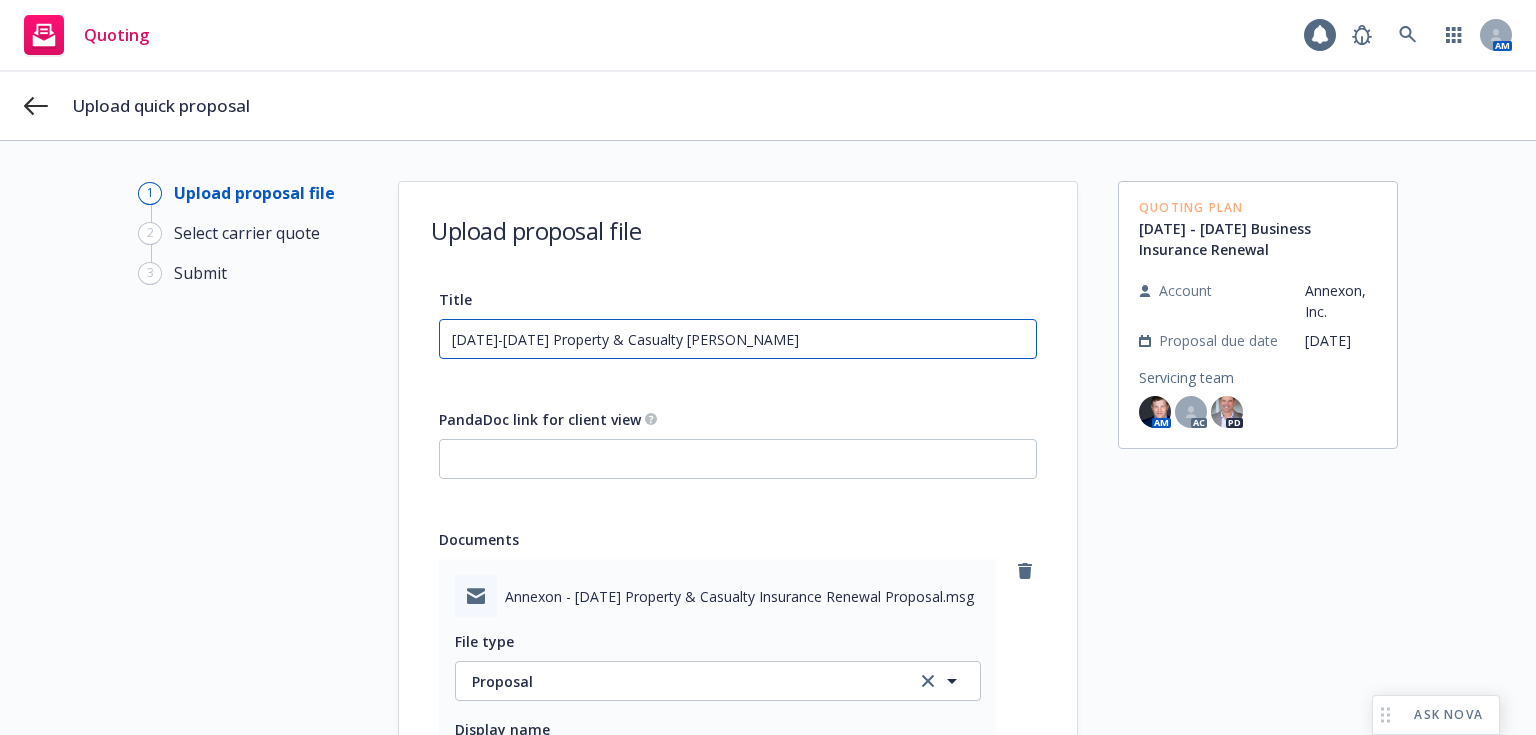 type on "[DATE]-[DATE] Property & Casualty Renew" 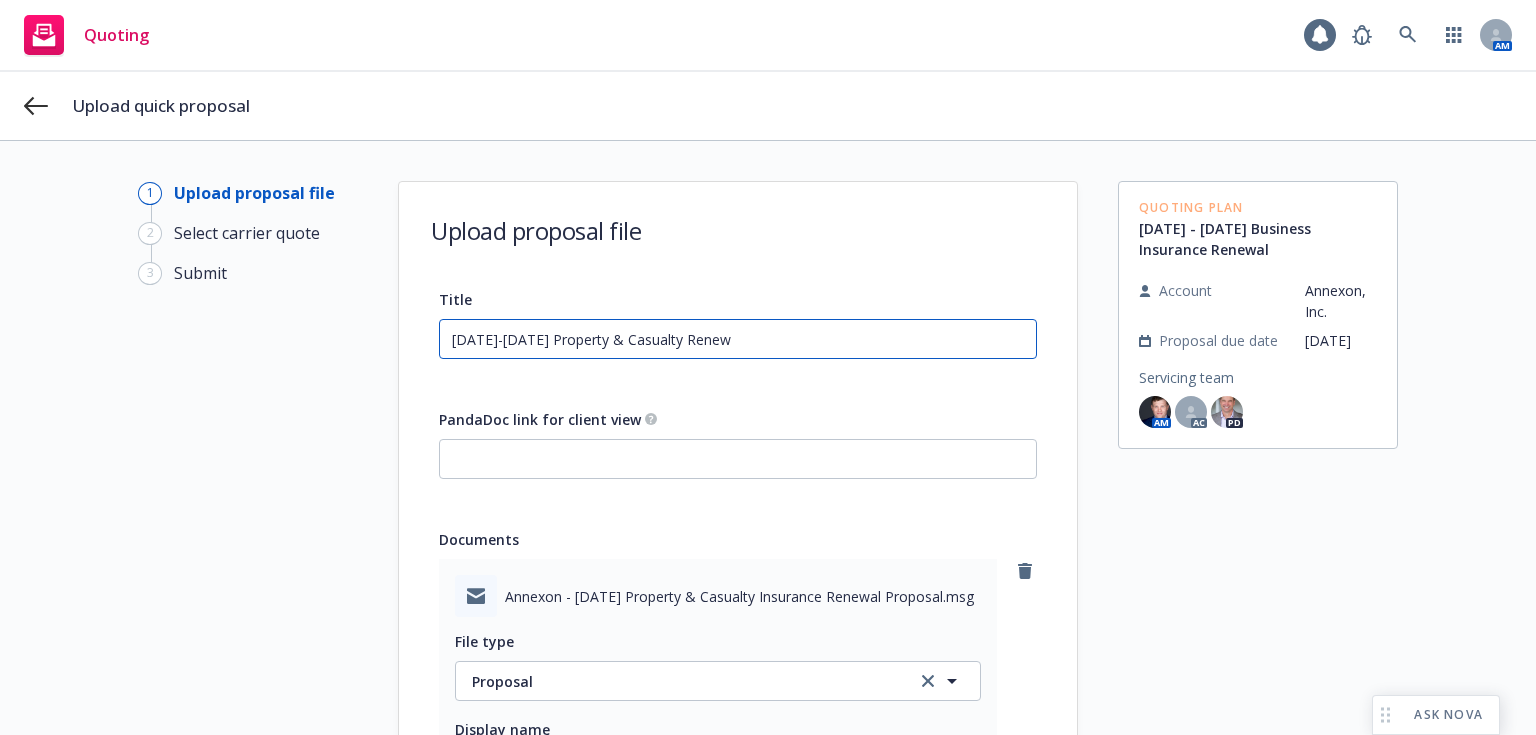 type on "[DATE]-[DATE] Property & Casualty Renewa" 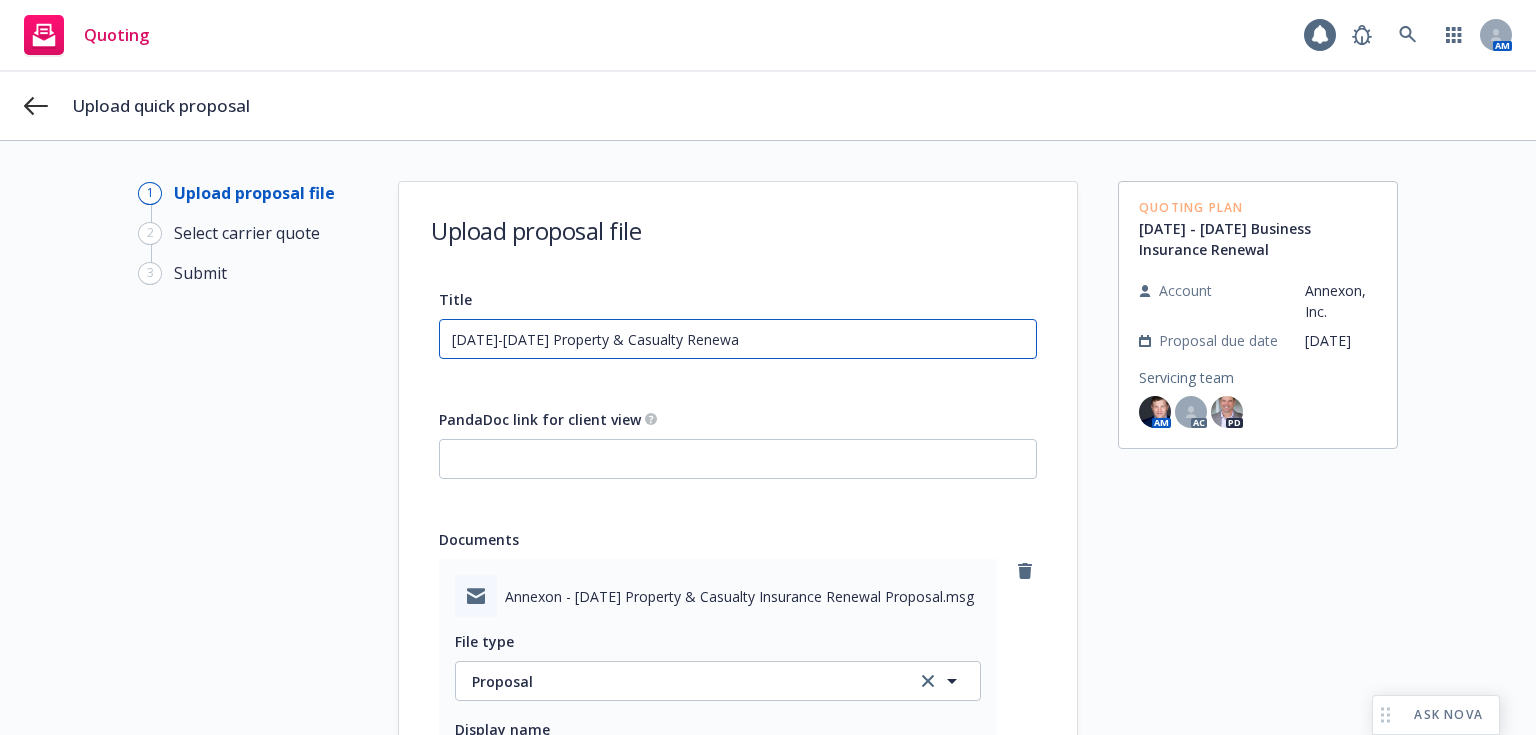 type on "[DATE]-[DATE] Property & Casualty Renewal" 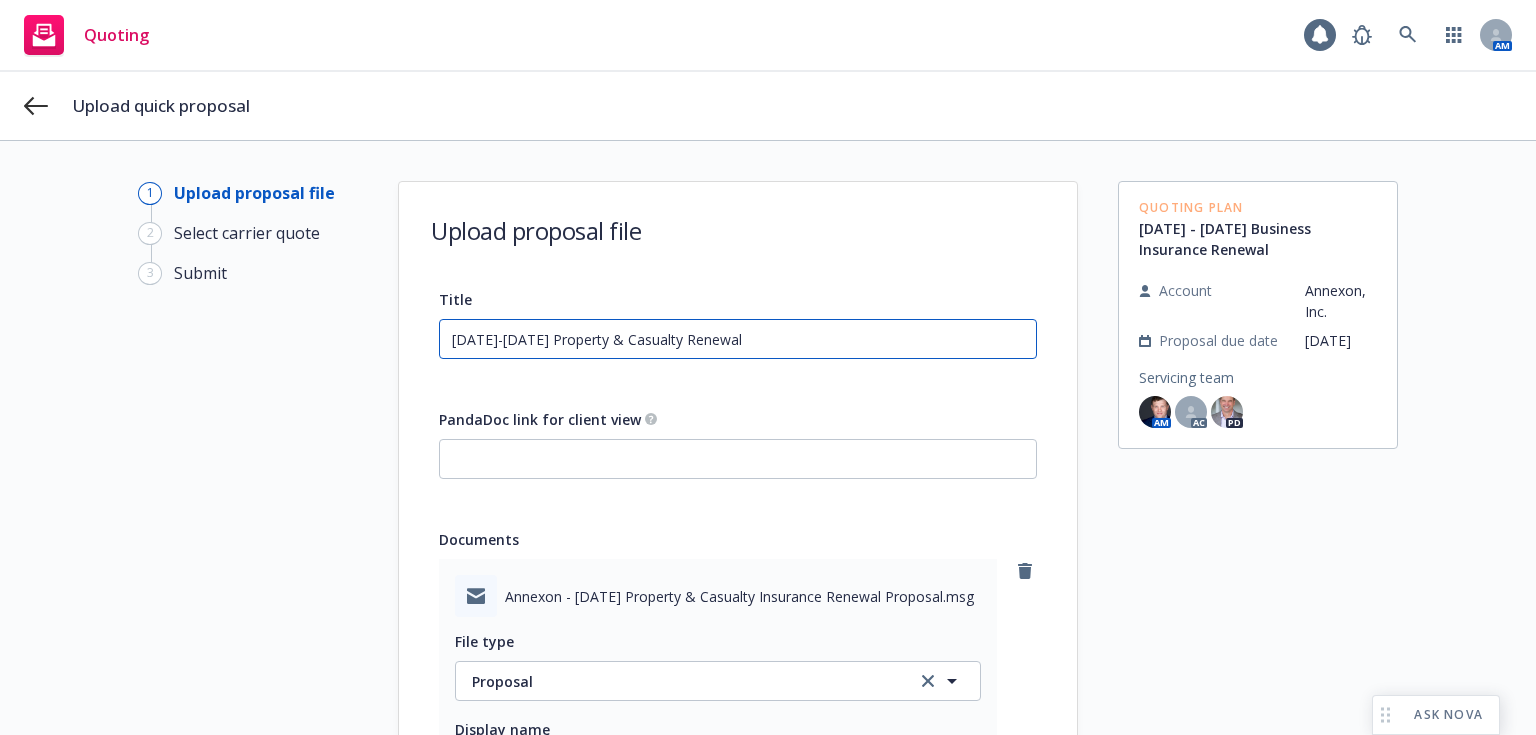 type on "[DATE]-[DATE] Property & Casualty Renewal" 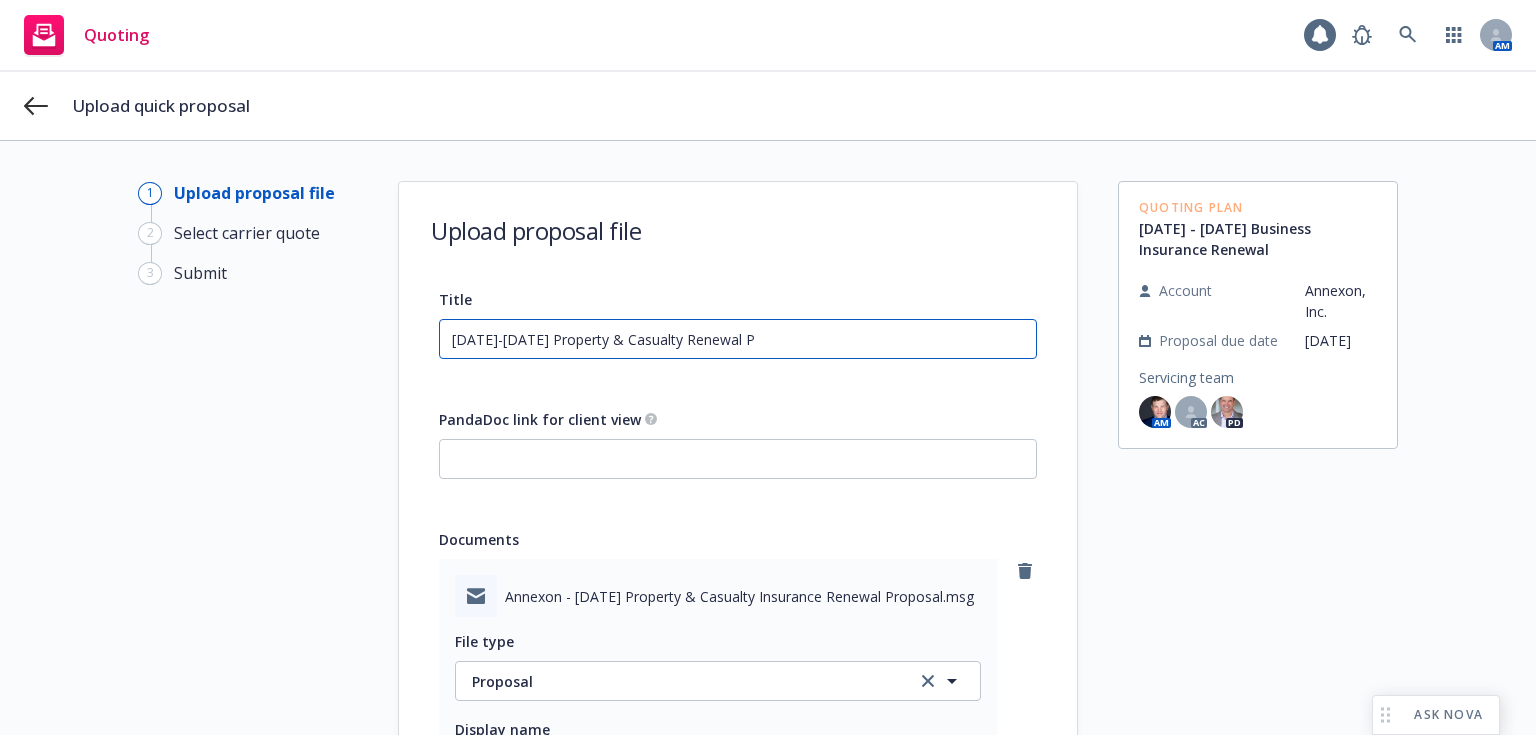 type on "[DATE]-[DATE] Property & Casualty Renewal Po" 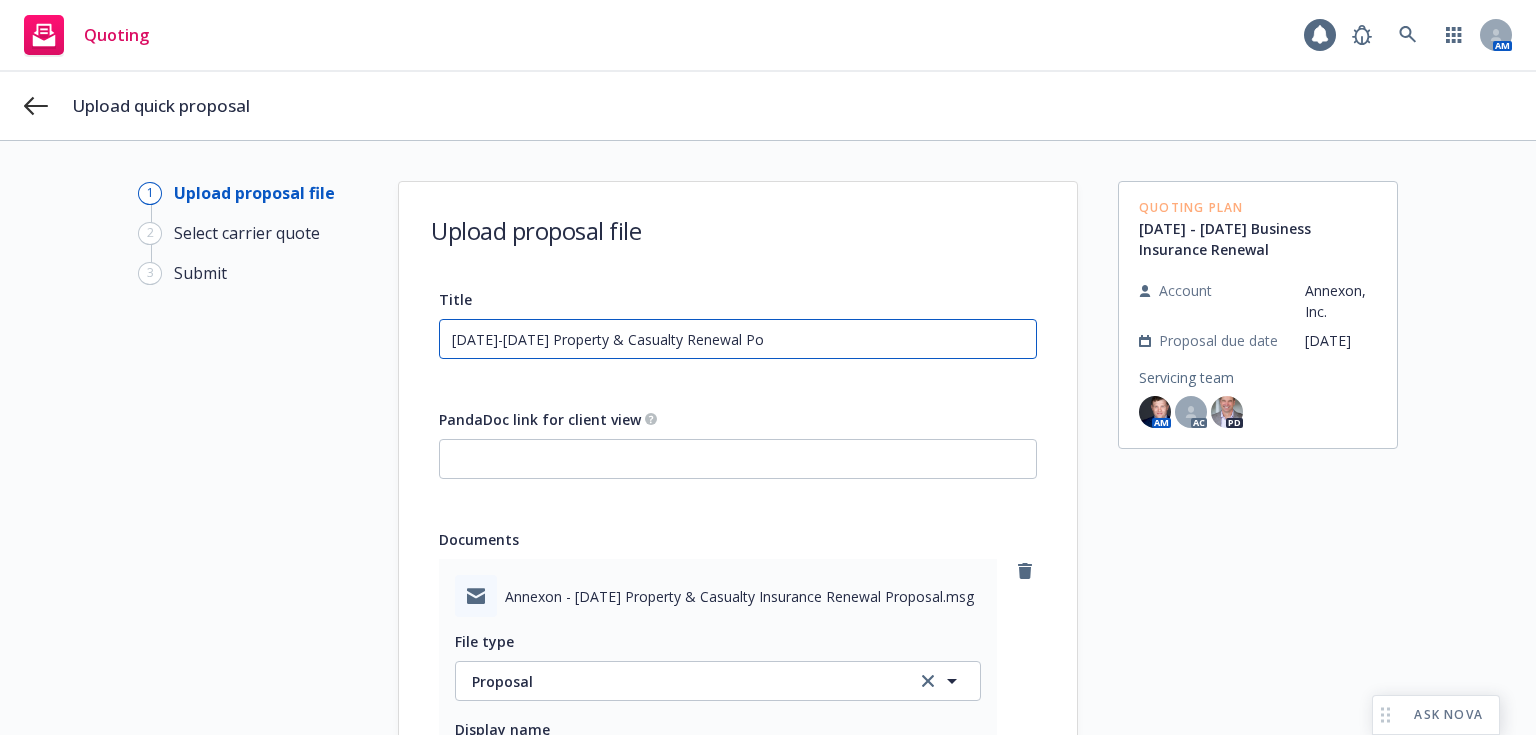 type on "[DATE]-[DATE] Property & Casualty Renewal Por" 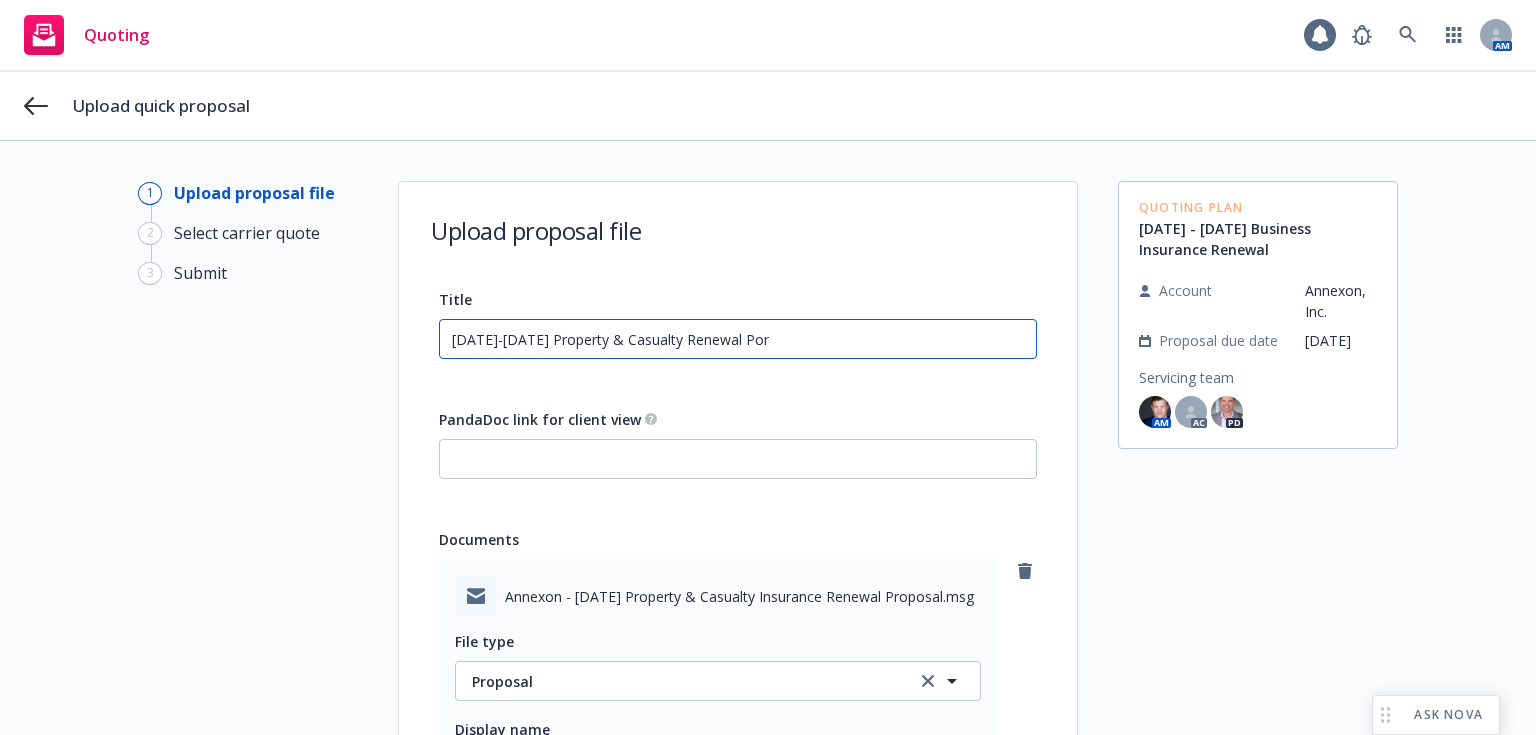 type on "[DATE]-[DATE] Property & Casualty Renewal Po" 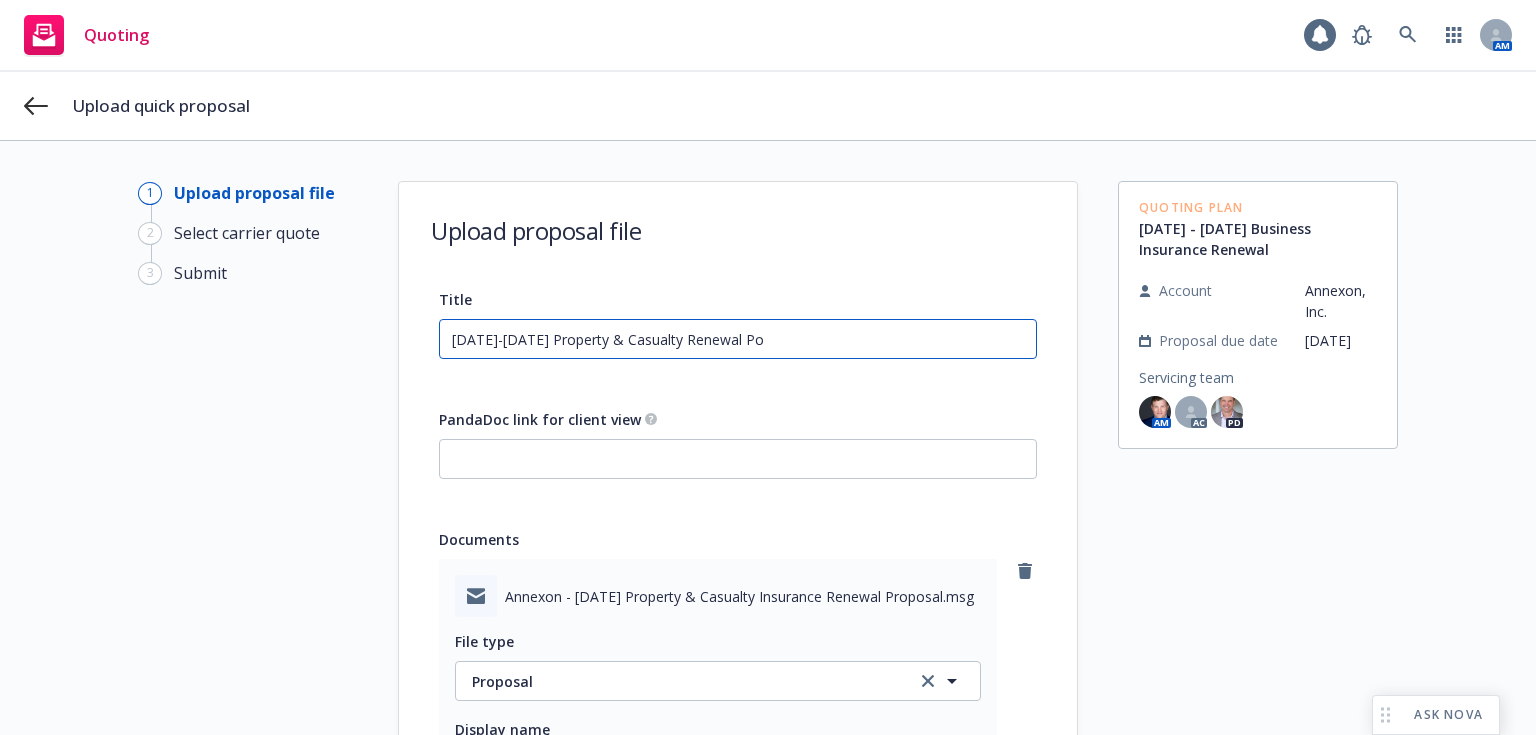 type on "[DATE]-[DATE] Property & Casualty Renewal P" 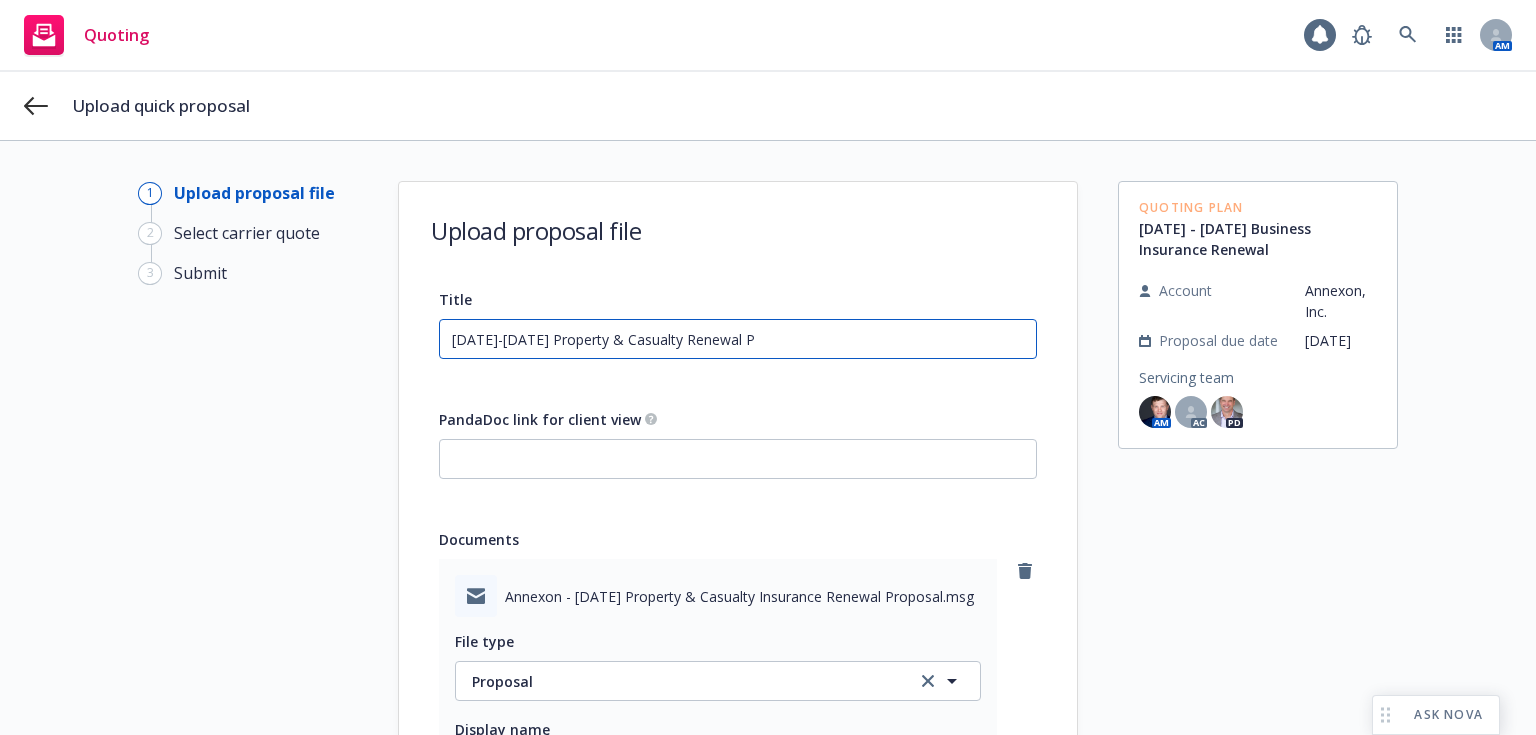 type on "[DATE]-[DATE] Property & Casualty Renewal Pr" 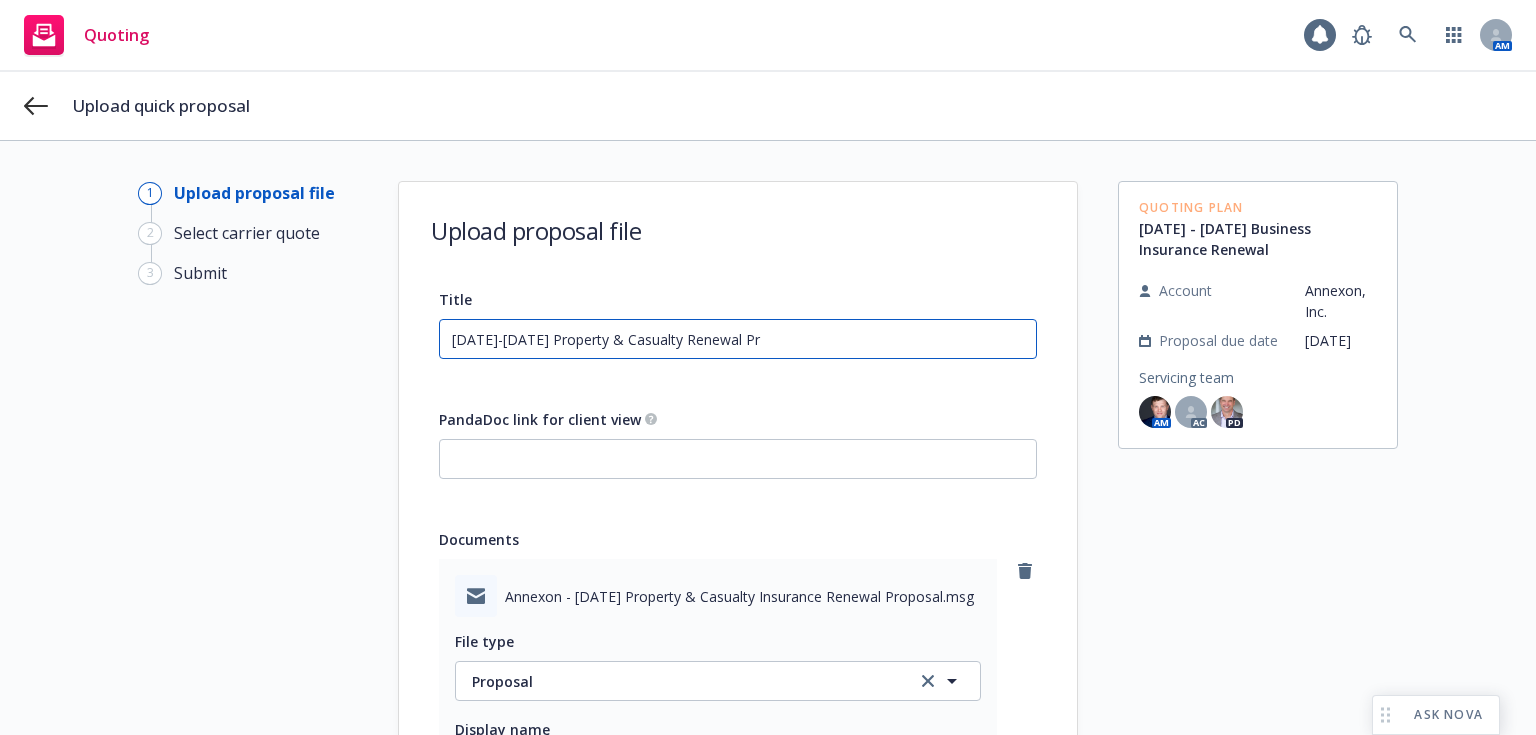 type on "[DATE]-[DATE] Property & Casualty Renewal Pro" 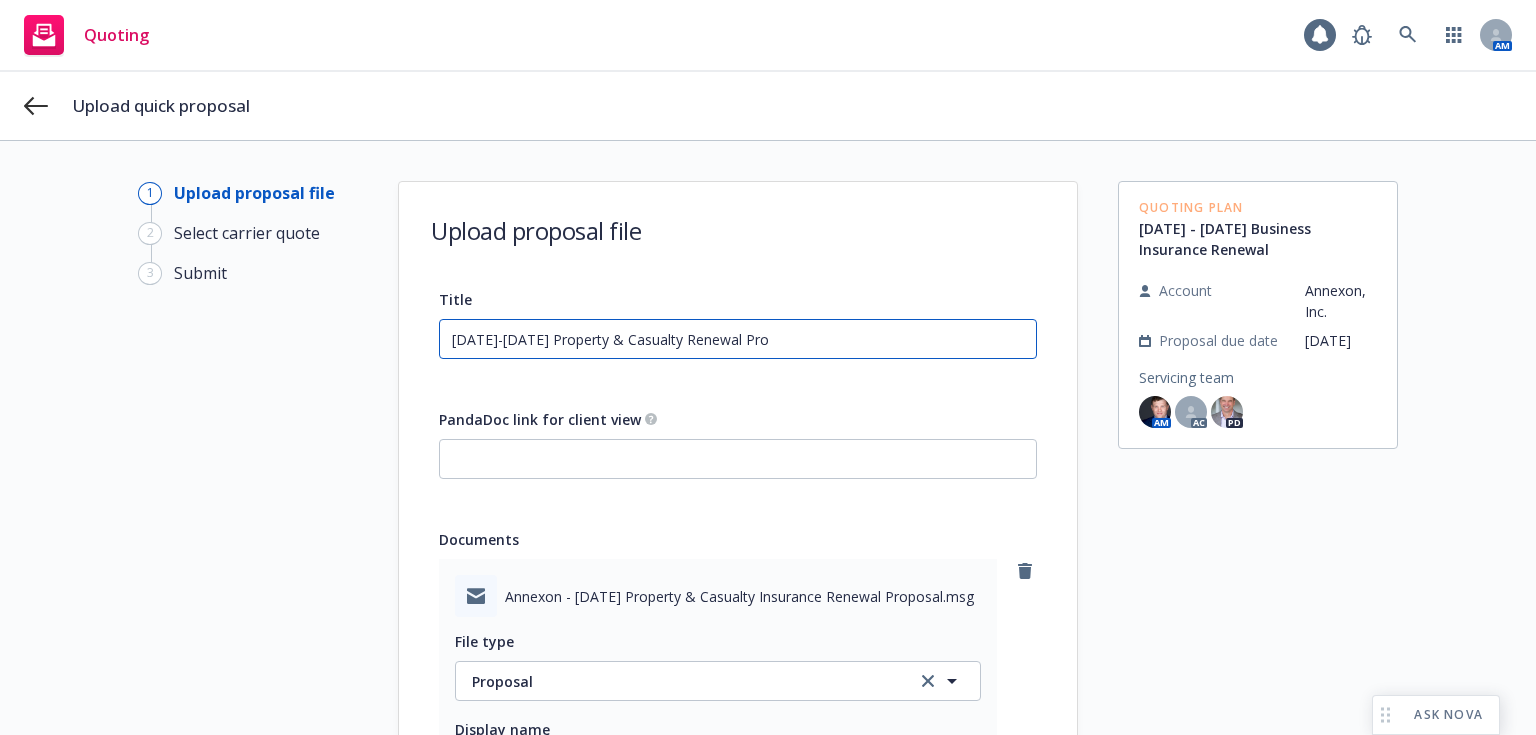 type on "[DATE]-[DATE] Property & Casualty Renewal Prop" 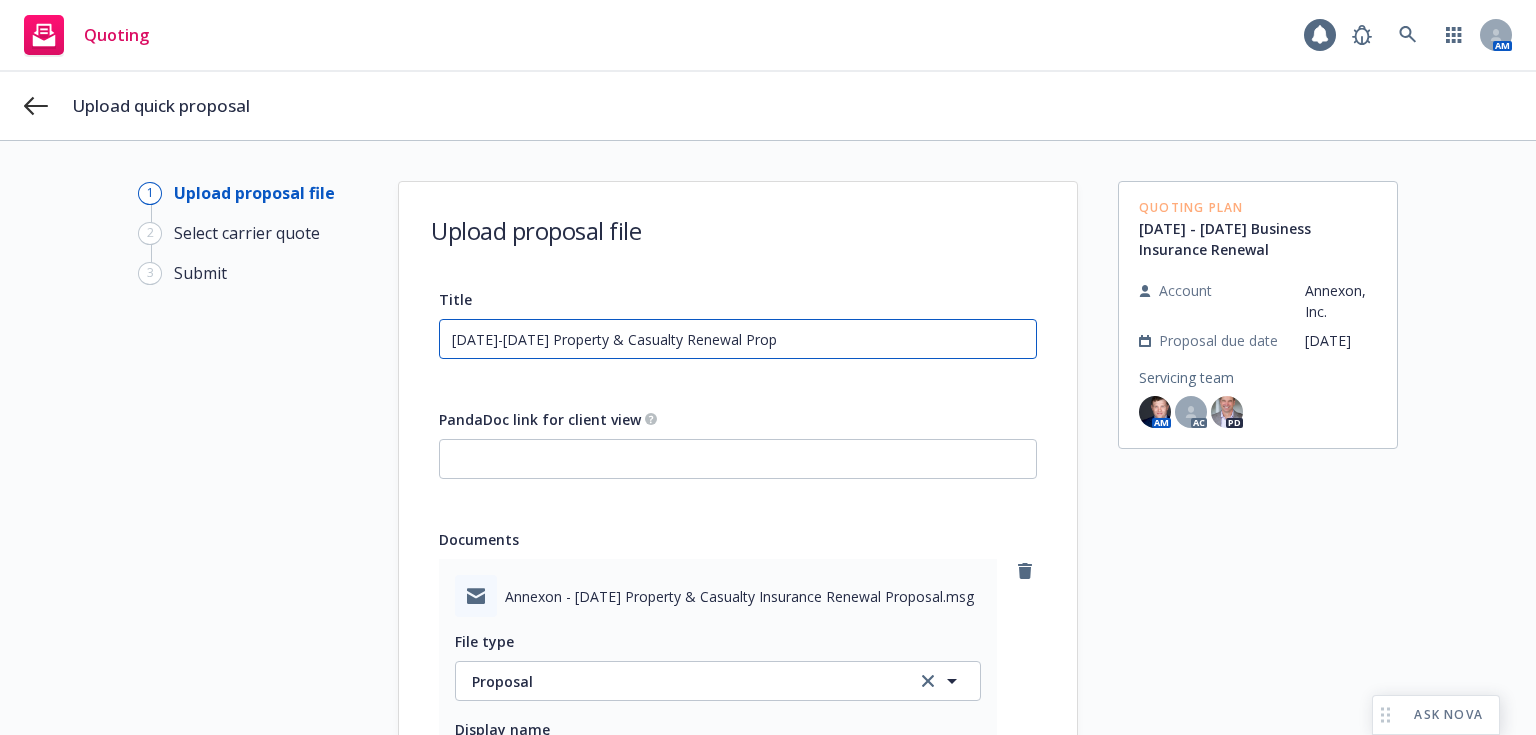 type on "[DATE]-[DATE] Property & Casualty Renewal Propo" 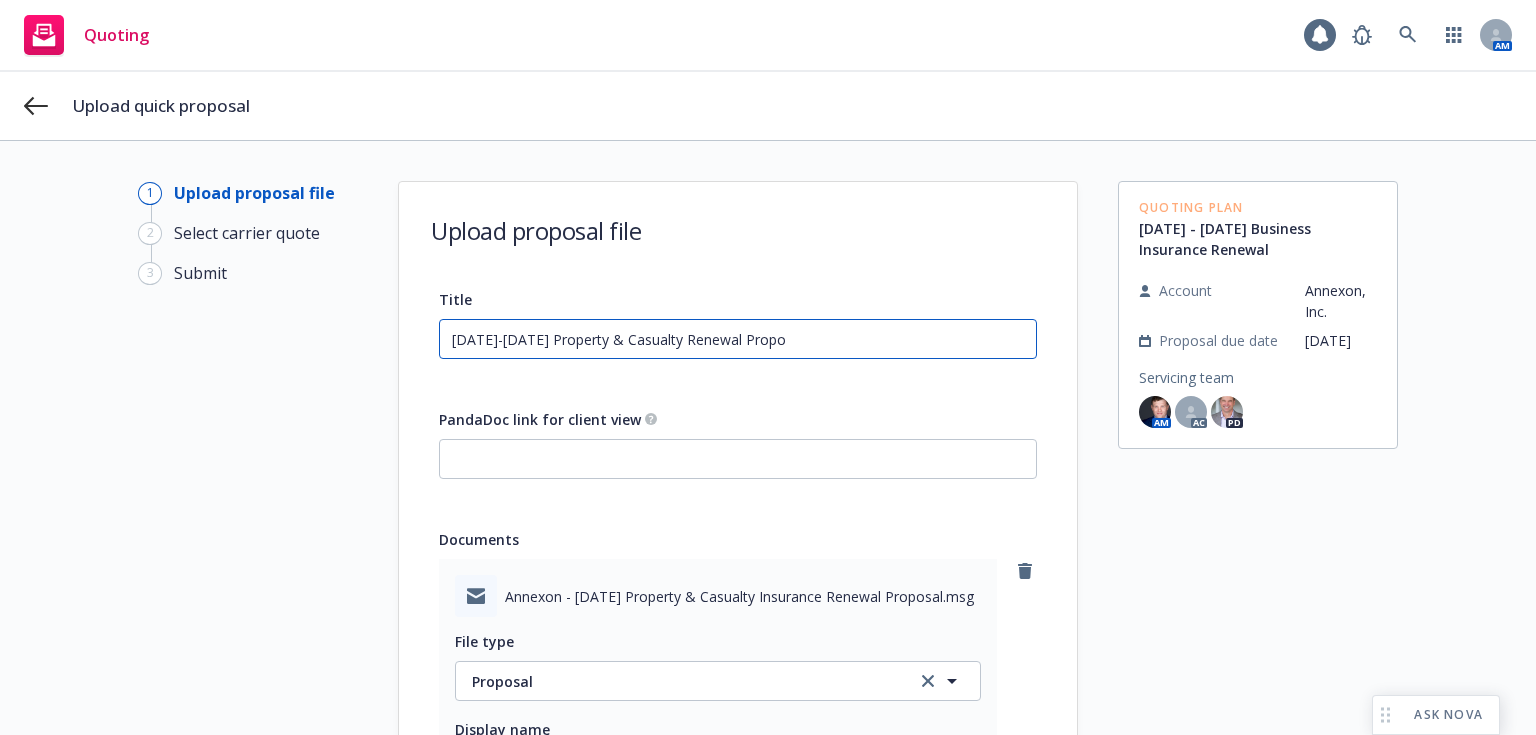 type on "[DATE]-[DATE] Property & Casualty Renewal Propos" 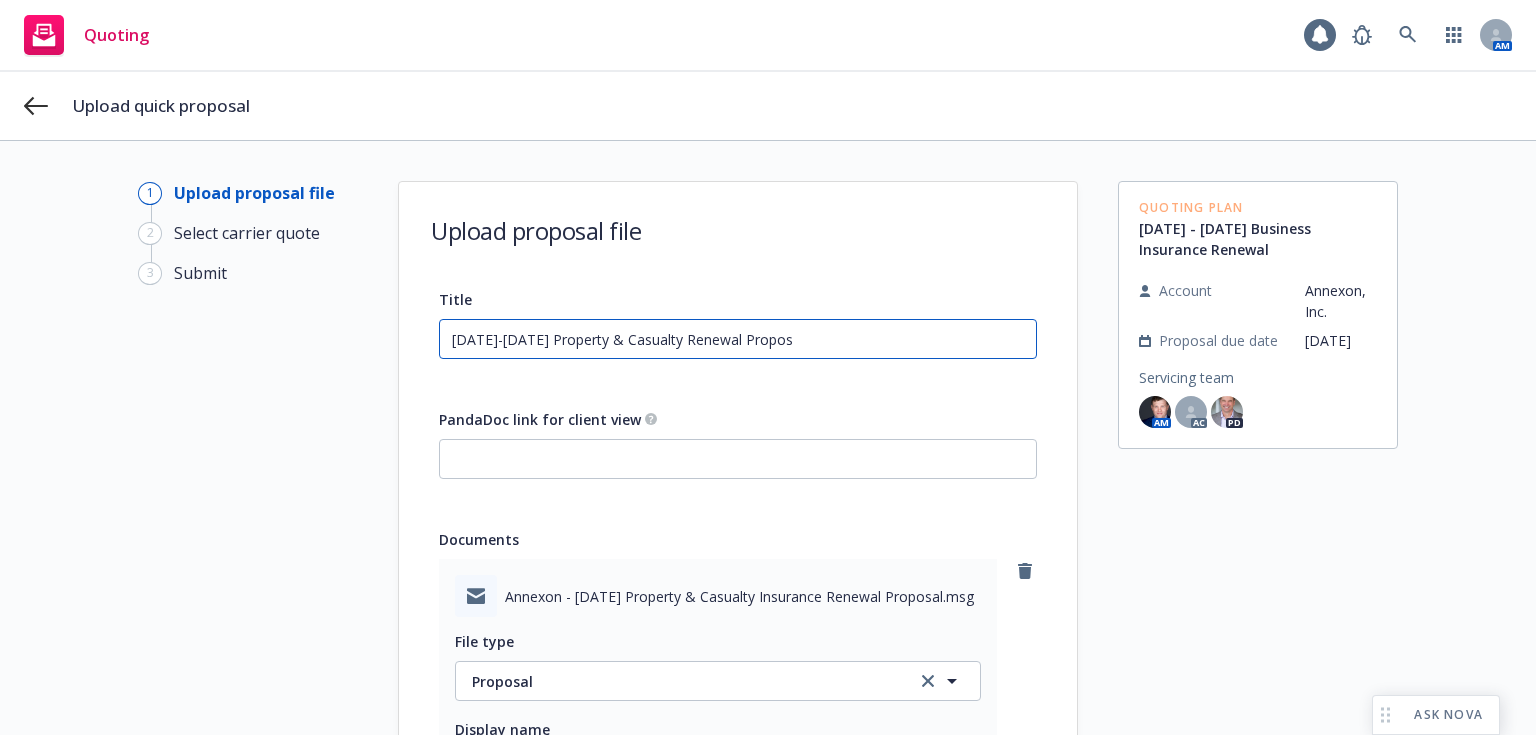 type on "[DATE]-[DATE] Property & Casualty Renewal Proposa" 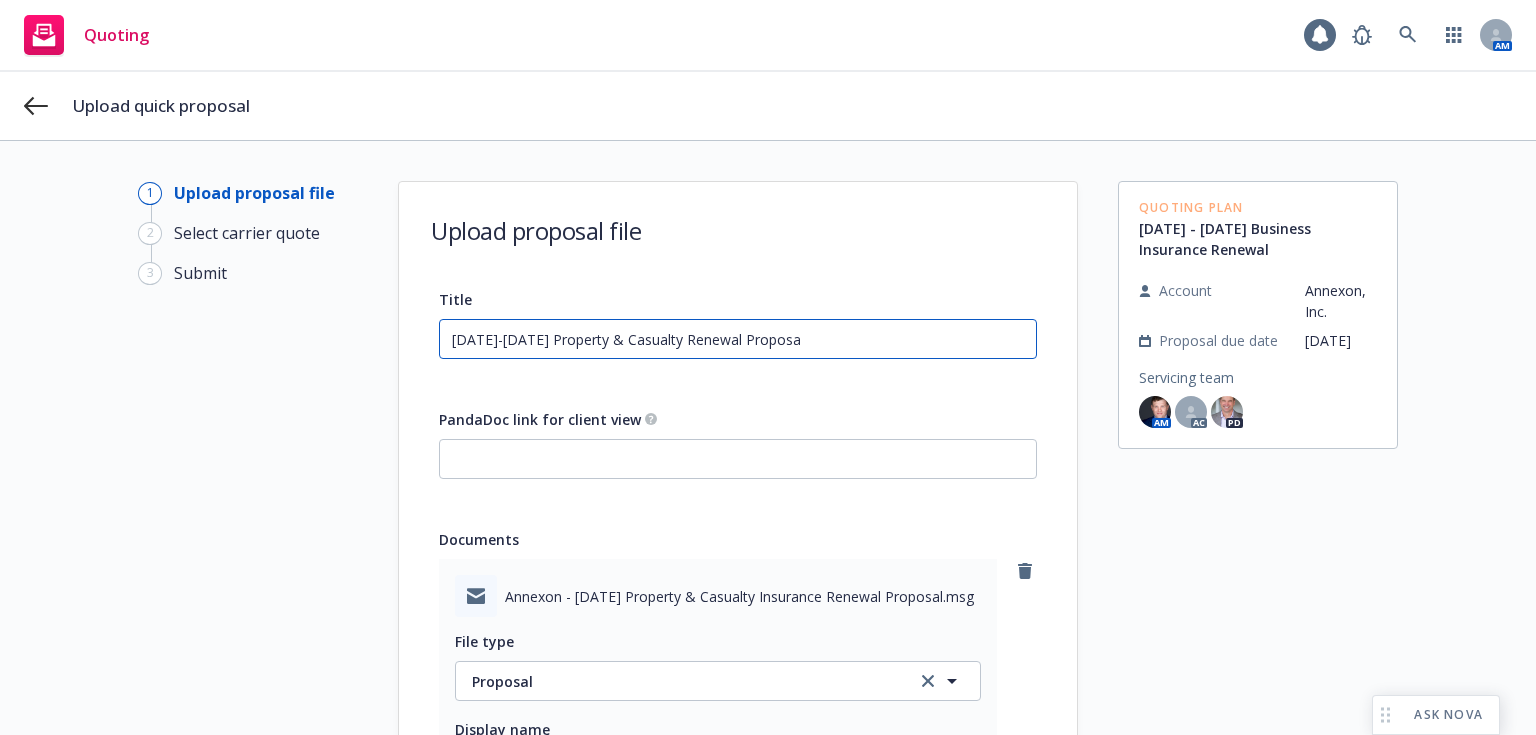 type on "[DATE]-[DATE] Property & Casualty Renewal Proposal" 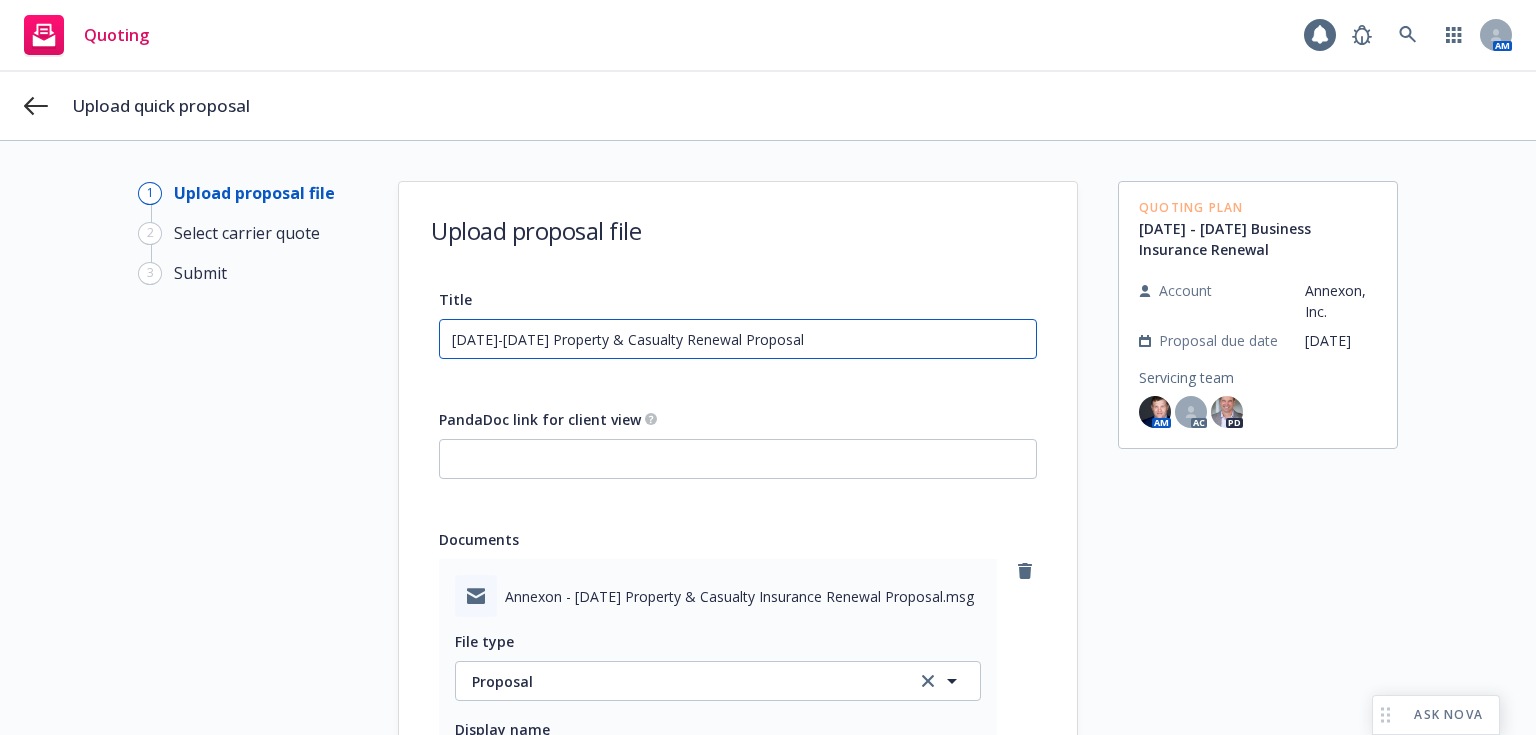 type on "x" 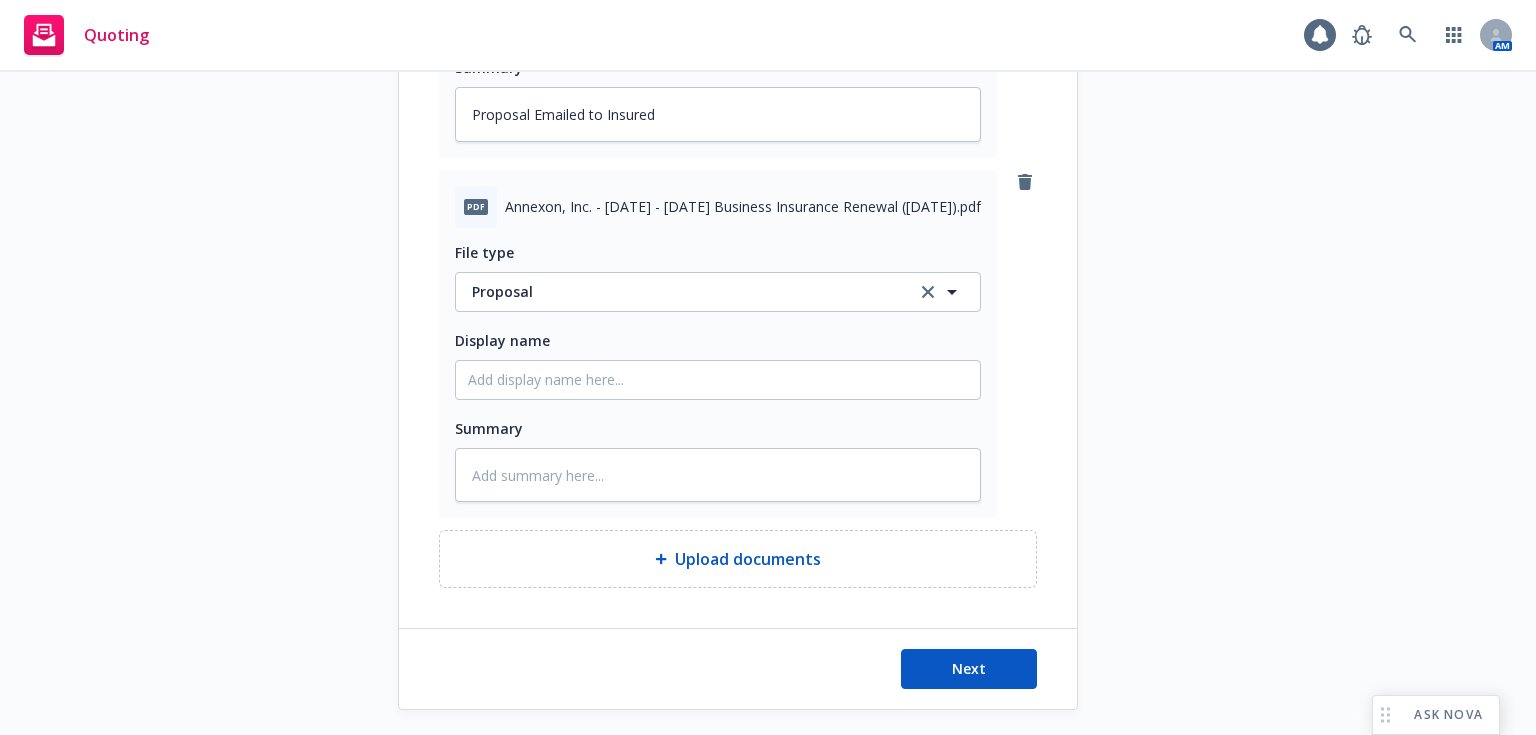 scroll, scrollTop: 764, scrollLeft: 0, axis: vertical 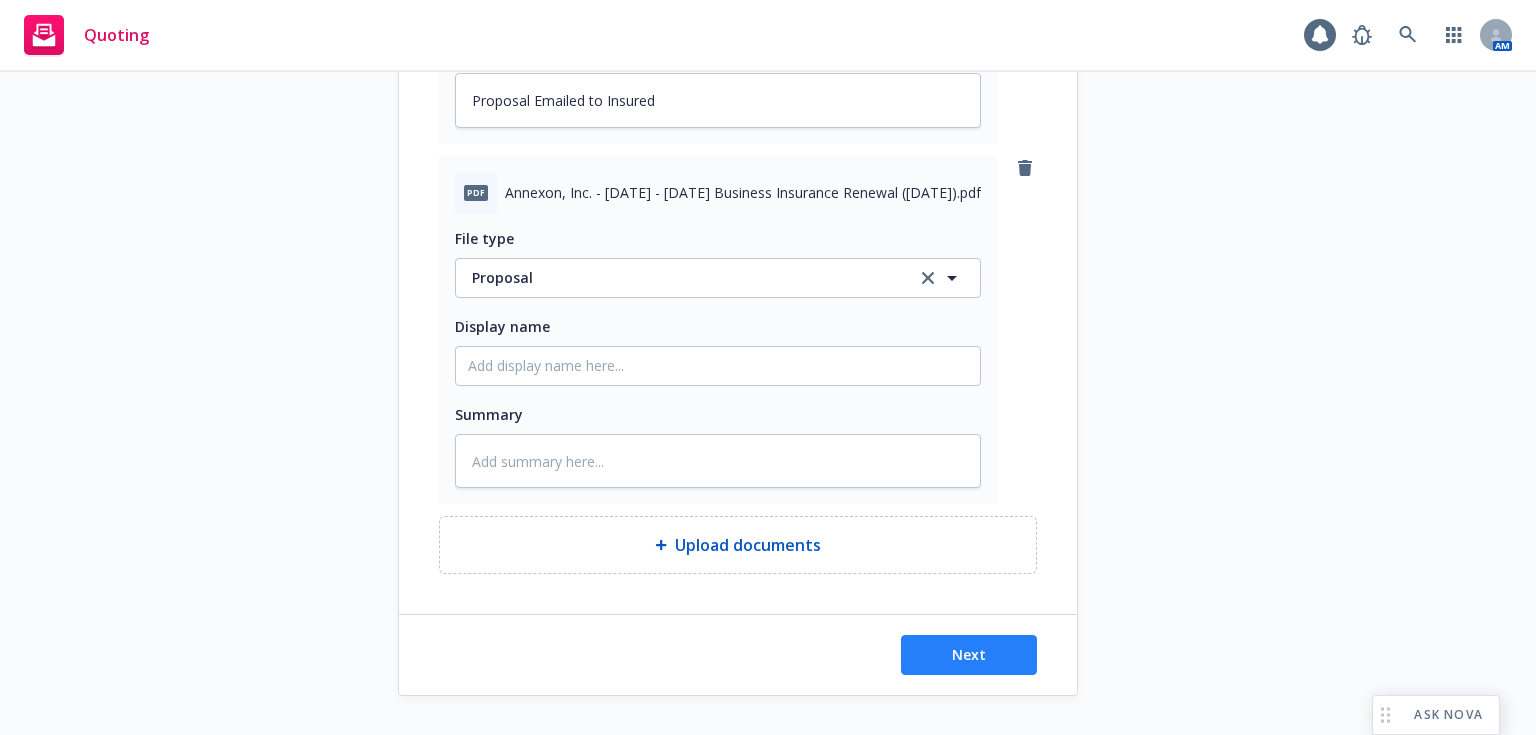 type on "[DATE]-[DATE] Property & Casualty Renewal Proposal" 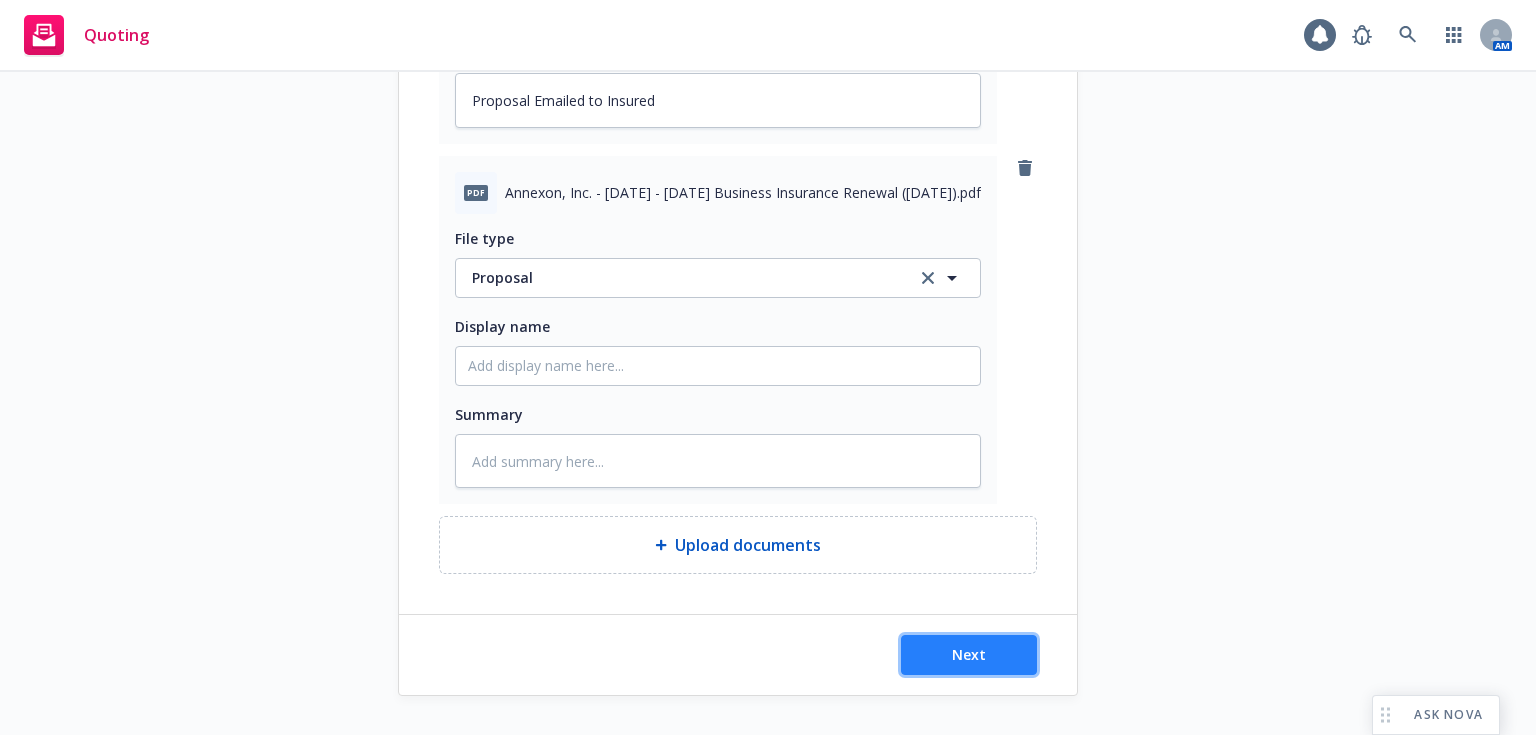 click on "Next" at bounding box center (969, 654) 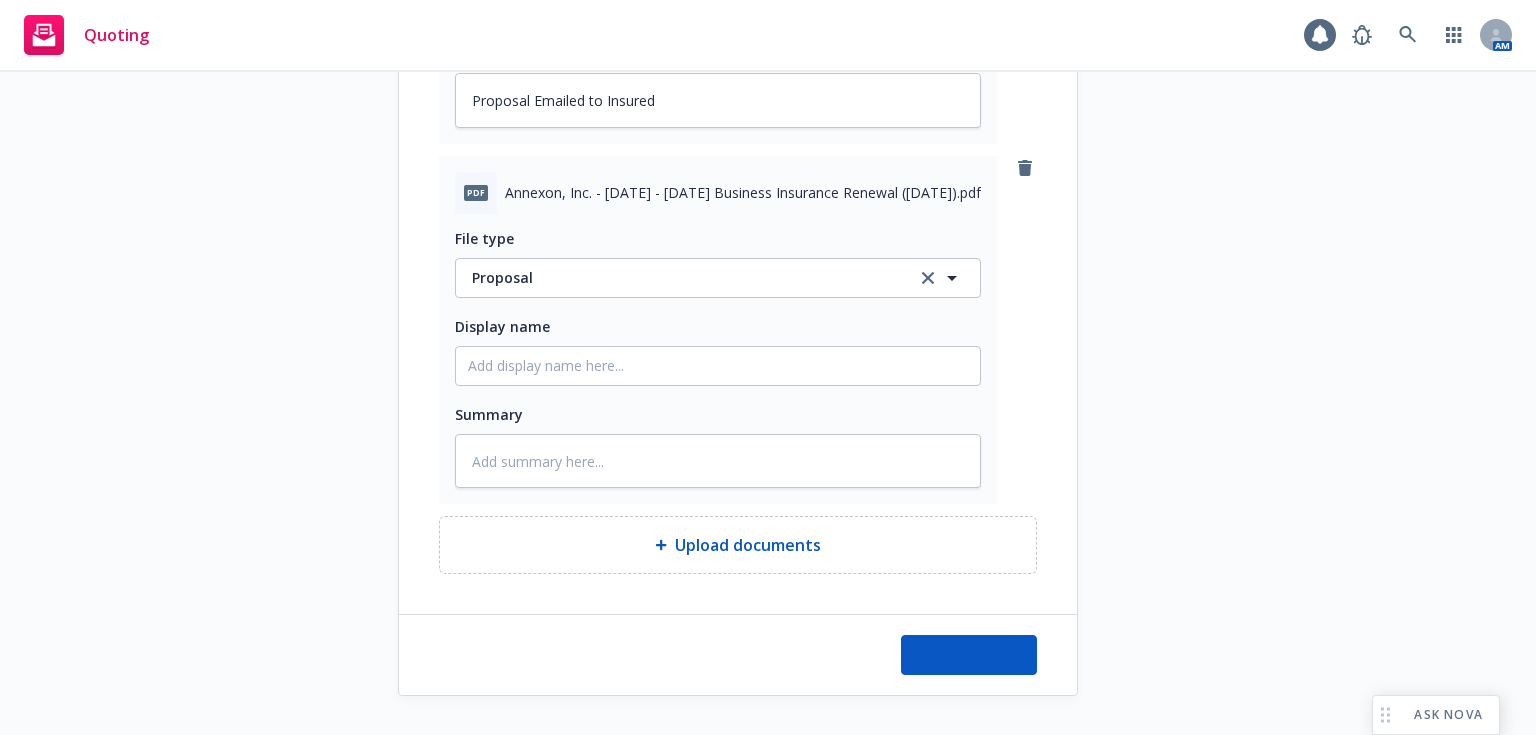 type on "x" 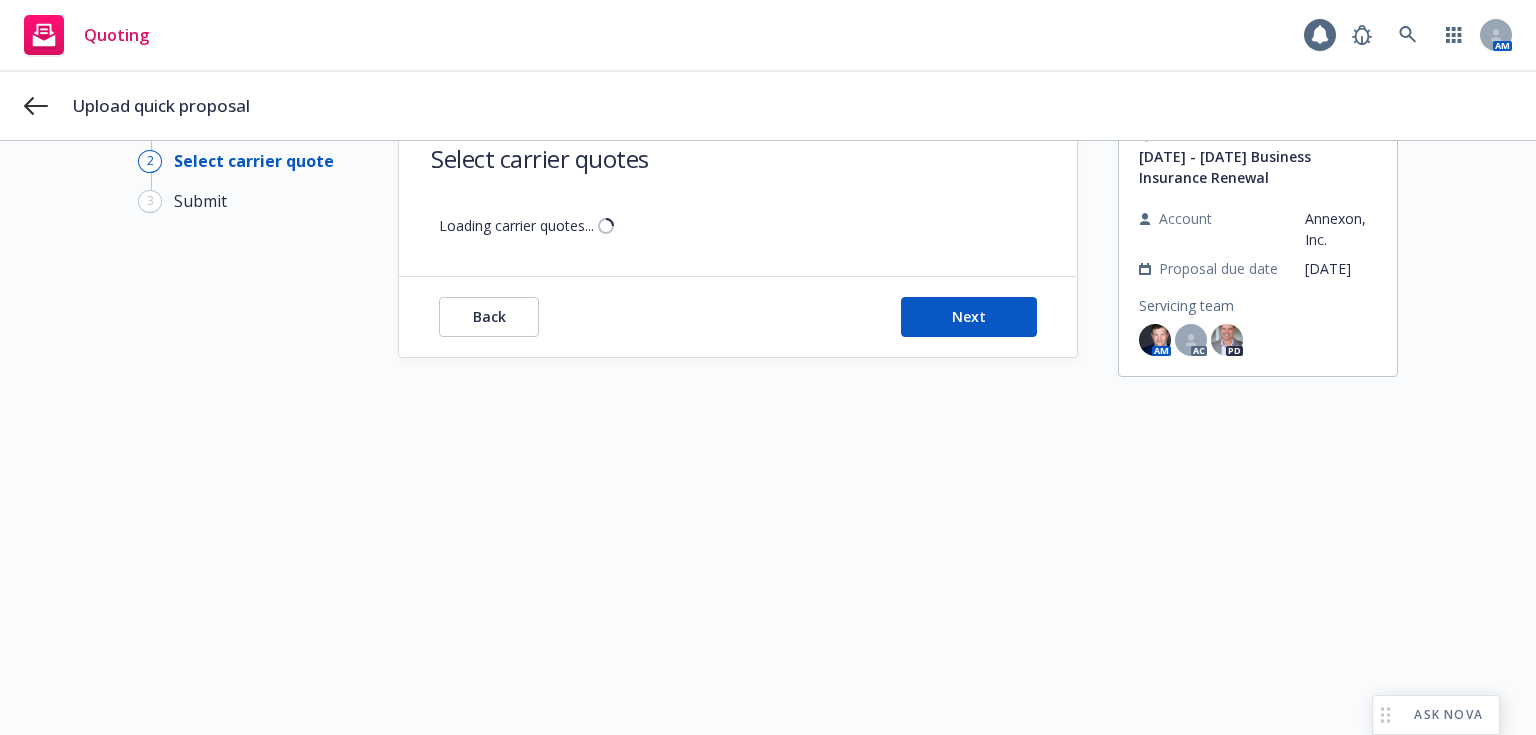 scroll, scrollTop: 72, scrollLeft: 0, axis: vertical 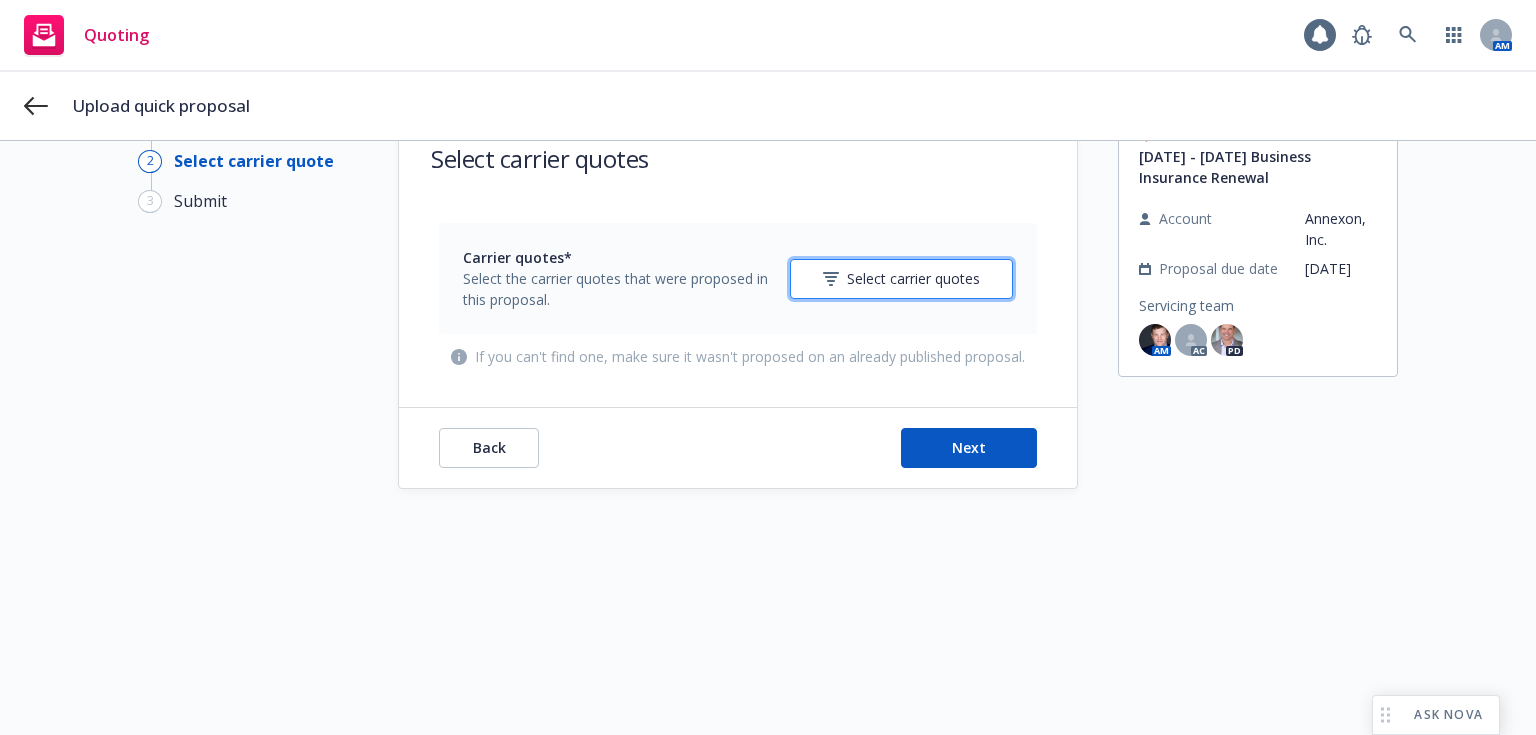 click on "Select carrier quotes" at bounding box center (913, 278) 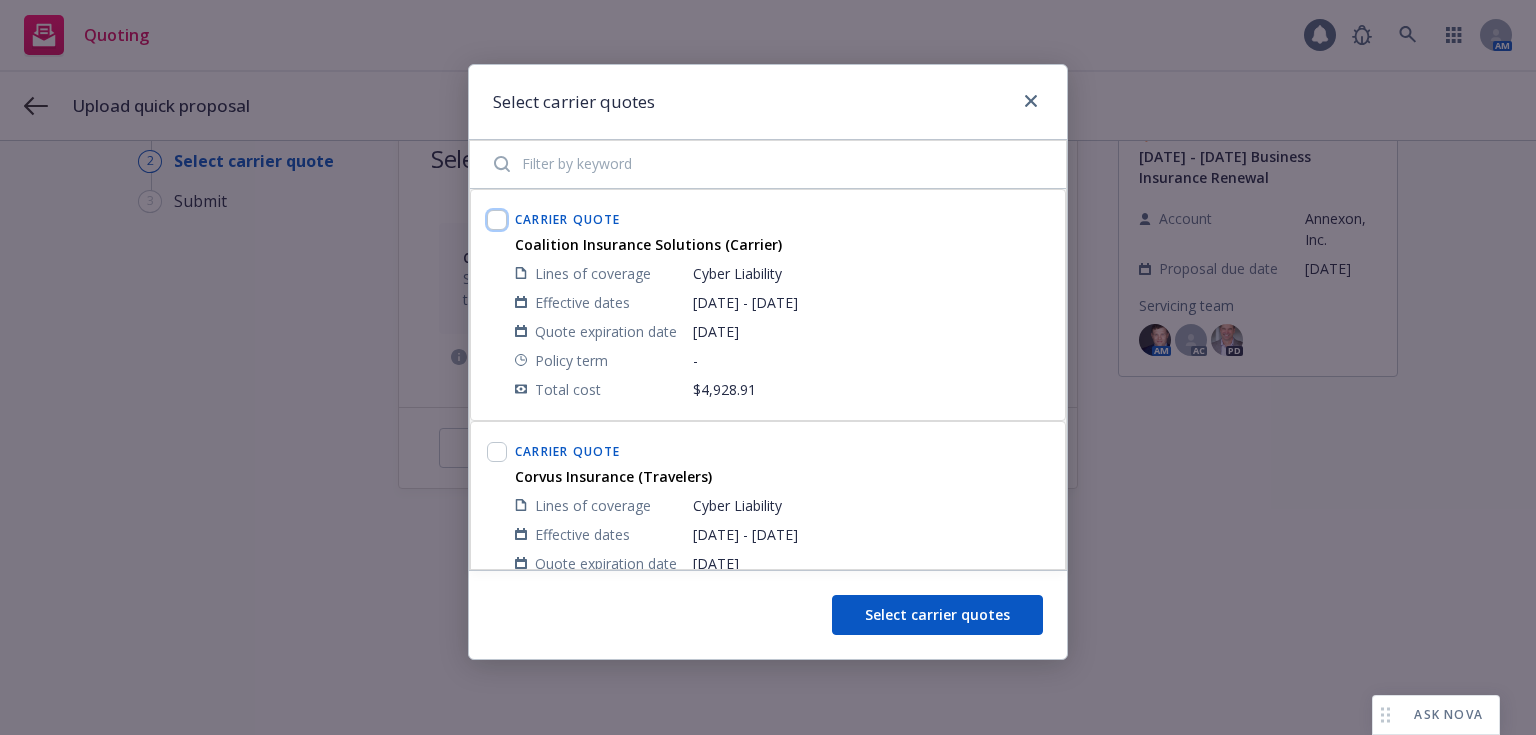 click at bounding box center (497, 220) 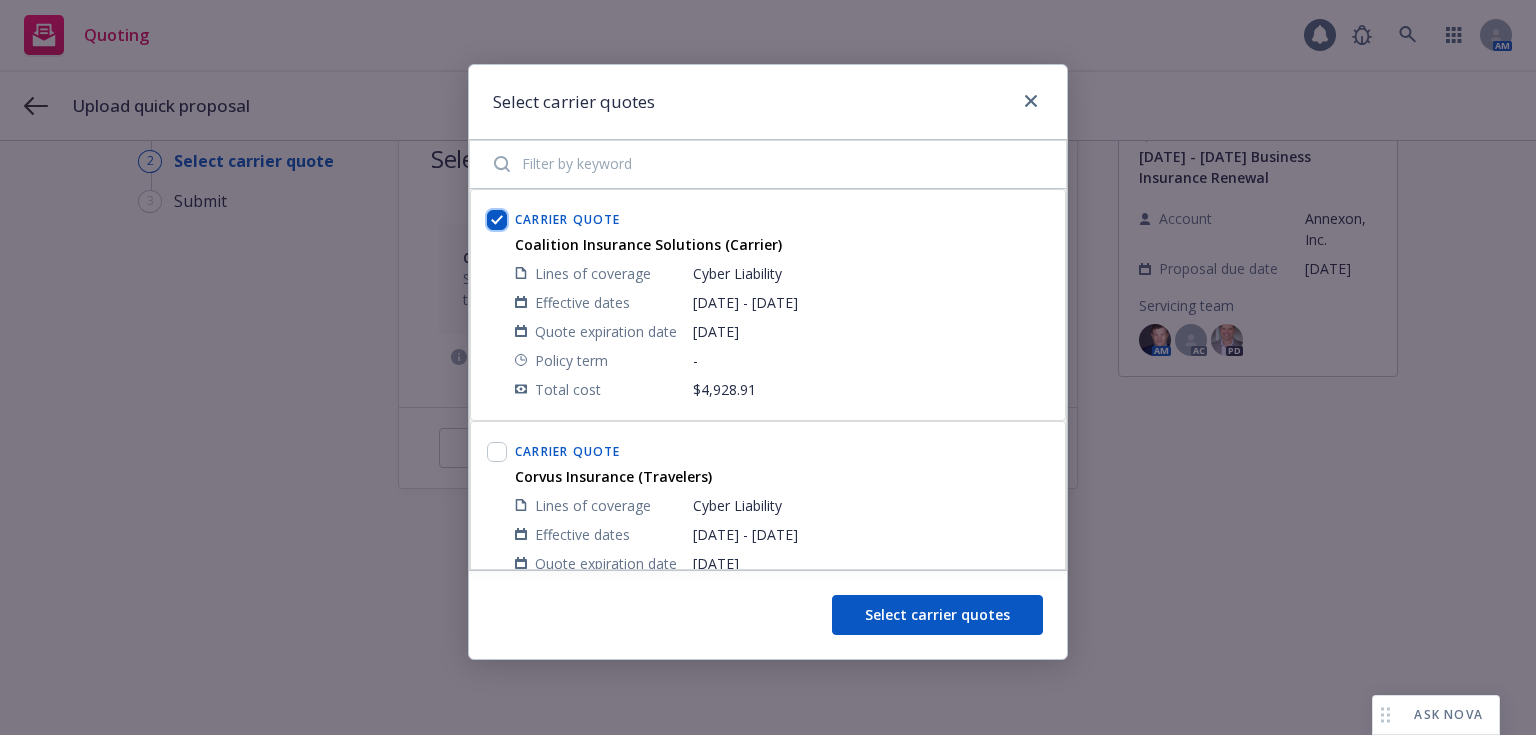 checkbox on "true" 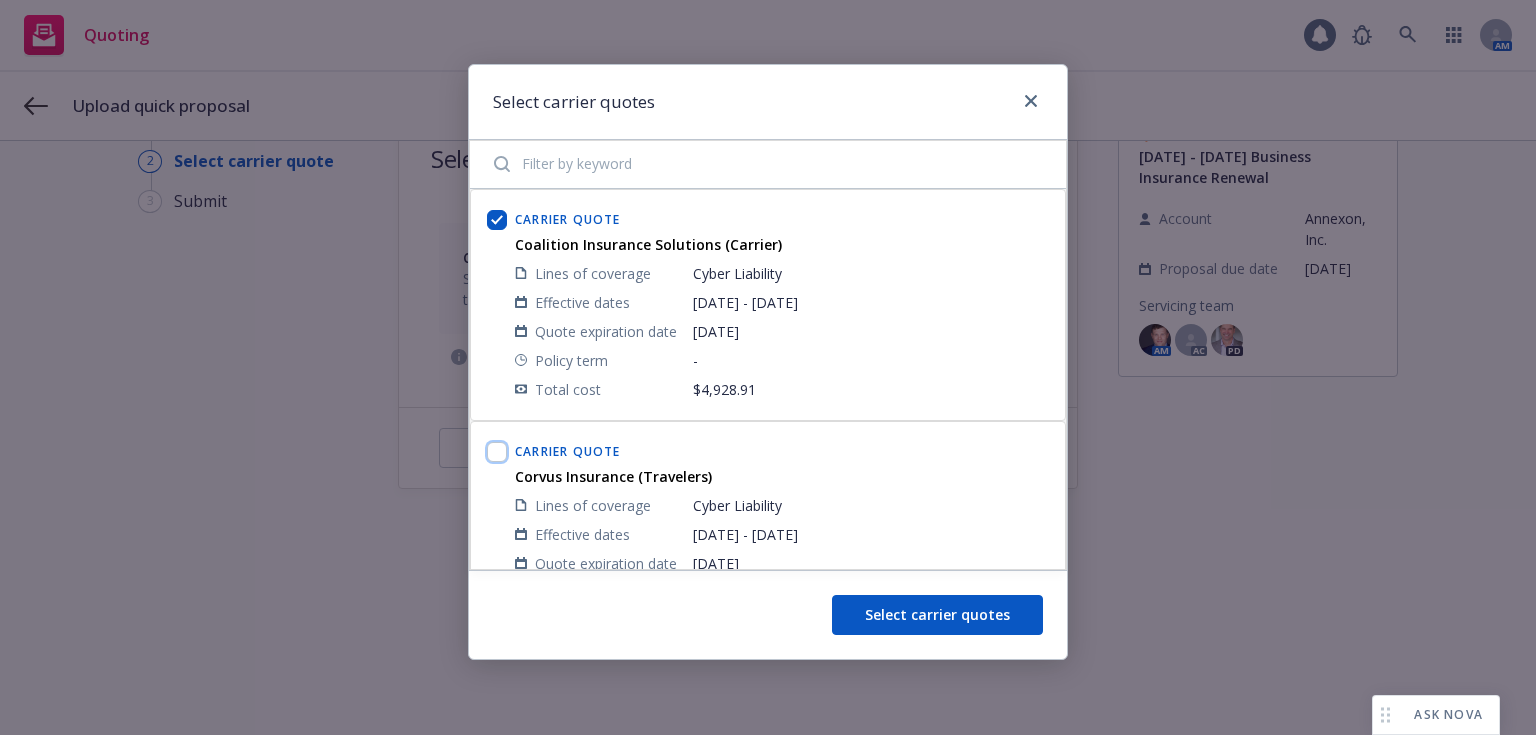 click at bounding box center [497, 452] 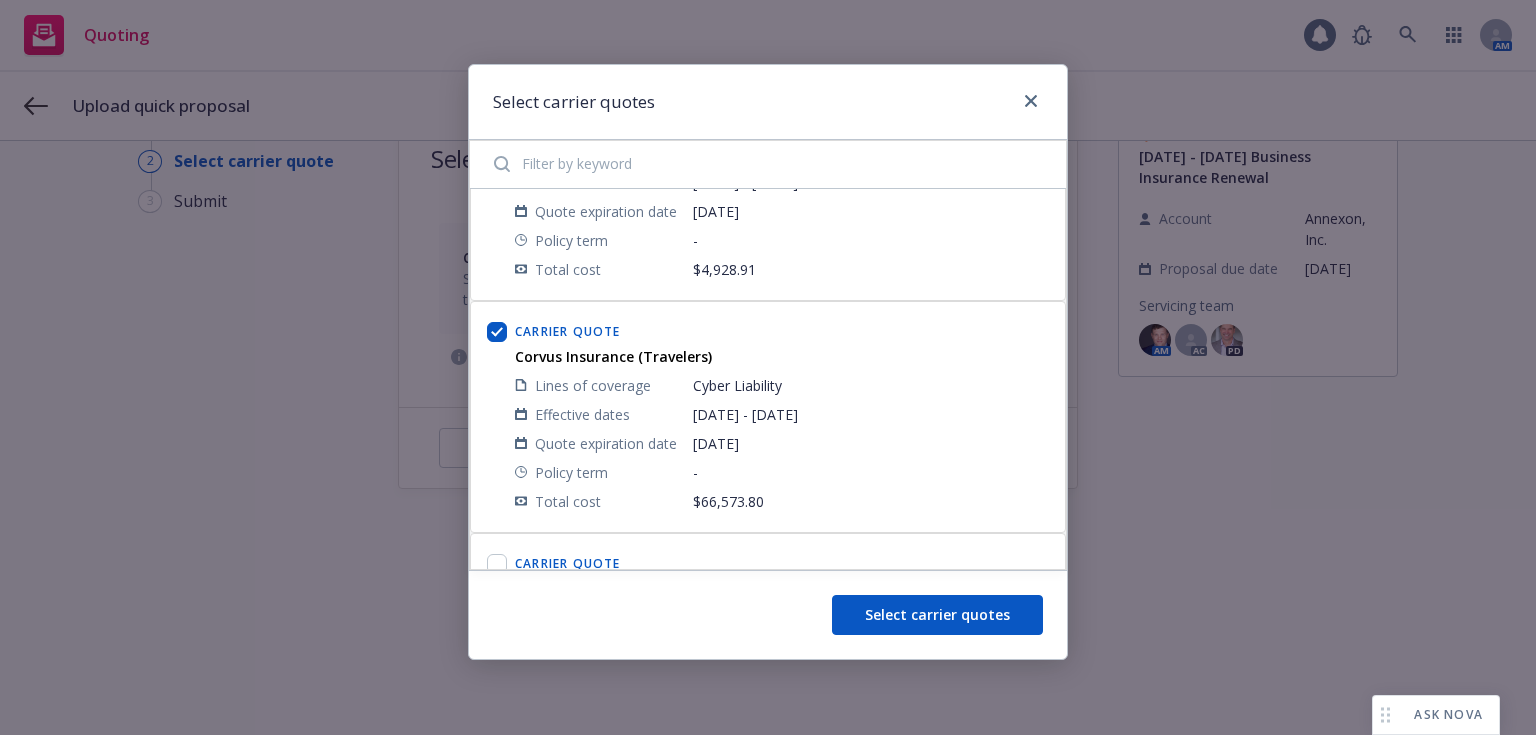 scroll, scrollTop: 409, scrollLeft: 0, axis: vertical 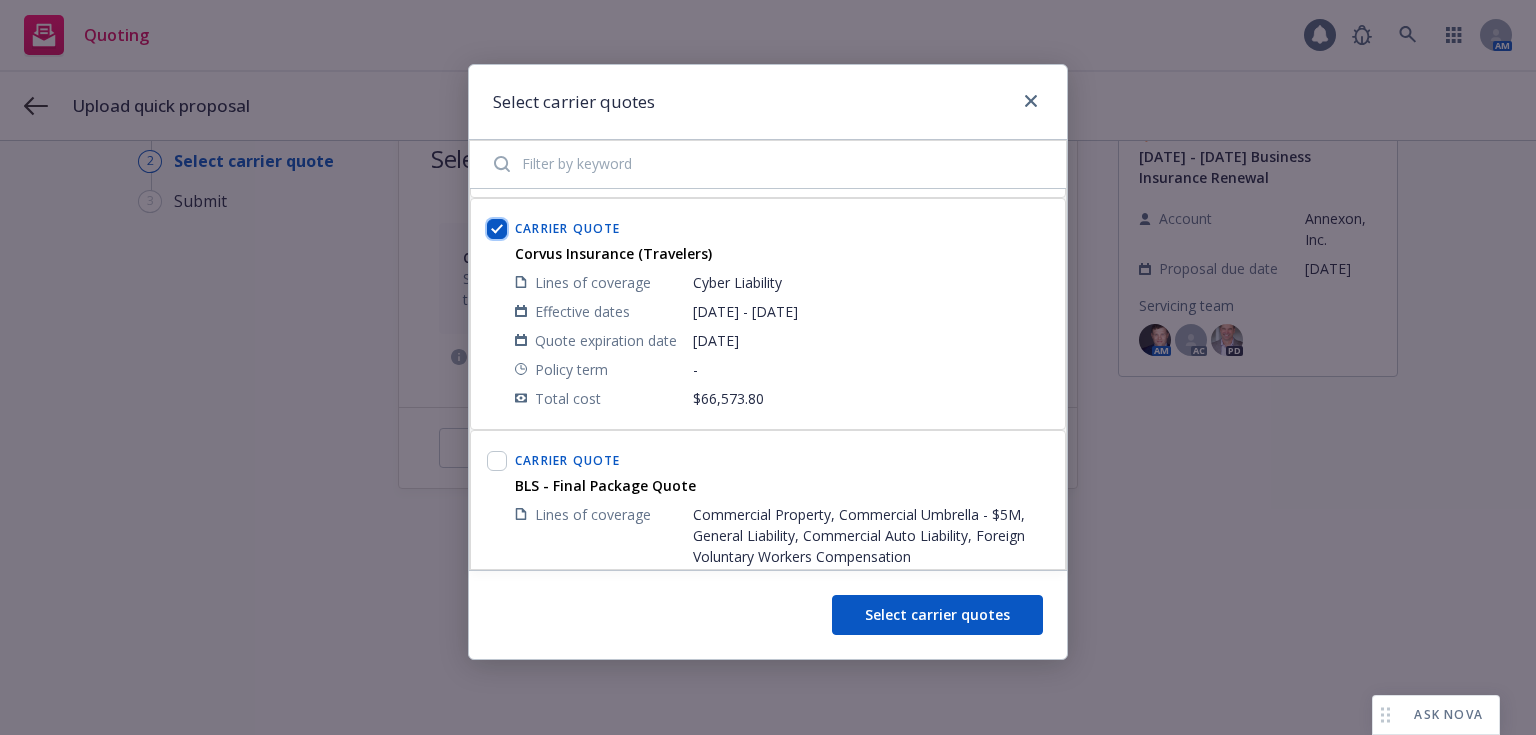 click at bounding box center (497, 229) 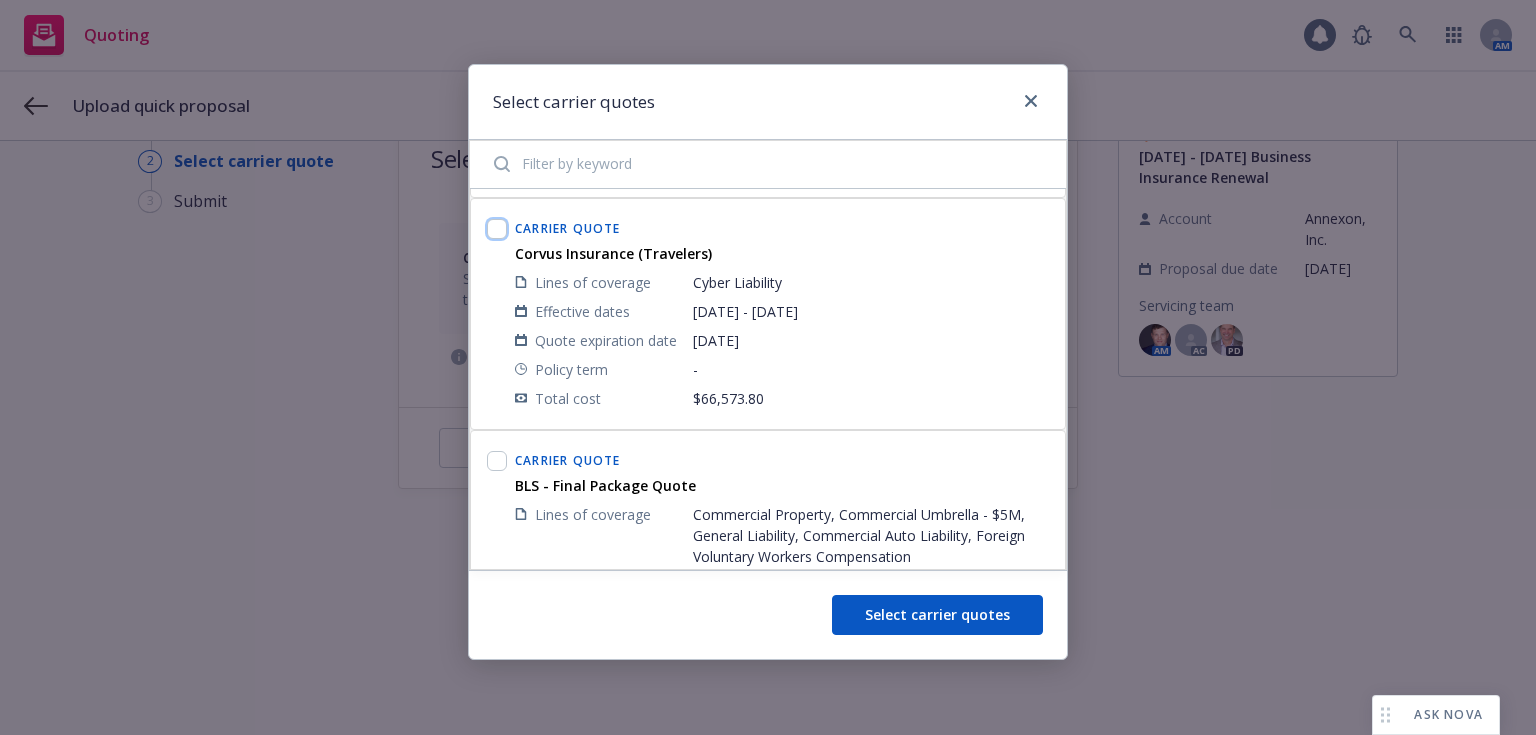 checkbox on "false" 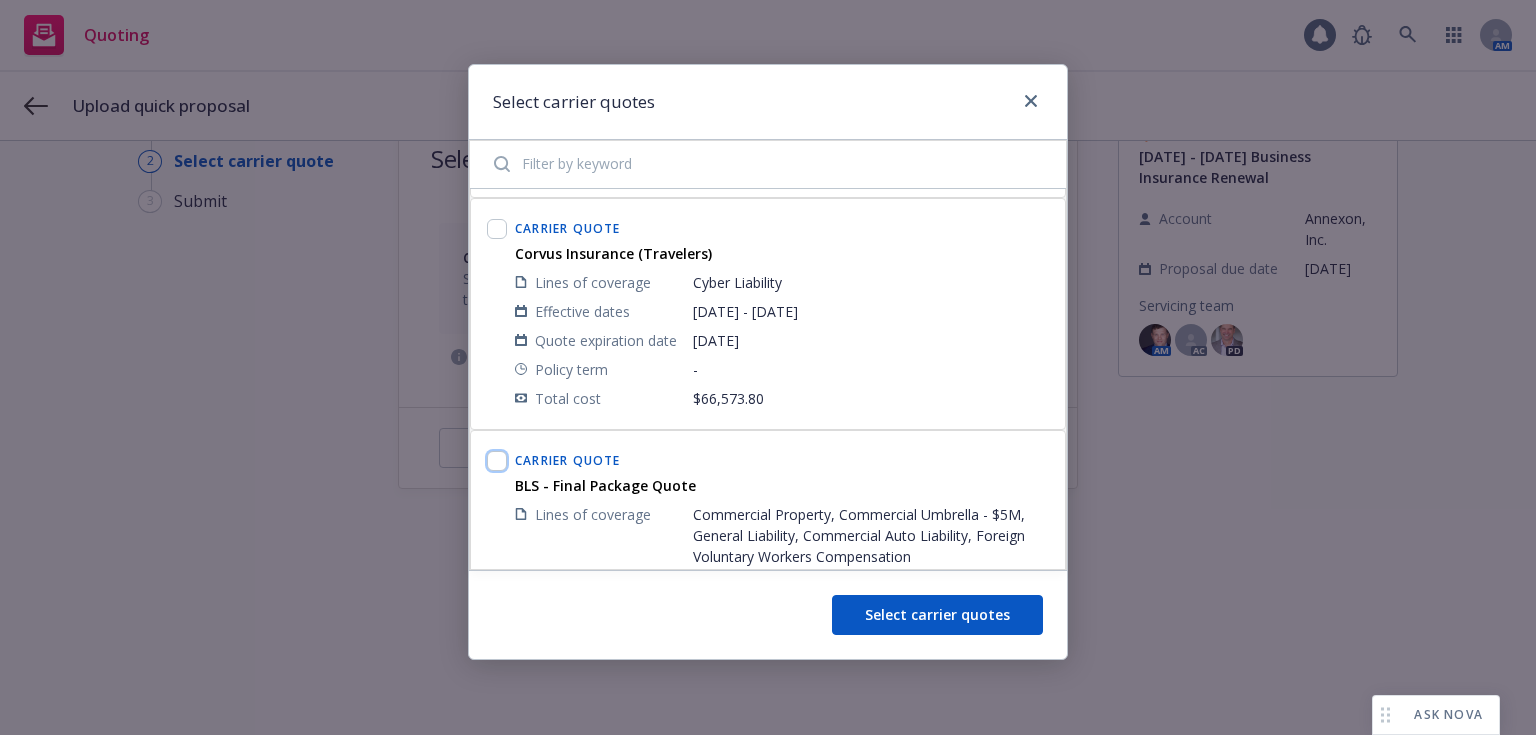 click at bounding box center (497, 461) 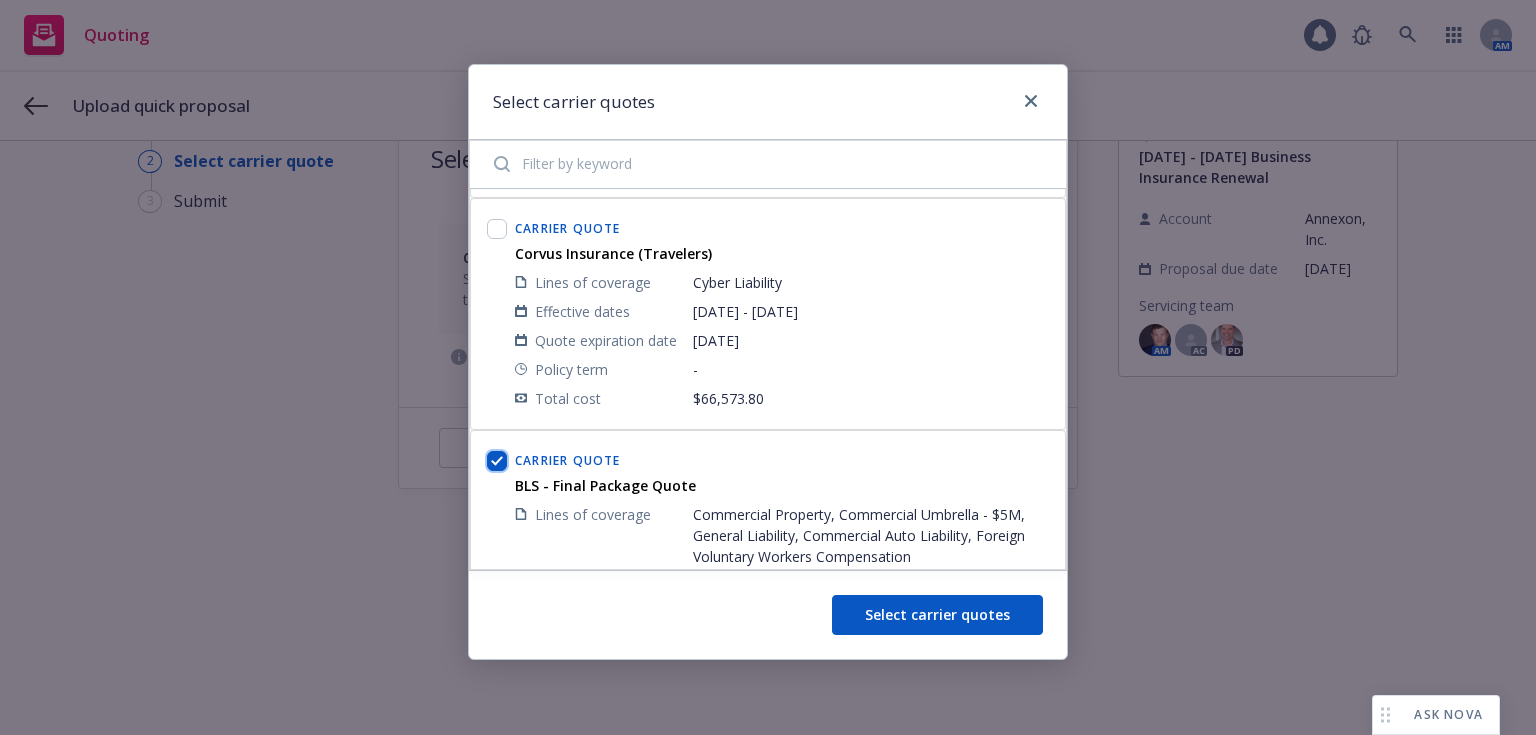 checkbox on "true" 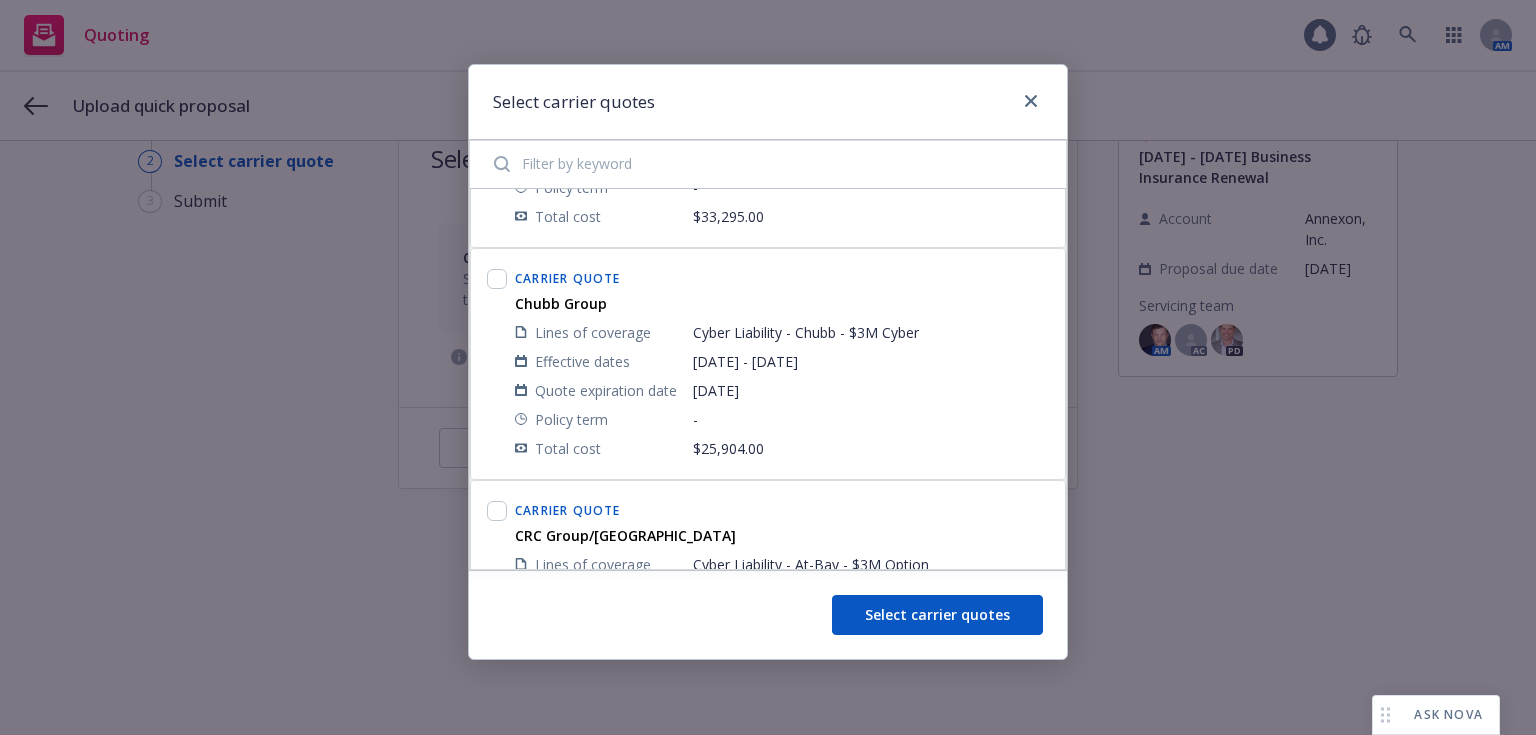 scroll, scrollTop: 688, scrollLeft: 0, axis: vertical 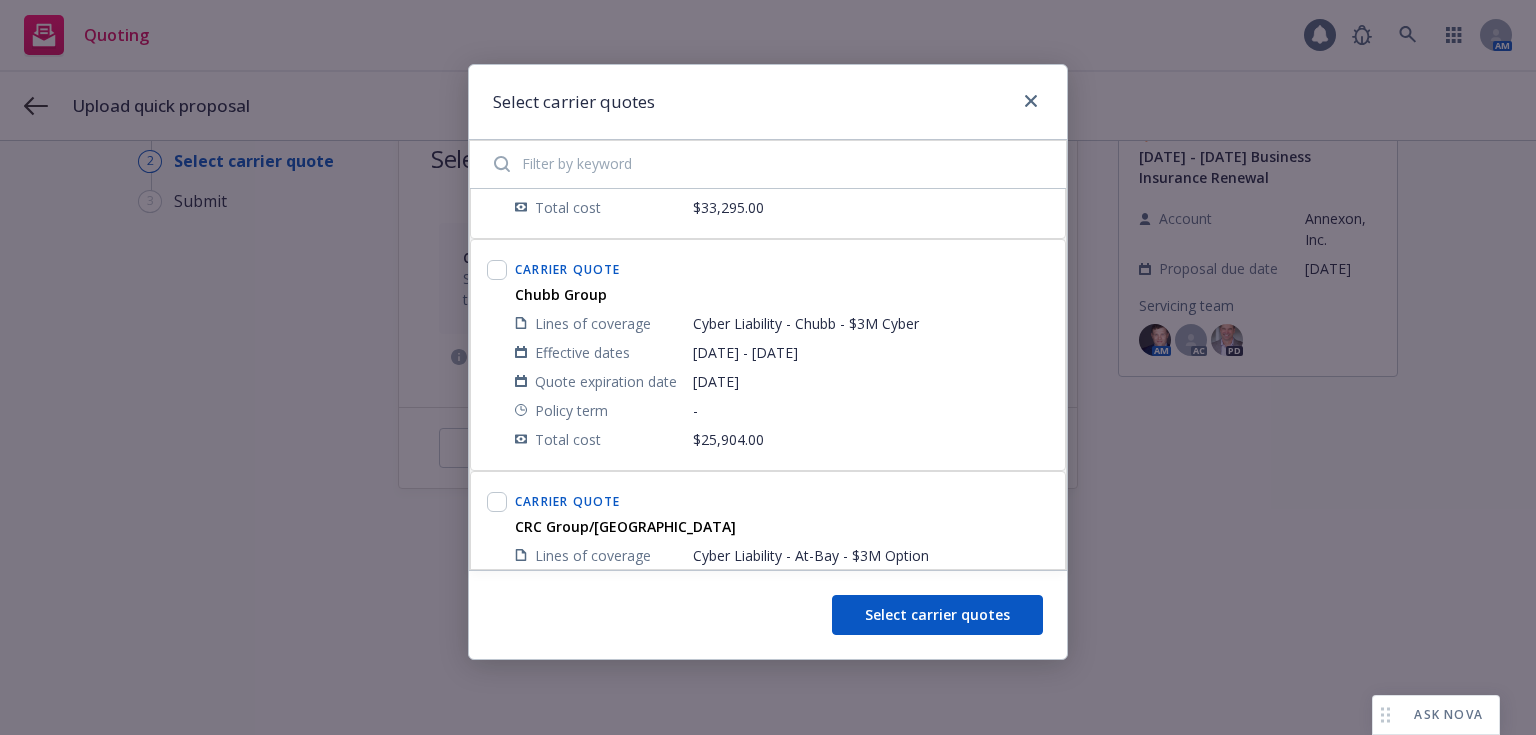 click on "Carrier Quote Chubb Group Lines of coverage Cyber Liability - Chubb - $3M Cyber Effective dates [DATE] - [DATE] Quote expiration date [DATE] Policy term - Total cost $25,904.00" at bounding box center [768, 355] 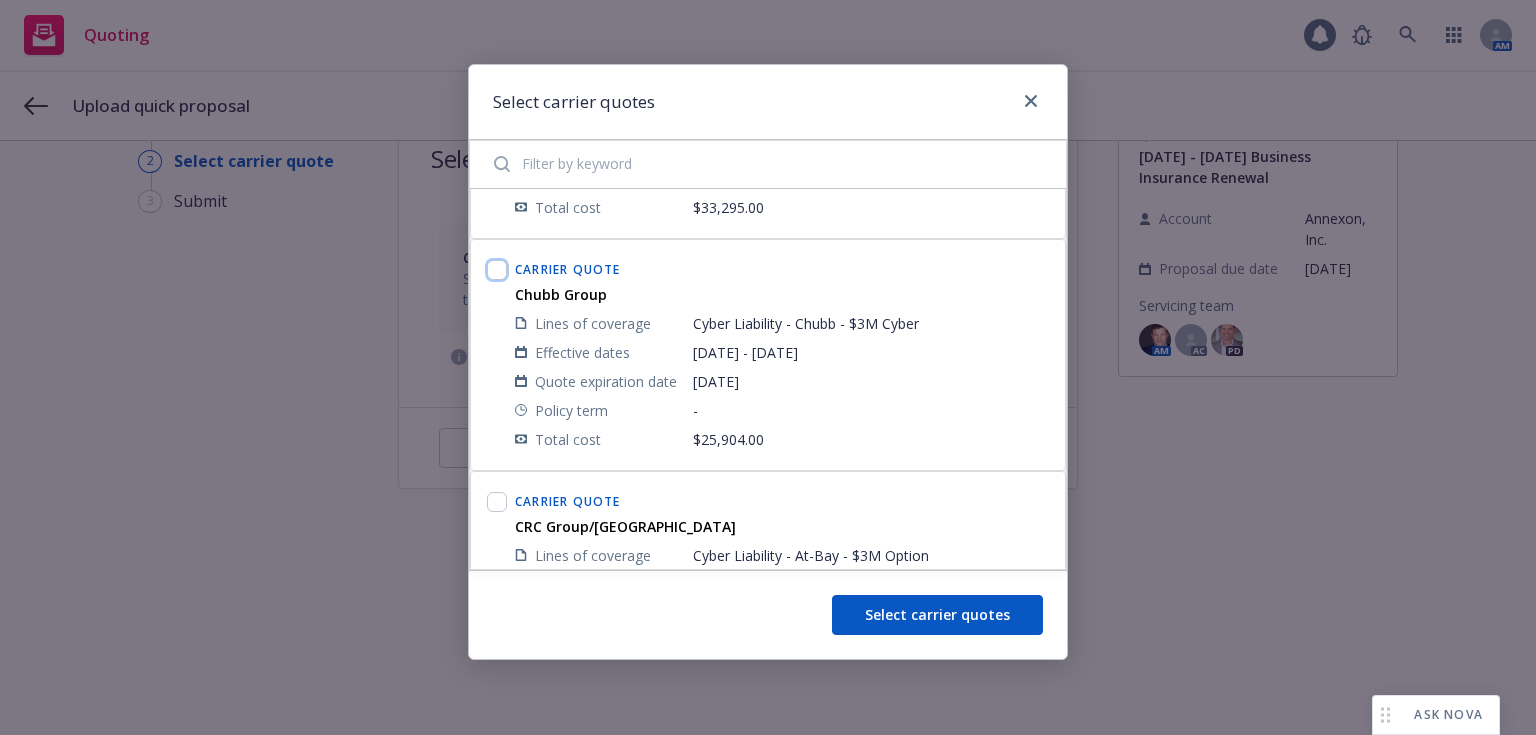 click at bounding box center (497, 270) 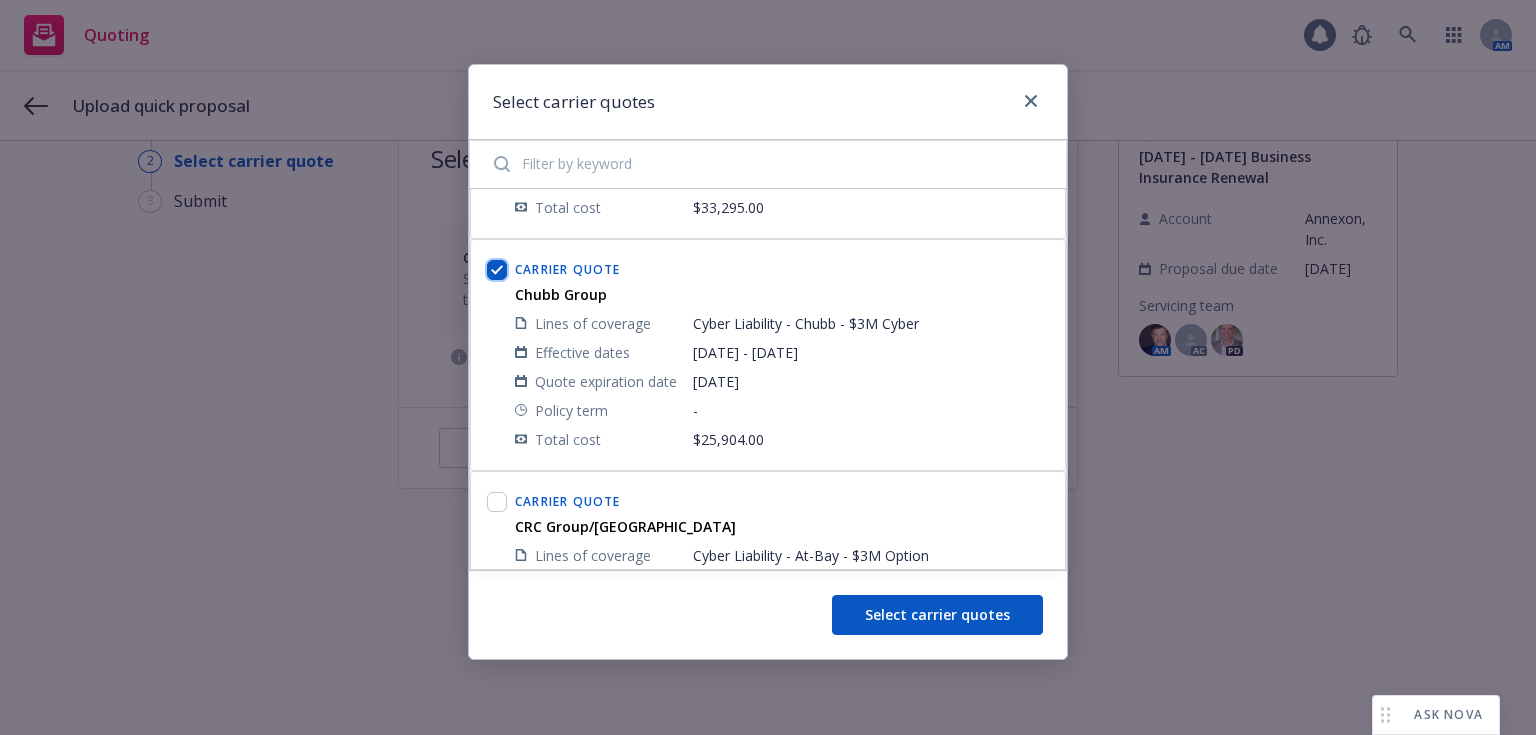 checkbox on "true" 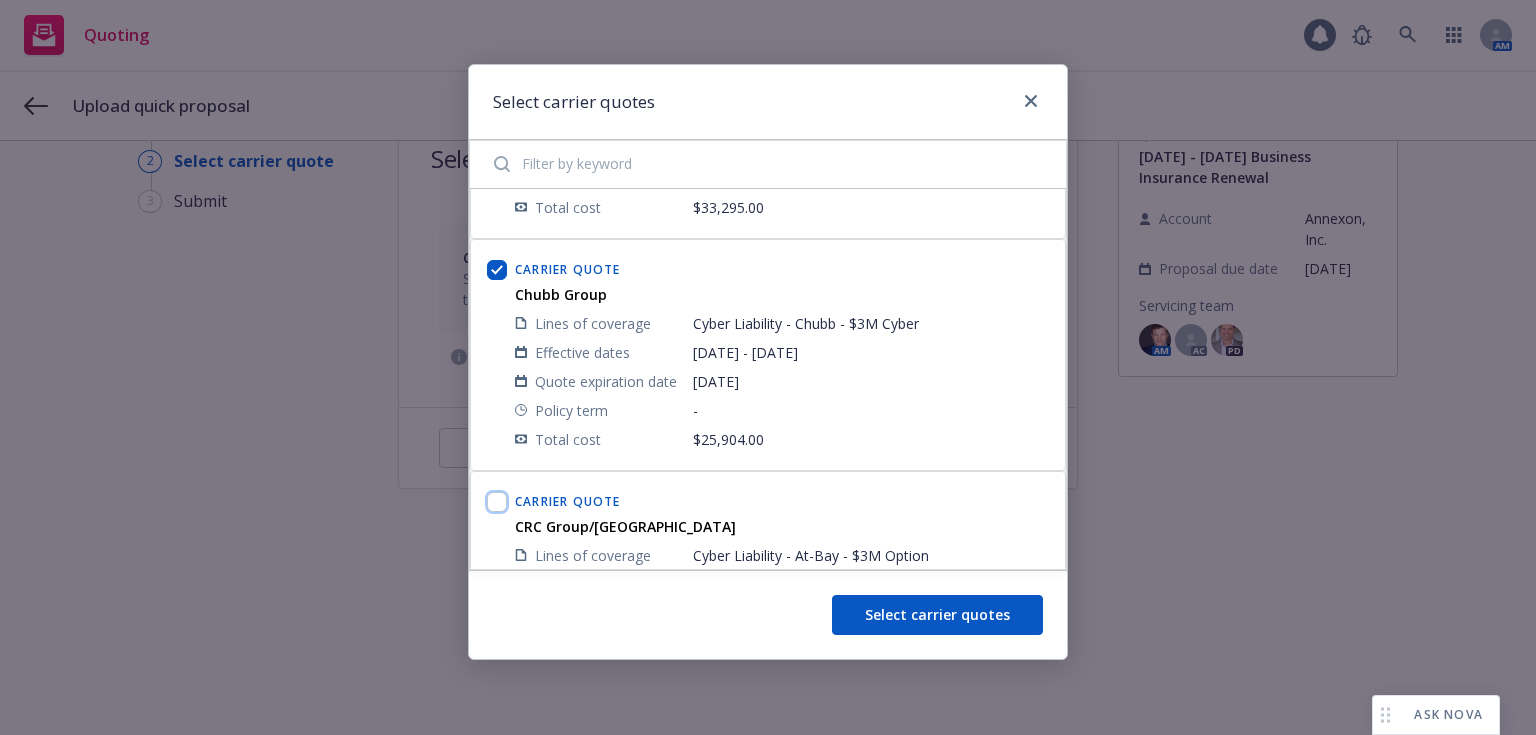 click at bounding box center (497, 502) 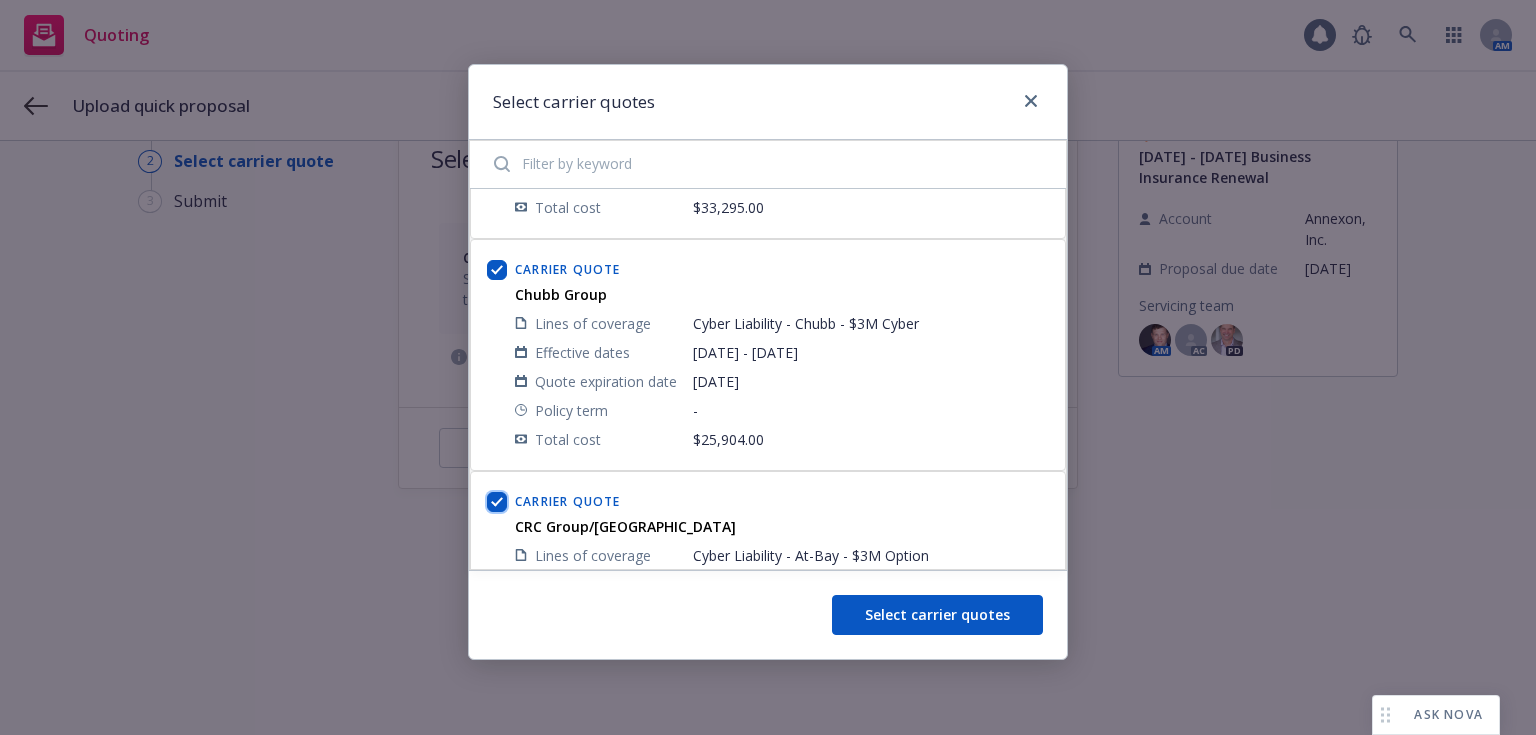 checkbox on "true" 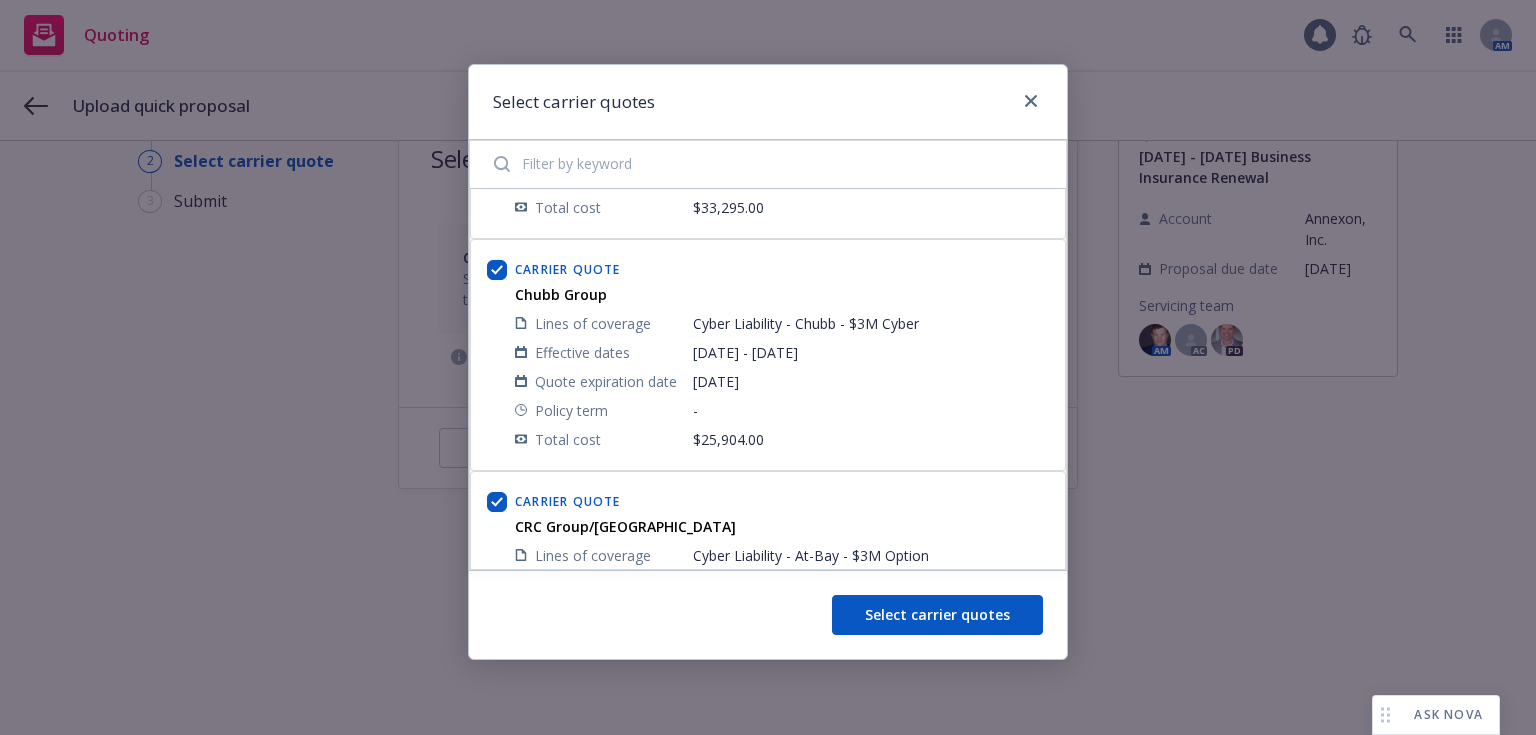 drag, startPoint x: 1054, startPoint y: 292, endPoint x: 1054, endPoint y: 305, distance: 13 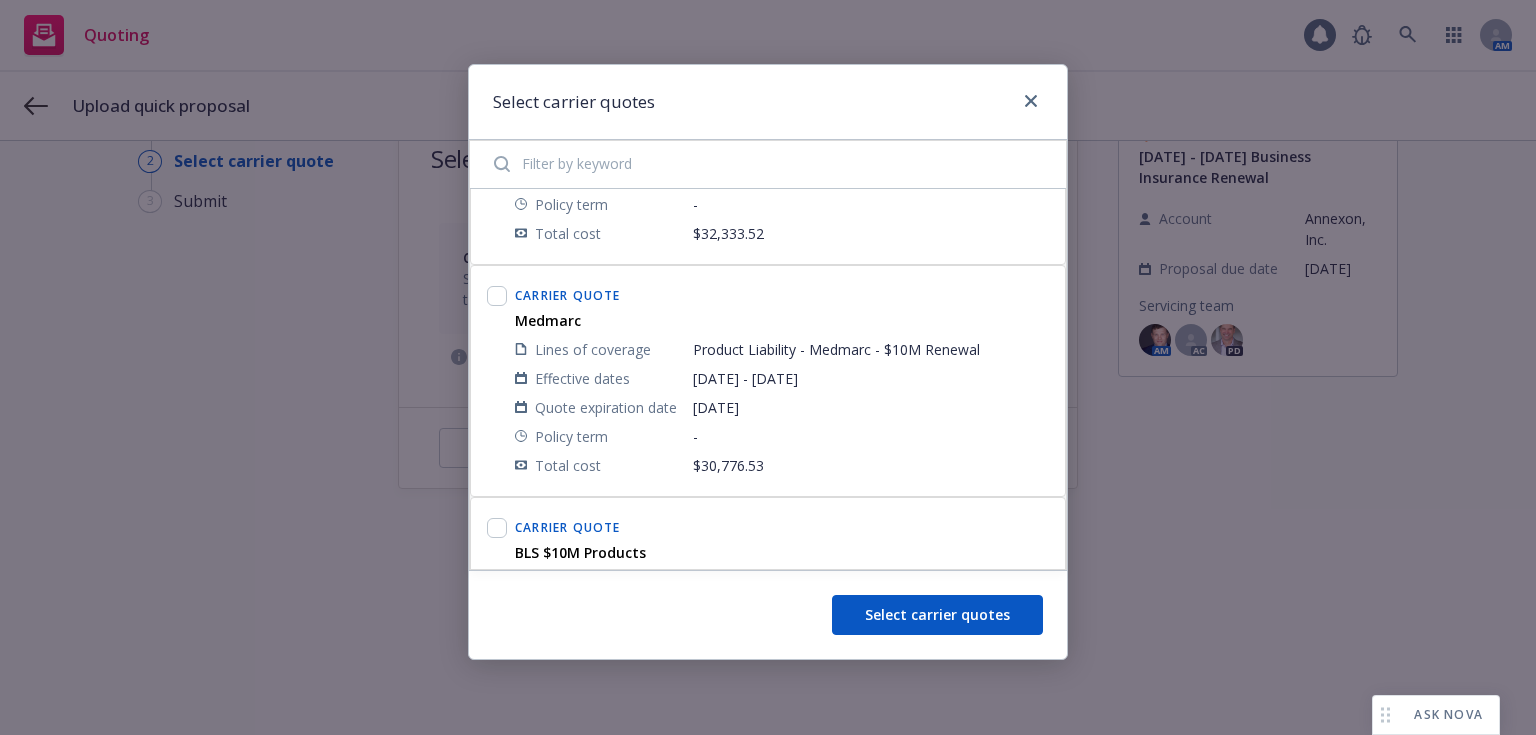 scroll, scrollTop: 1060, scrollLeft: 0, axis: vertical 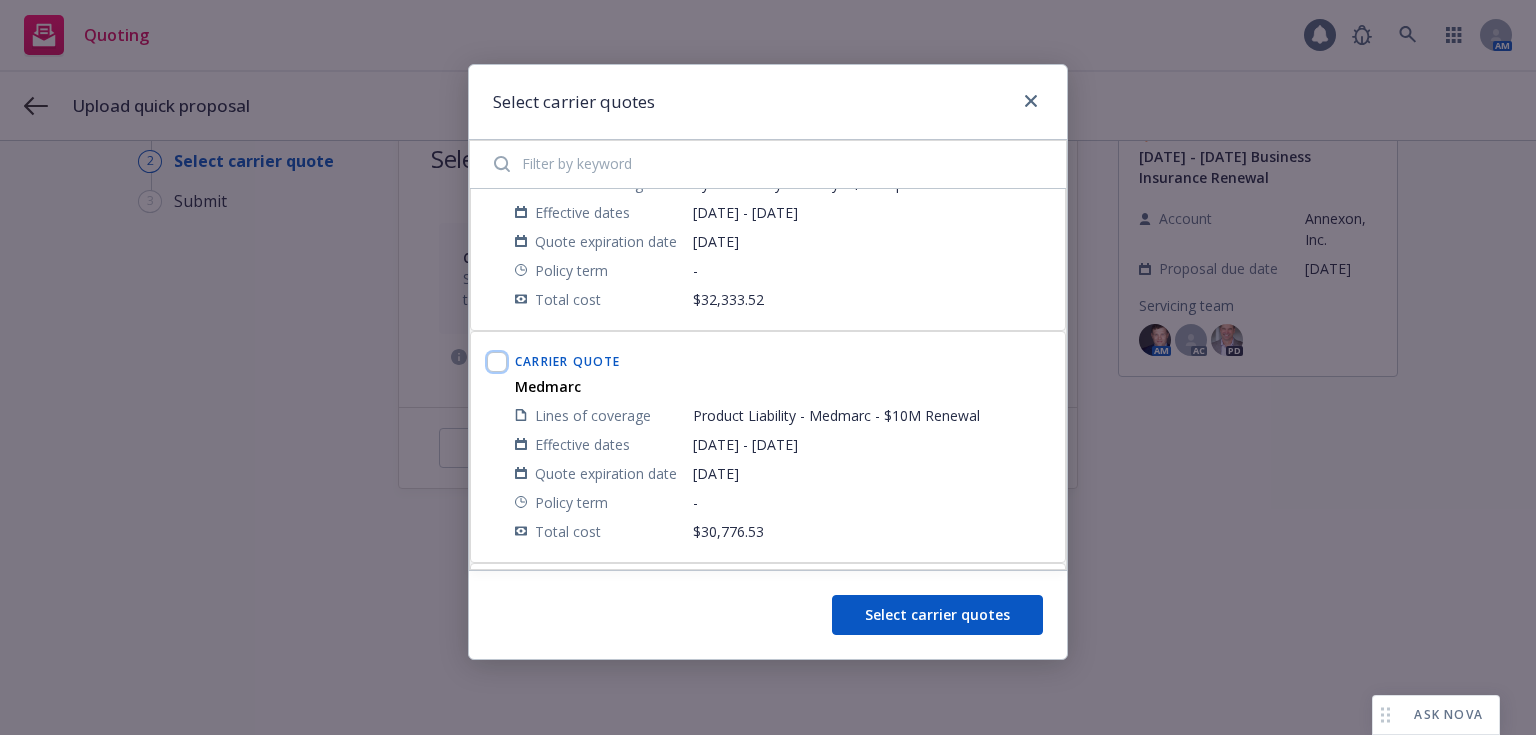 click at bounding box center [497, 362] 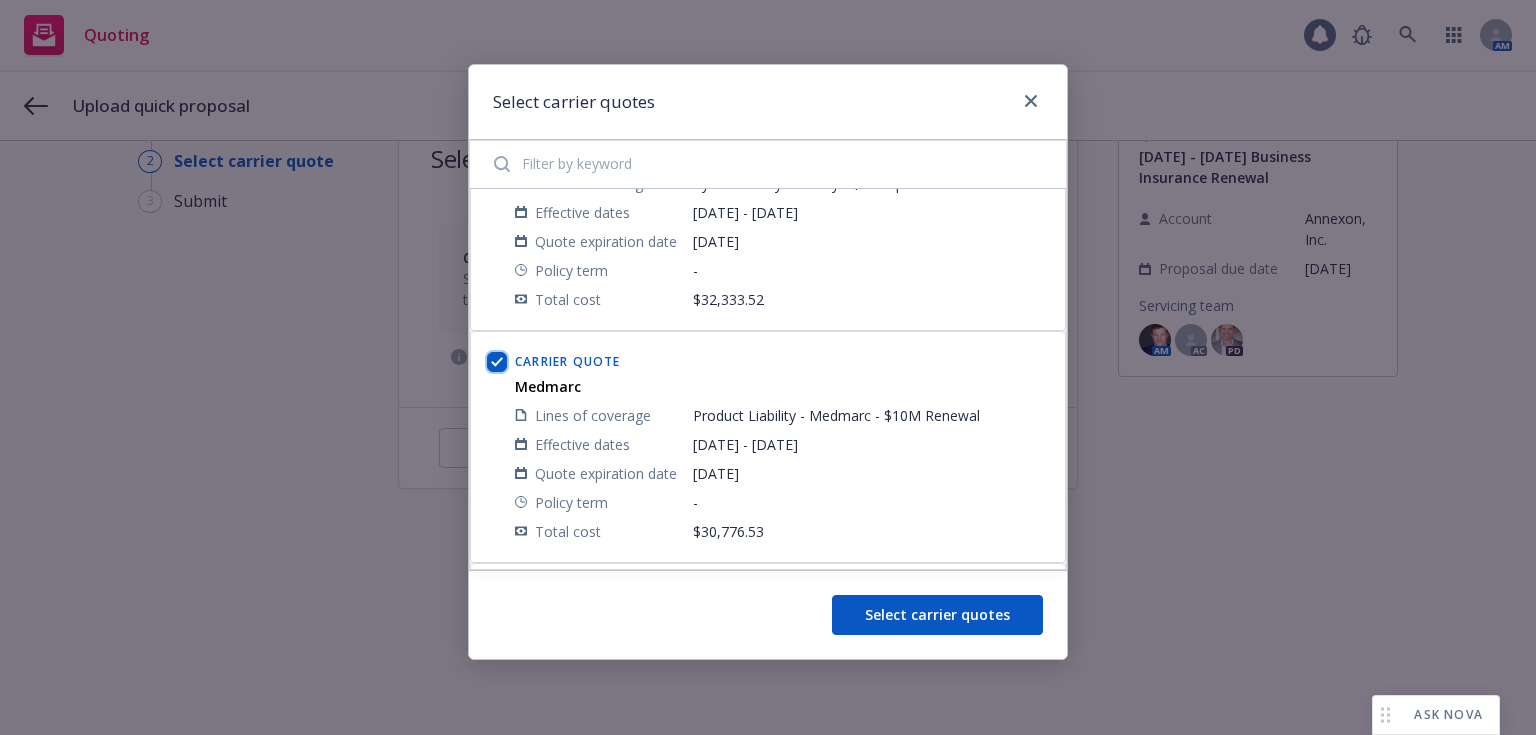 checkbox on "true" 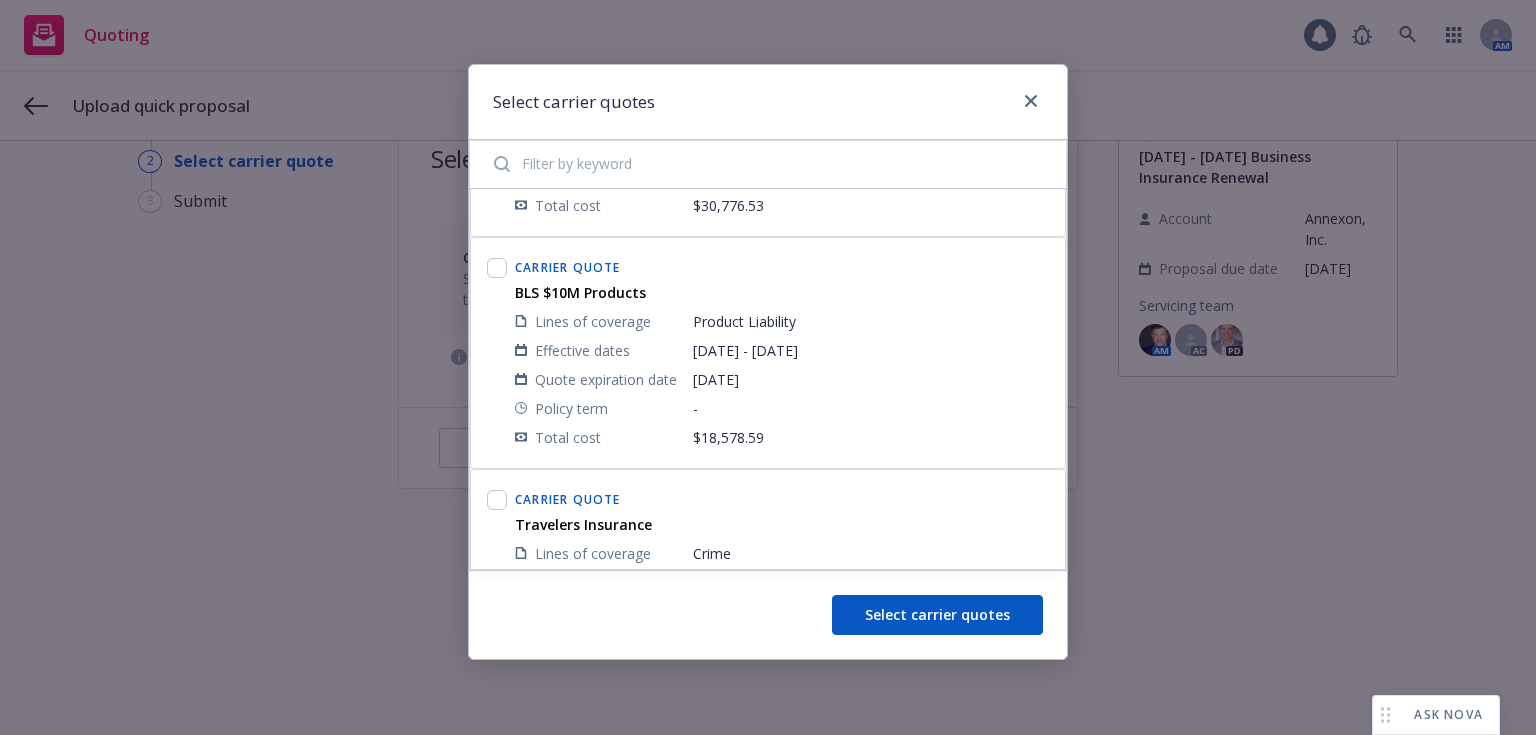 scroll, scrollTop: 1442, scrollLeft: 0, axis: vertical 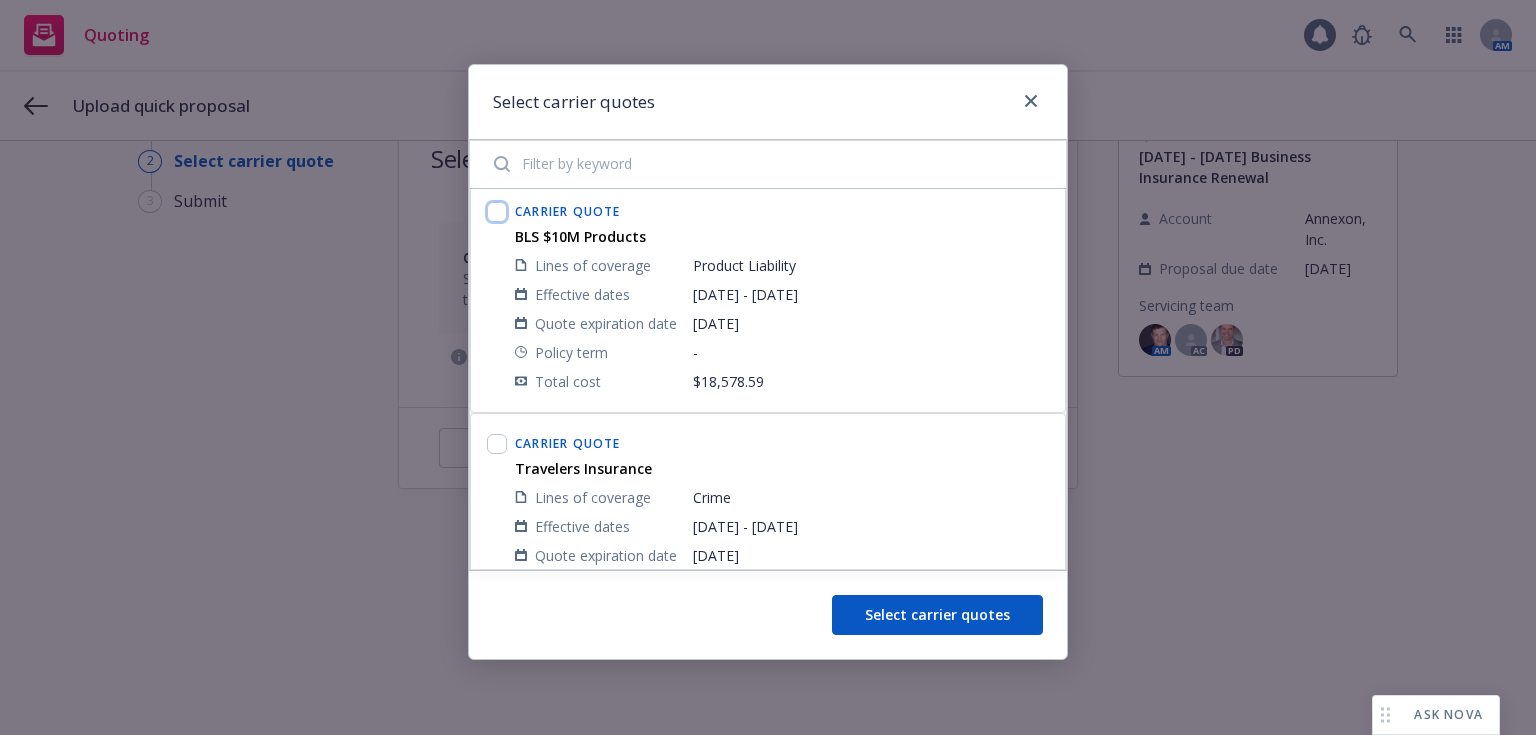 click at bounding box center (497, 212) 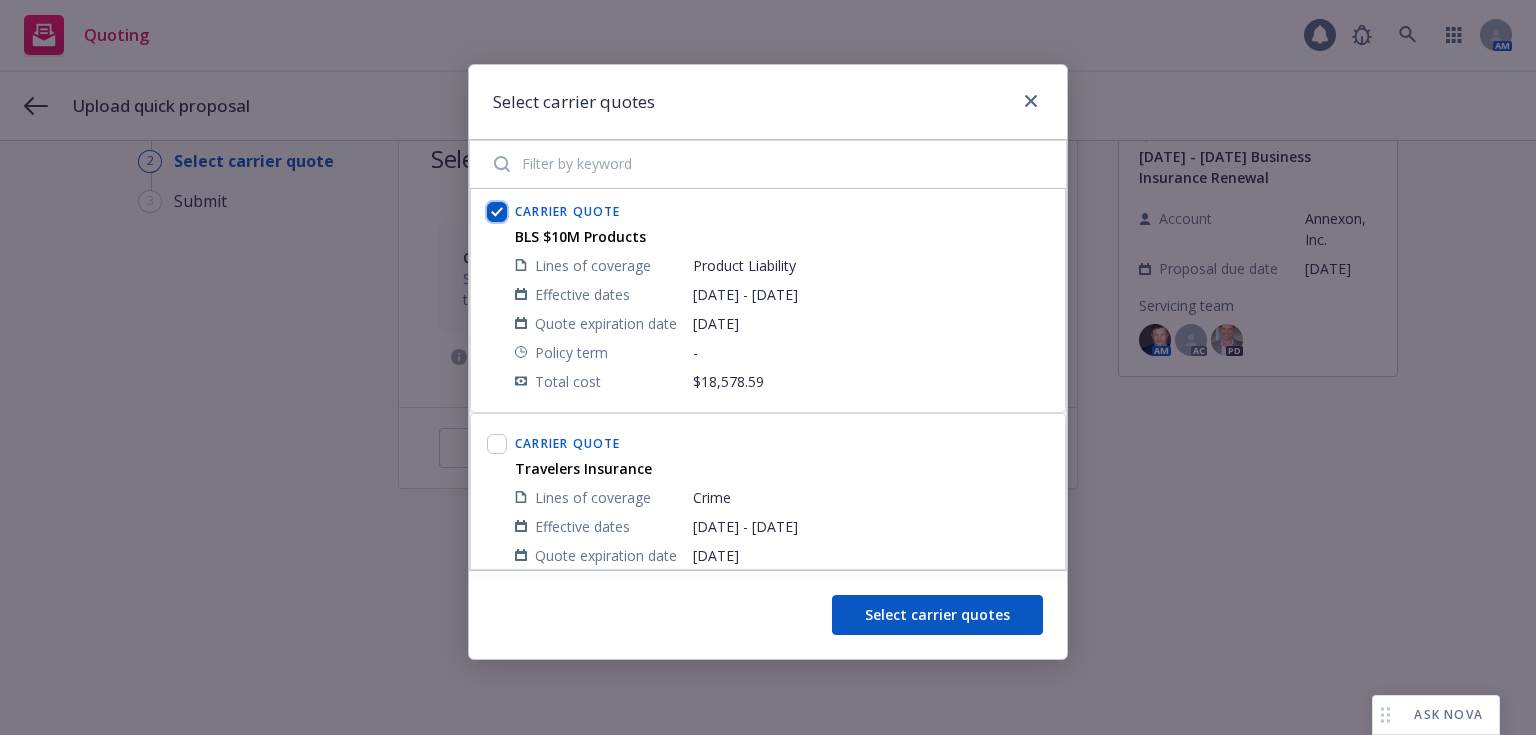 checkbox on "true" 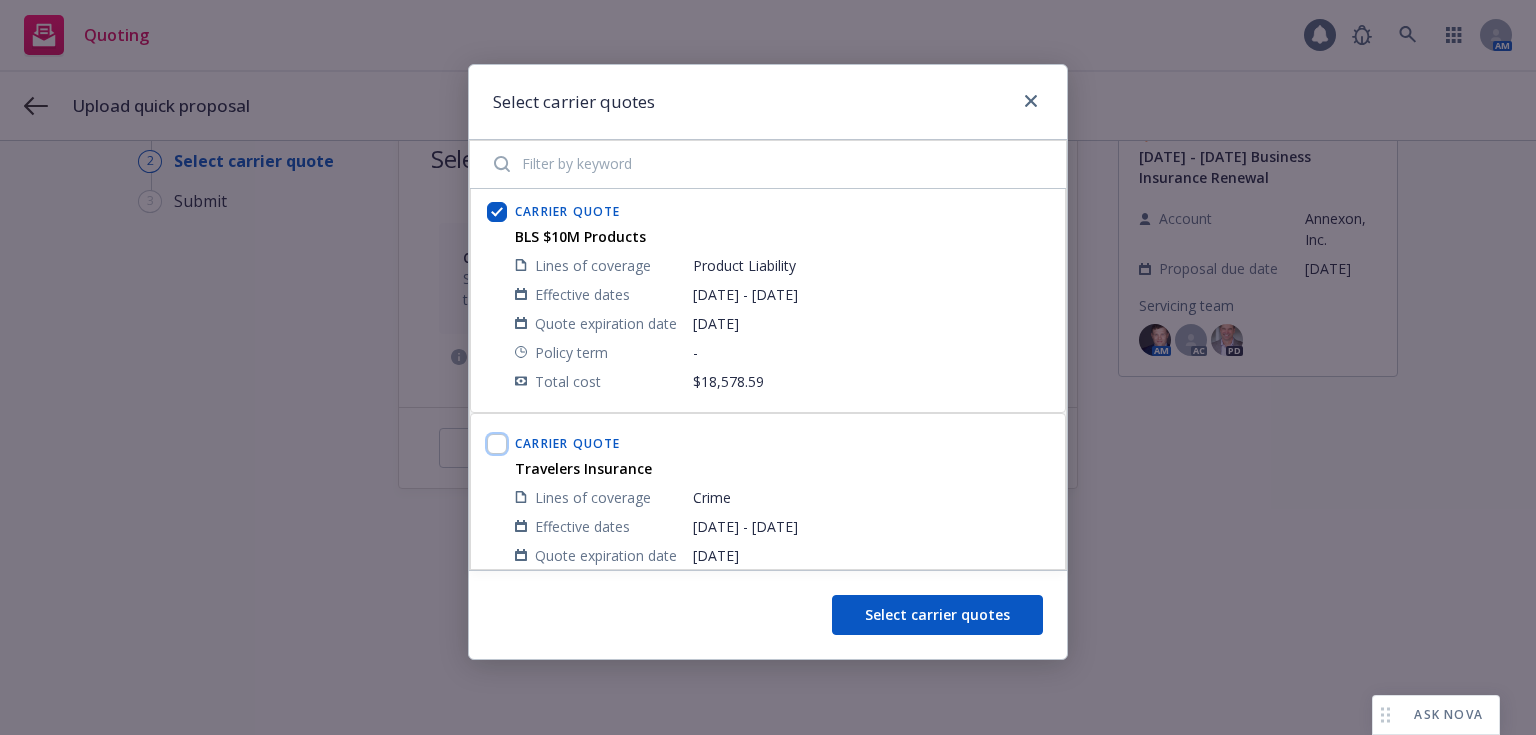 click at bounding box center (497, 444) 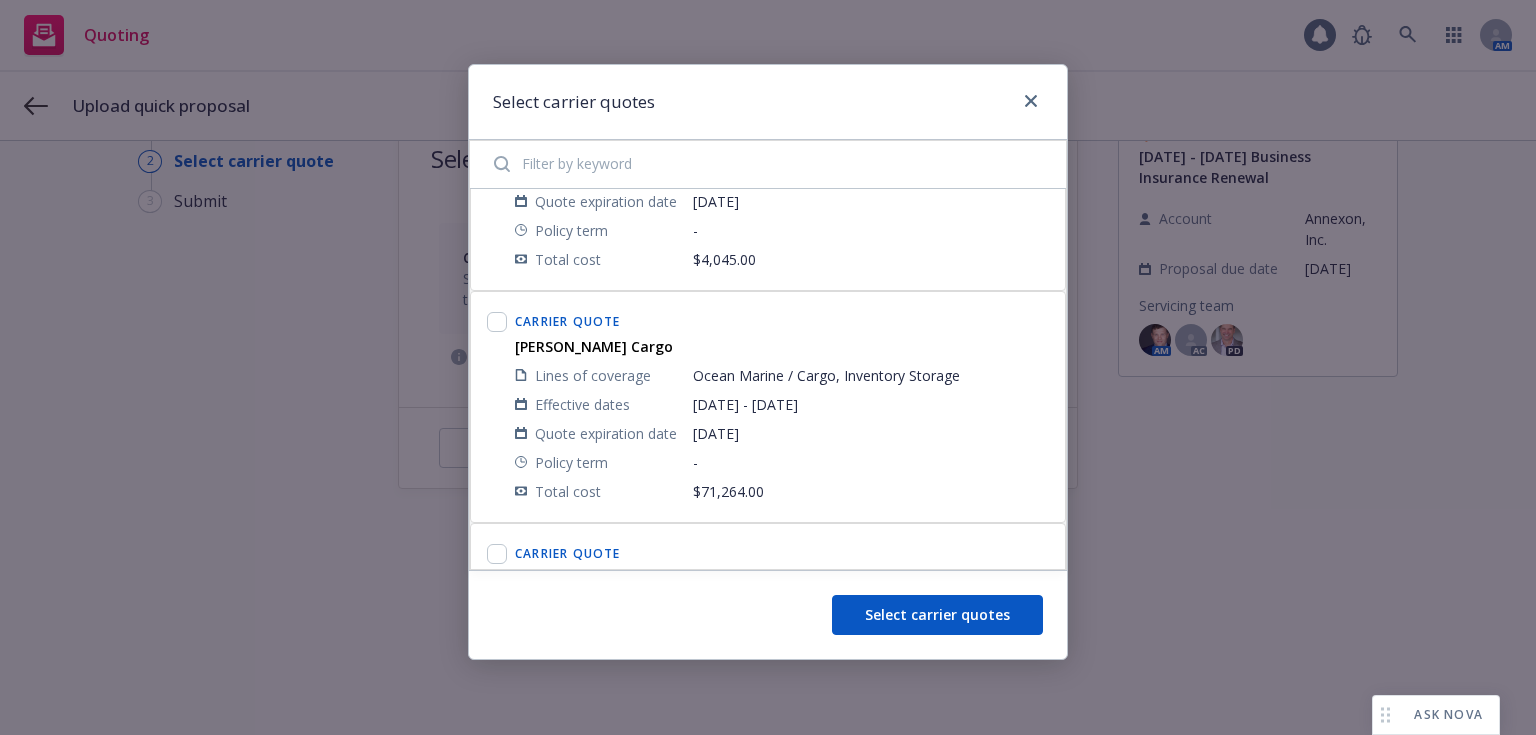 scroll, scrollTop: 1814, scrollLeft: 0, axis: vertical 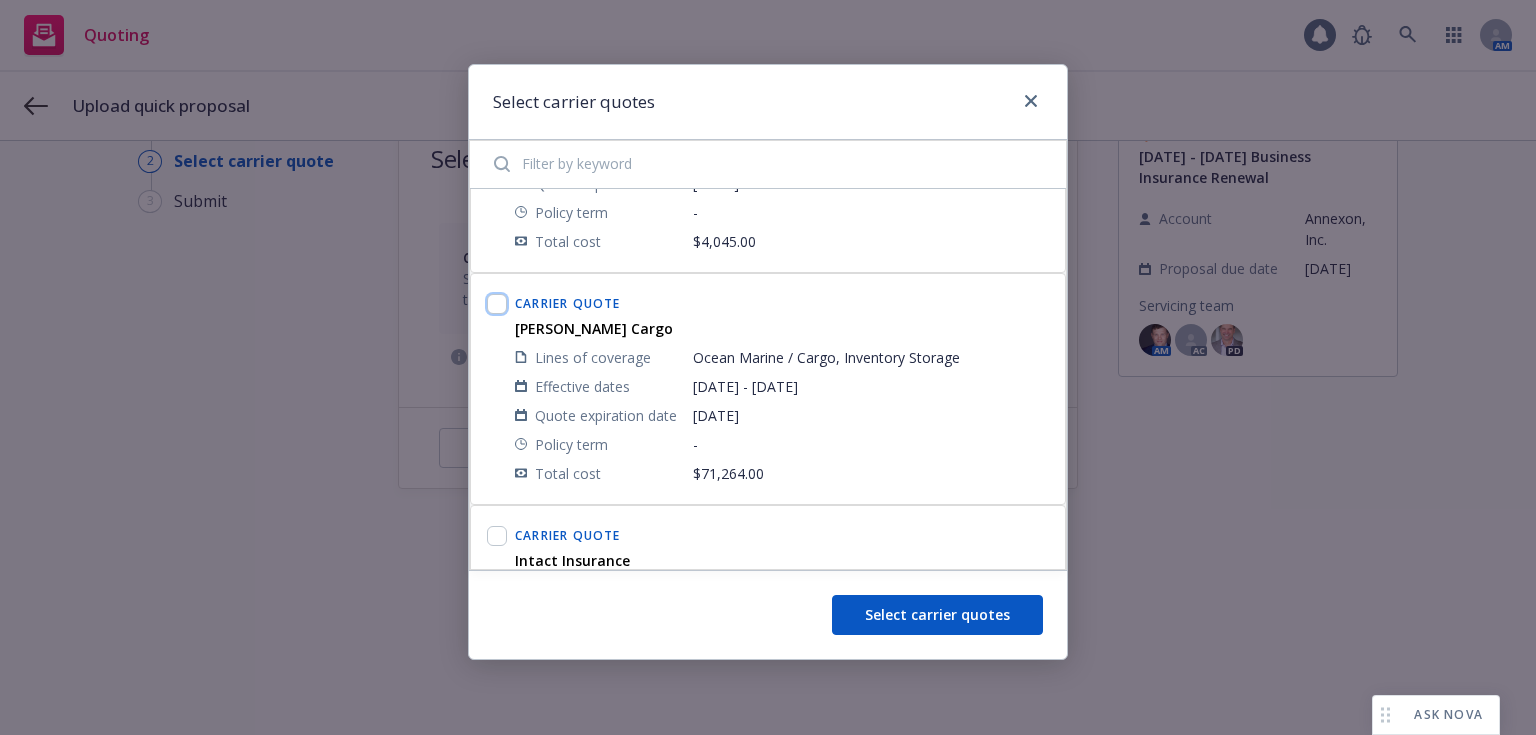 click at bounding box center (497, 304) 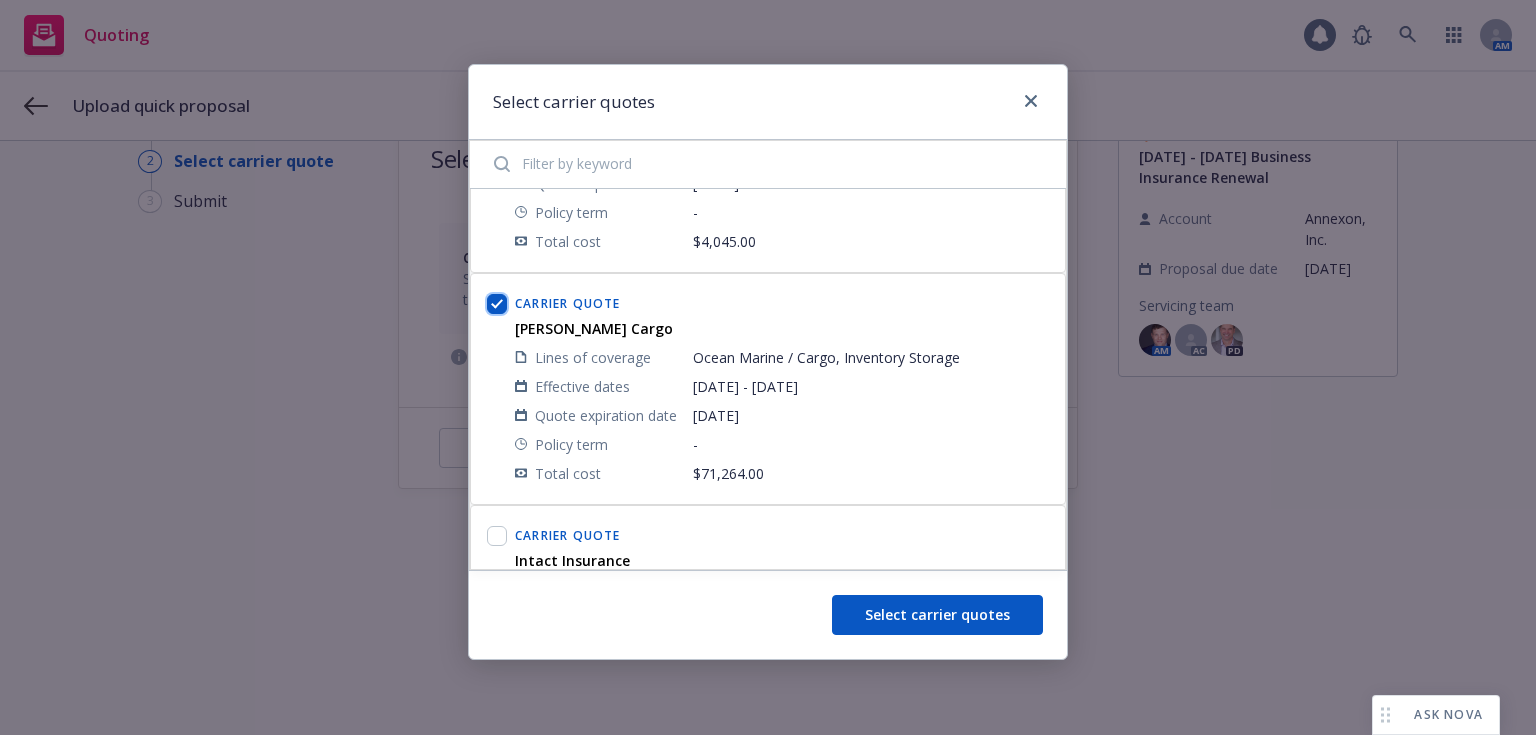checkbox on "true" 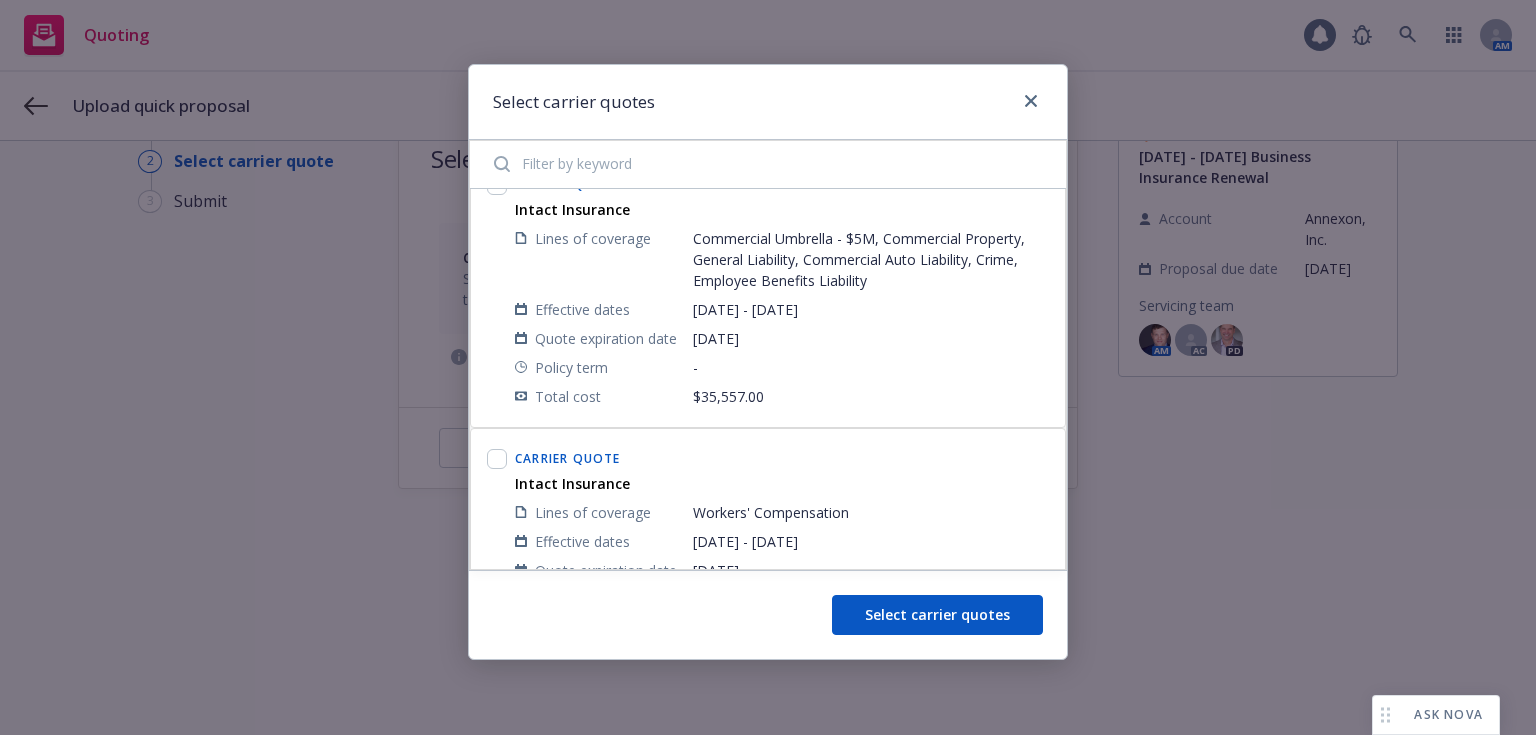scroll, scrollTop: 2156, scrollLeft: 0, axis: vertical 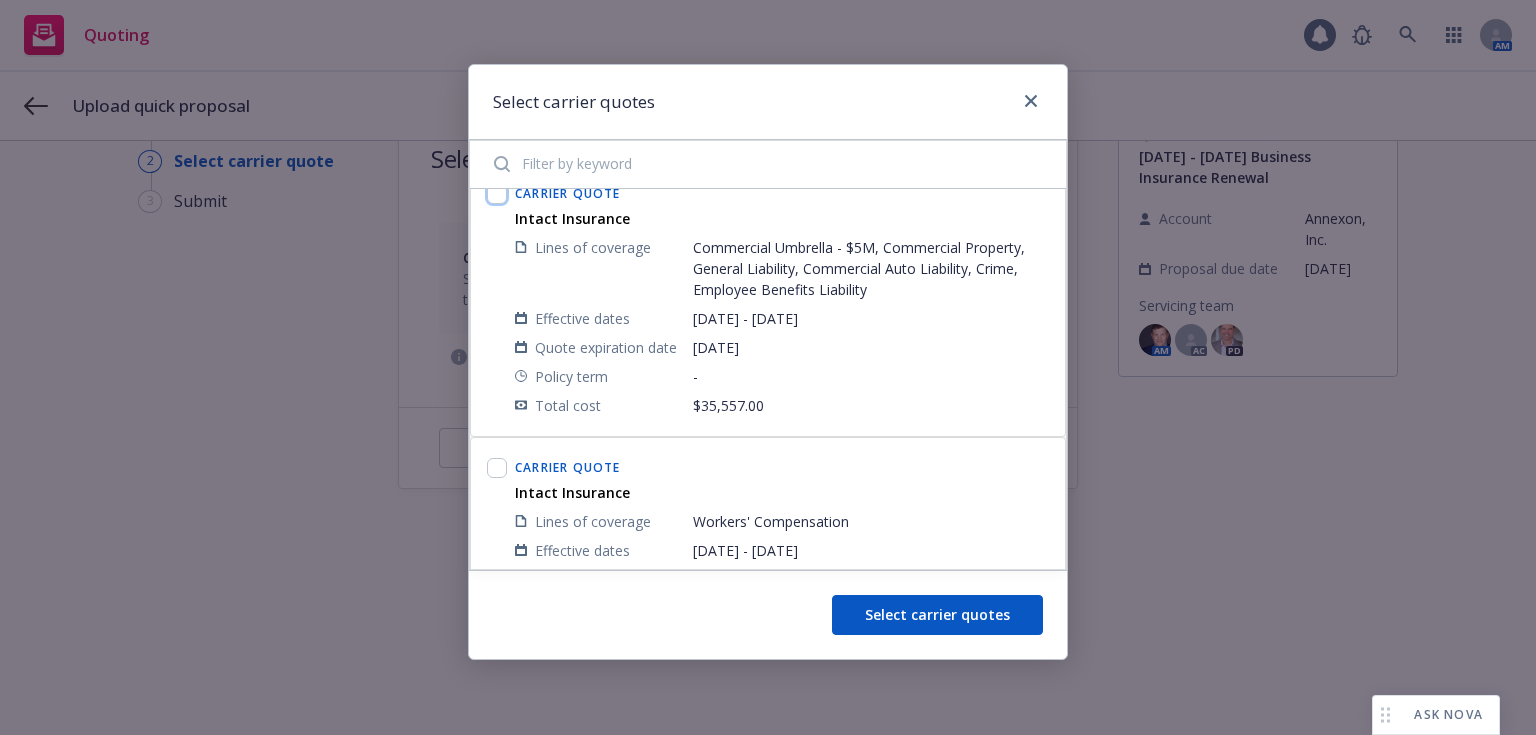 click at bounding box center [497, 194] 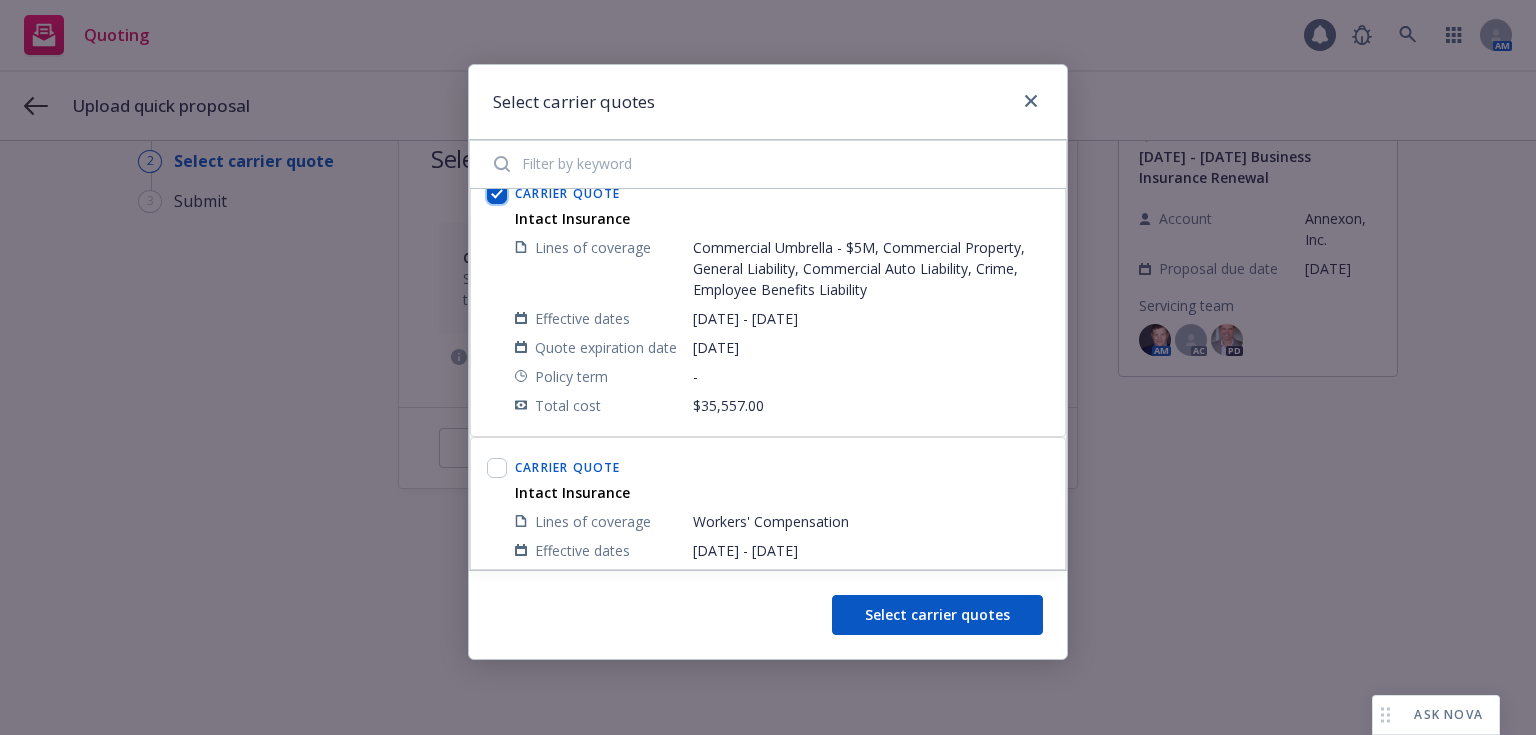 checkbox on "true" 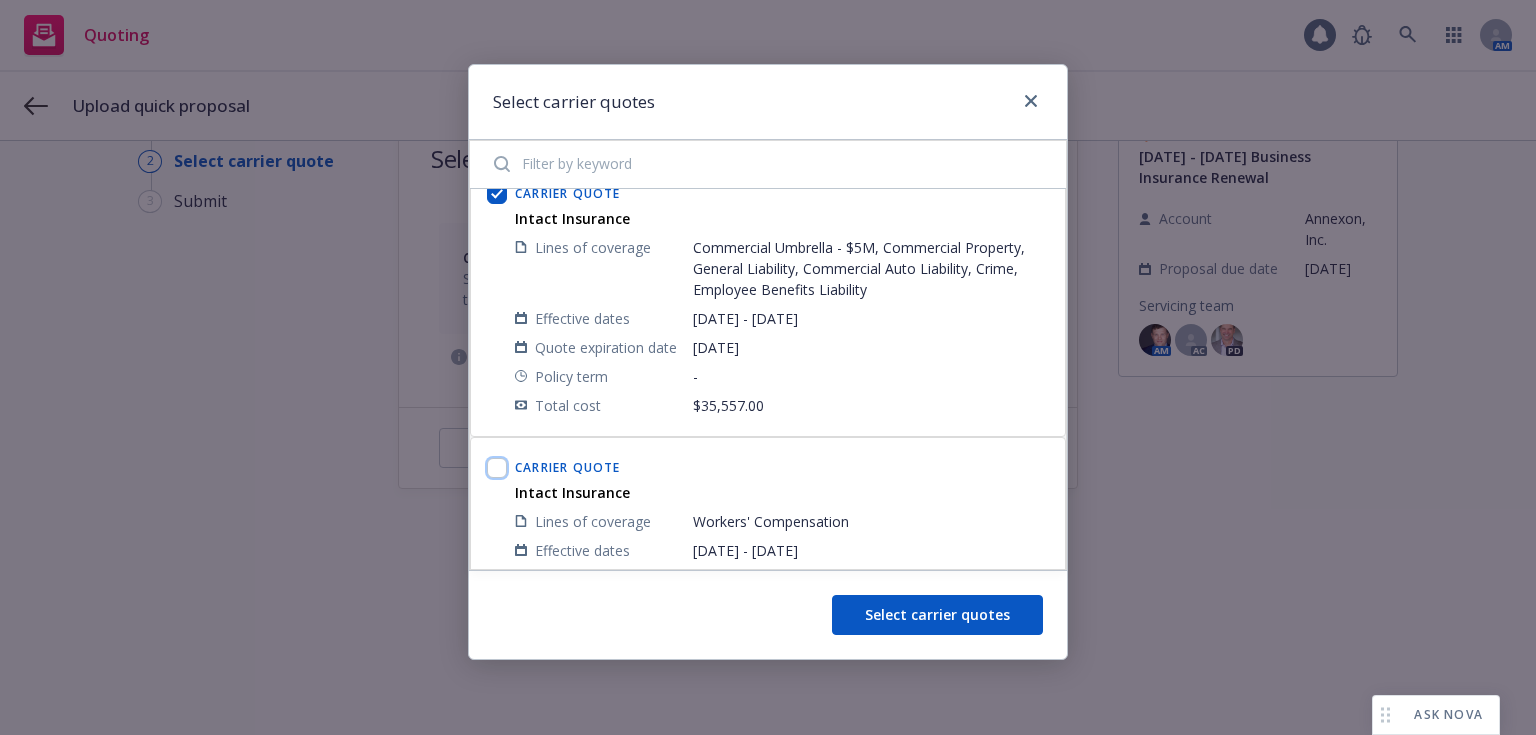 click at bounding box center [497, 468] 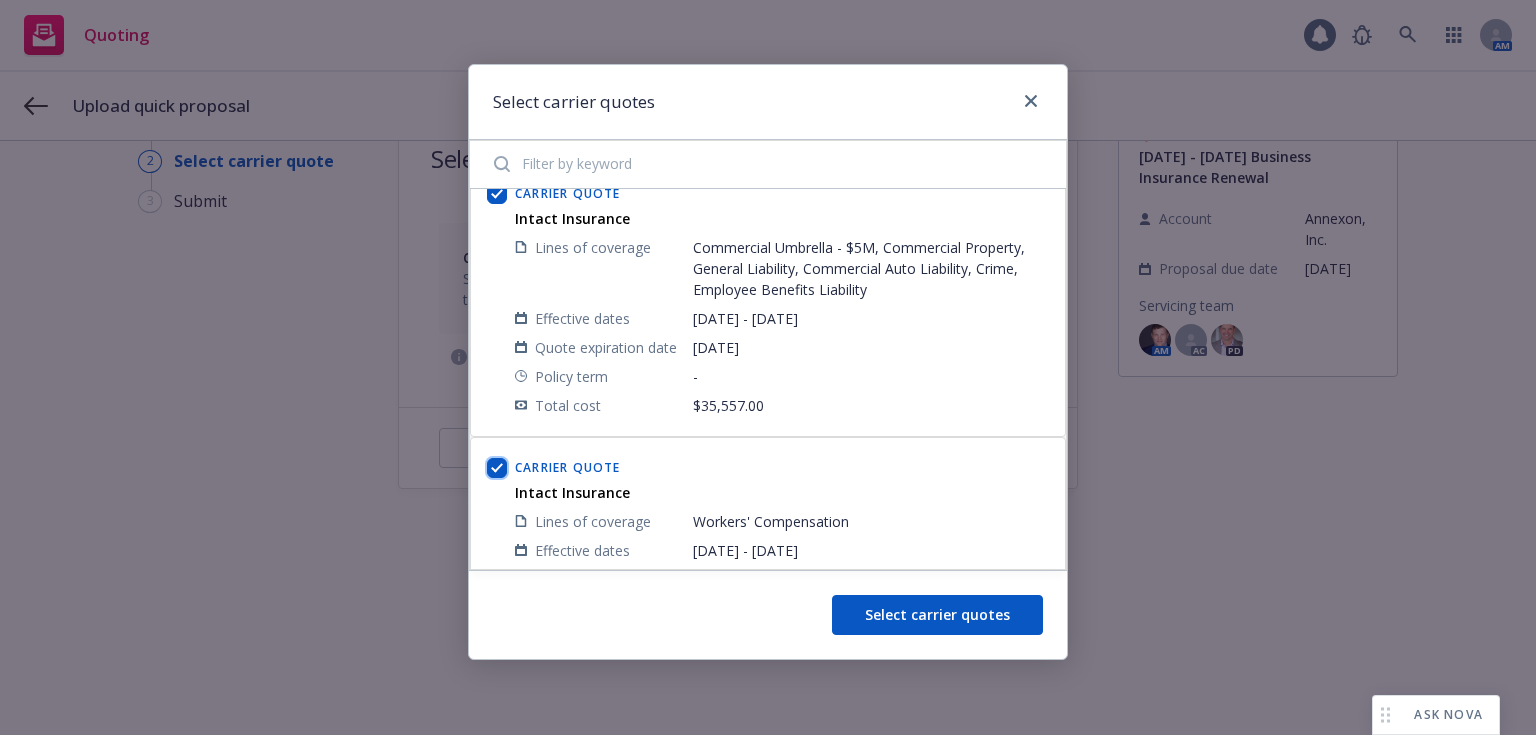 checkbox on "true" 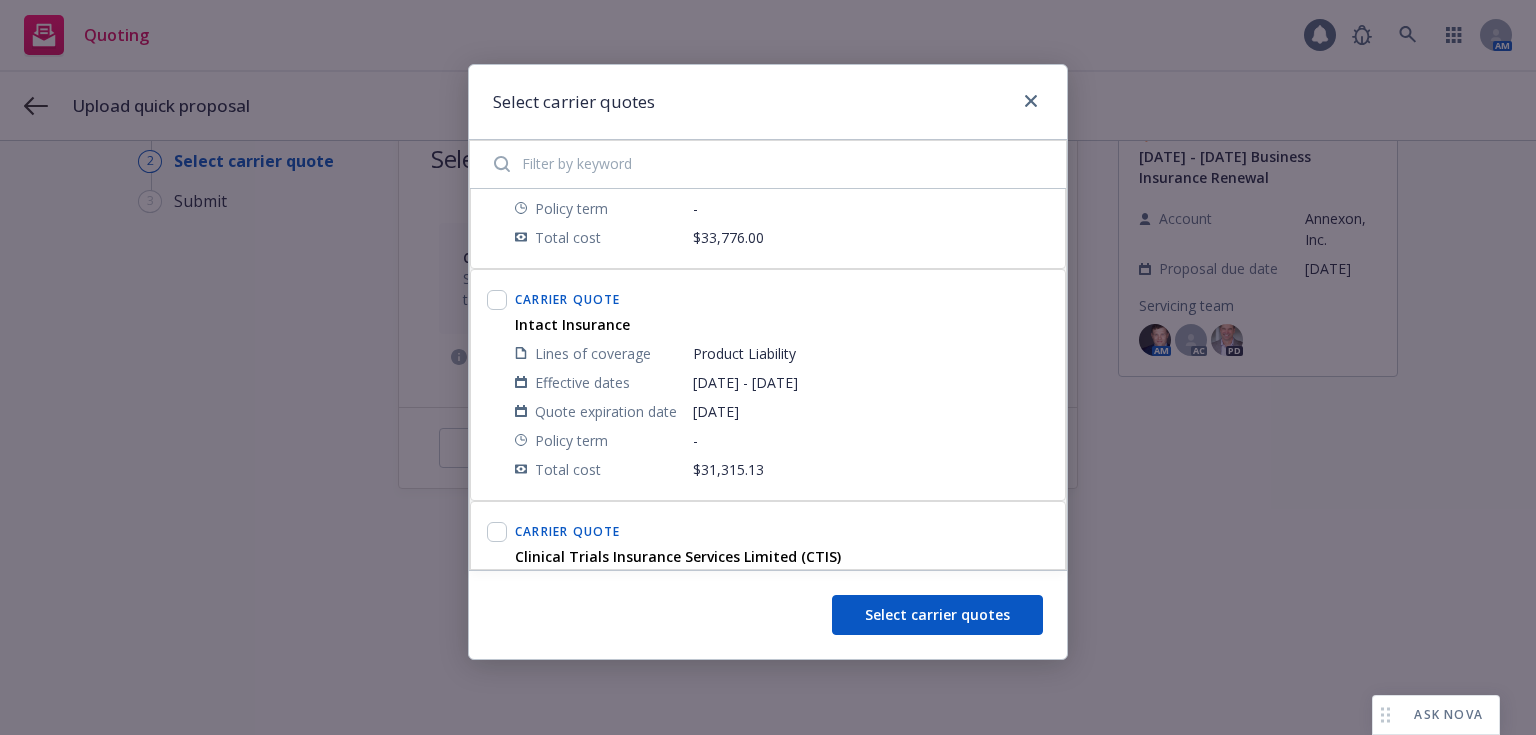 scroll, scrollTop: 2566, scrollLeft: 0, axis: vertical 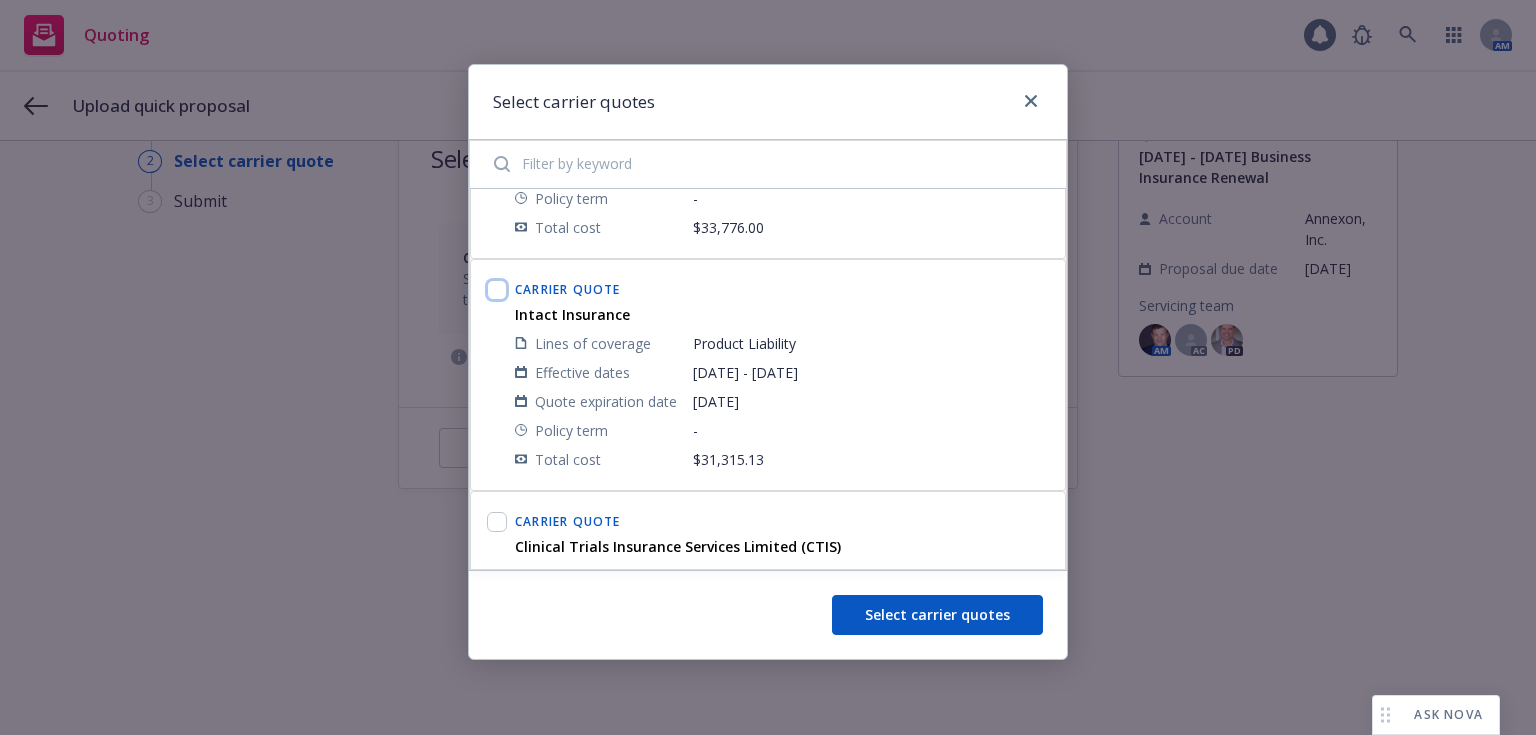 click at bounding box center [497, 290] 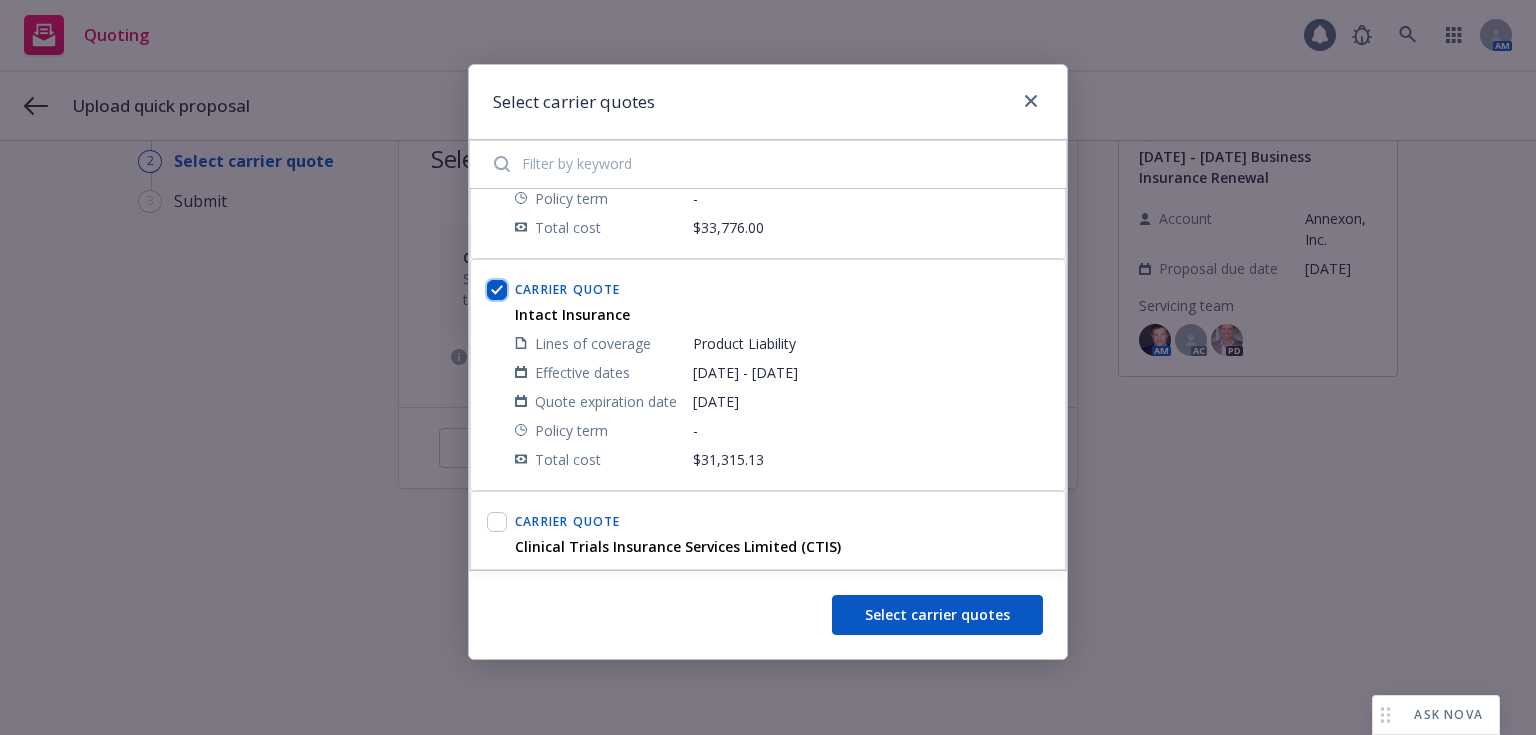 checkbox on "true" 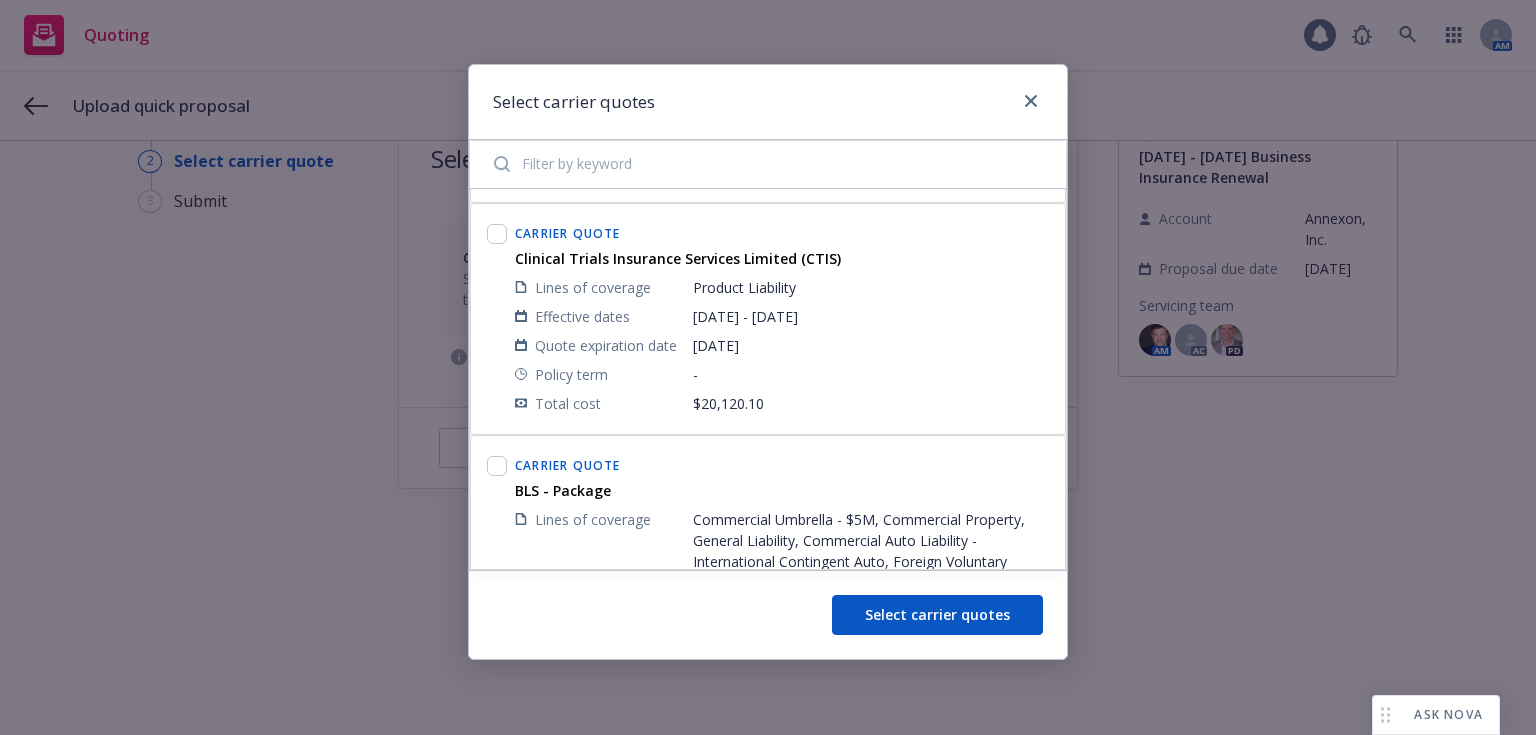 scroll, scrollTop: 2808, scrollLeft: 0, axis: vertical 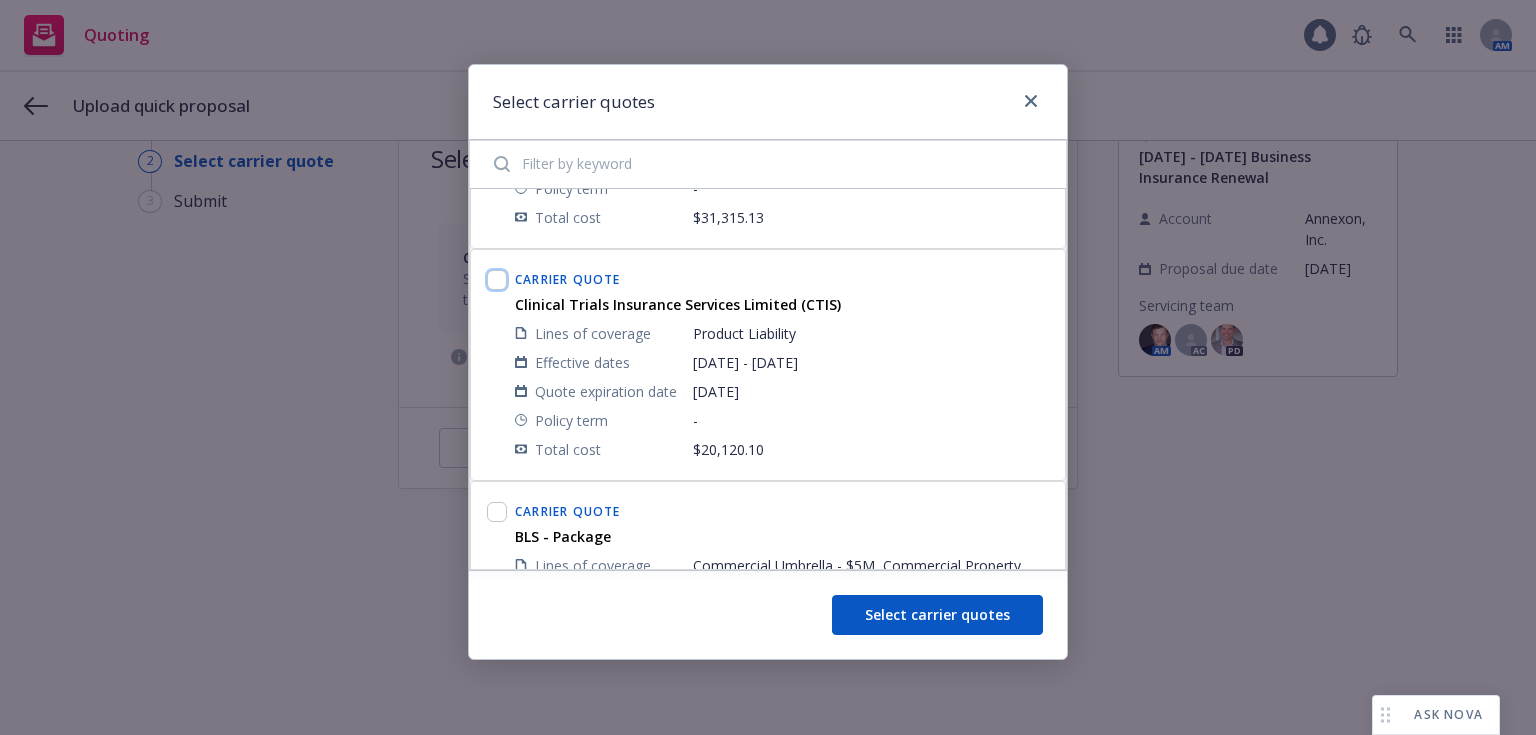 click at bounding box center (497, 280) 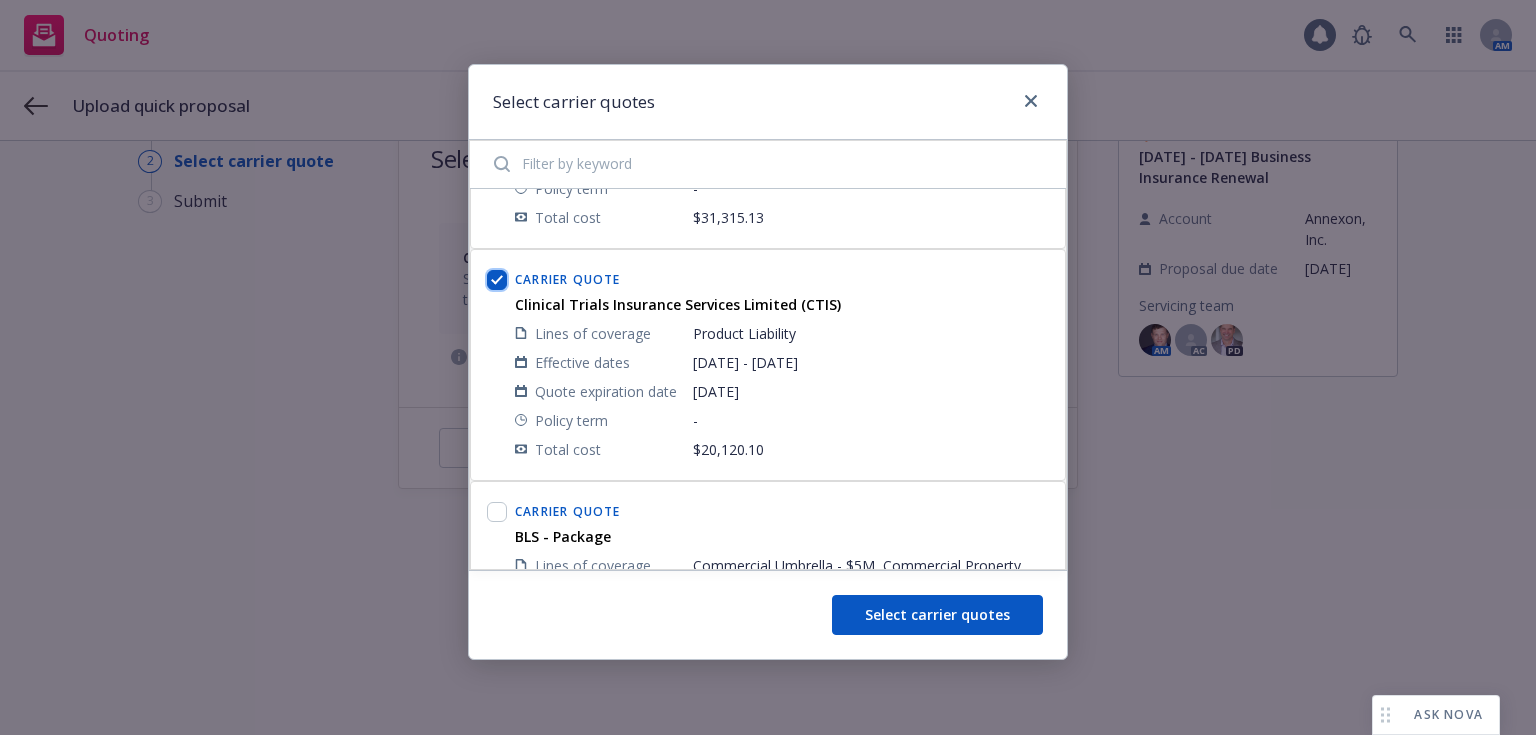 checkbox on "true" 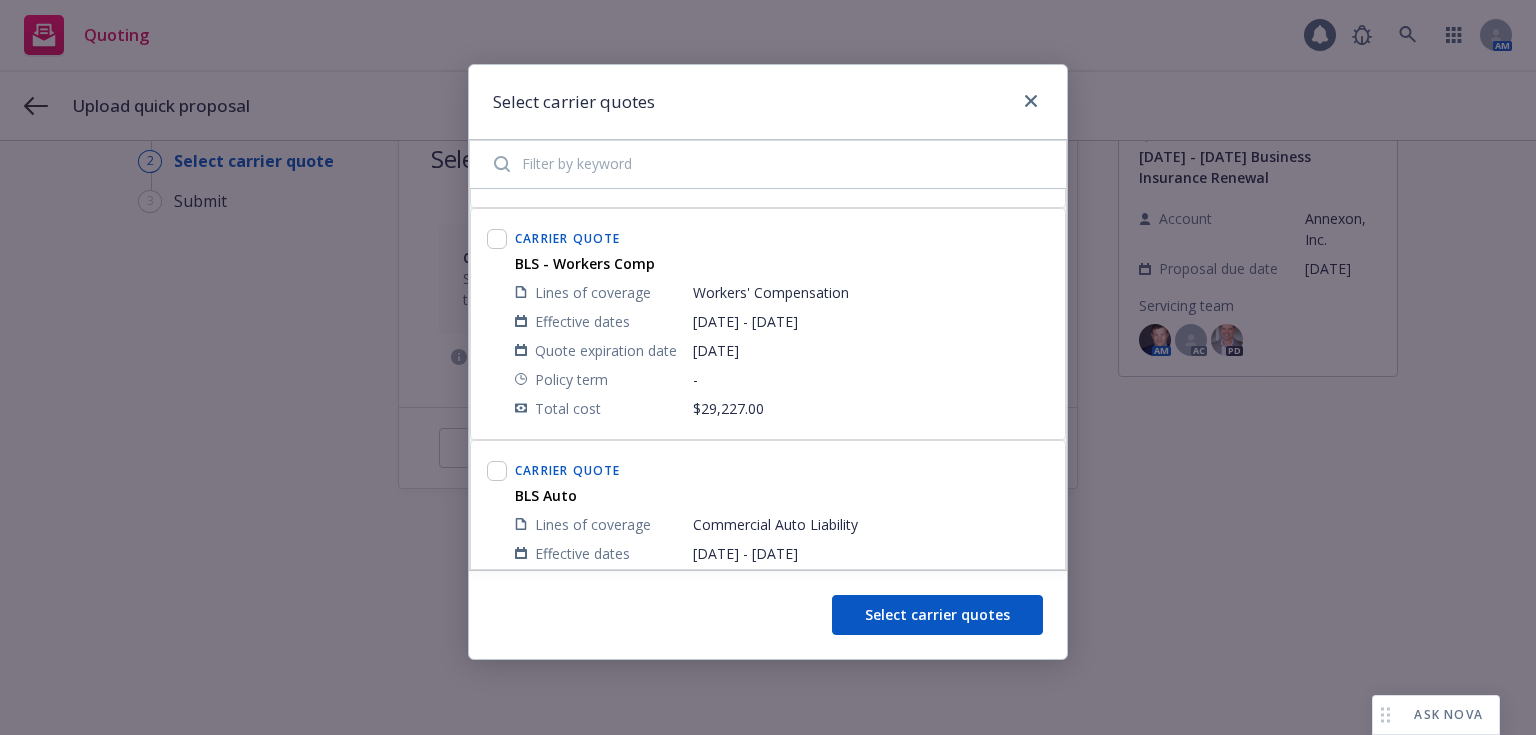 scroll, scrollTop: 3404, scrollLeft: 0, axis: vertical 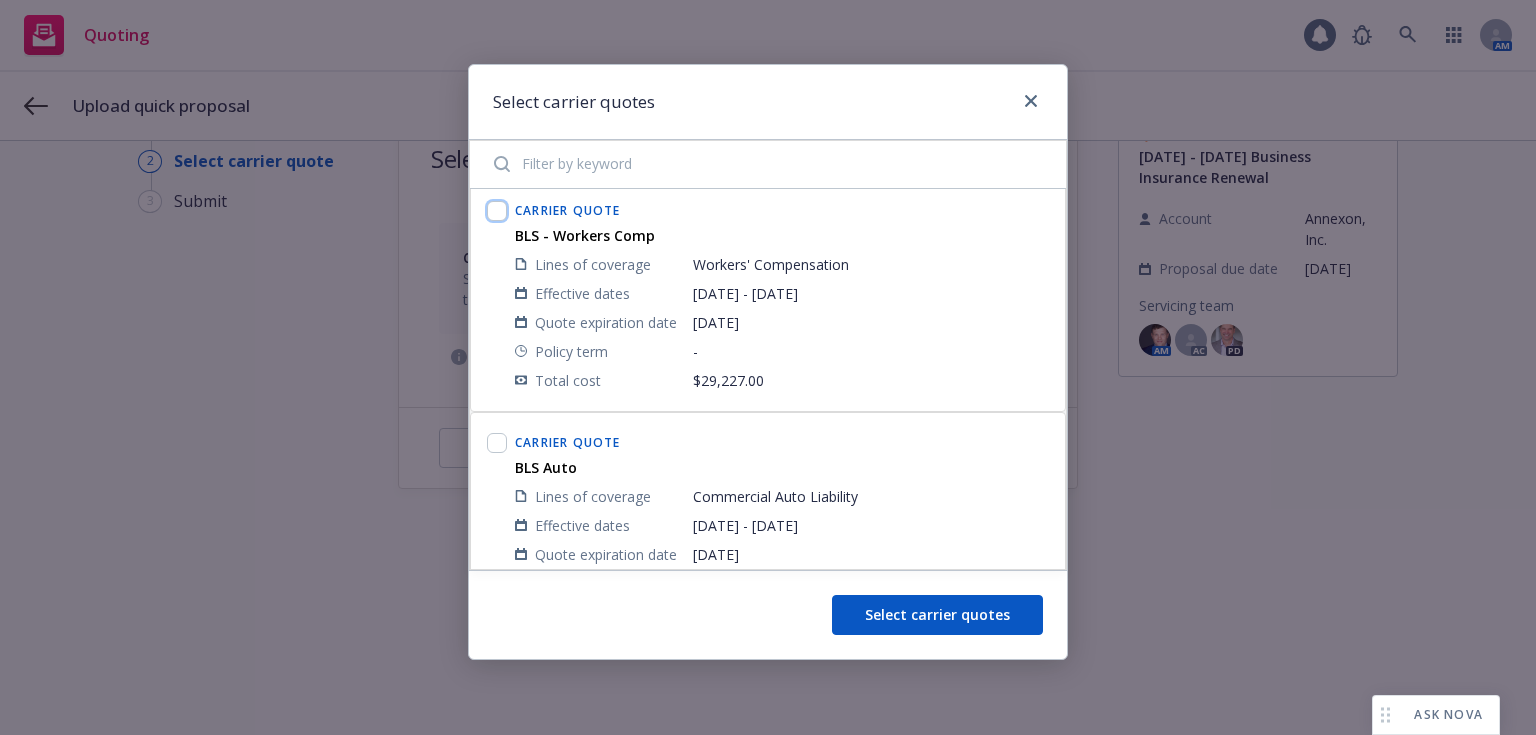 click at bounding box center (497, 211) 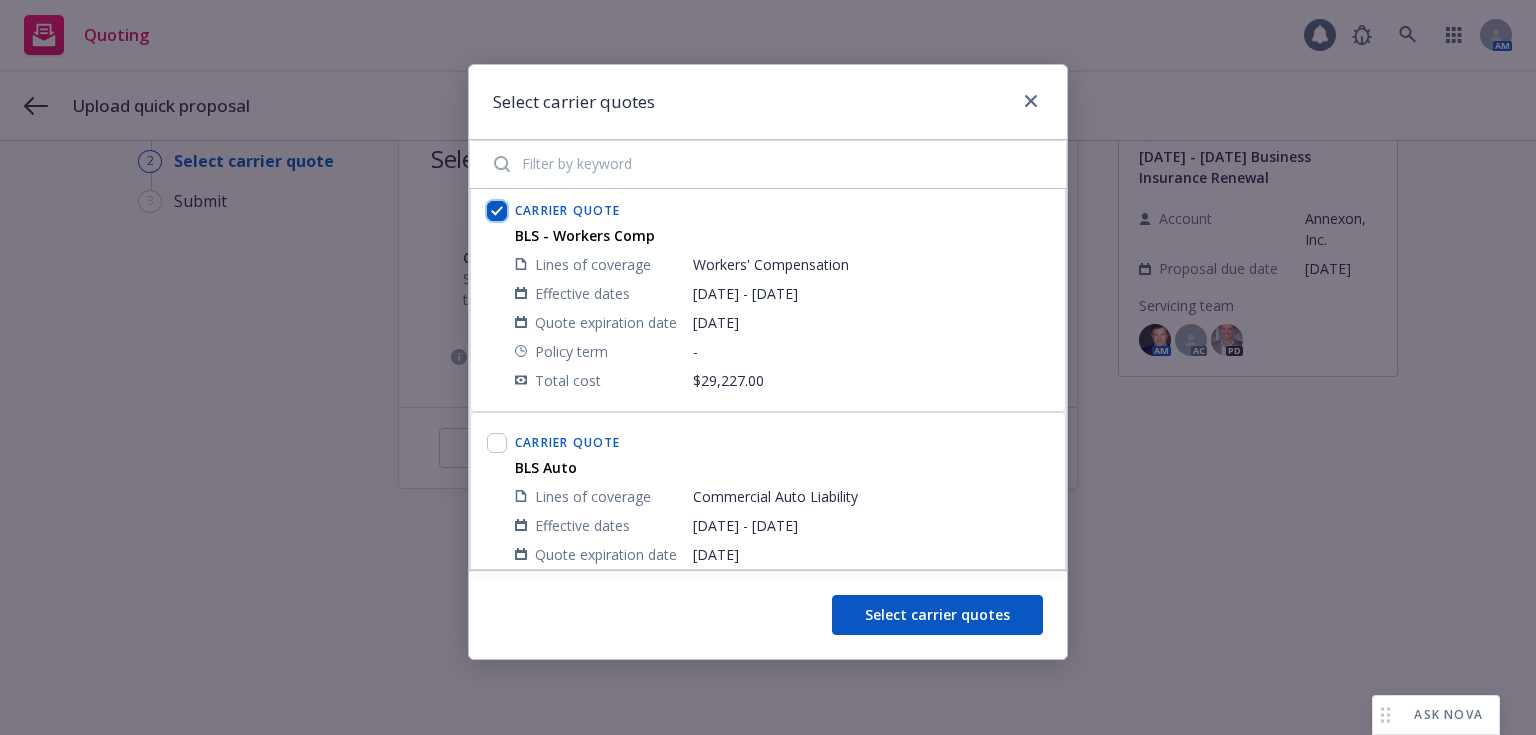 checkbox on "true" 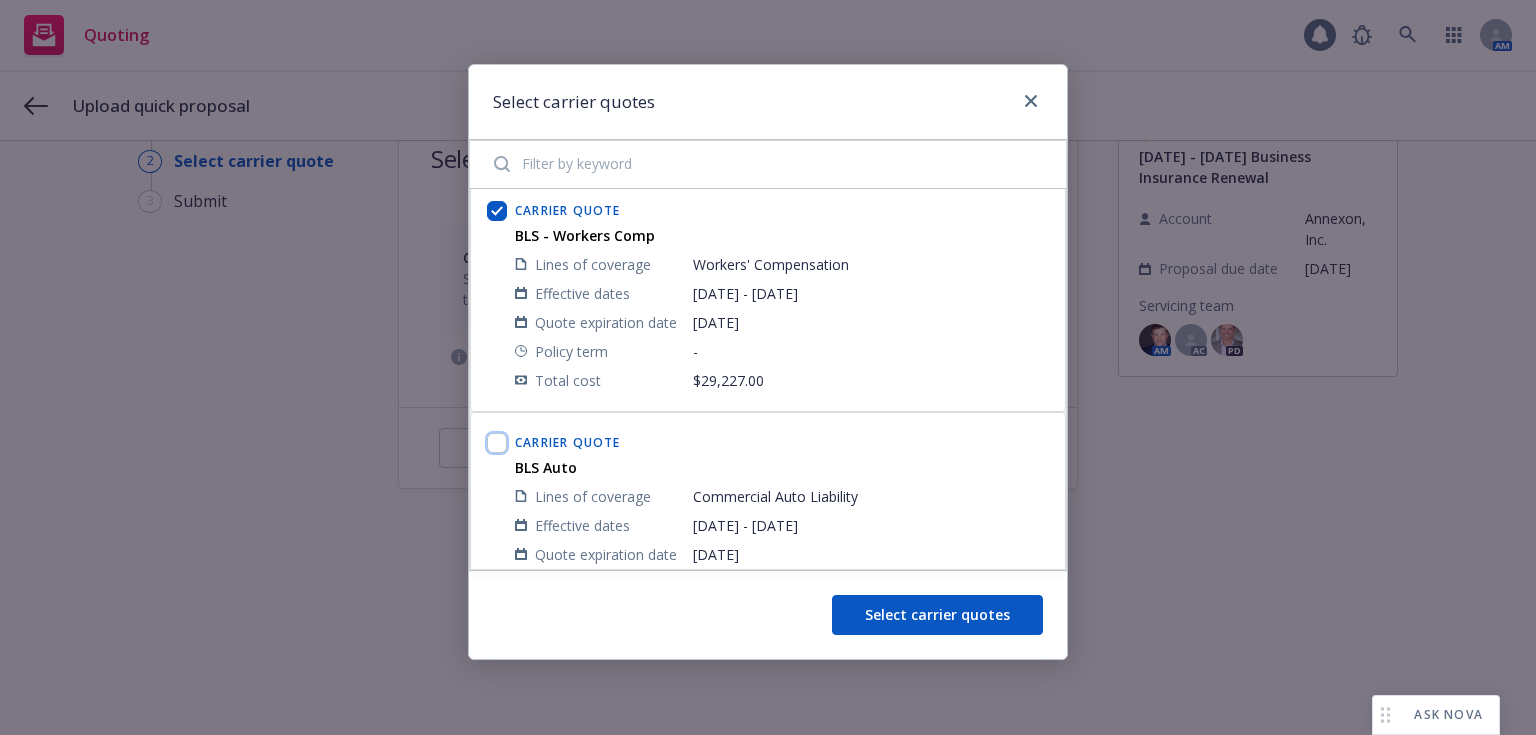 click at bounding box center (497, 443) 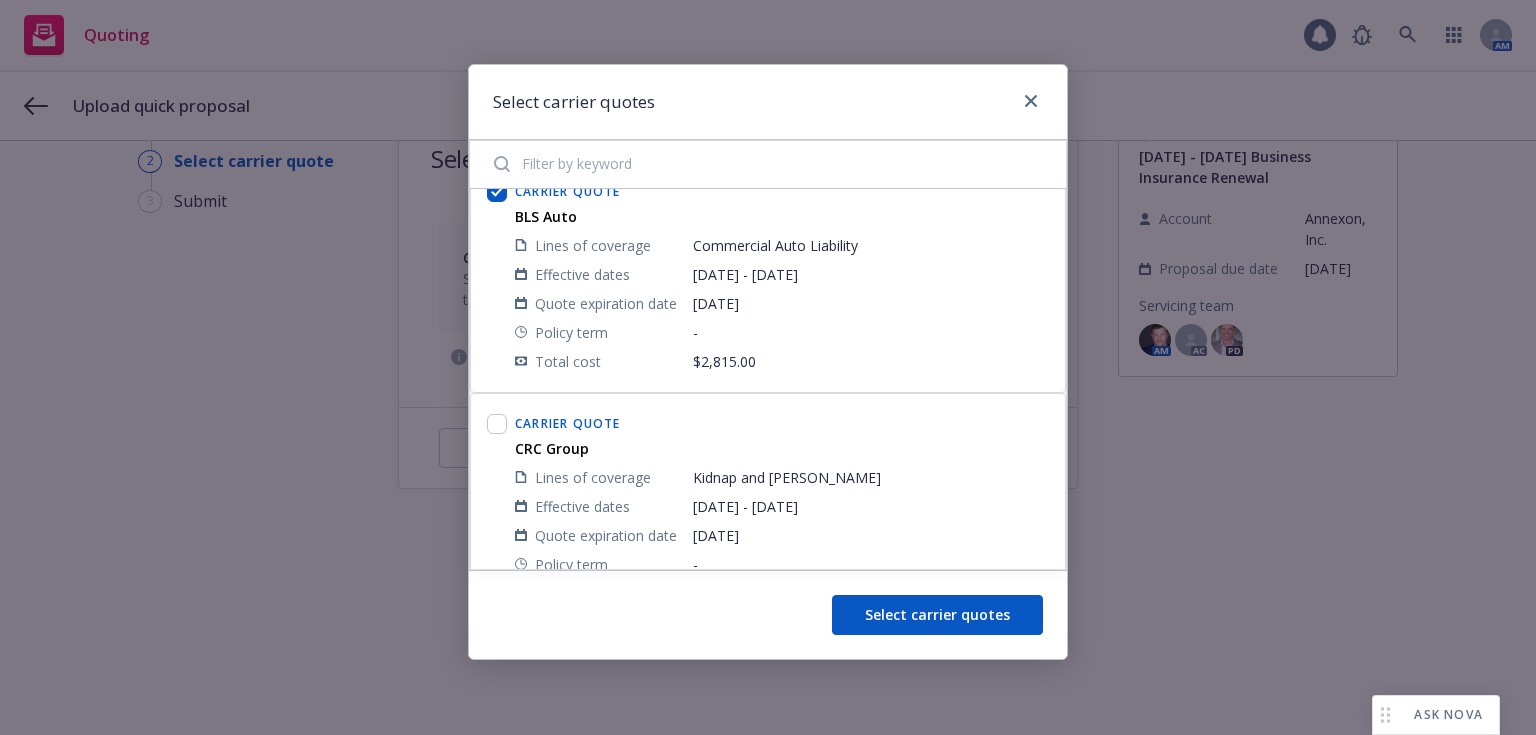 scroll, scrollTop: 3704, scrollLeft: 0, axis: vertical 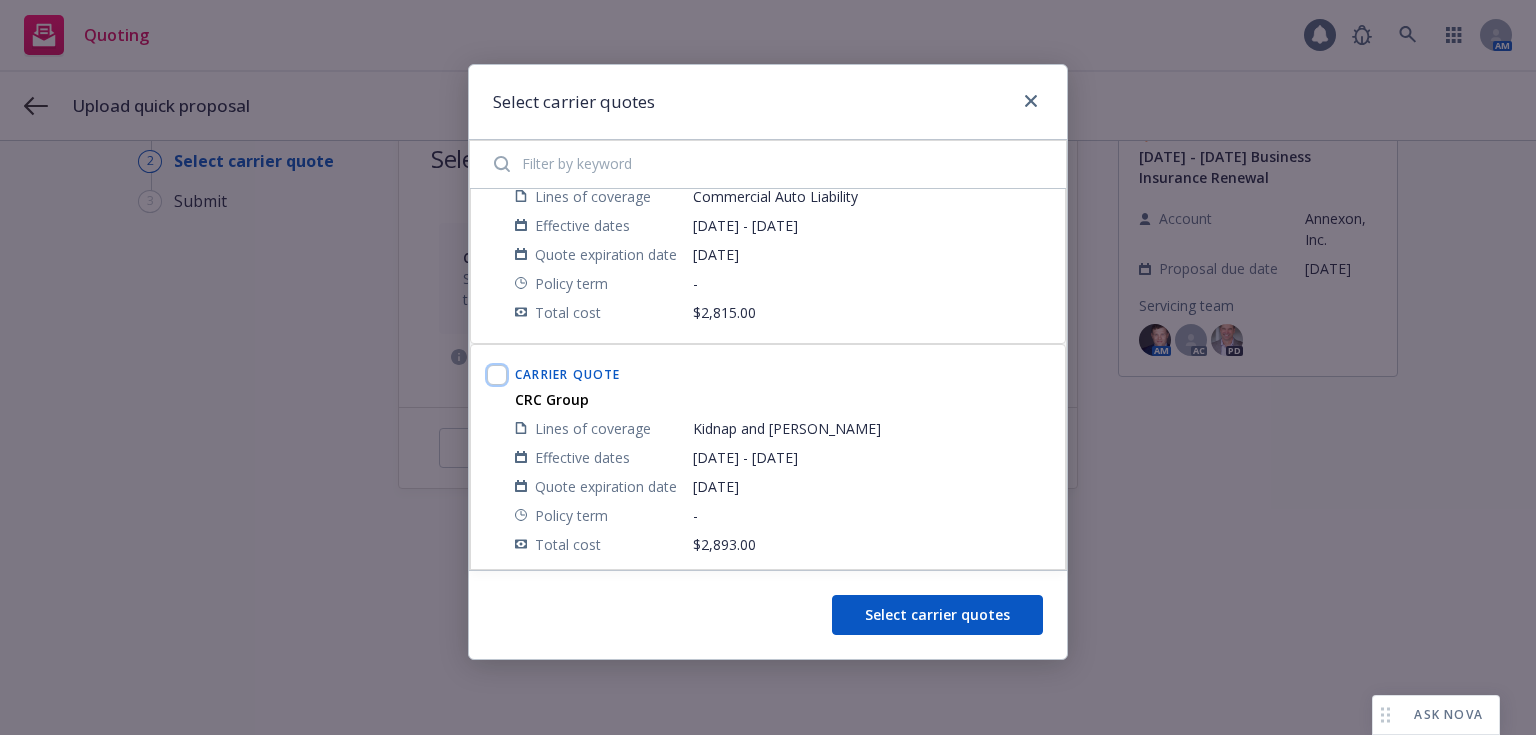click at bounding box center (497, 375) 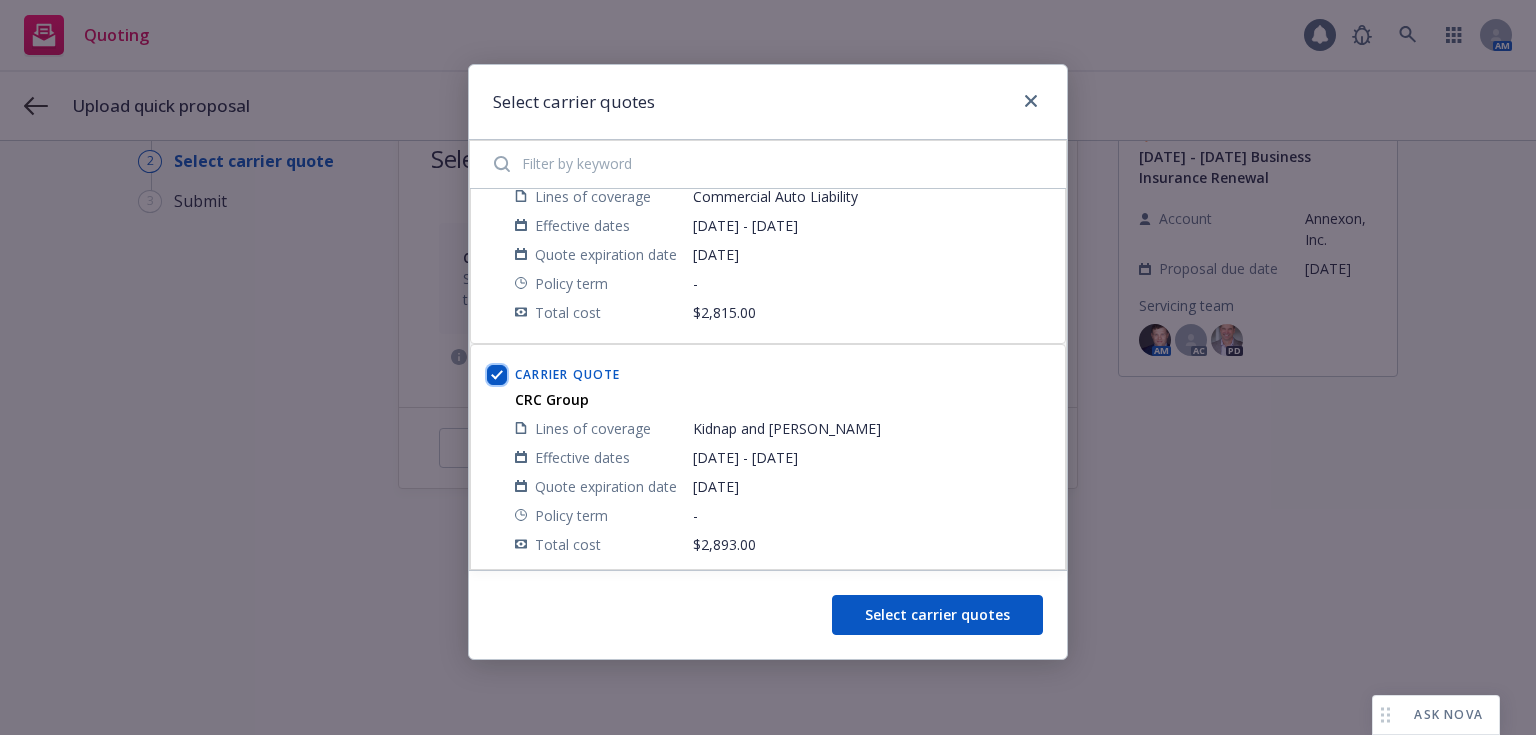 checkbox on "true" 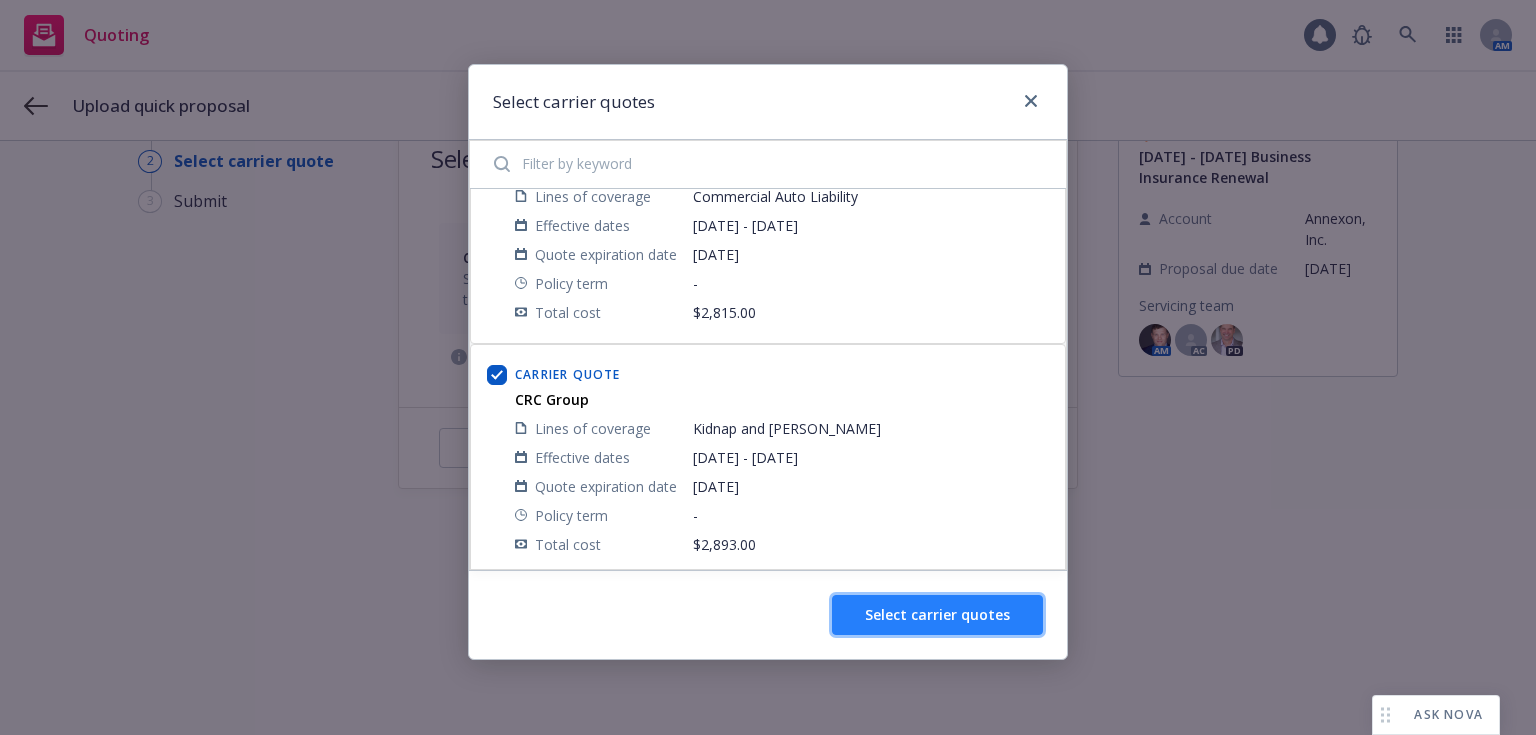click on "Select carrier quotes" at bounding box center [937, 614] 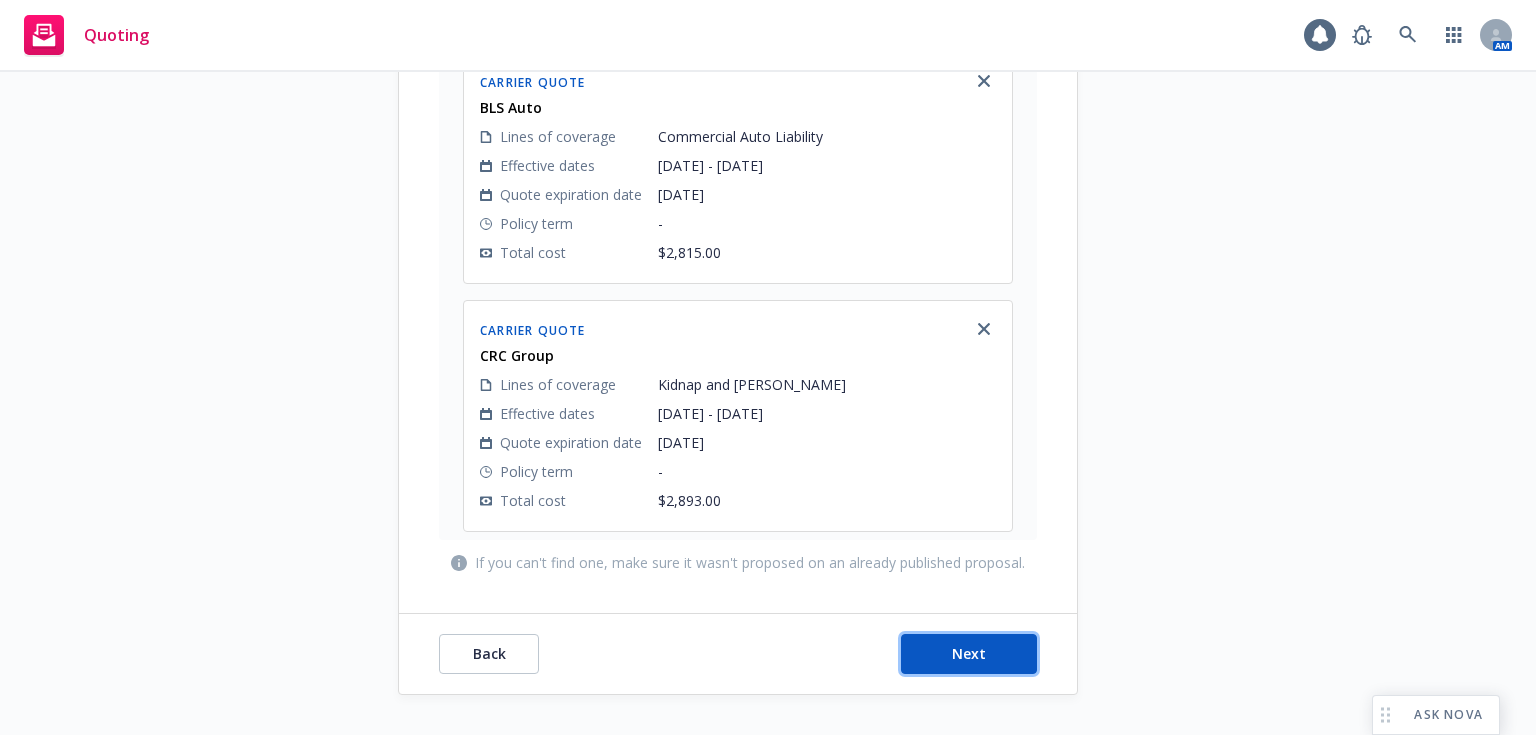 click on "Next" at bounding box center [969, 653] 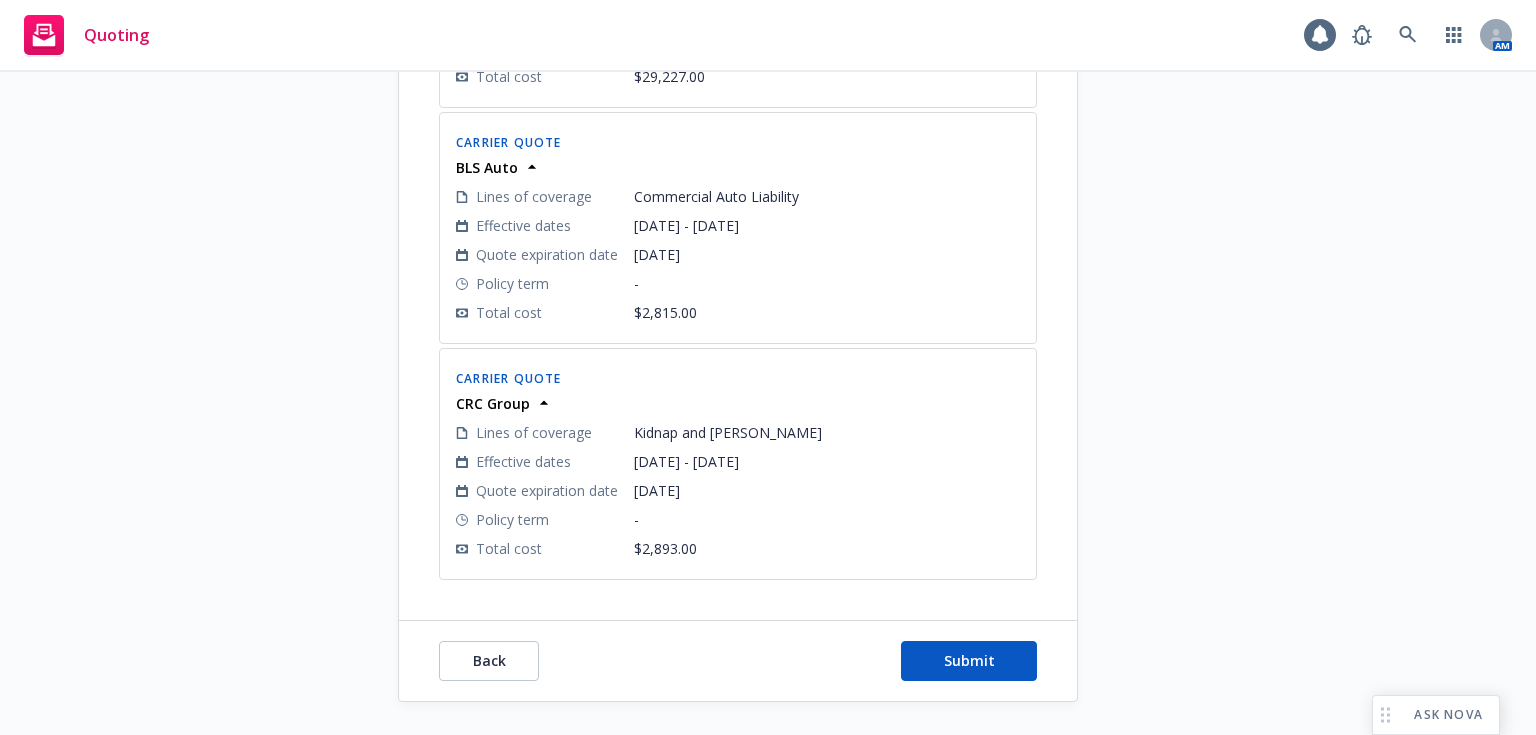 scroll, scrollTop: 3559, scrollLeft: 0, axis: vertical 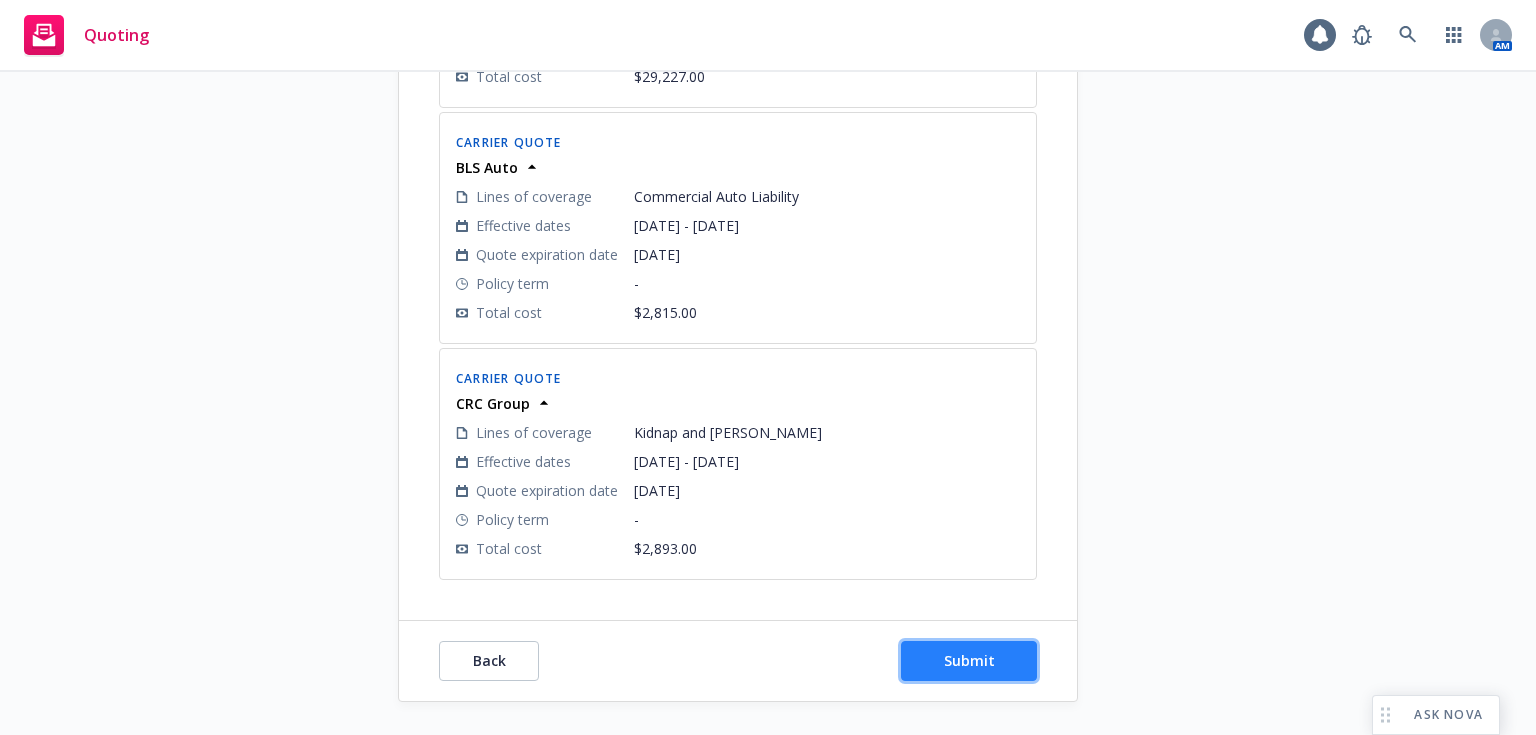 click on "Submit" at bounding box center (969, 660) 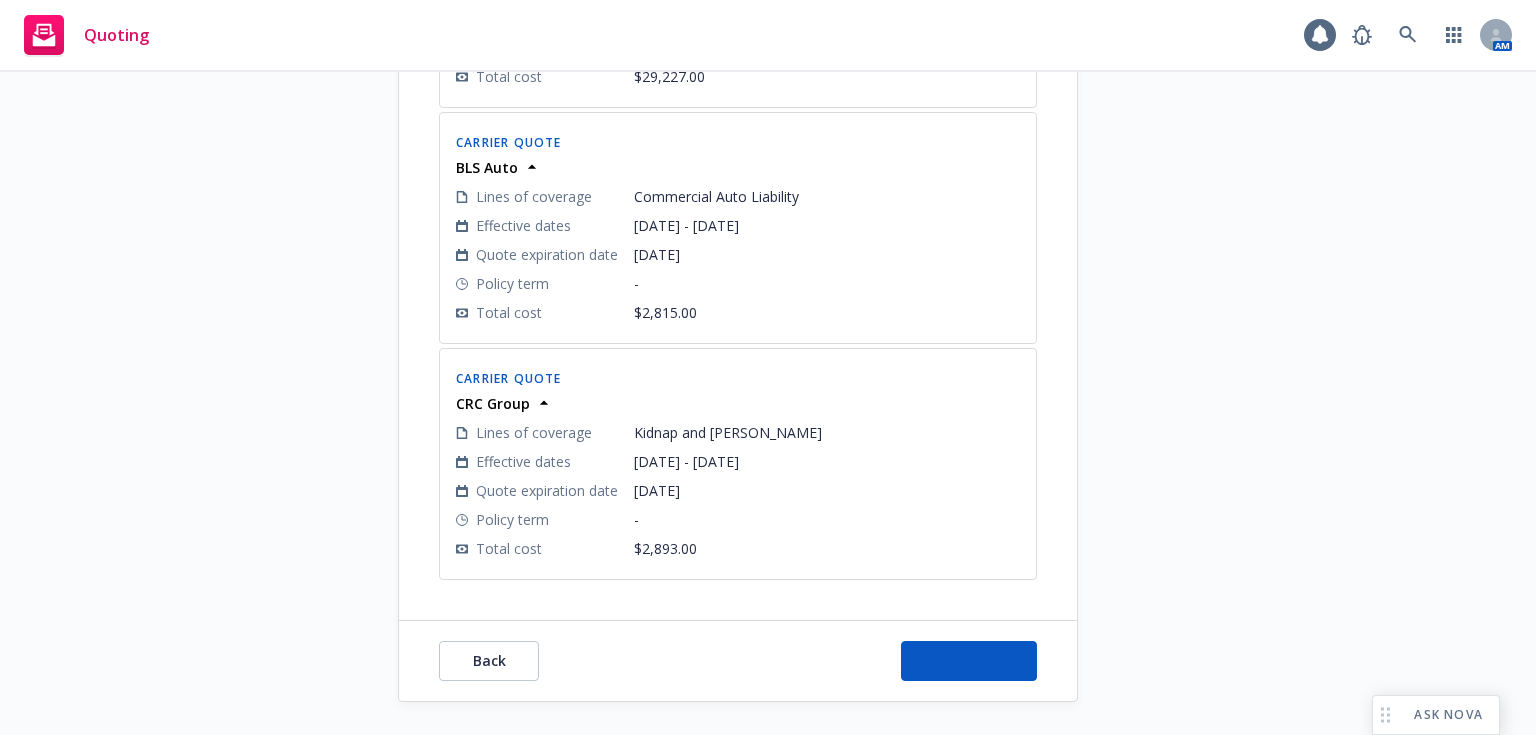 scroll, scrollTop: 72, scrollLeft: 0, axis: vertical 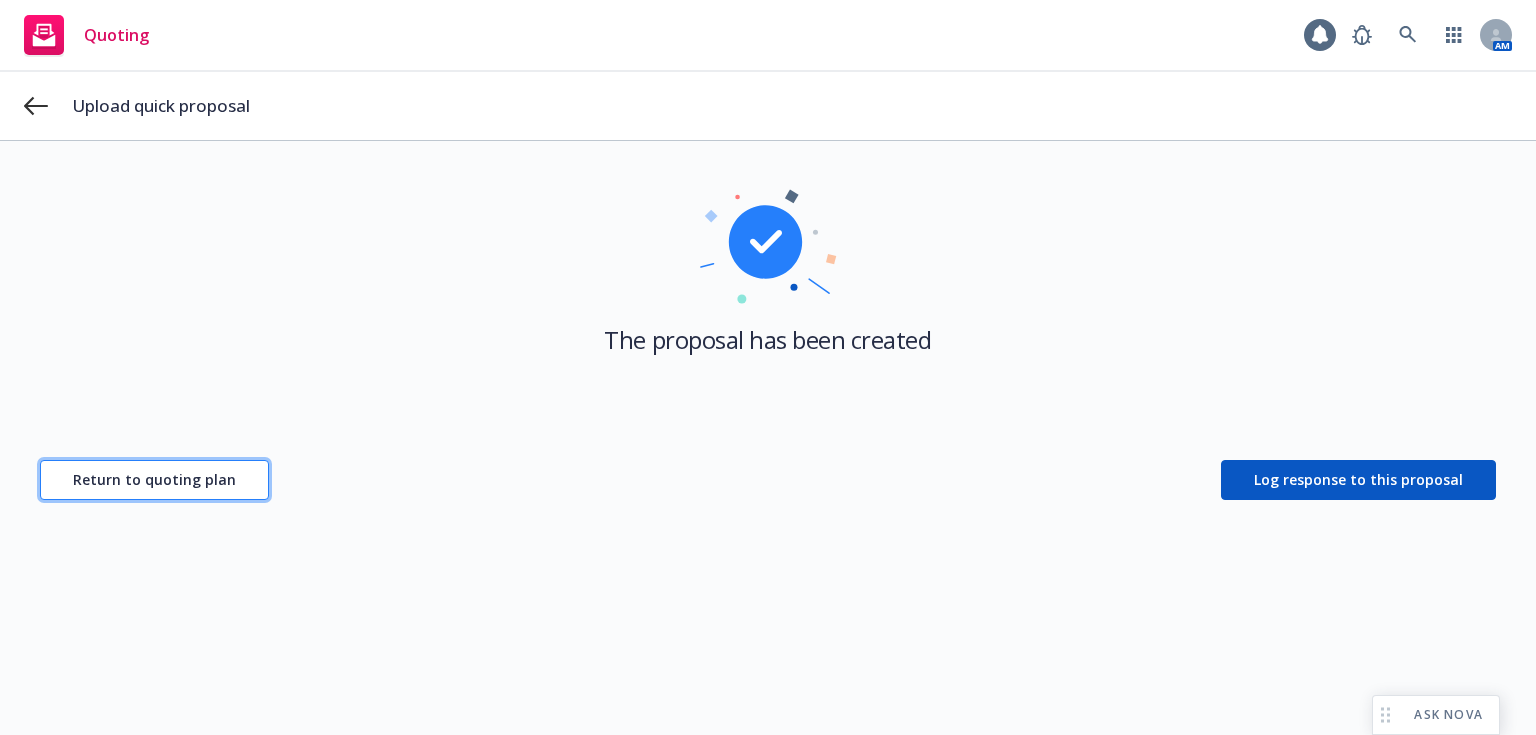 click on "Return to quoting plan" at bounding box center (154, 479) 